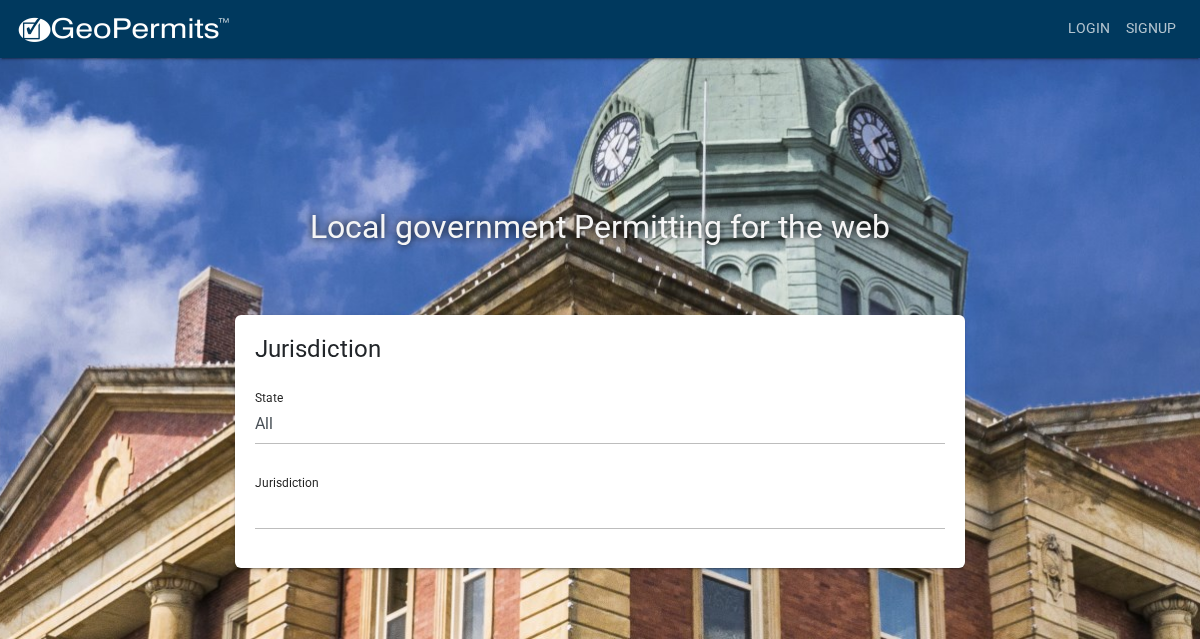 scroll, scrollTop: 0, scrollLeft: 0, axis: both 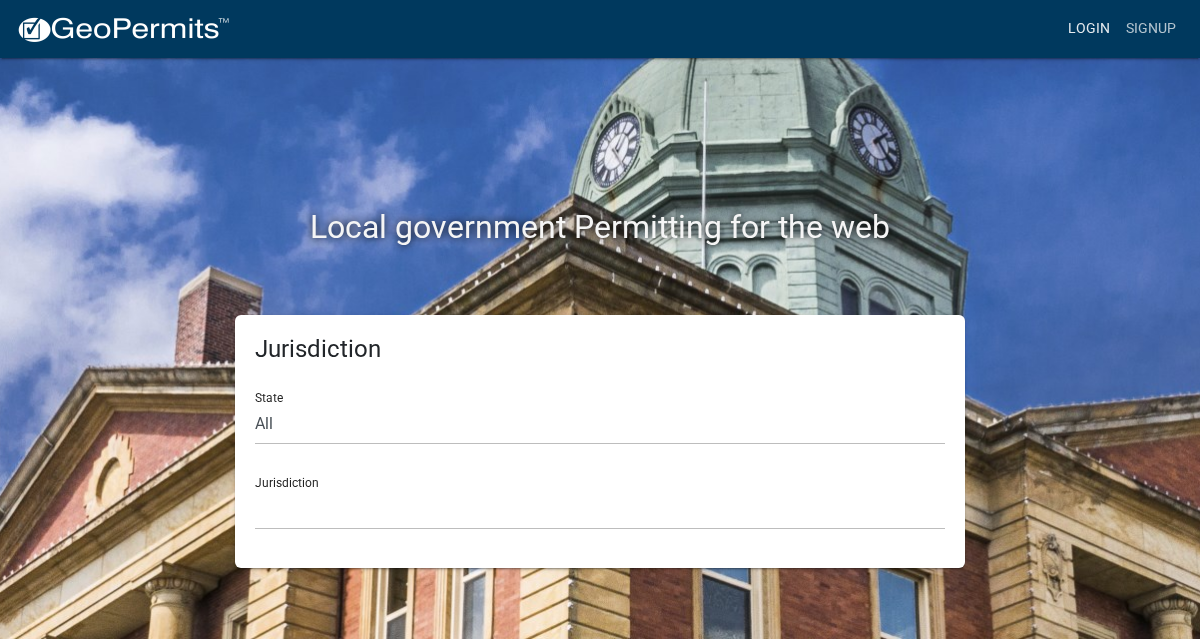 click on "Login" at bounding box center (1089, 29) 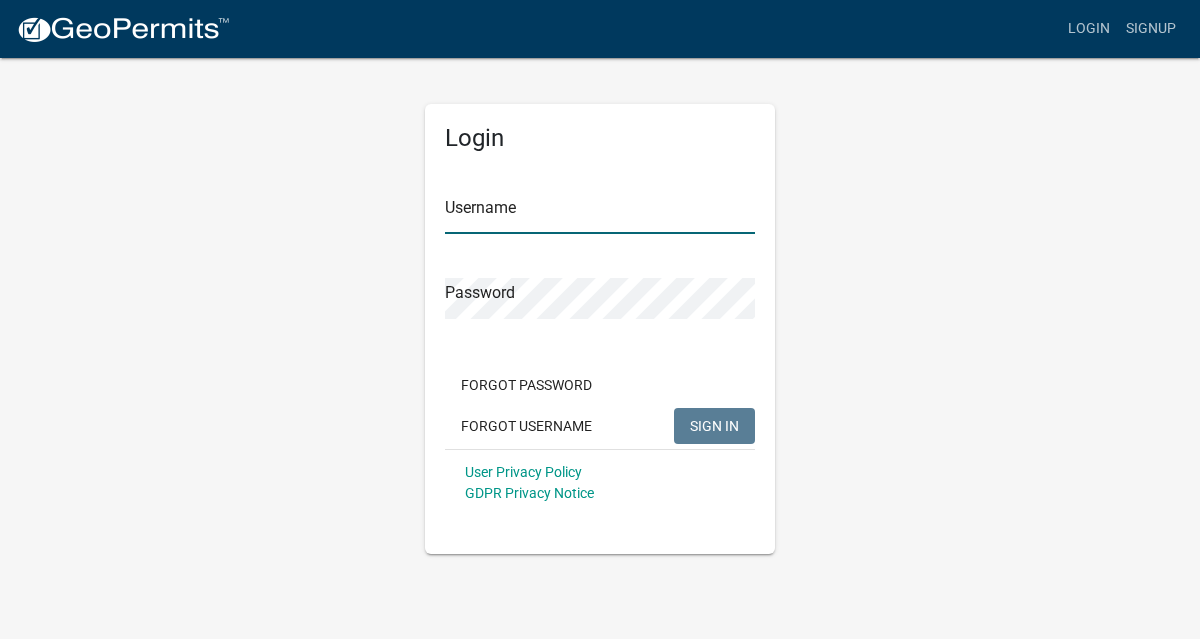 click on "Username" at bounding box center [600, 213] 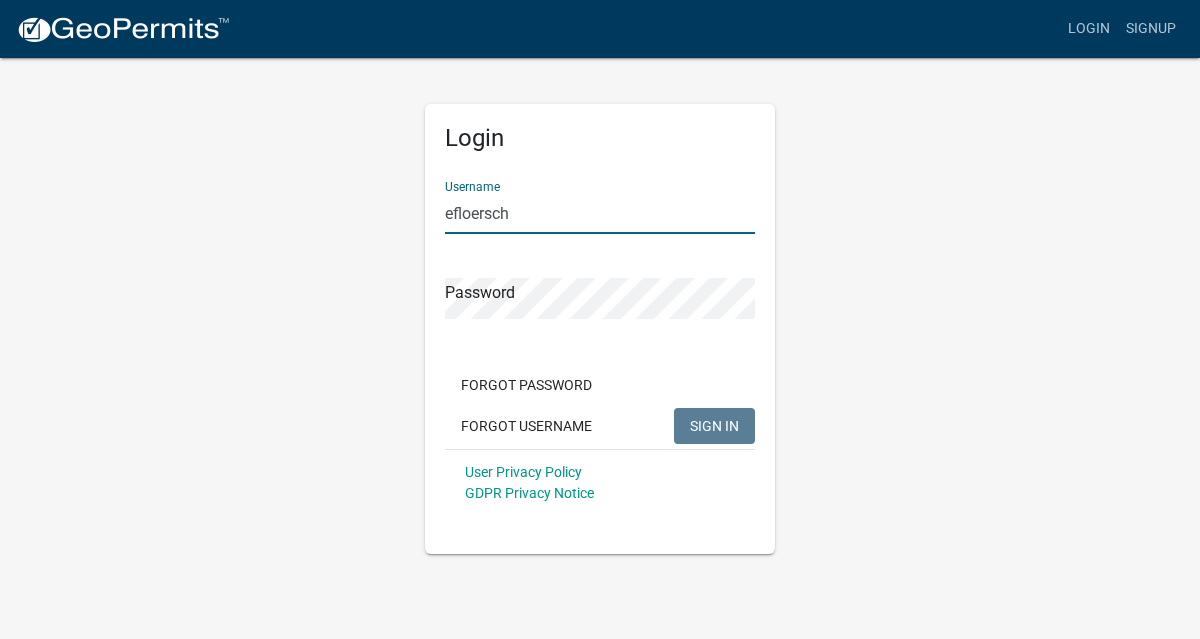 type on "efloersch" 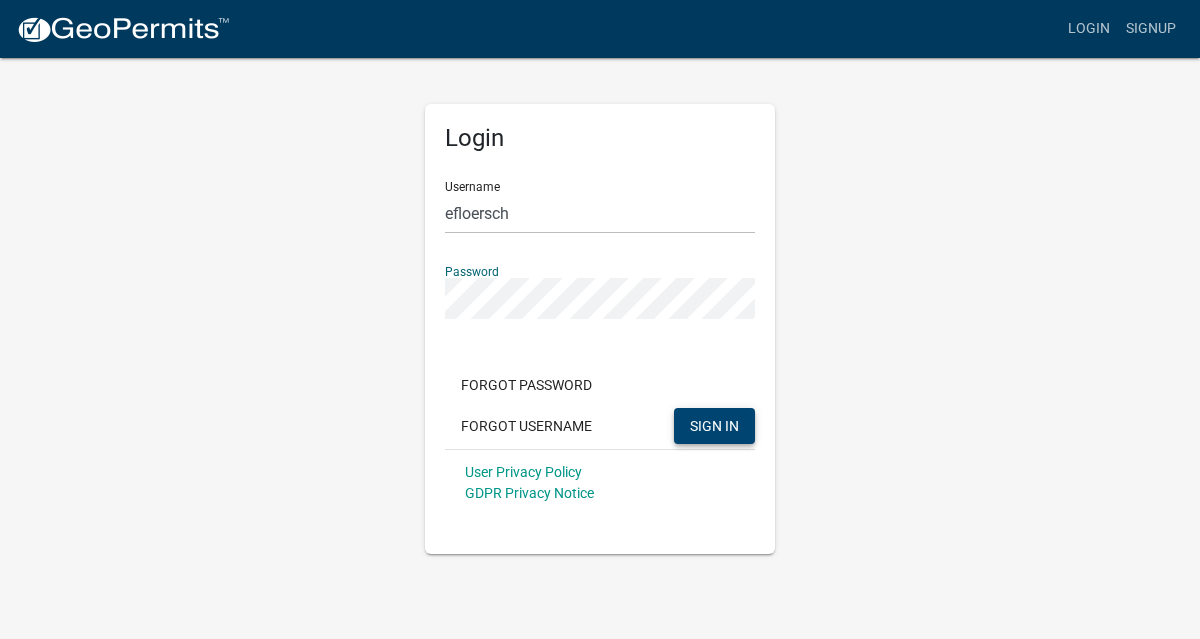 click on "SIGN IN" 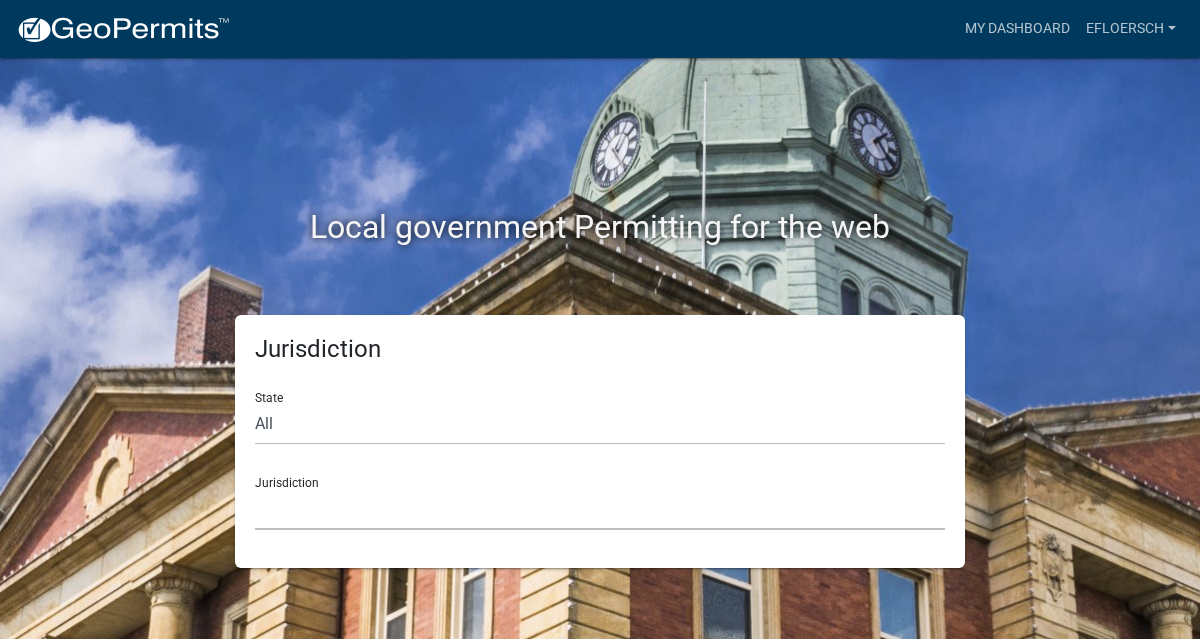 click on "Custer County, [STATE] City of Bainbridge, [STATE] Cook County, [STATE] Crawford County, [STATE] Gilmer County, [STATE] Gordon County, [STATE] Haralson County, [STATE] Jasper County, [STATE] Madison County, [STATE] Putnam County, [STATE] Talbot County, [STATE] Troup County, [STATE] City of Charlestown, [STATE] City of Jeffersonville, [STATE] City of Logansport, [STATE] Decatur County, [STATE] Grant County, [STATE] Howard County, [STATE] Huntington County, [STATE] Jasper County, [STATE] Kosciusko County, [STATE] La Porte County, [STATE] Miami County, [STATE] Montgomery County, [STATE] Morgan County, [STATE] Newton County, [STATE] Porter County, [STATE] River Ridge Development Authority, [STATE] Tippecanoe County, [STATE] Vigo County, [STATE] Wells County, [STATE] Whitley County, [STATE] Boone County, [STATE] Butler County, [STATE] Cerro Gordo County, [STATE] City of Harlan, [STATE] City of Indianola, [STATE] City of Newton, [STATE] Henry County, [STATE]" 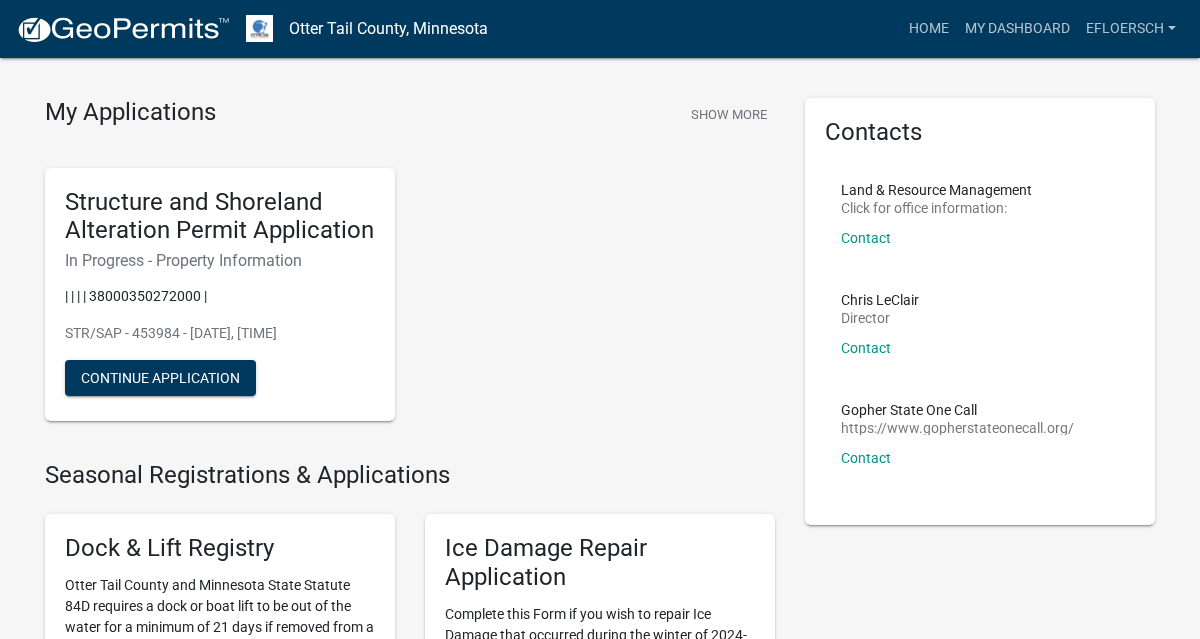 scroll, scrollTop: 38, scrollLeft: 0, axis: vertical 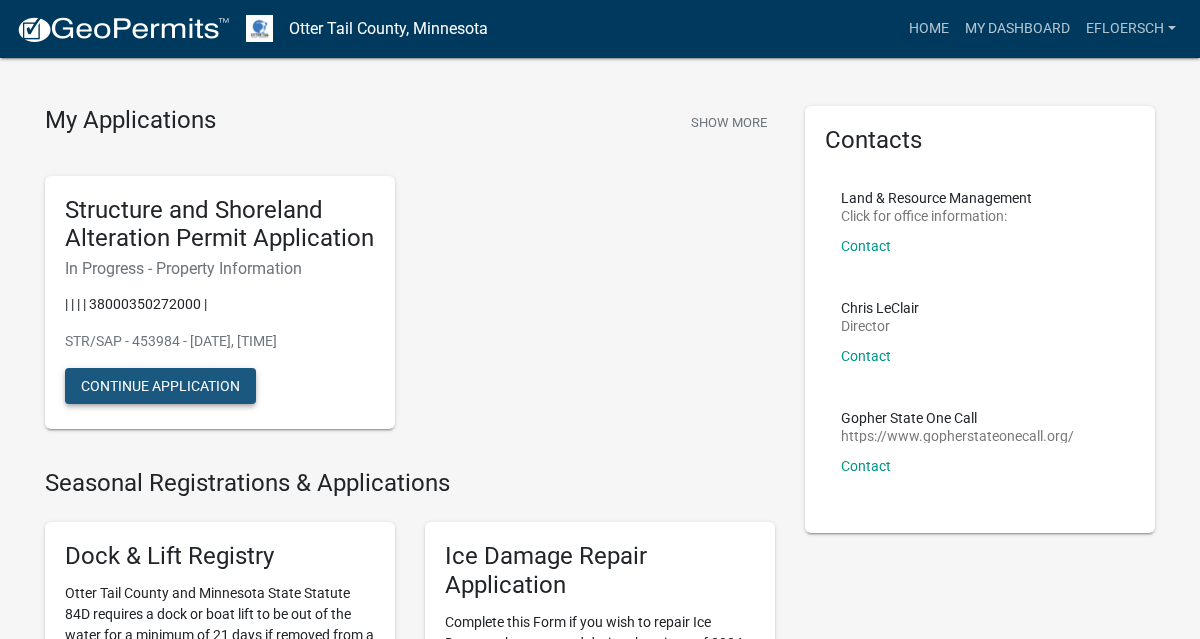 click on "Continue Application" 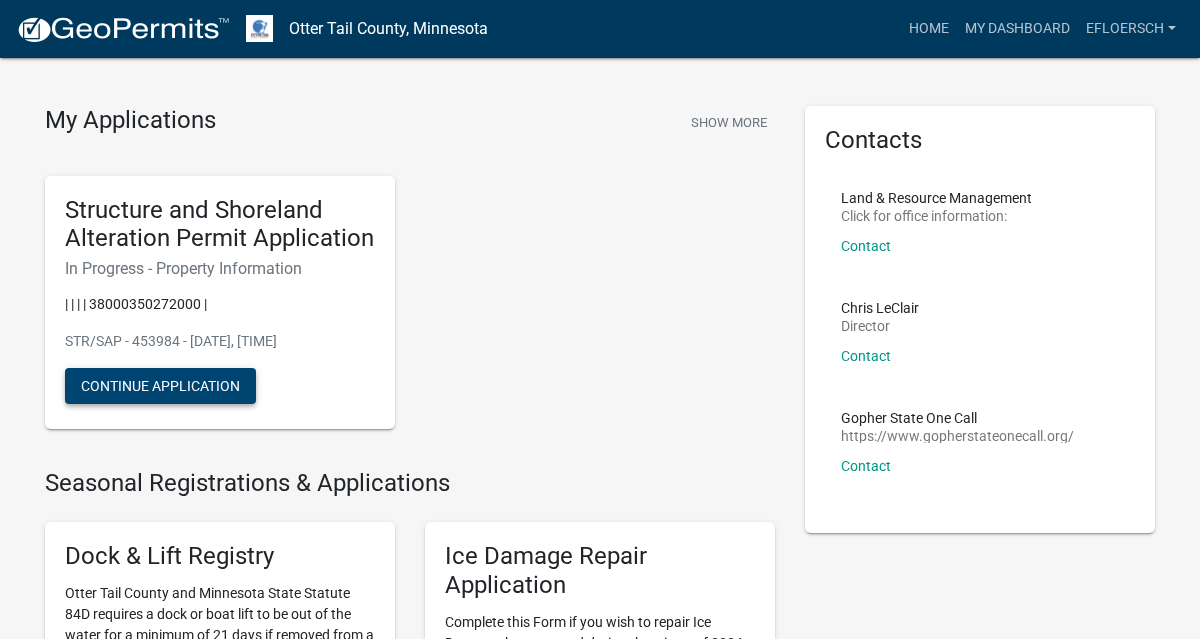 scroll, scrollTop: 0, scrollLeft: 0, axis: both 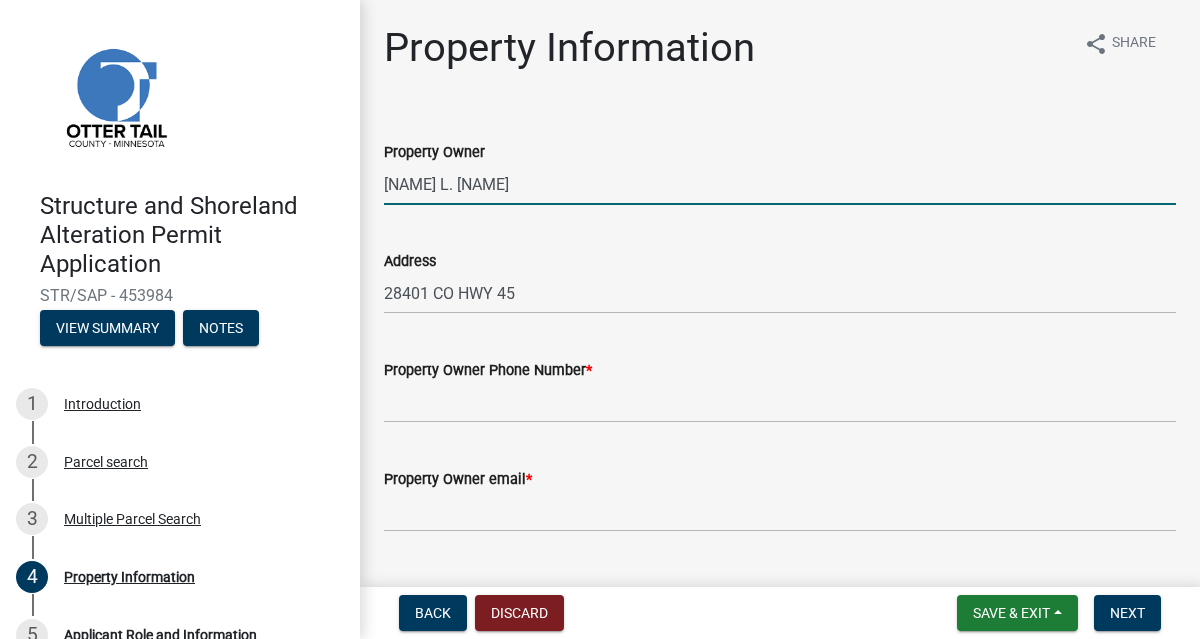 click on "[NAME] L. [NAME]" at bounding box center (780, 184) 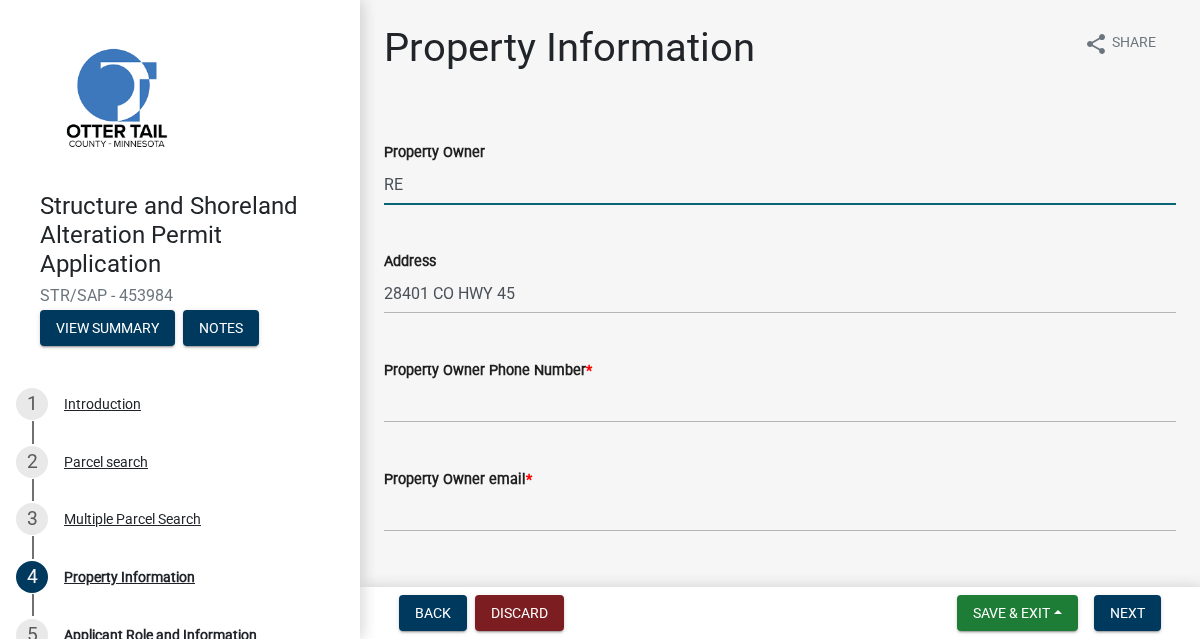 type on "R" 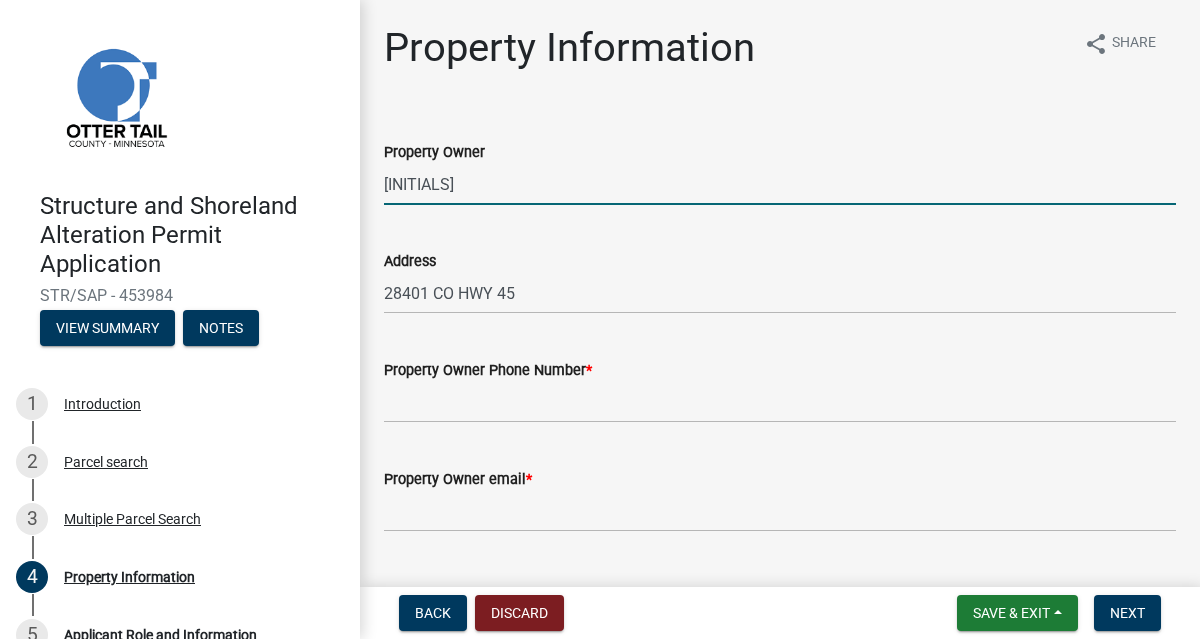 type on "K" 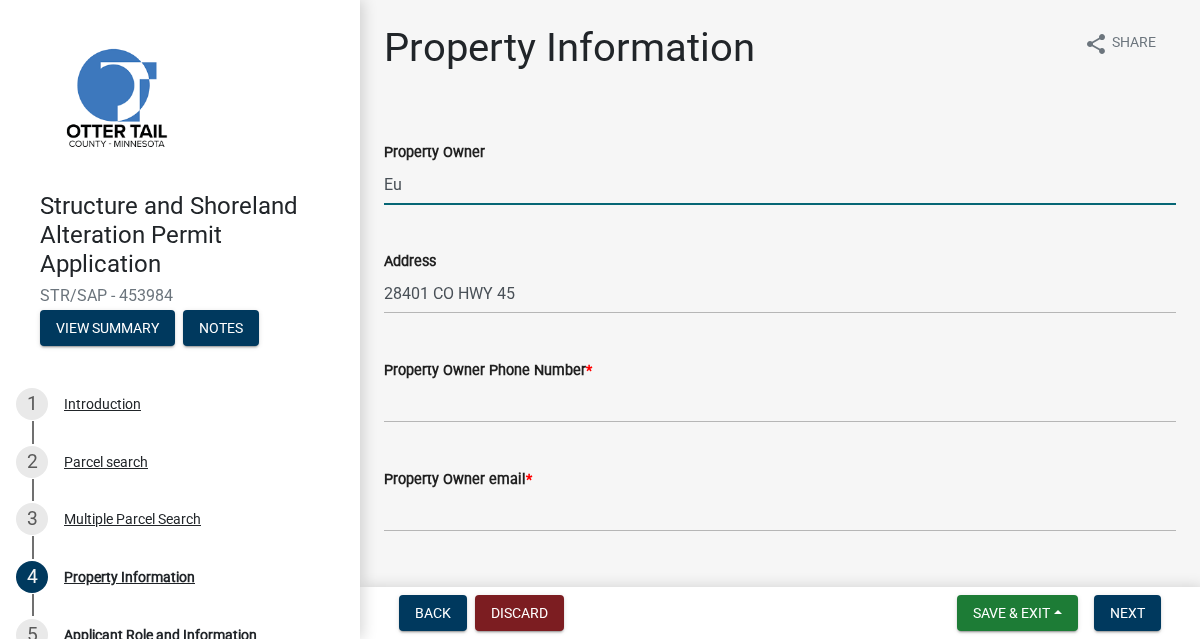 type on "E" 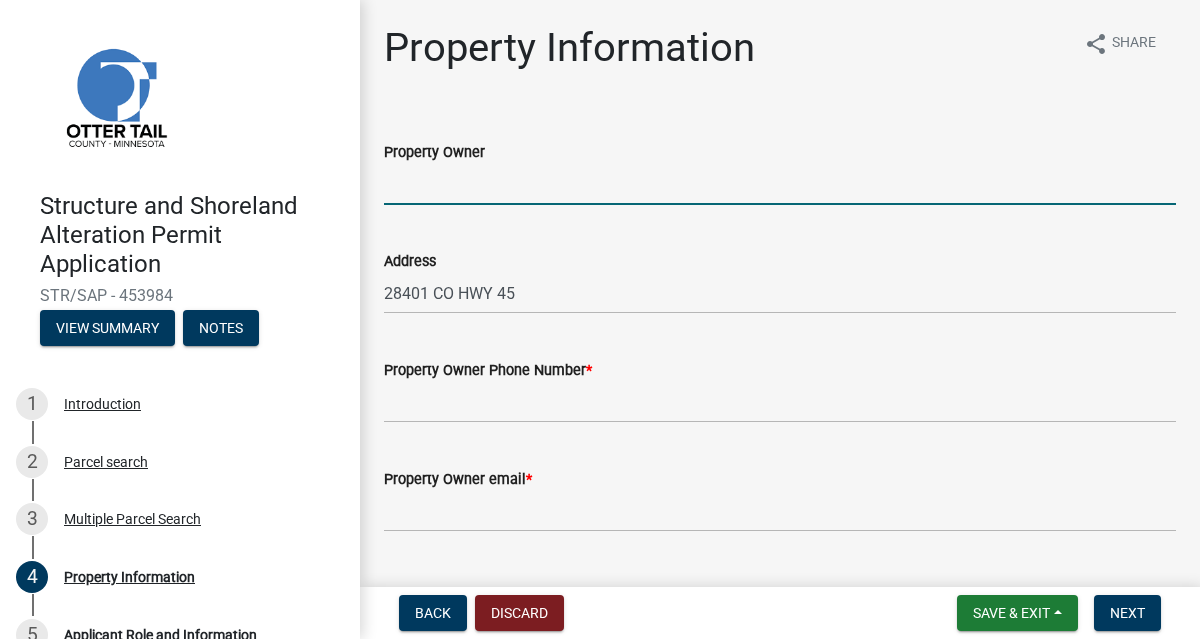 type on "E" 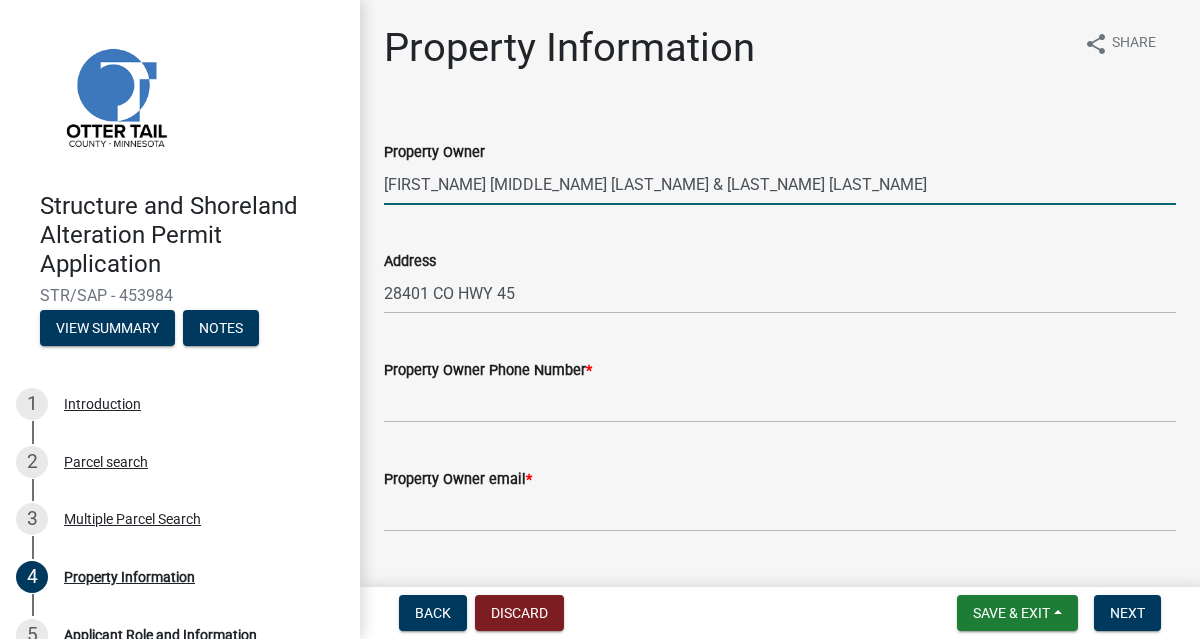 type on "[FIRST_NAME] [MIDDLE_NAME] [LAST_NAME] & [LAST_NAME] [LAST_NAME]" 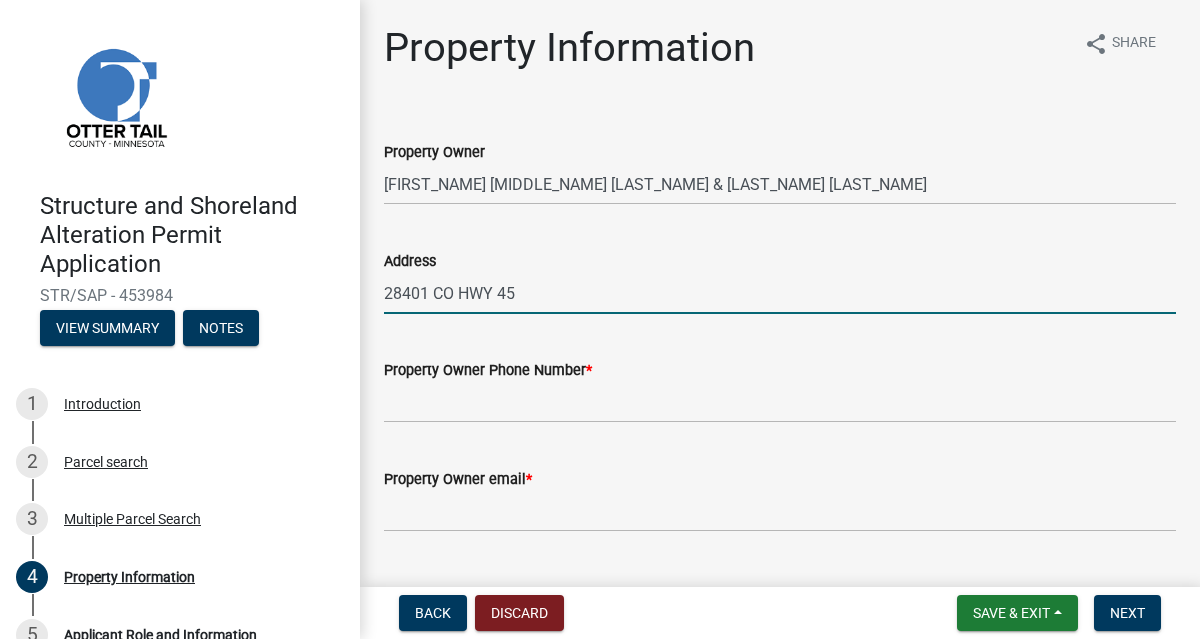 drag, startPoint x: 547, startPoint y: 293, endPoint x: 345, endPoint y: 292, distance: 202.00247 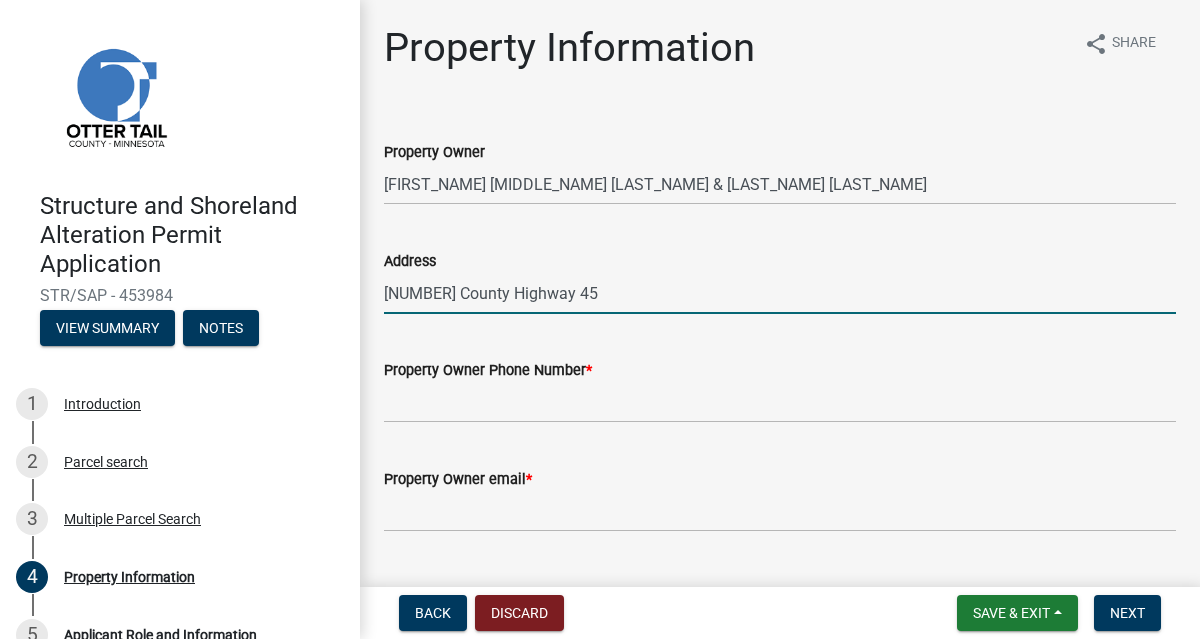 type on "[NUMBER] County Highway 45" 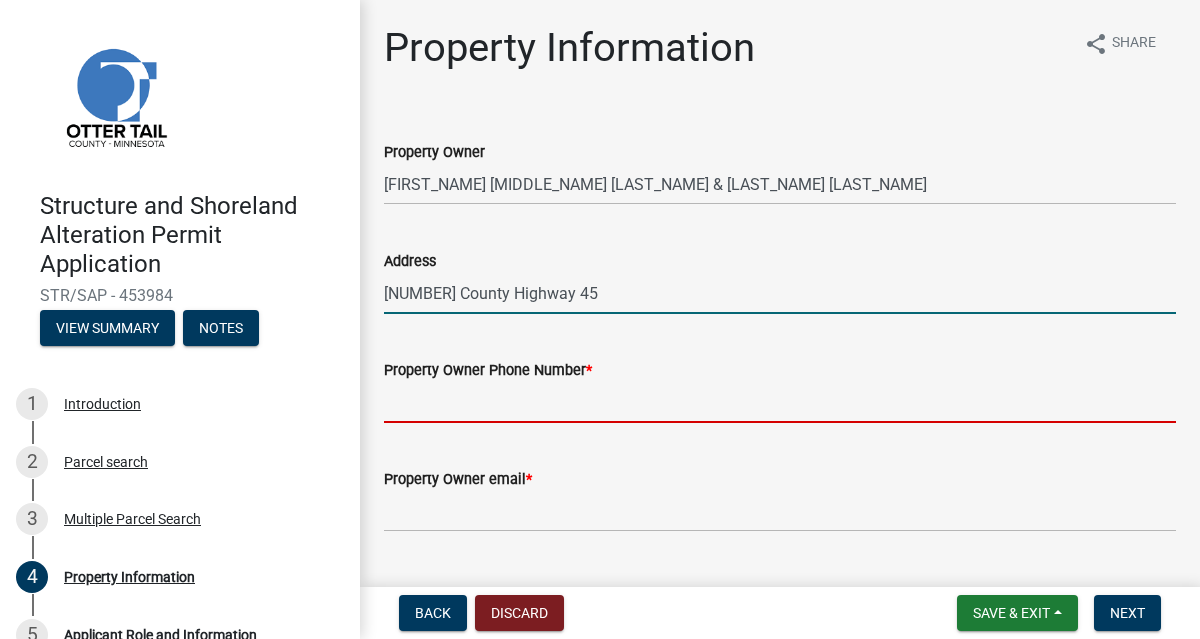 click on "Property Owner Phone Number  *" at bounding box center [780, 402] 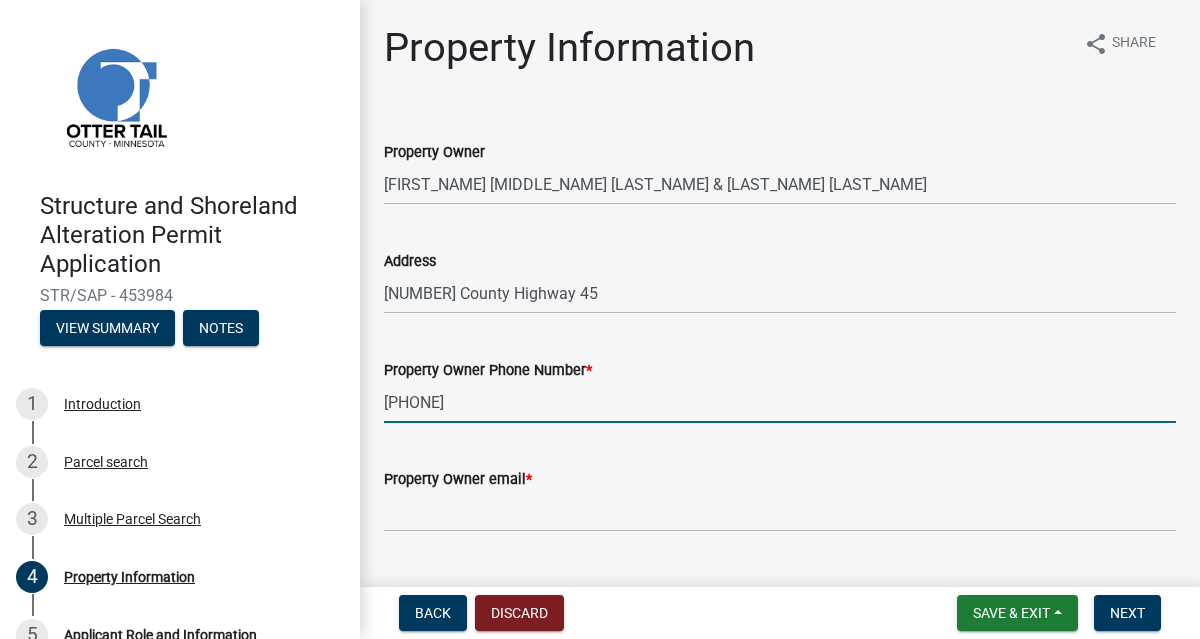 click on "[PHONE]" at bounding box center [780, 402] 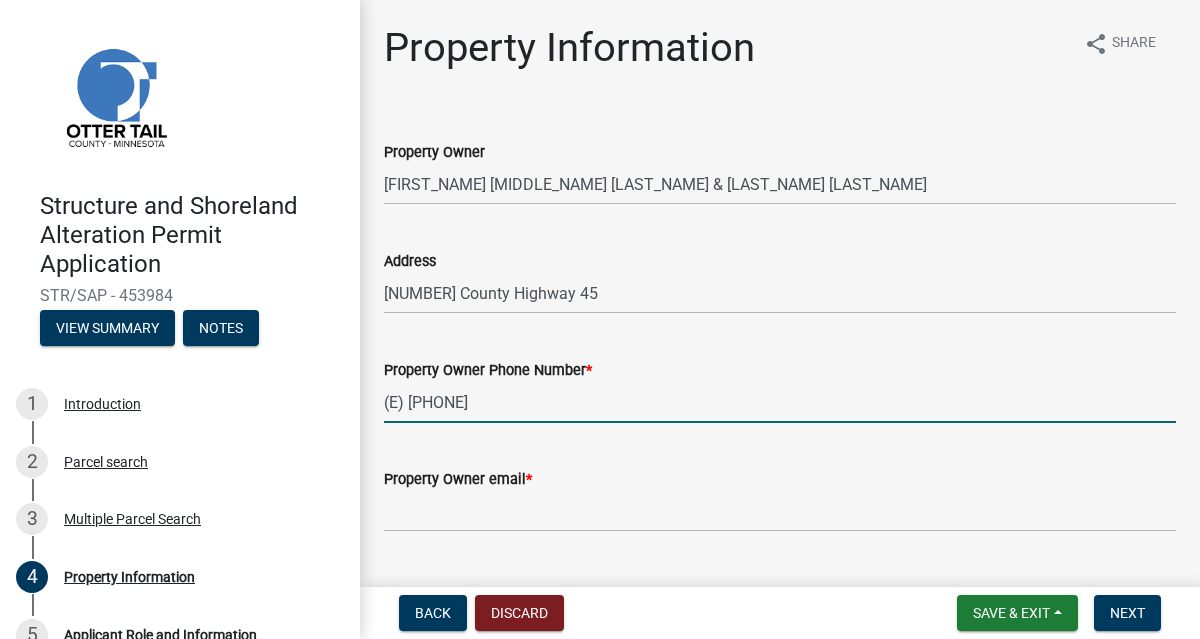 click on "(E) [PHONE]" at bounding box center [780, 402] 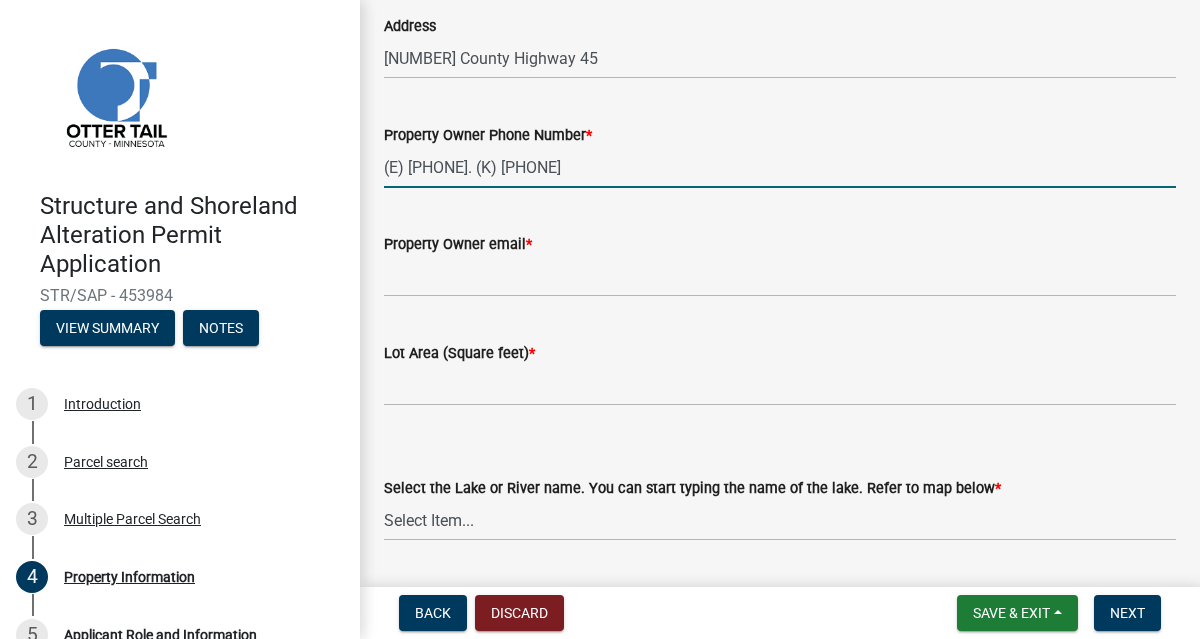 scroll, scrollTop: 271, scrollLeft: 0, axis: vertical 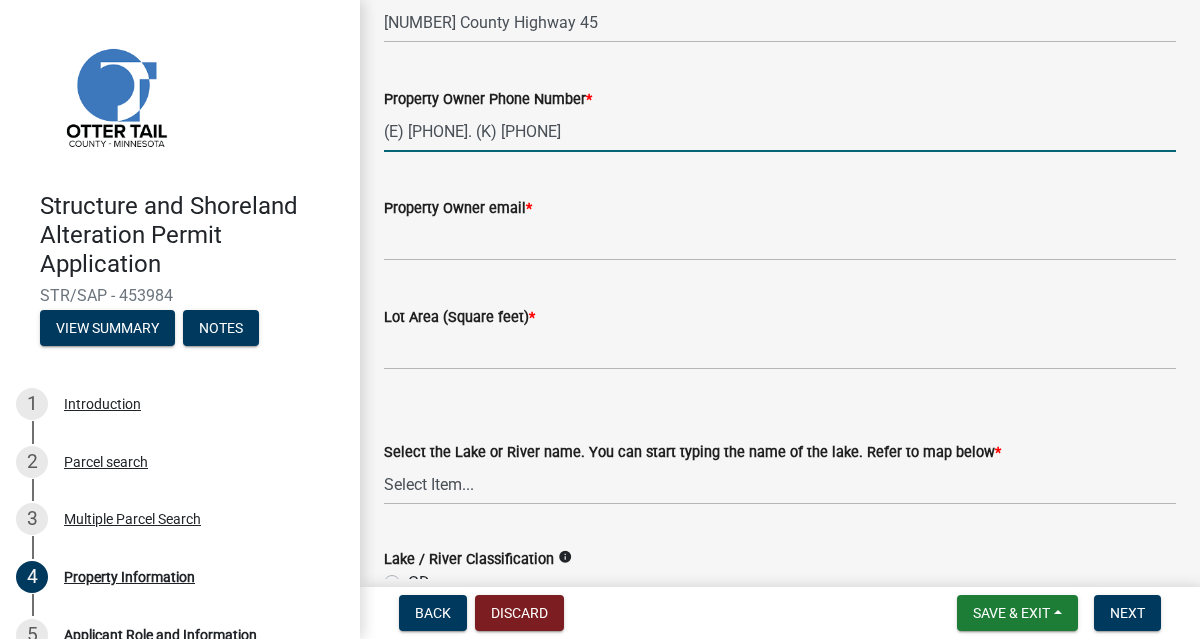 type on "(E) [PHONE]. (K) [PHONE]" 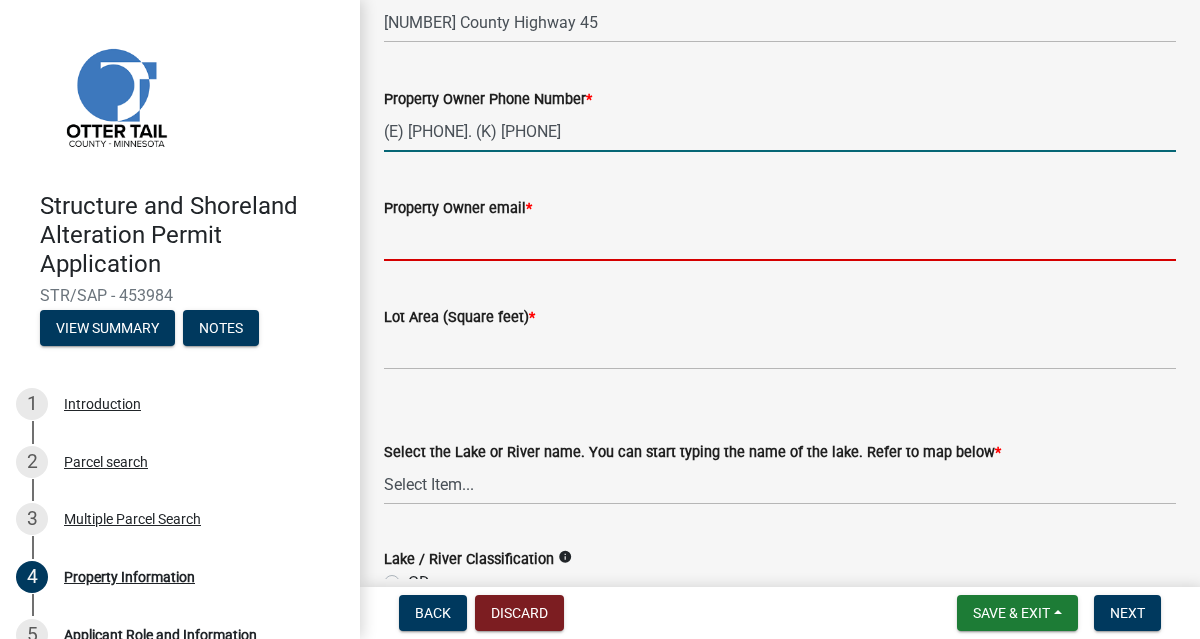 click on "Property Owner email  *" at bounding box center (780, 240) 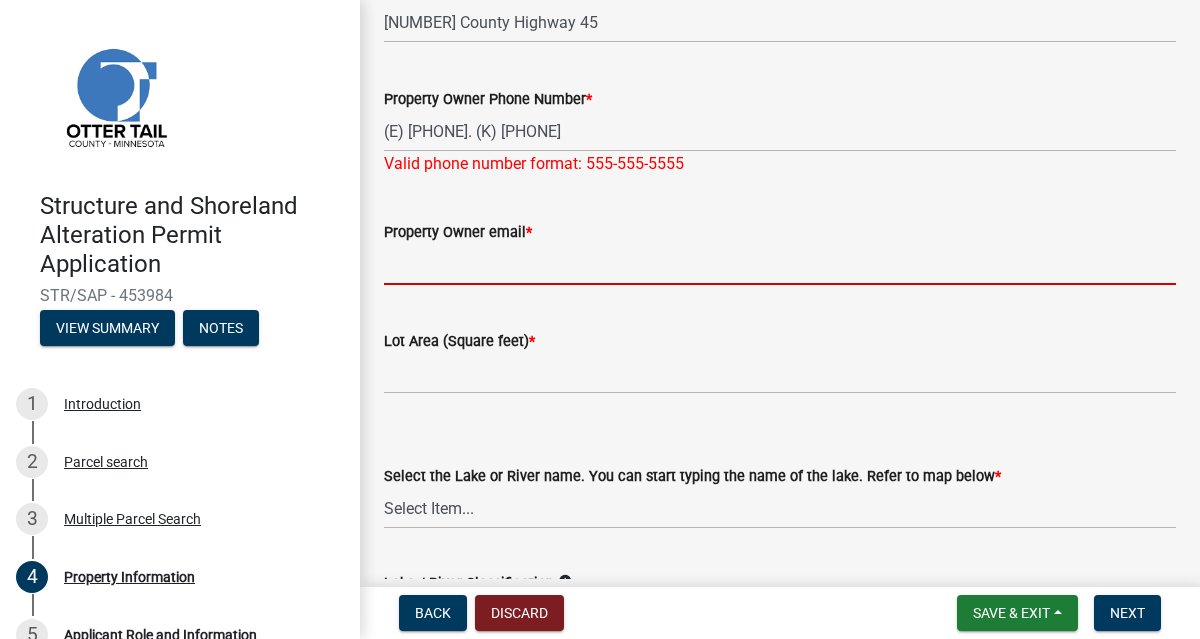 type on "e" 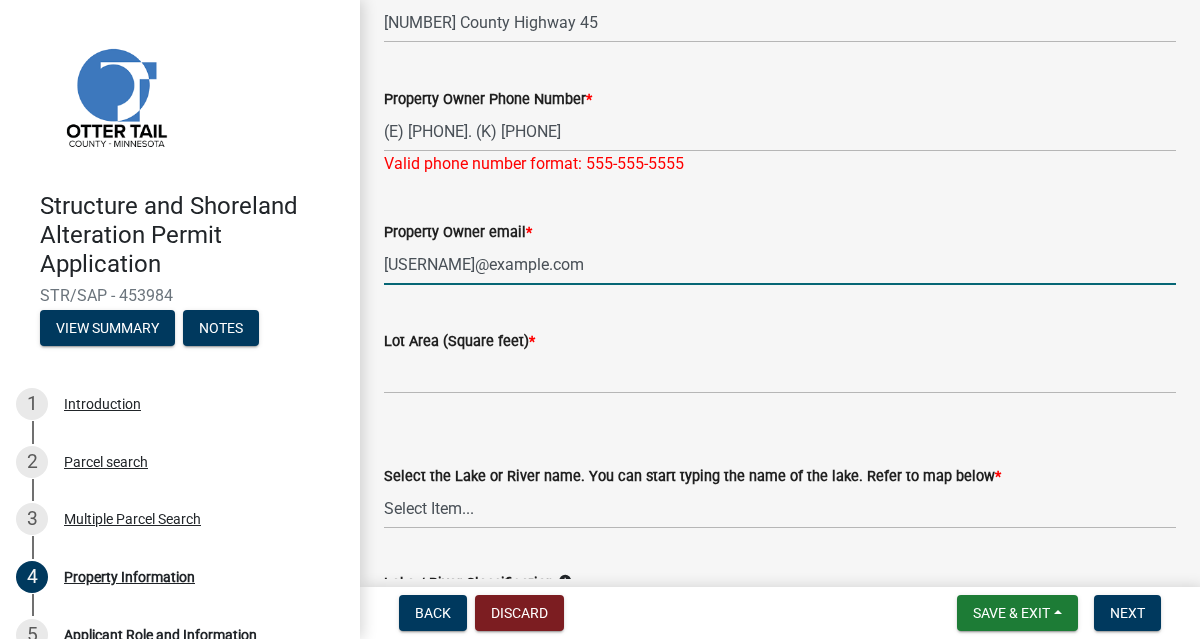 type on "[USERNAME]@example.com" 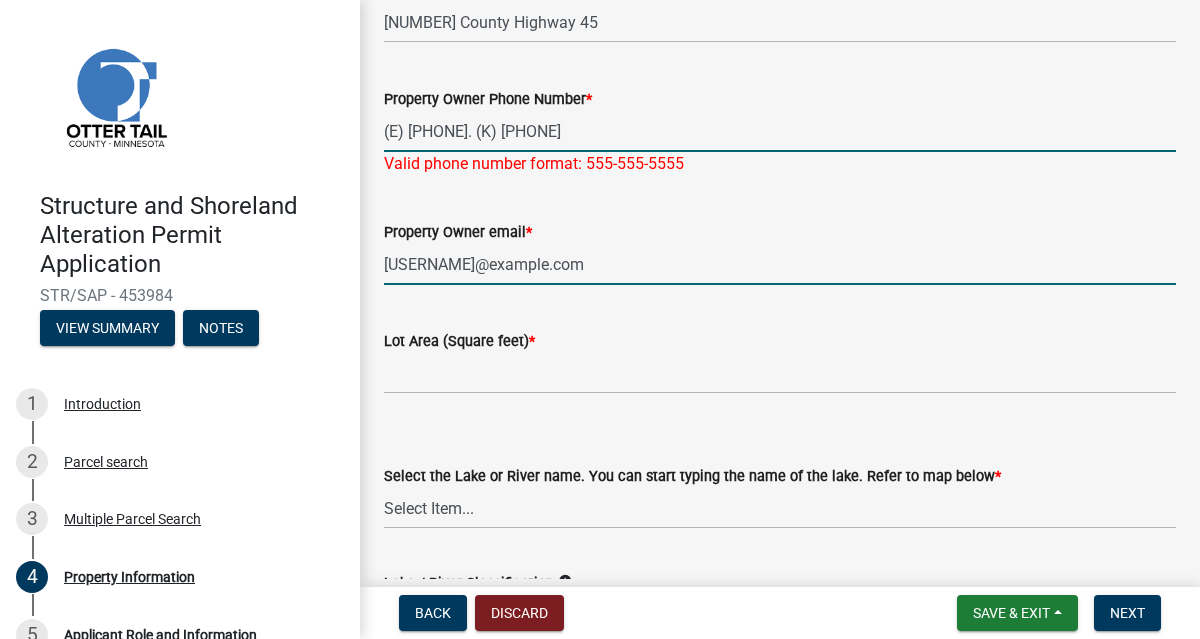 click on "(E) [PHONE]. (K) [PHONE]" at bounding box center [780, 131] 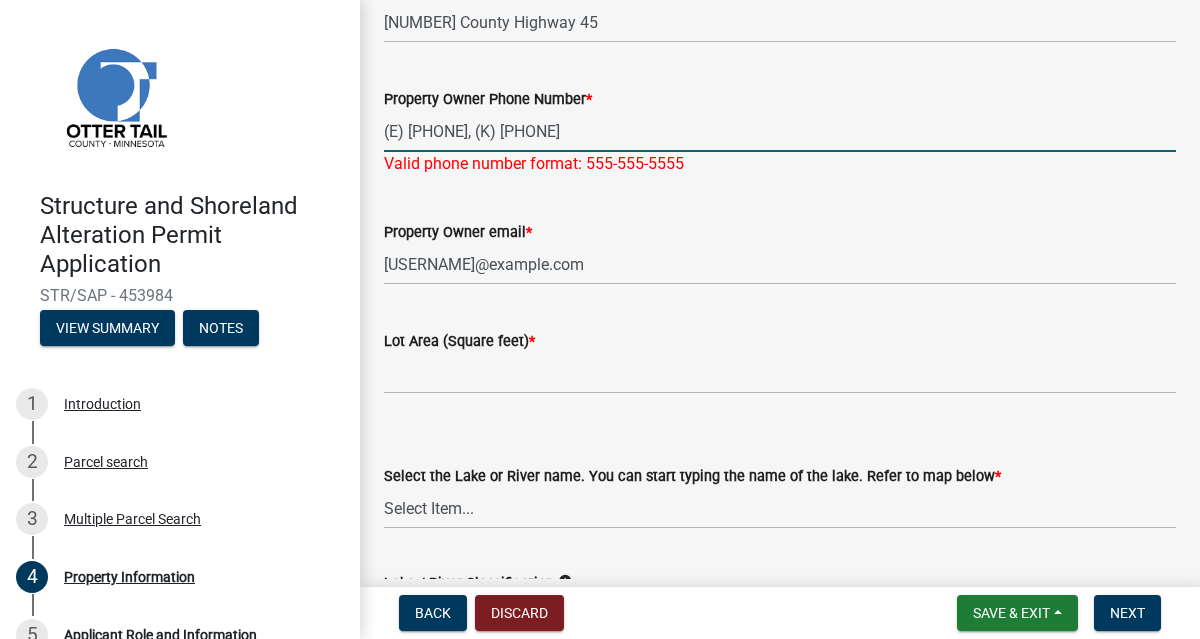 type on "(E) [PHONE], (K) [PHONE]" 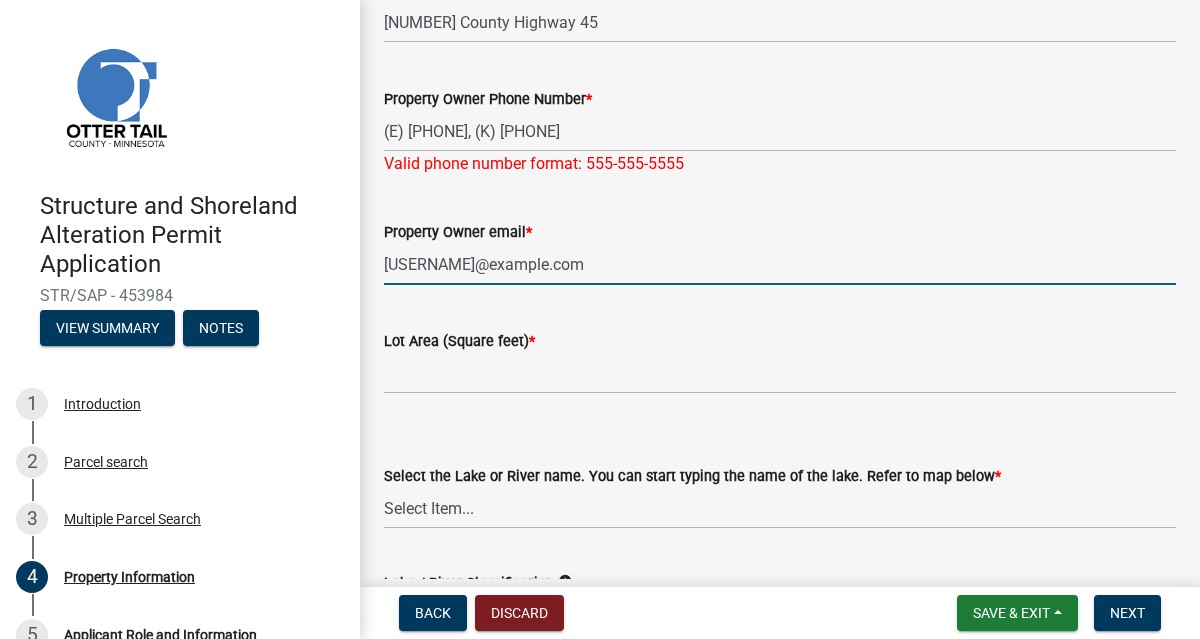 click on "[USERNAME]@example.com" at bounding box center [780, 264] 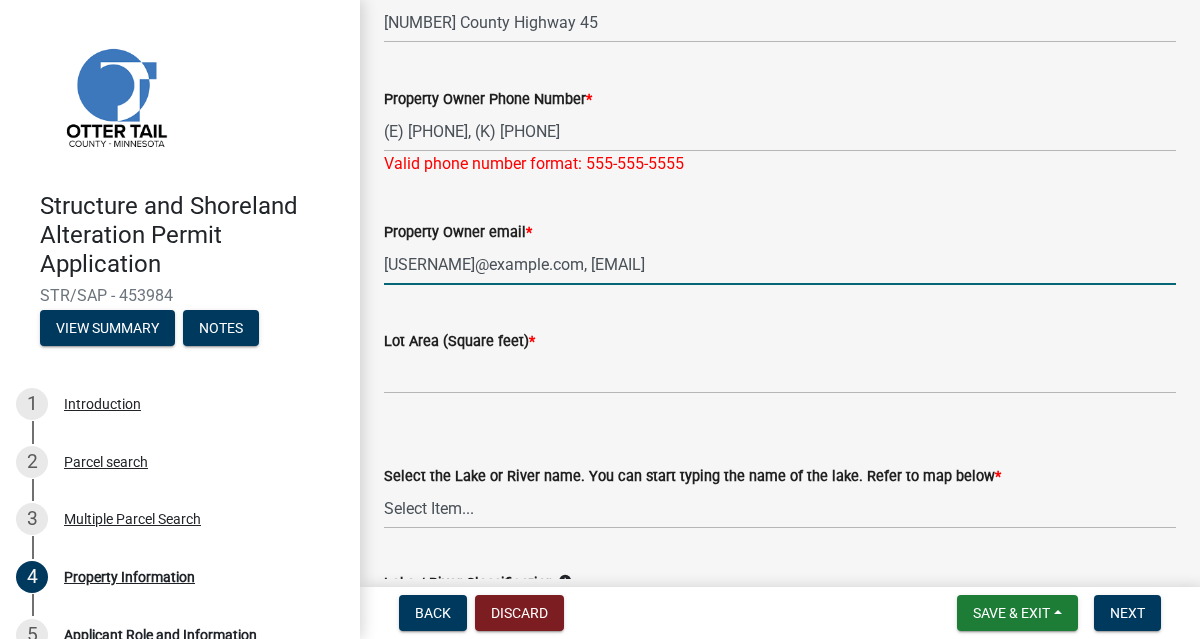 type on "[USERNAME]@example.com, [EMAIL]" 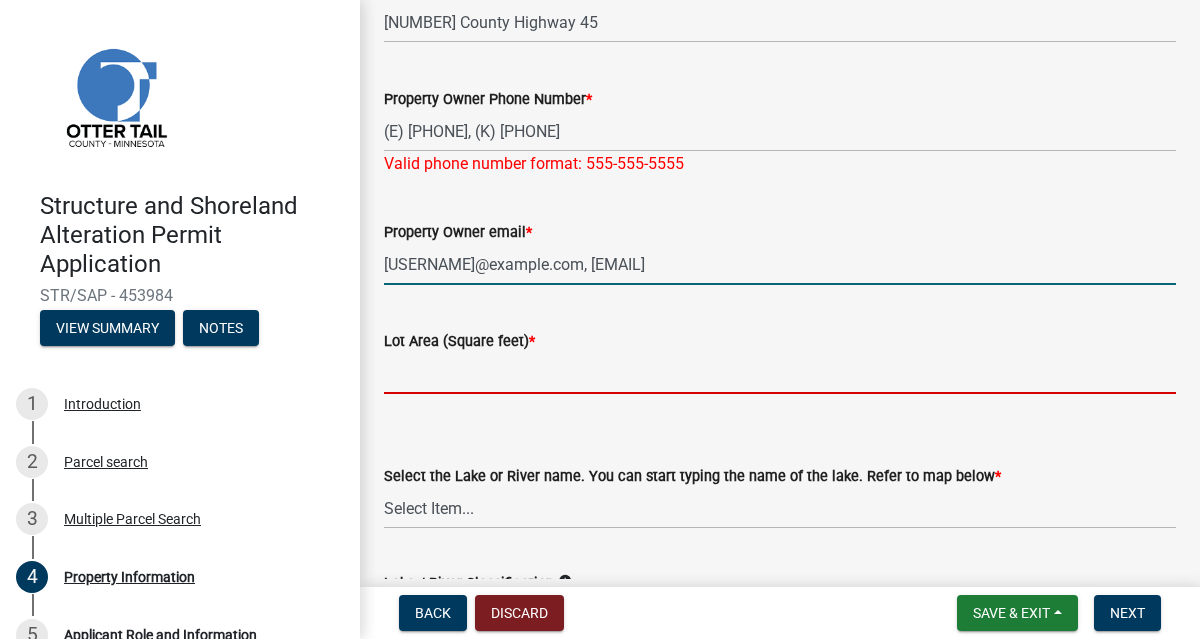 click on "Lot Area (Square feet)  *" 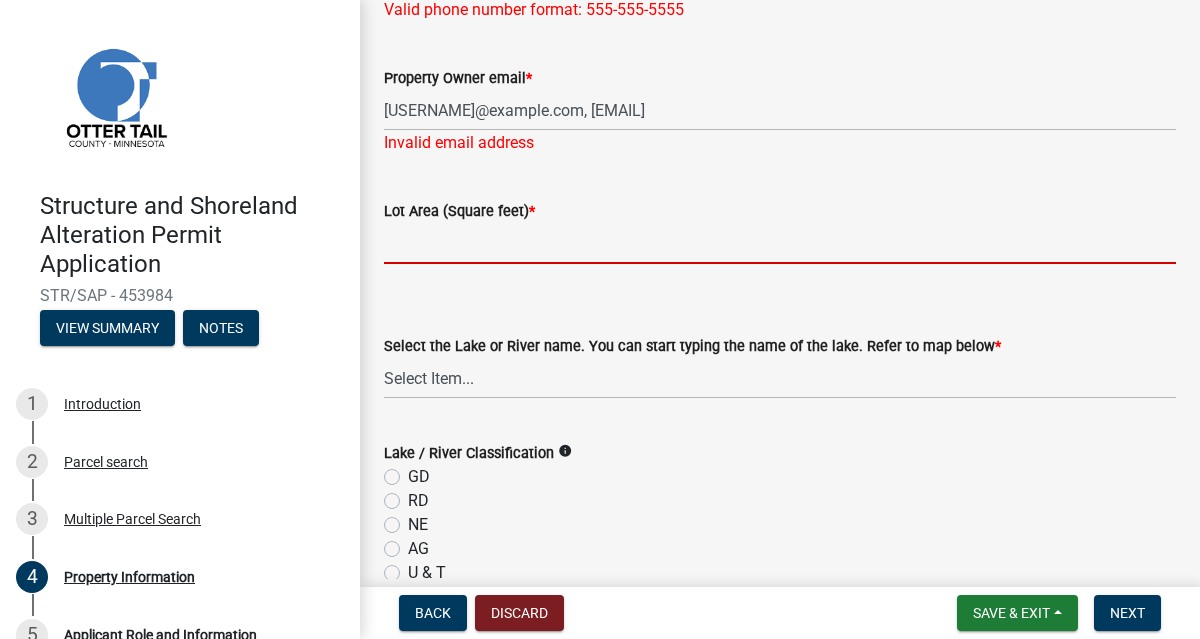 scroll, scrollTop: 436, scrollLeft: 0, axis: vertical 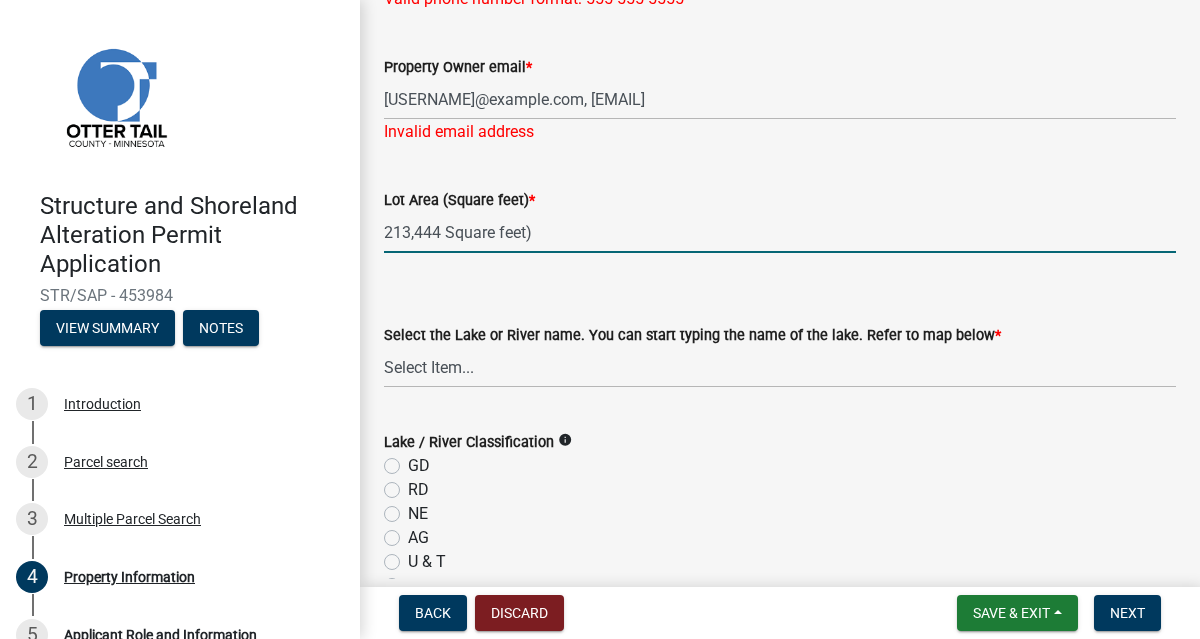 click on "213,444 Square feet)" 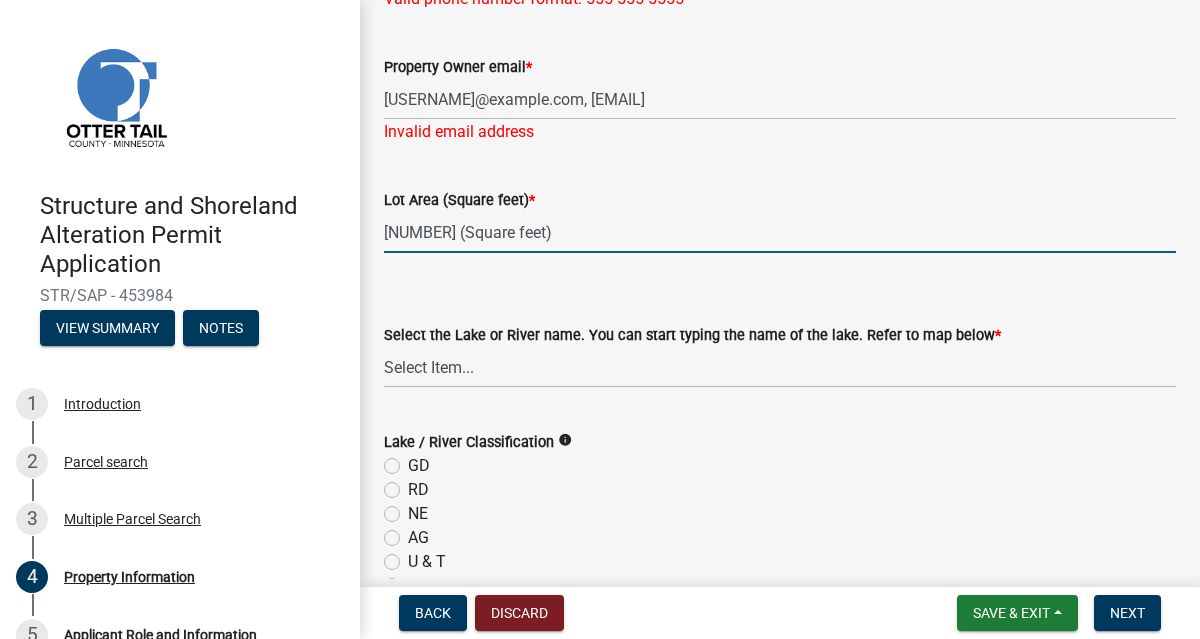 click on "[NUMBER] (Square feet)" 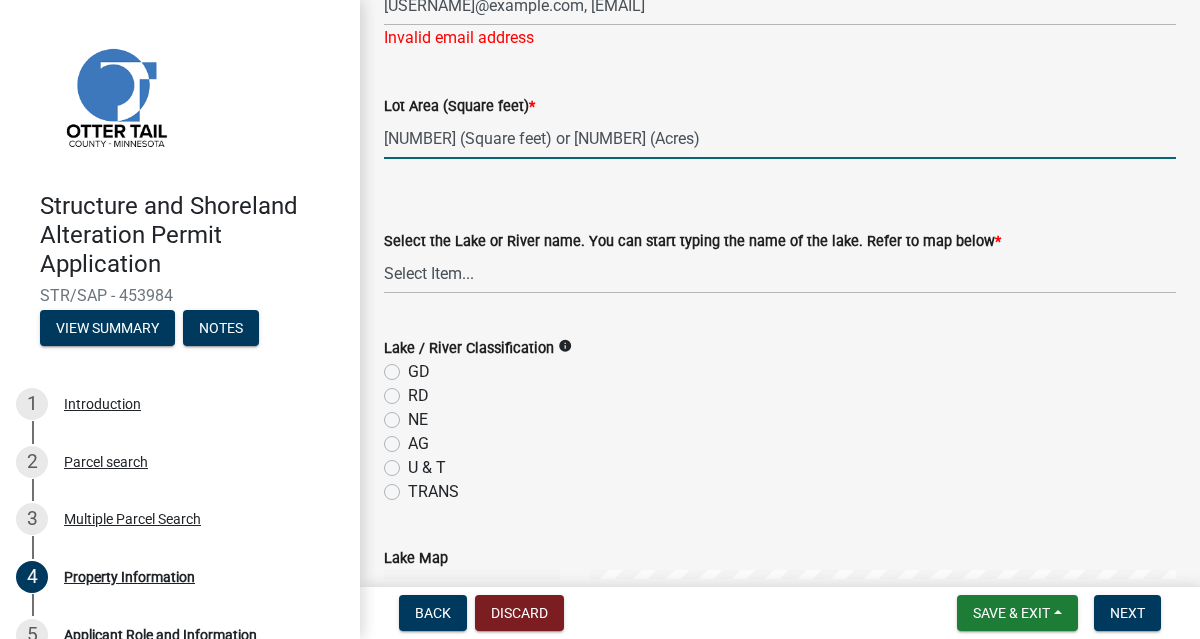 scroll, scrollTop: 548, scrollLeft: 0, axis: vertical 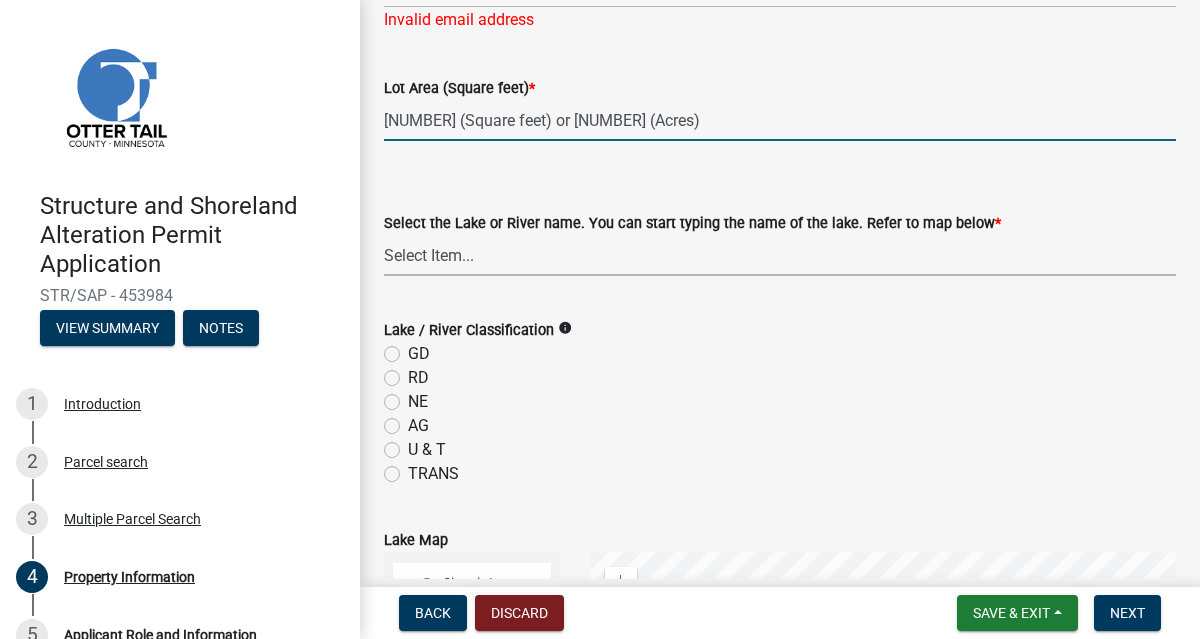 type on "2134444.9" 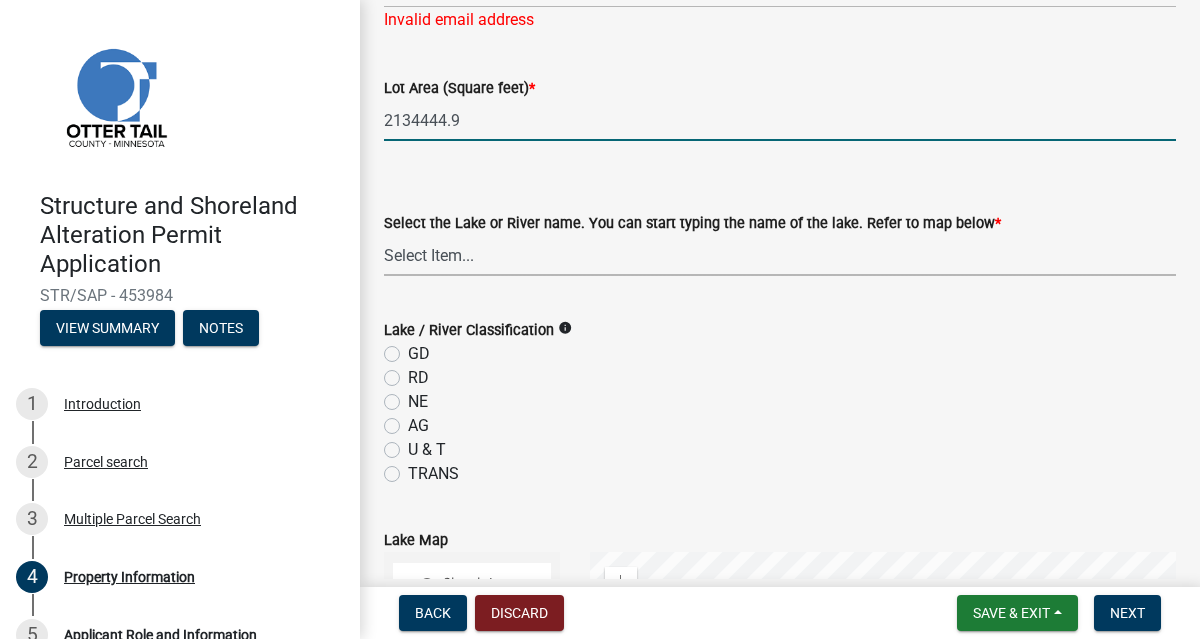 click on "Select Item...   None    Adley  56-031   Albert  56-118    Alfred  56-600    Alice  56-244   Alice   56-506    Alice  56-867   Alice  84-001   Alkali   56-611   Almora   56-049   Altner   56-875   Anderson   56-716   Anna   56-448    Annie  56-604   Annie Battle   56-241   Archie   56-629   Arken   56-086   Augusta   56-025   Back   56-441   Bahle   56-637   Bass   56-544   Bass   56-570   Bass   56-722   Bass   56-770   Bear   56-069   Beauty Shore   56-195   Beebe   56-416   Beers   56-724   Beiningen   56-754   Belmont   56-237   Berend   56-507   Berger   56-149   Besser  56-027   Big Crow   56-576   Big McDonald   56-386   Big Pine   56-130   Big Stone   56-701   Birch   56-674   Blacken   56-405    Blanche  56-240   Block   56-079   Boedigheimer   56-212   Bolton   56-318   Bon   56-734   Boos   56-341   Boot   03-248   Bracket   56-738   Bradbury   56-548   Bray   56-472   Bredeson   56-173   Brekke   56-664   Bromseth   56-655   Brown   56-315   Buchanan   56-209   Buck   03-473   Bullhead   56-171" at bounding box center [780, 255] 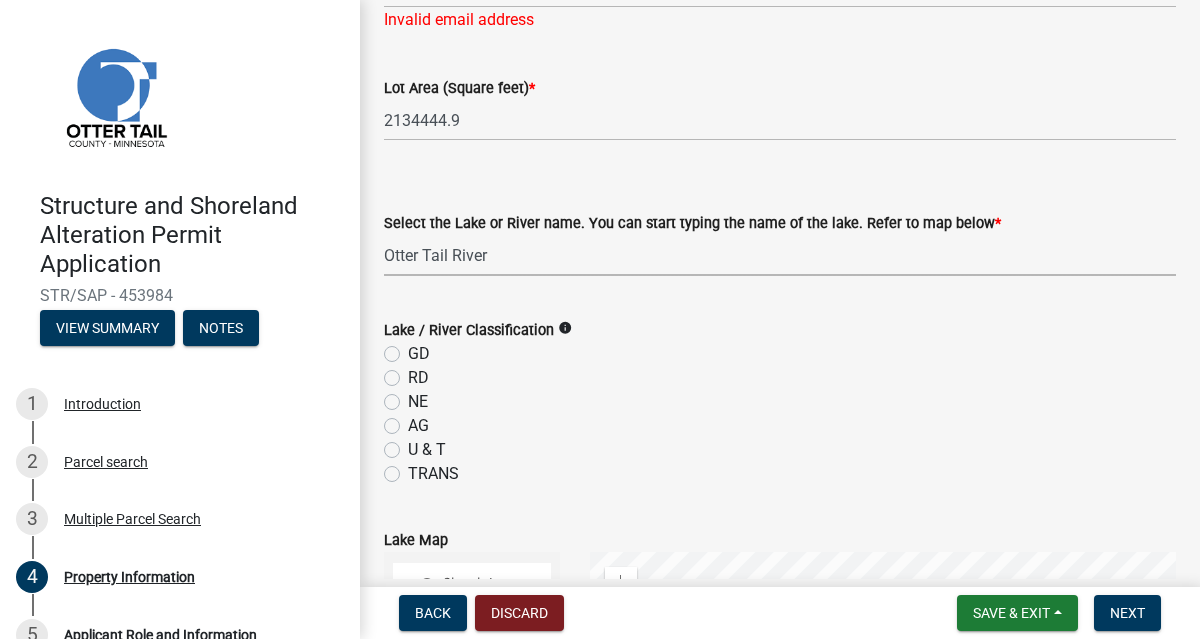 select on "a82b1564-af38-43e9-baf6-c150c44527b7" 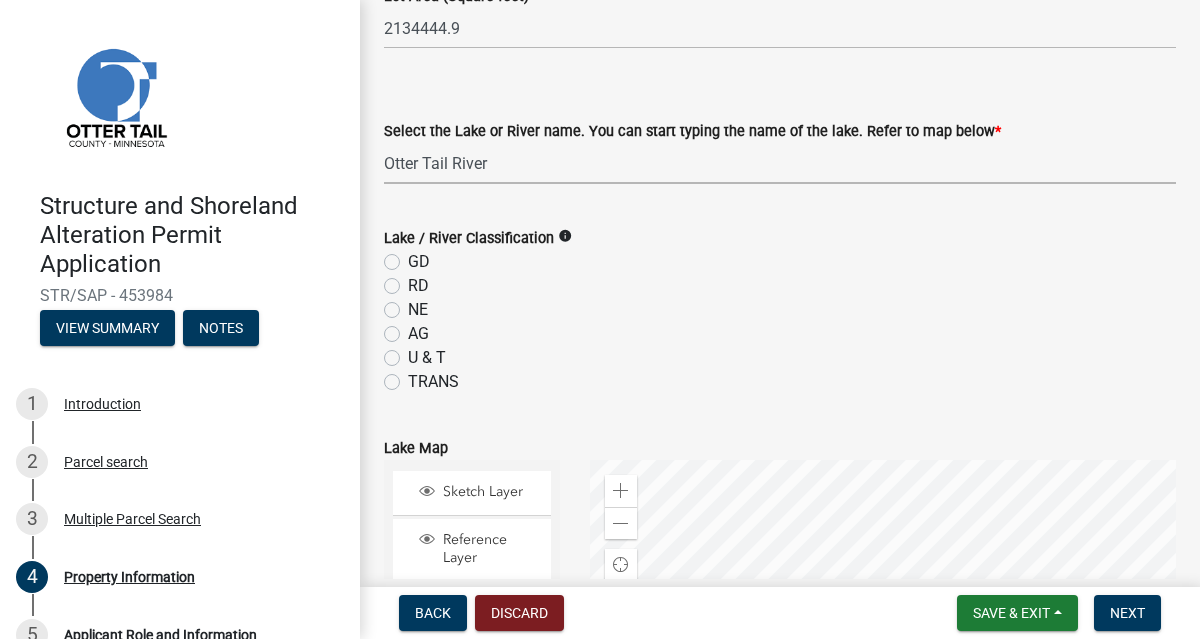 scroll, scrollTop: 652, scrollLeft: 0, axis: vertical 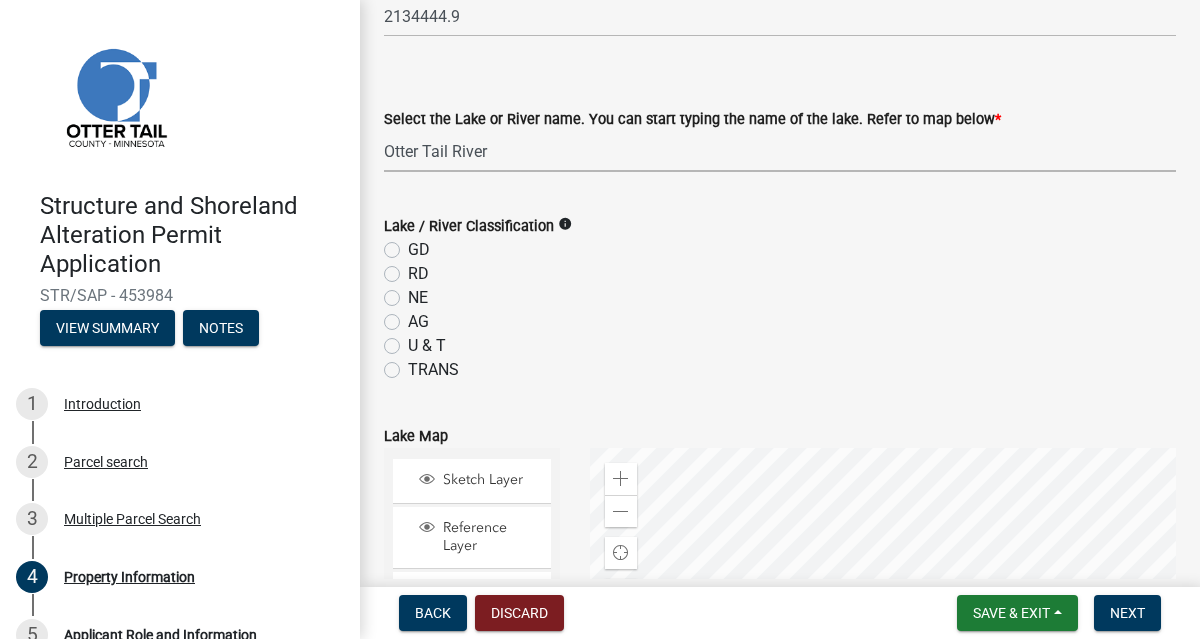 click on "AG" 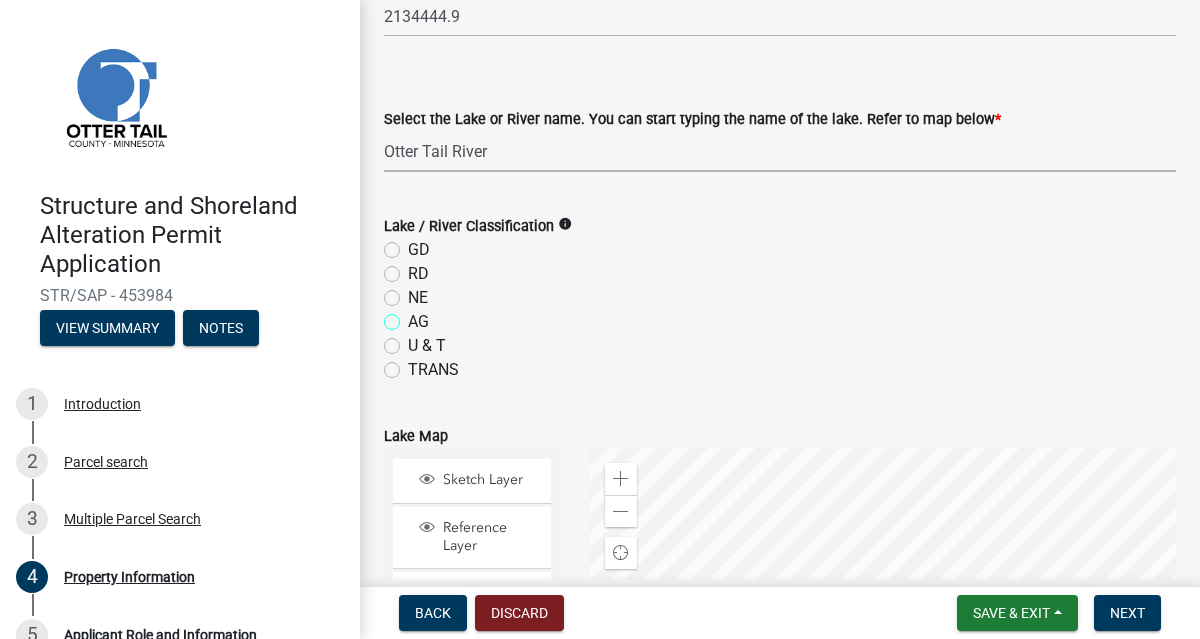 click on "AG" at bounding box center (414, 316) 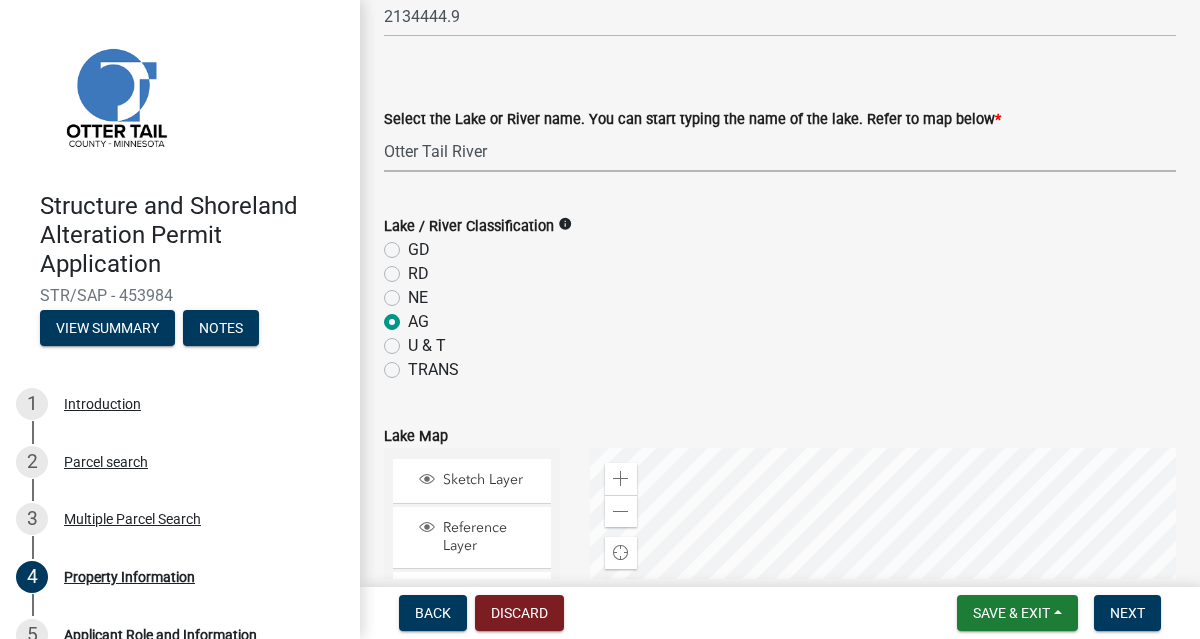 radio on "true" 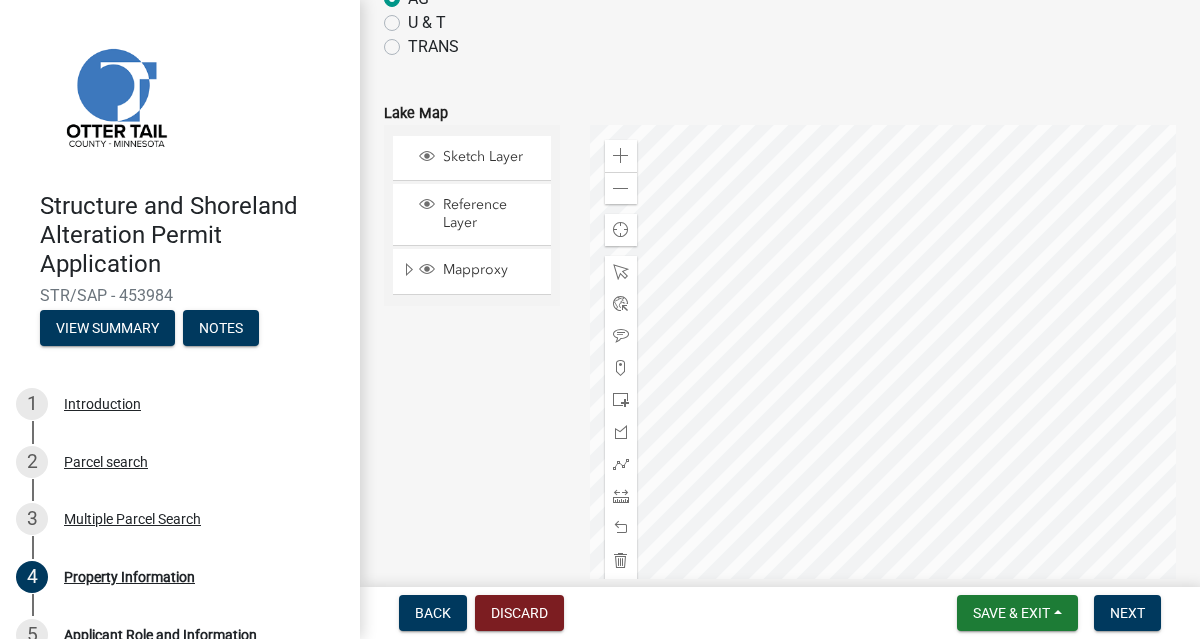 scroll, scrollTop: 1008, scrollLeft: 0, axis: vertical 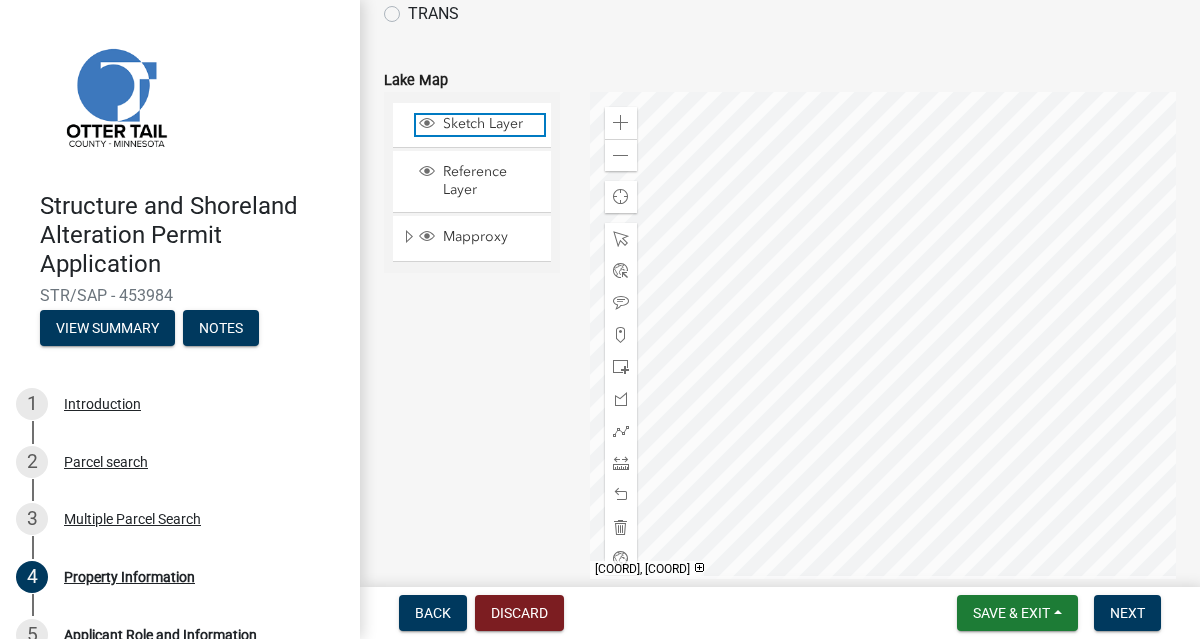 click on "Sketch Layer" at bounding box center (491, 124) 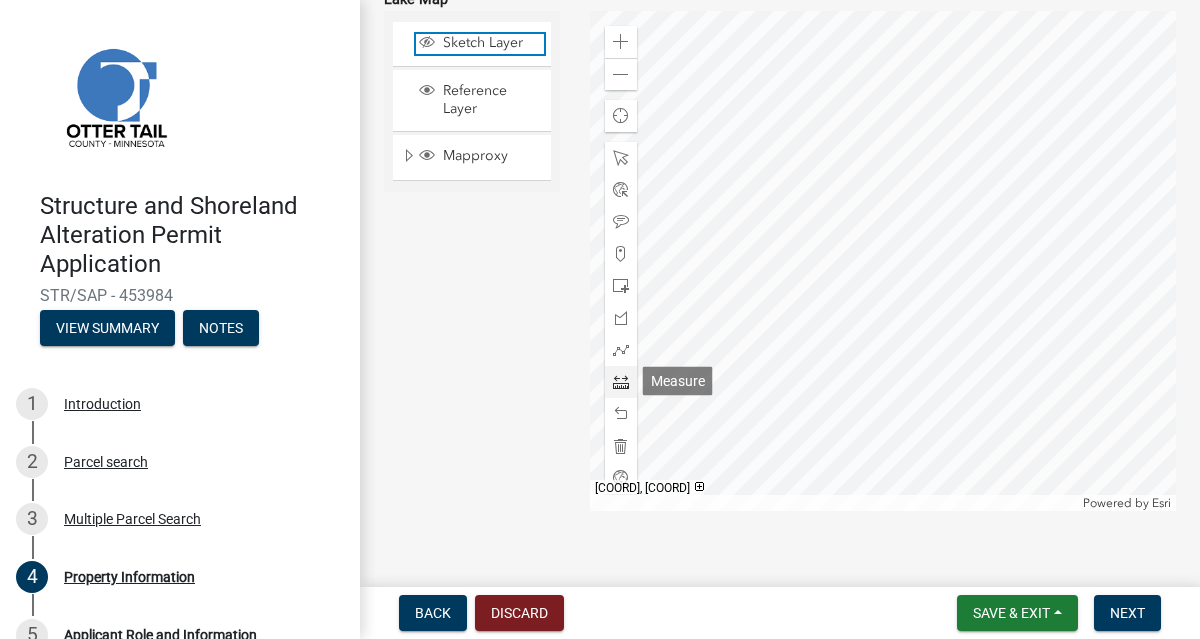 scroll, scrollTop: 1089, scrollLeft: 0, axis: vertical 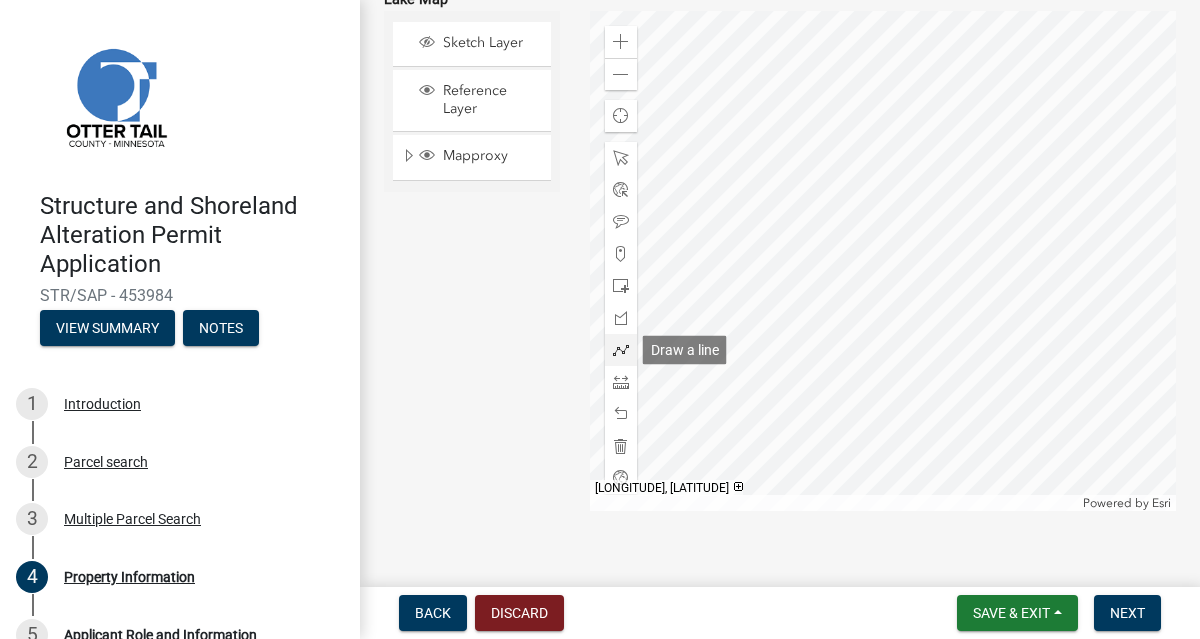 click 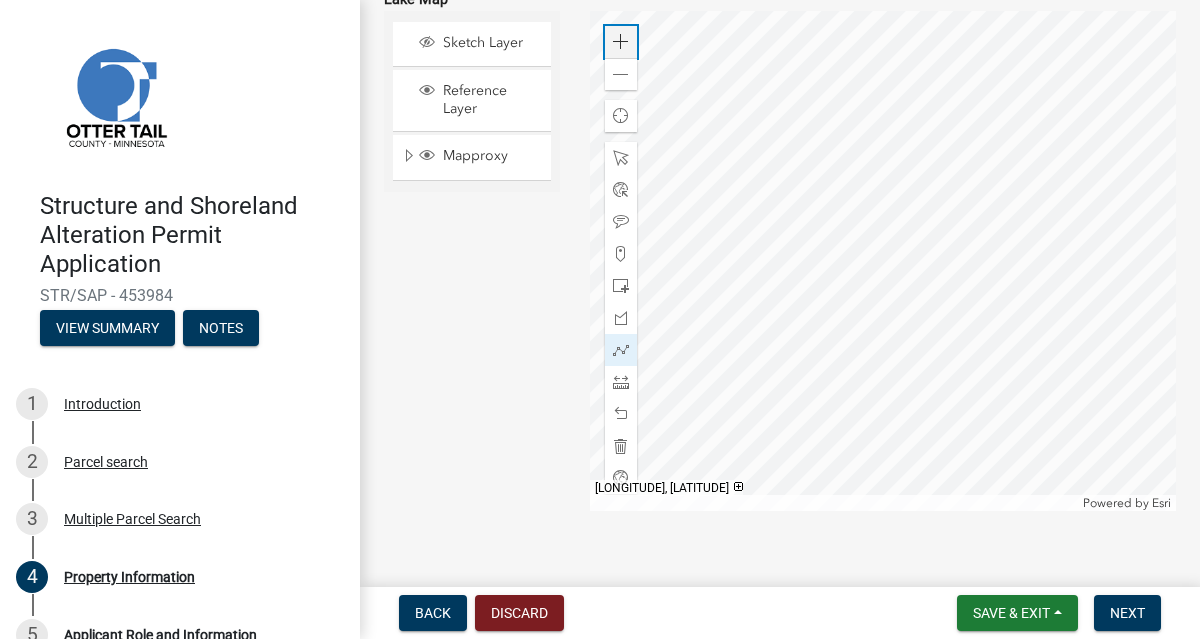 click 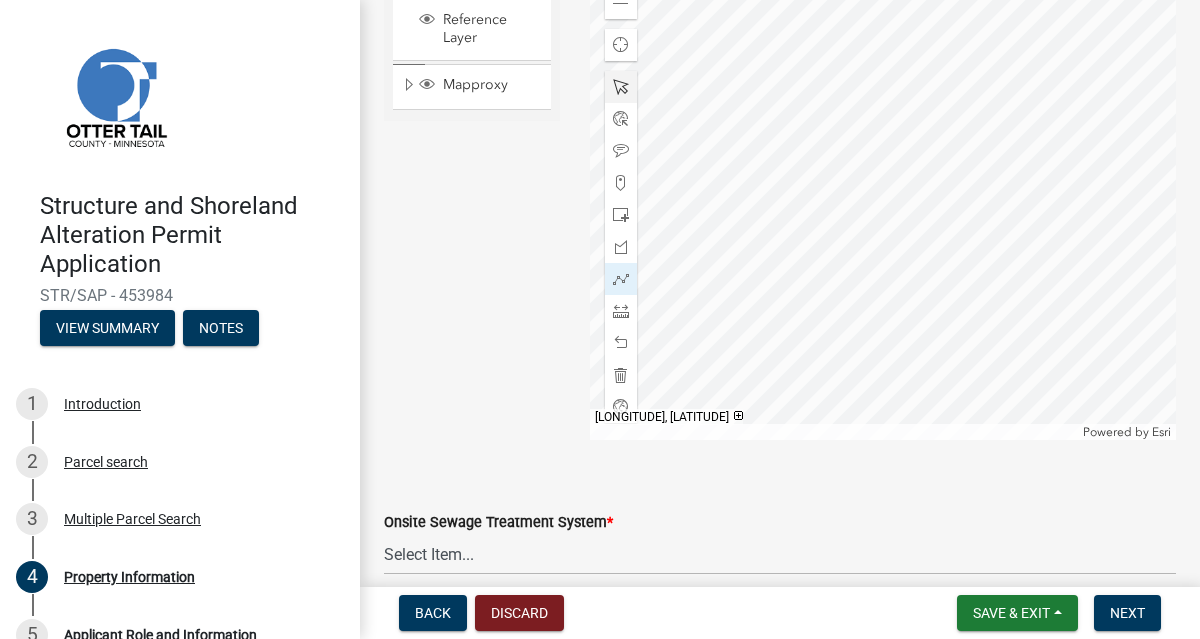 scroll, scrollTop: 1156, scrollLeft: 0, axis: vertical 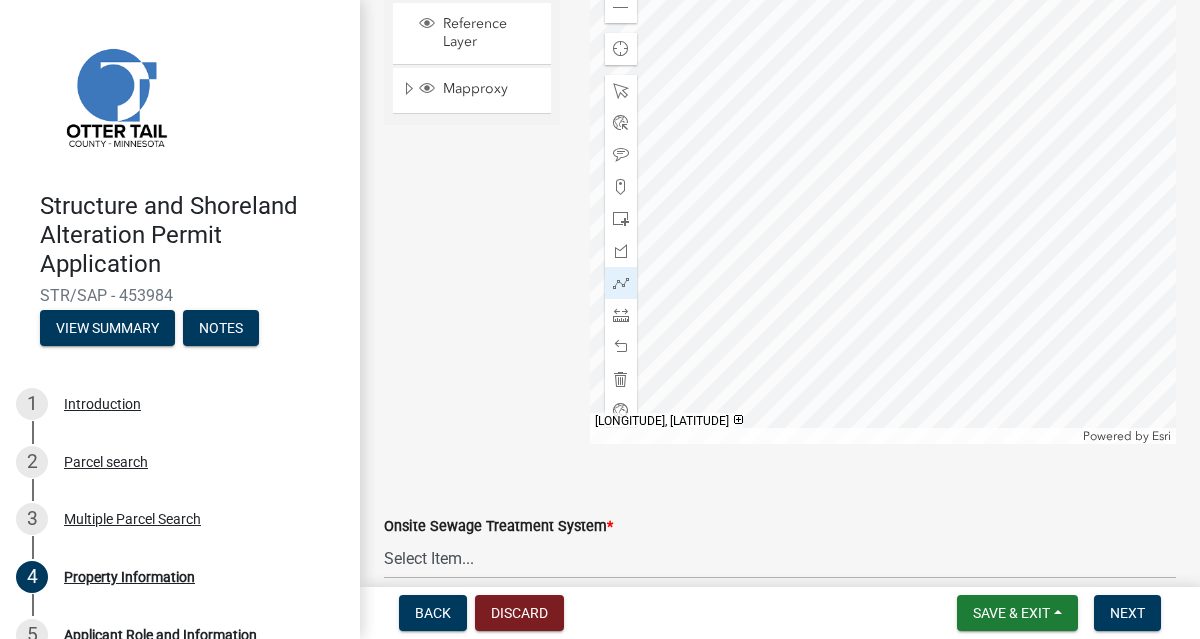 click 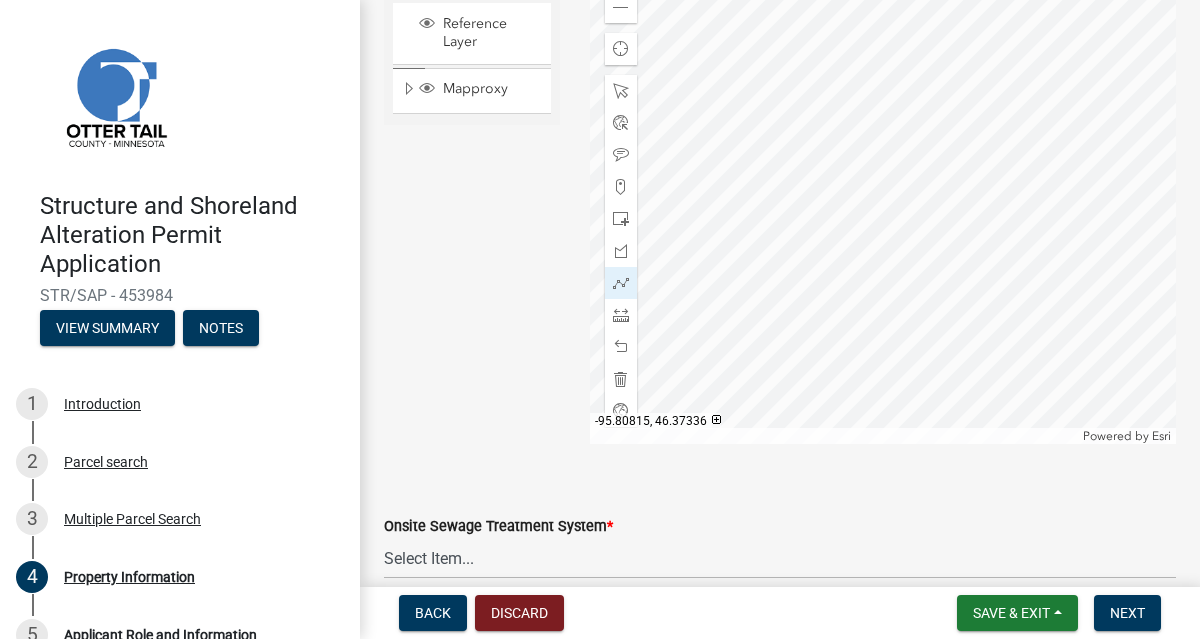 click 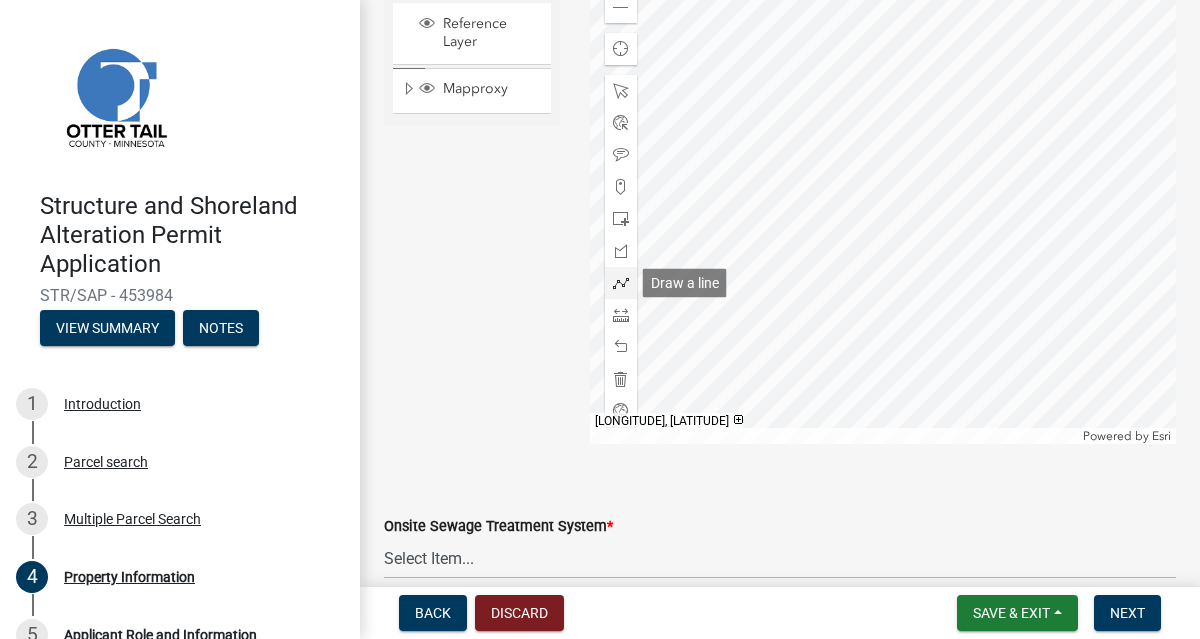 click 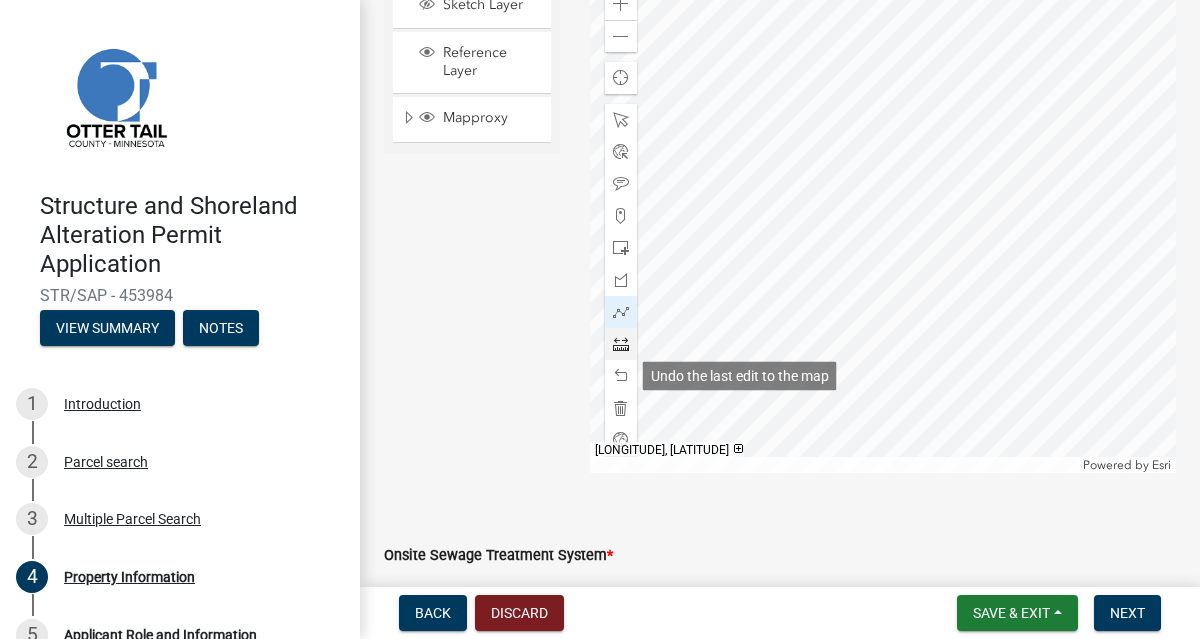 scroll, scrollTop: 1129, scrollLeft: 0, axis: vertical 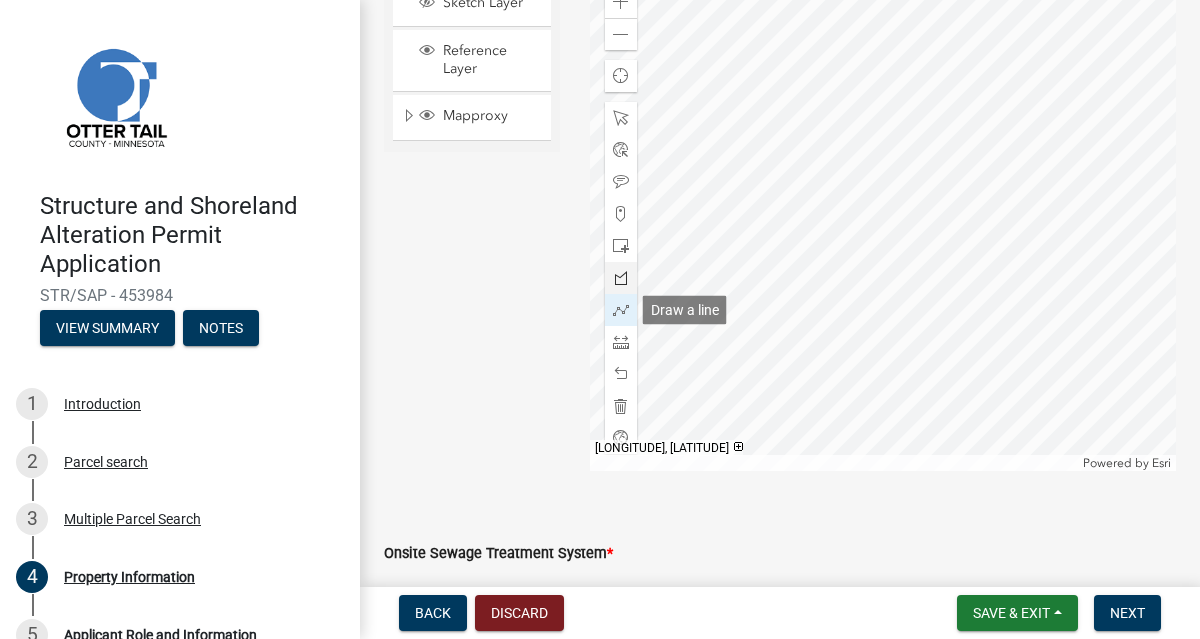 click 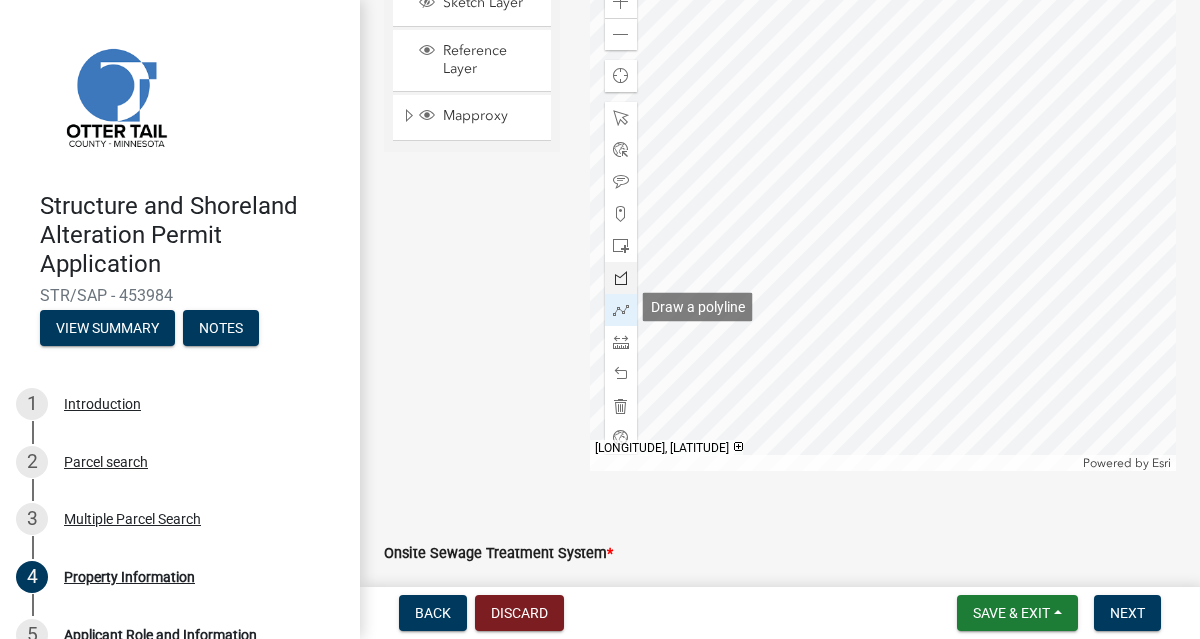 scroll, scrollTop: 1100, scrollLeft: 0, axis: vertical 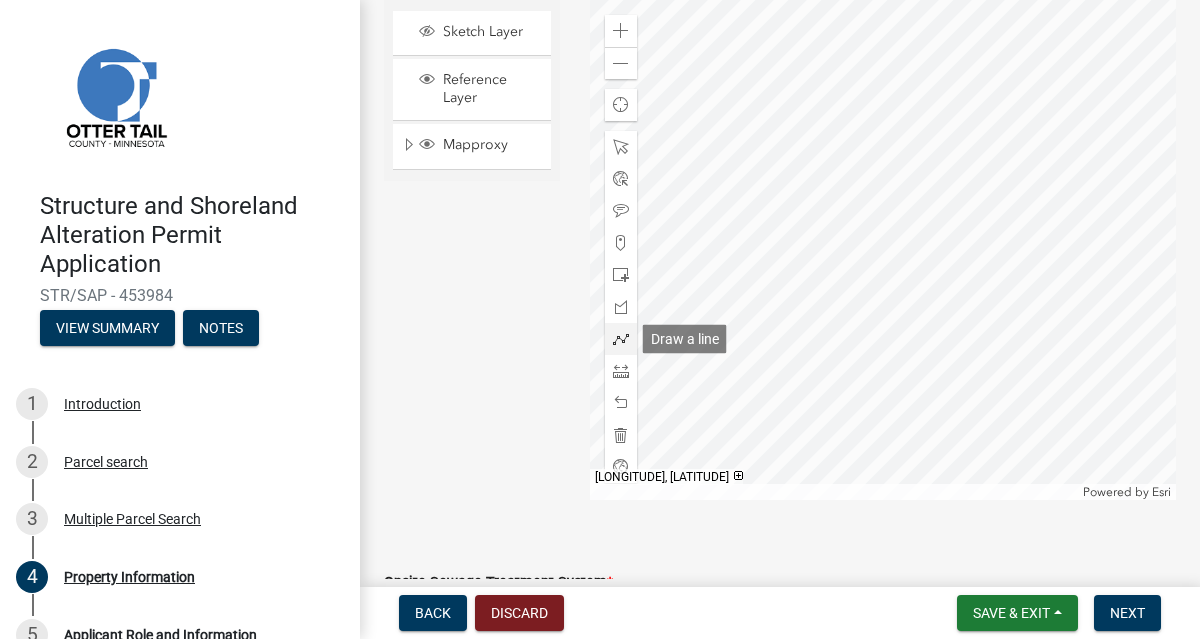 click 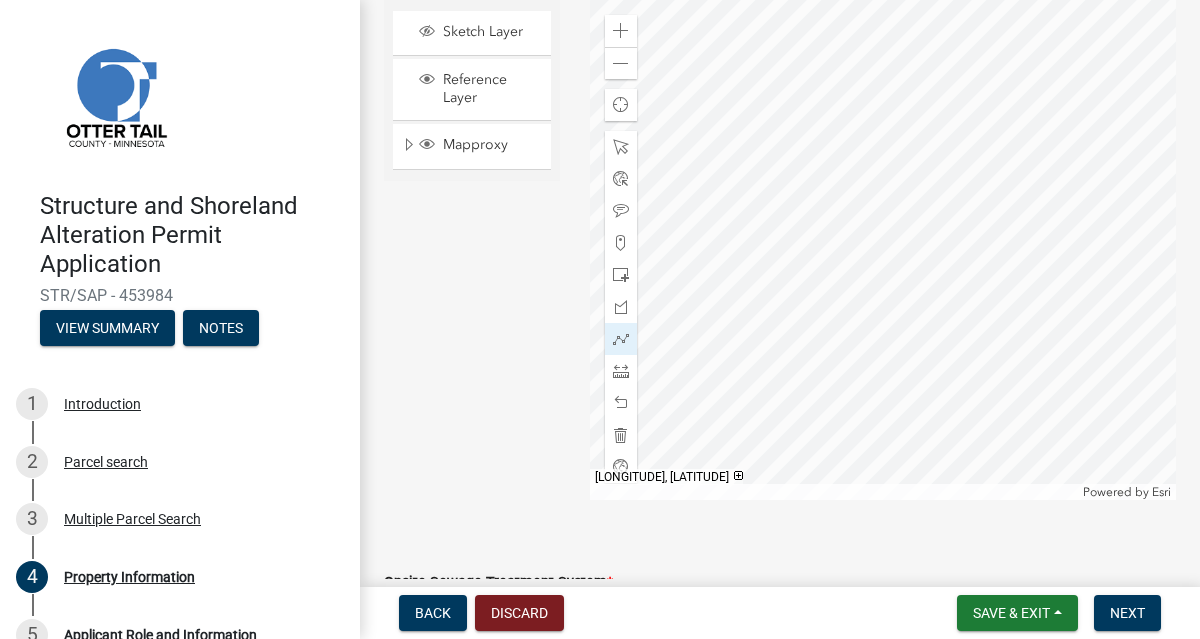 click 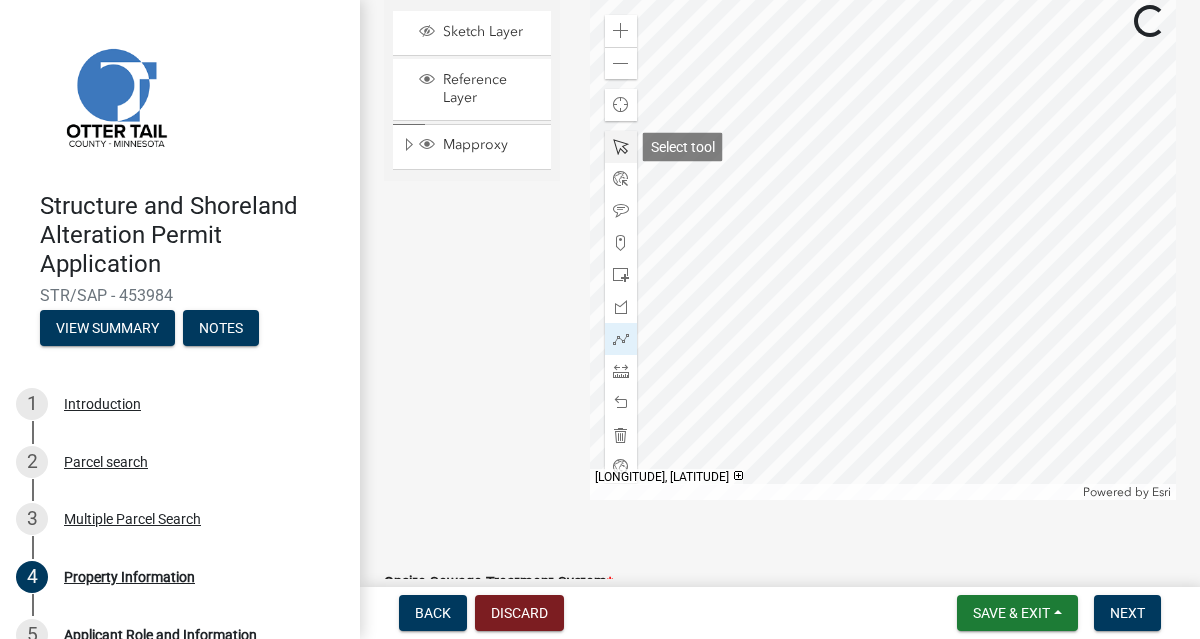 click 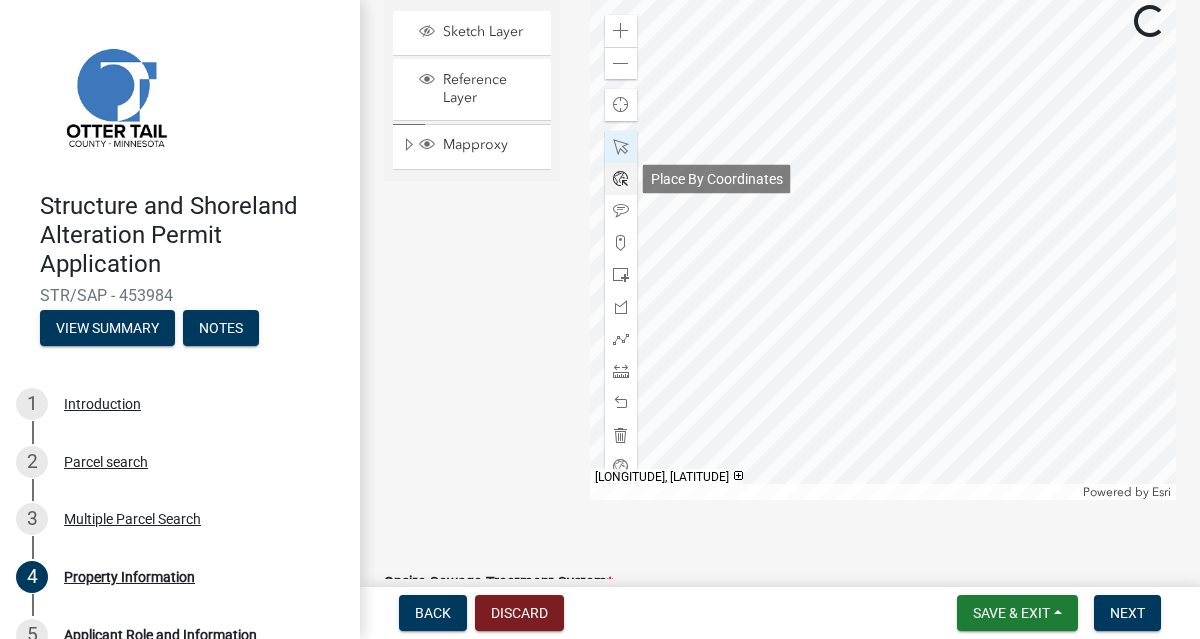 click 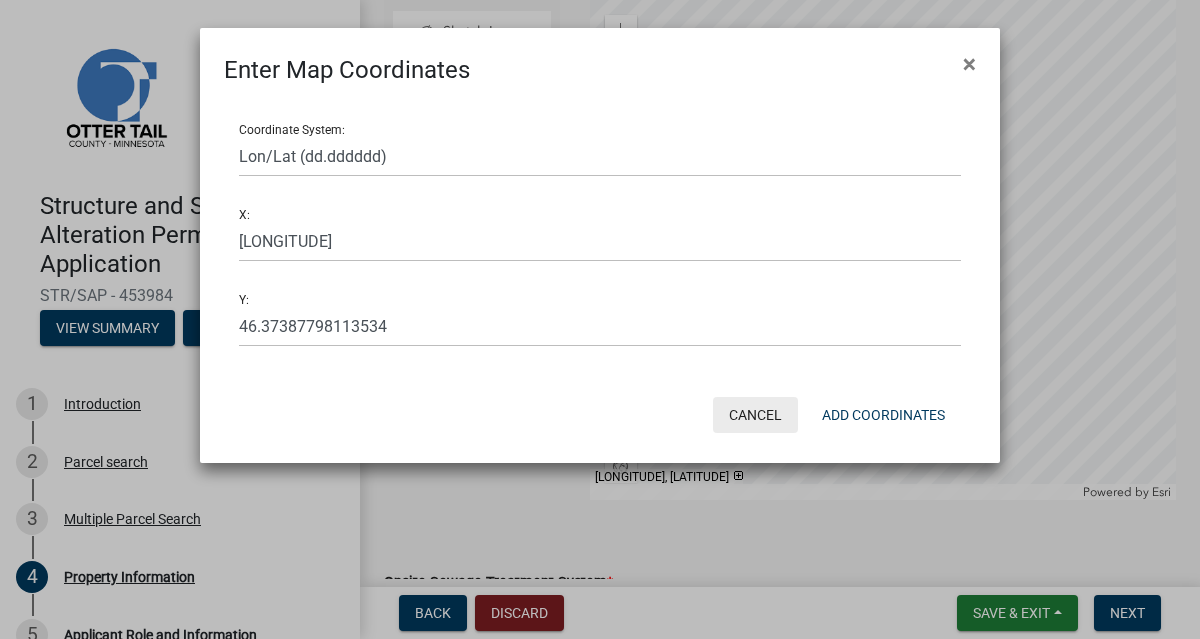 click on "Cancel" 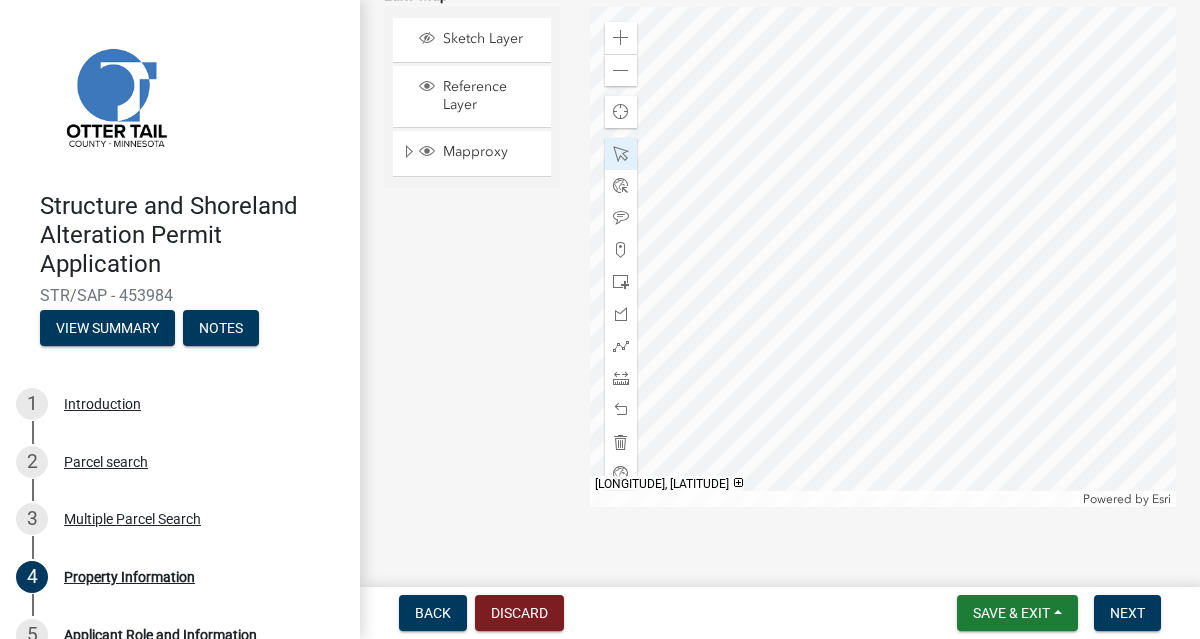 scroll, scrollTop: 1089, scrollLeft: 0, axis: vertical 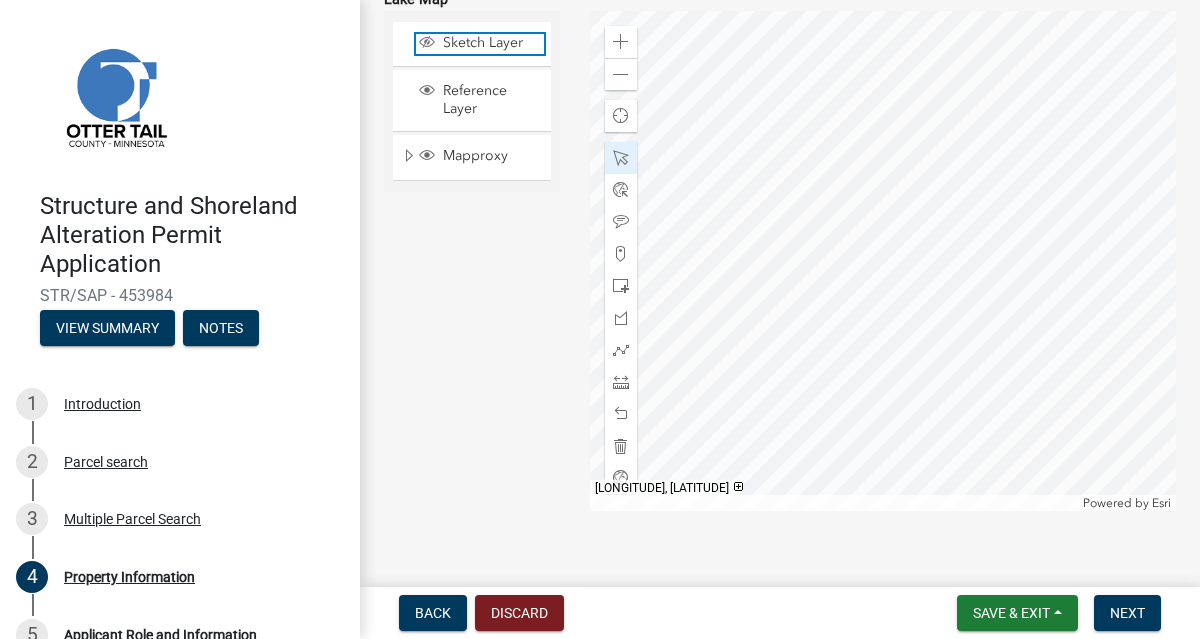 click on "Sketch Layer" at bounding box center (491, 43) 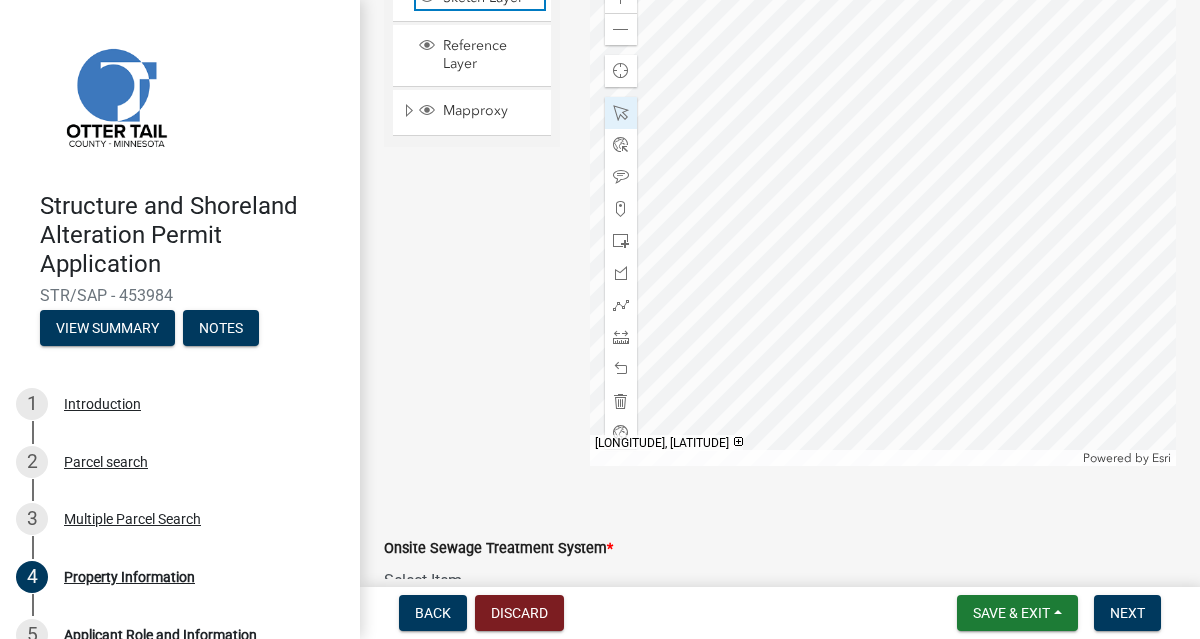 scroll, scrollTop: 1135, scrollLeft: 0, axis: vertical 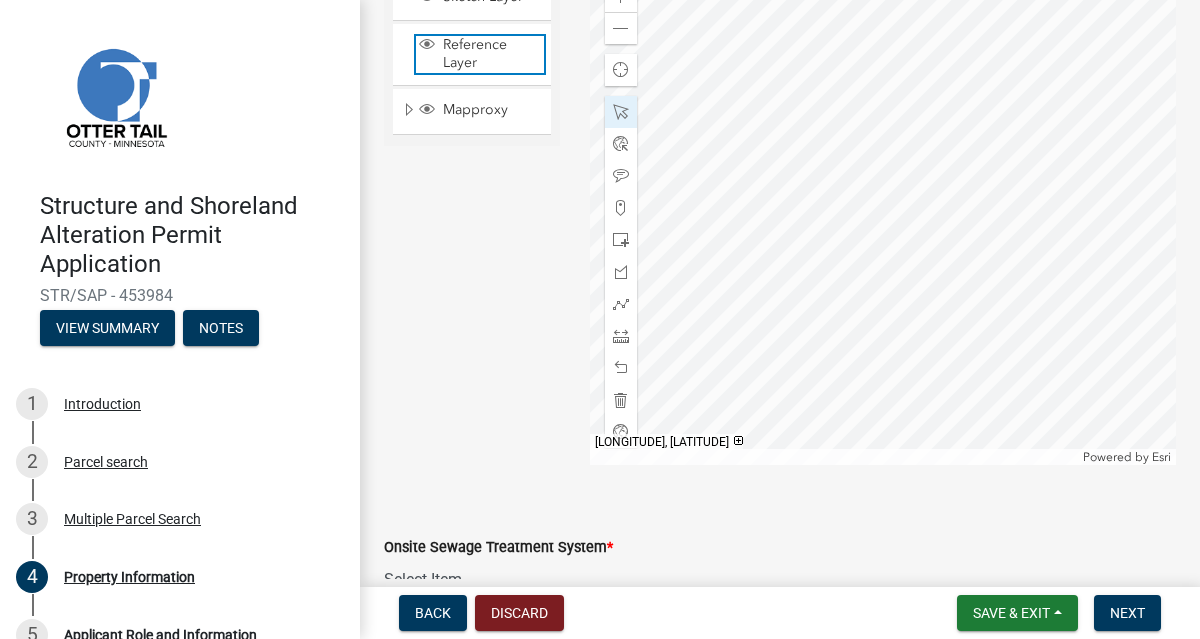 click on "Reference Layer" at bounding box center [491, 54] 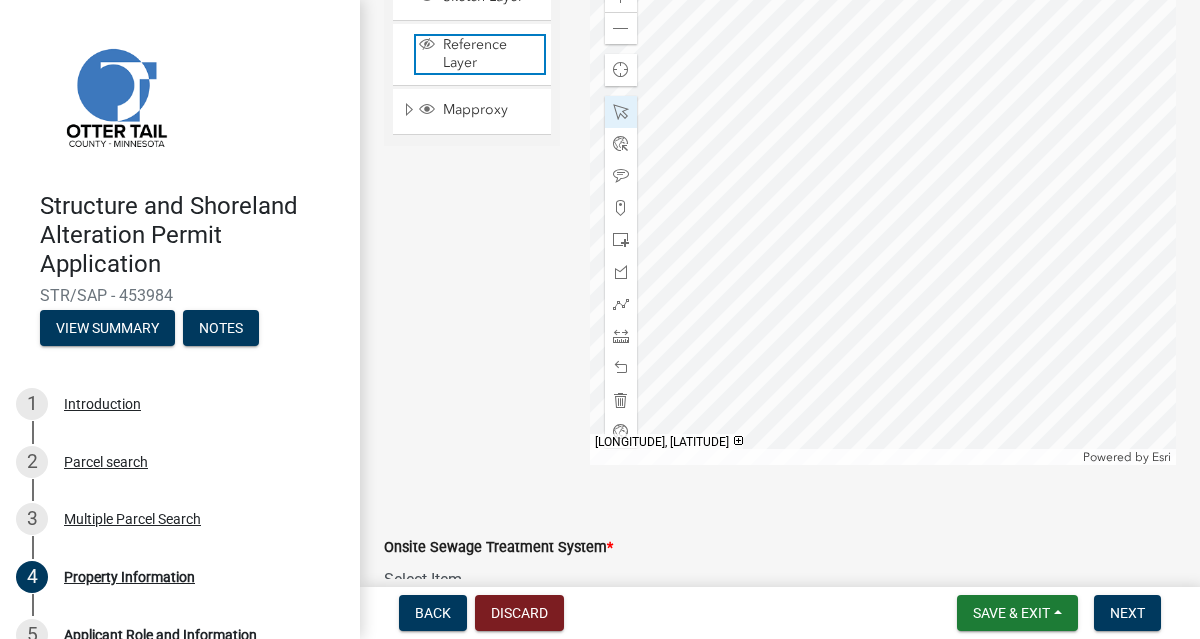 click on "Reference Layer" at bounding box center (491, 54) 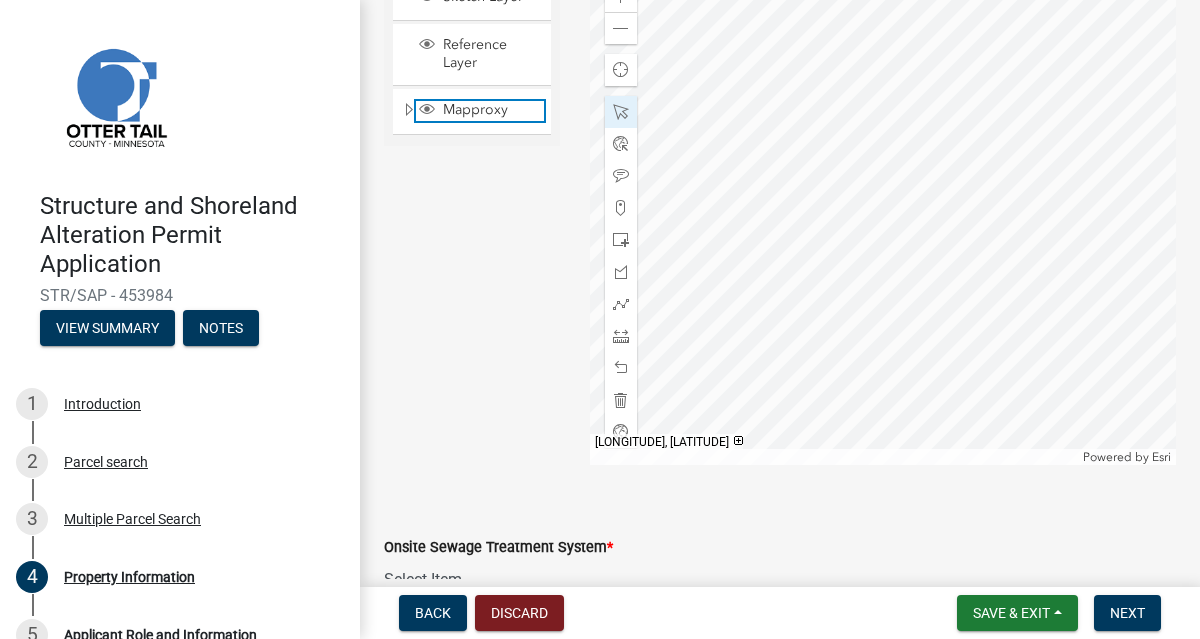 click on "Mapproxy" 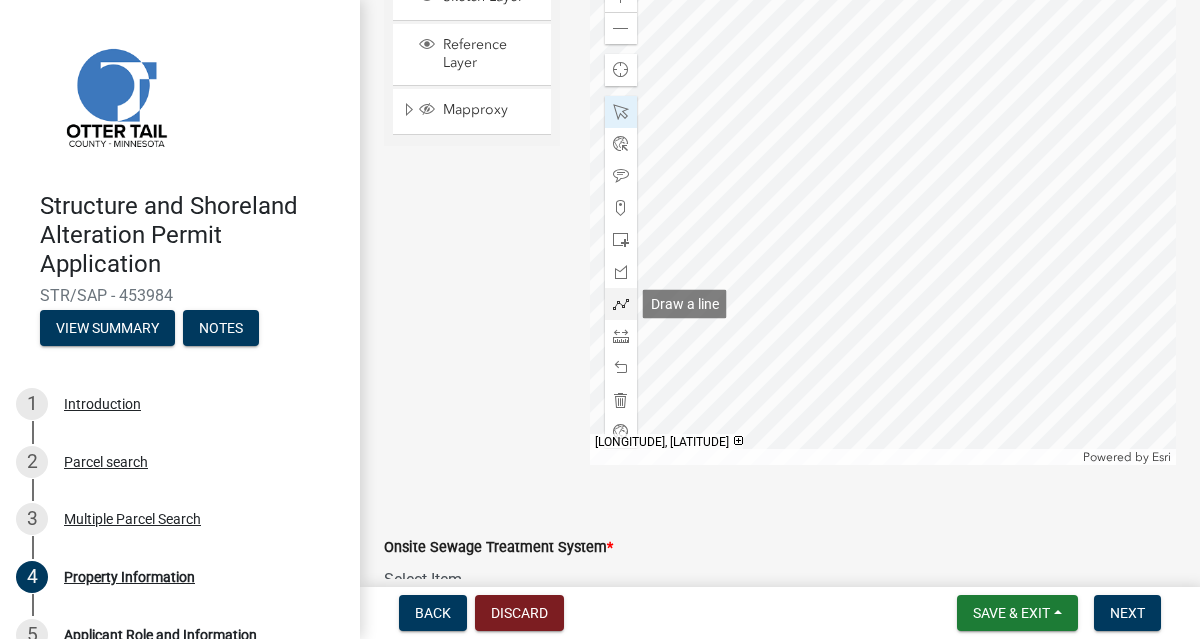 click 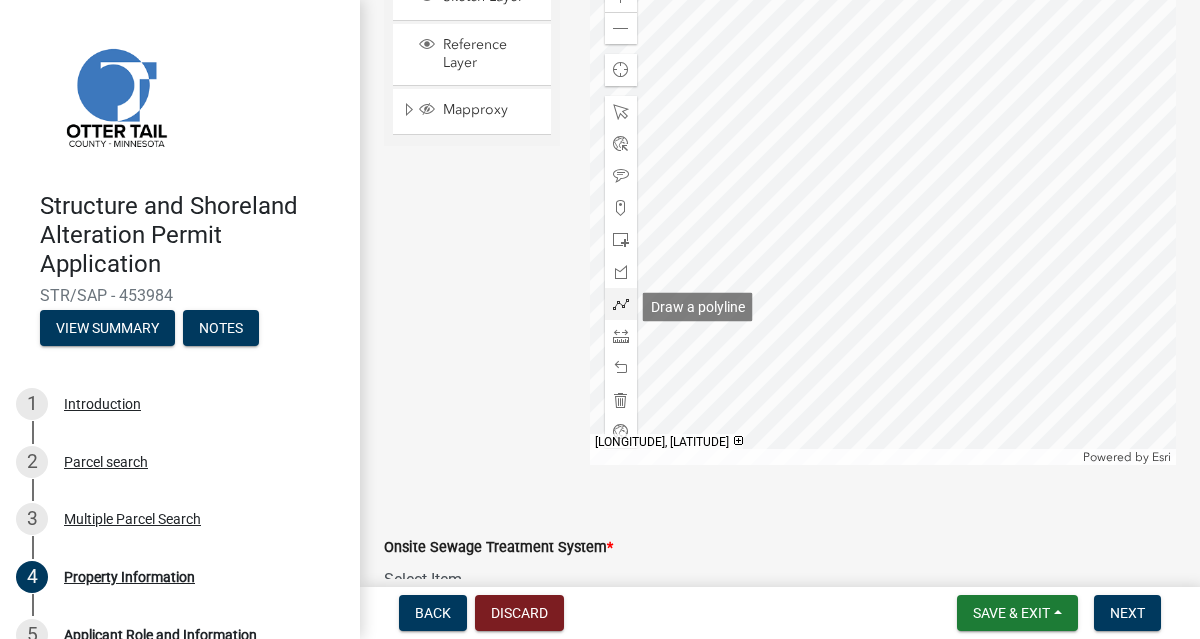 scroll, scrollTop: 1100, scrollLeft: 0, axis: vertical 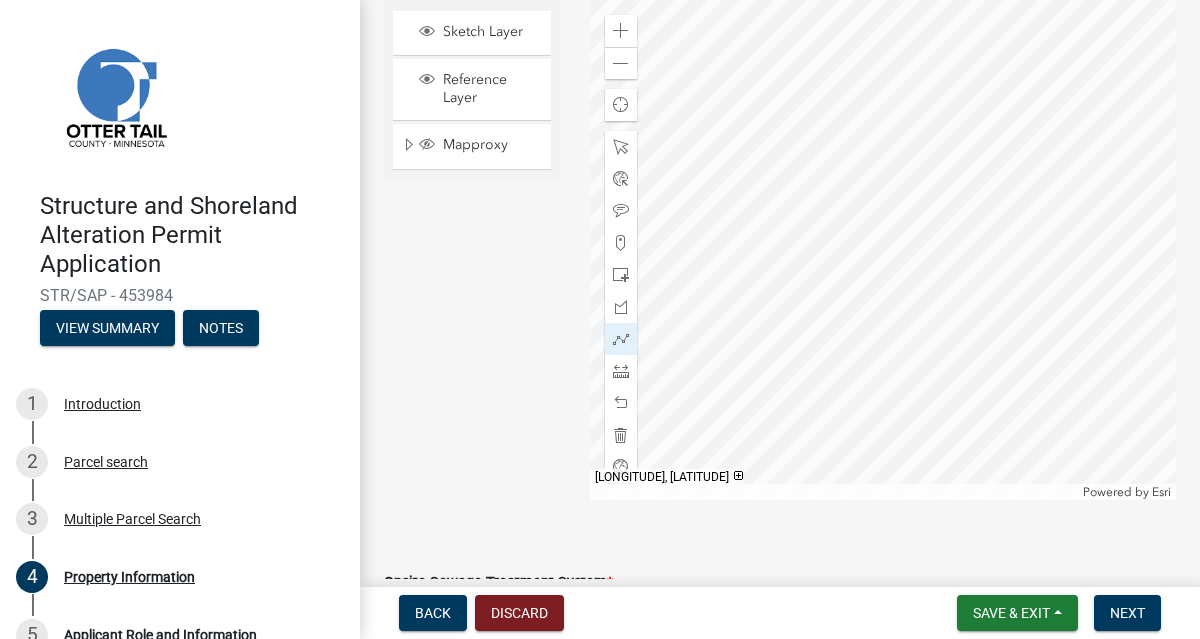 click 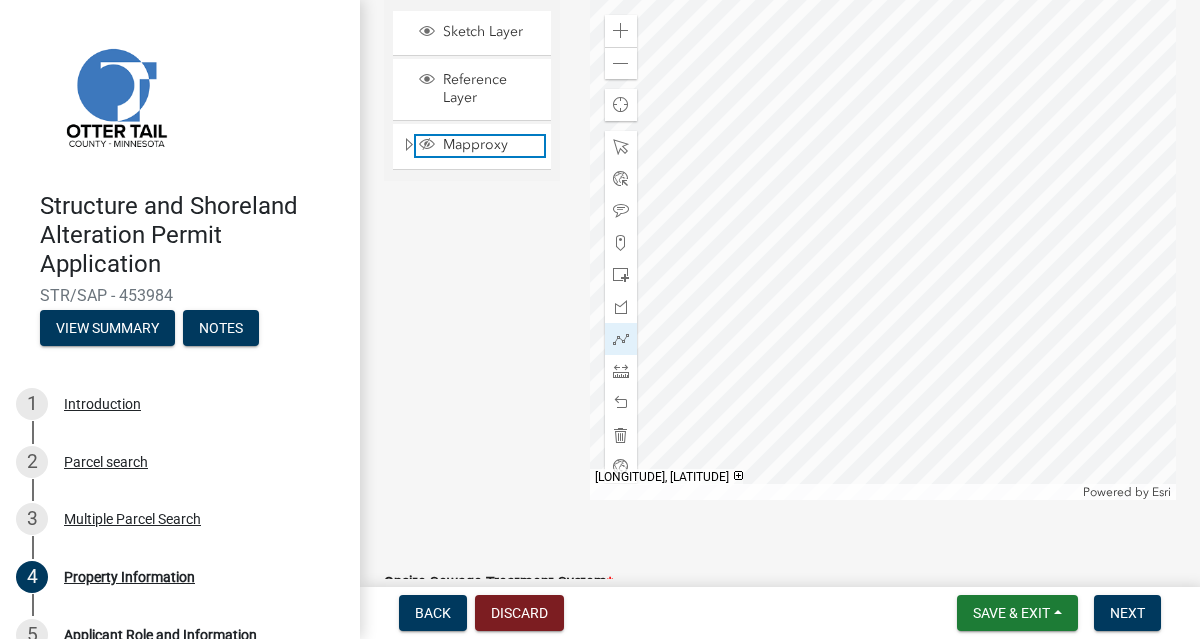 click 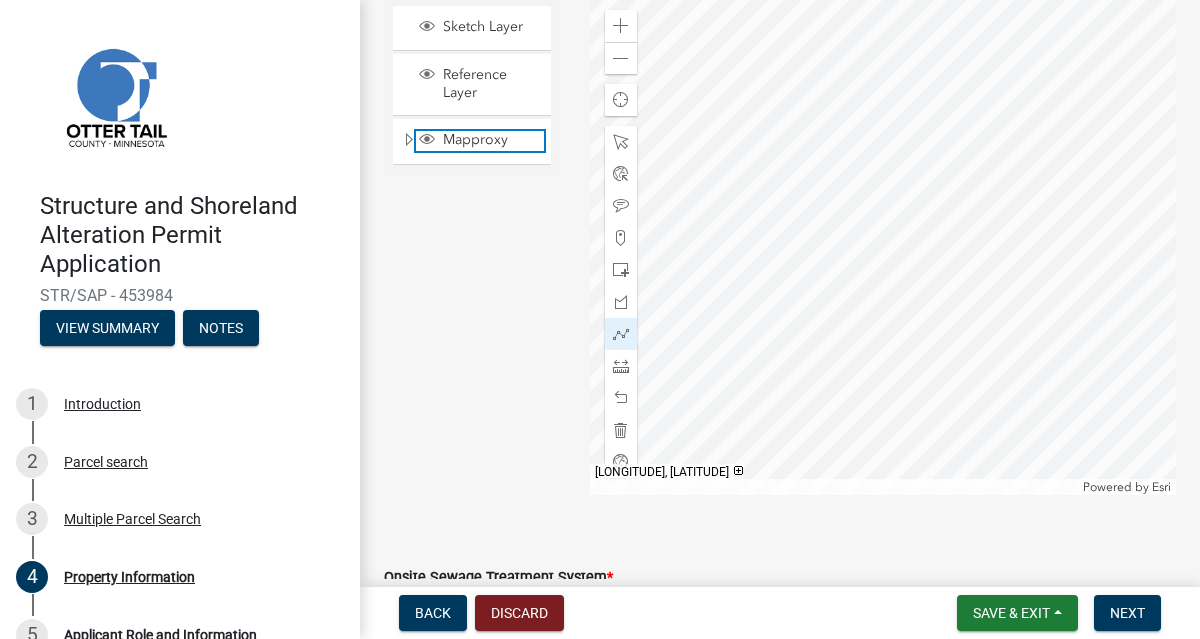 scroll, scrollTop: 1095, scrollLeft: 0, axis: vertical 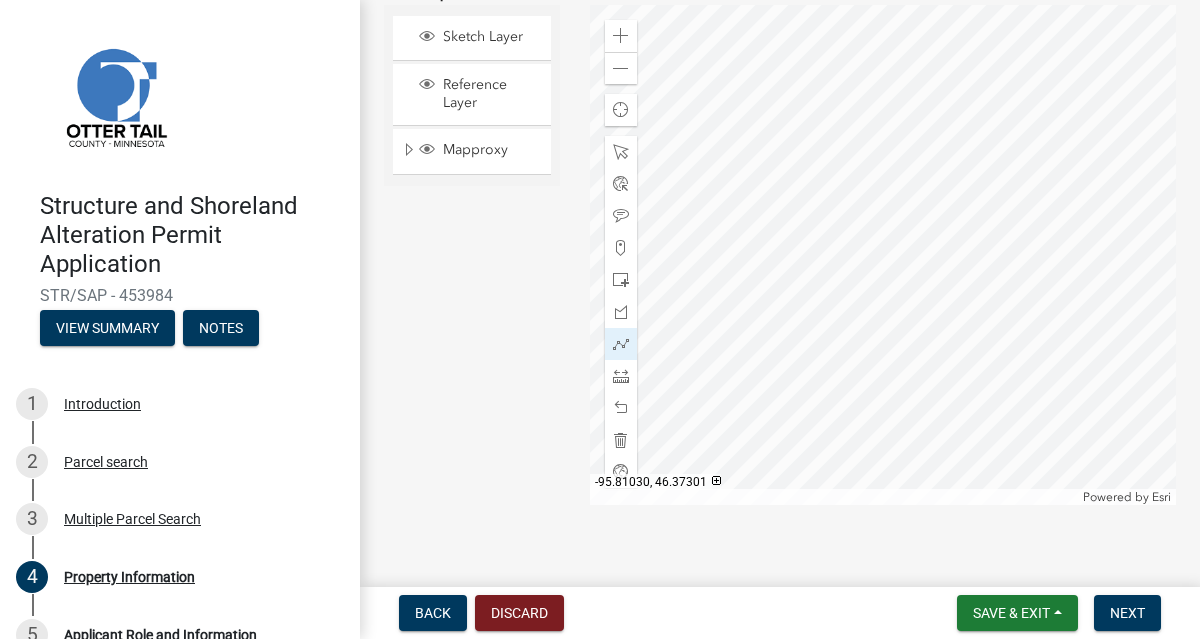 click 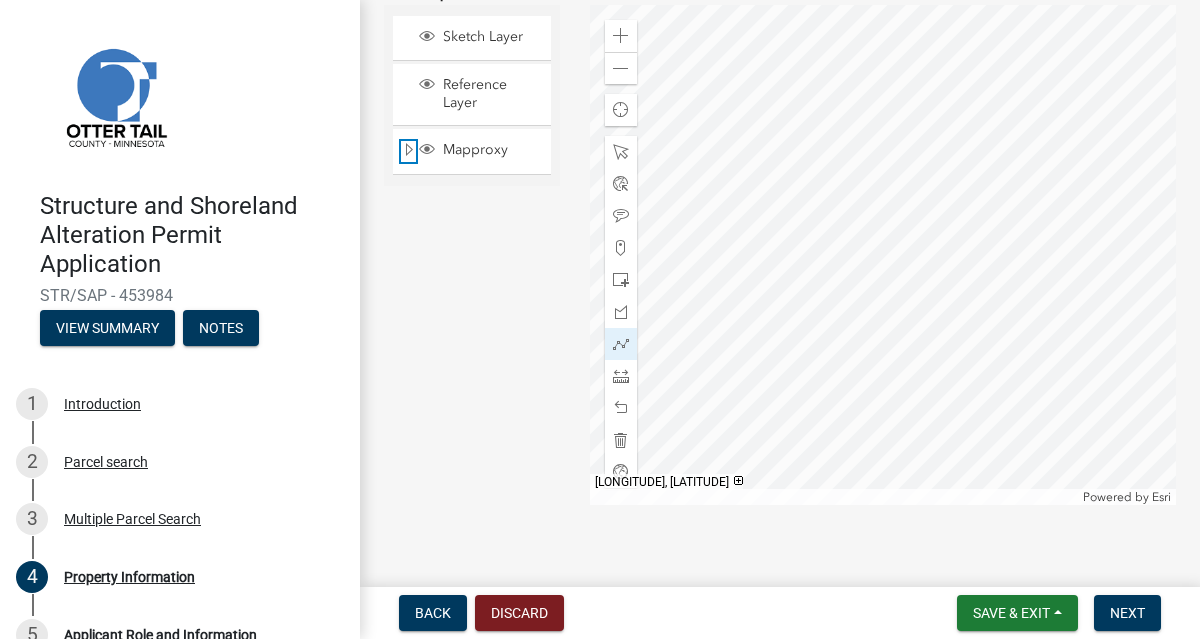 click 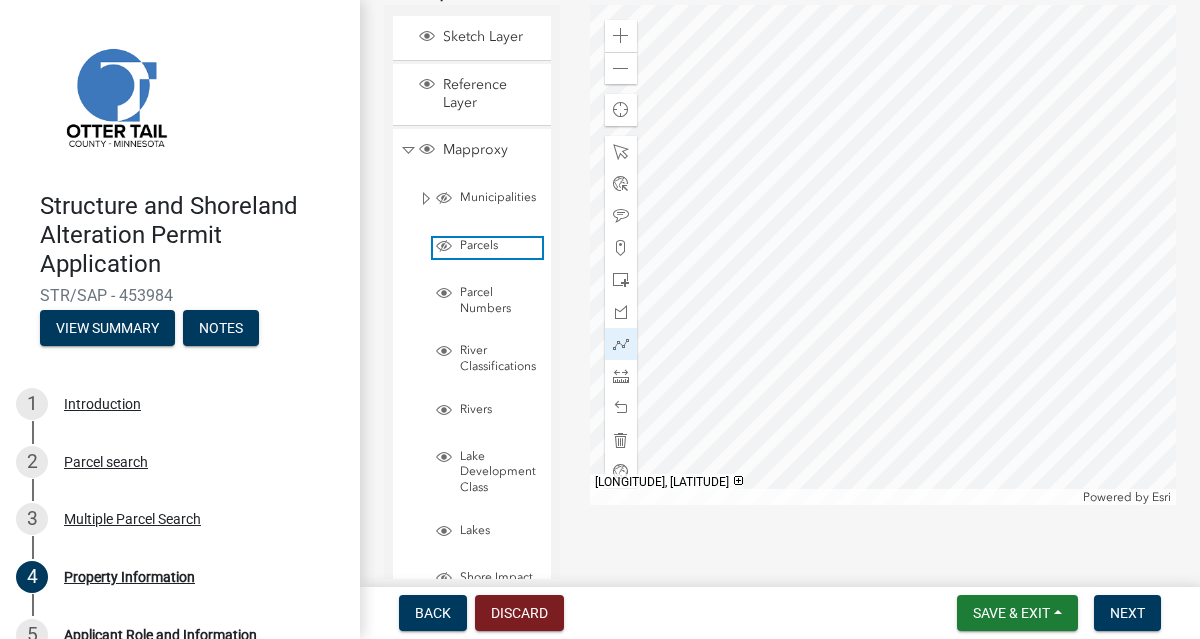 click on "Parcels" at bounding box center [498, 246] 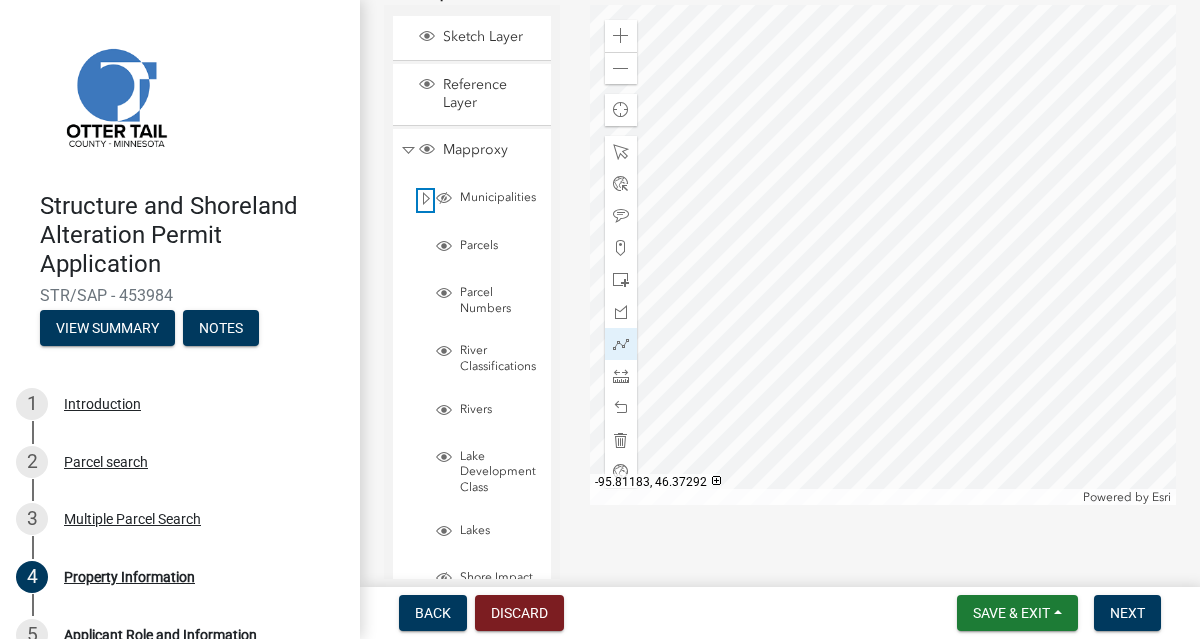 click at bounding box center (426, 199) 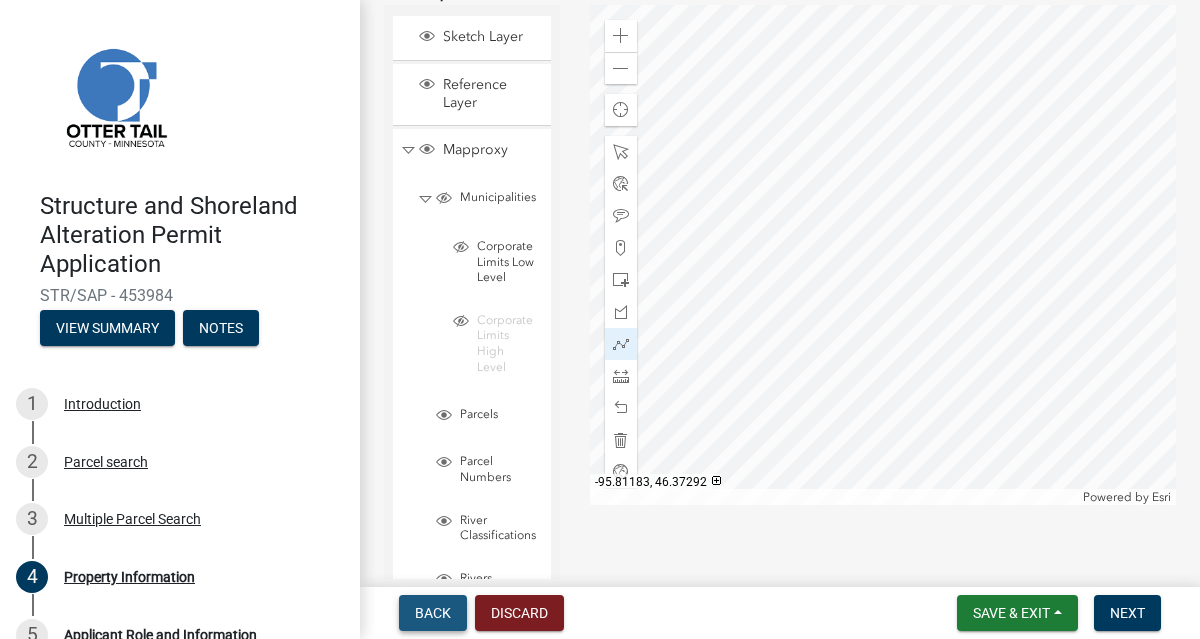 click on "Back" at bounding box center [433, 613] 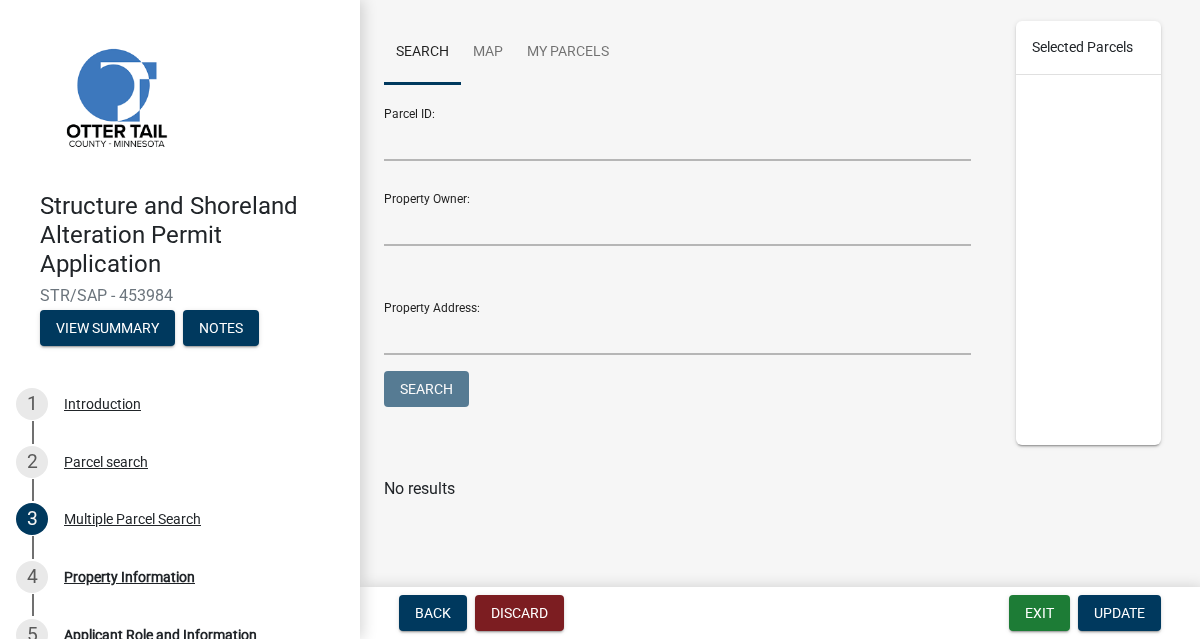 scroll, scrollTop: 0, scrollLeft: 0, axis: both 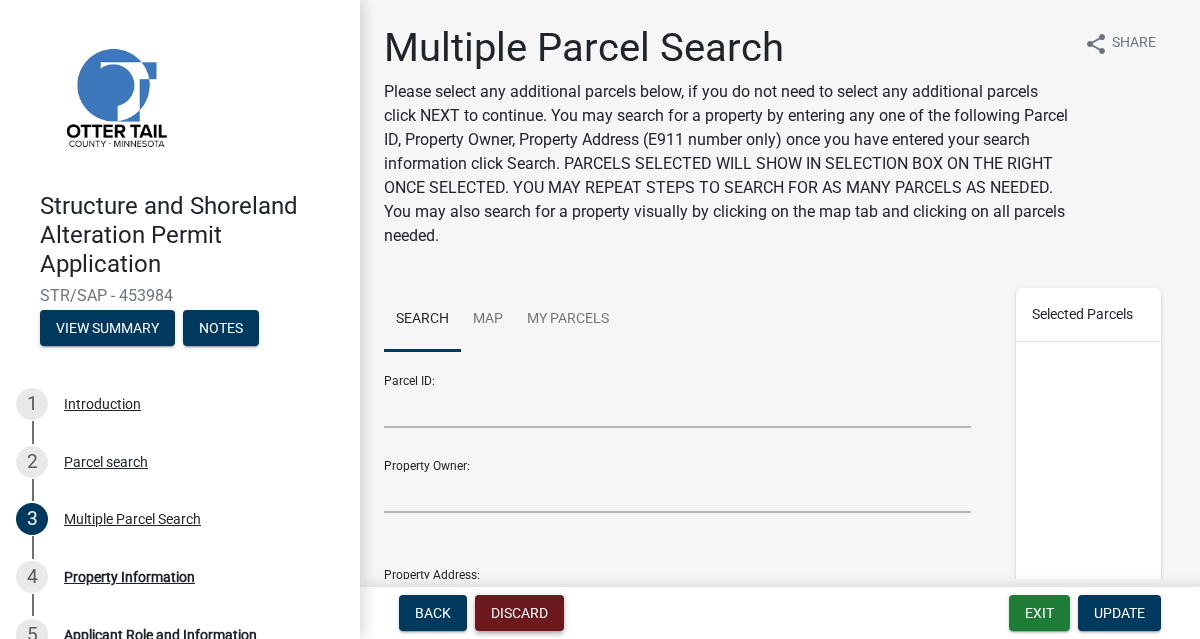 click on "Discard" at bounding box center (519, 613) 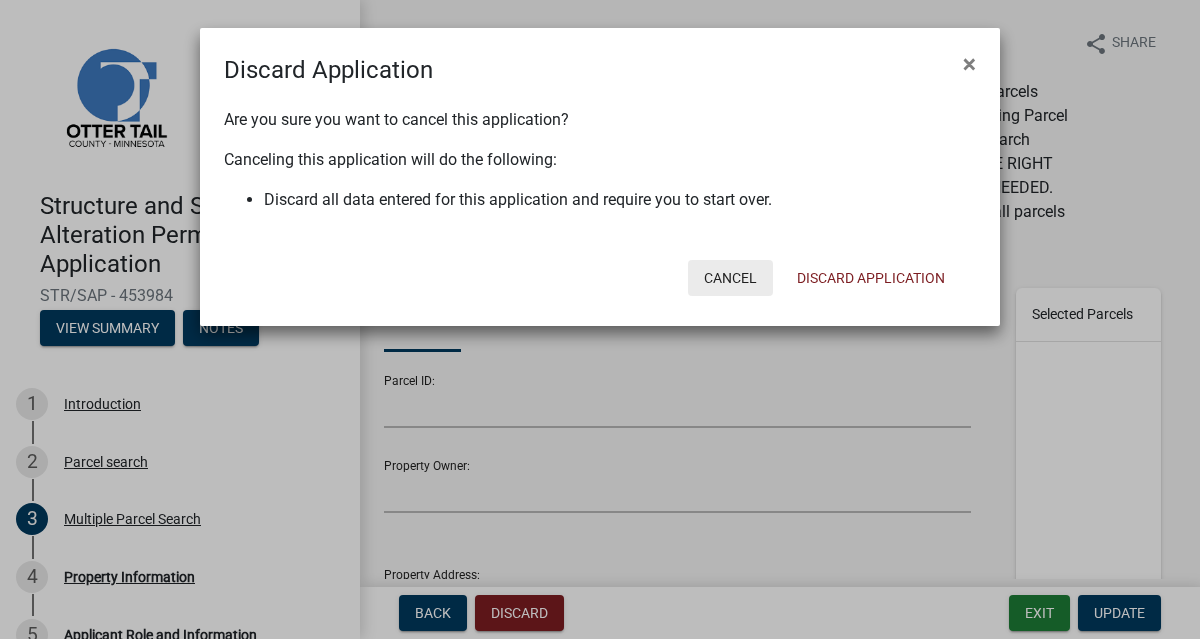 click on "Cancel" 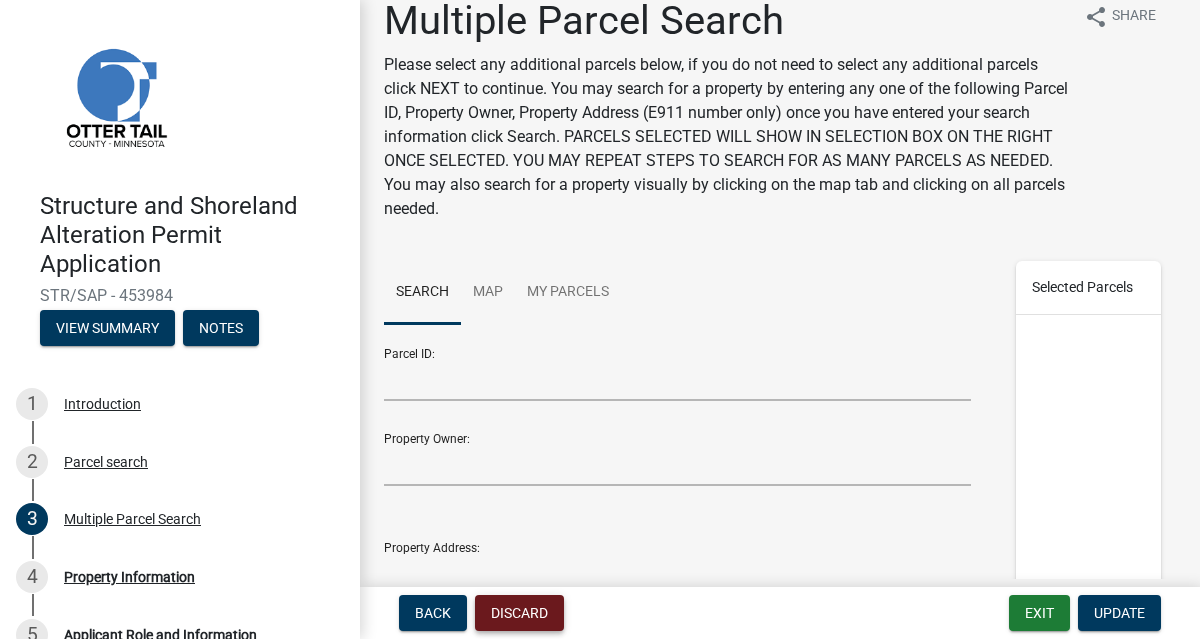 scroll, scrollTop: 29, scrollLeft: 0, axis: vertical 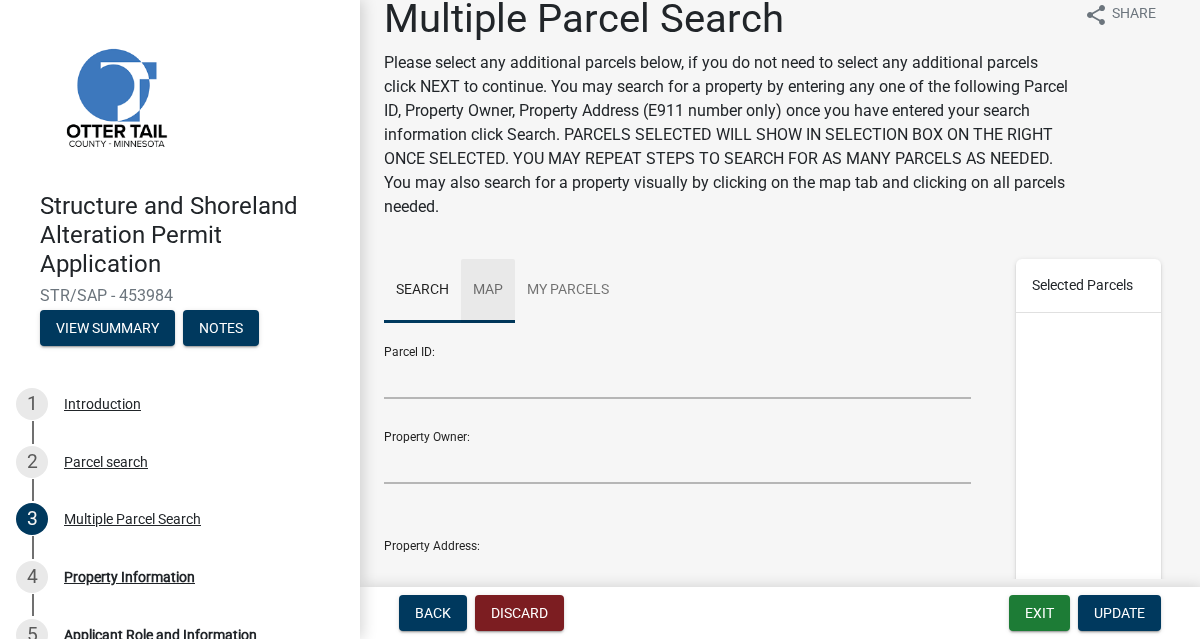click on "Map" at bounding box center [488, 291] 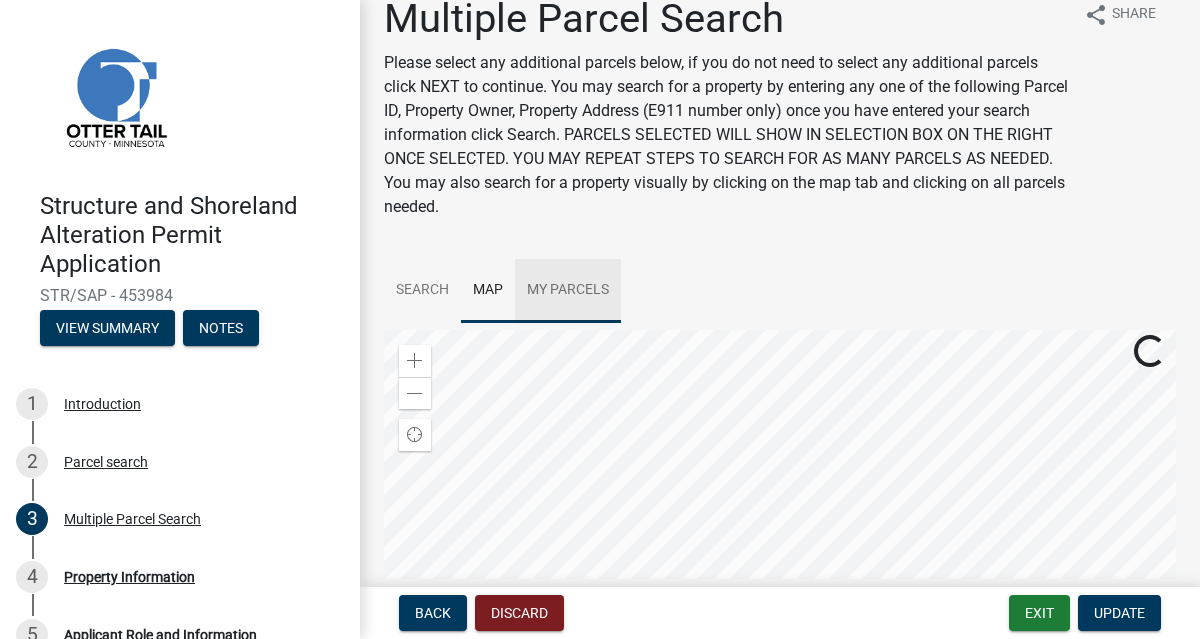 click on "My Parcels" at bounding box center (568, 291) 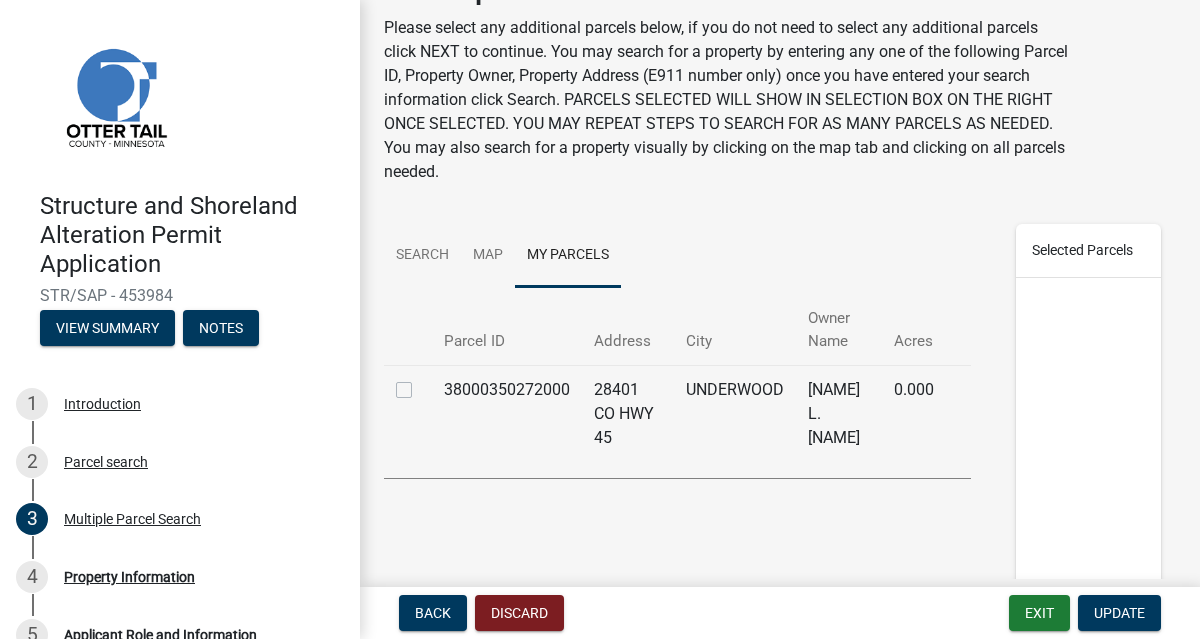 scroll, scrollTop: 84, scrollLeft: 0, axis: vertical 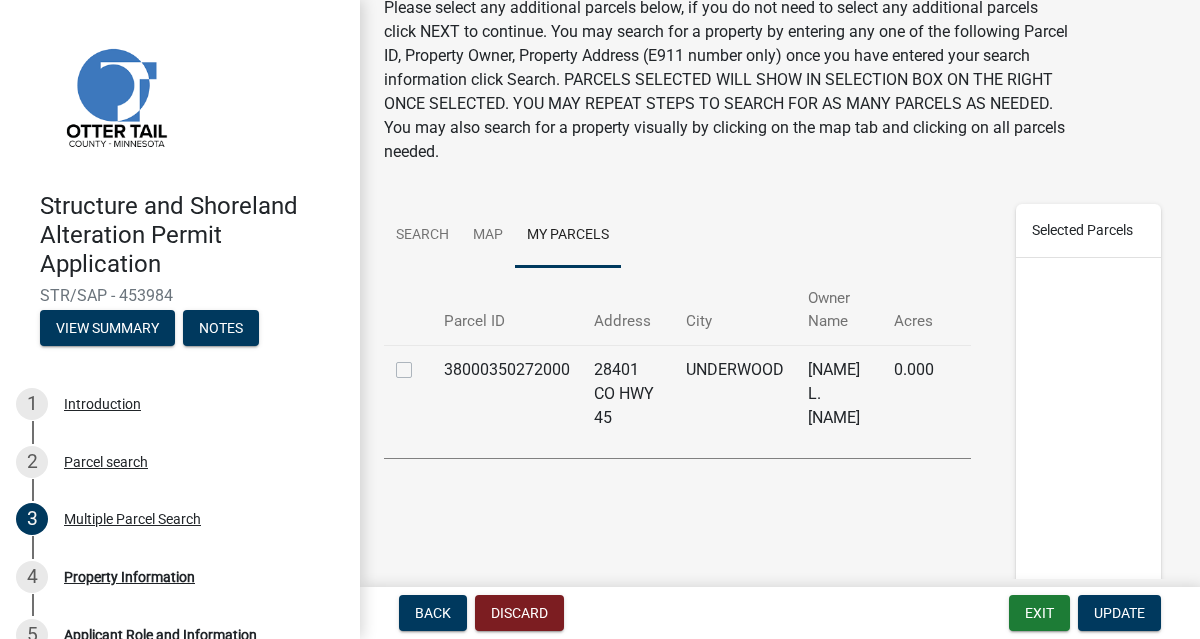 click at bounding box center [420, 358] 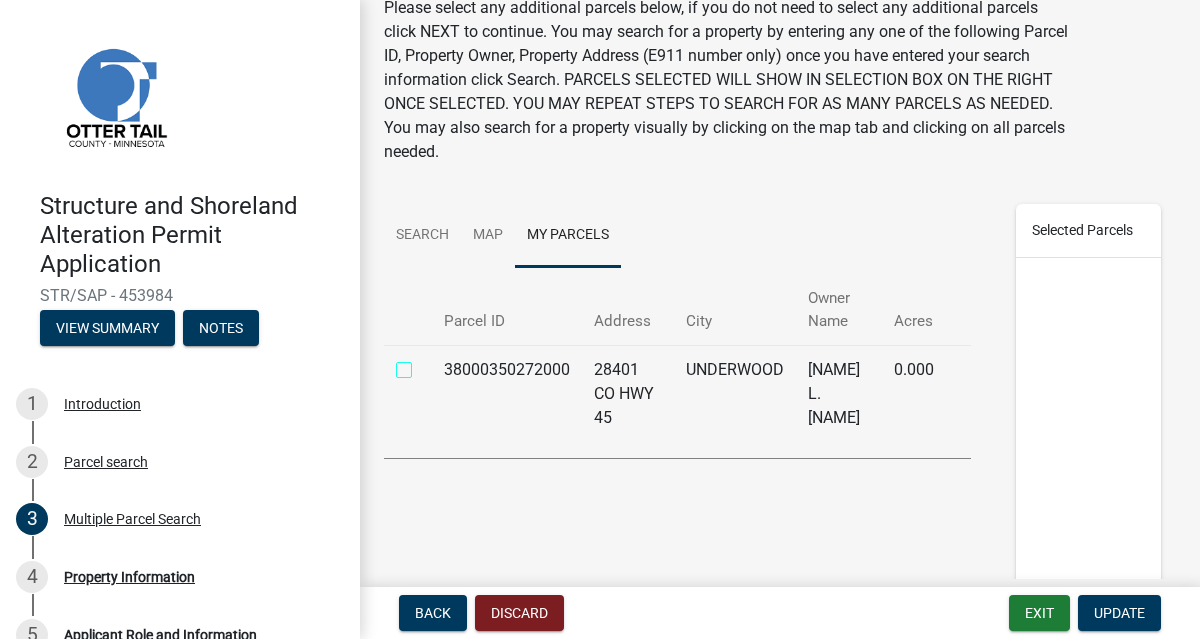 click at bounding box center (426, 364) 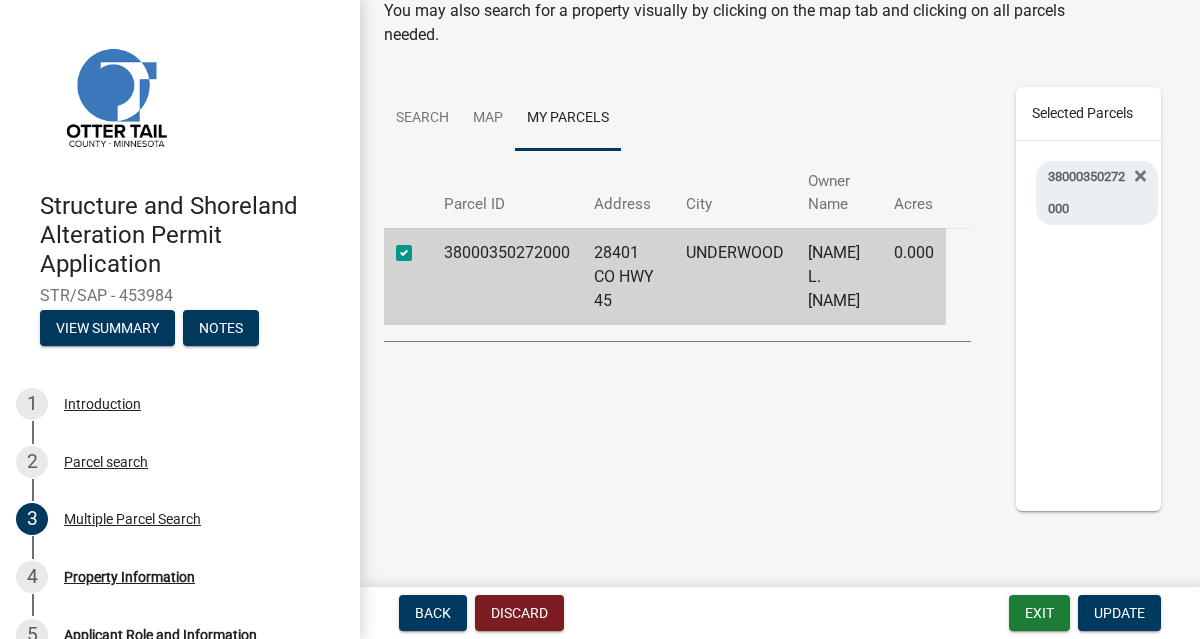 scroll, scrollTop: 243, scrollLeft: 0, axis: vertical 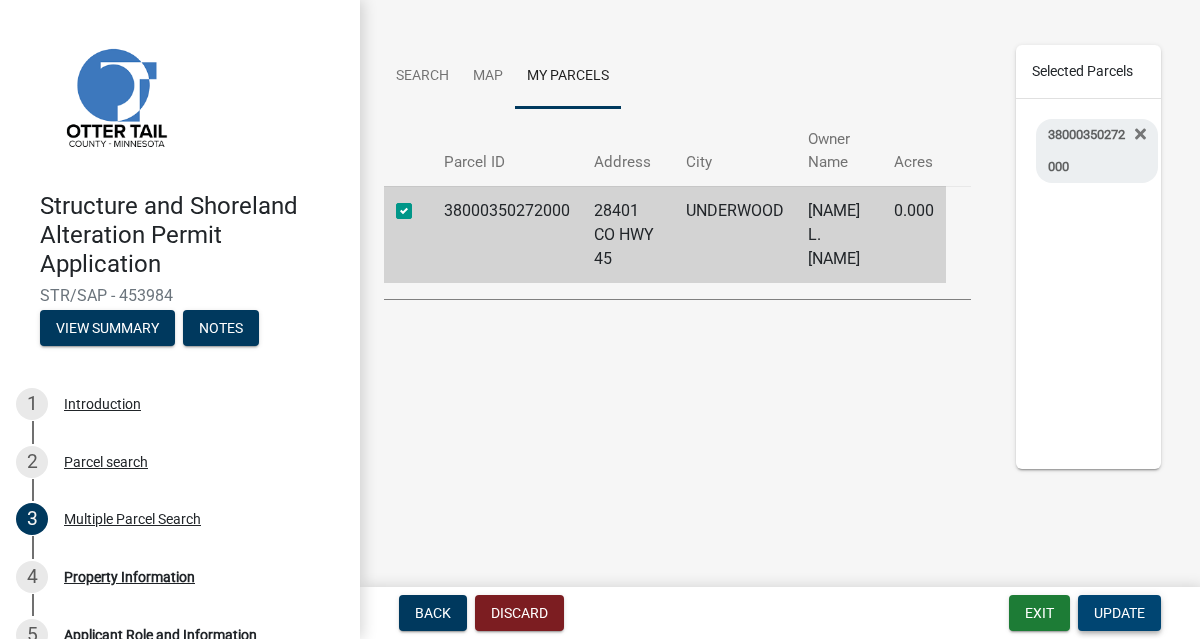 click on "Update" at bounding box center [1119, 613] 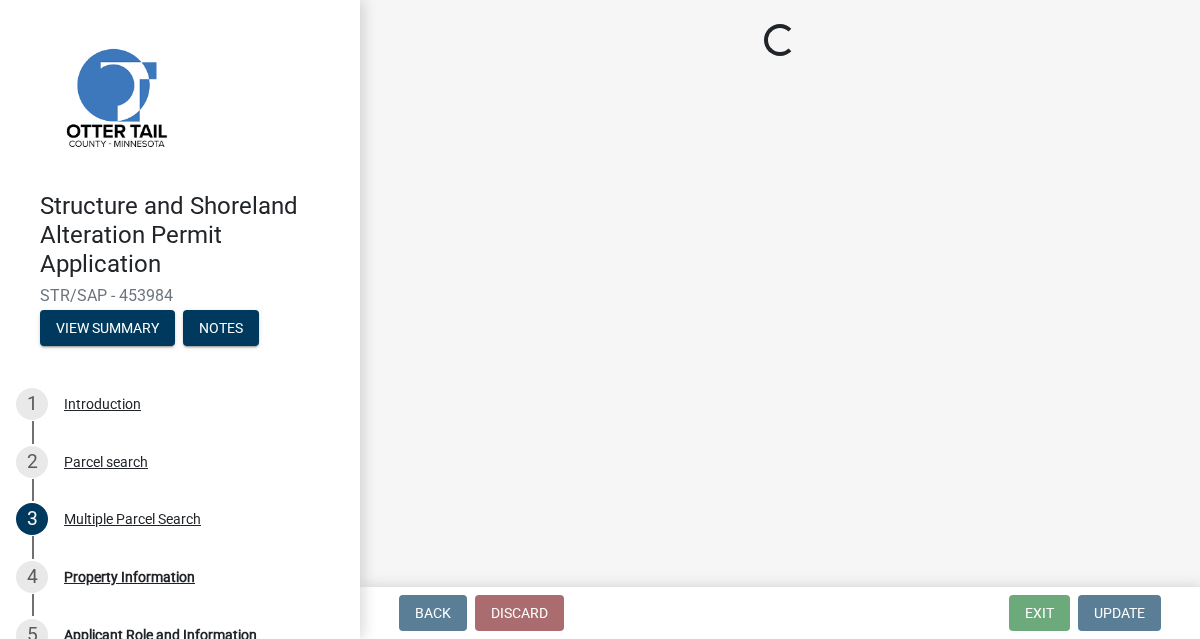 select on "a82b1564-af38-43e9-baf6-c150c44527b7" 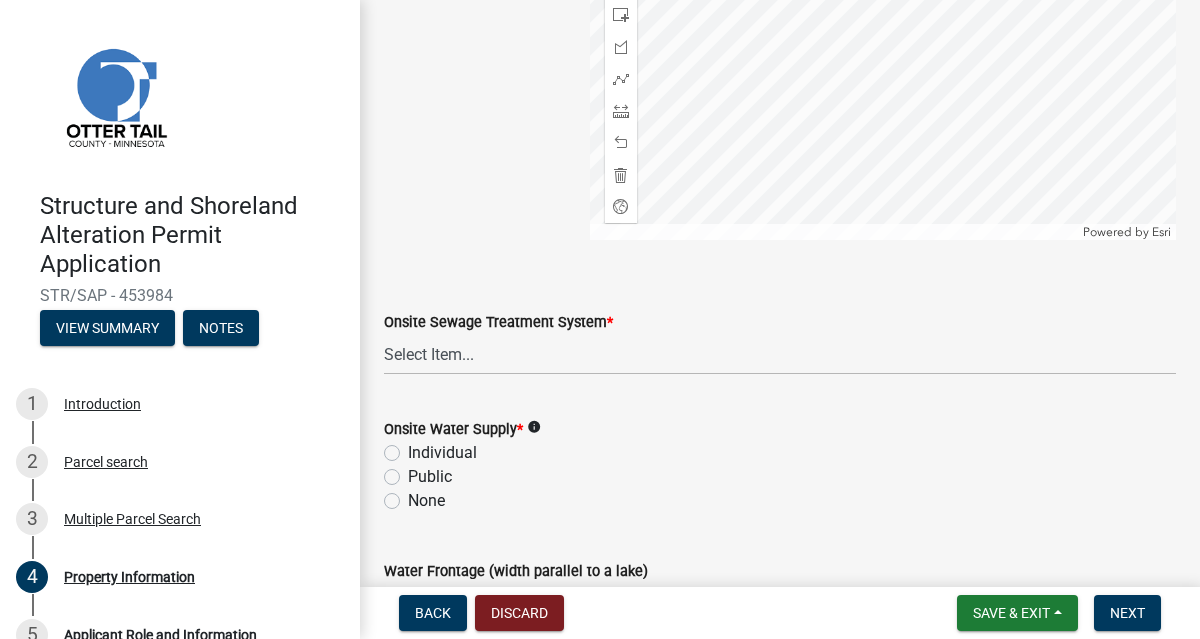 scroll, scrollTop: 1315, scrollLeft: 0, axis: vertical 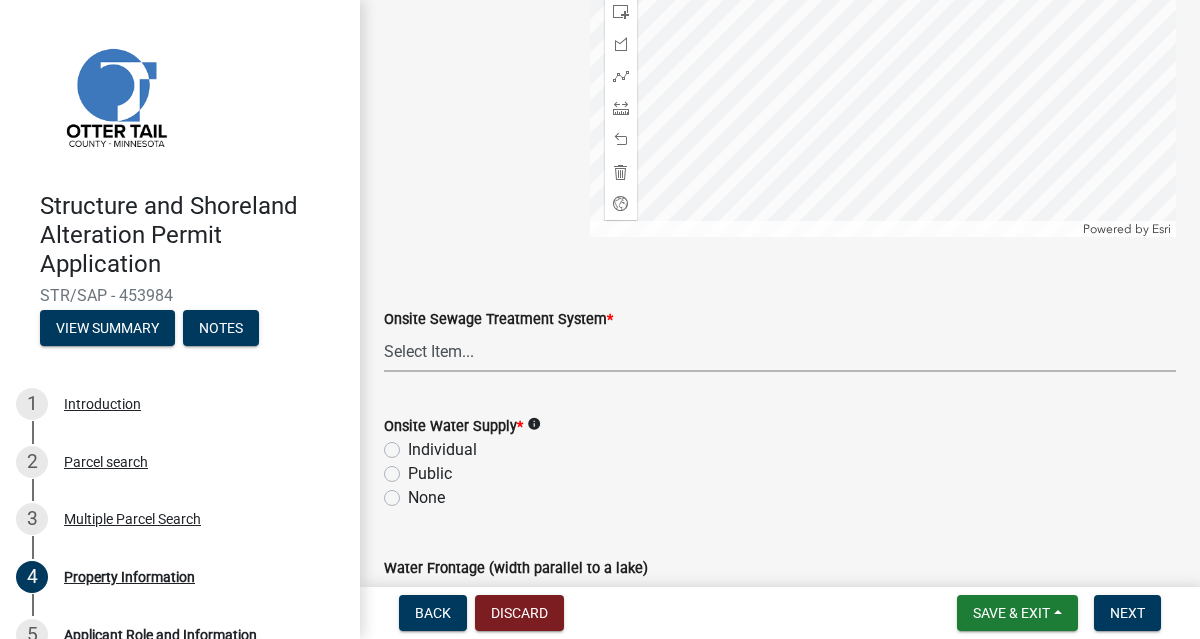 click on "Select Item...   L&R Certificate of Compliance within 5yrs   Compliance Inspection report within 3yrs   OTWMD *must have Sewage System approval from the OTWMD   New Proposed System   Non-Dwelling no plumbing   None" at bounding box center [780, 351] 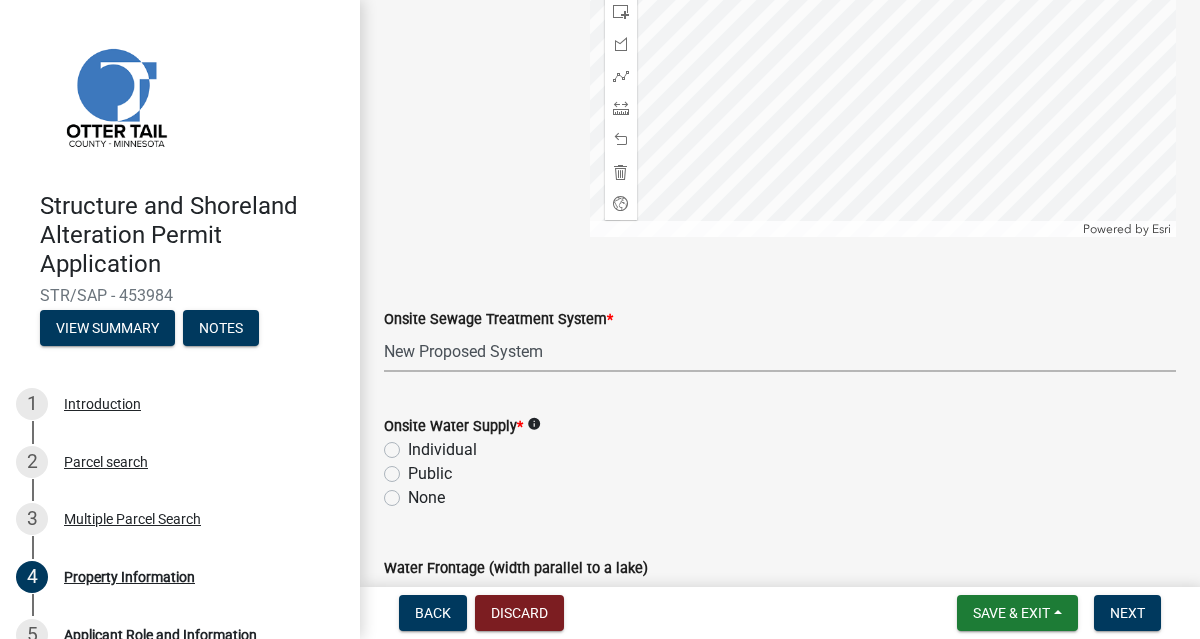 select on "91995f90-6606-463b-bec3-c5862f147548" 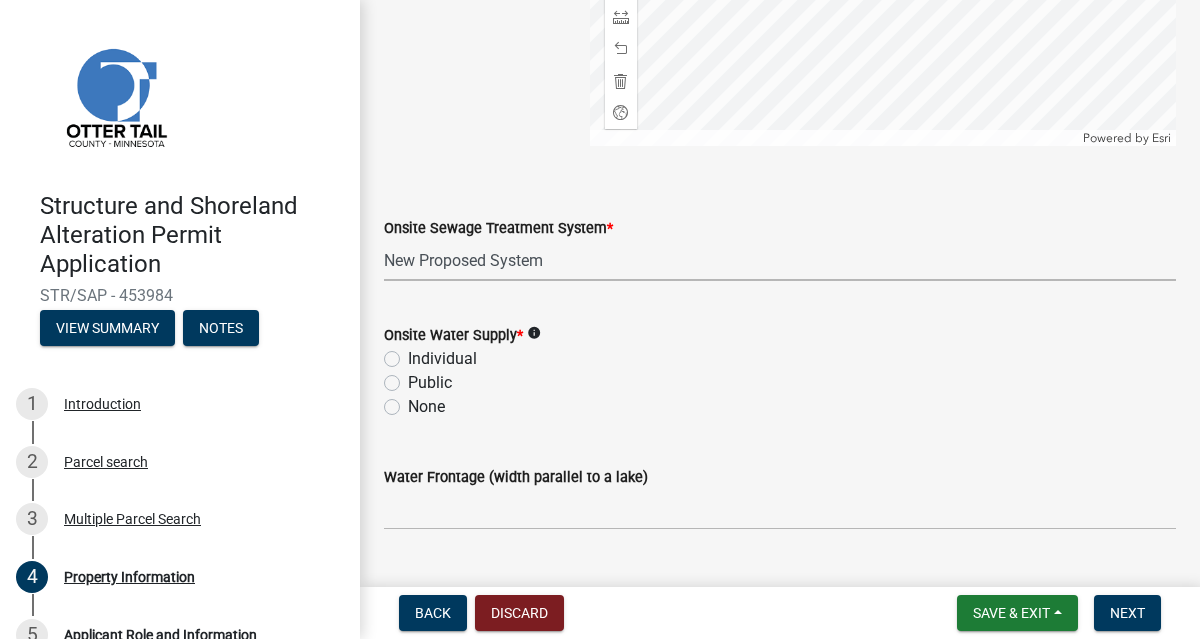 scroll, scrollTop: 1412, scrollLeft: 0, axis: vertical 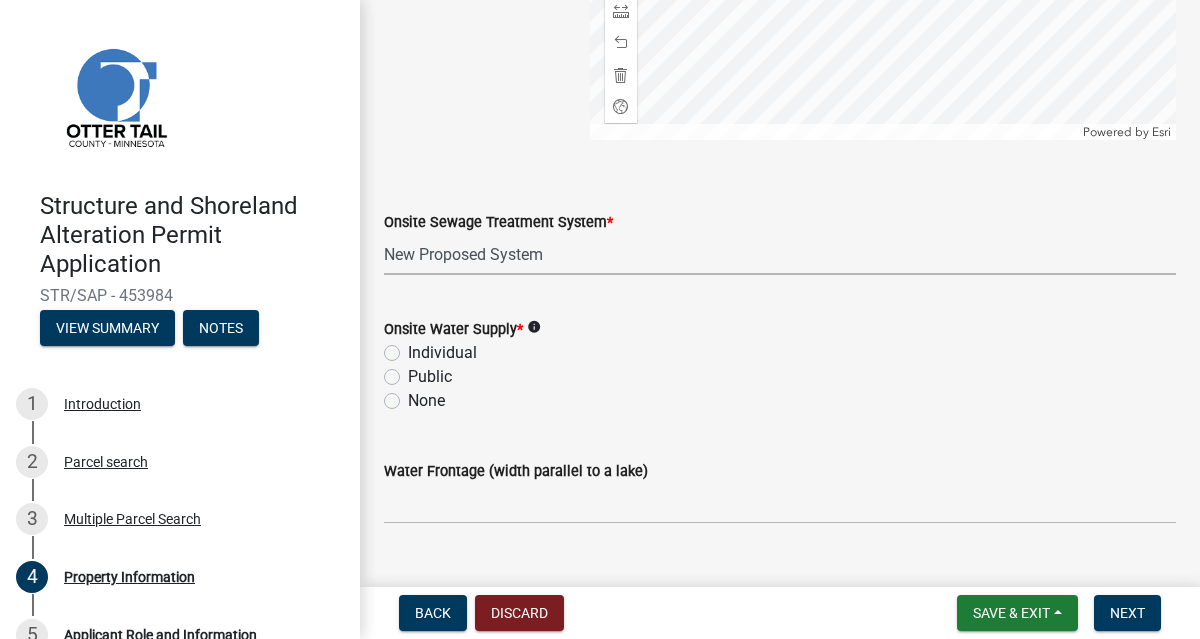 click on "Individual" 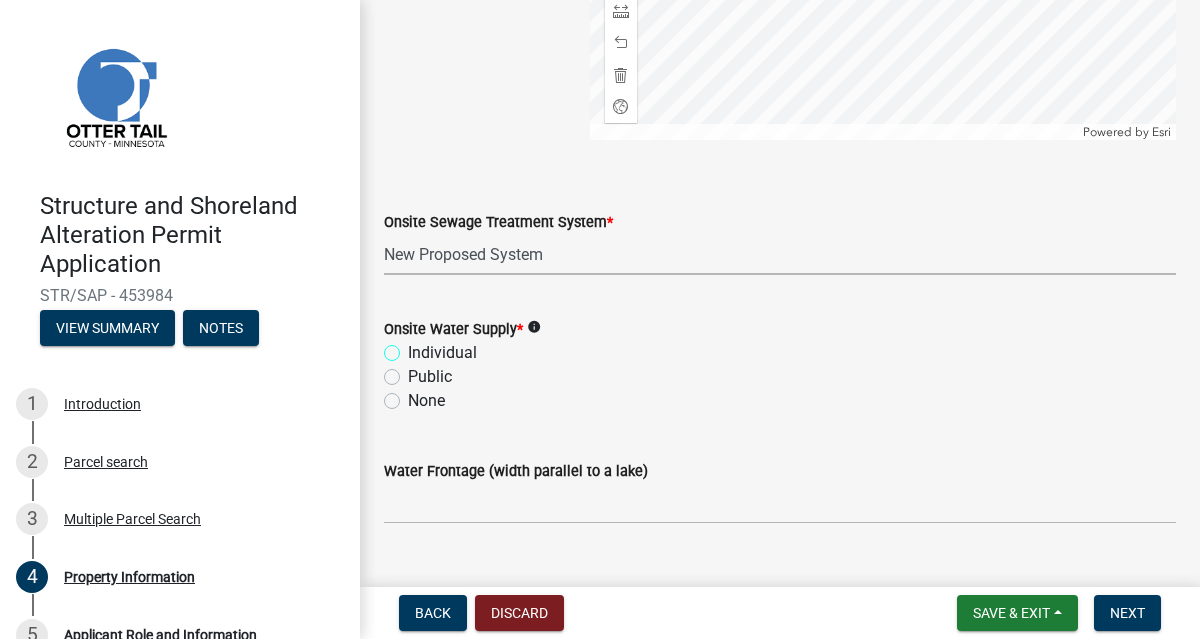 click on "Individual" at bounding box center [414, 347] 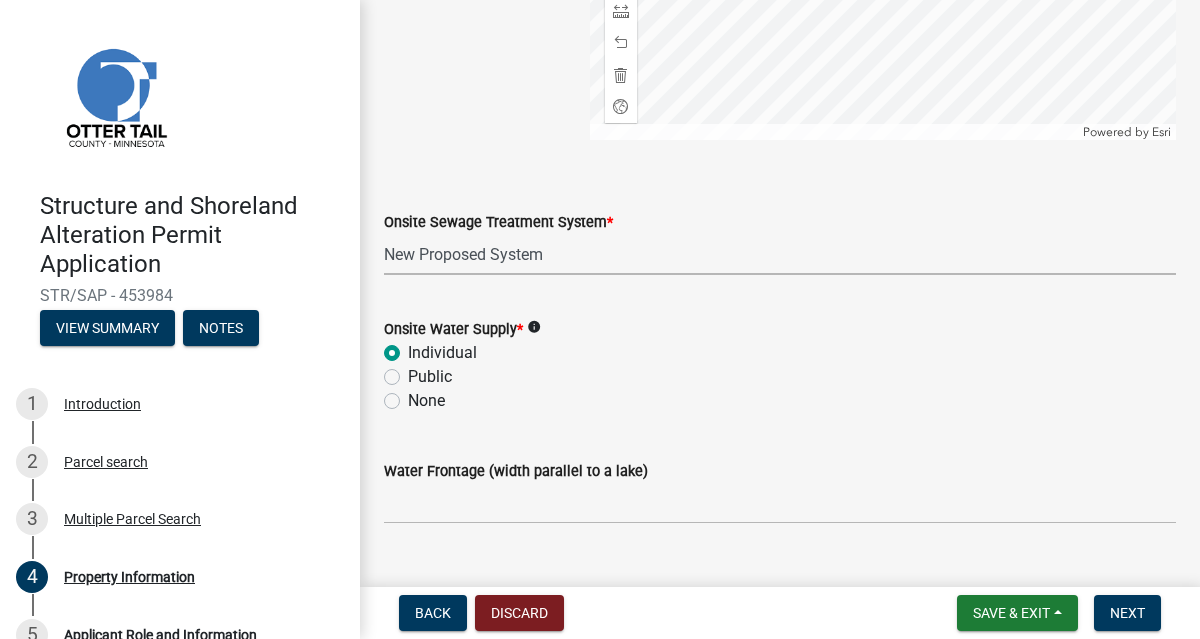 radio on "true" 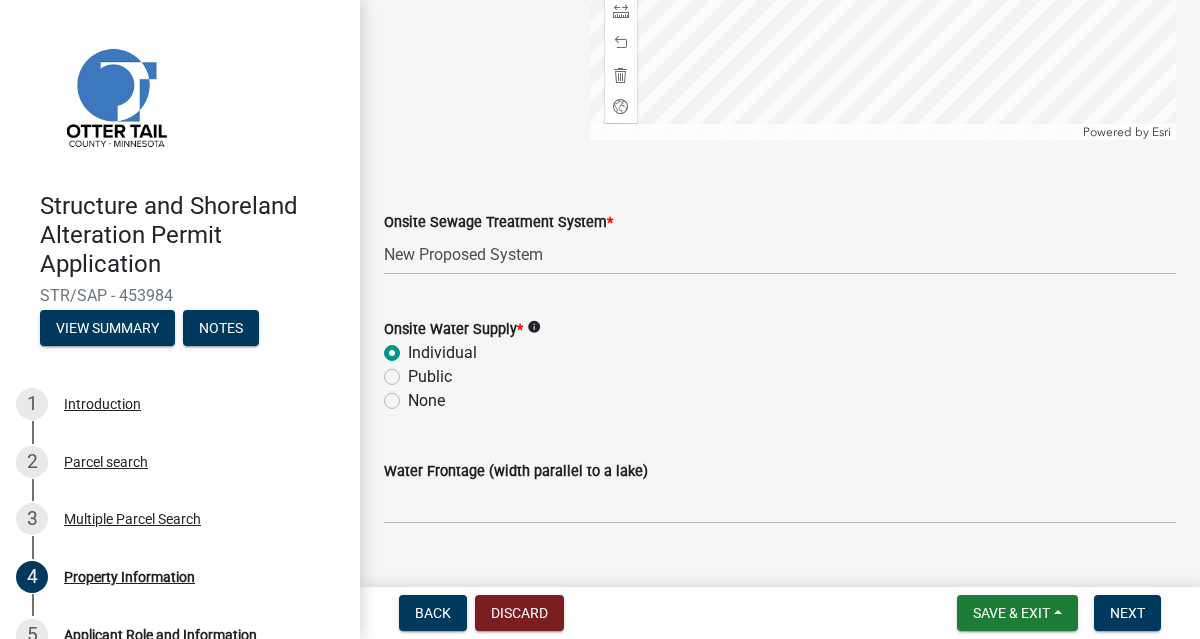 click on "info" 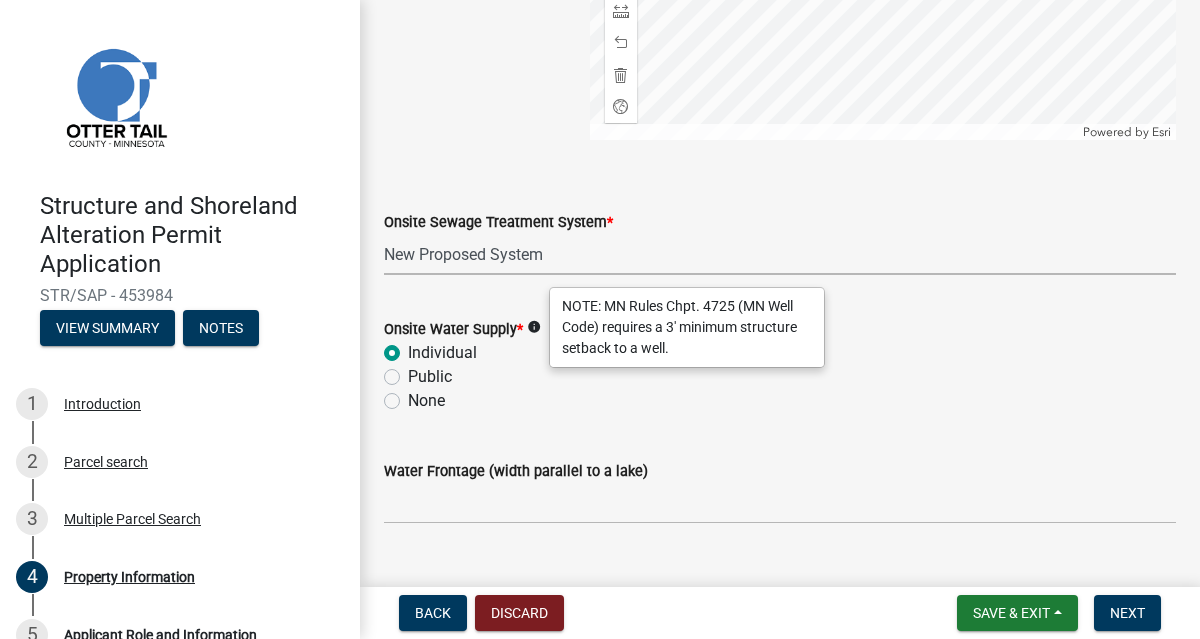 click on "Select Item...   L&R Certificate of Compliance within 5yrs   Compliance Inspection report within 3yrs   OTWMD *must have Sewage System approval from the OTWMD   New Proposed System   Non-Dwelling no plumbing   None" at bounding box center [780, 254] 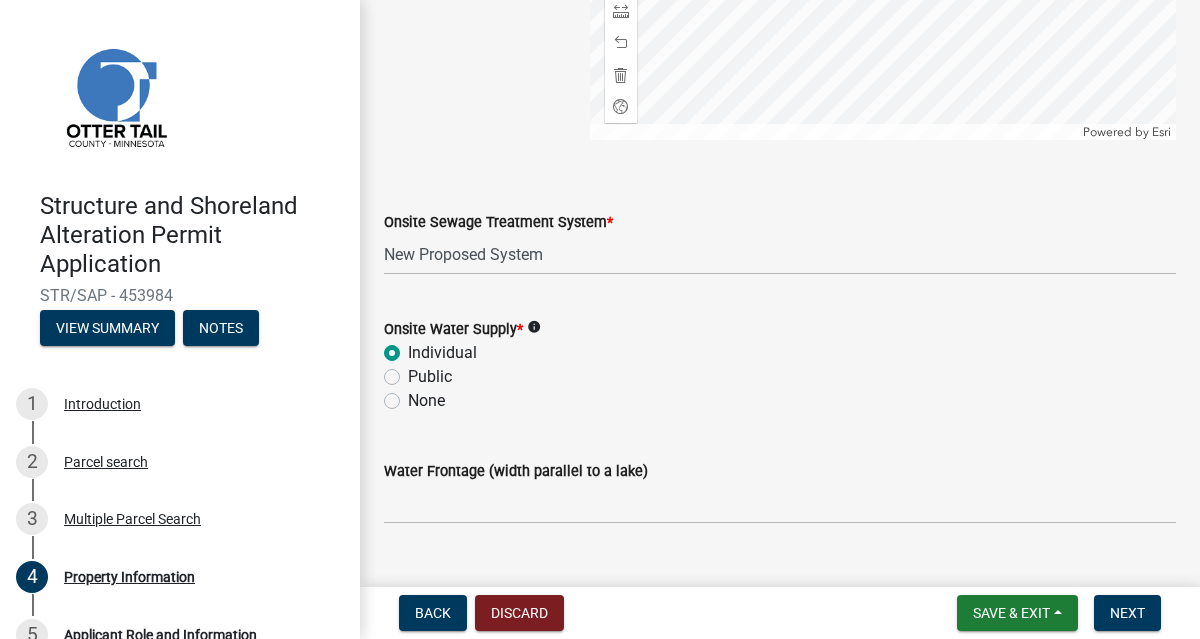 click on "*" 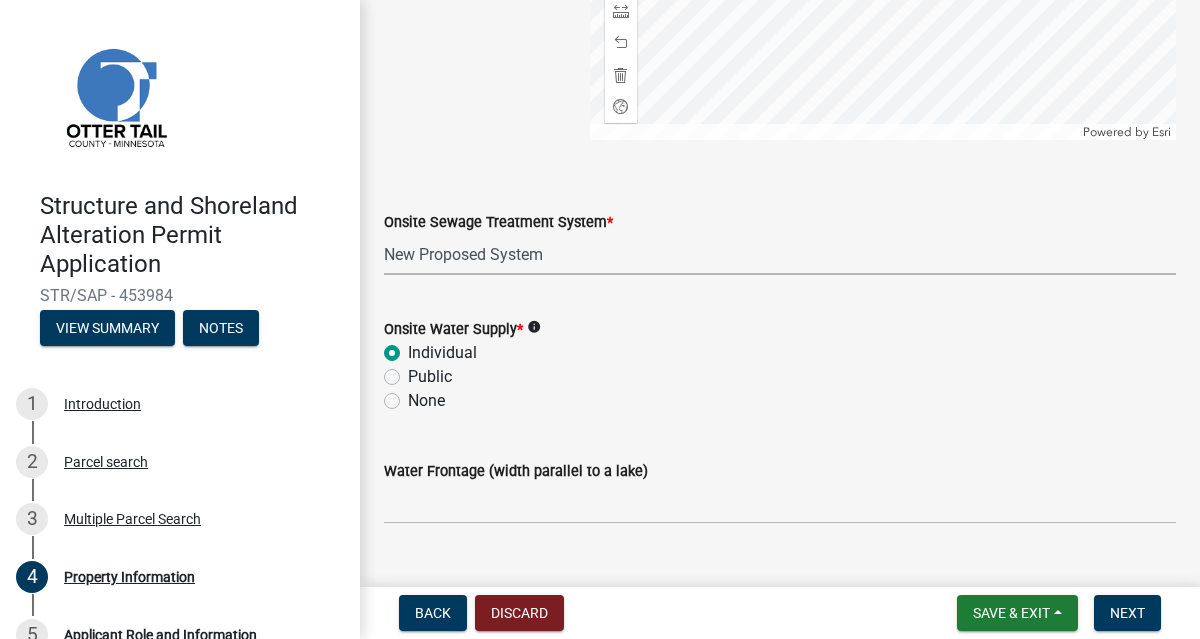 click on "Select Item...   L&R Certificate of Compliance within 5yrs   Compliance Inspection report within 3yrs   OTWMD *must have Sewage System approval from the OTWMD   New Proposed System   Non-Dwelling no plumbing   None" at bounding box center (780, 254) 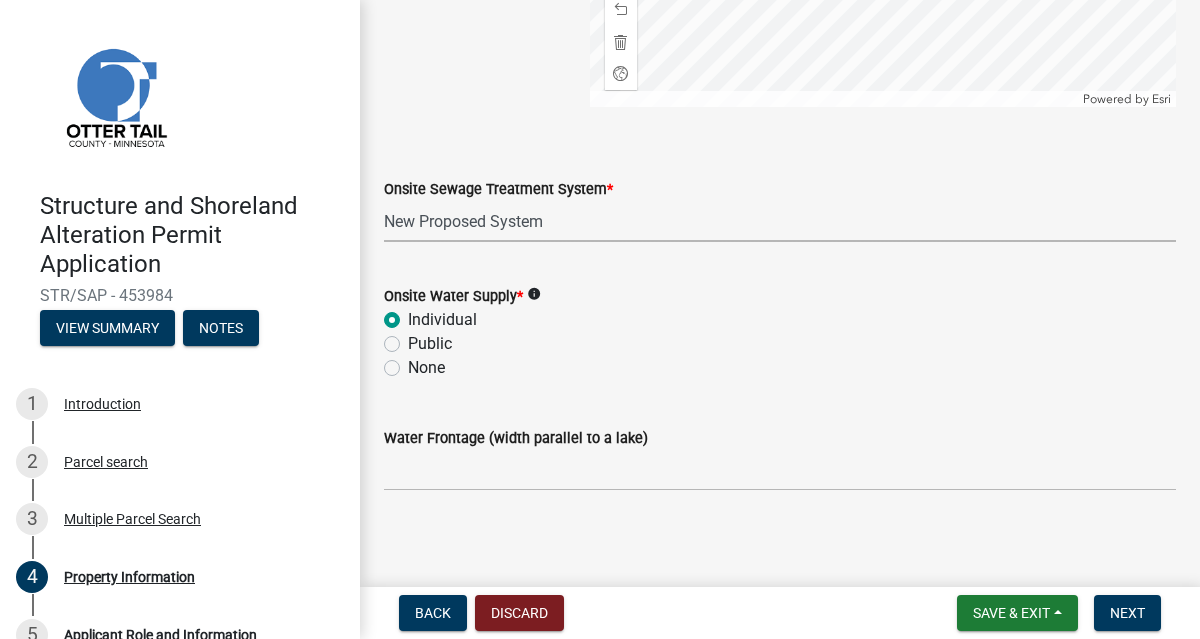 scroll, scrollTop: 1451, scrollLeft: 0, axis: vertical 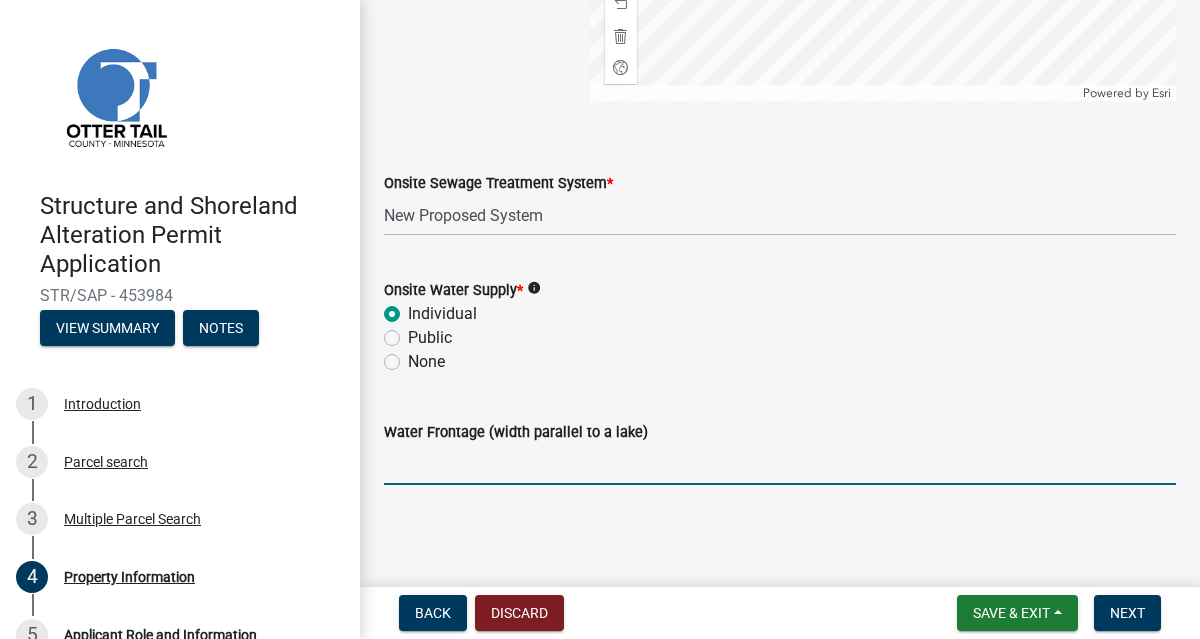 click on "Water Frontage (width parallel to a lake)" at bounding box center (780, 464) 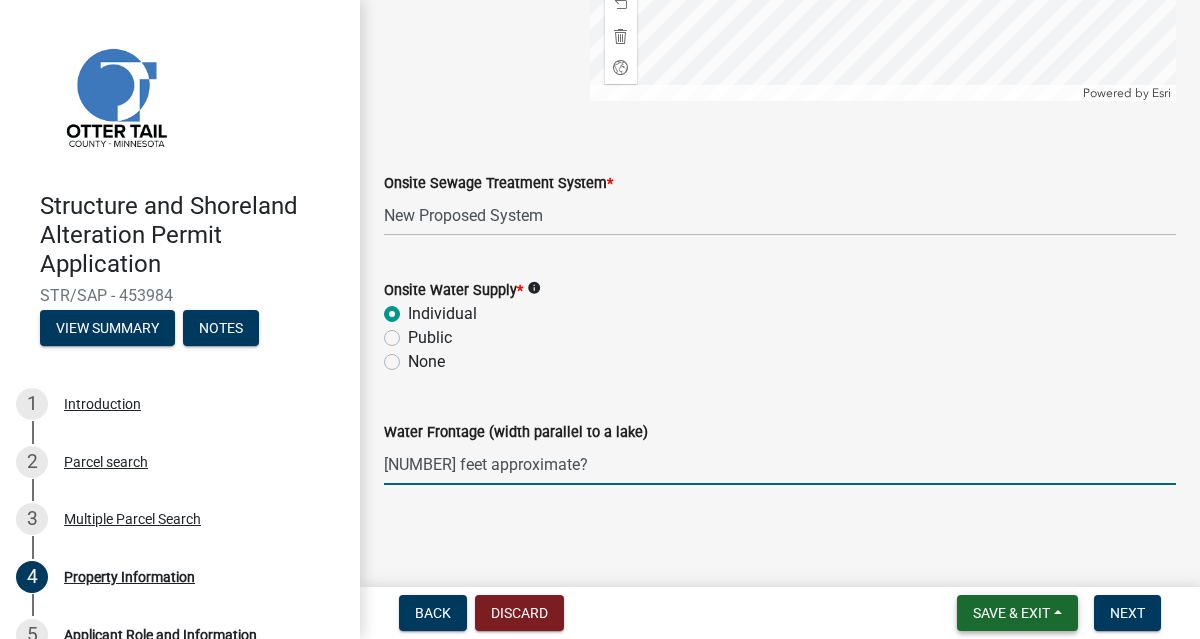type on "[NUMBER] feet approximate?" 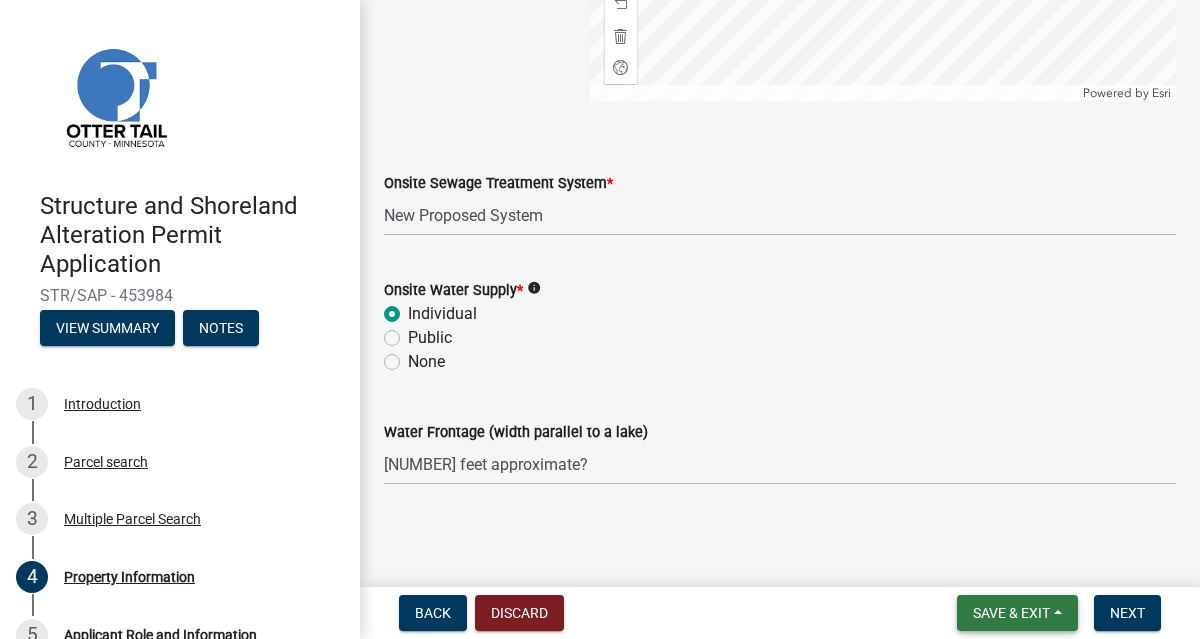 click on "Save & Exit" at bounding box center (1011, 613) 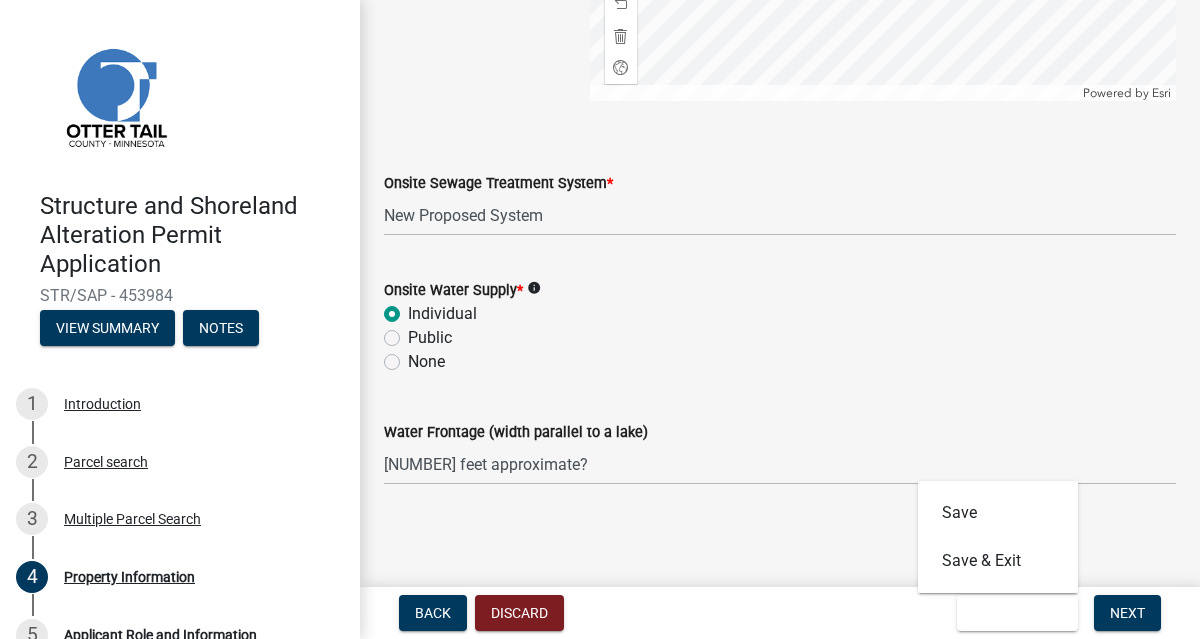click on "Property Information share Share  Property Owner  [FIRST] [MIDDLE] [LAST] III & [FIRST] [MIDDLE] [LAST]  Address  [NUMBER] County Highway 45  Property Owner Phone Number  * (E) [PHONE],  (K) [PHONE]  Property Owner email  * [EMAIL], [EMAIL]  Lot Area (Square feet)  * [NUMBER].9  Select the Lake or River name. You can start typing the name of the lake. Refer to map below  *  Select Item...   None    Adley  56-031   Albert  56-118    Alfred  56-600    Alice  56-244   Alice   56-506    Alice  56-867   Alice  84-001   Alkali   56-611   Almora   56-049   Altner   56-875   Anderson   56-716   Anna   56-448    Annie  56-604   Annie Battle   56-241   Archie   56-629   Arken   56-086   Augusta   56-025   Back   56-441   Bahle   56-637   Bass   56-544   Bass   56-570   Bass   56-722   Bass   56-770   Bear   56-069   Beauty Shore   56-195   Beebe   56-416   Beers   56-724   Beiningen   56-754   Belmont   56-237   Berend   56-507   Berger   56-149   Besser  56-027   Big Crow   56-576   Birch   56-674" 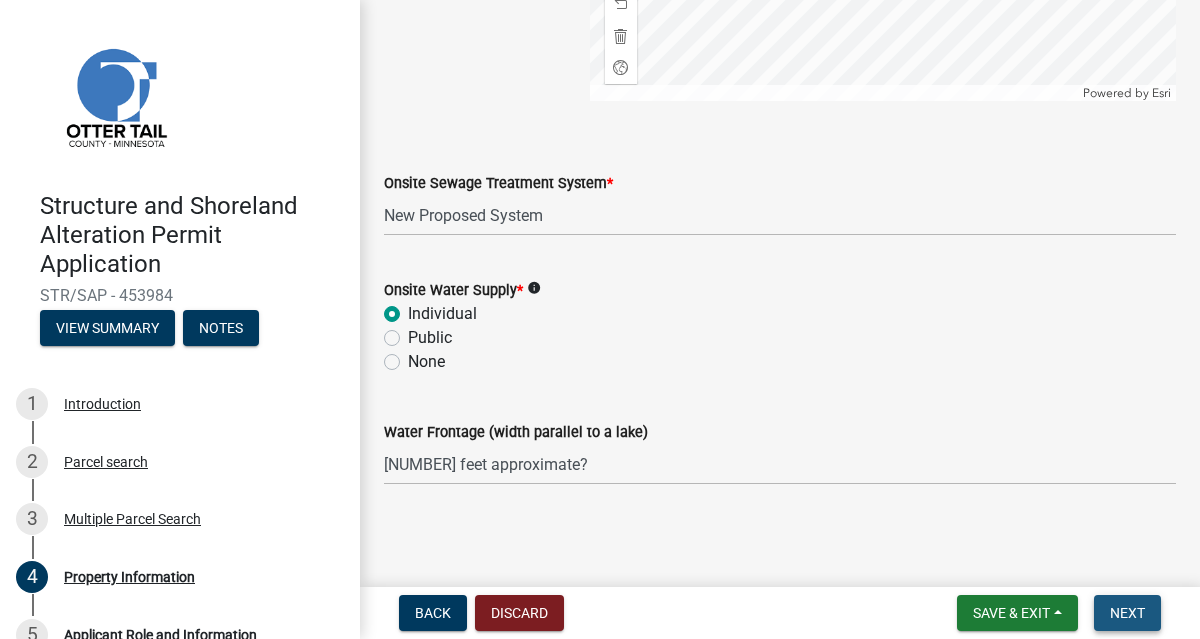 click on "Next" at bounding box center [1127, 613] 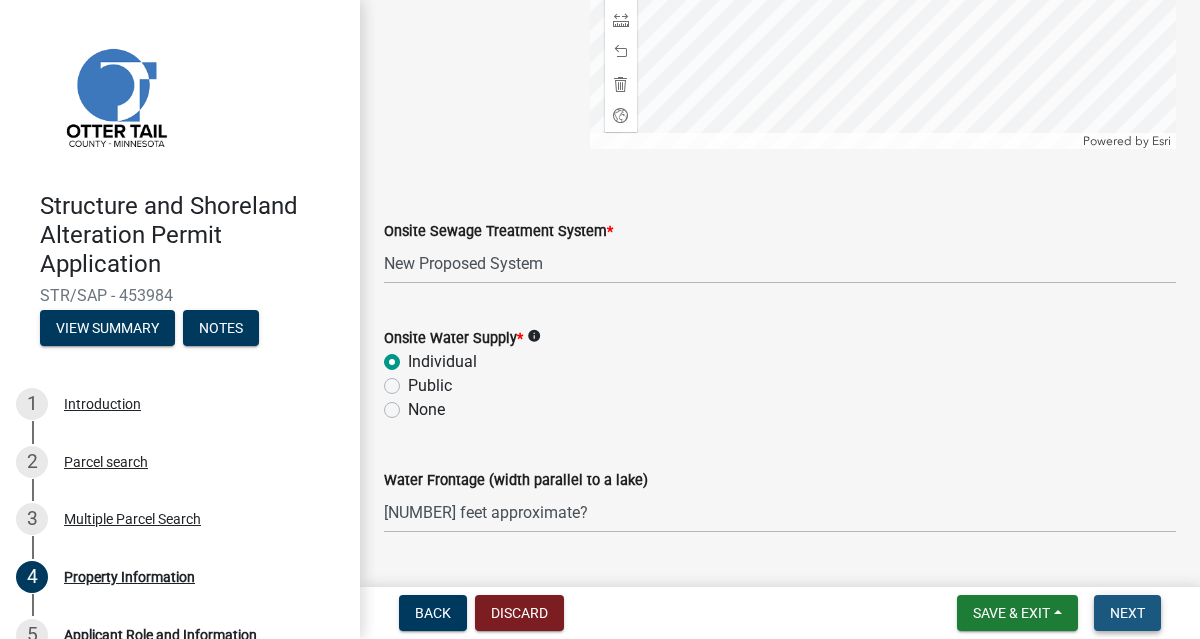scroll, scrollTop: 1499, scrollLeft: 0, axis: vertical 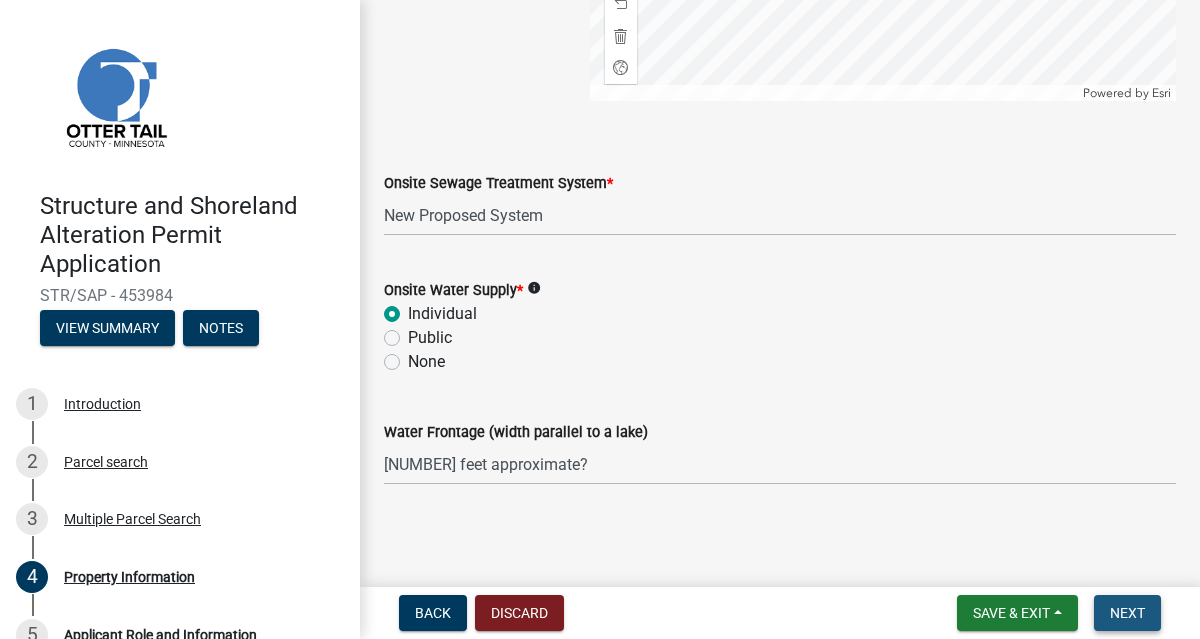 click on "Next" at bounding box center (1127, 613) 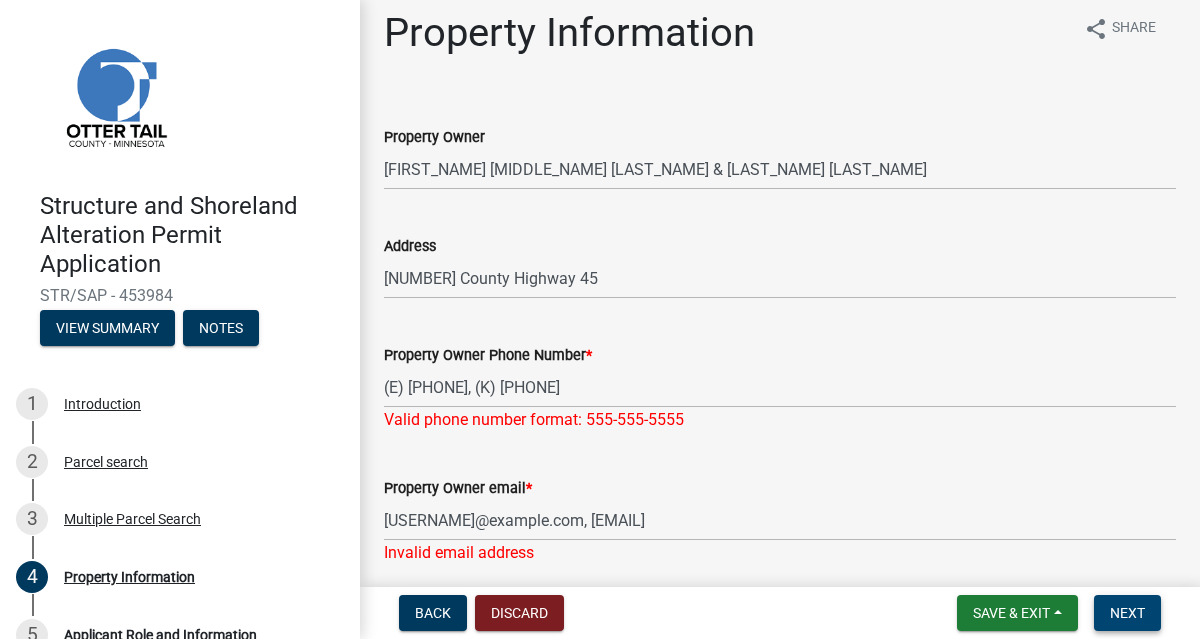 scroll, scrollTop: 0, scrollLeft: 0, axis: both 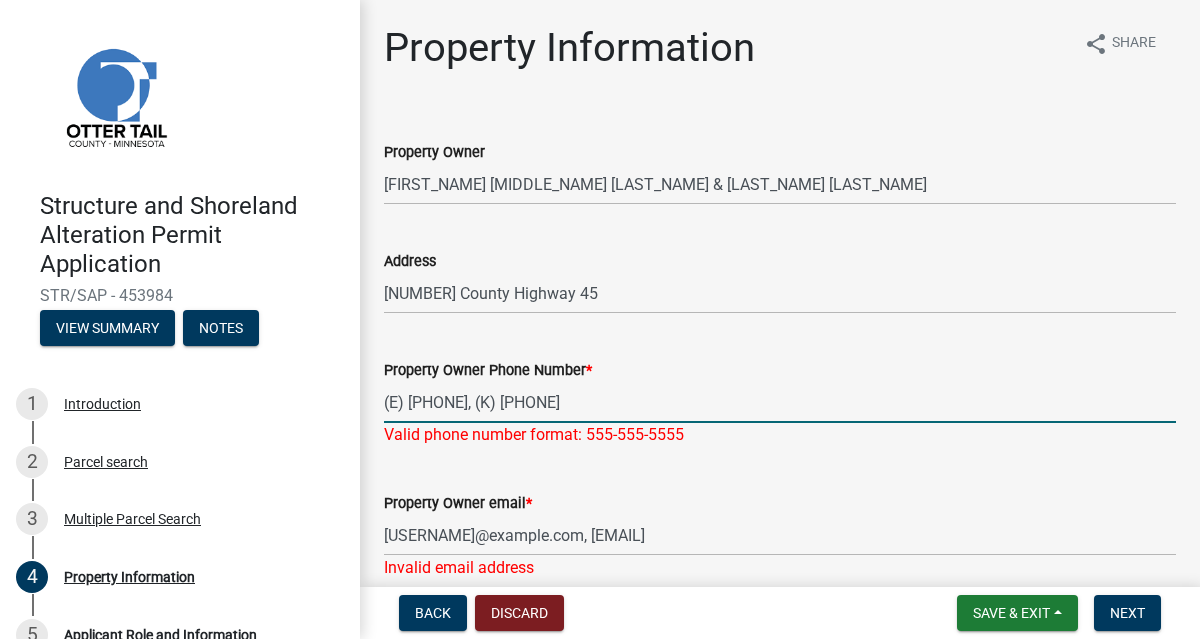 click on "(E) [PHONE], (K) [PHONE]" at bounding box center [780, 402] 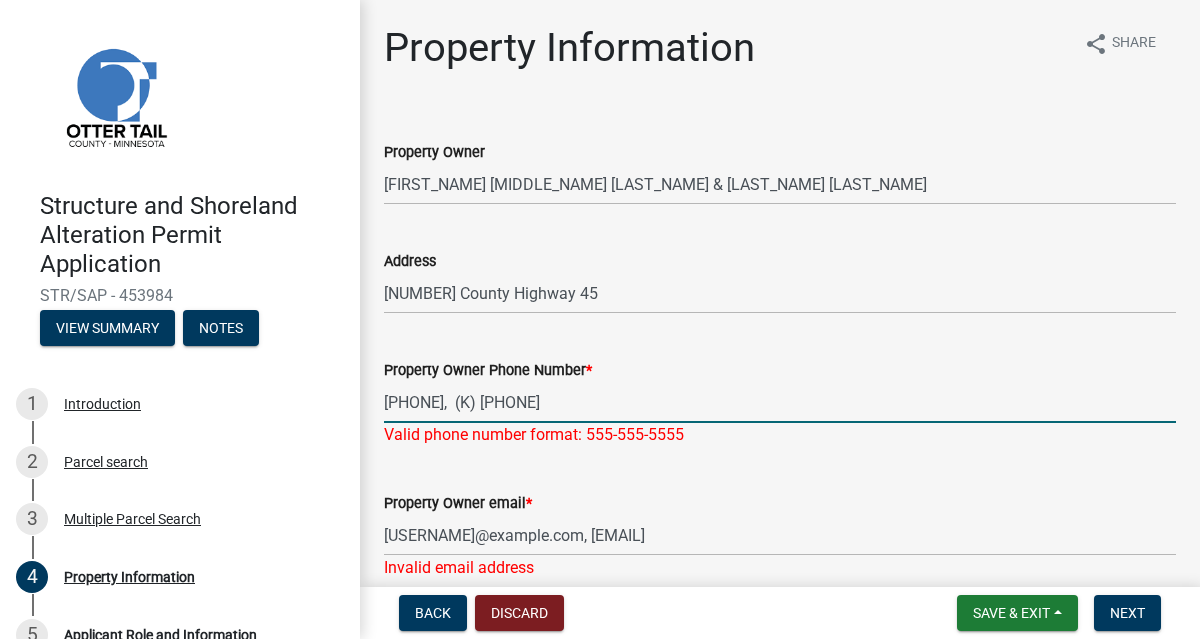 click on "[PHONE],  (K) [PHONE]" at bounding box center [780, 402] 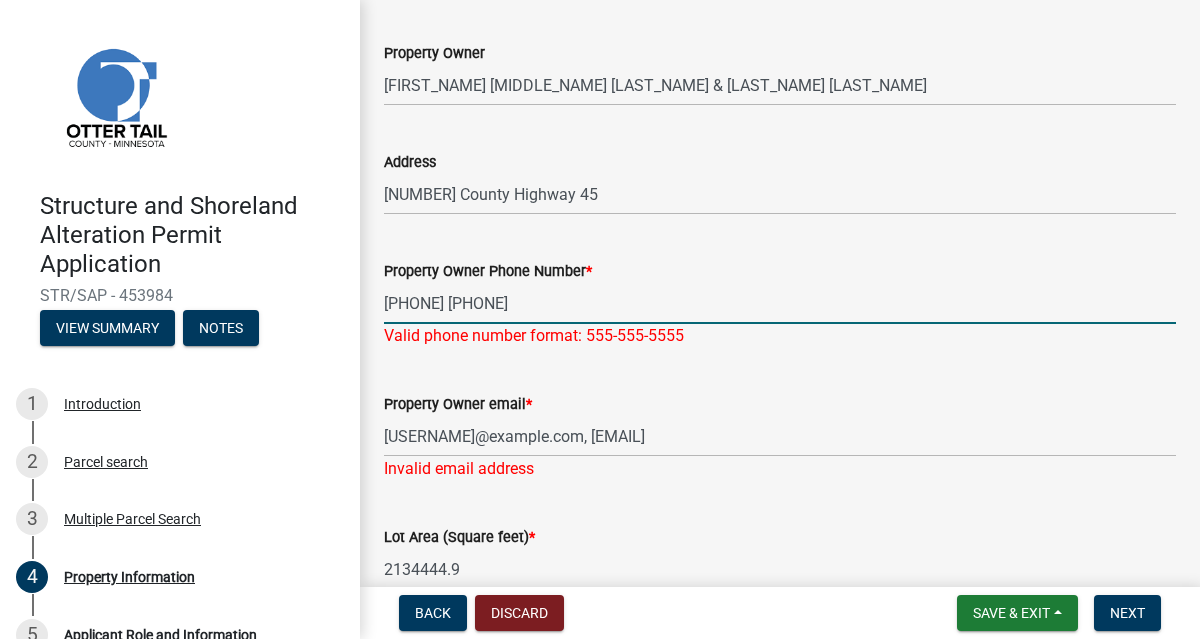 scroll, scrollTop: 131, scrollLeft: 0, axis: vertical 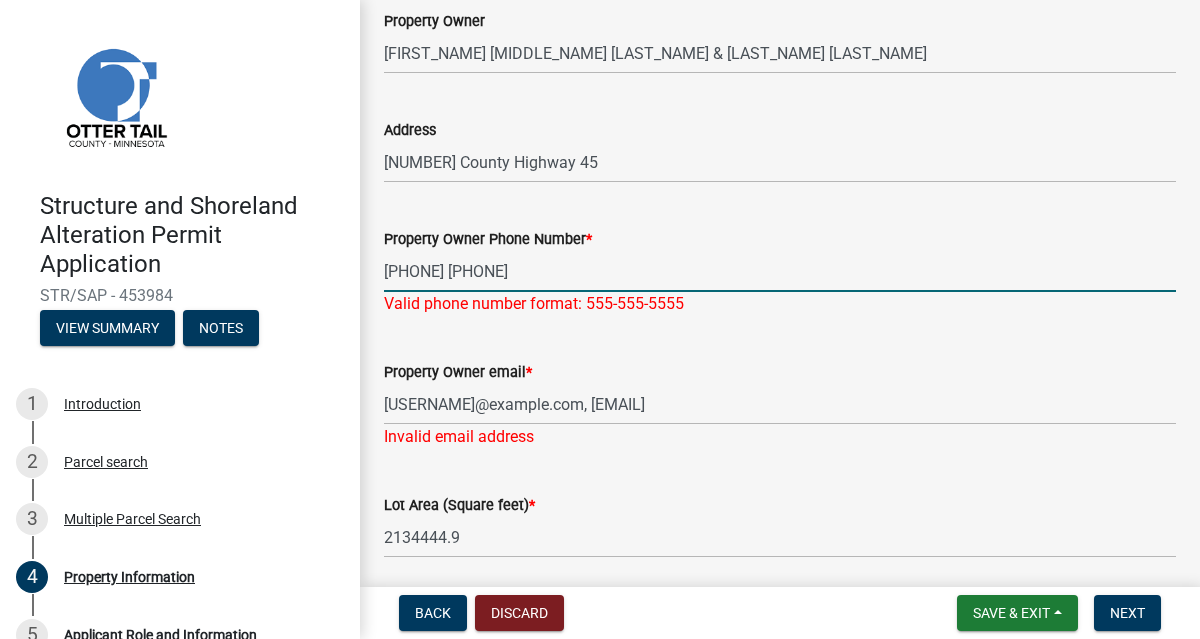 type on "[PHONE] [PHONE]" 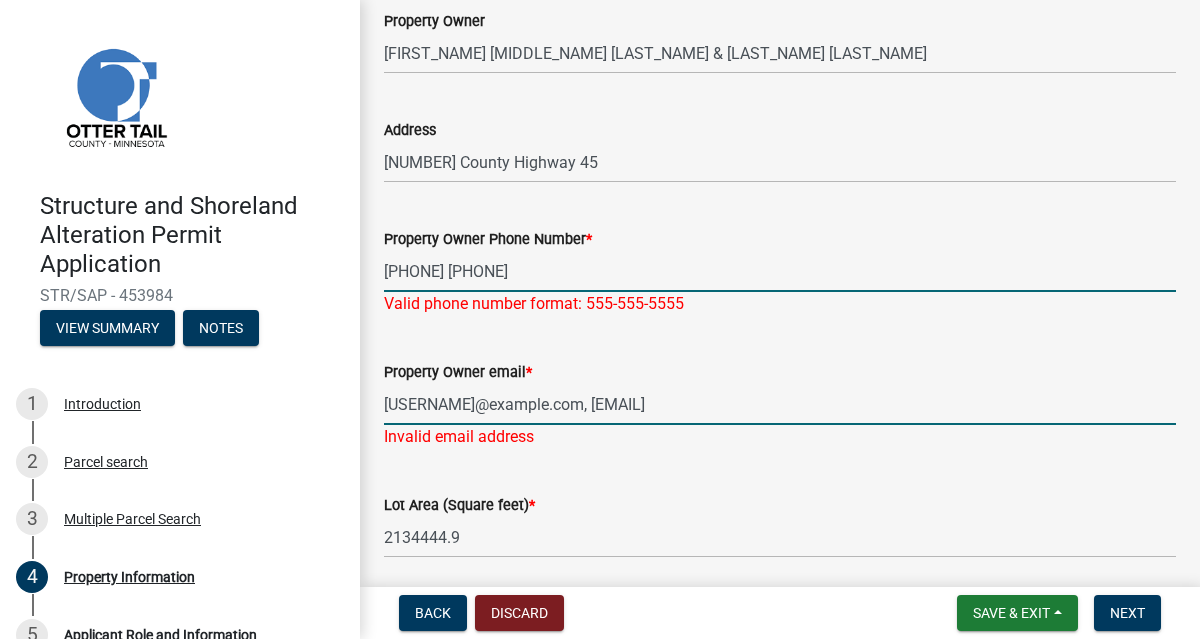 click on "[USERNAME]@example.com, [EMAIL]" at bounding box center (780, 404) 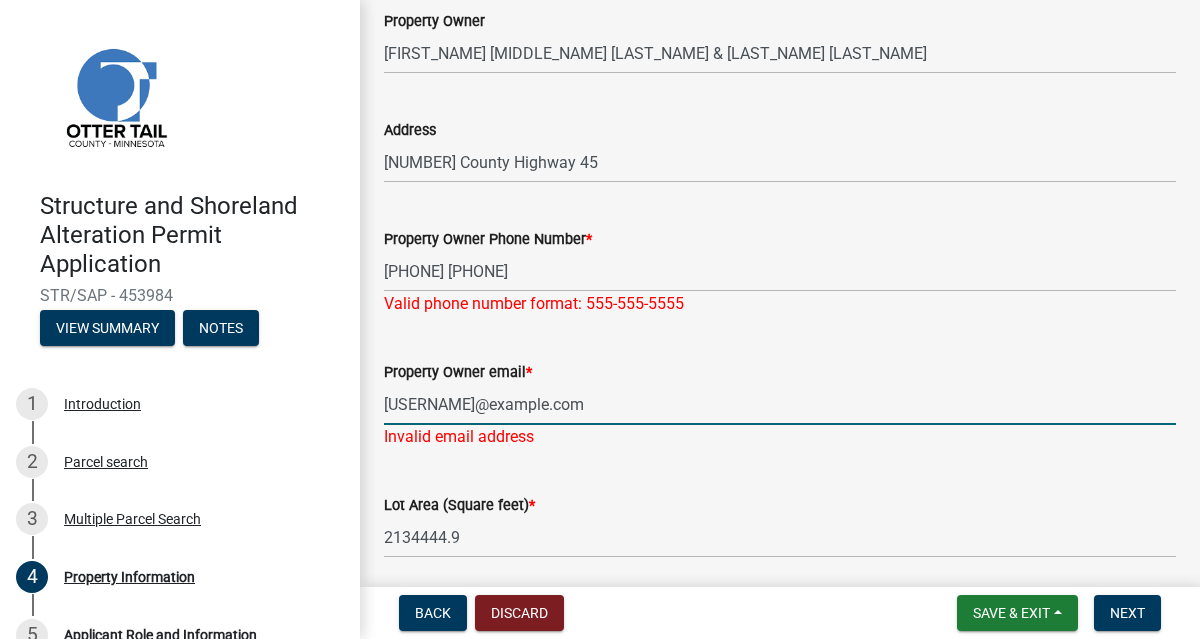 type on "[USERNAME]@example.com" 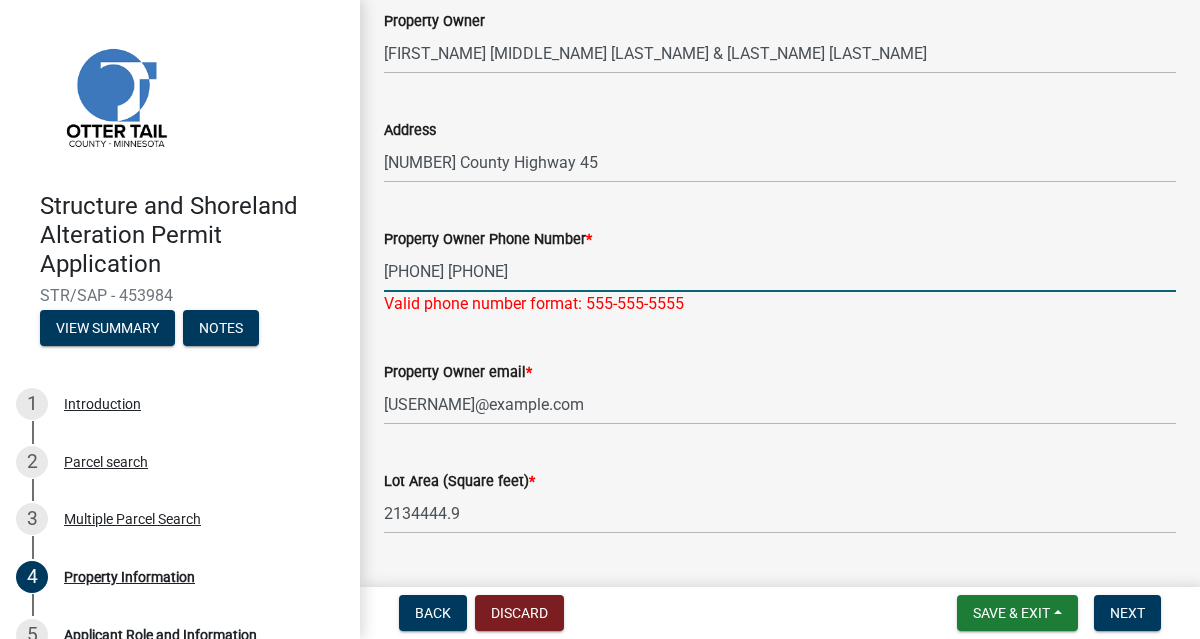 drag, startPoint x: 696, startPoint y: 274, endPoint x: 503, endPoint y: 274, distance: 193 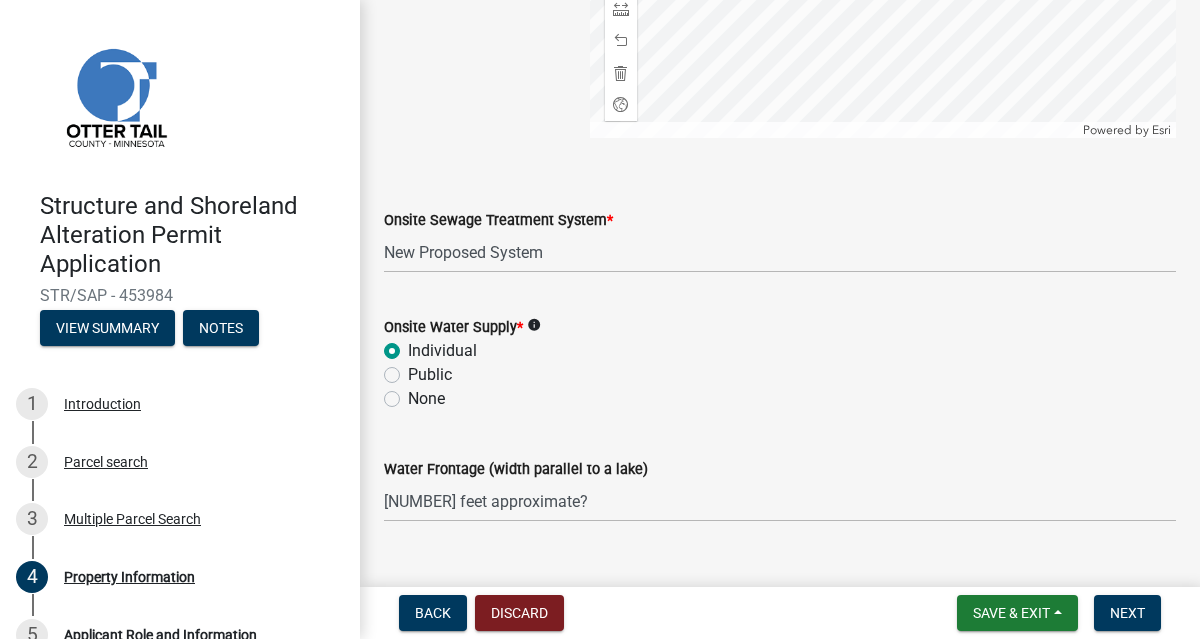 scroll, scrollTop: 1475, scrollLeft: 0, axis: vertical 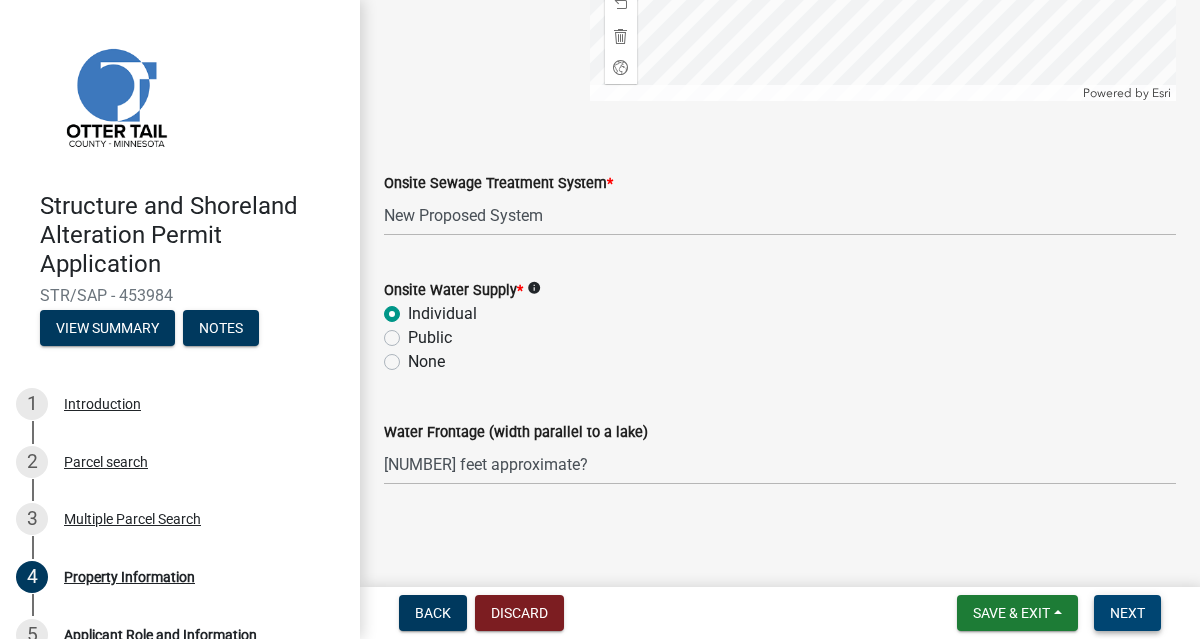type on "[PHONE]" 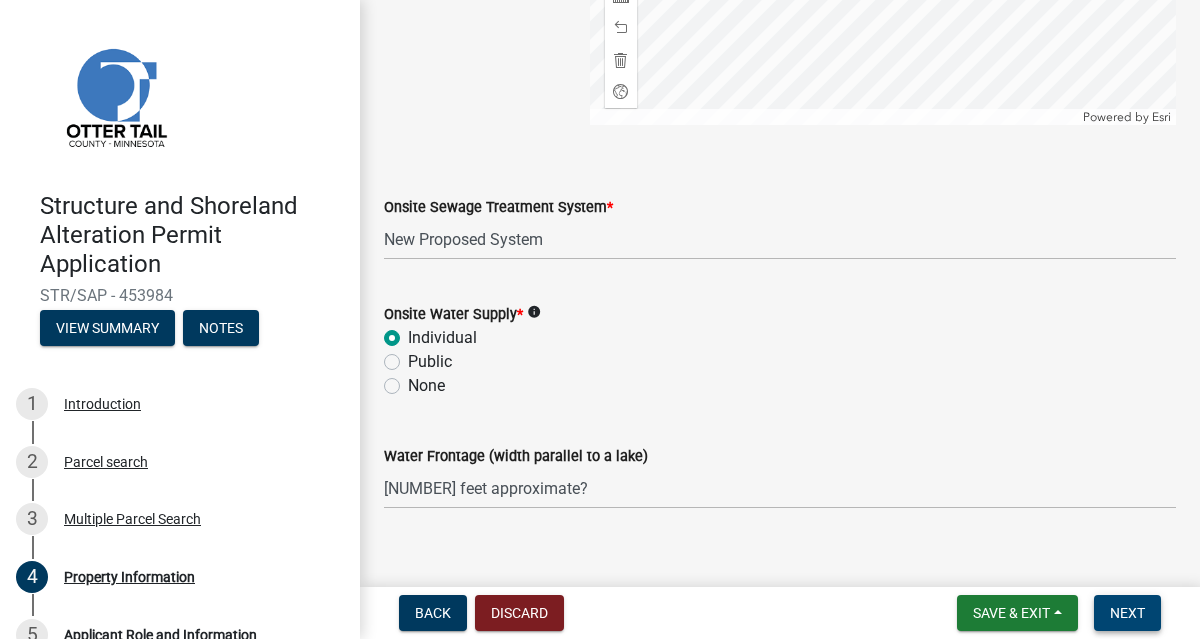 click on "Next" at bounding box center [1127, 613] 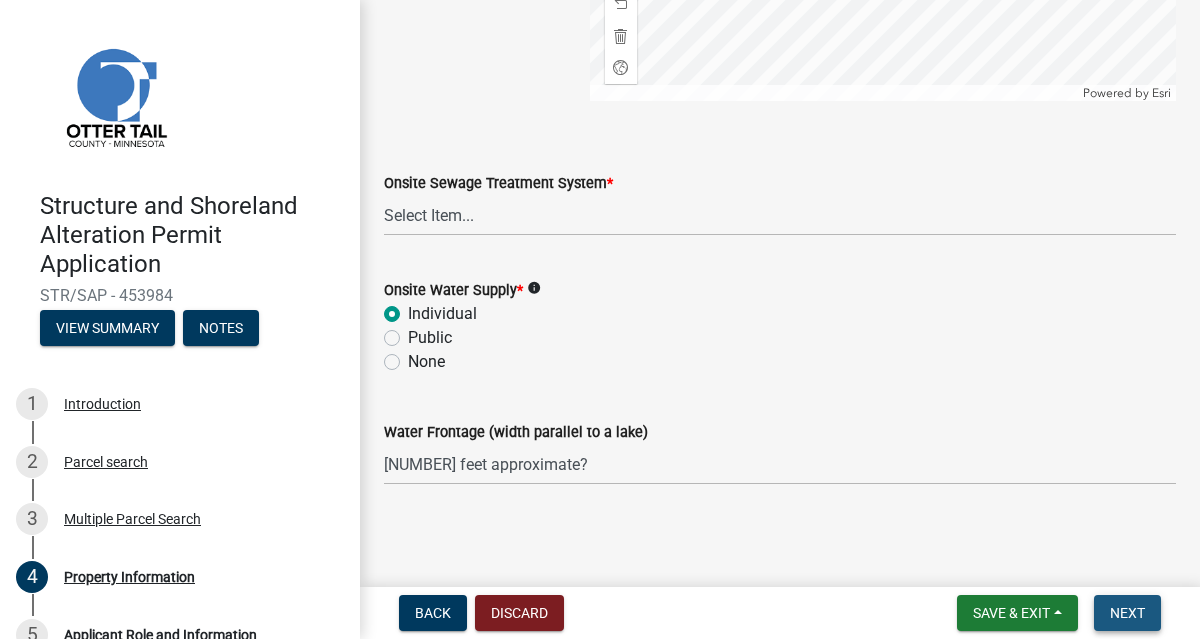 scroll, scrollTop: 0, scrollLeft: 0, axis: both 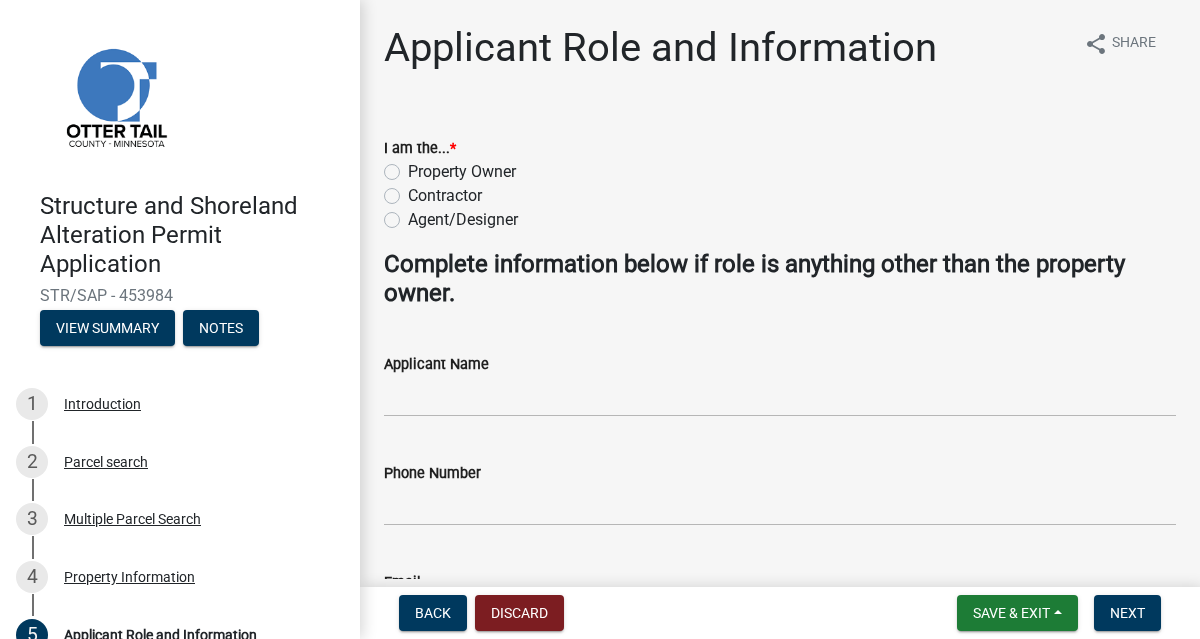 click on "Property Owner" 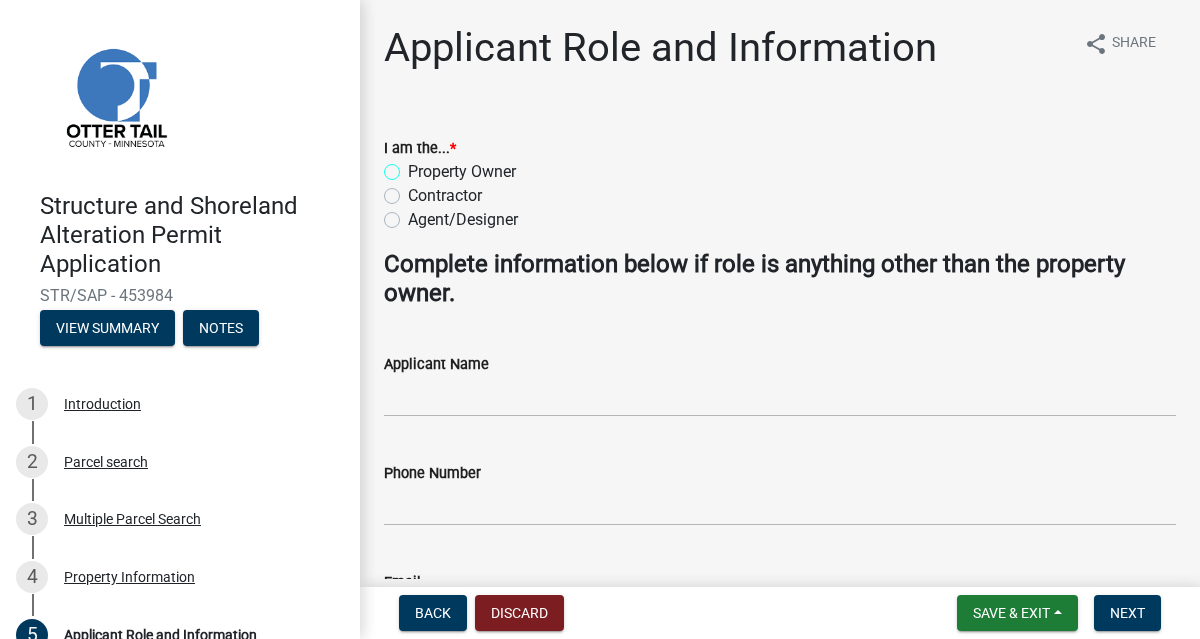 click on "Property Owner" at bounding box center [414, 166] 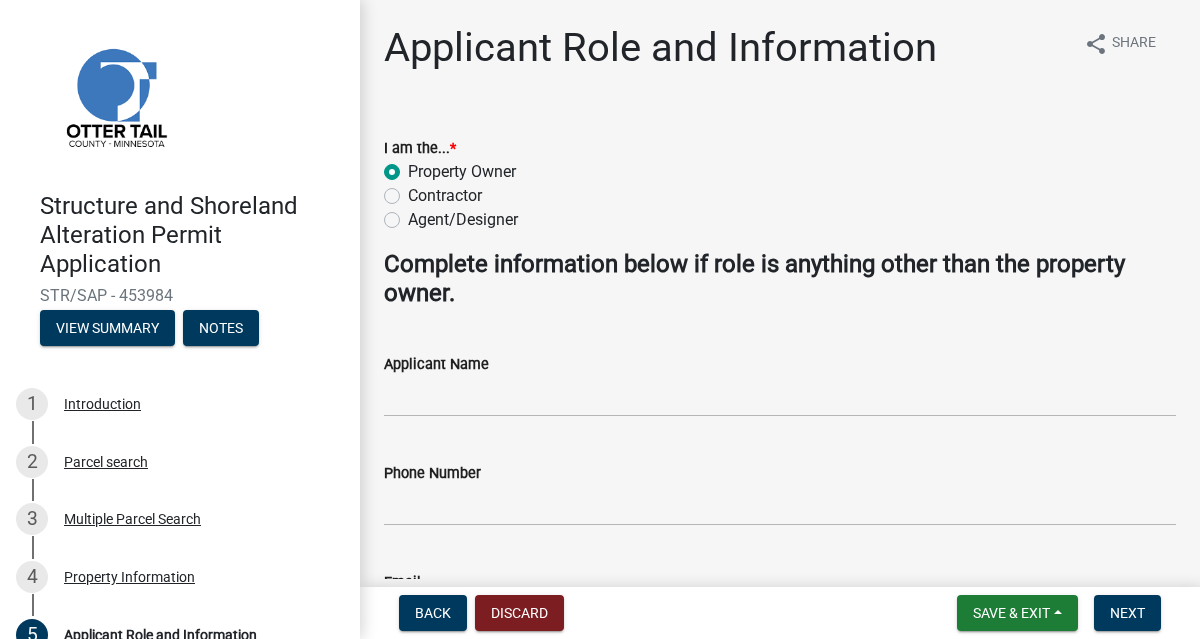radio on "true" 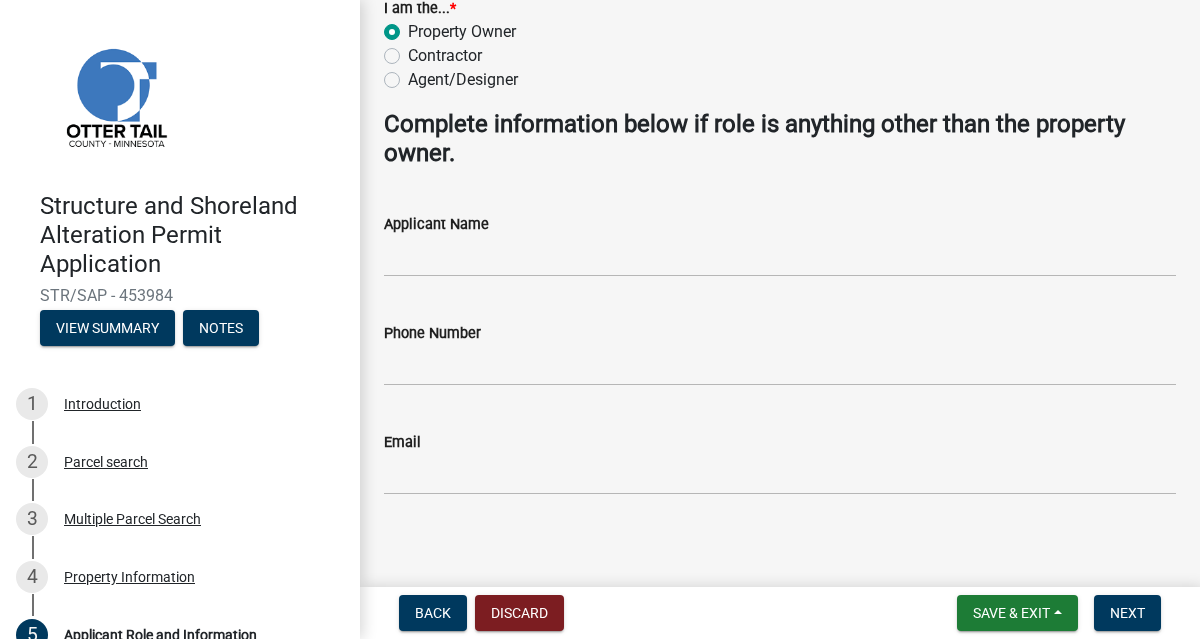 scroll, scrollTop: 149, scrollLeft: 0, axis: vertical 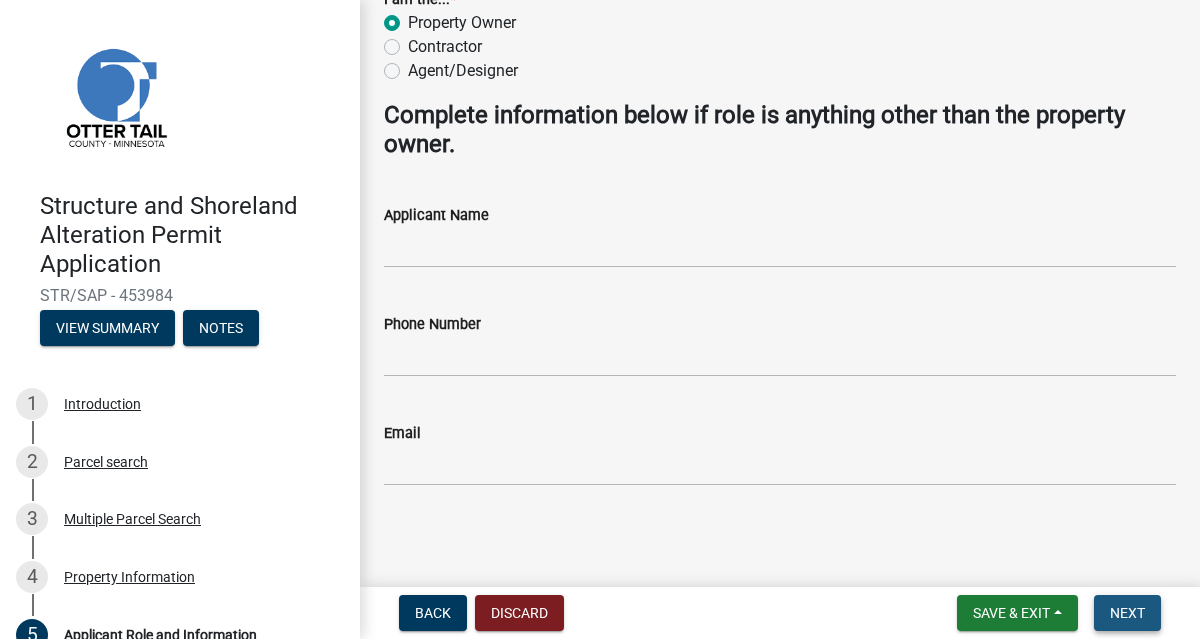 click on "Next" at bounding box center (1127, 613) 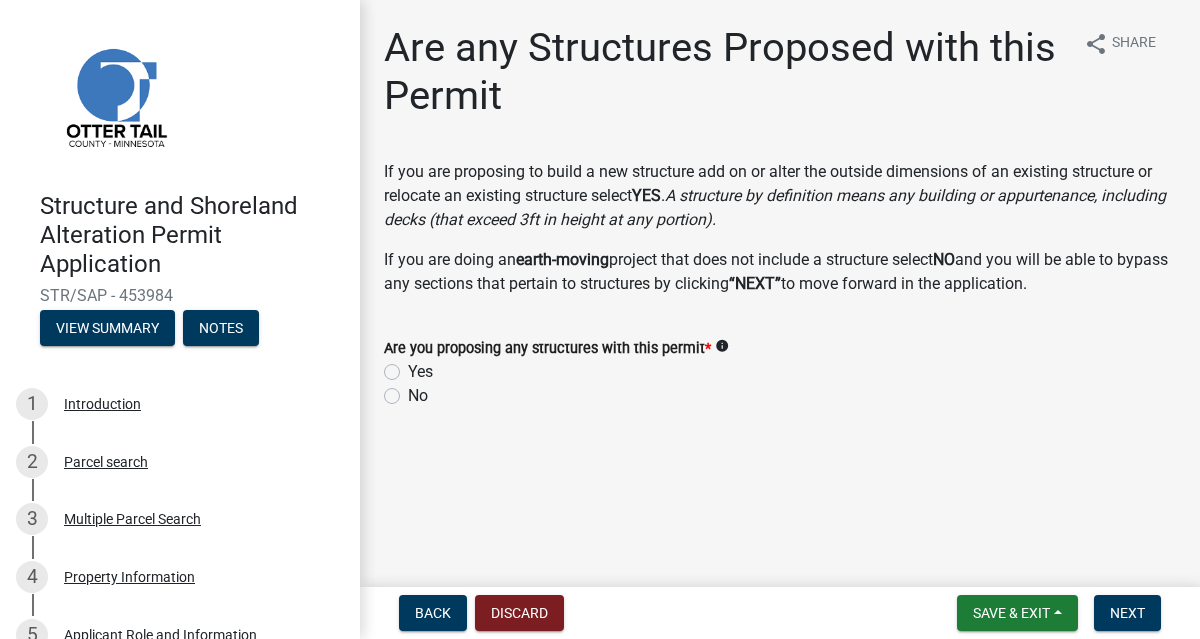click on "Yes" 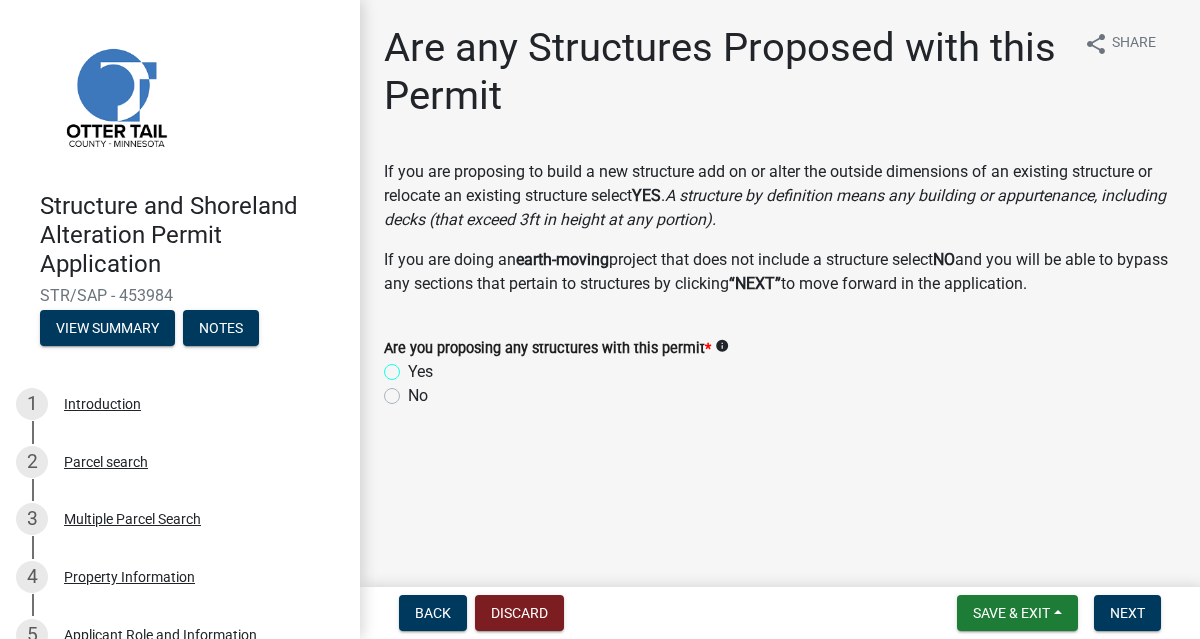 click on "Yes" at bounding box center [414, 366] 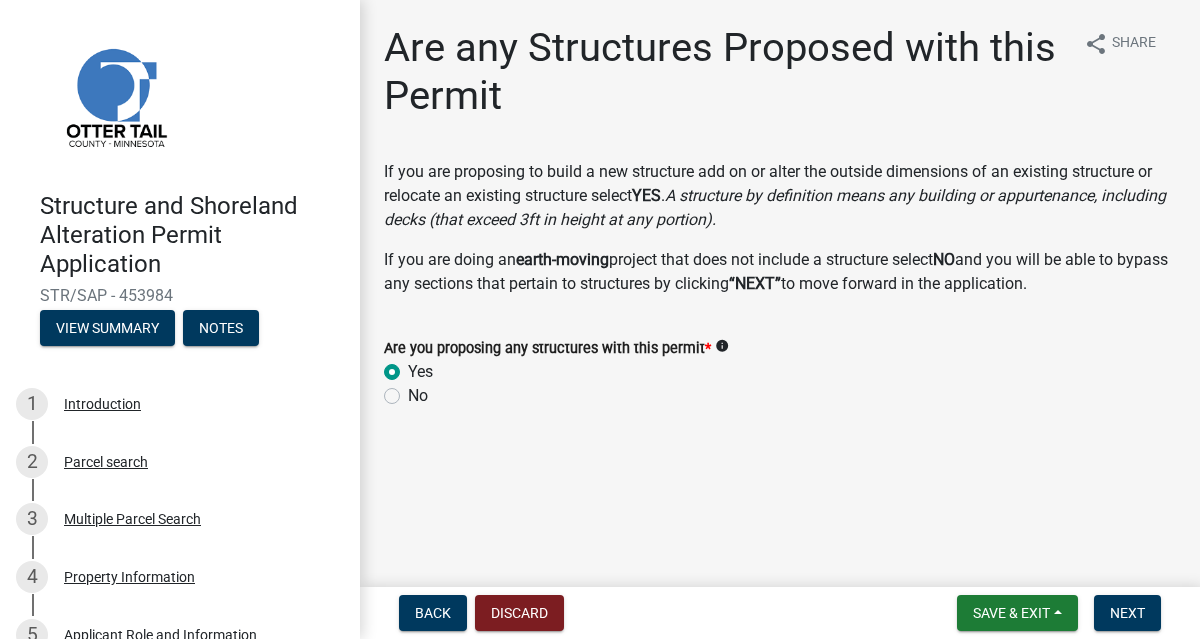 radio on "true" 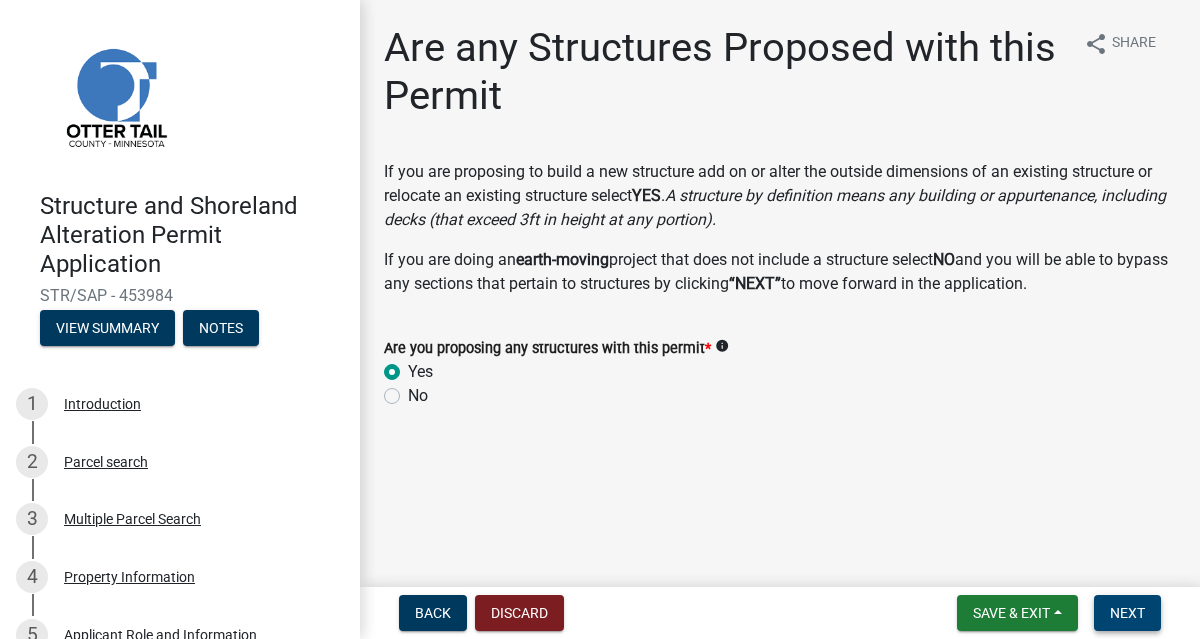 click on "Next" at bounding box center [1127, 613] 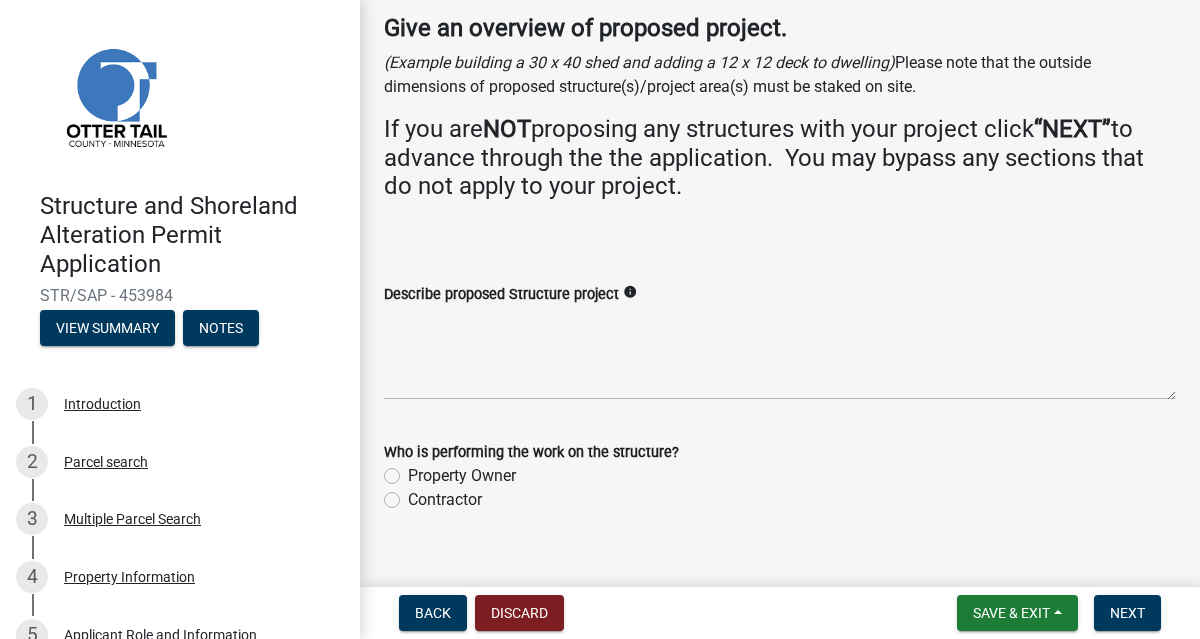 scroll, scrollTop: 133, scrollLeft: 0, axis: vertical 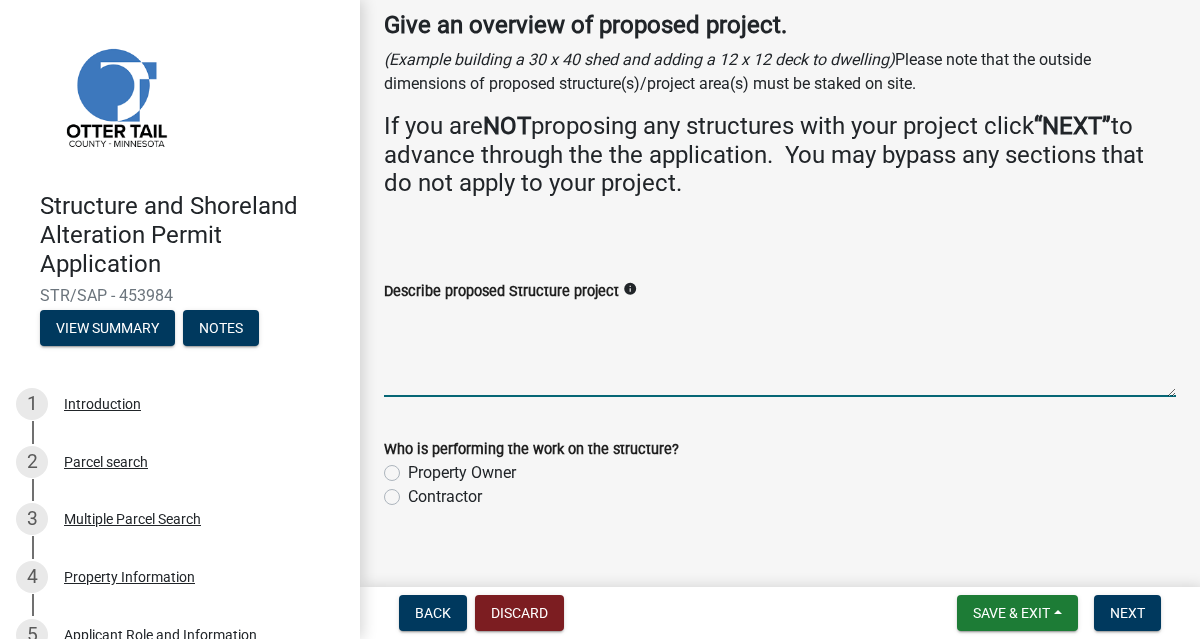 click on "Describe proposed Structure project" at bounding box center [780, 350] 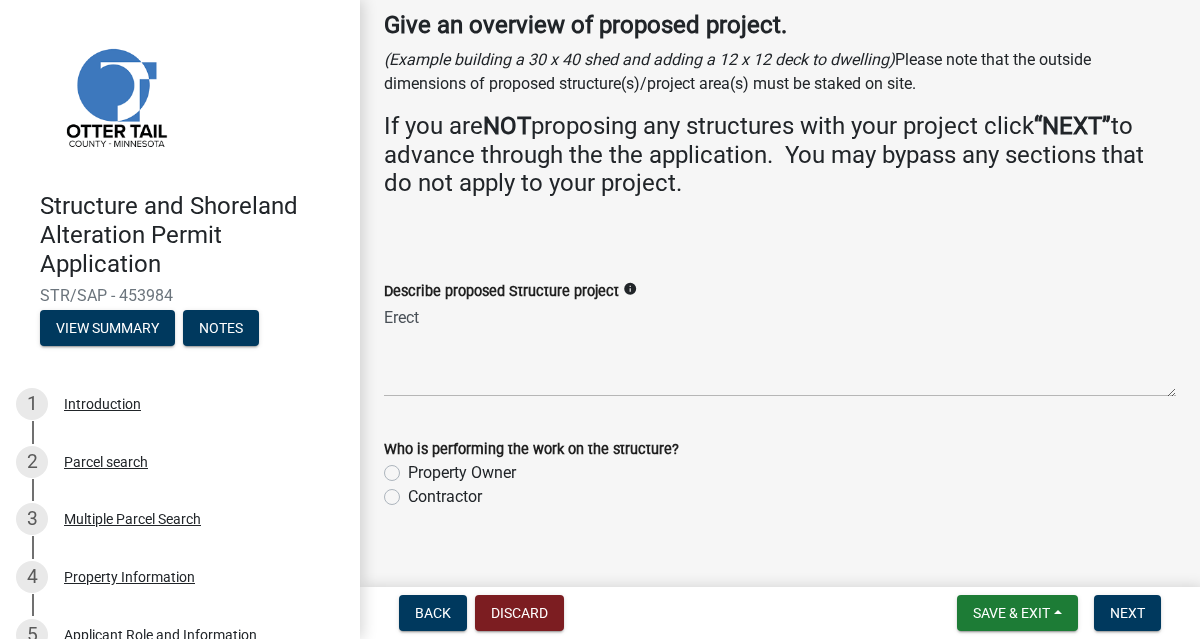 click on "info" 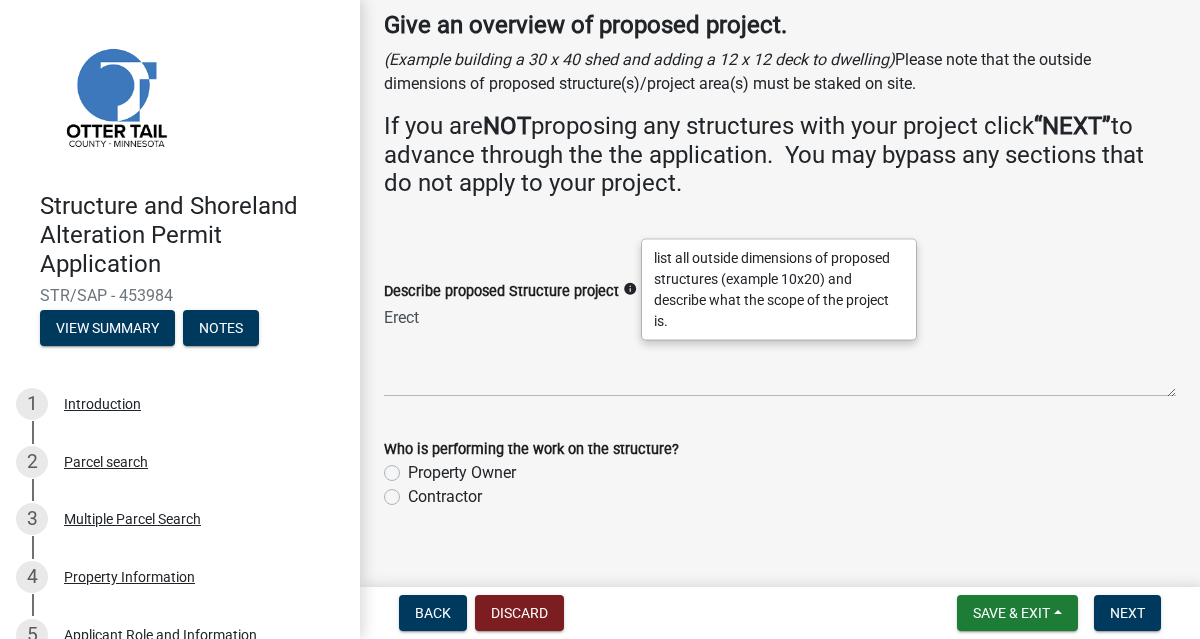 click on "Give an overview of proposed project. (Example building a 30 x 40 shed and adding a 12 x 12 deck to dwelling) Please note that the outside dimensions of proposed structure(s)/project area(s) must be staked on site. If you are NOT proposing any structures with your project click “NEXT” to advance through the the application. You may bypass any sections that do not apply to your project." 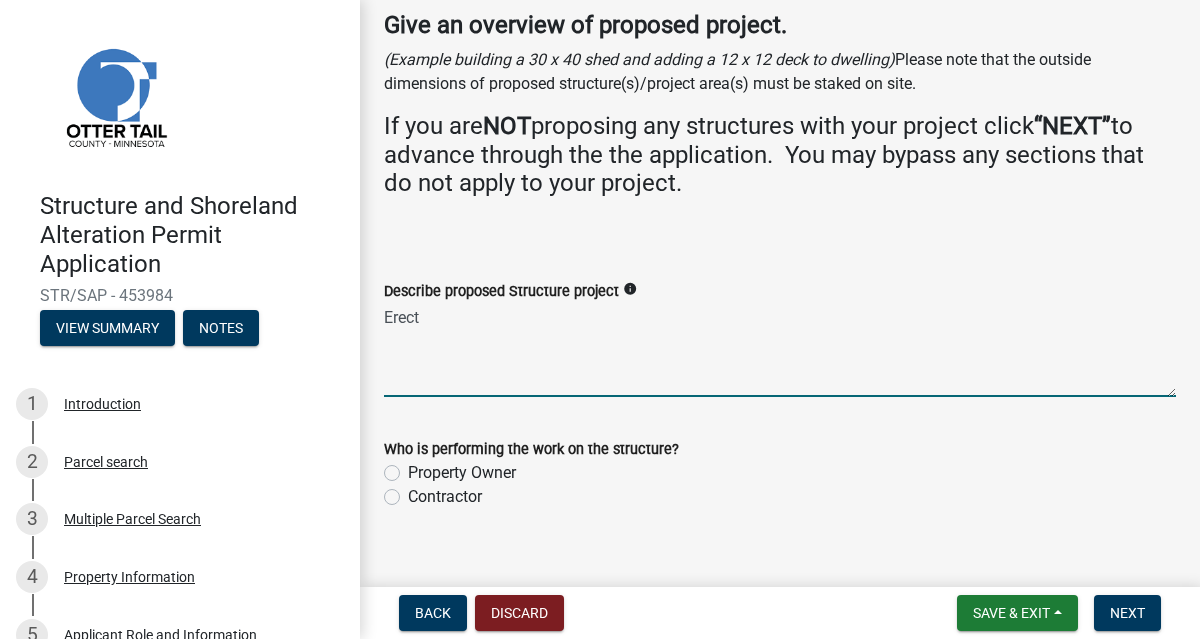 click on "Erect" at bounding box center (780, 350) 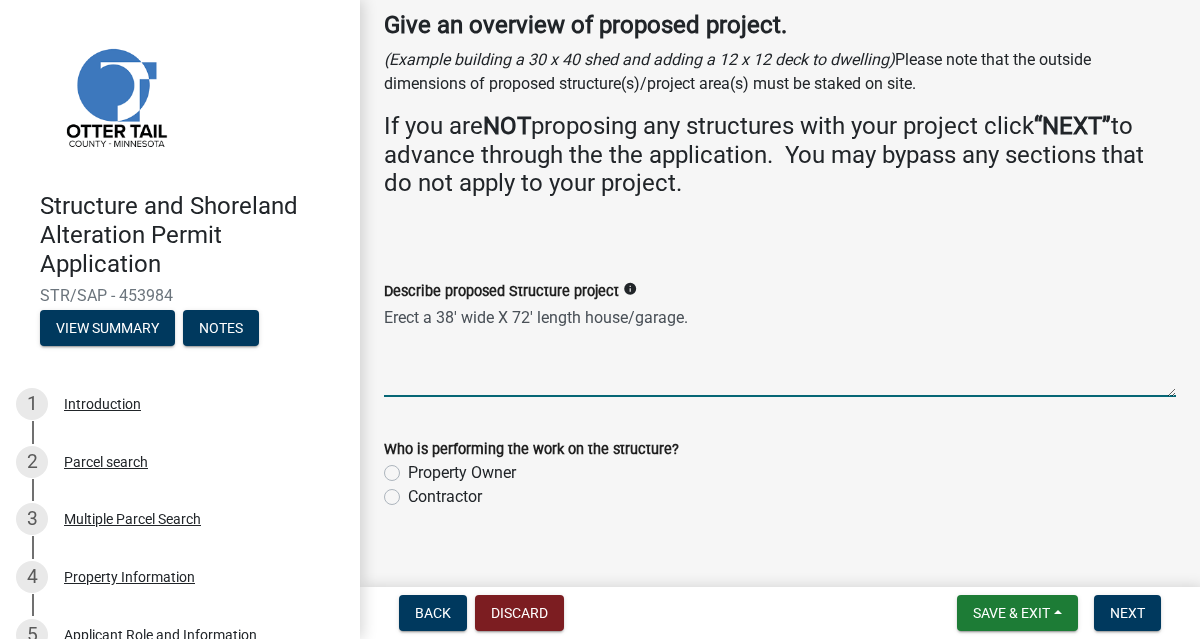 type on "Erect a 38' wide X 72' length house/garage." 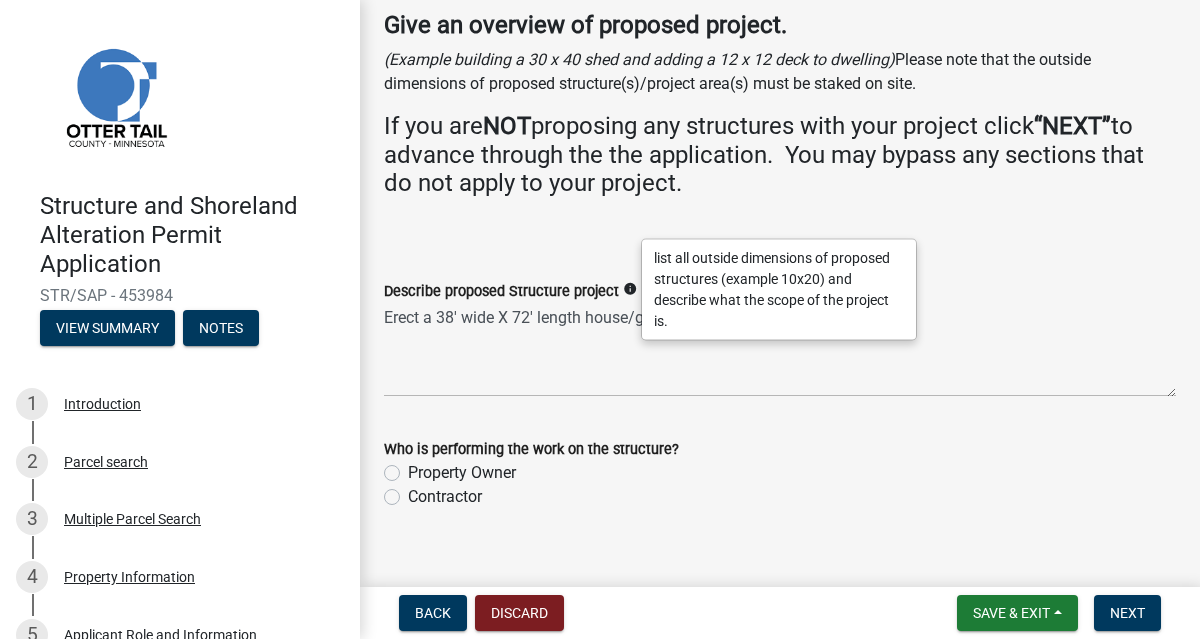 click on "Give an overview of proposed project. (Example building a 30 x 40 shed and adding a 12 x 12 deck to dwelling) Please note that the outside dimensions of proposed structure(s)/project area(s) must be staked on site. If you are NOT proposing any structures with your project click “NEXT” to advance through the the application. You may bypass any sections that do not apply to your project." 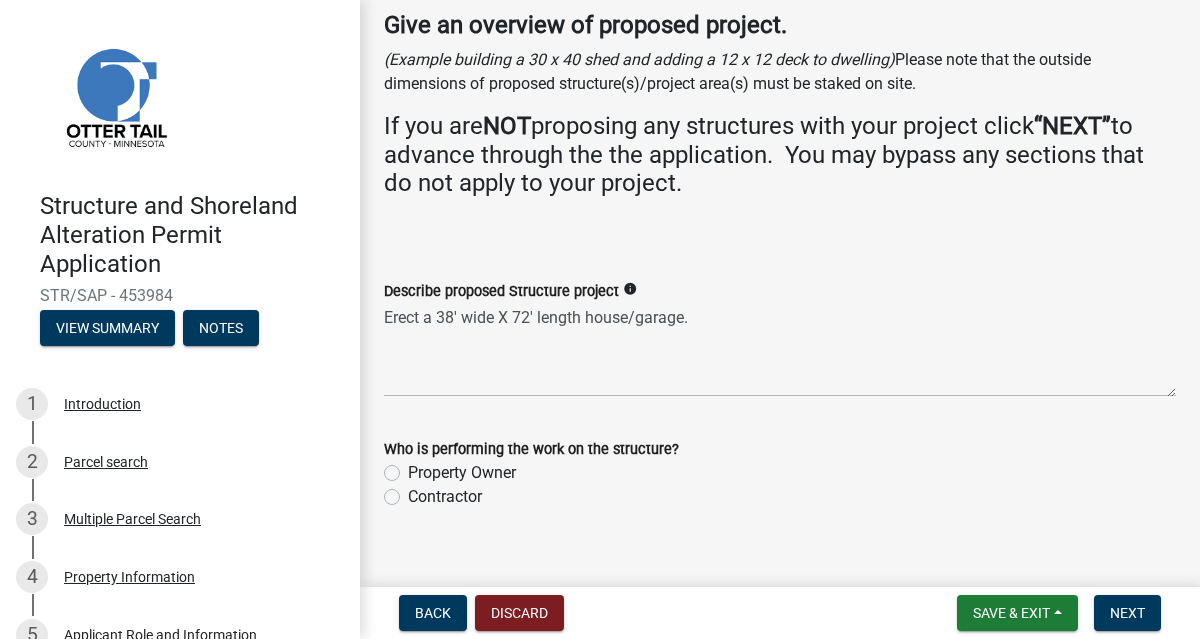 click on "info" 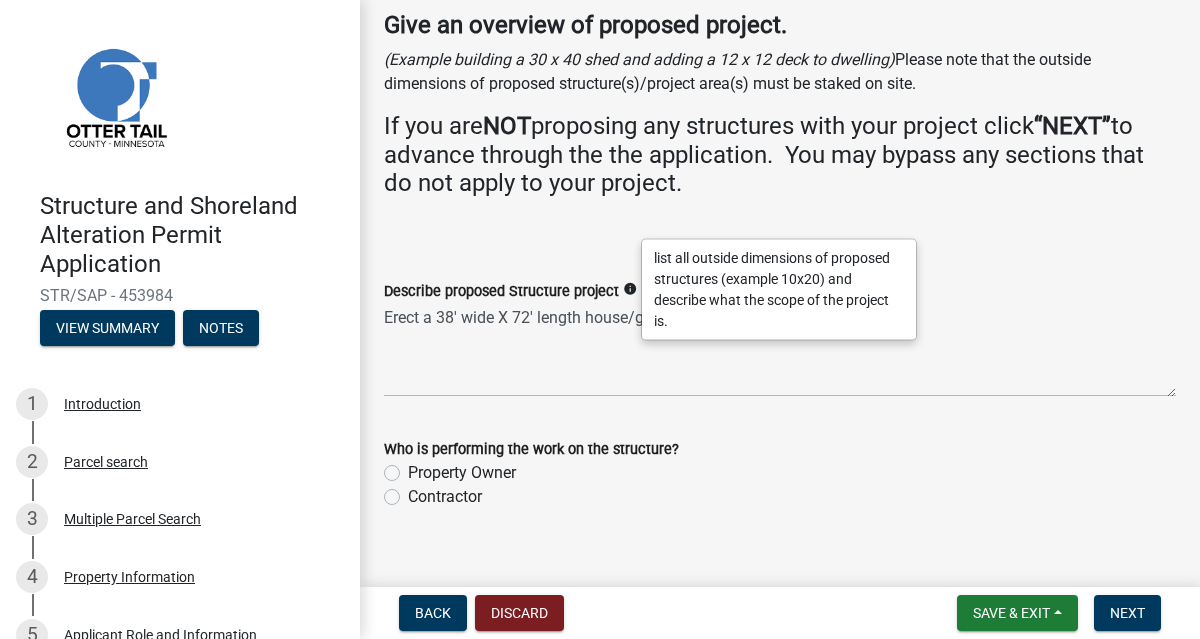 click 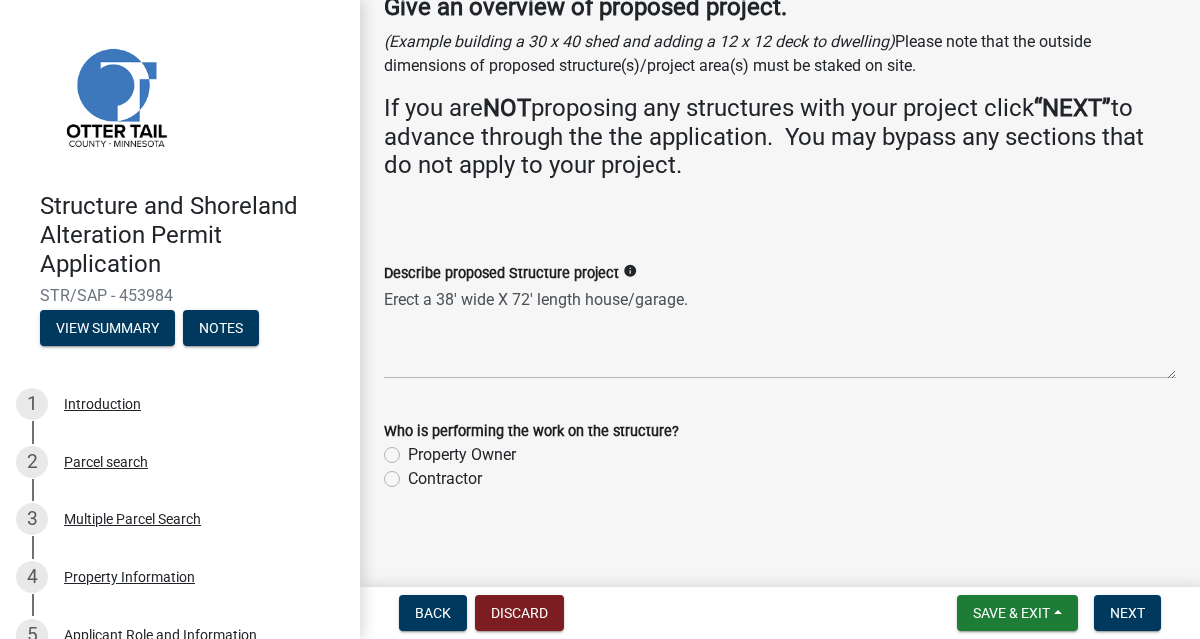 scroll, scrollTop: 159, scrollLeft: 0, axis: vertical 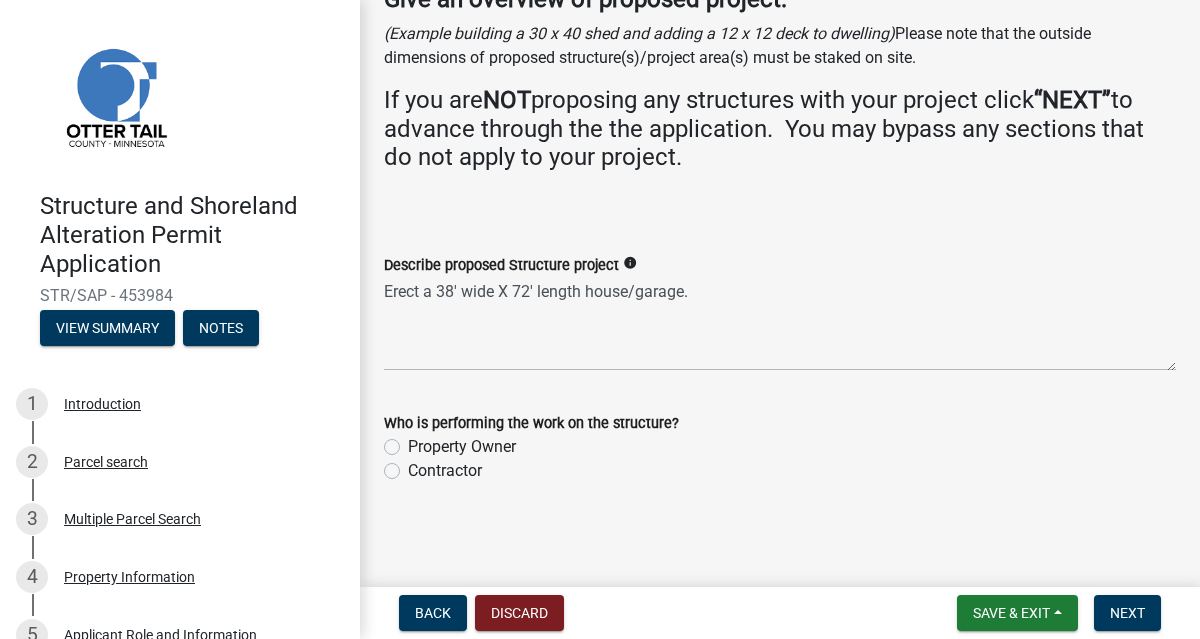 click on "Contractor" 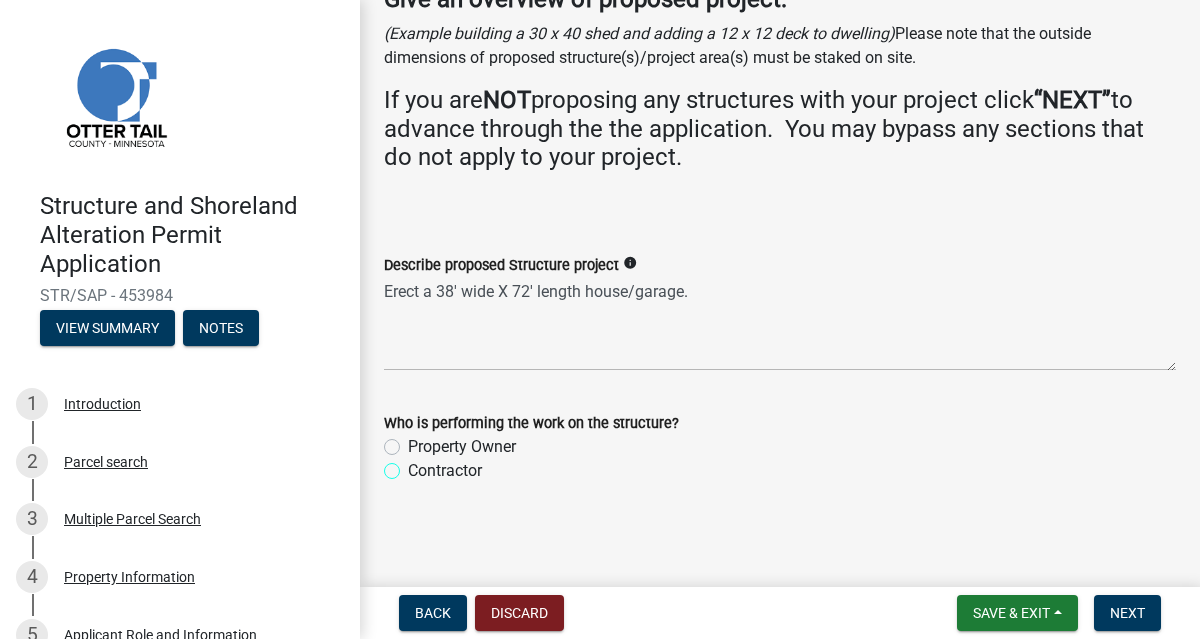 click on "Contractor" at bounding box center (414, 465) 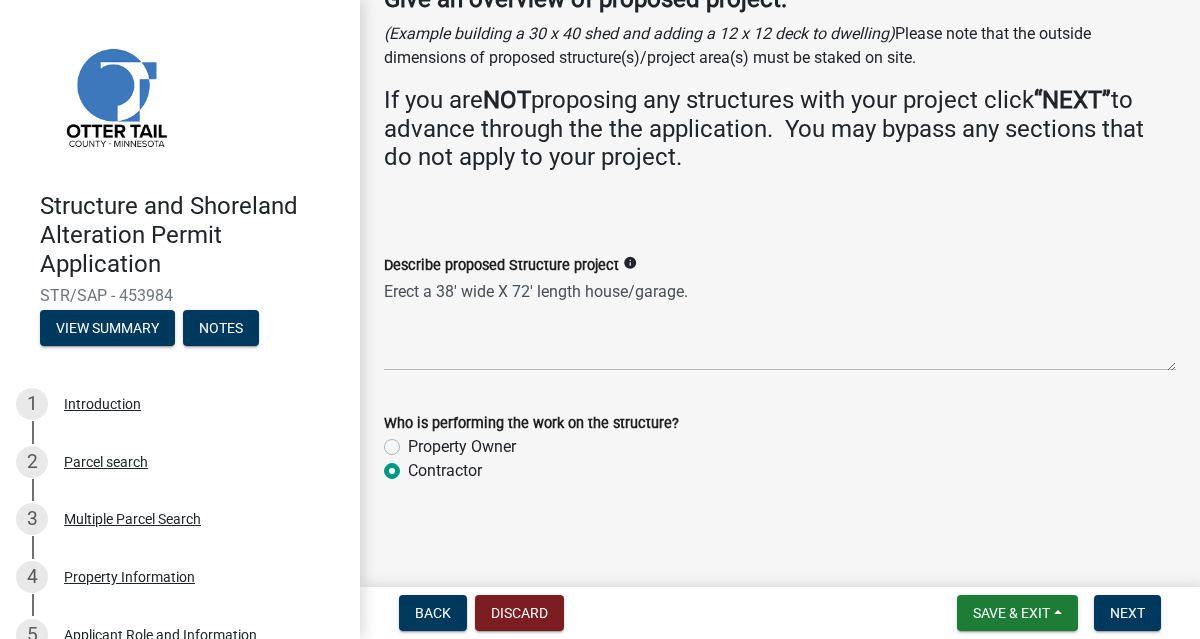 radio on "true" 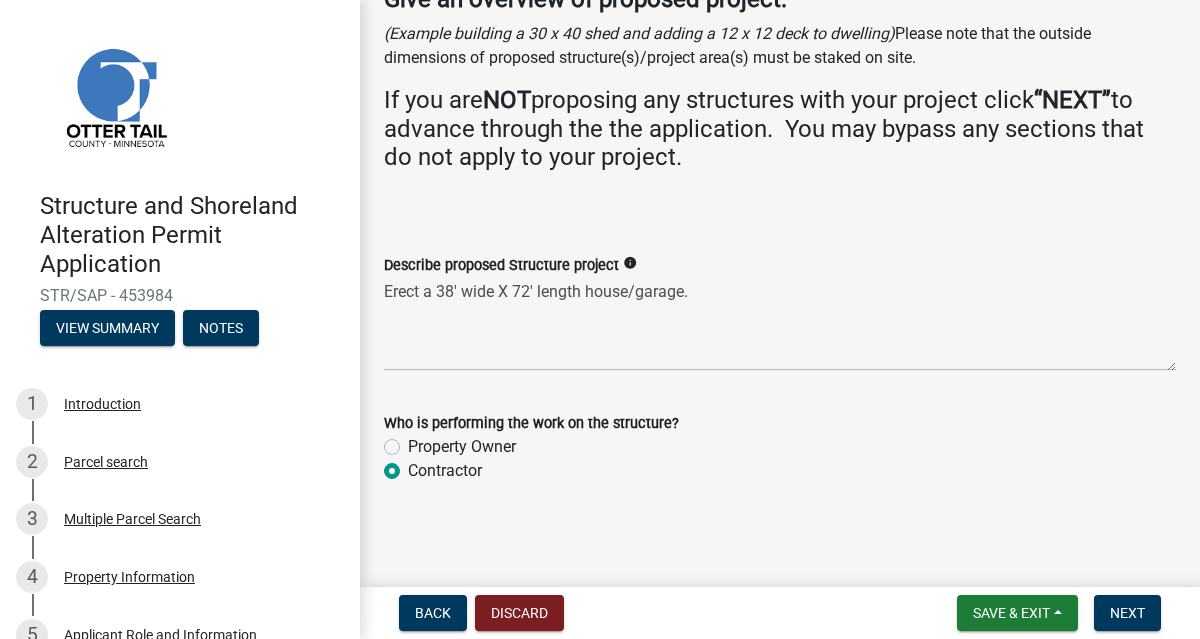click on "Property Owner" 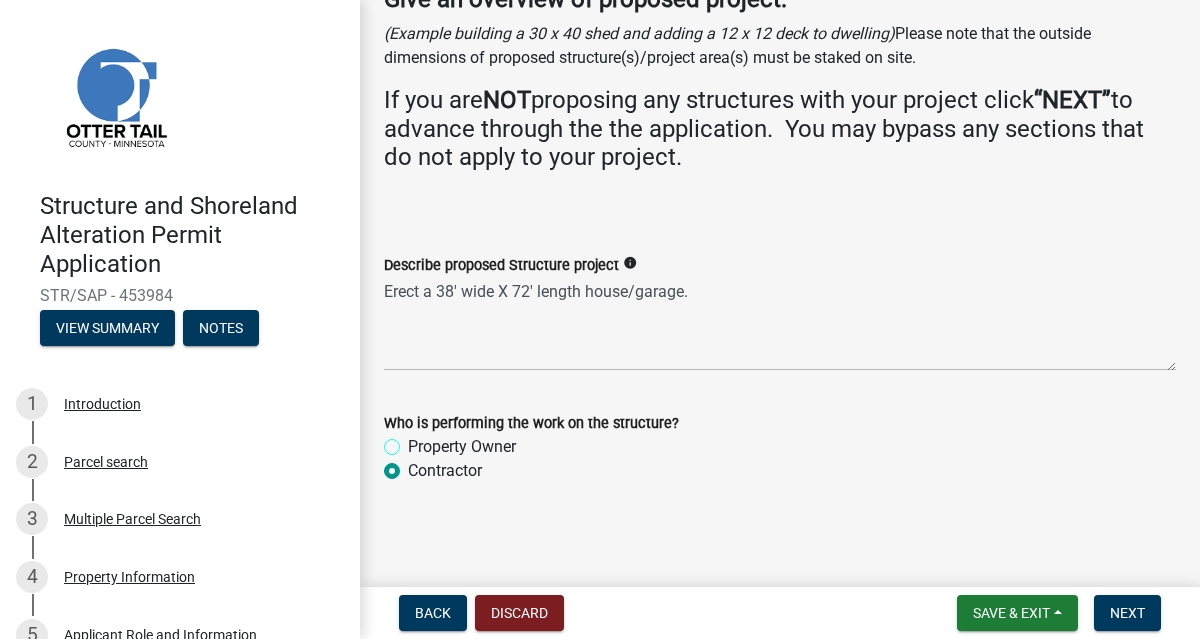 click on "Property Owner" at bounding box center (414, 441) 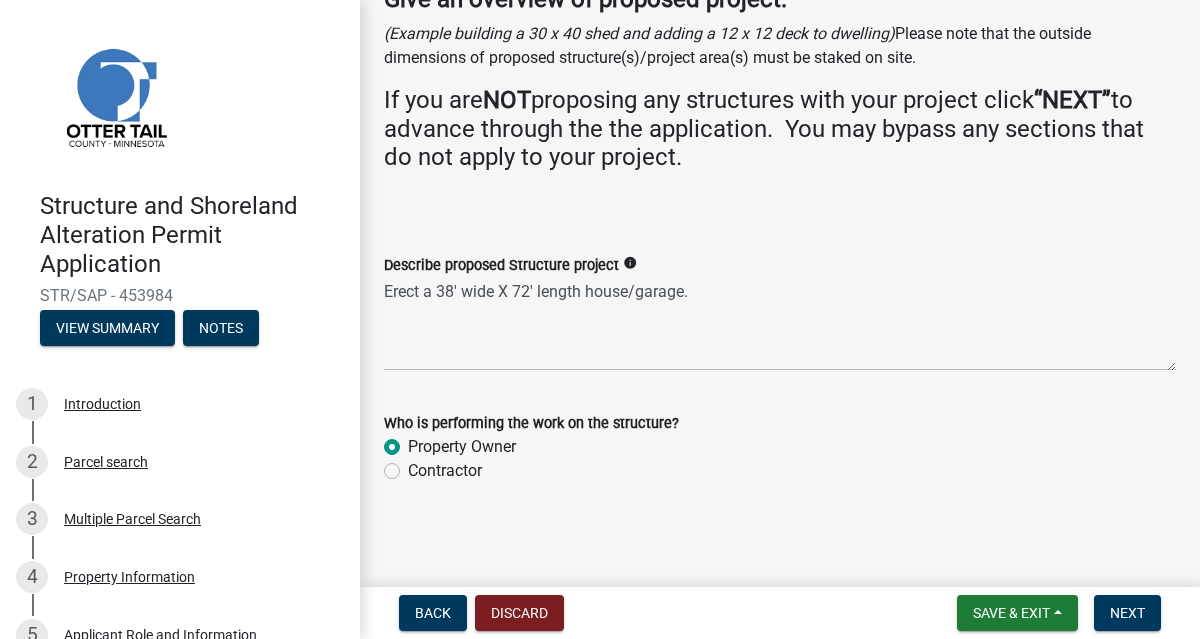 radio on "true" 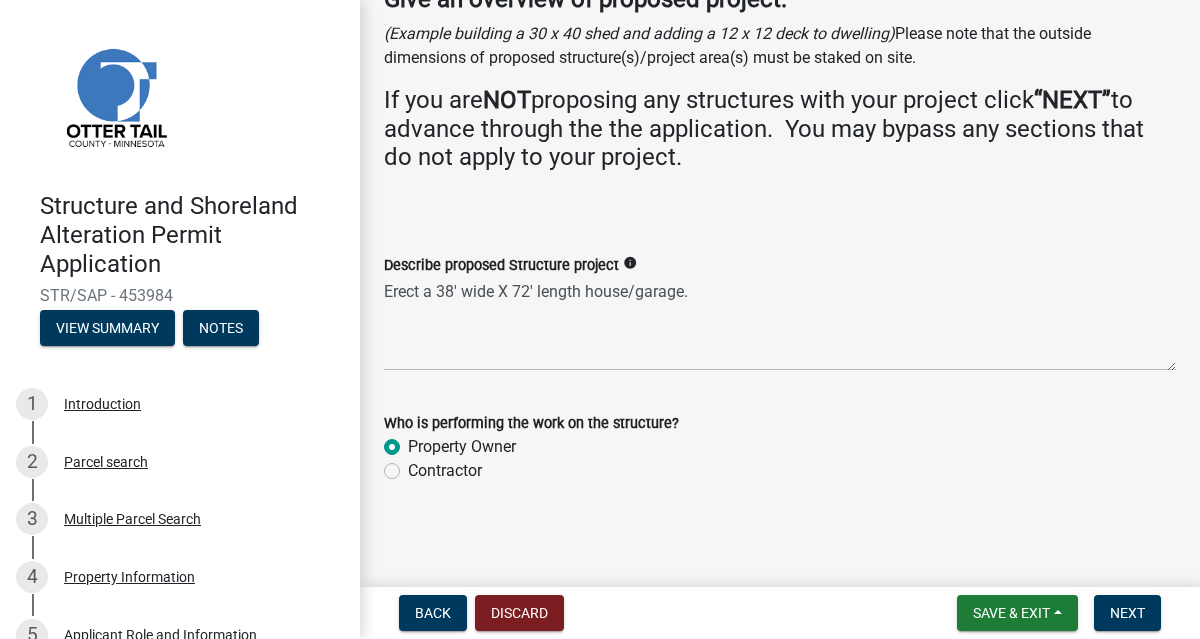 click on "Contractor" 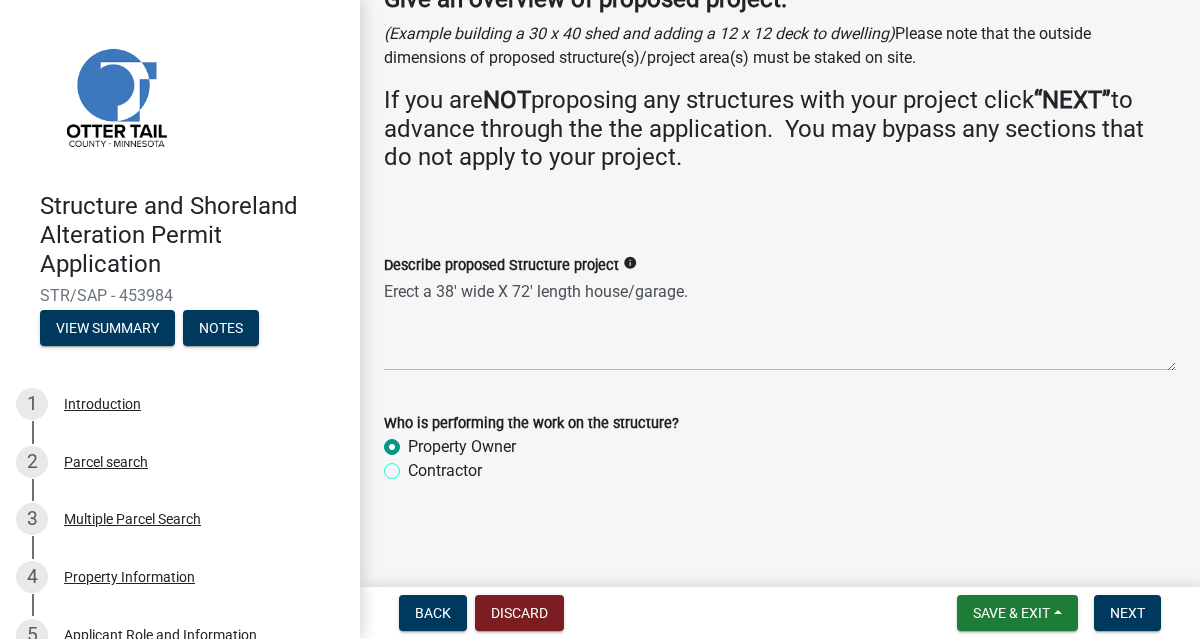 click on "Contractor" at bounding box center [414, 465] 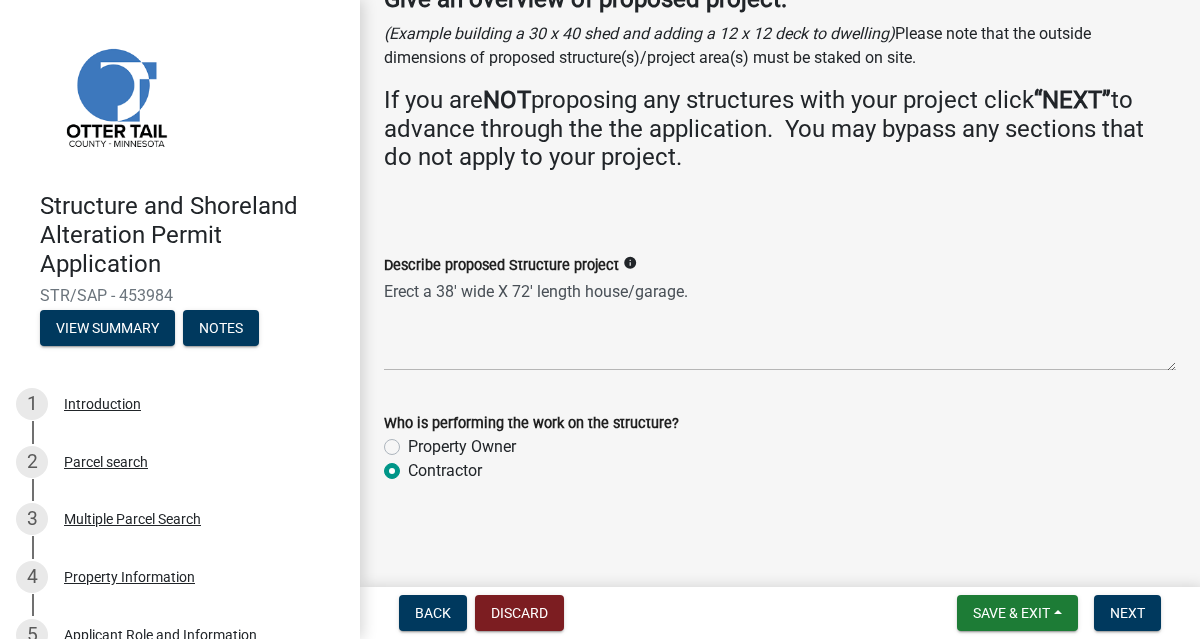 radio on "true" 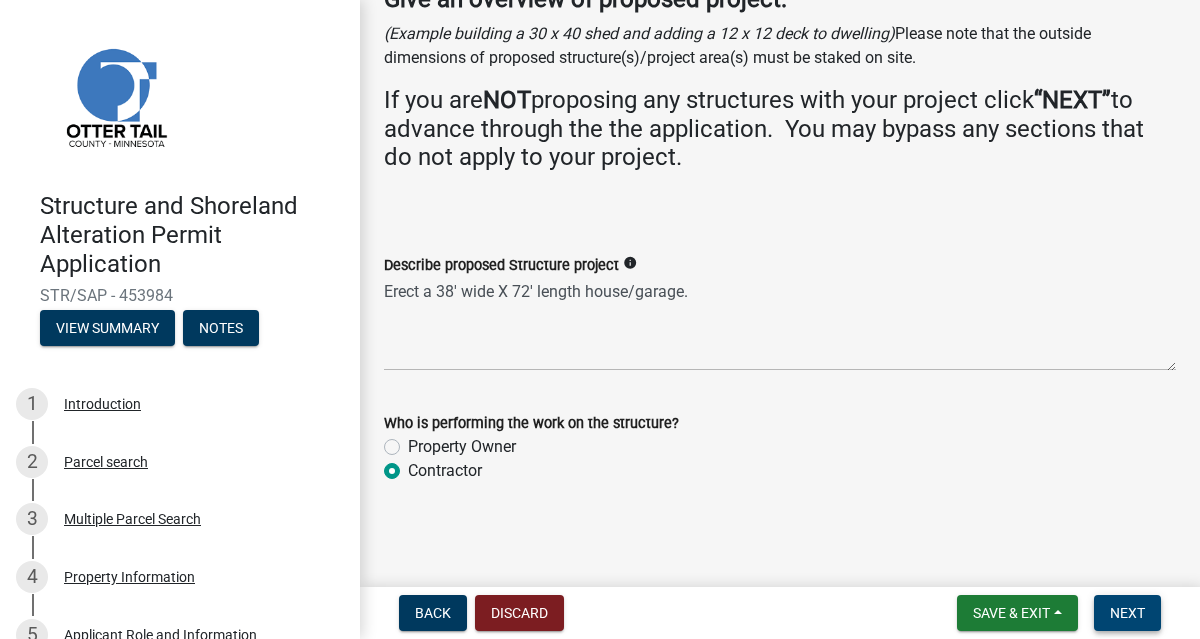 click on "Next" at bounding box center [1127, 613] 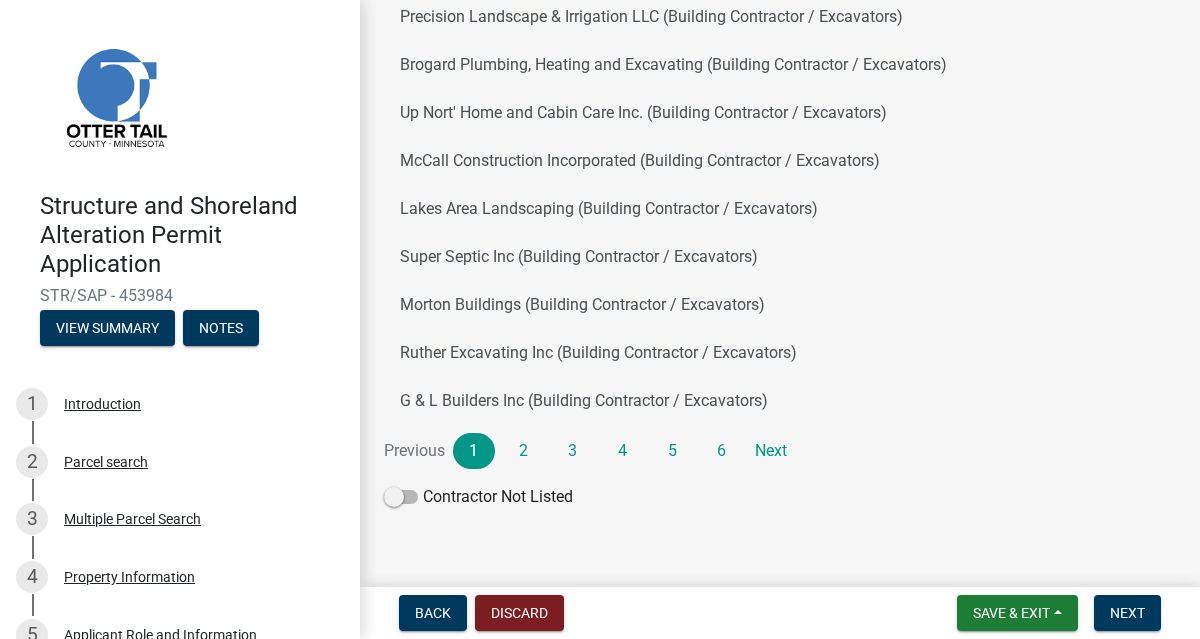 scroll, scrollTop: 276, scrollLeft: 0, axis: vertical 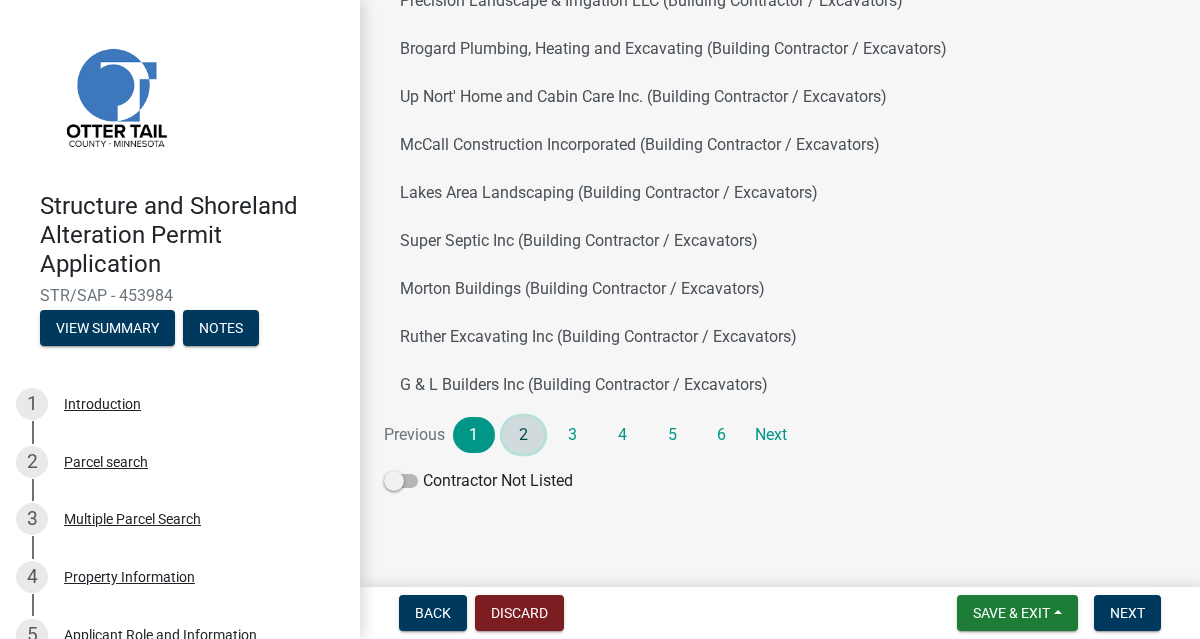 click on "2" 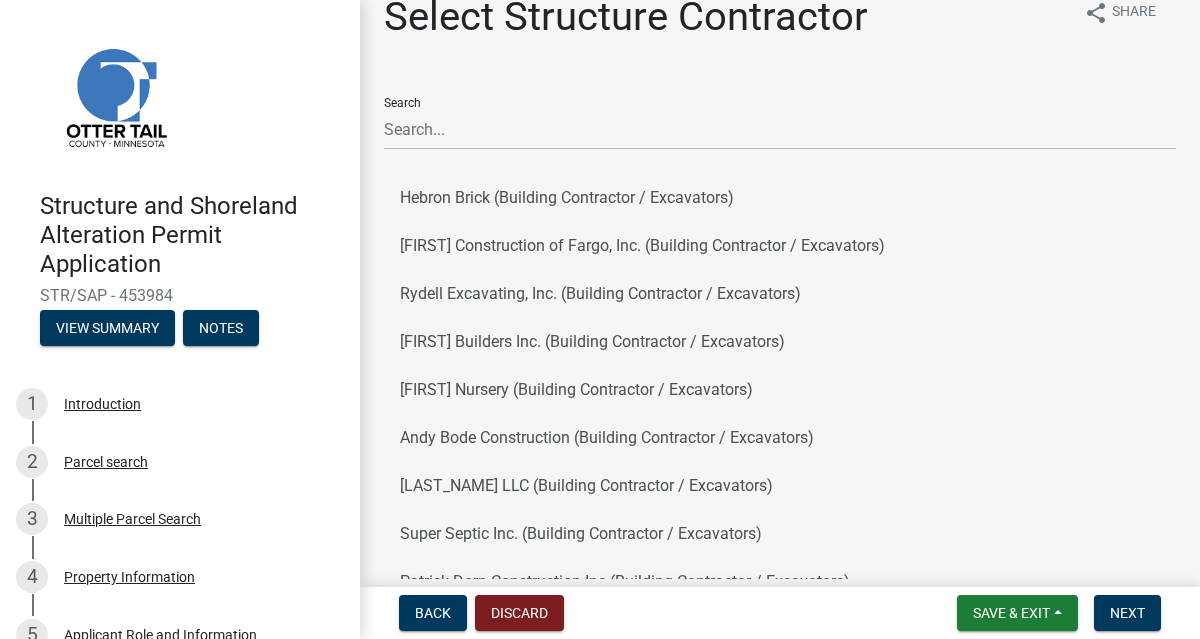 scroll, scrollTop: 0, scrollLeft: 0, axis: both 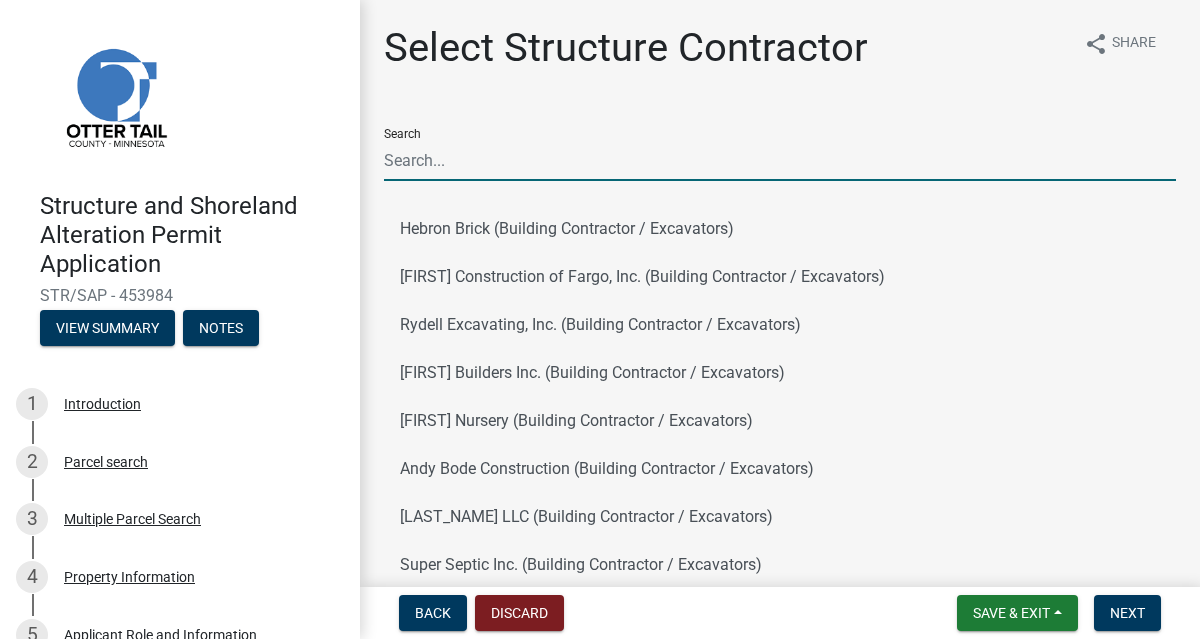 click on "Search" at bounding box center (780, 160) 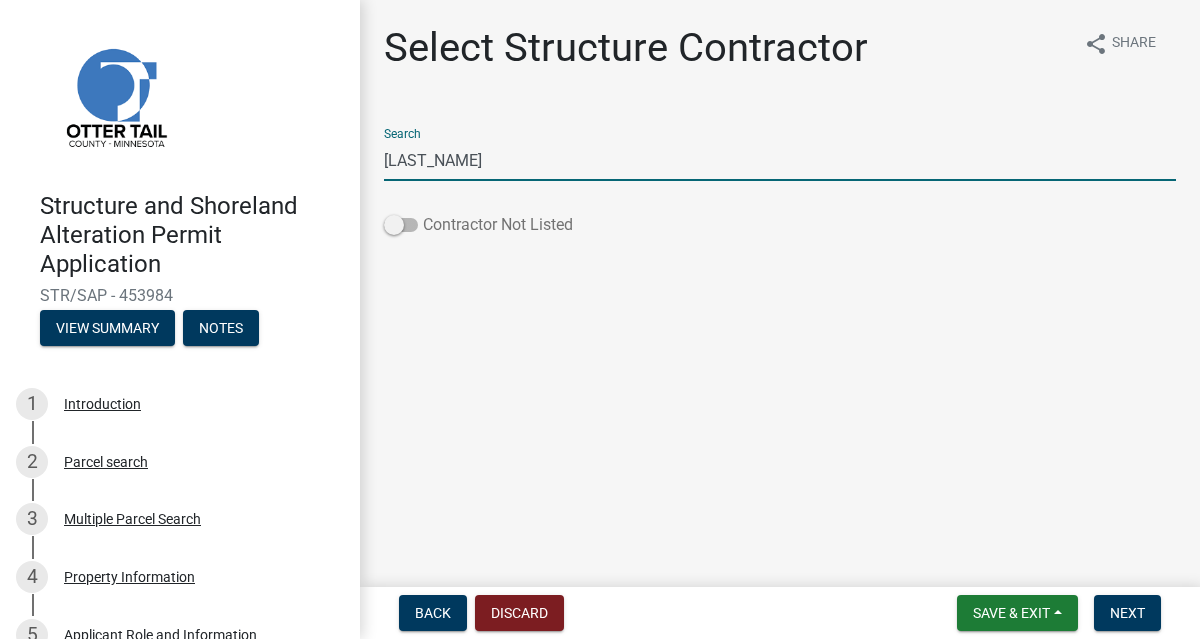 click 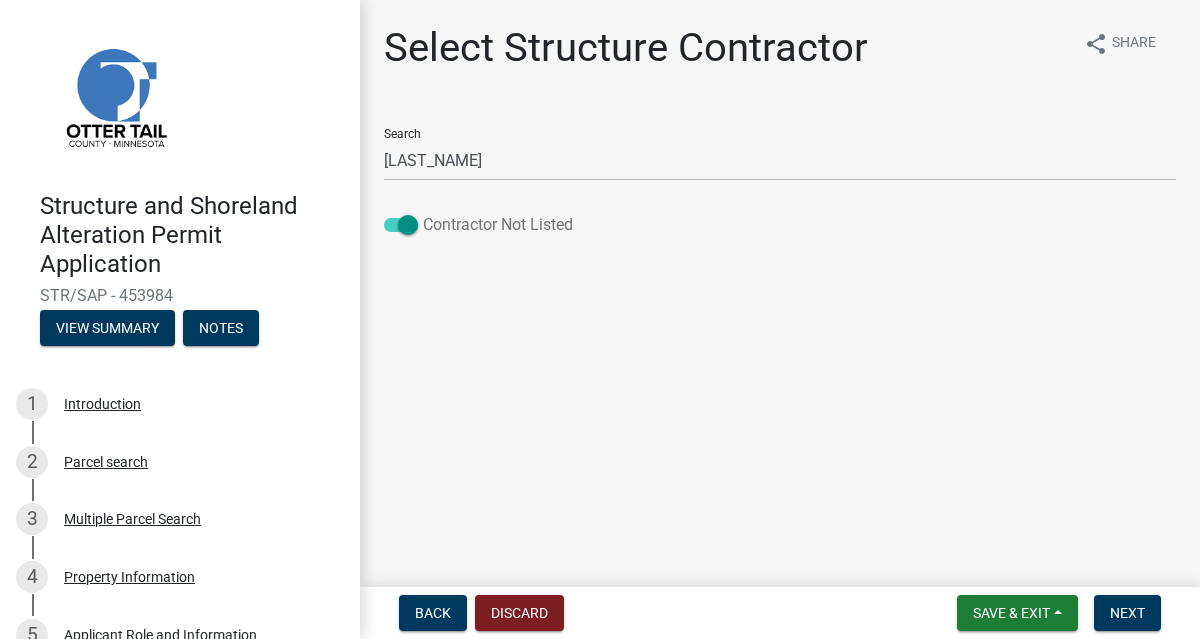 click 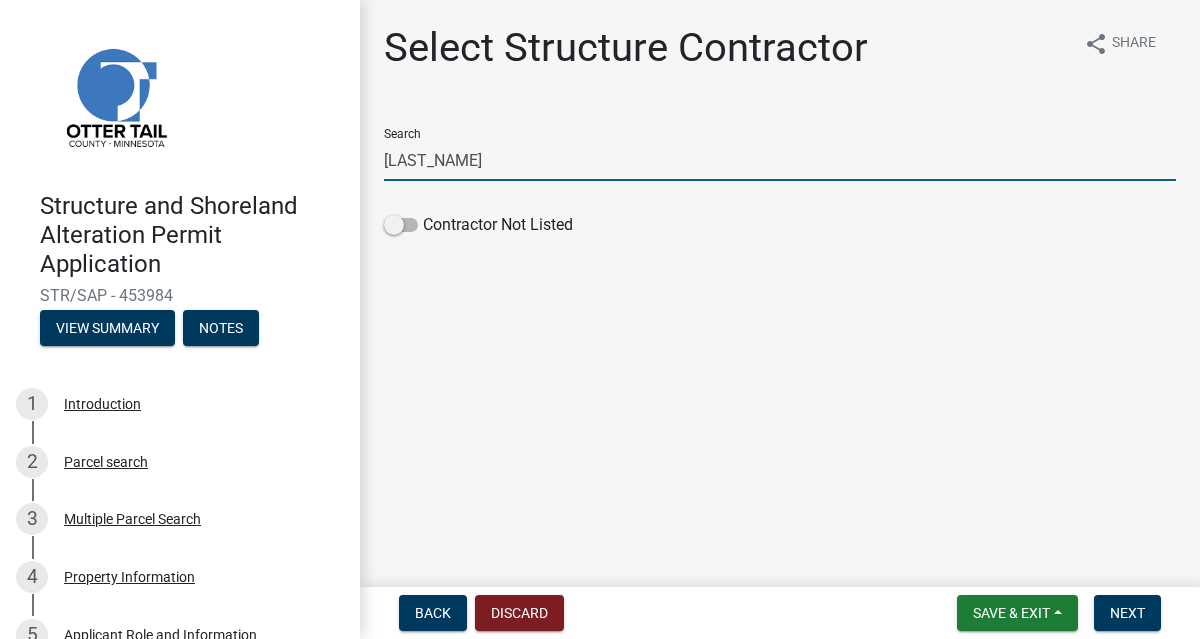 click on "[LAST_NAME]" at bounding box center [780, 160] 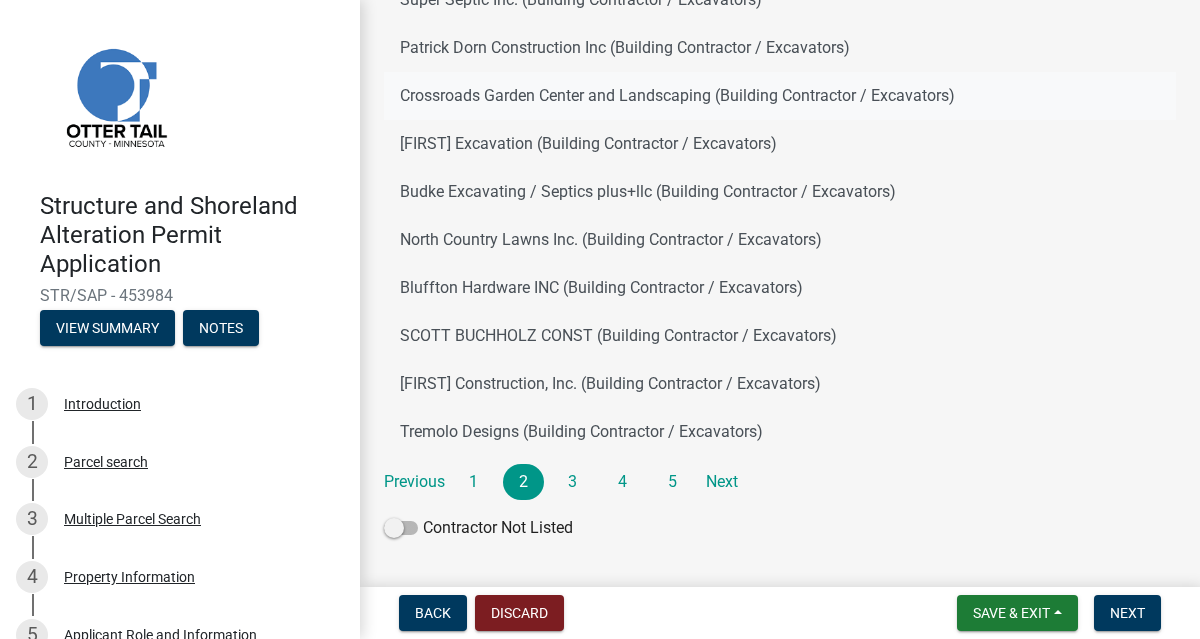 scroll, scrollTop: 276, scrollLeft: 0, axis: vertical 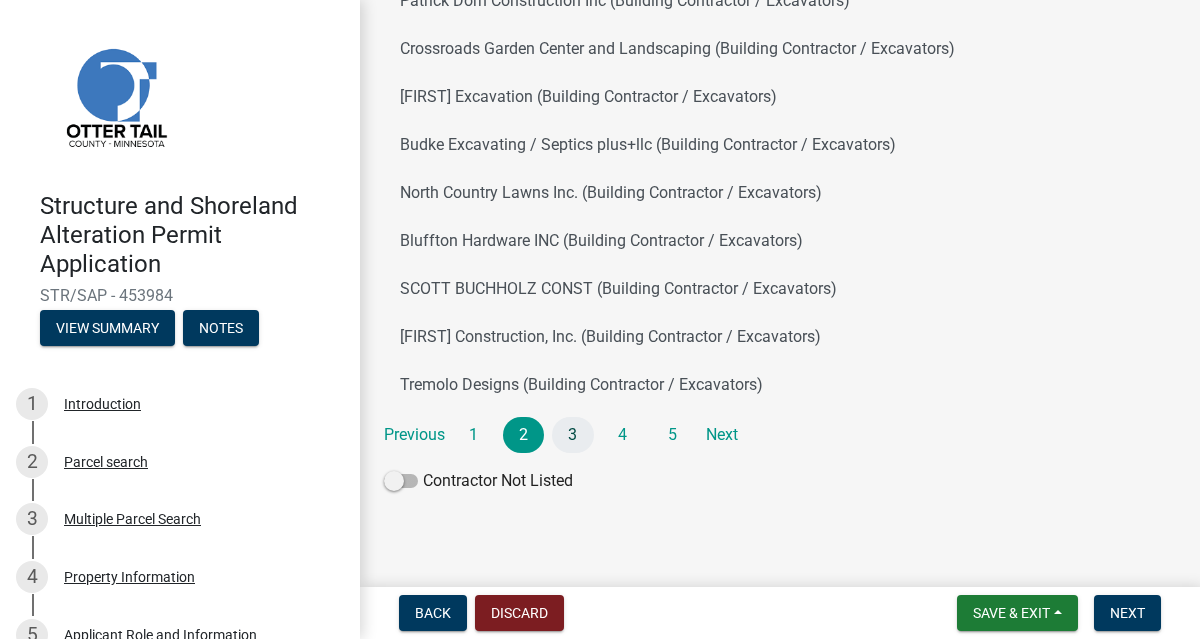 type on "t" 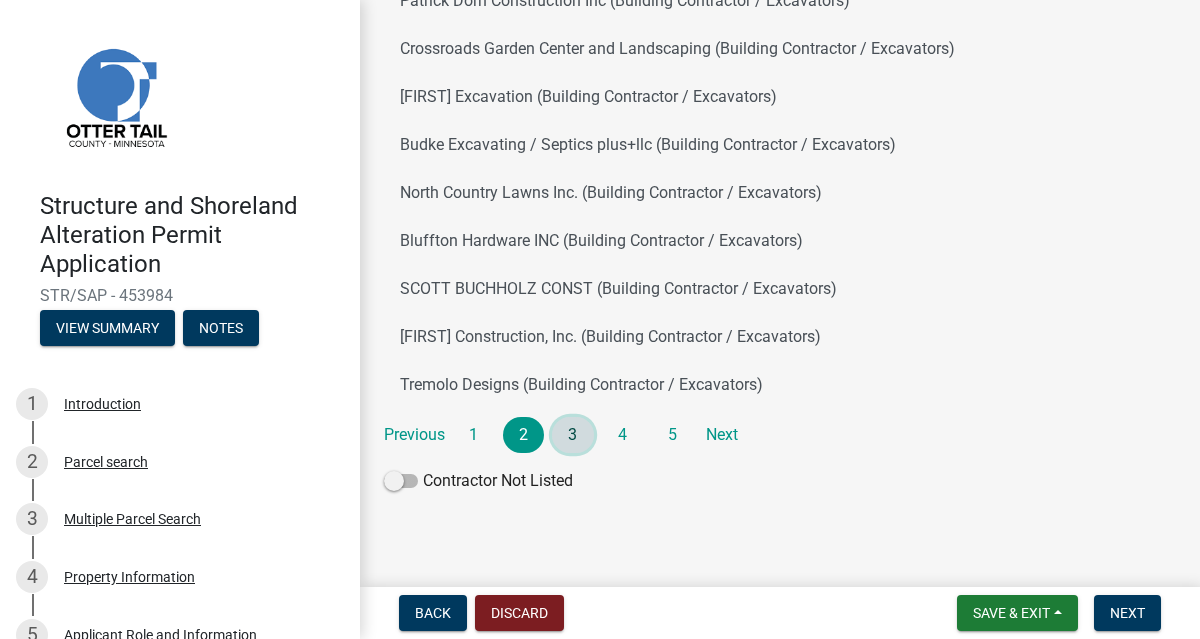 click on "3" 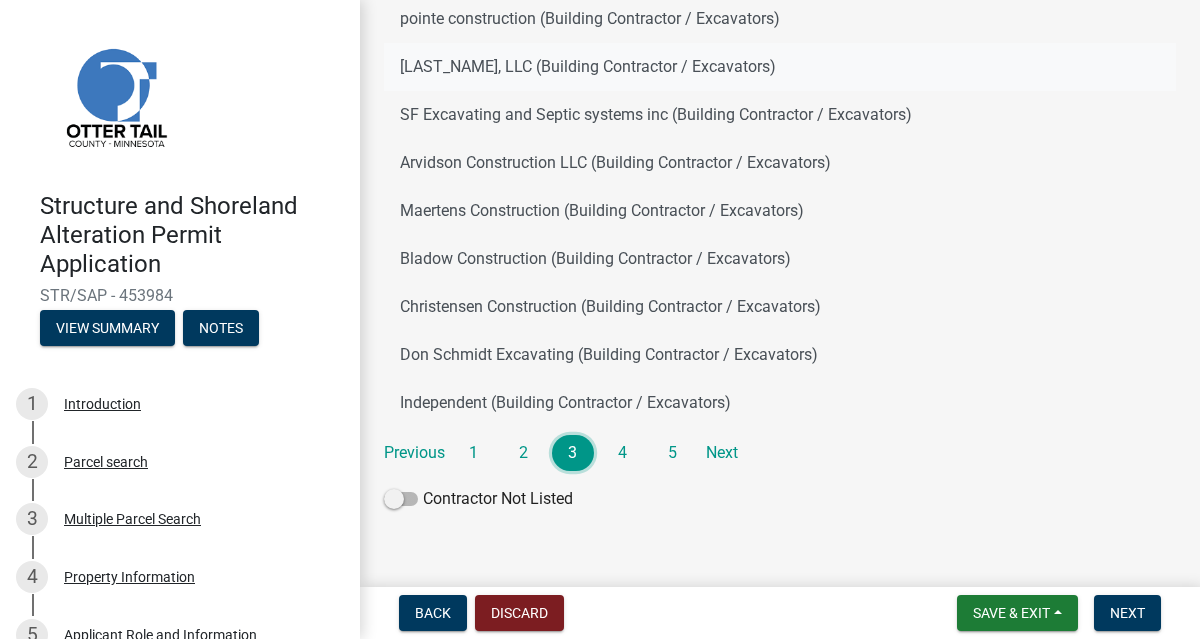 scroll, scrollTop: 276, scrollLeft: 0, axis: vertical 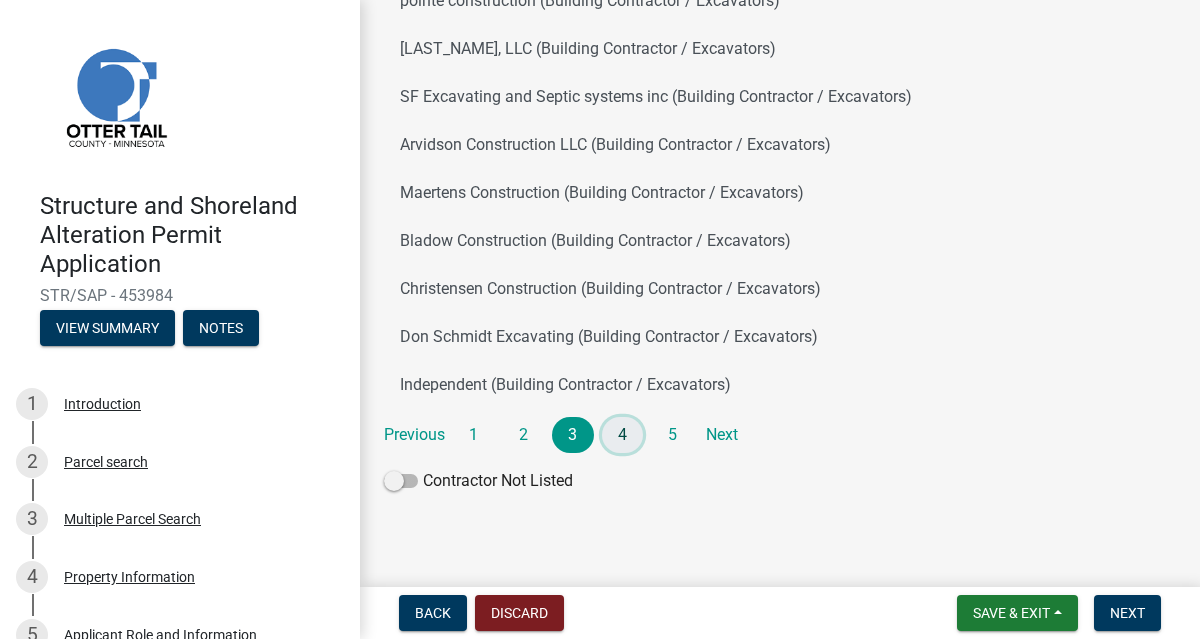 click on "4" 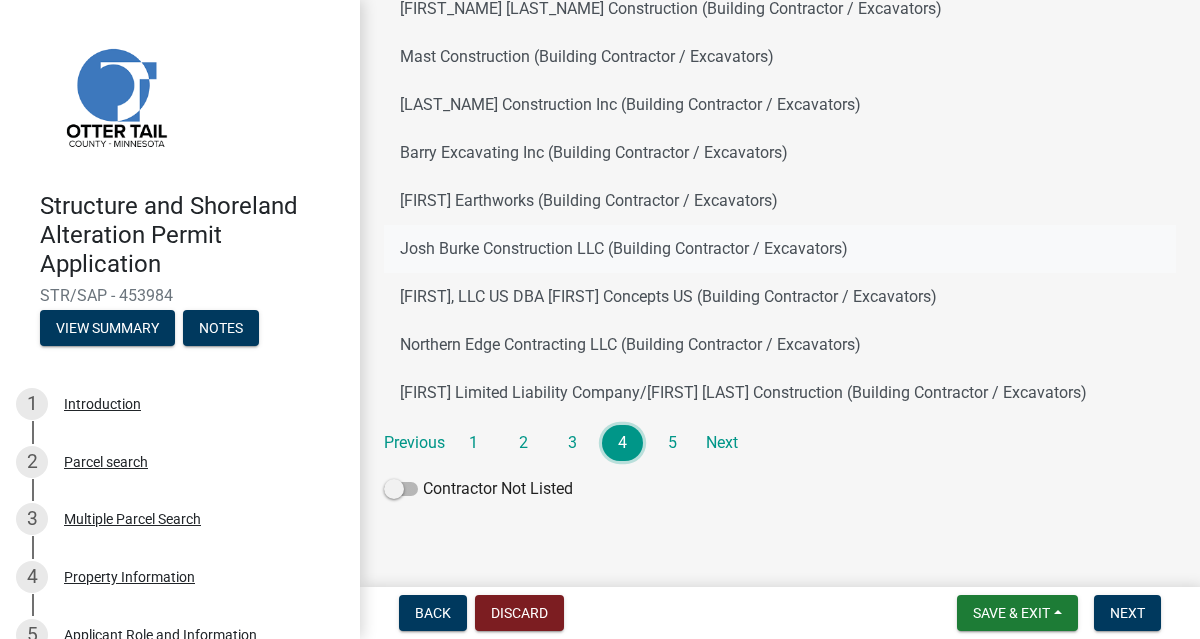 scroll, scrollTop: 276, scrollLeft: 0, axis: vertical 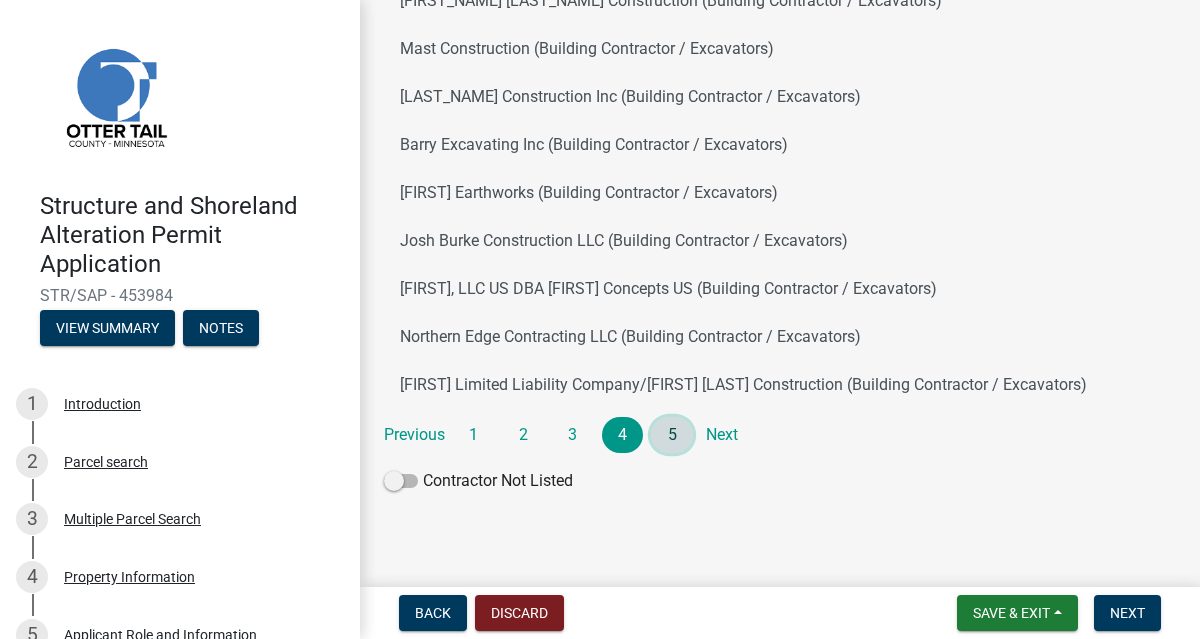 click on "5" 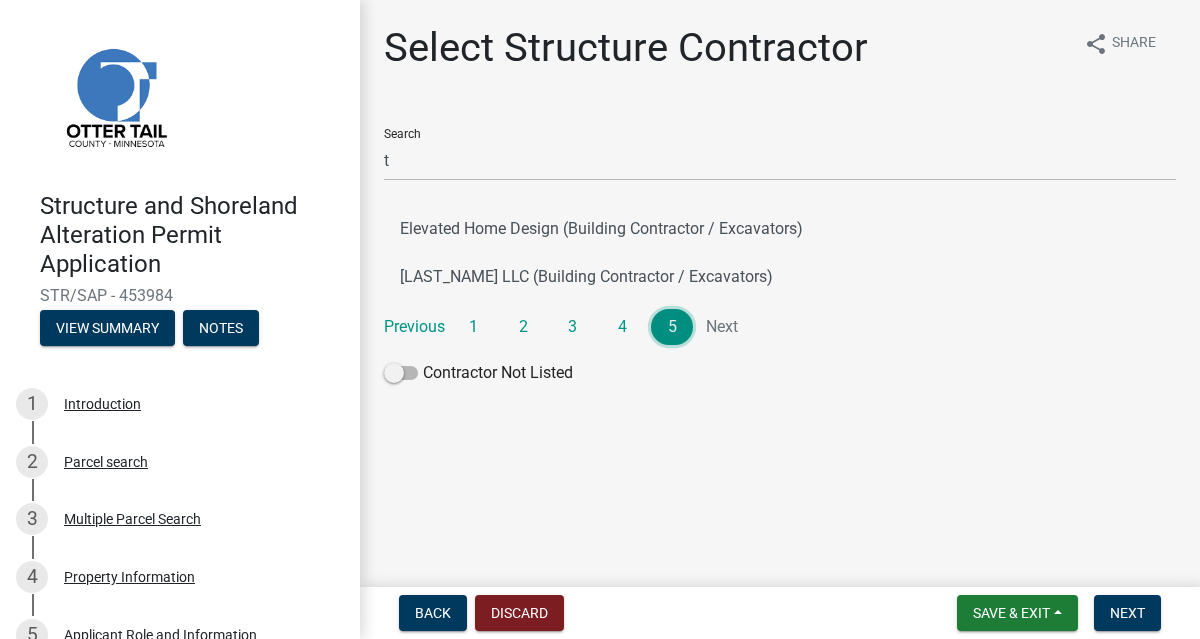 scroll, scrollTop: 0, scrollLeft: 0, axis: both 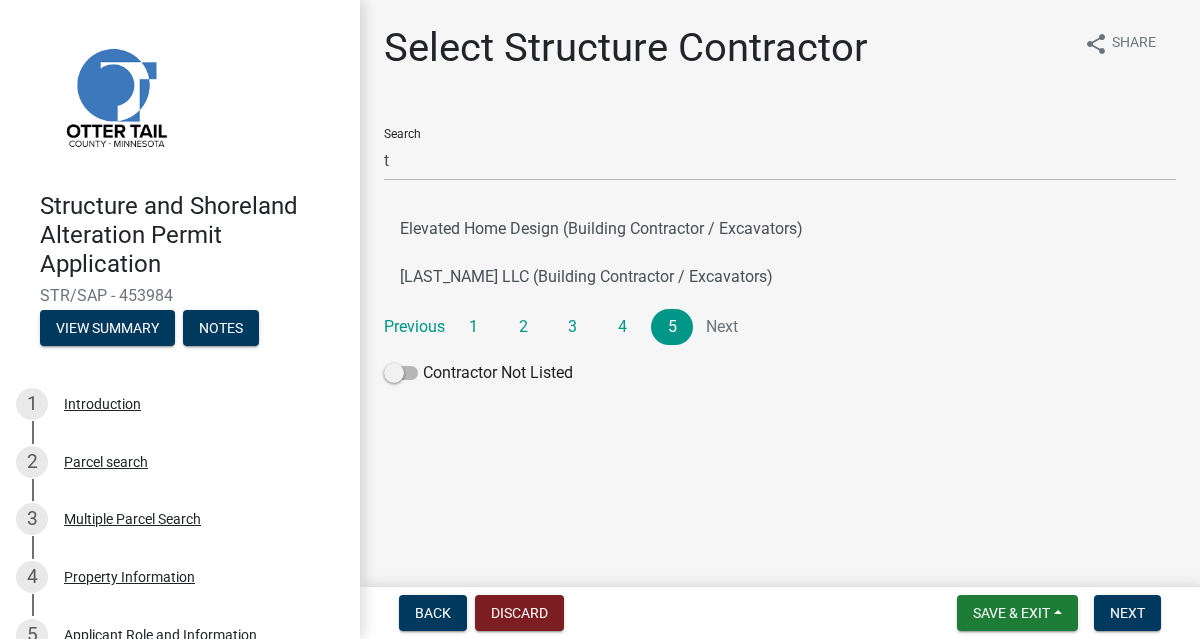 click on "Next" 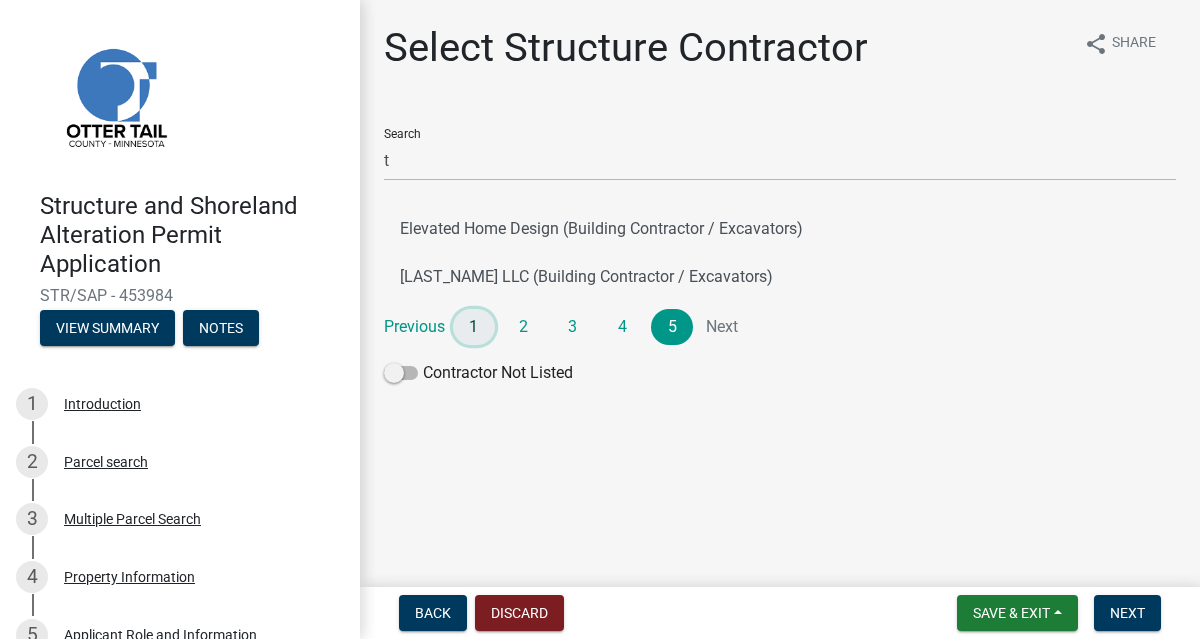 click on "1" 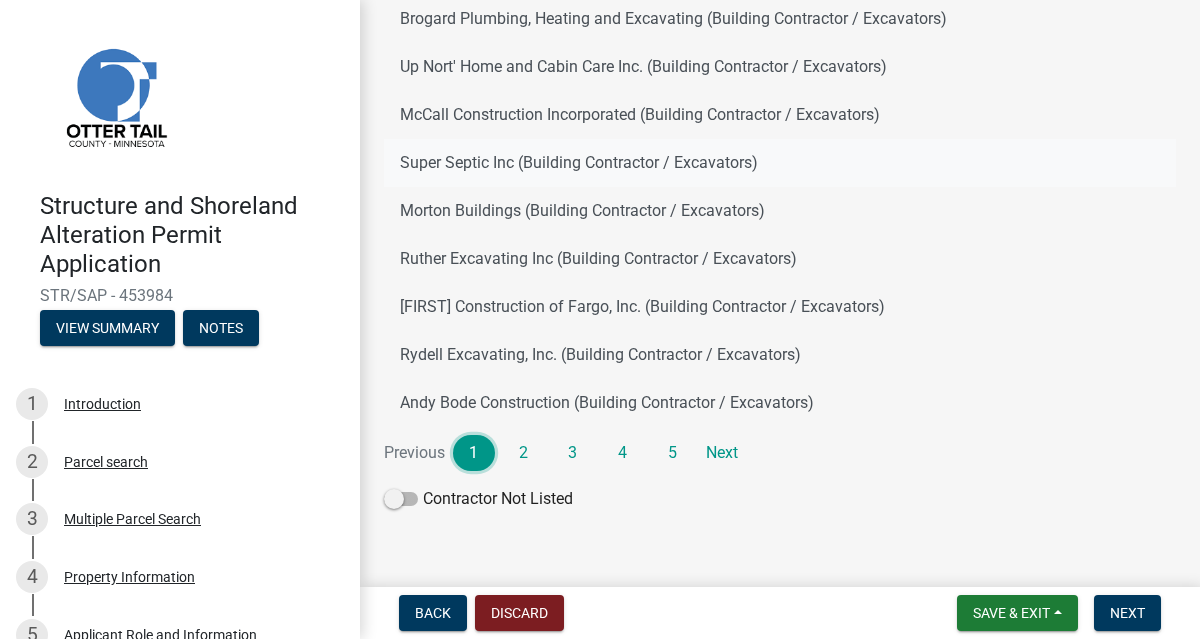 scroll, scrollTop: 265, scrollLeft: 0, axis: vertical 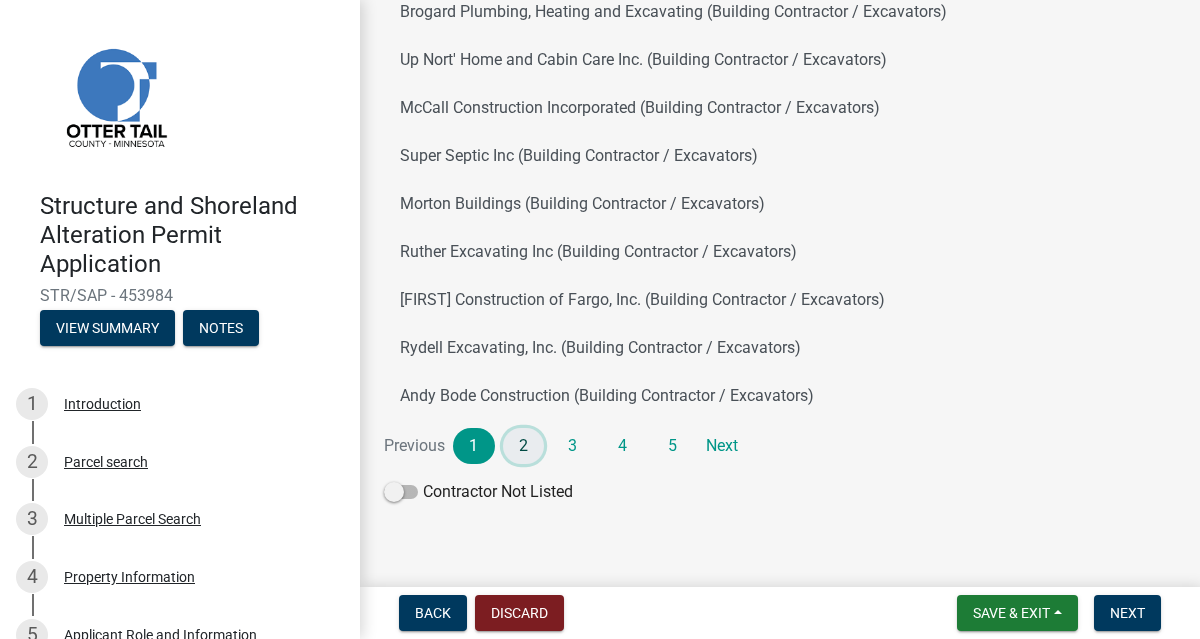 click on "2" 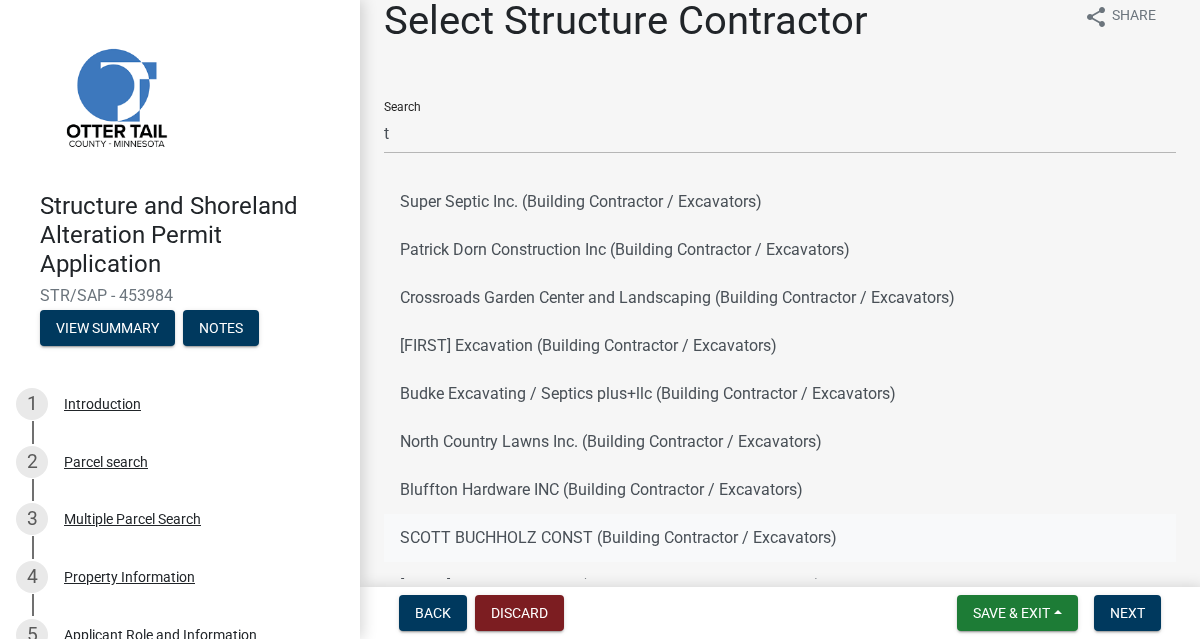 scroll, scrollTop: 35, scrollLeft: 0, axis: vertical 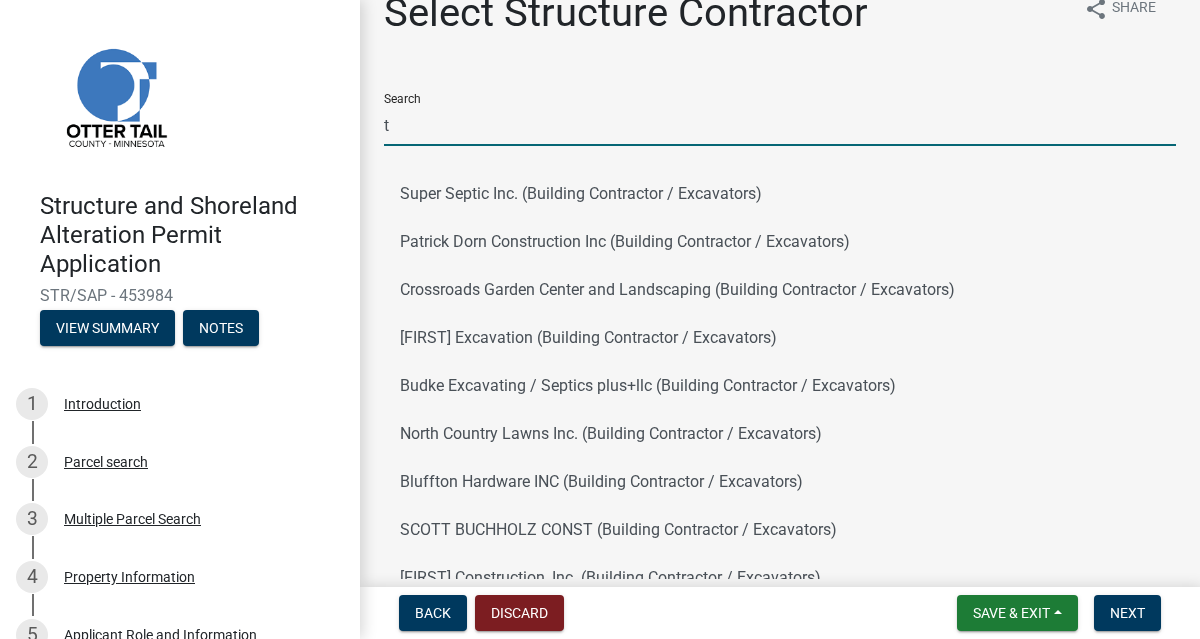 click on "t" at bounding box center [780, 125] 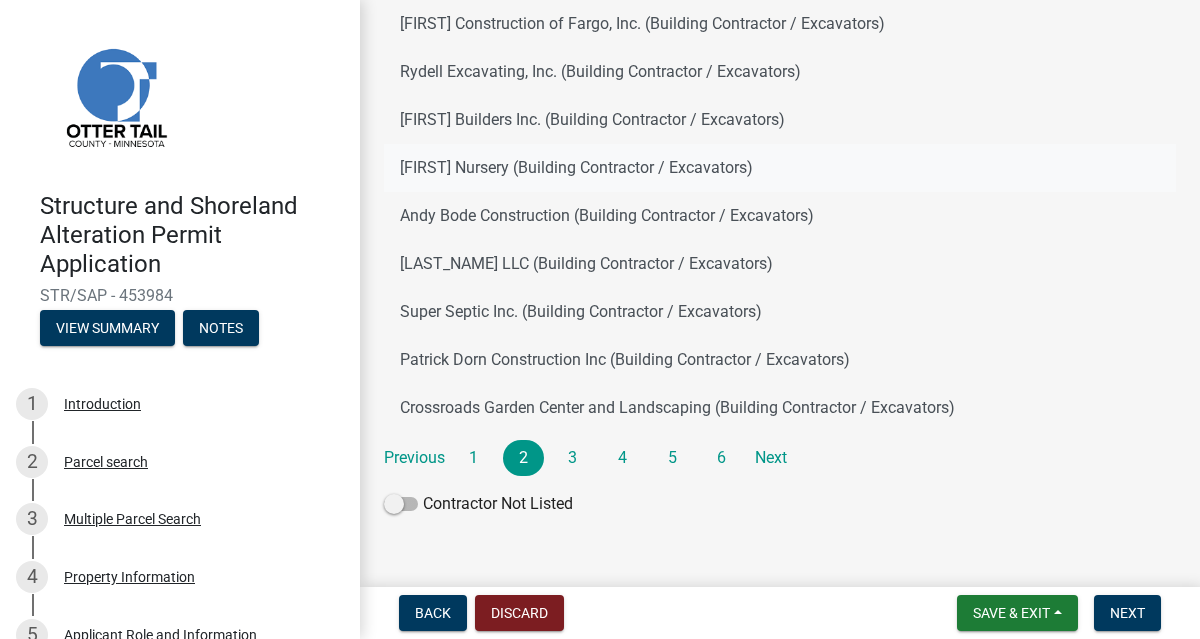scroll, scrollTop: 276, scrollLeft: 0, axis: vertical 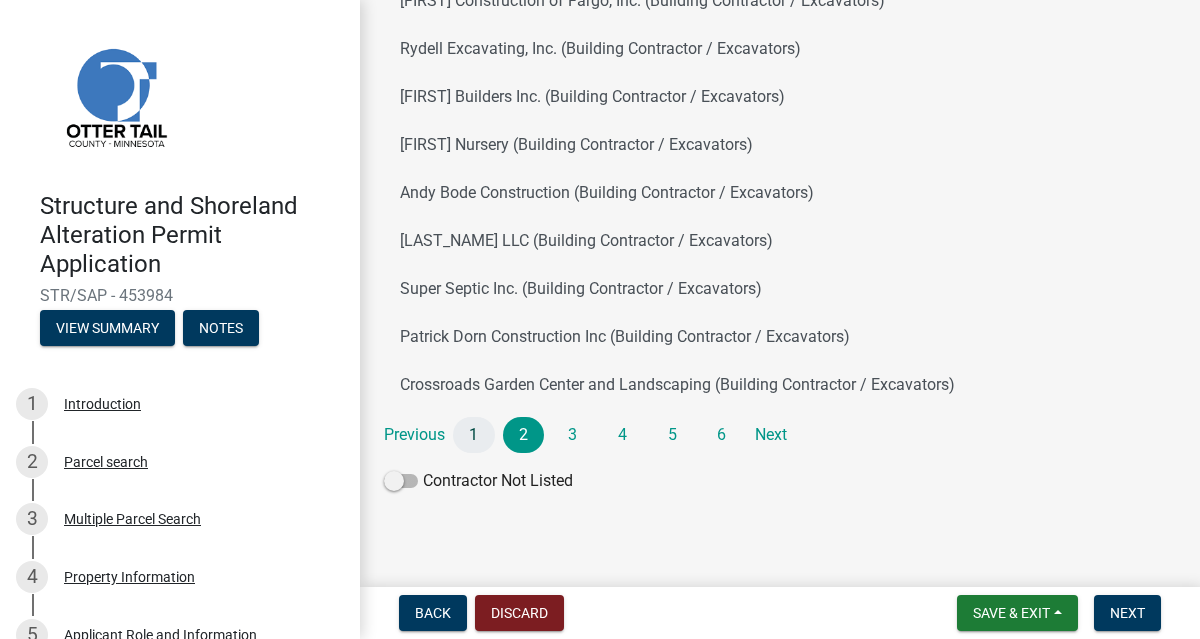 type 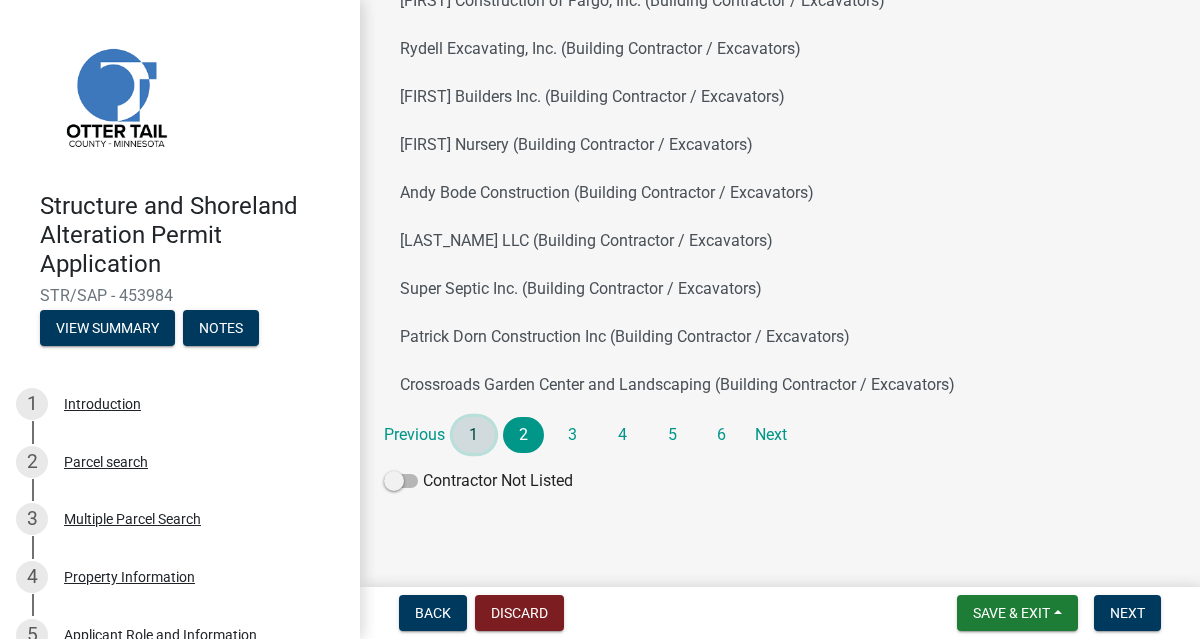click on "1" 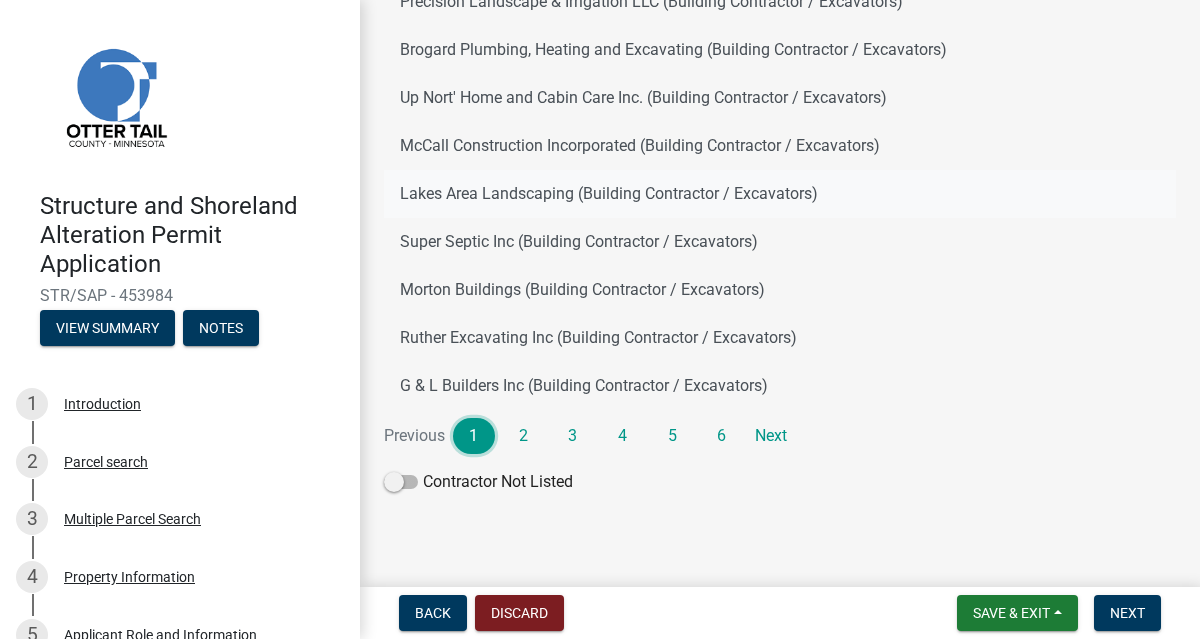 scroll, scrollTop: 276, scrollLeft: 0, axis: vertical 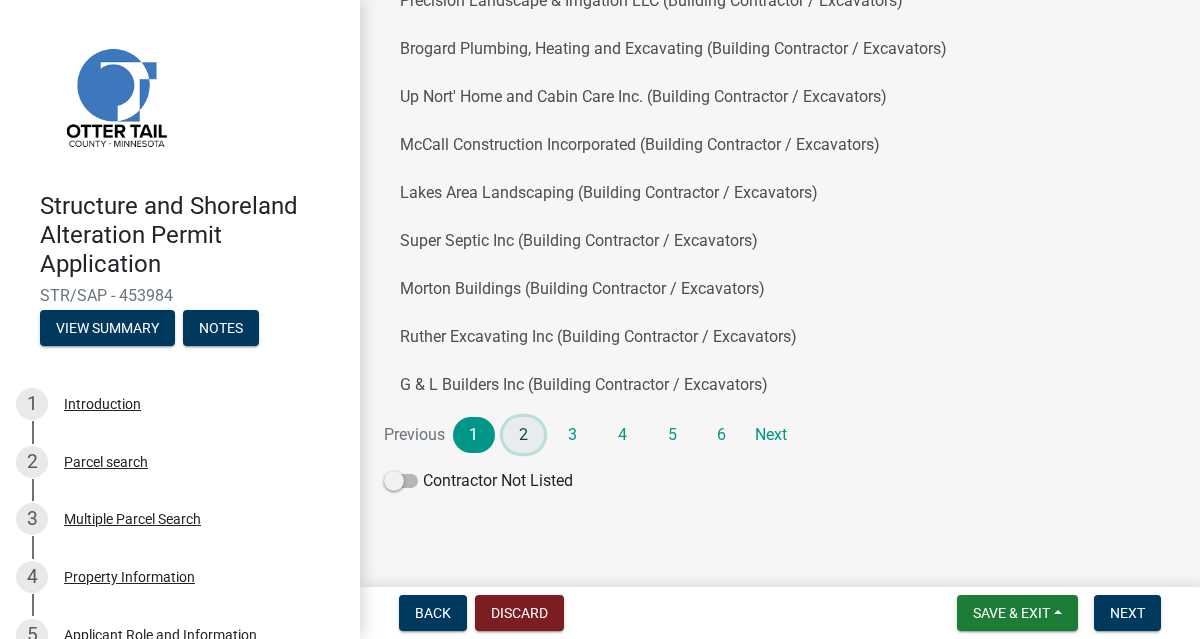 click on "2" 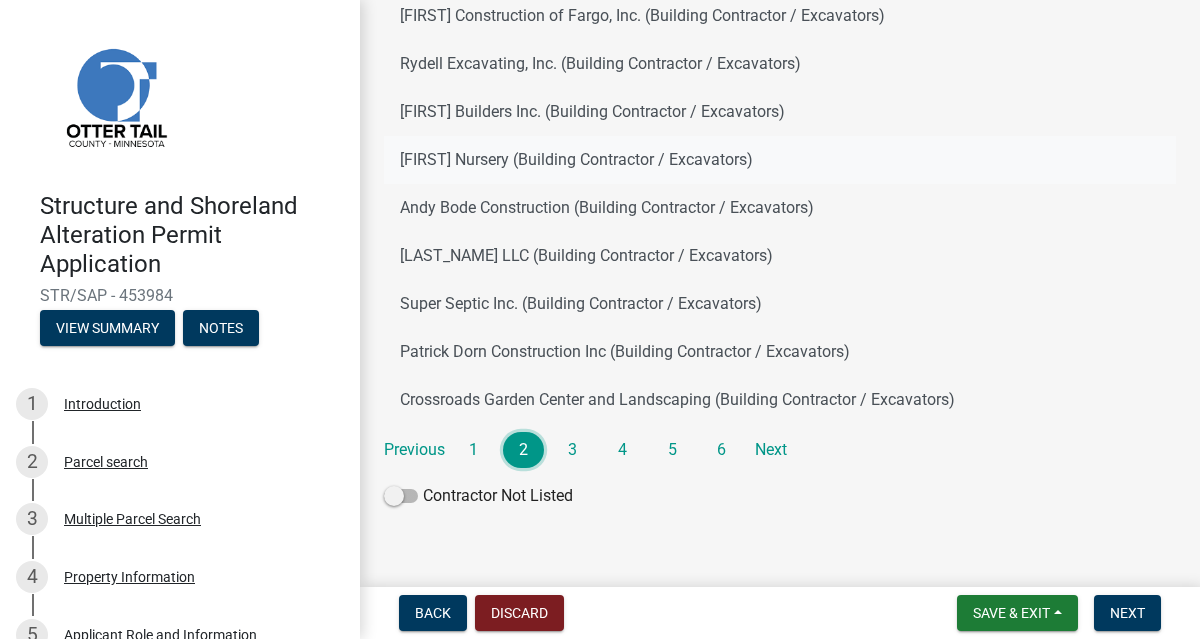 scroll, scrollTop: 276, scrollLeft: 0, axis: vertical 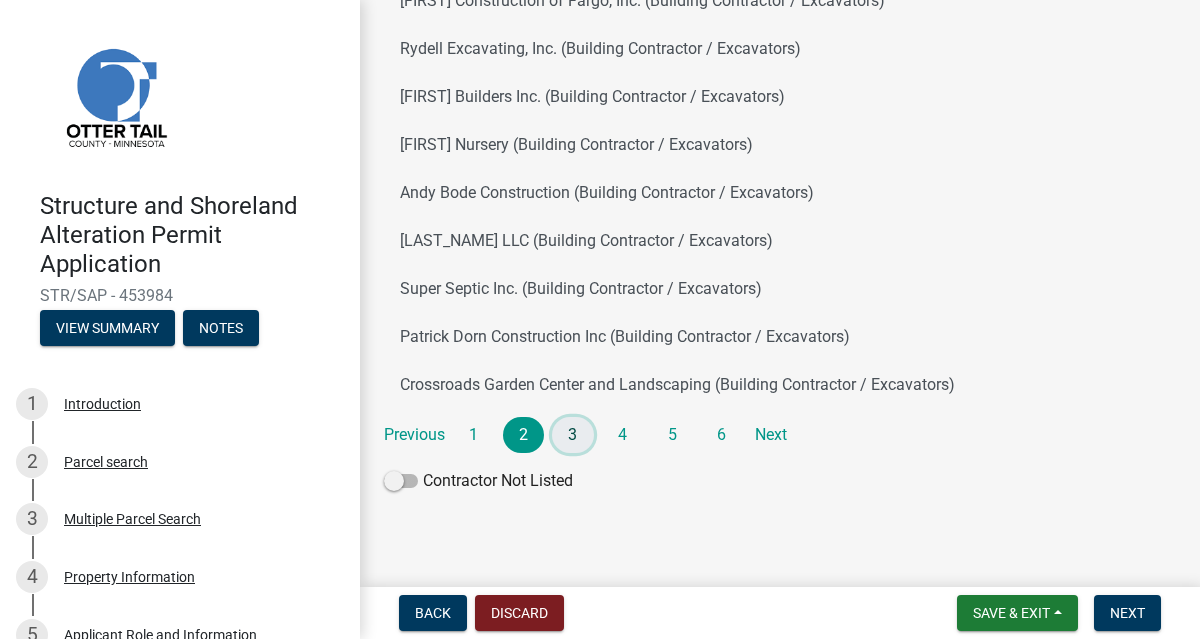click on "3" 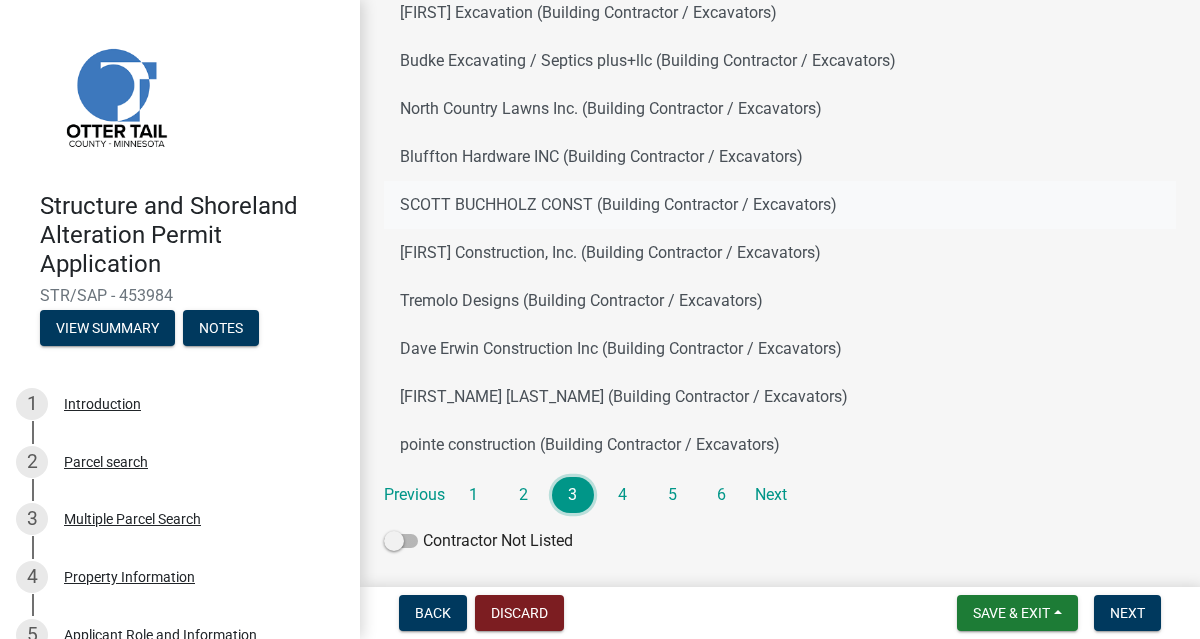 scroll, scrollTop: 276, scrollLeft: 0, axis: vertical 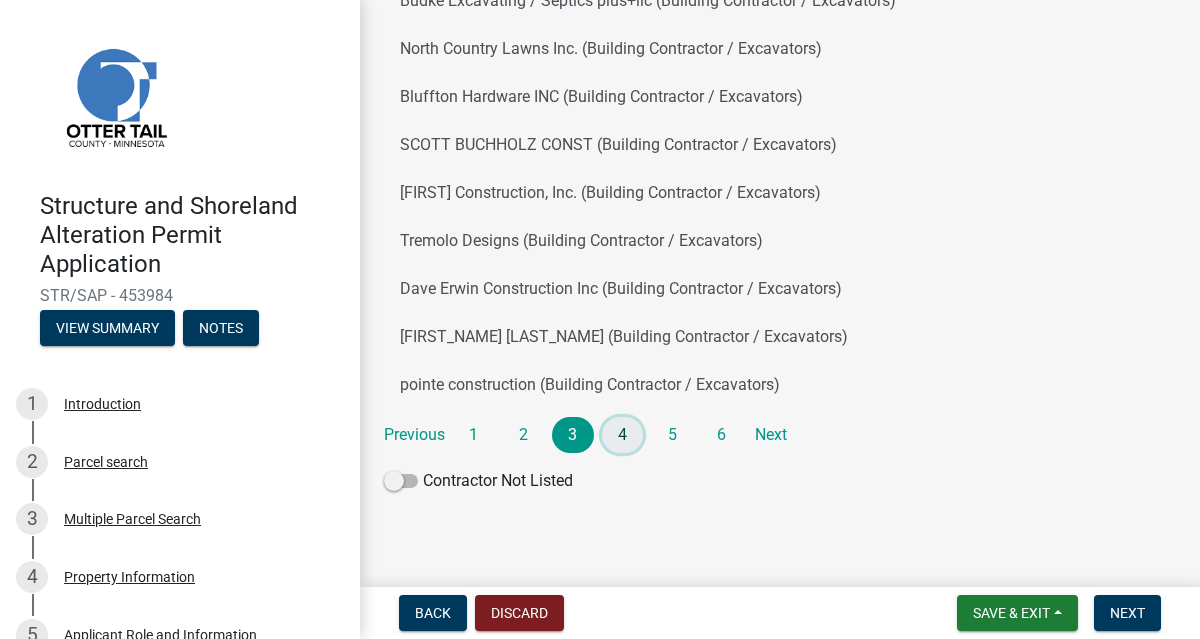 click on "4" 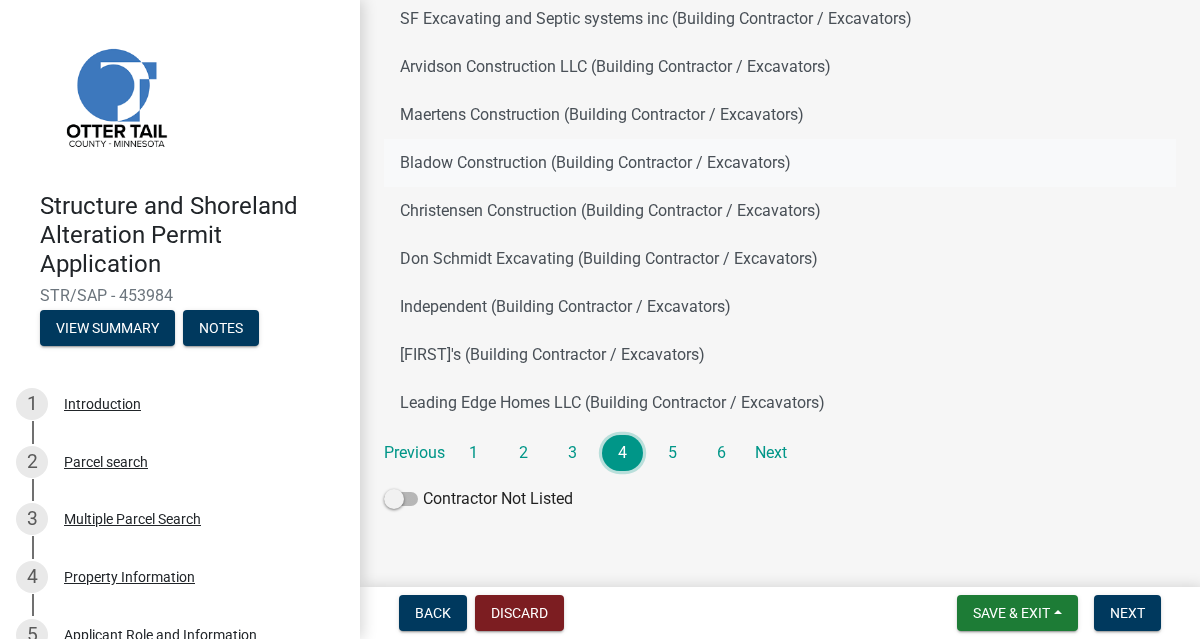 scroll, scrollTop: 276, scrollLeft: 0, axis: vertical 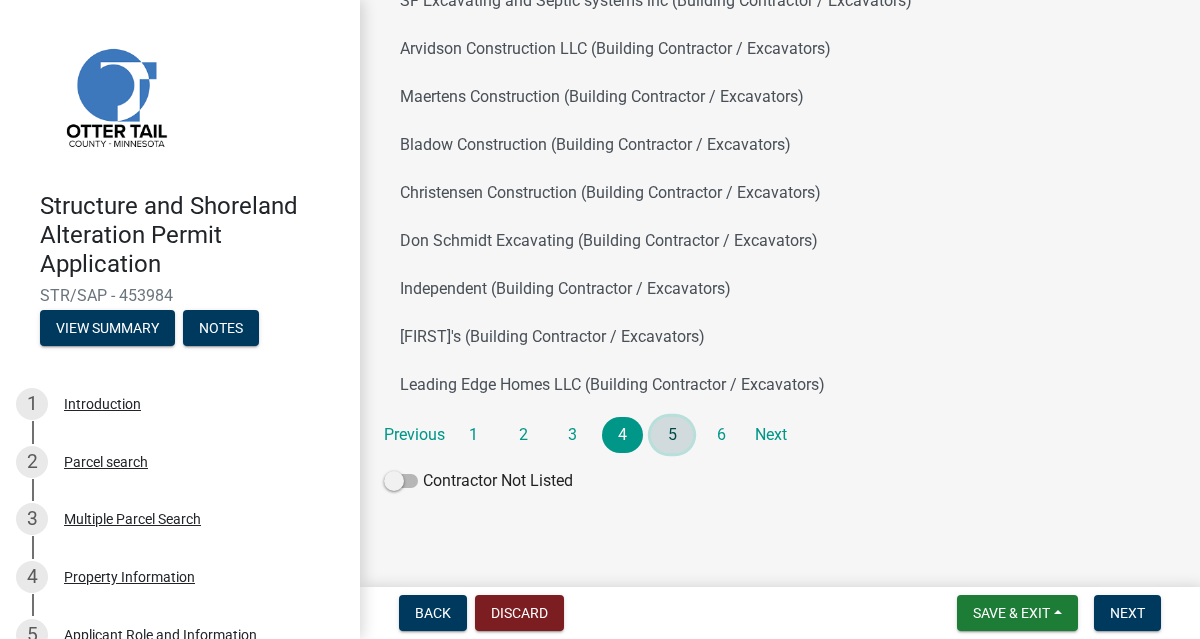 click on "5" 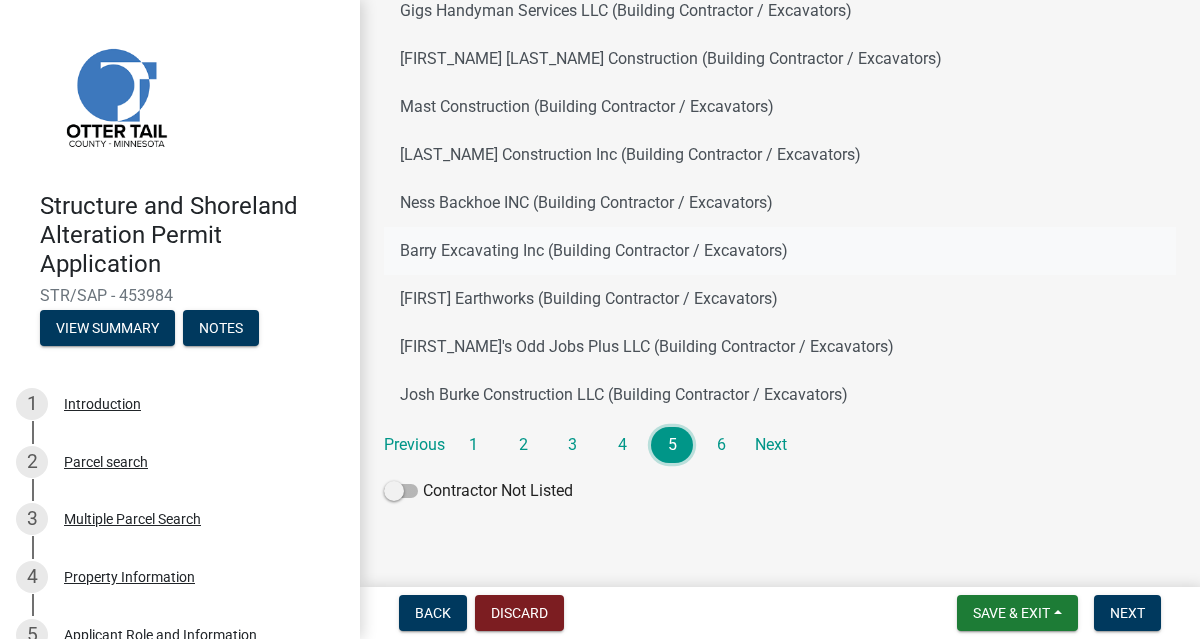 scroll, scrollTop: 276, scrollLeft: 0, axis: vertical 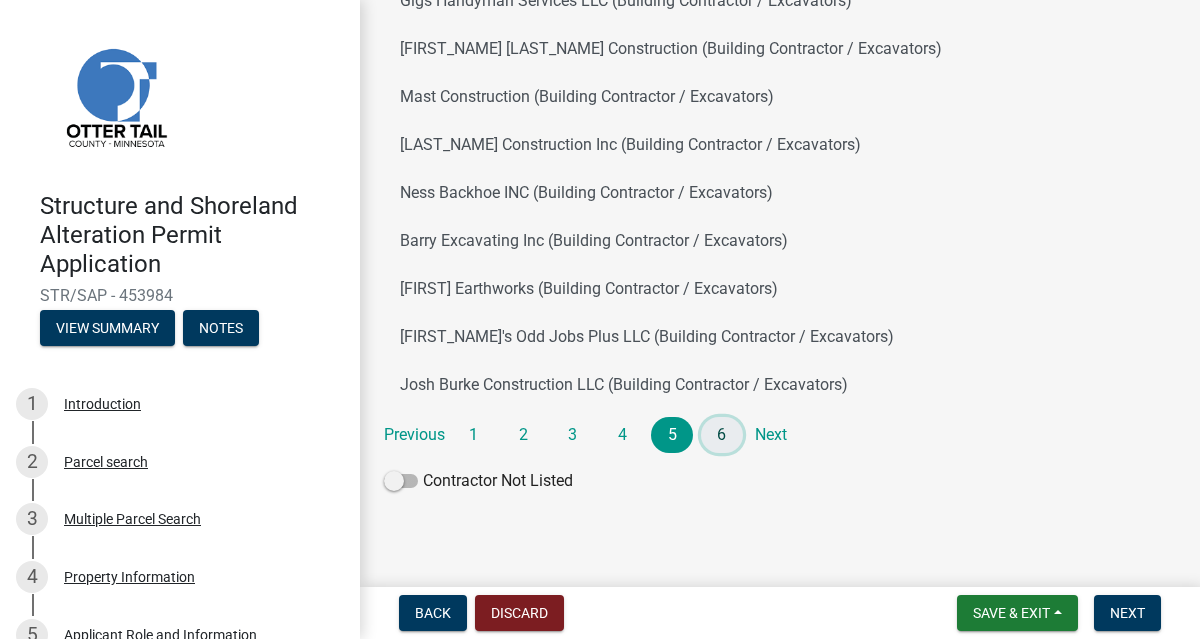 click on "6" 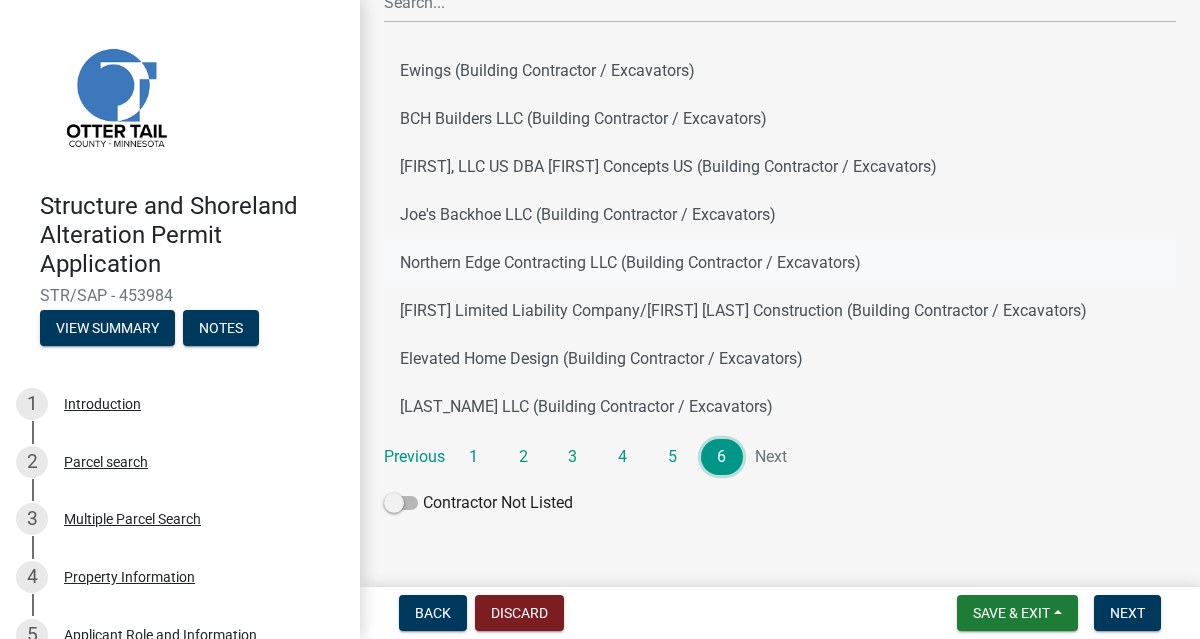 scroll, scrollTop: 180, scrollLeft: 0, axis: vertical 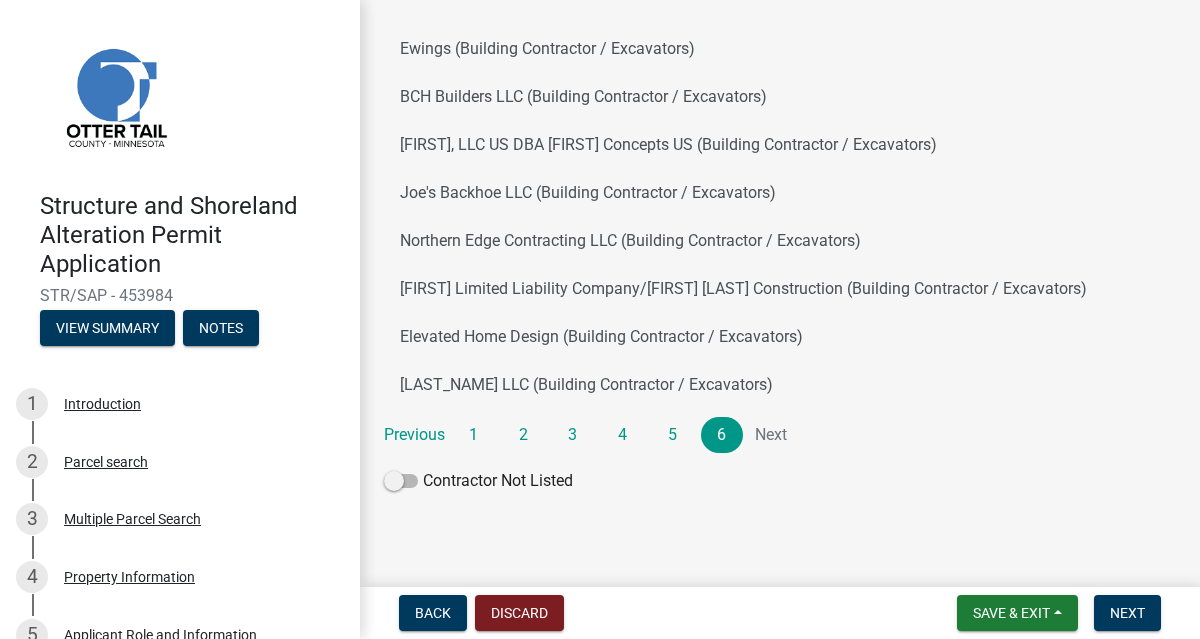 click on "Next" 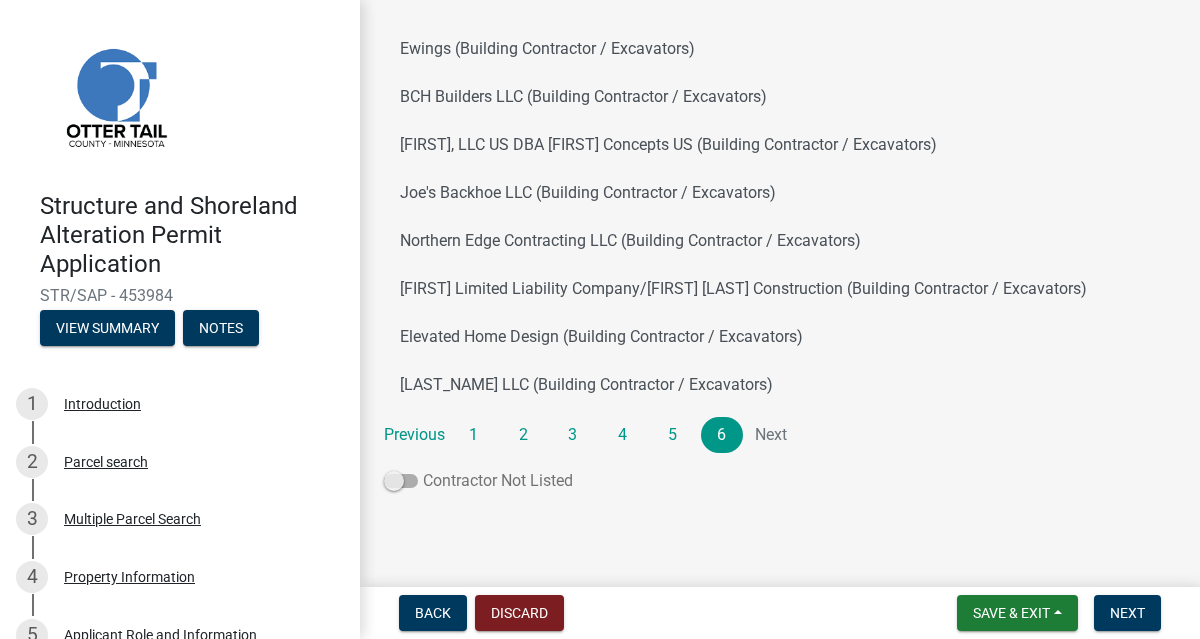 click 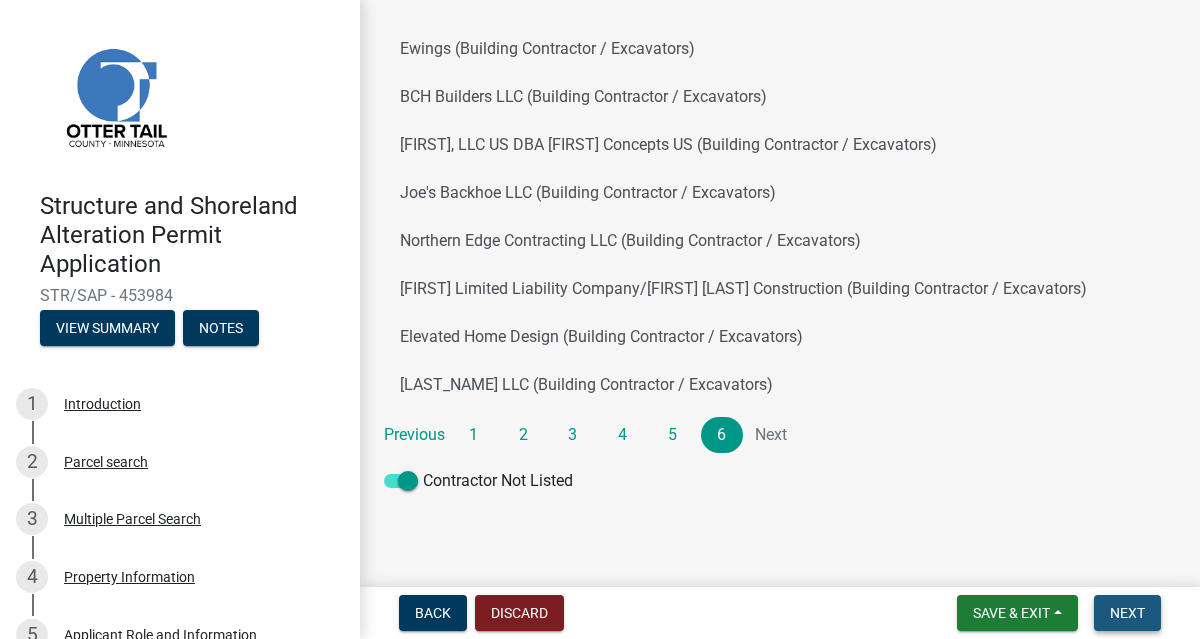 click on "Next" at bounding box center (1127, 613) 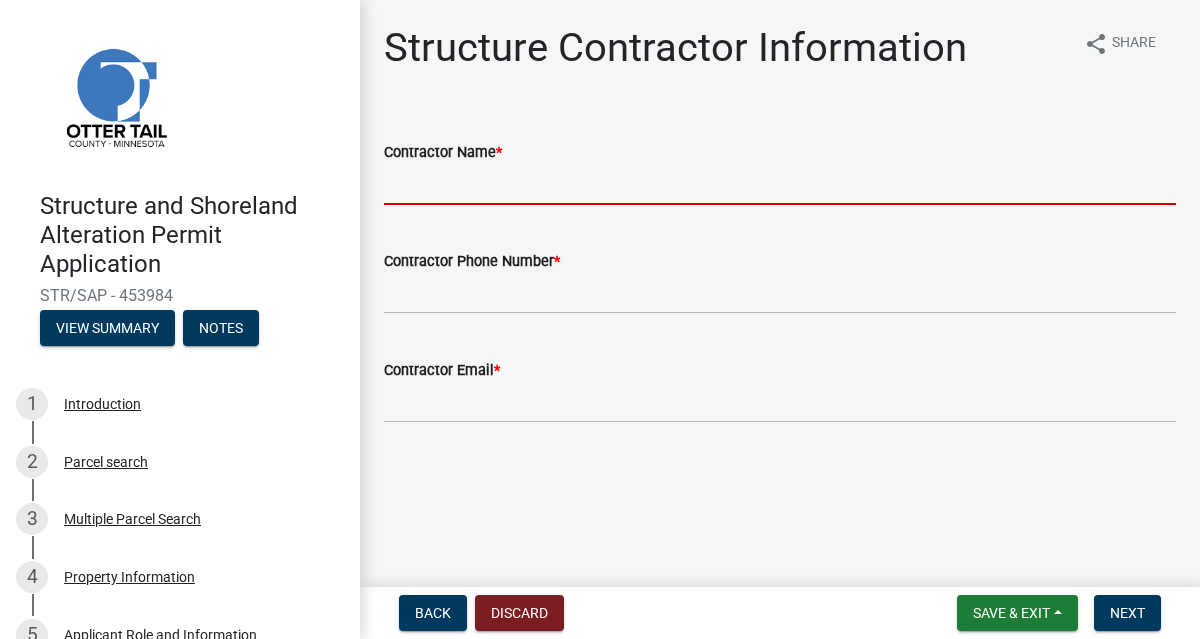 click on "Contractor Name  *" at bounding box center [780, 184] 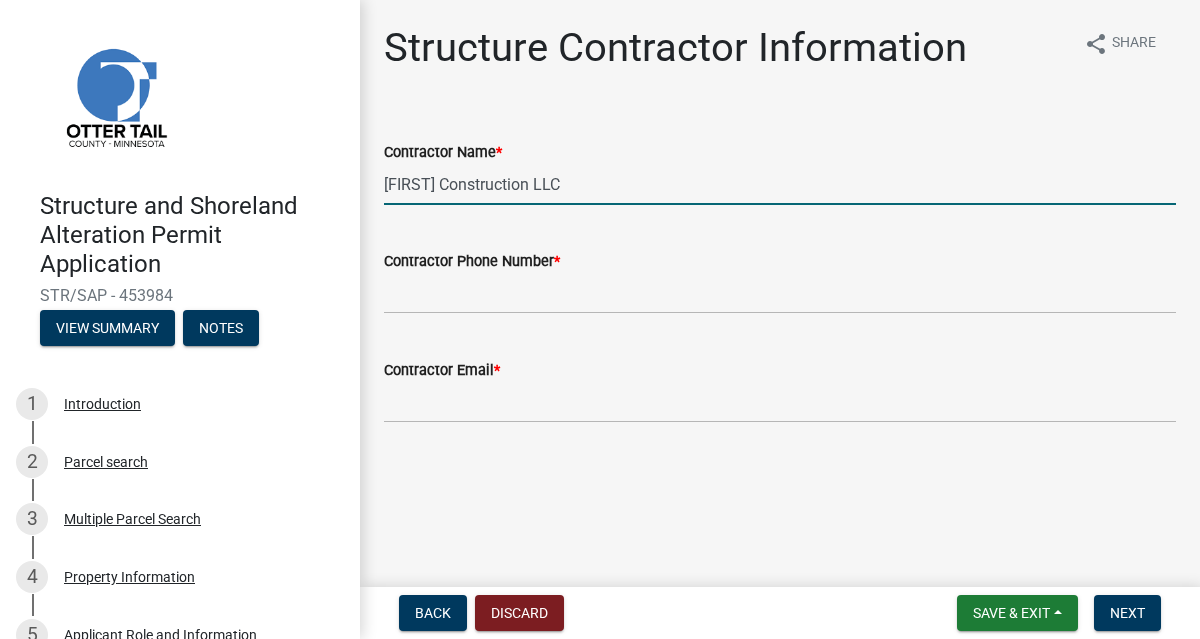 type on "[FIRST] Construction LLC" 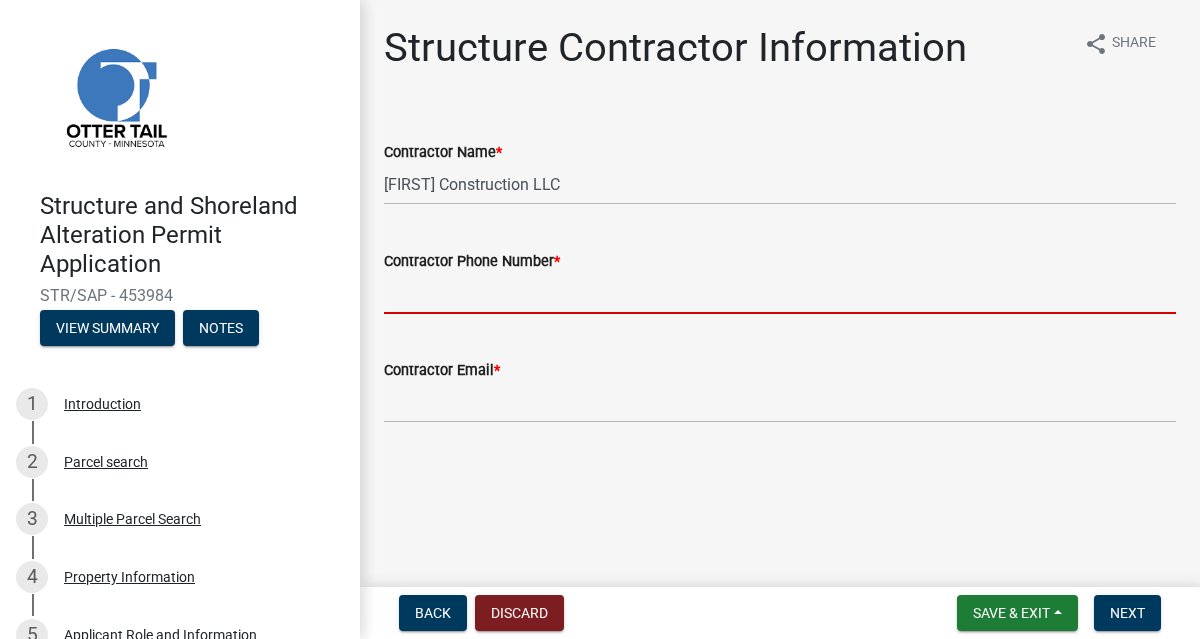 click on "Contractor Phone Number  *" at bounding box center (780, 293) 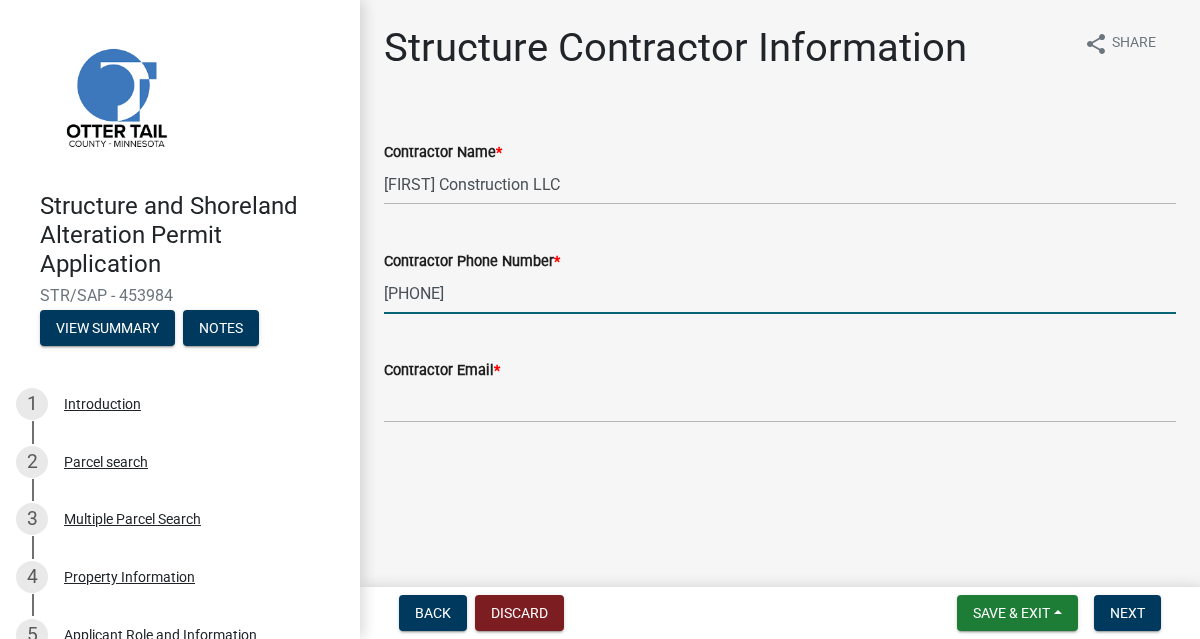 type on "[PHONE]" 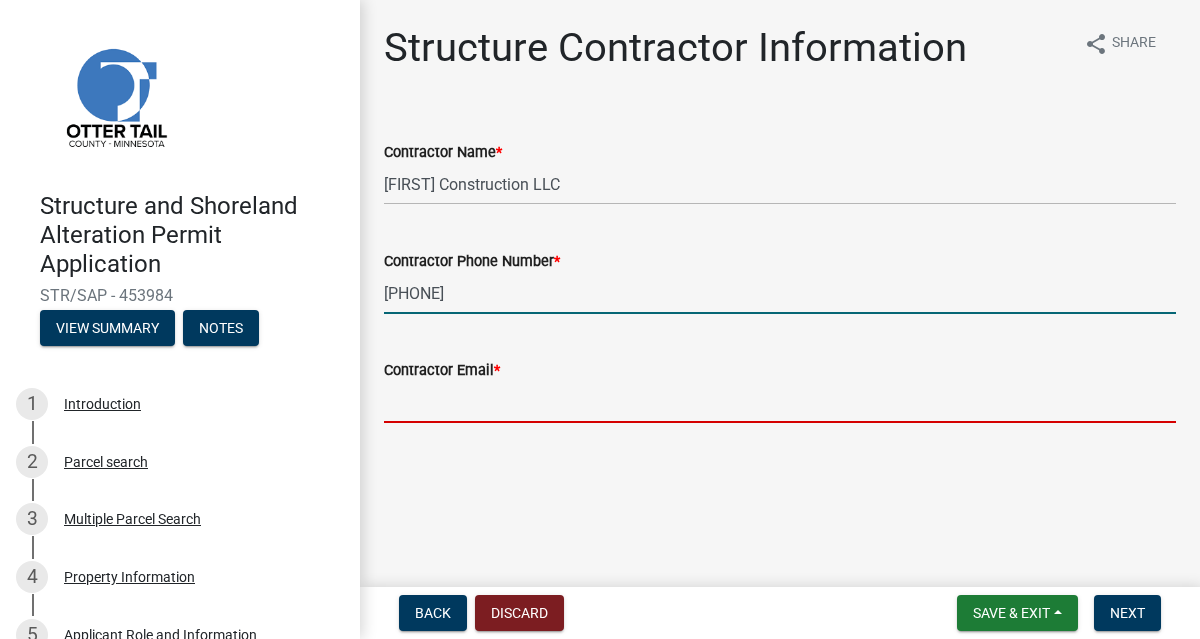 click on "Contractor Email  *" at bounding box center (780, 402) 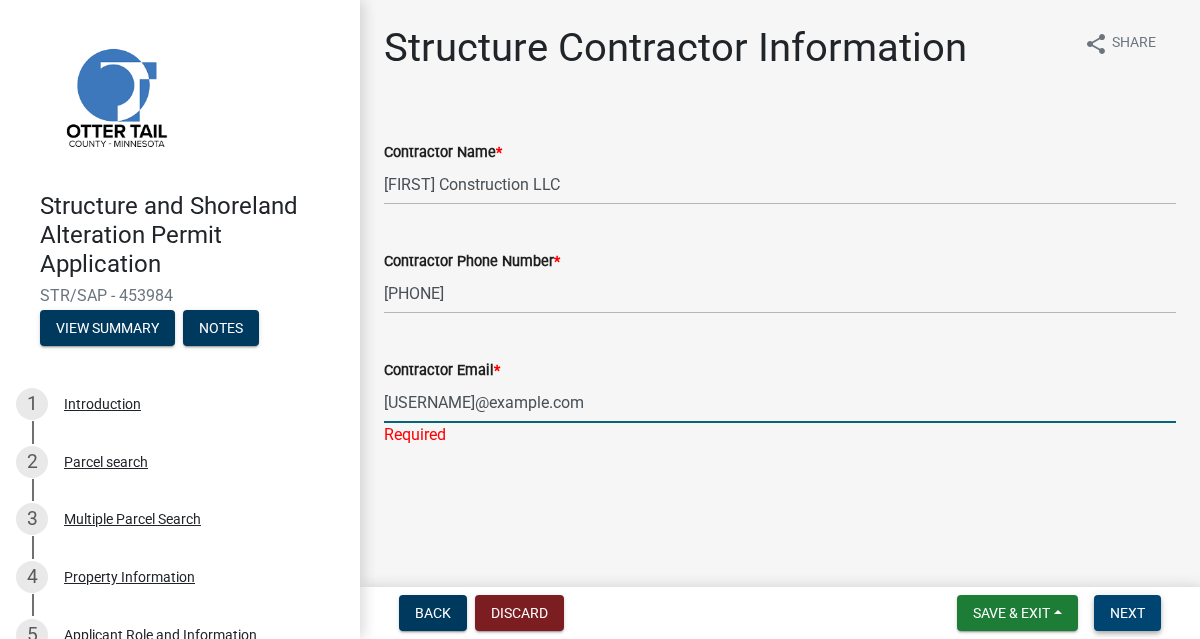 type on "[USERNAME]@example.com" 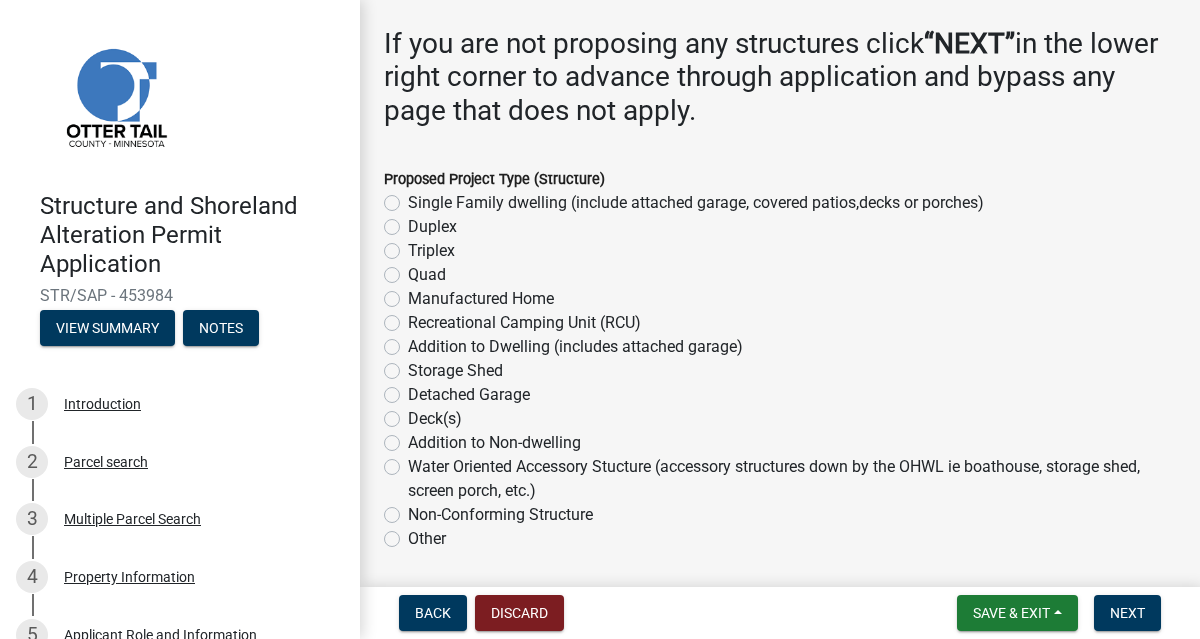 scroll, scrollTop: 306, scrollLeft: 0, axis: vertical 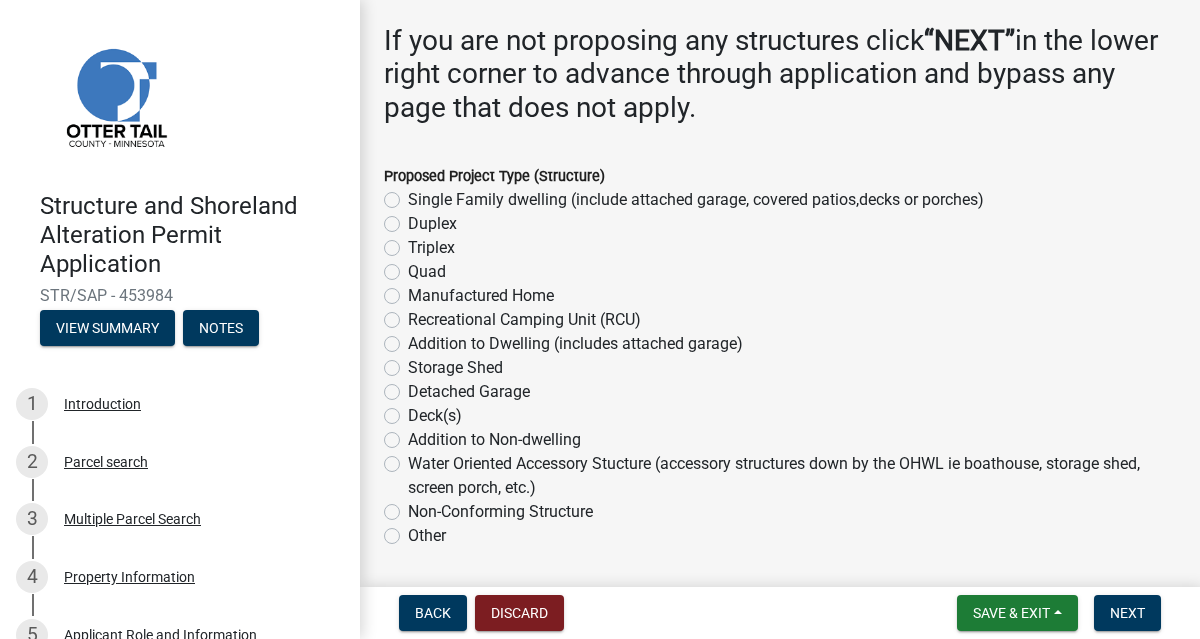 click on "Single Family dwelling (include attached garage, covered patios,decks or porches)" 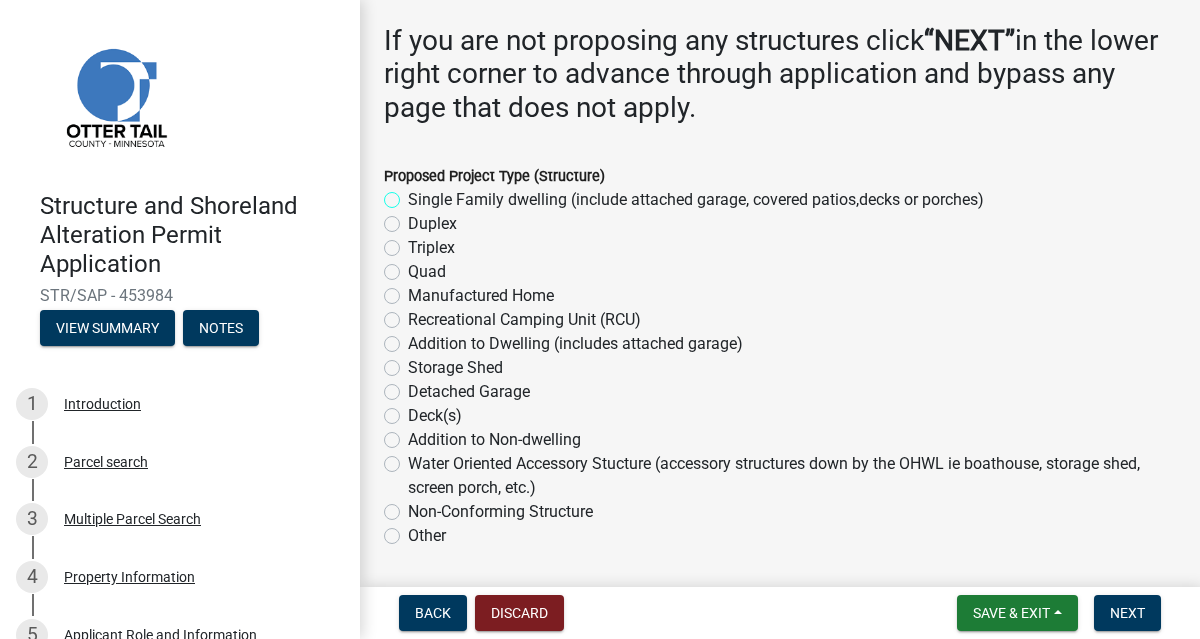 click on "Single Family dwelling (include attached garage, covered patios,decks or porches)" at bounding box center [414, 194] 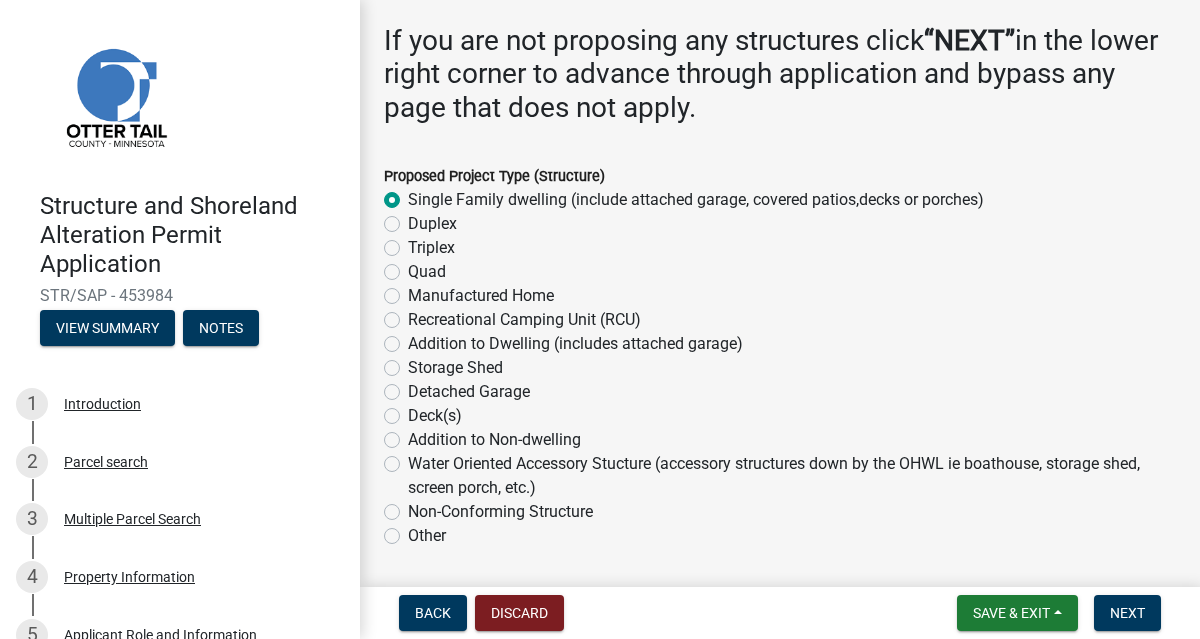 radio on "true" 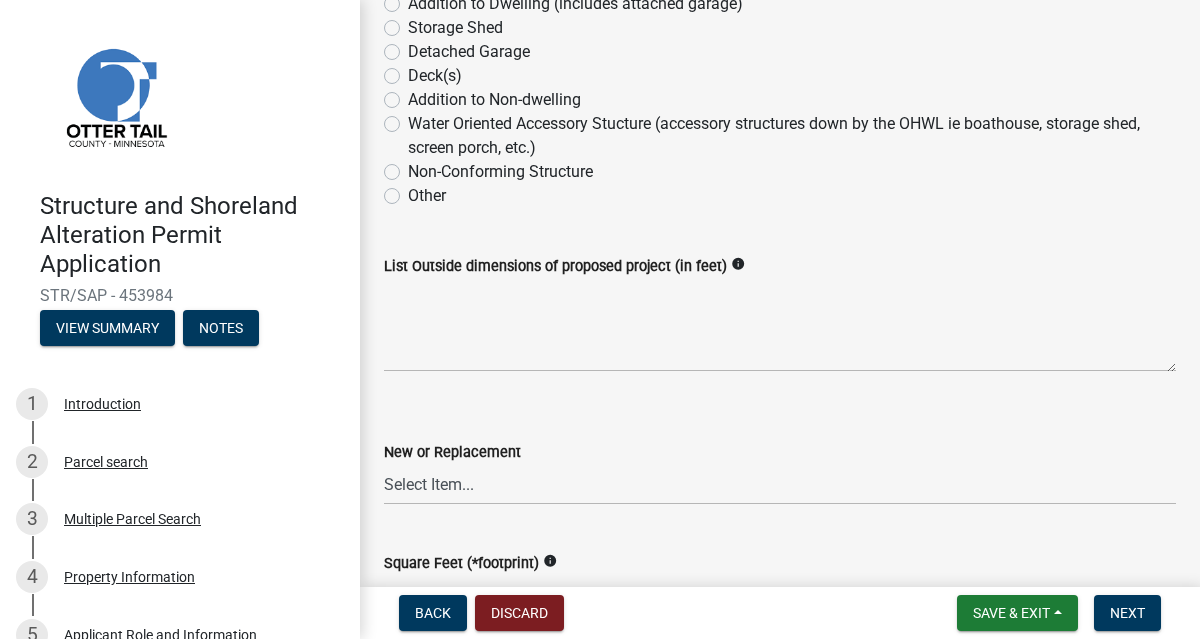 scroll, scrollTop: 665, scrollLeft: 0, axis: vertical 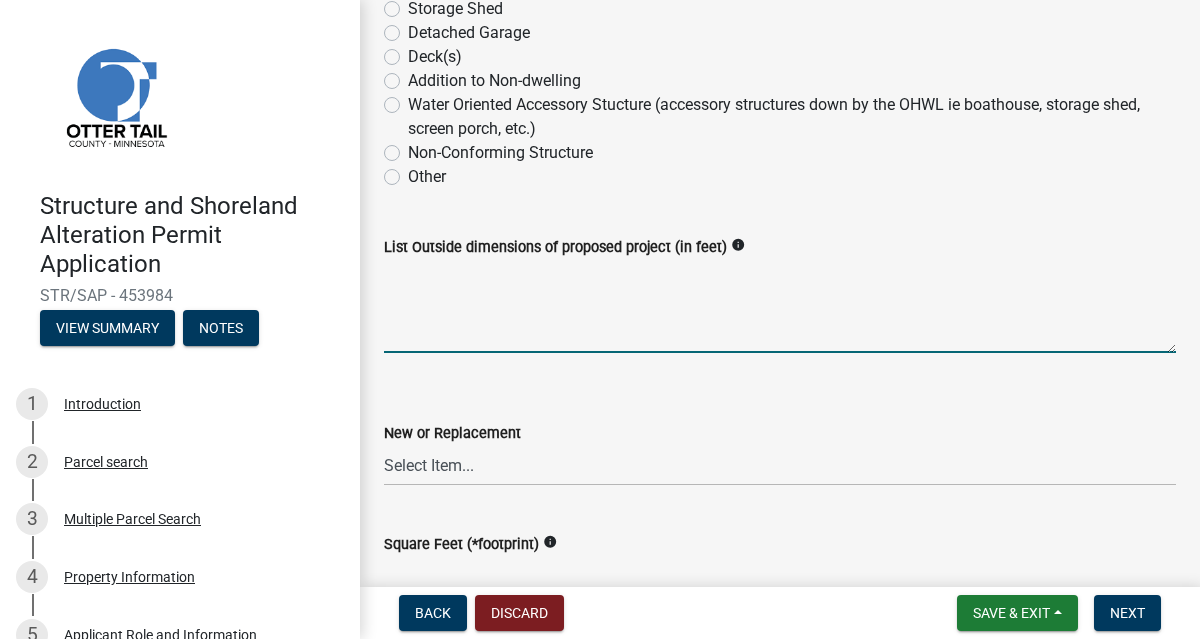 click on "List Outside dimensions of proposed project (in feet)" at bounding box center [780, 306] 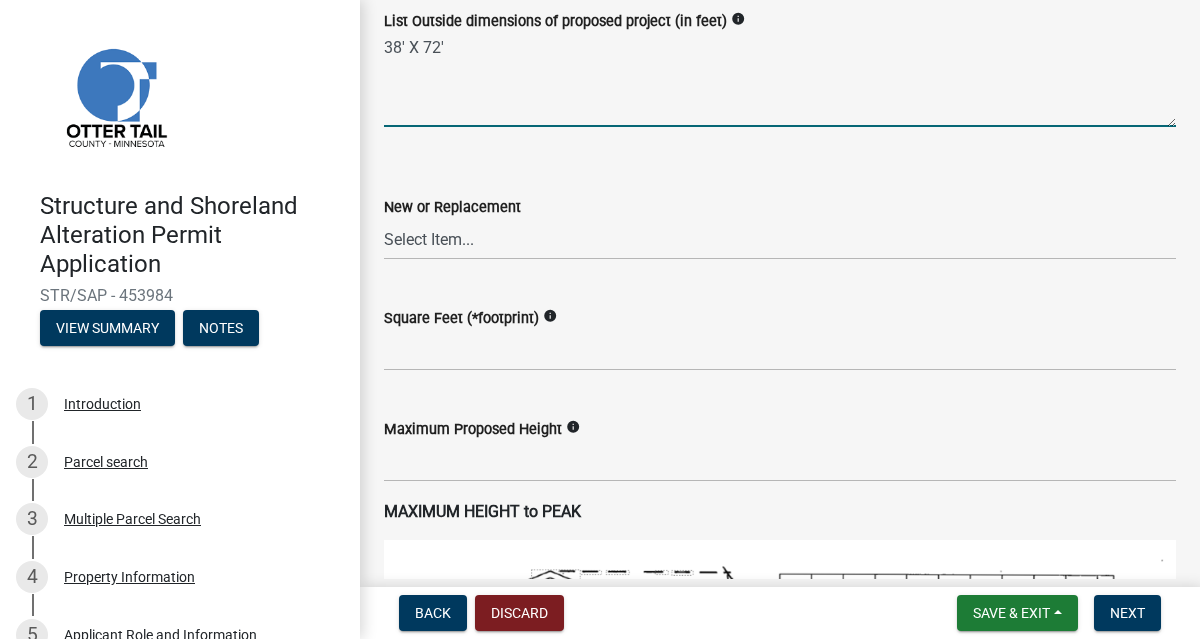 scroll, scrollTop: 943, scrollLeft: 0, axis: vertical 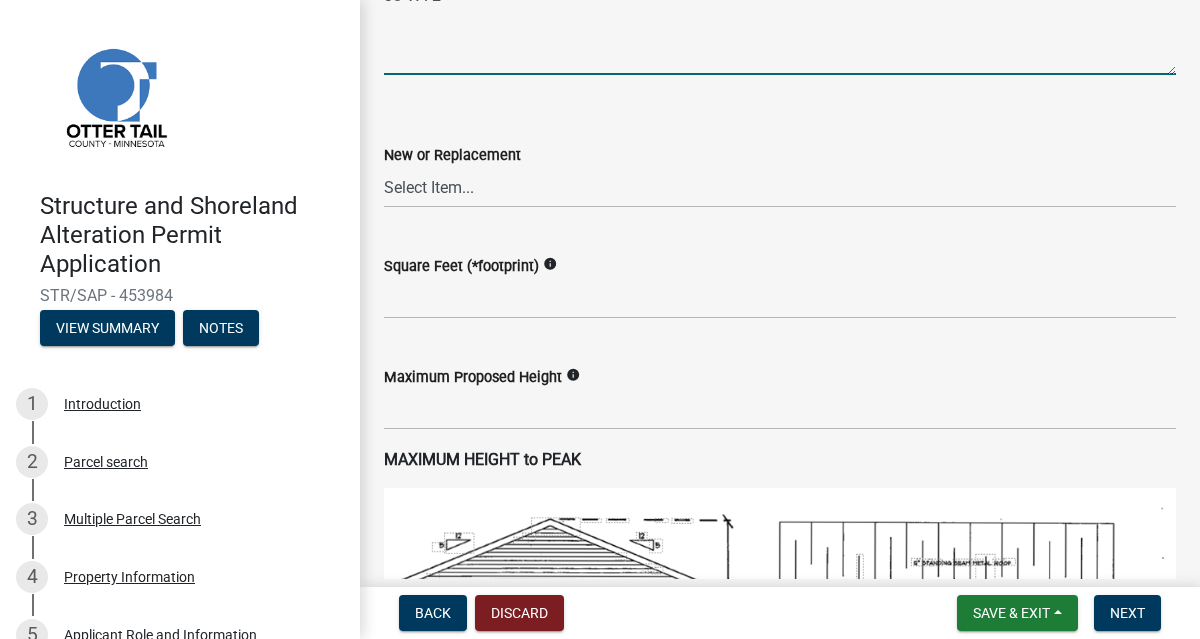 type on "38' X 72'" 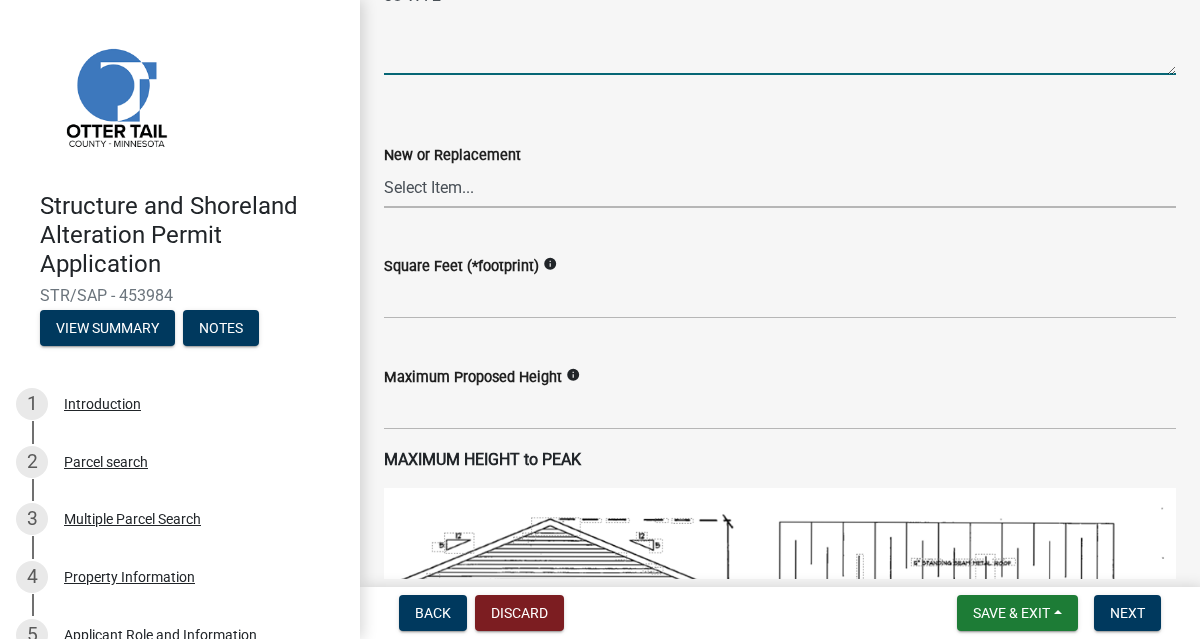 click on "Select Item...   New   Replacement" at bounding box center [780, 187] 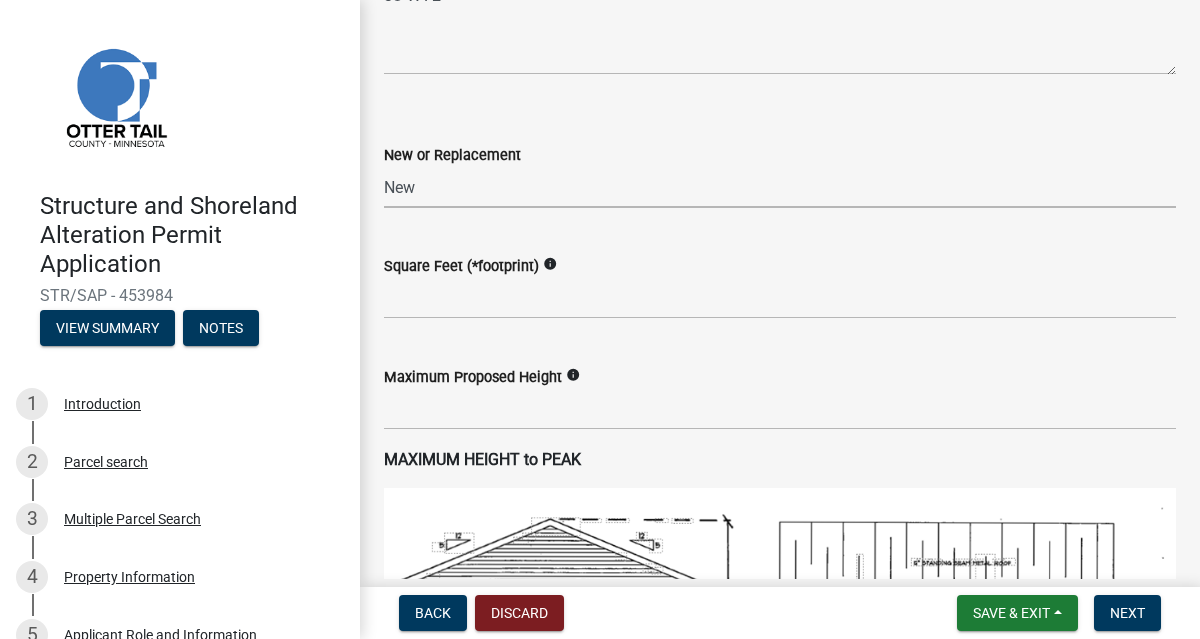 select on "c185e313-3403-4239-bd61-bb563c58a77a" 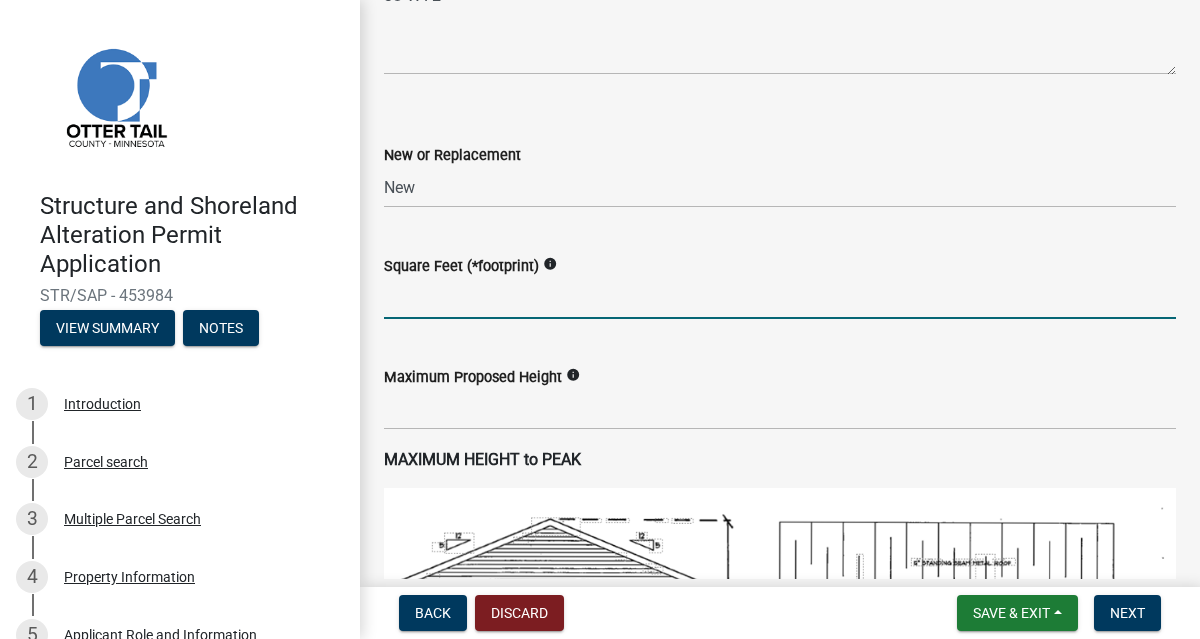 click 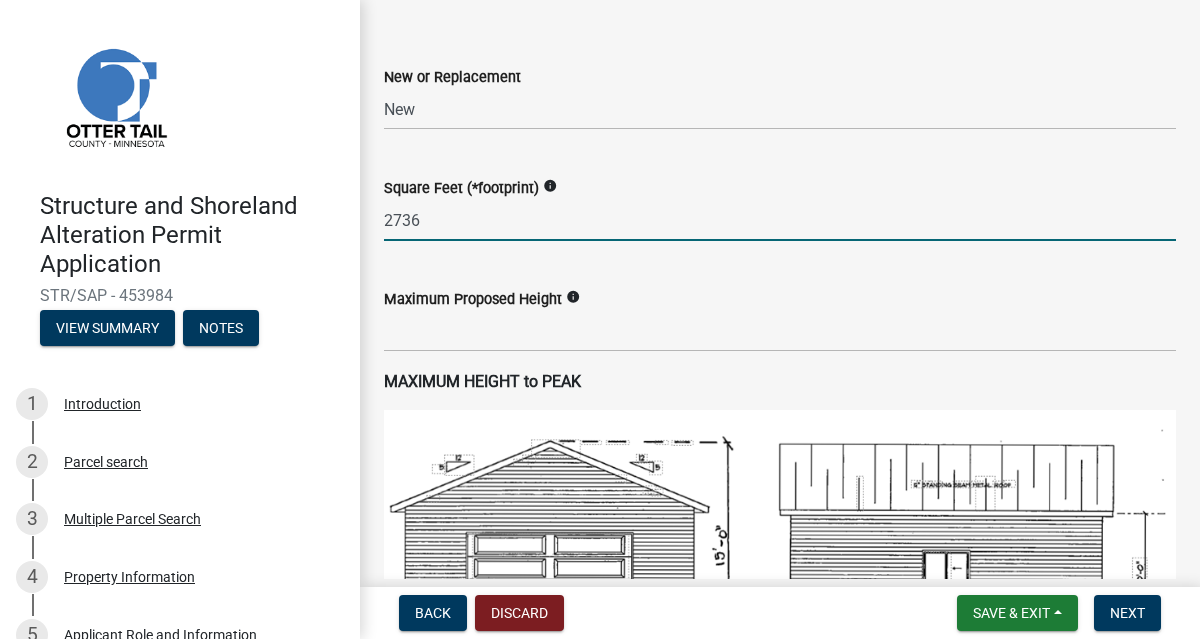 scroll, scrollTop: 1033, scrollLeft: 0, axis: vertical 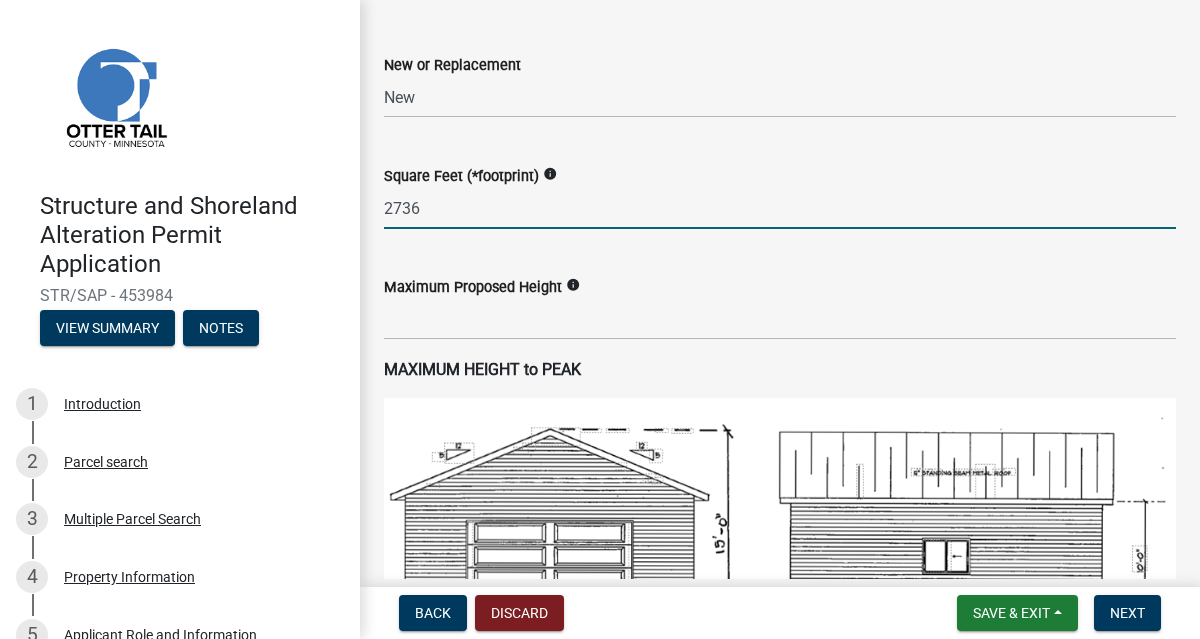 type on "2736" 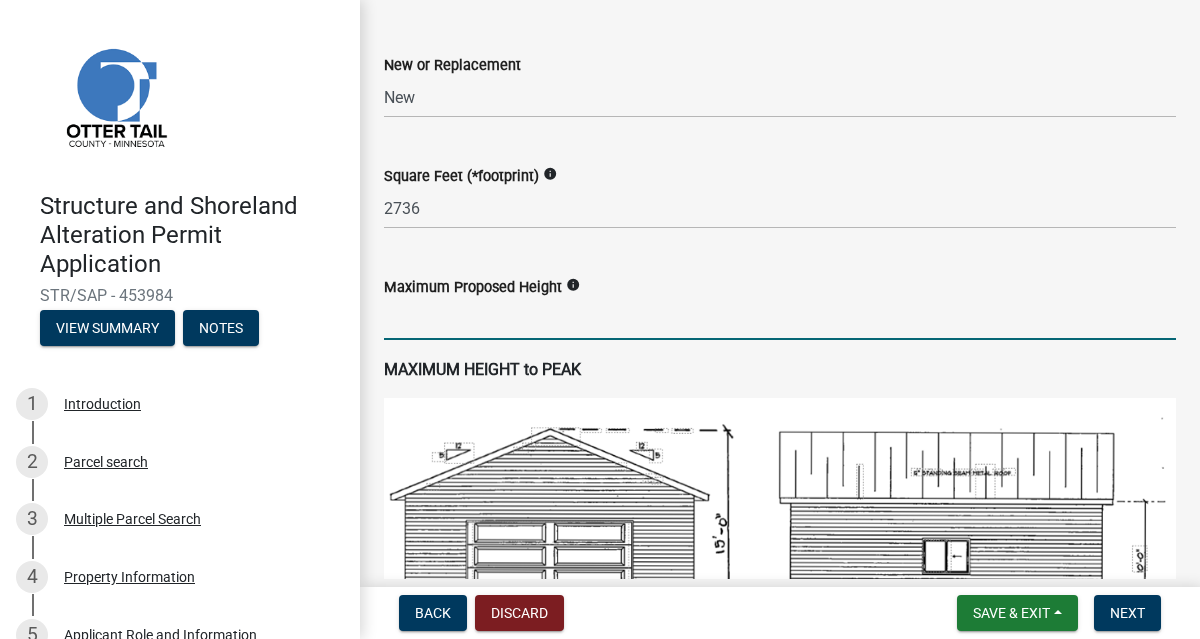 click 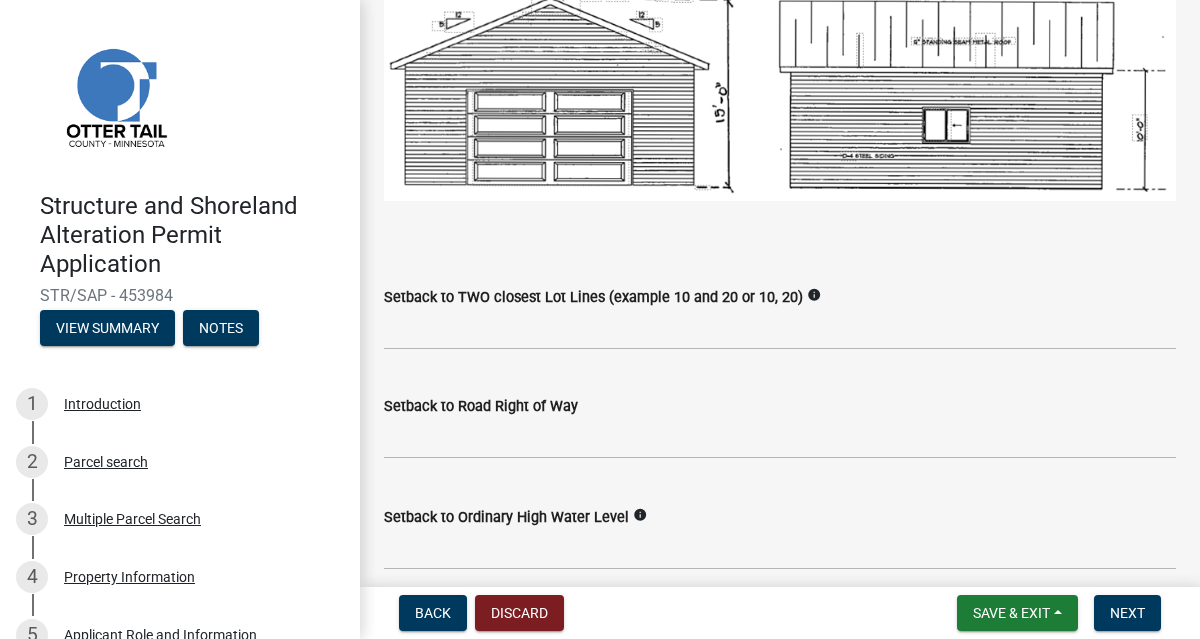 scroll, scrollTop: 1467, scrollLeft: 0, axis: vertical 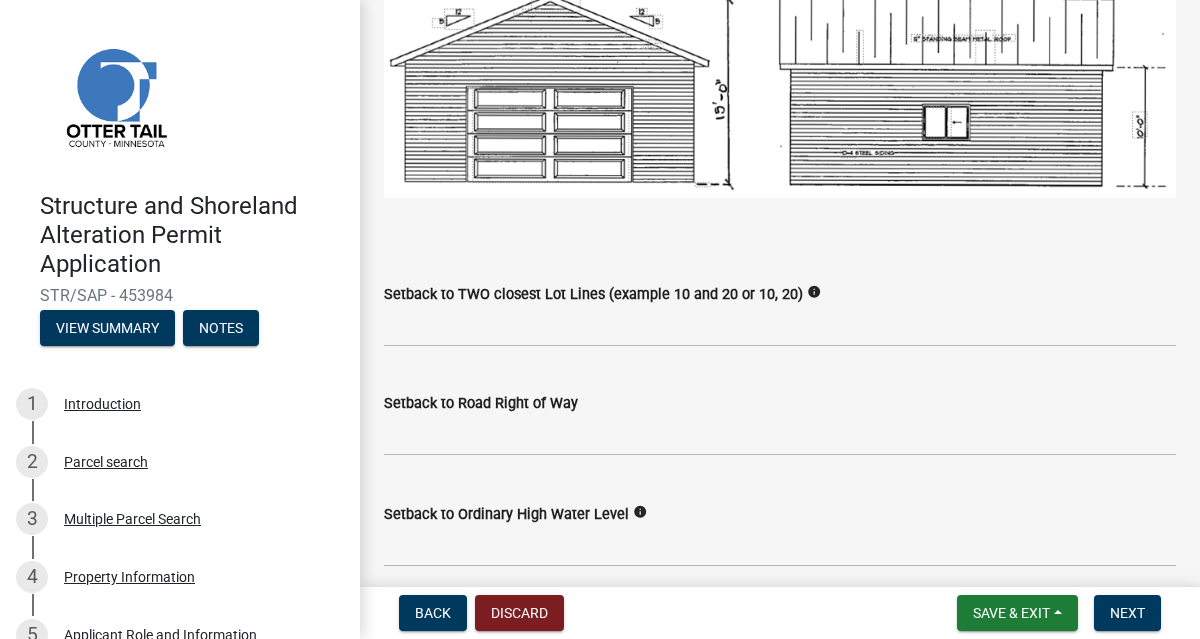 type on "-164.5" 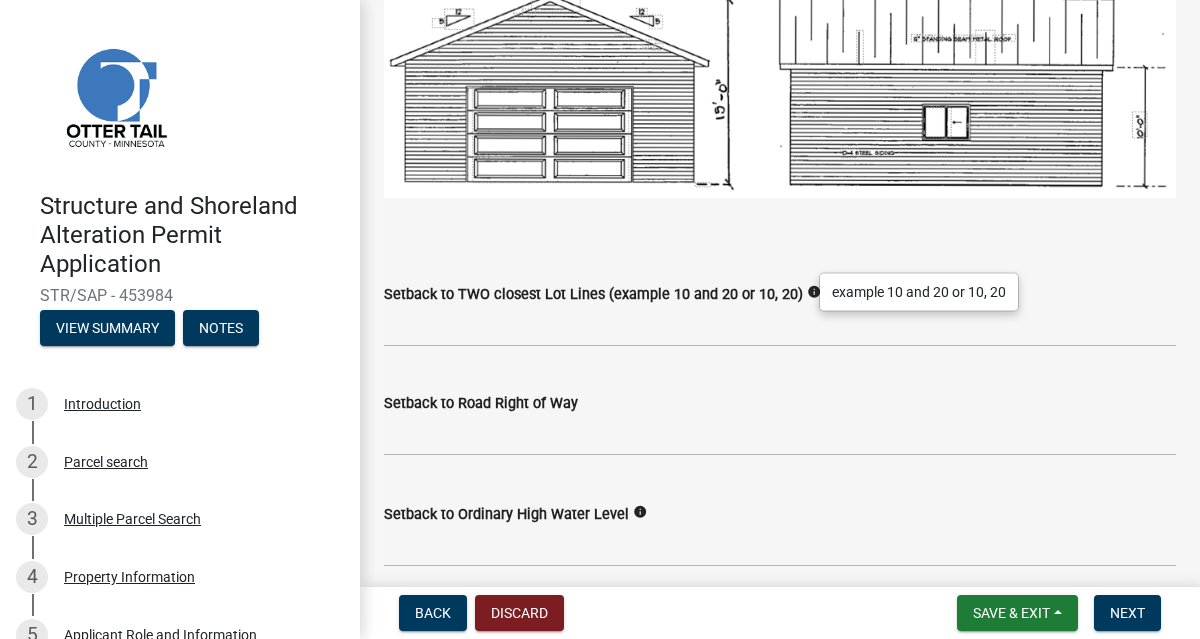 click on "info" 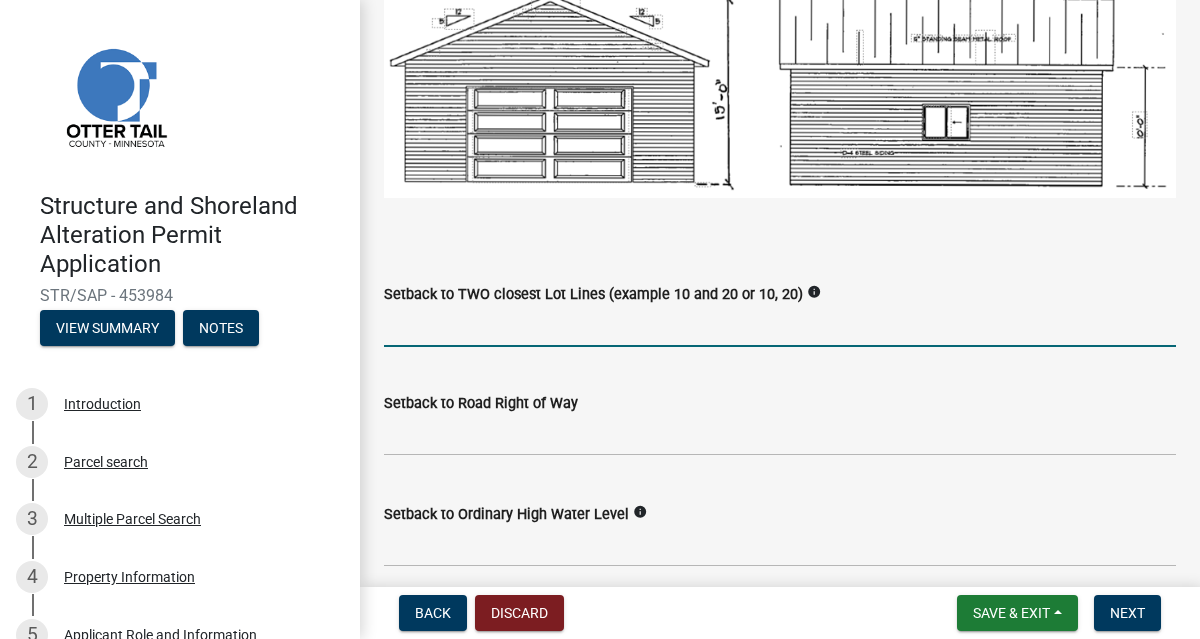 click on "Setback to TWO closest Lot Lines (example 10 and 20 or 10, 20)" at bounding box center [780, 326] 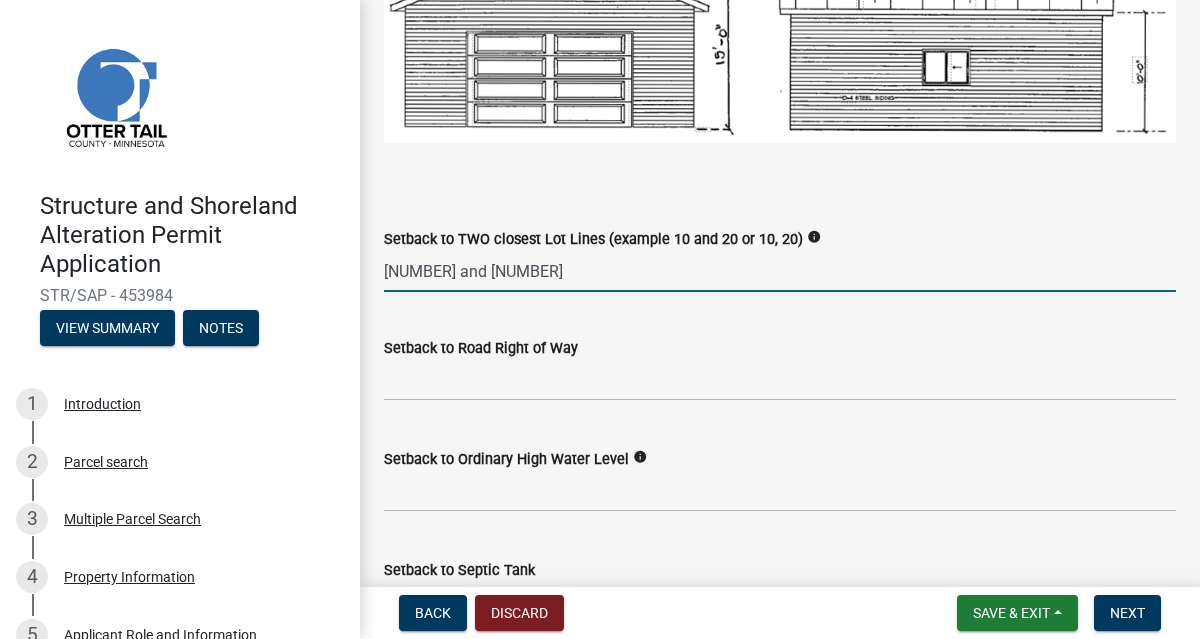 scroll, scrollTop: 1572, scrollLeft: 0, axis: vertical 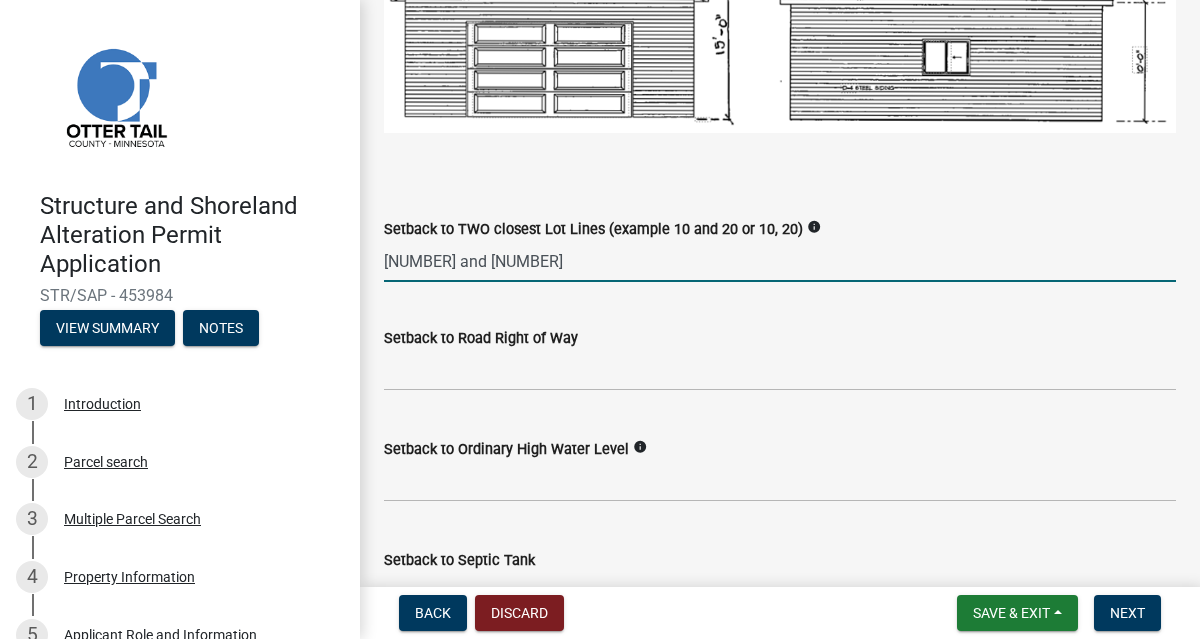 type on "[NUMBER] and [NUMBER]" 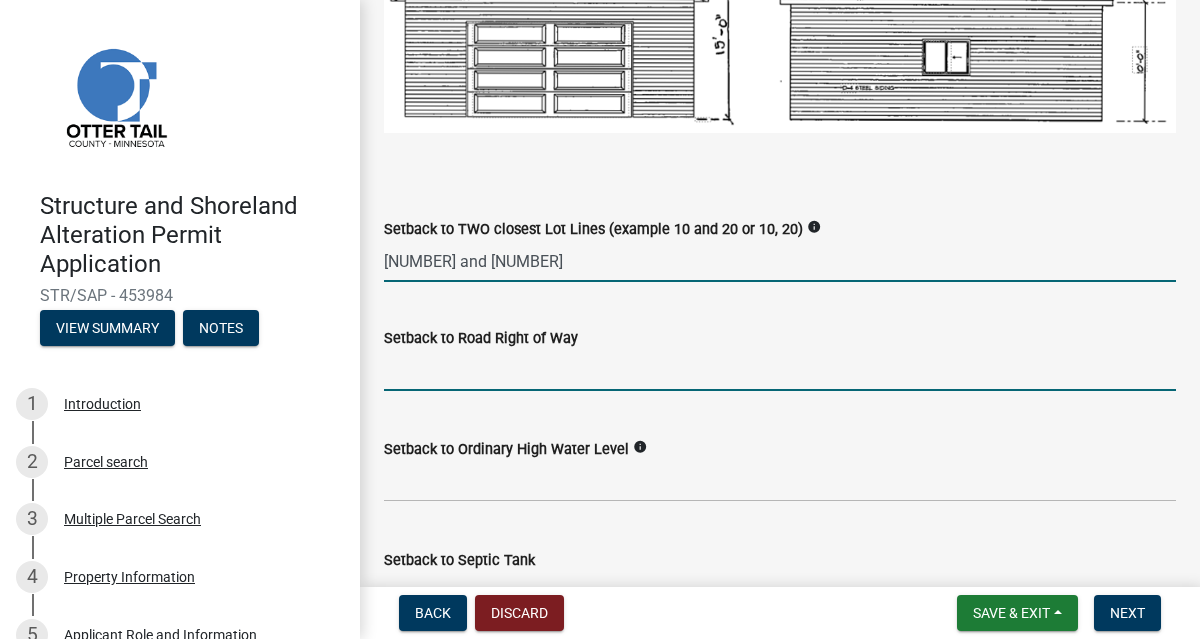 click 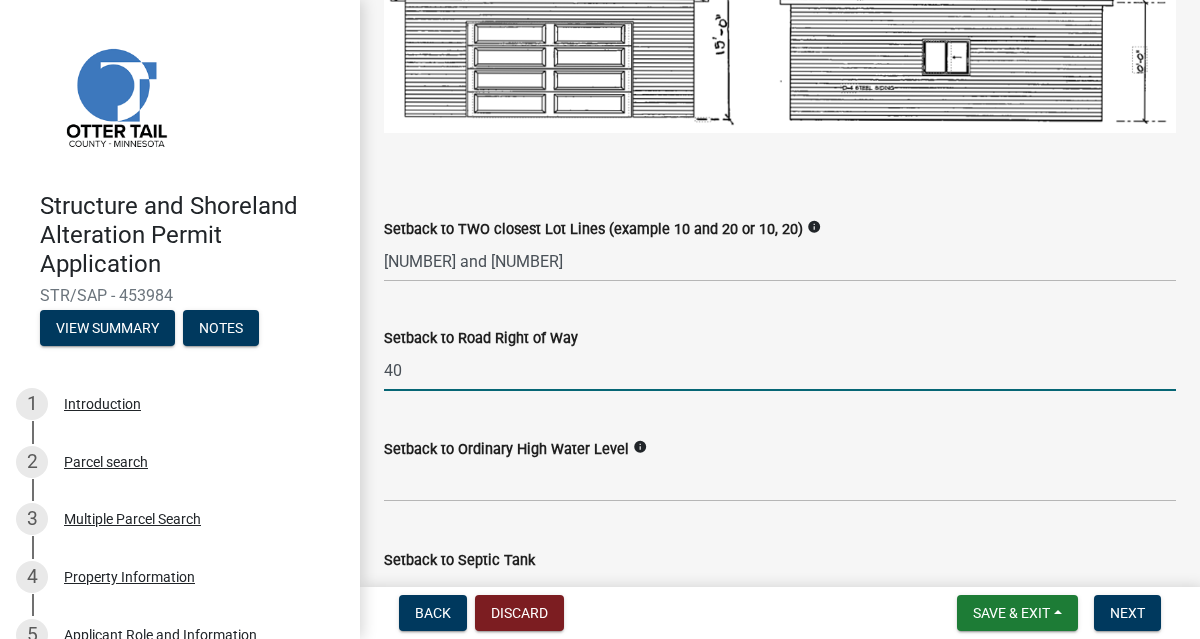 type on "40" 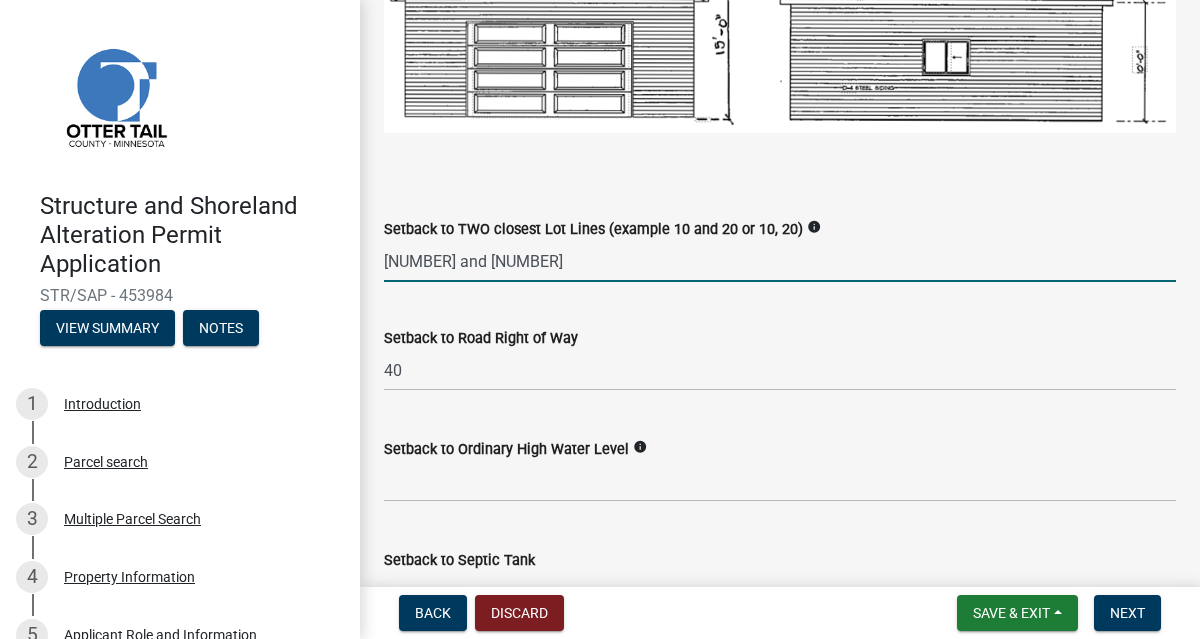 click on "[NUMBER] and [NUMBER]" at bounding box center [780, 261] 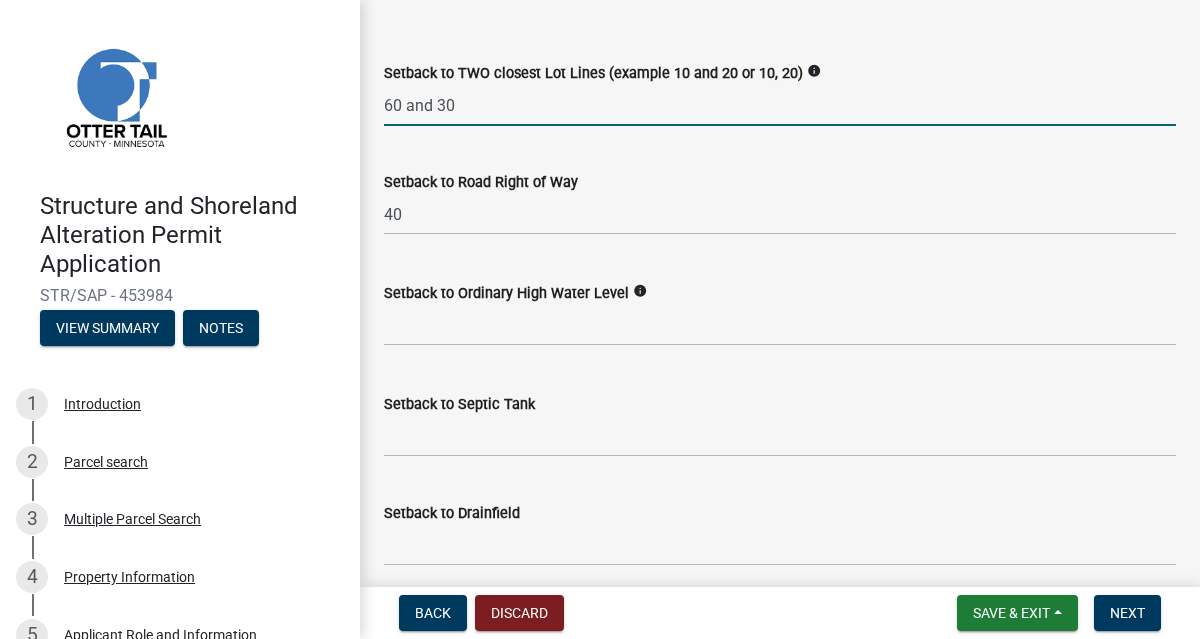 scroll, scrollTop: 1730, scrollLeft: 0, axis: vertical 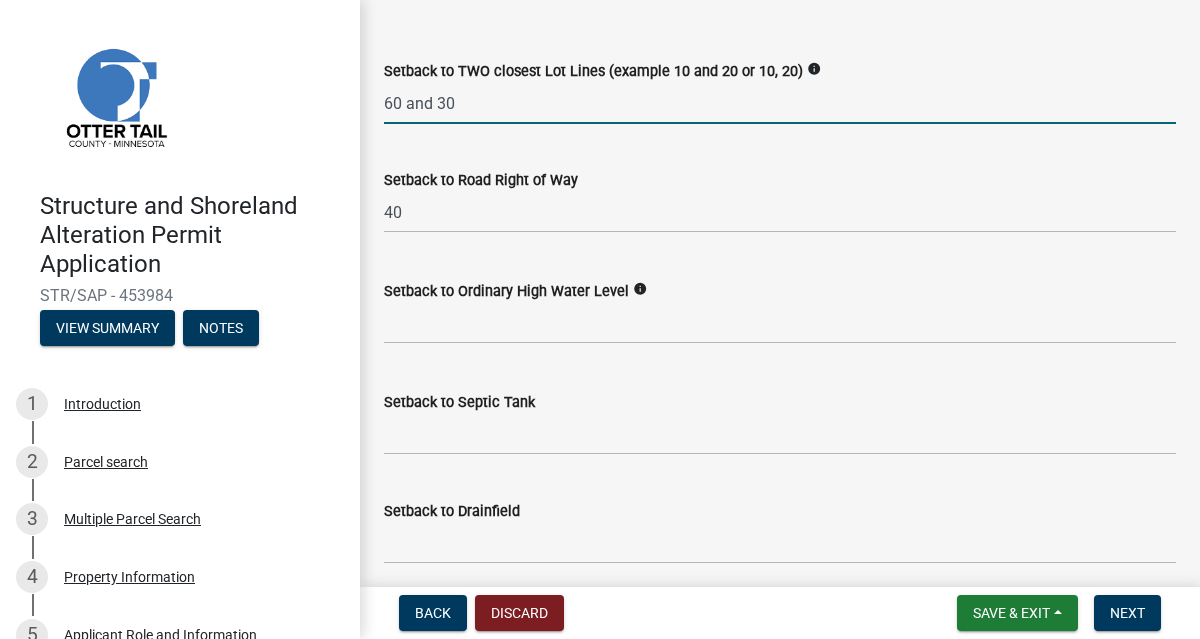 type on "60 and 30" 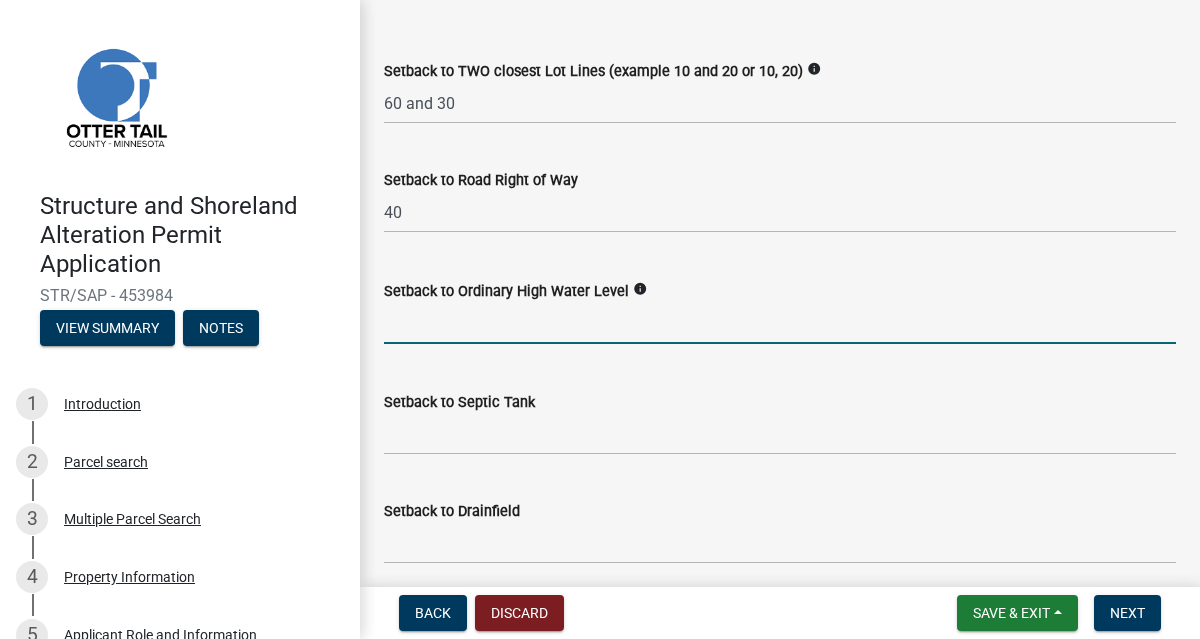click 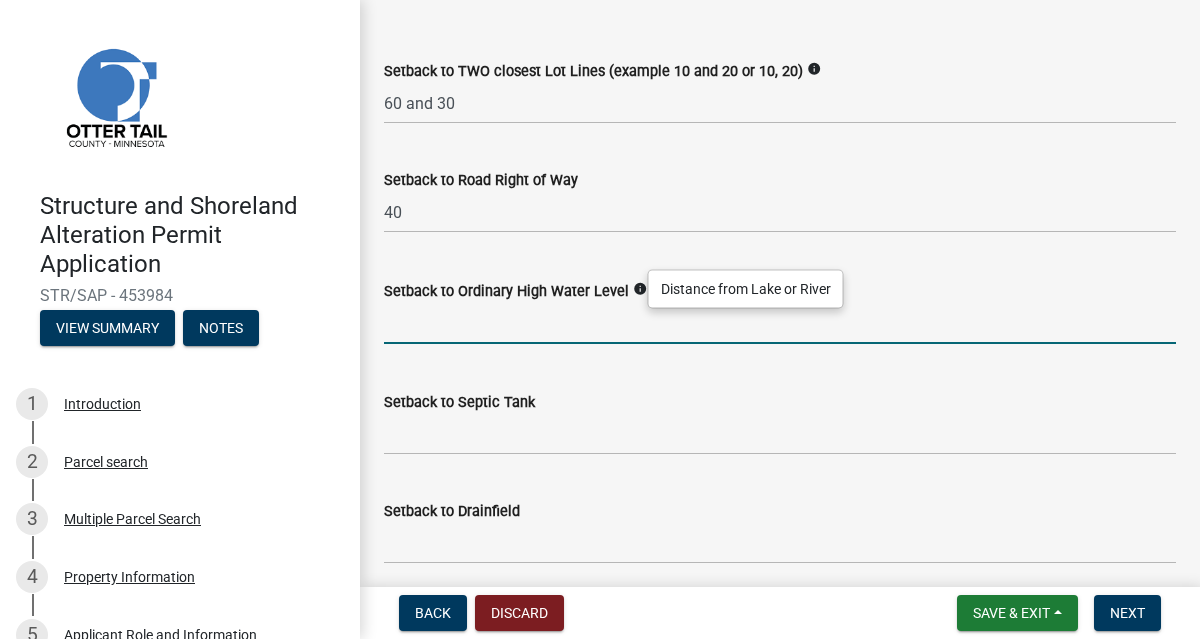 click 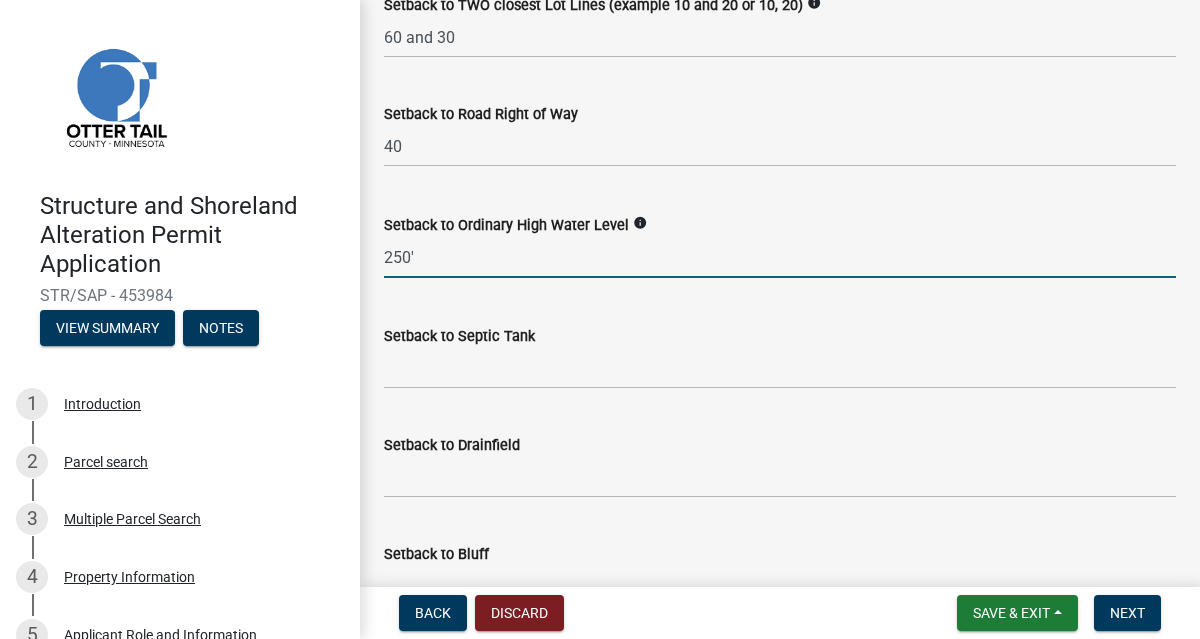 scroll, scrollTop: 1865, scrollLeft: 0, axis: vertical 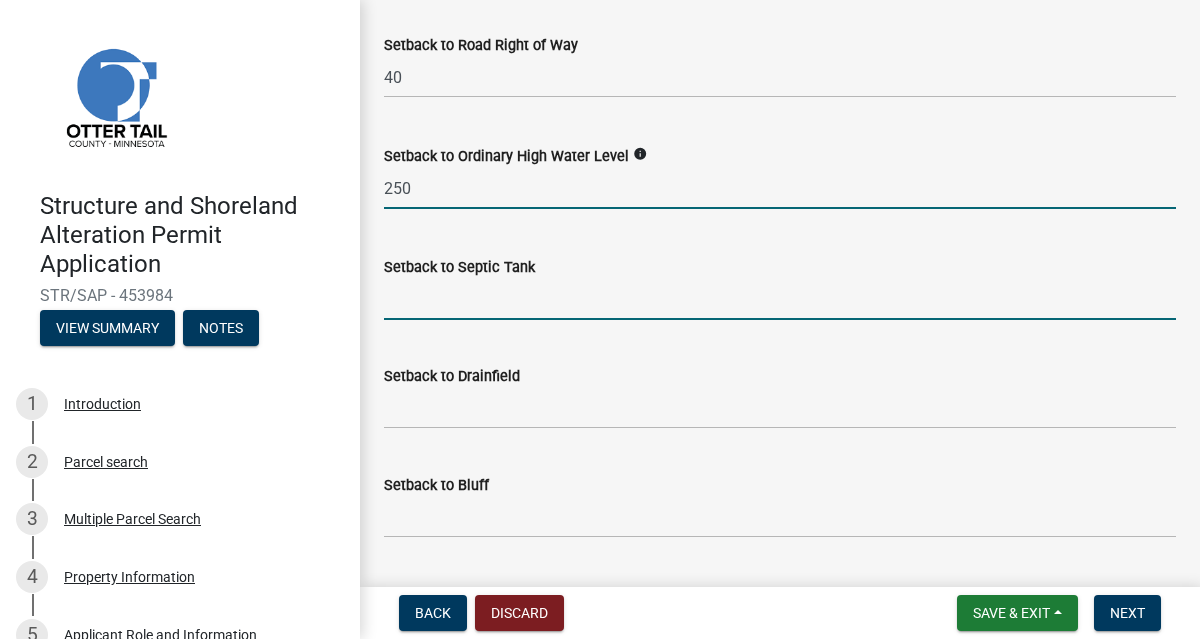 click on "Setback to Septic Tank" at bounding box center (780, 299) 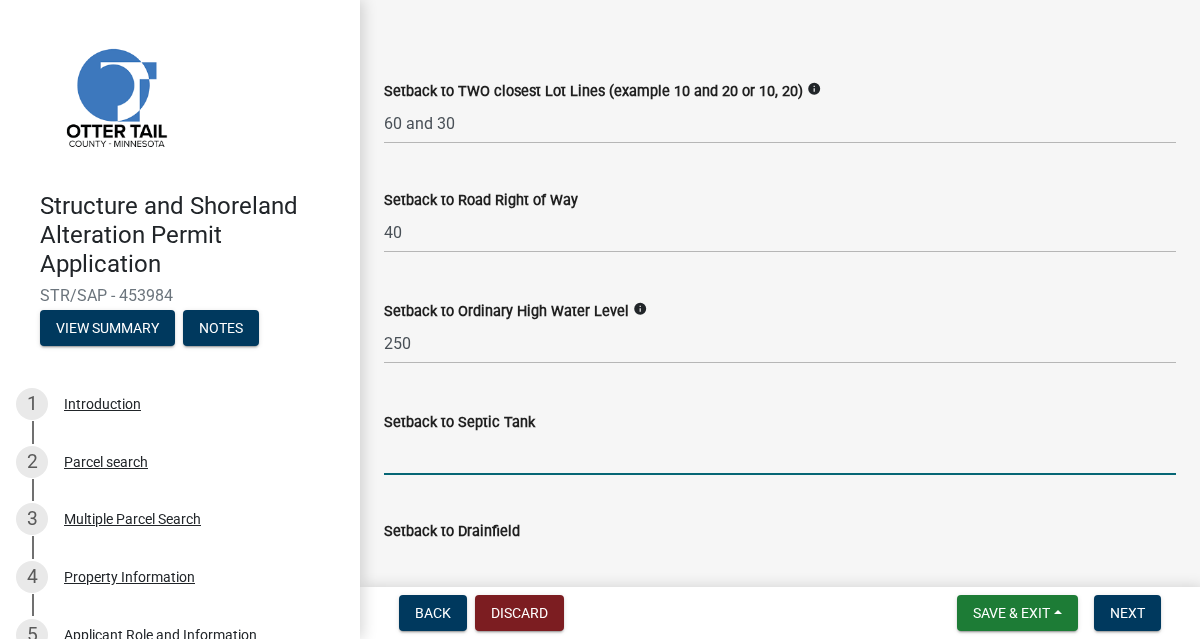 scroll, scrollTop: 1711, scrollLeft: 0, axis: vertical 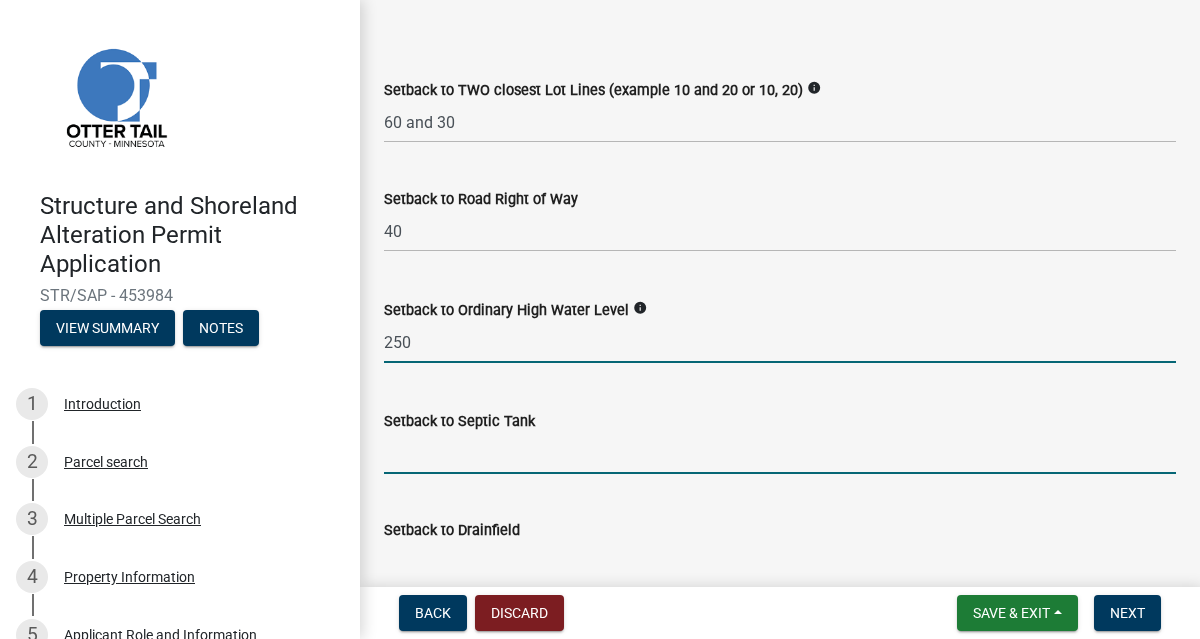 click on "250" 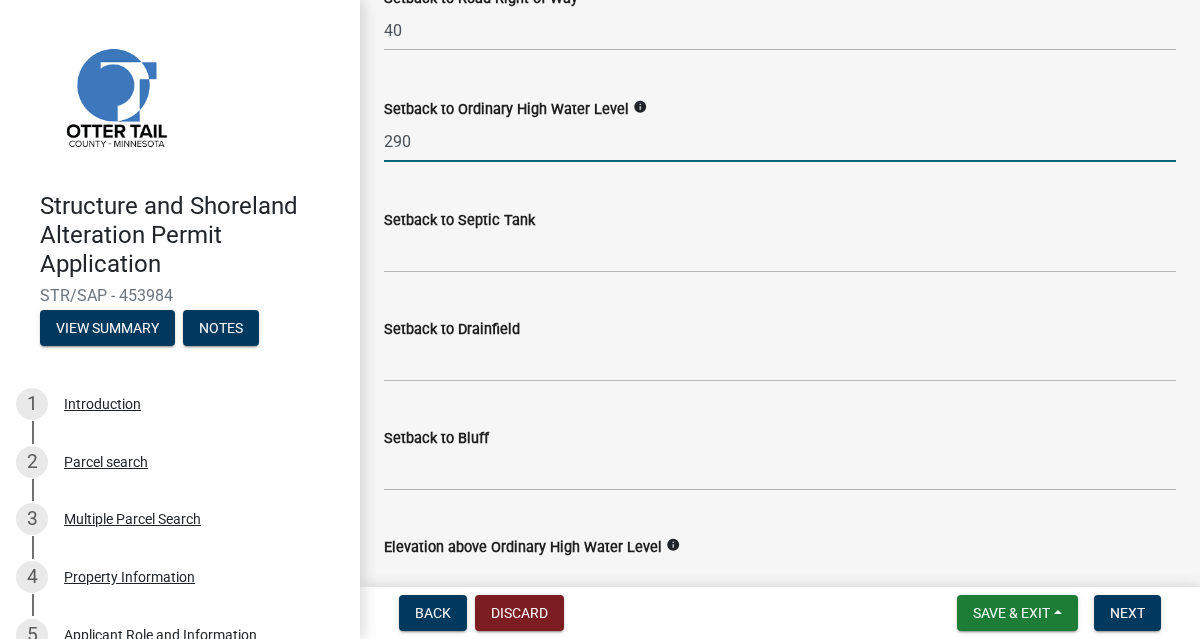 scroll, scrollTop: 1935, scrollLeft: 0, axis: vertical 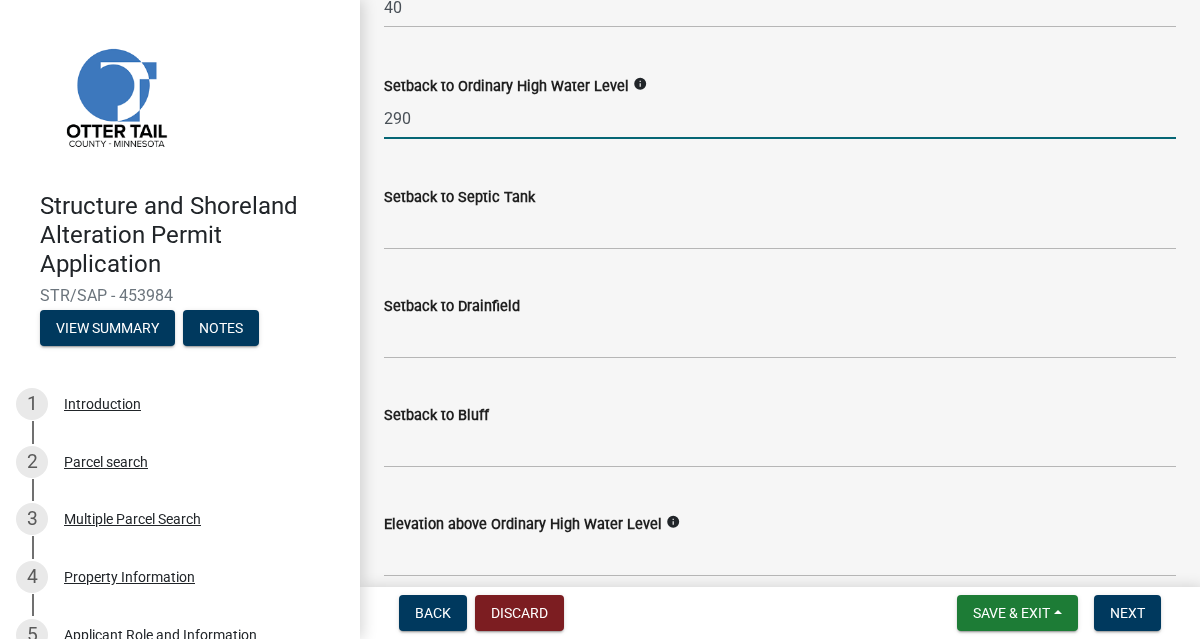 type on "290" 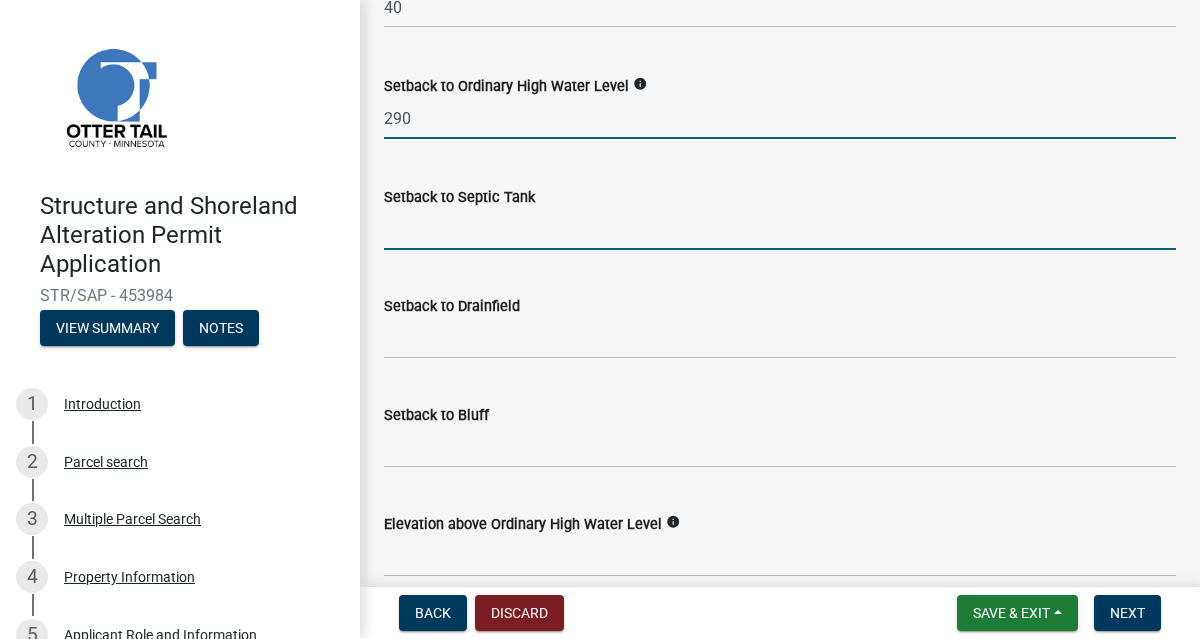 click on "Setback to Septic Tank" at bounding box center (780, 229) 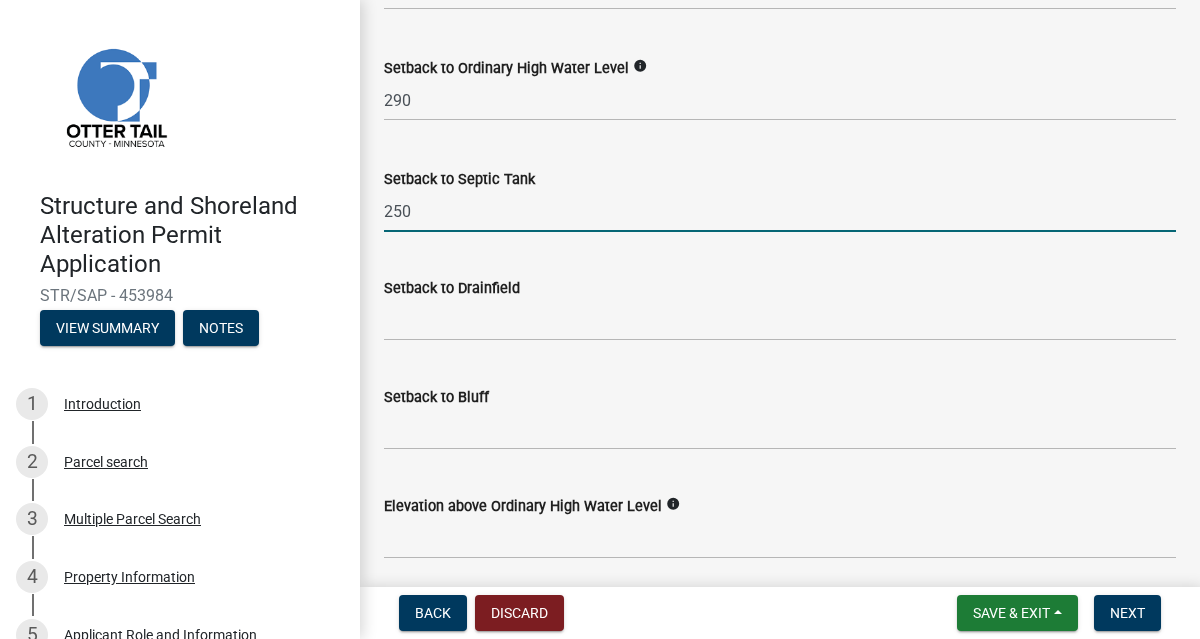 scroll, scrollTop: 1958, scrollLeft: 0, axis: vertical 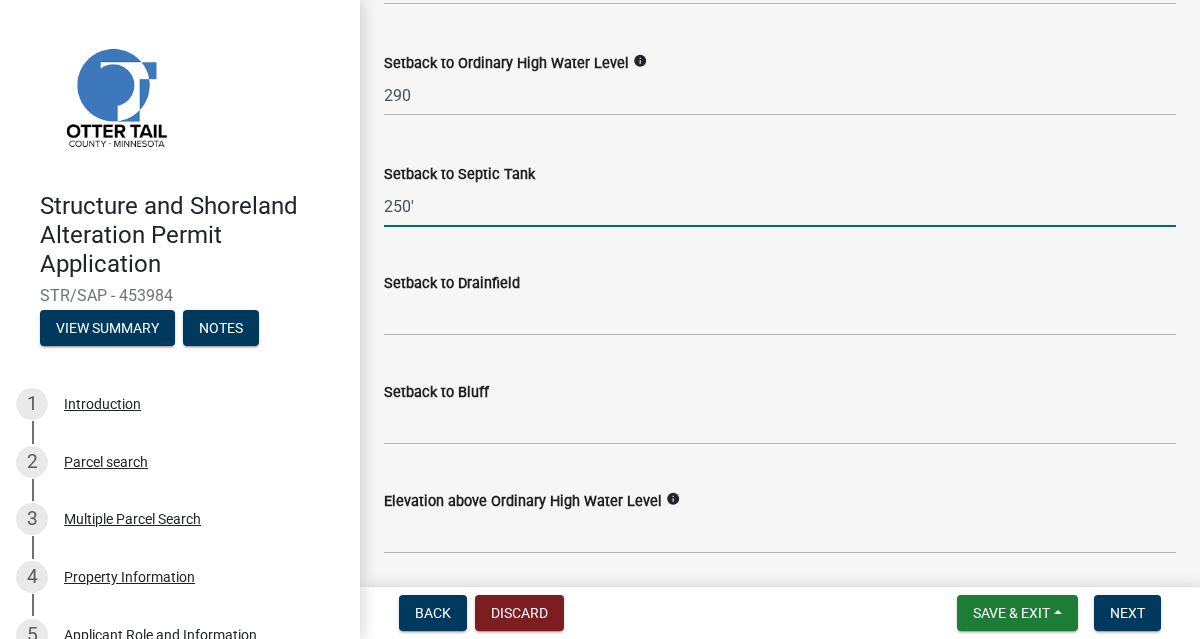 type on "250'" 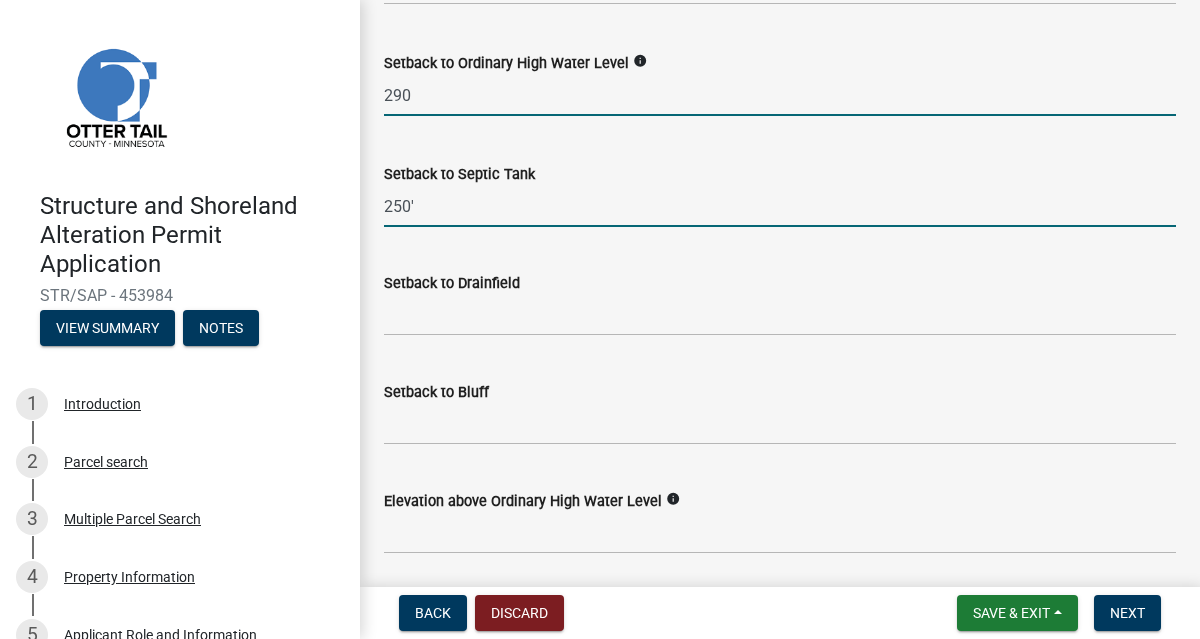 click on "290" 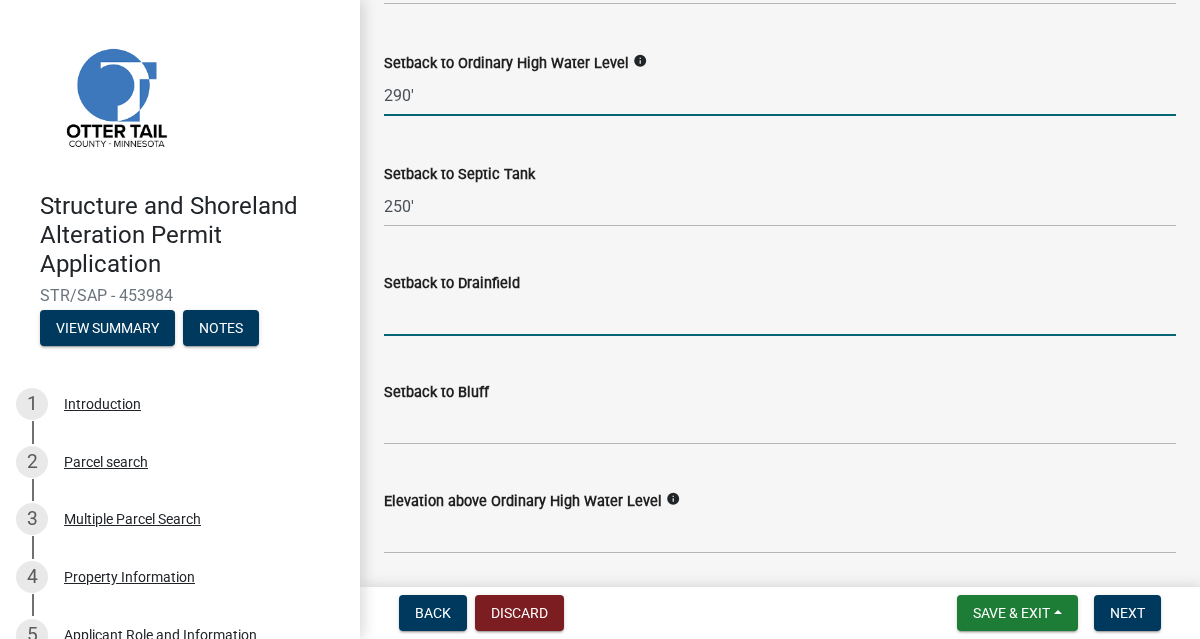 type on "290" 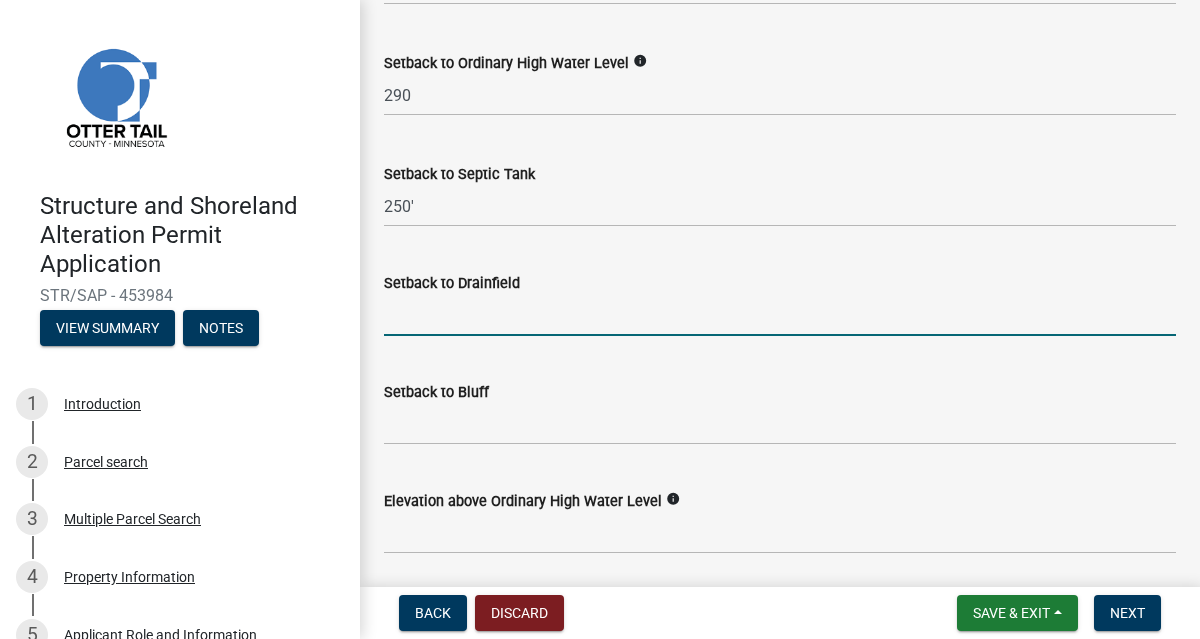 click on "Setback to Drainfield" at bounding box center (780, 315) 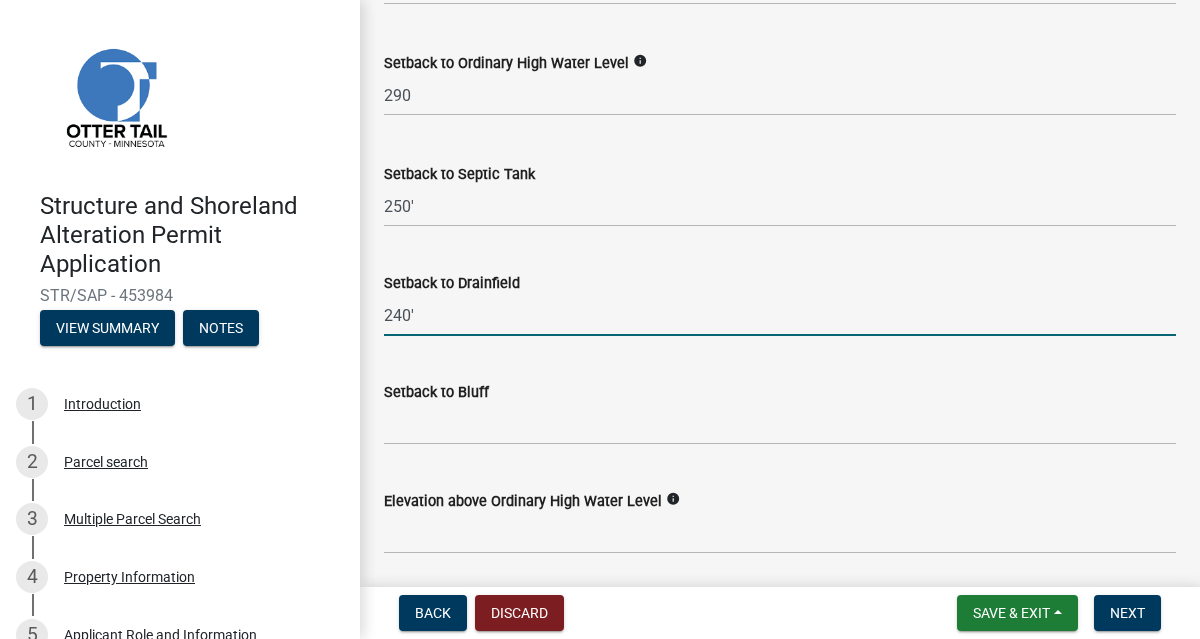 type on "240'" 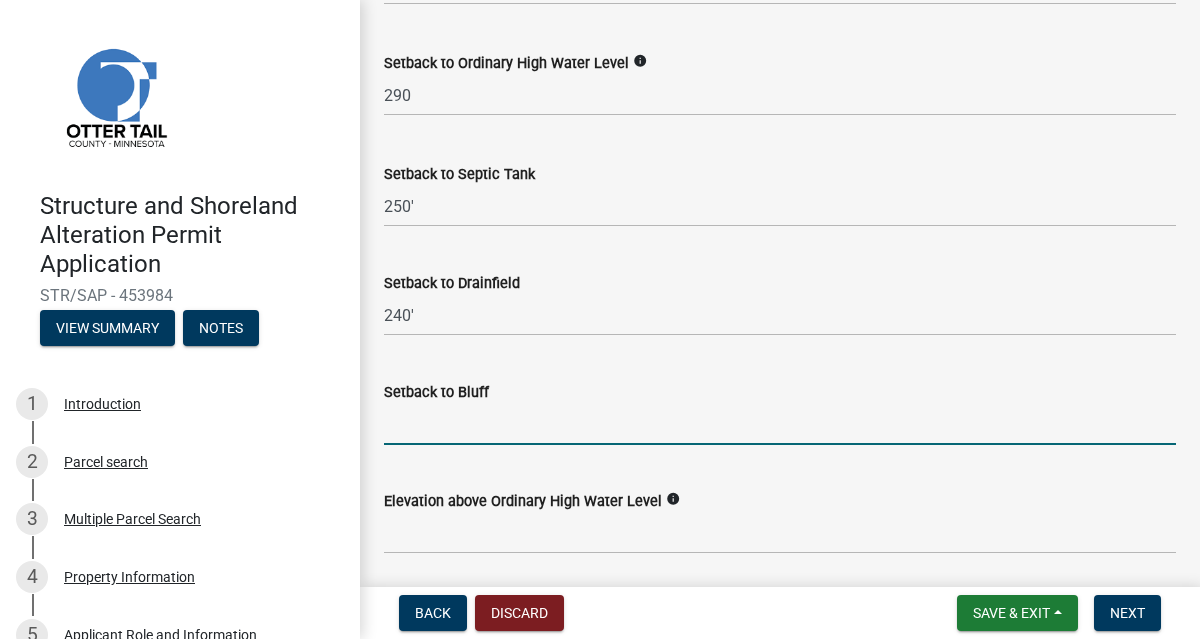 click on "Setback to Bluff" at bounding box center (780, 424) 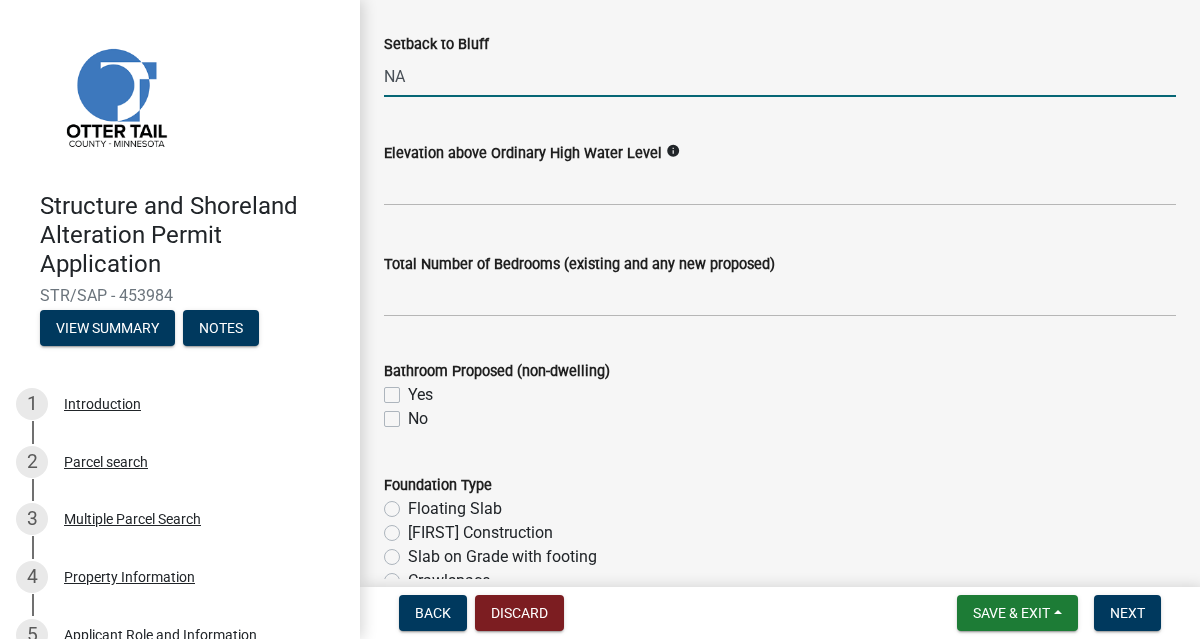 scroll, scrollTop: 2309, scrollLeft: 0, axis: vertical 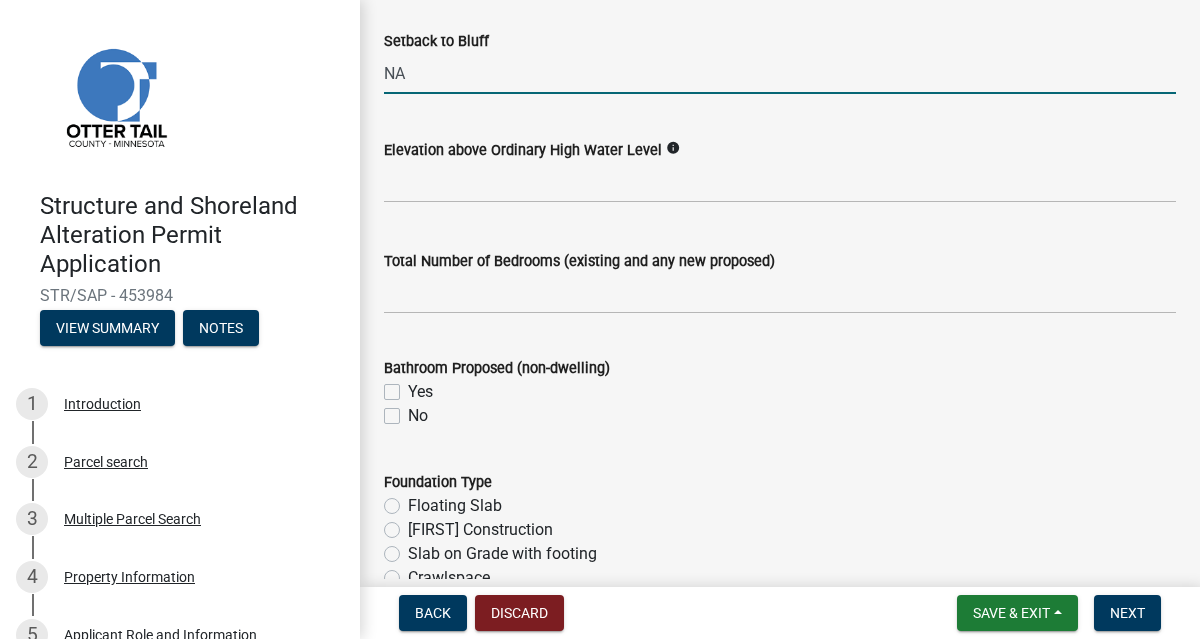 type on "NA" 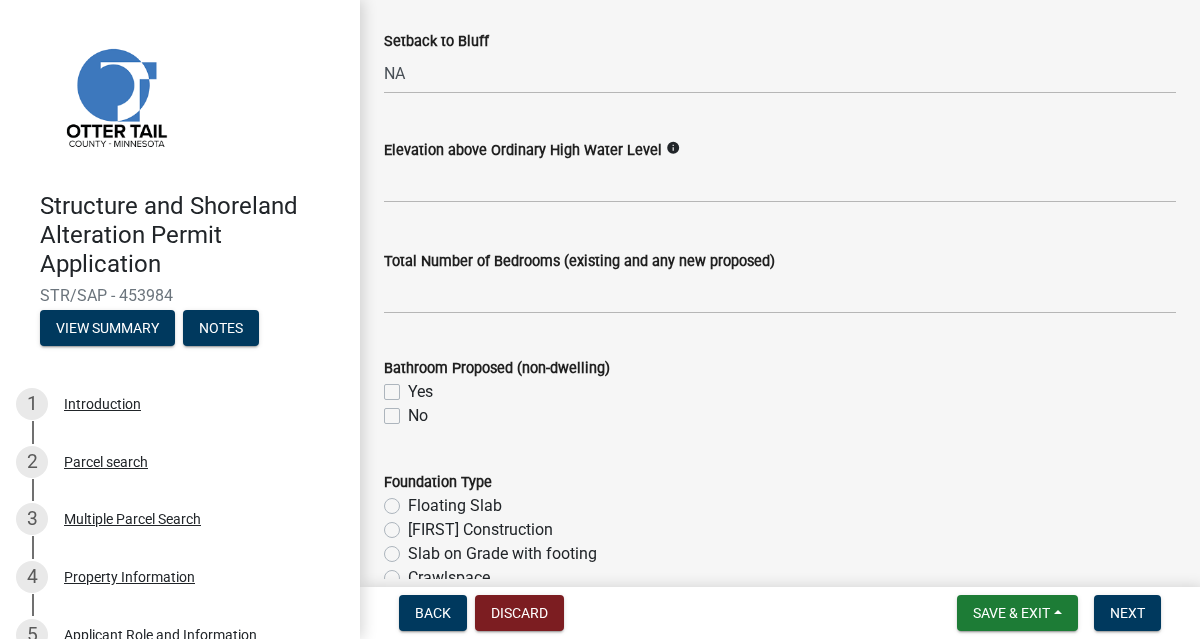 click on "info" 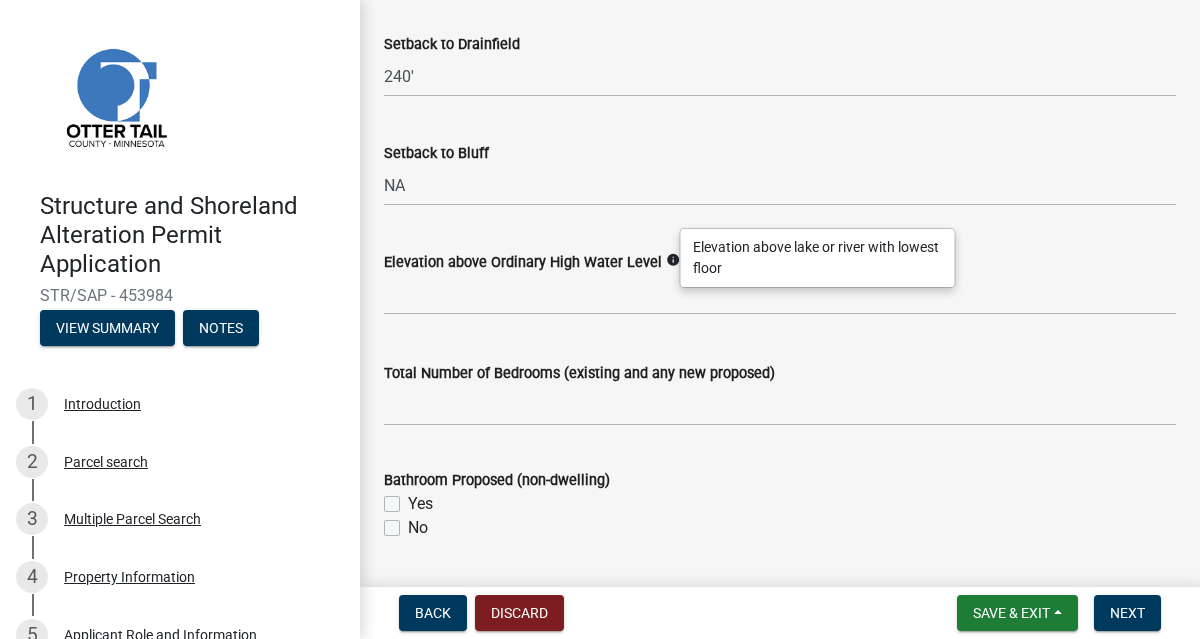 scroll, scrollTop: 2203, scrollLeft: 0, axis: vertical 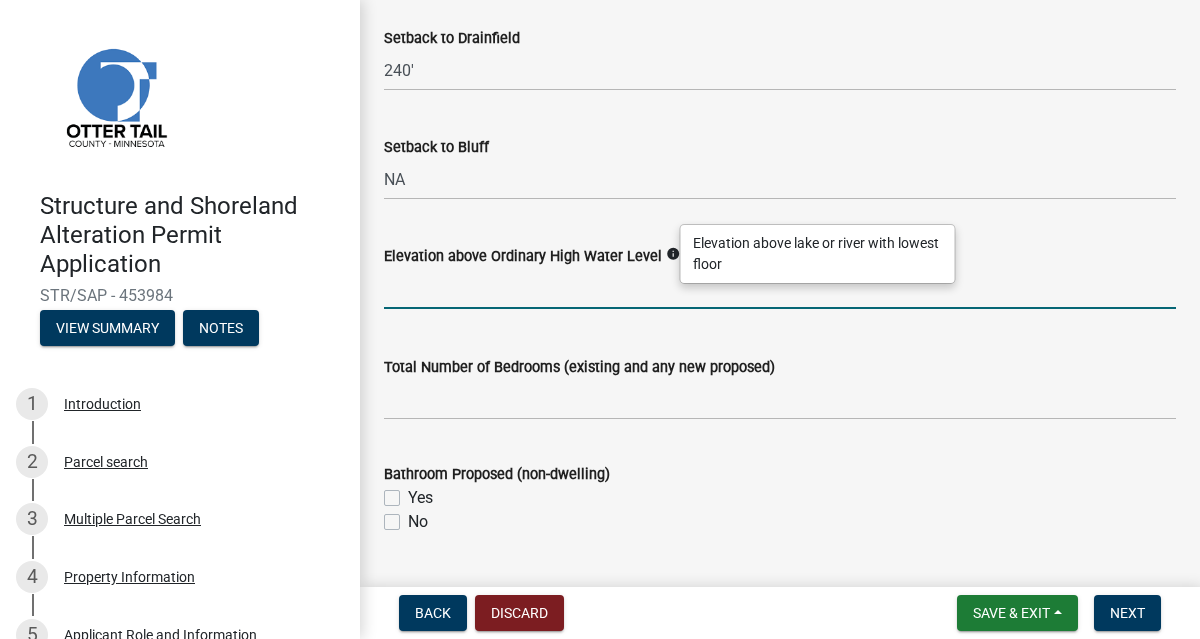click 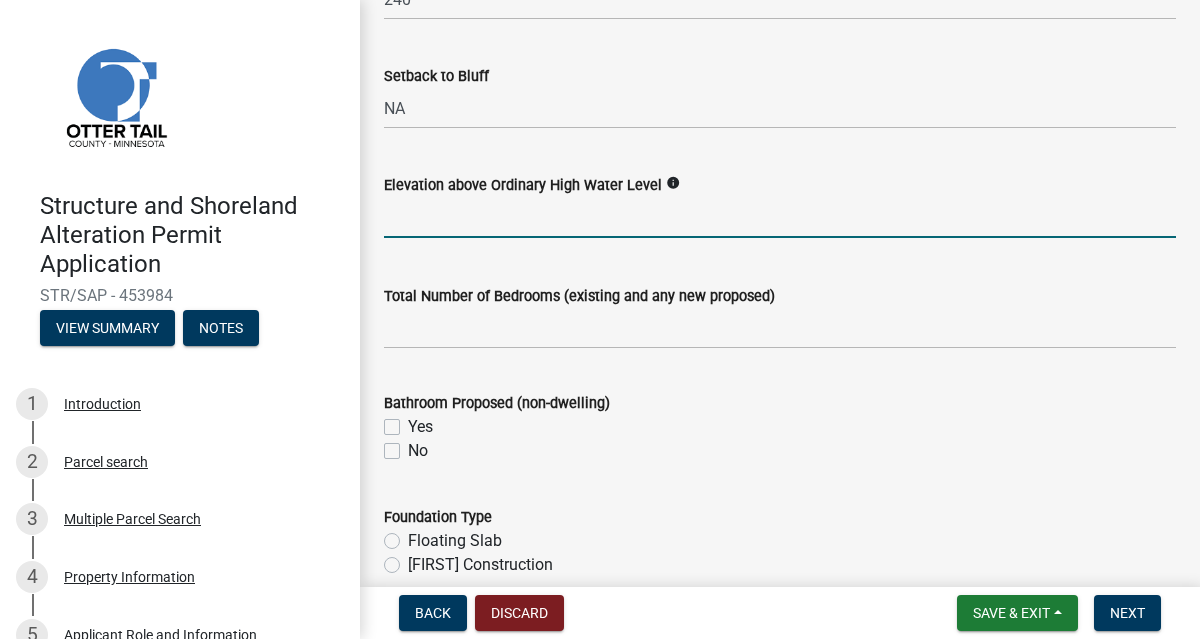 scroll, scrollTop: 2285, scrollLeft: 0, axis: vertical 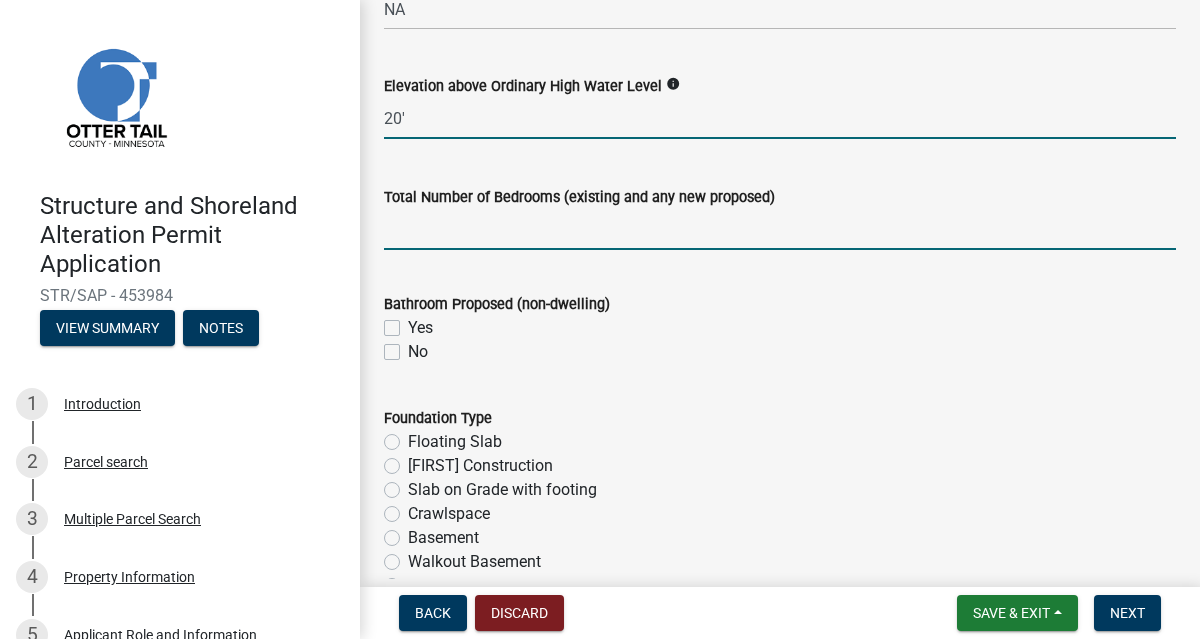 type on "20" 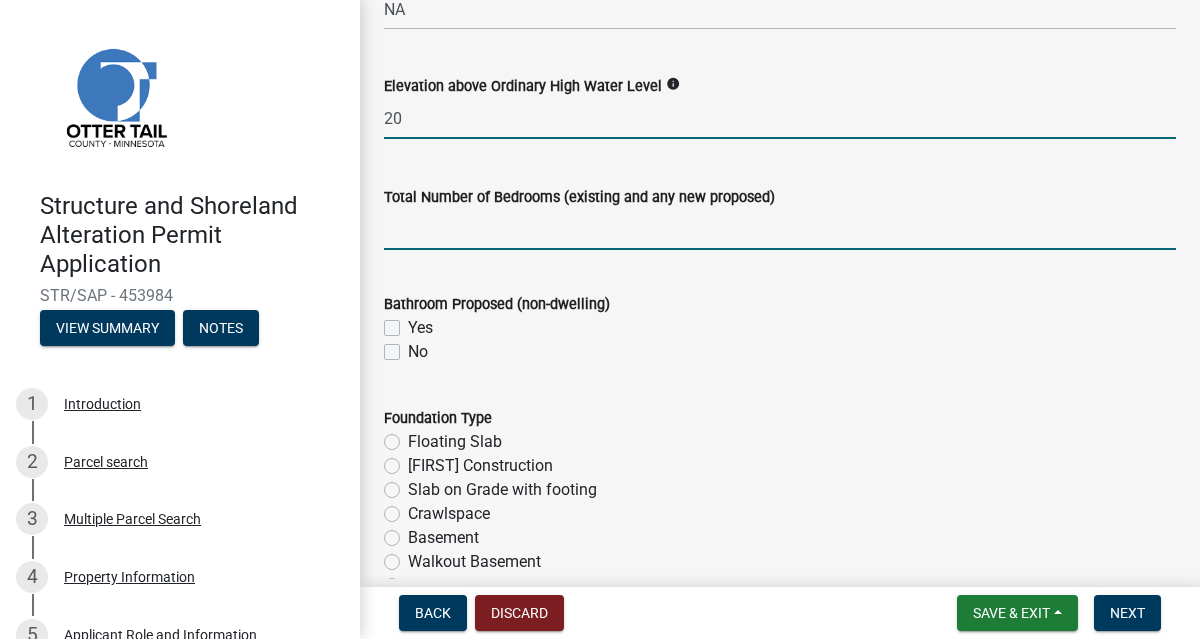 click 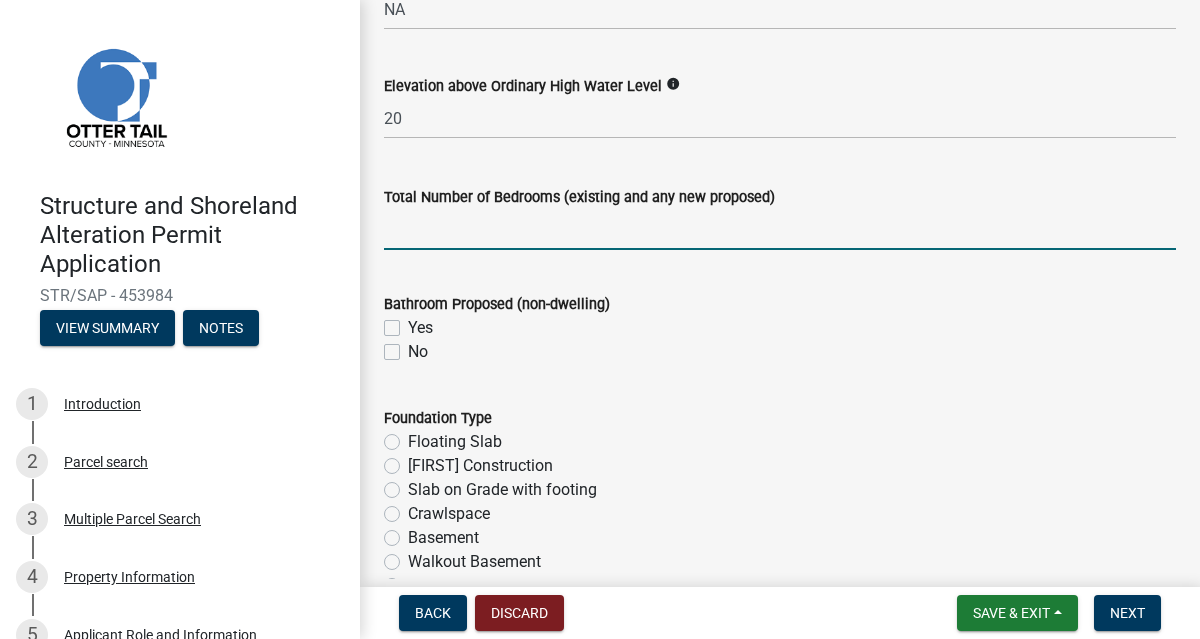 scroll, scrollTop: 2360, scrollLeft: 0, axis: vertical 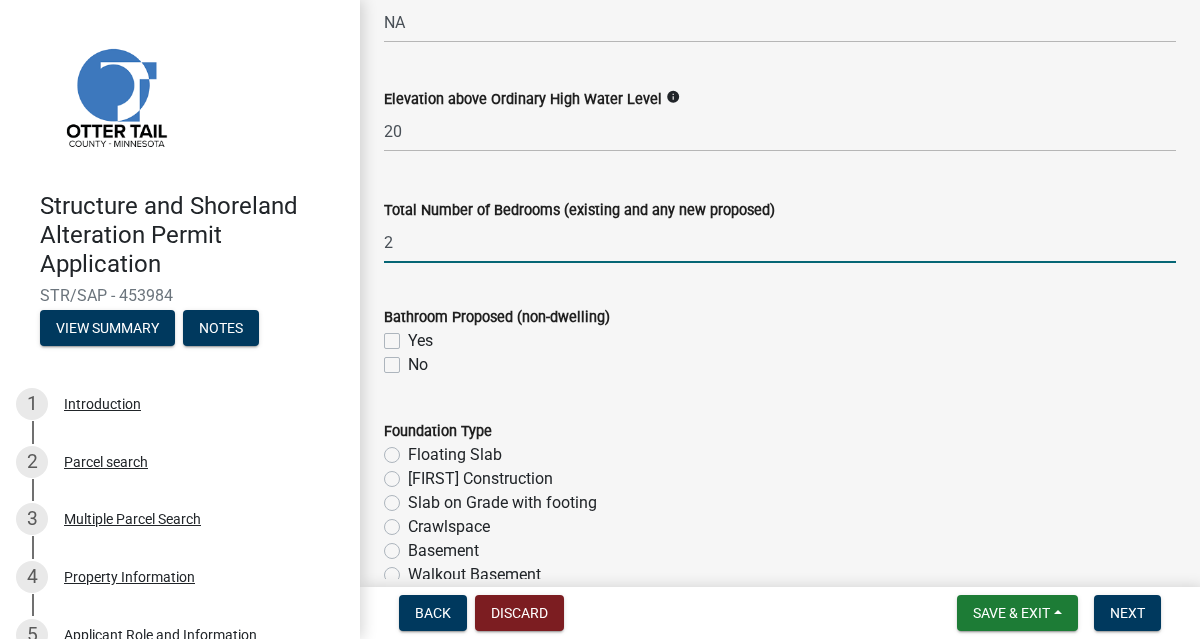 type on "2" 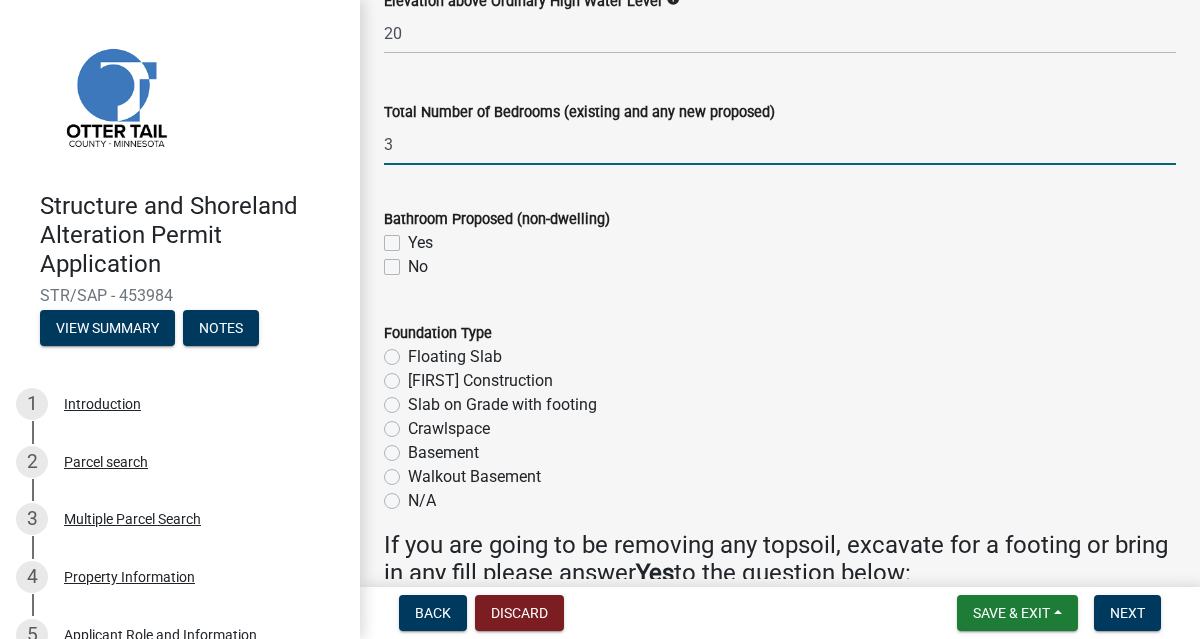 scroll, scrollTop: 2462, scrollLeft: 0, axis: vertical 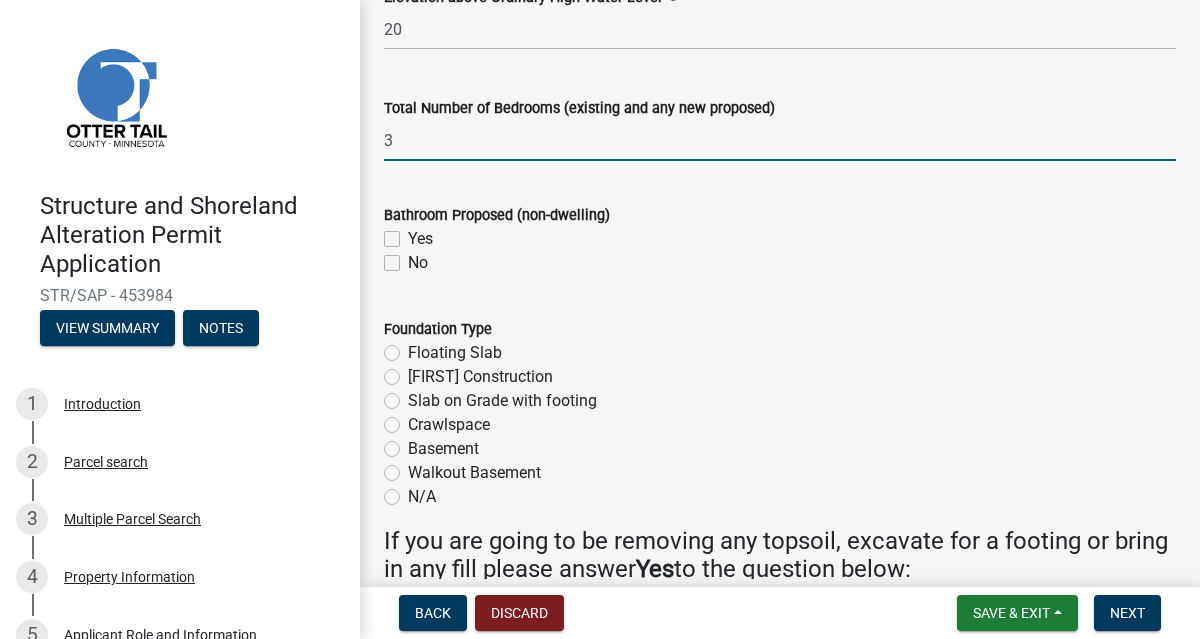 type on "3" 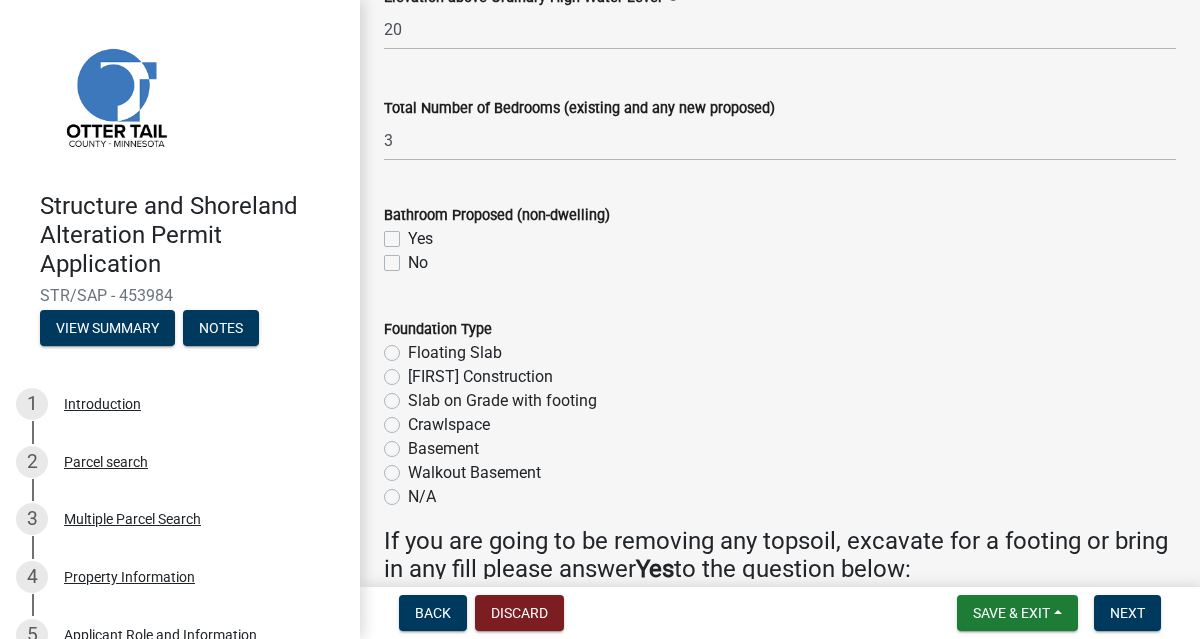 click on "Yes" 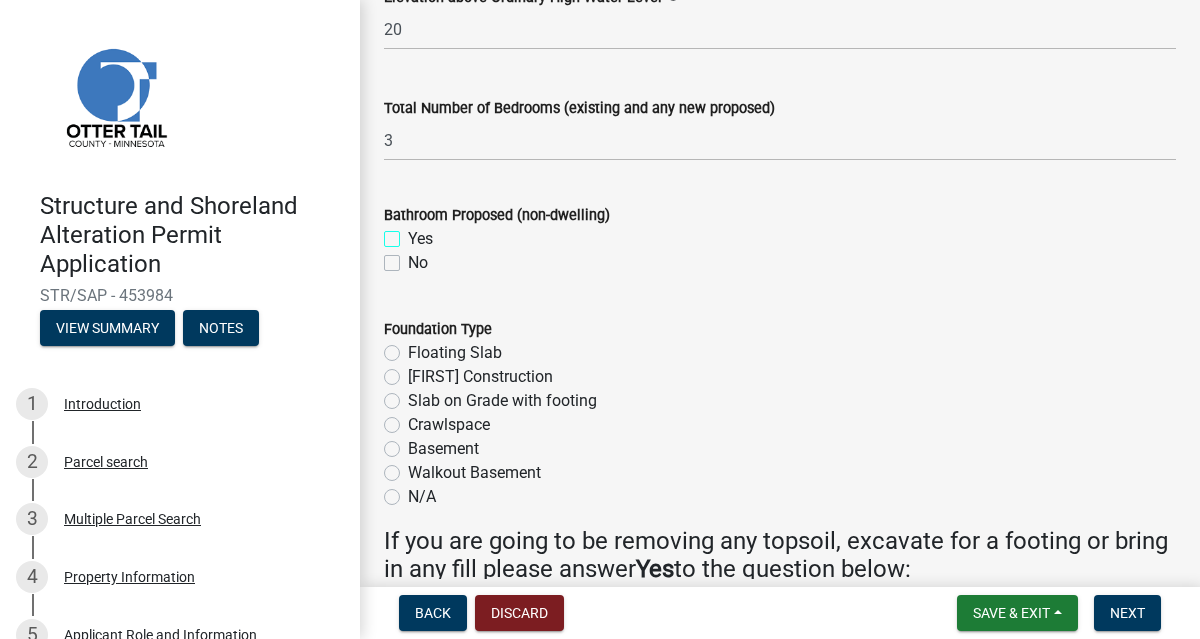 click on "Yes" at bounding box center [414, 233] 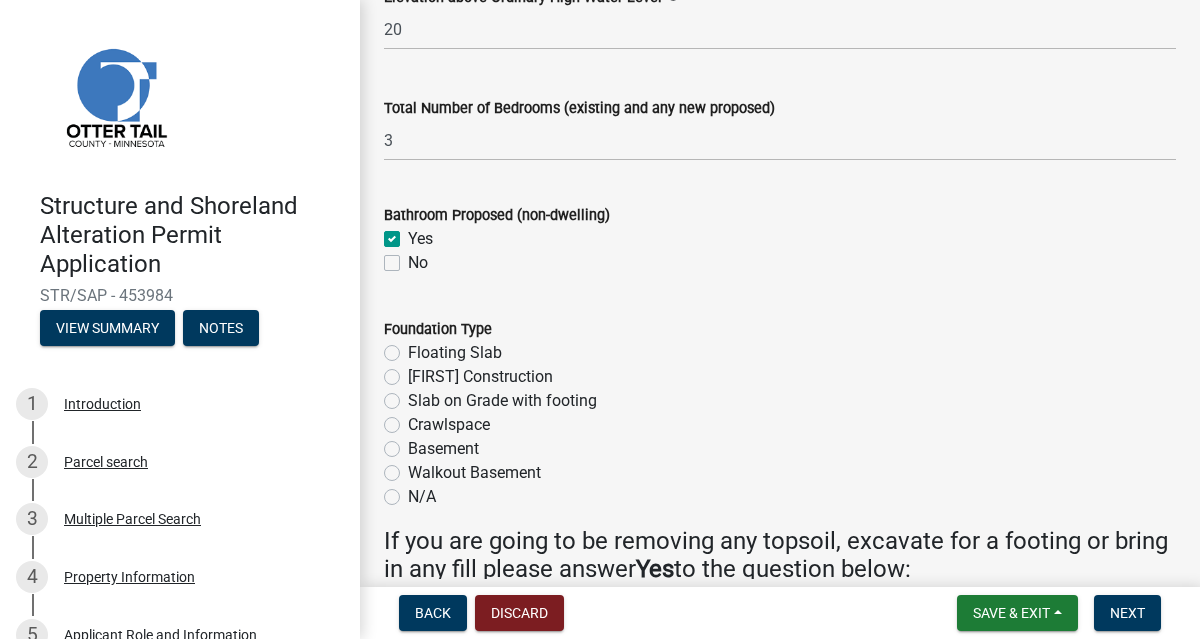 checkbox on "true" 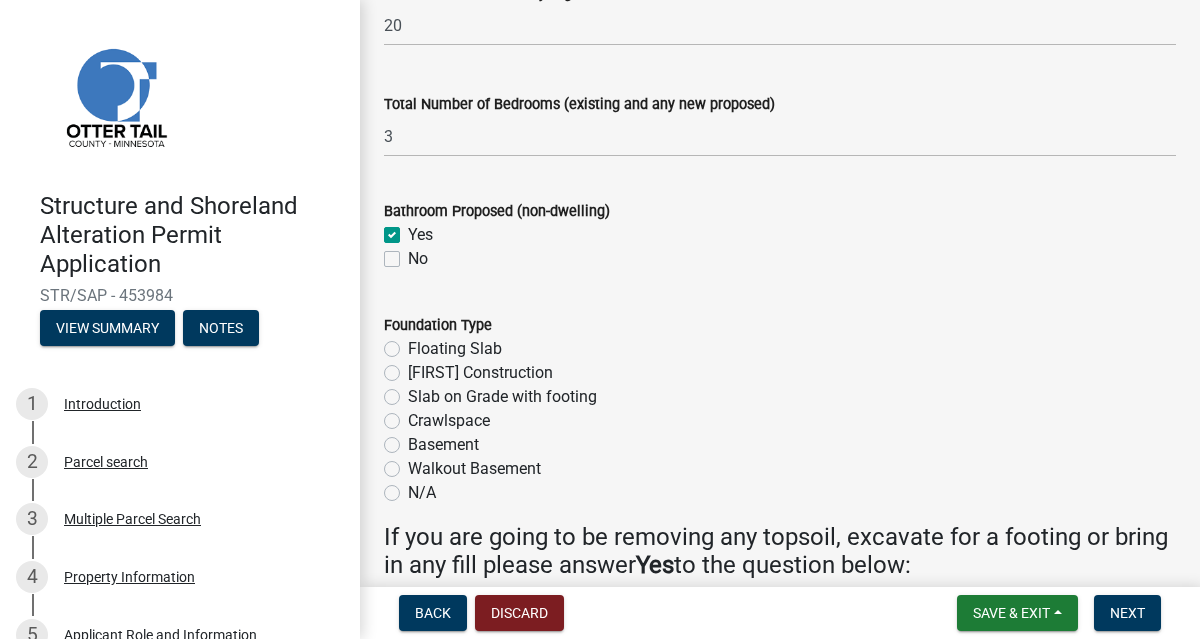scroll, scrollTop: 2467, scrollLeft: 0, axis: vertical 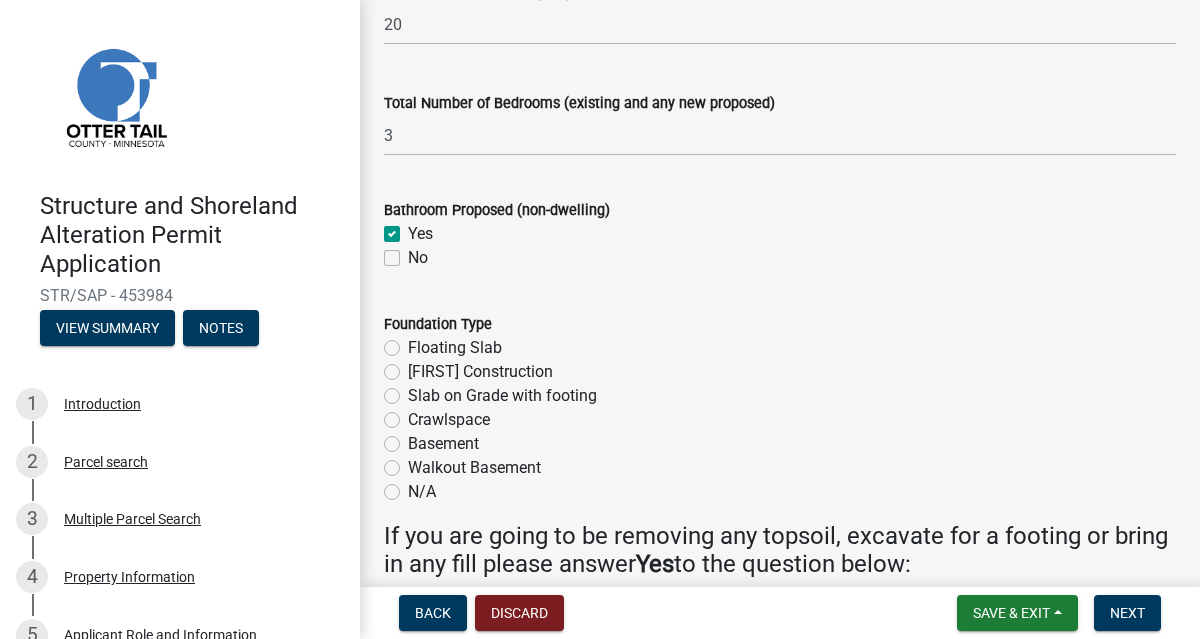 click on "No" 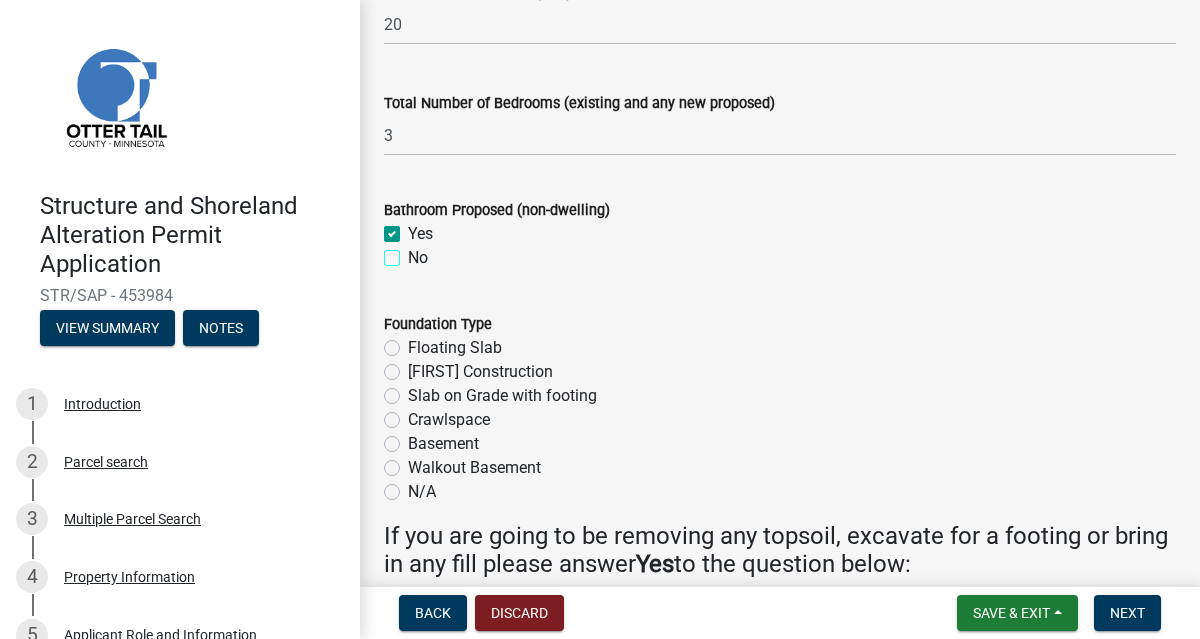 click on "No" at bounding box center (414, 252) 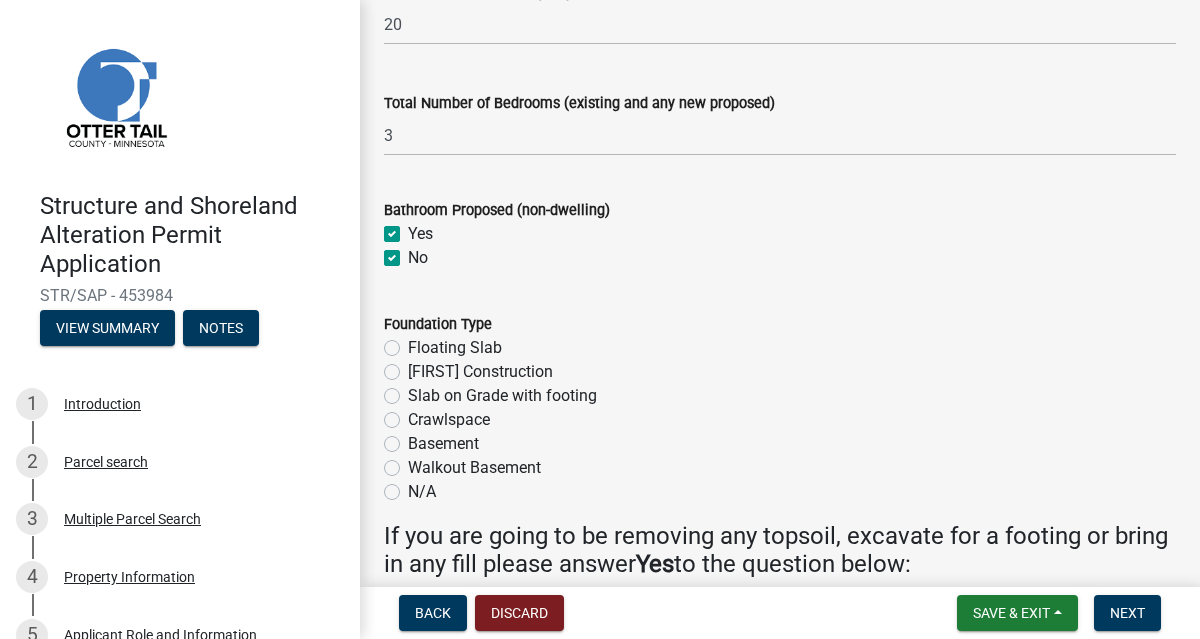 checkbox on "true" 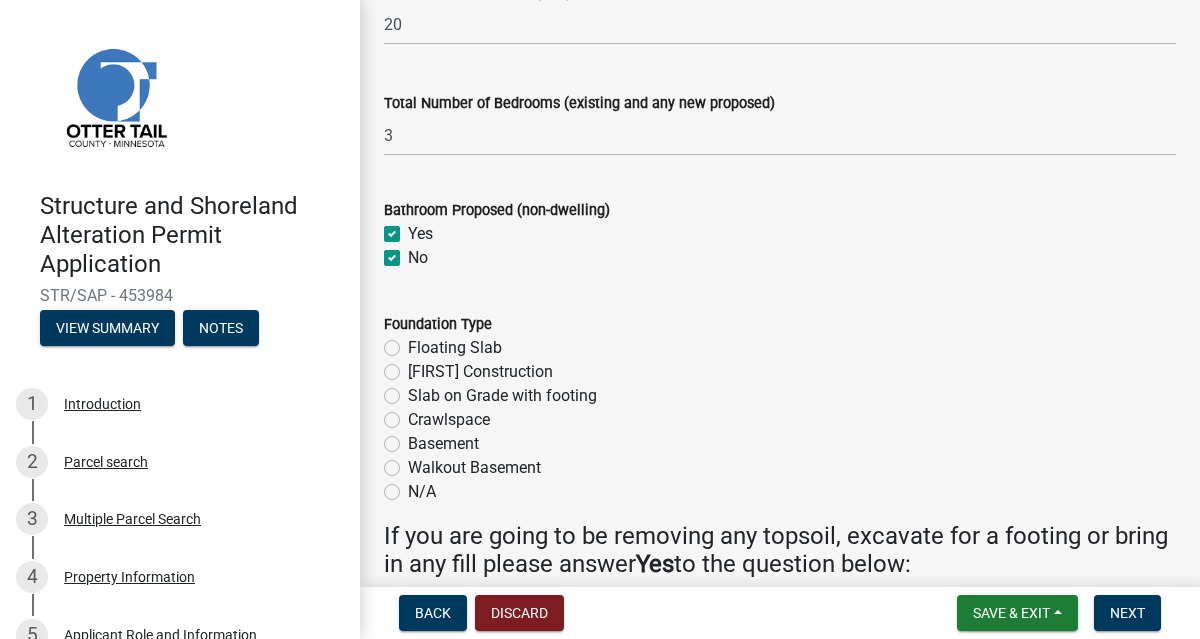 scroll, scrollTop: 2475, scrollLeft: 0, axis: vertical 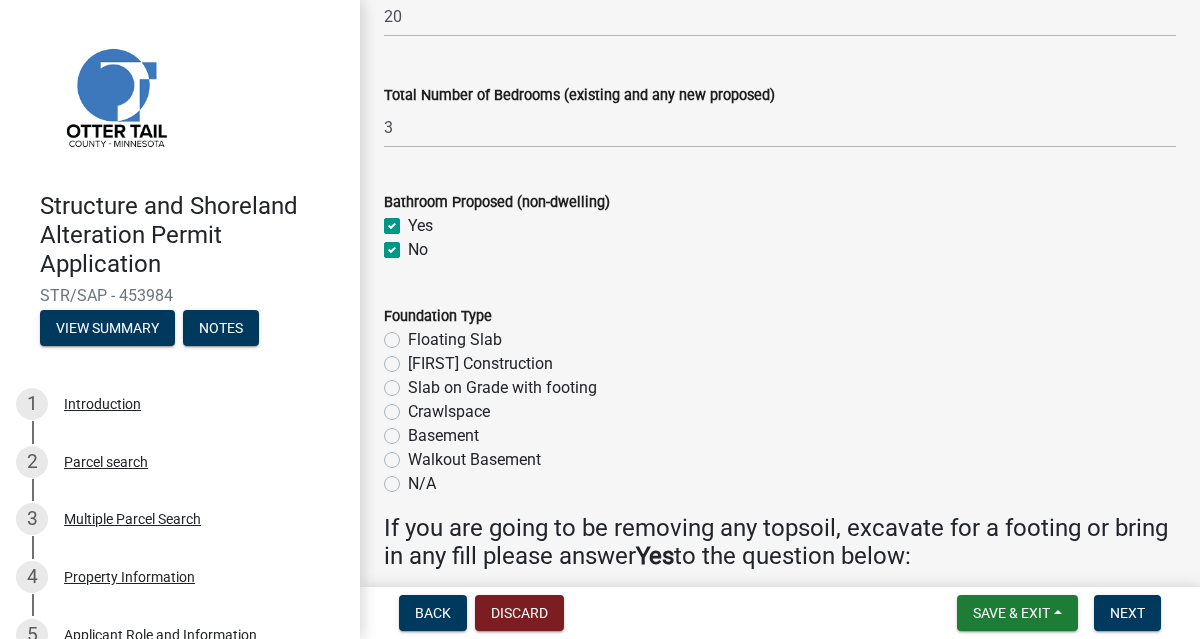click on "Yes" 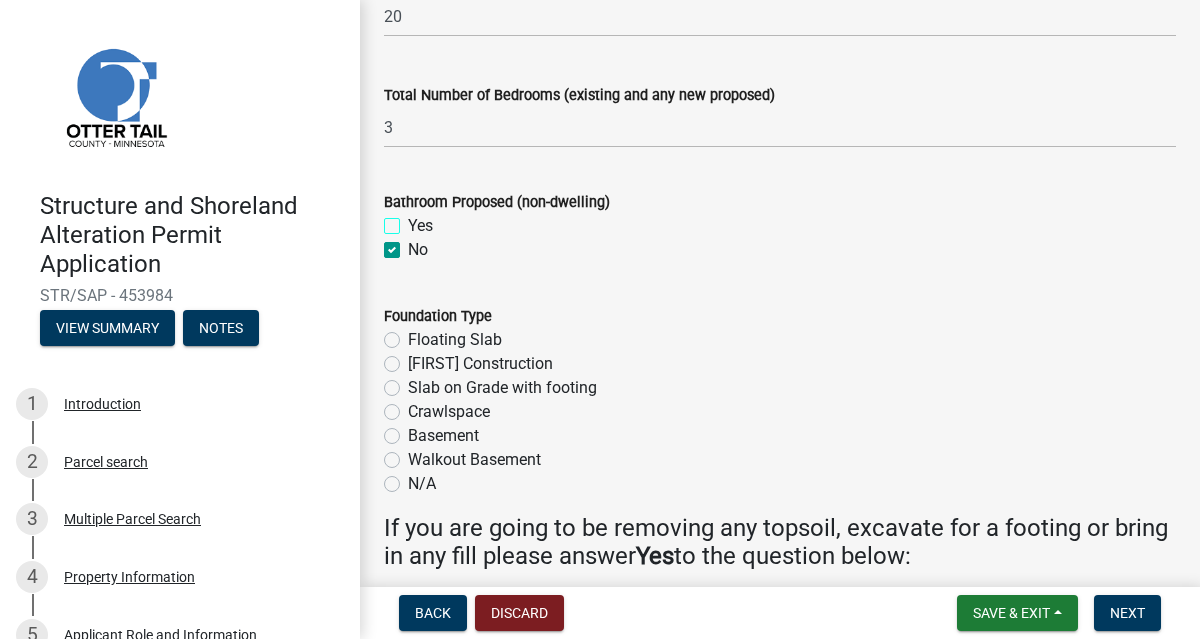 checkbox on "false" 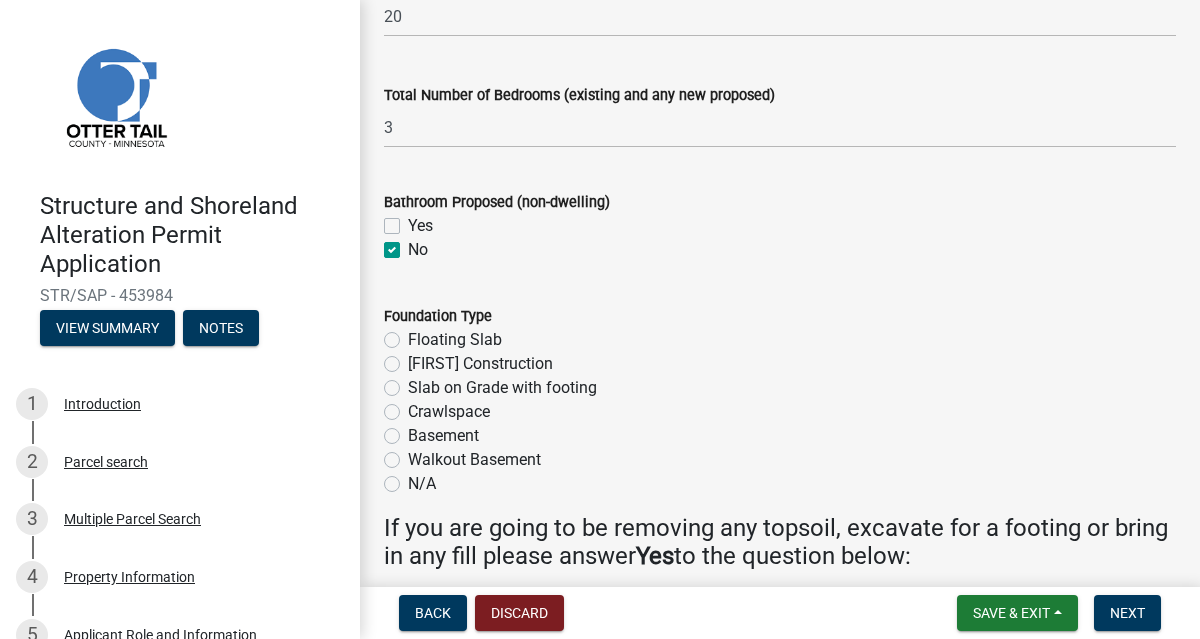 click on "No" 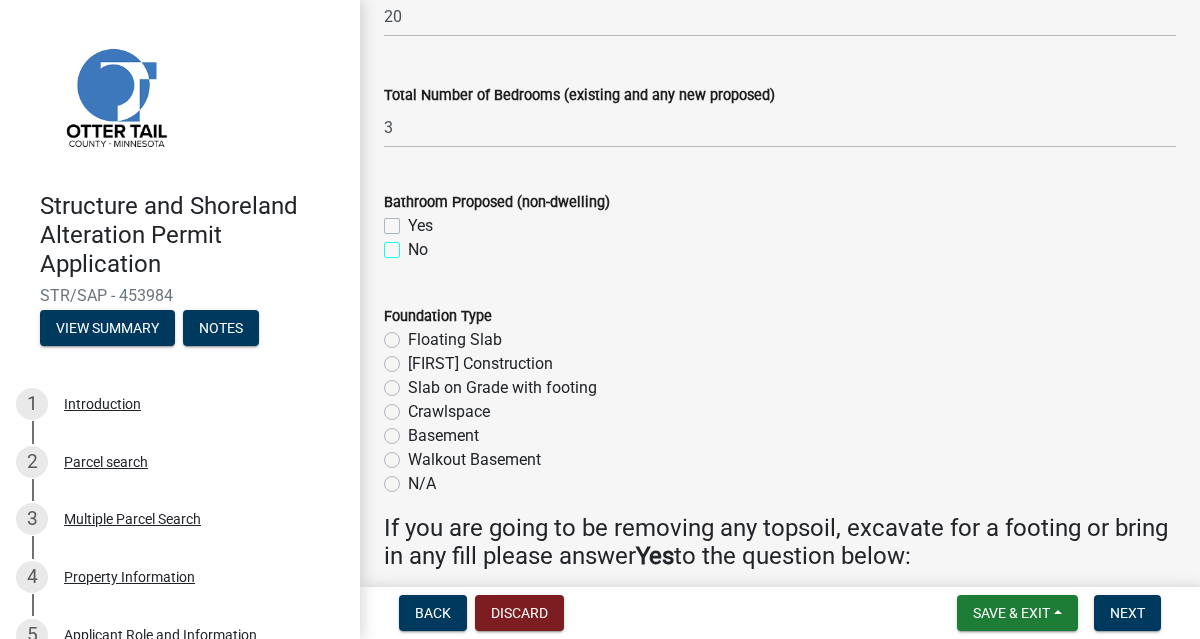 checkbox on "false" 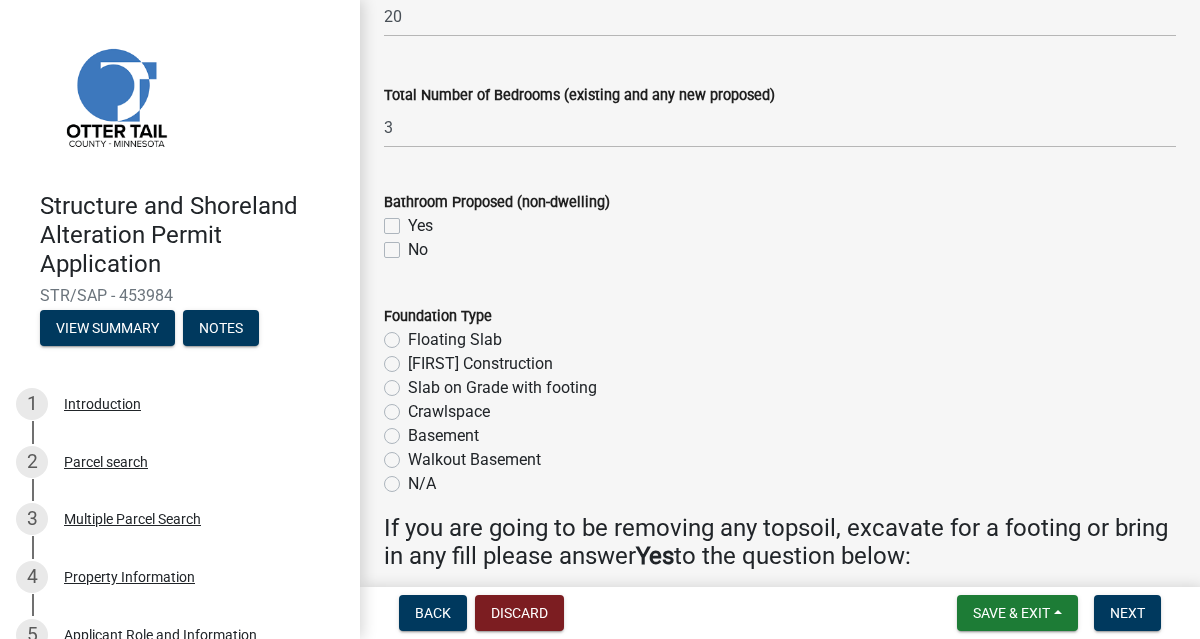 click on "No" 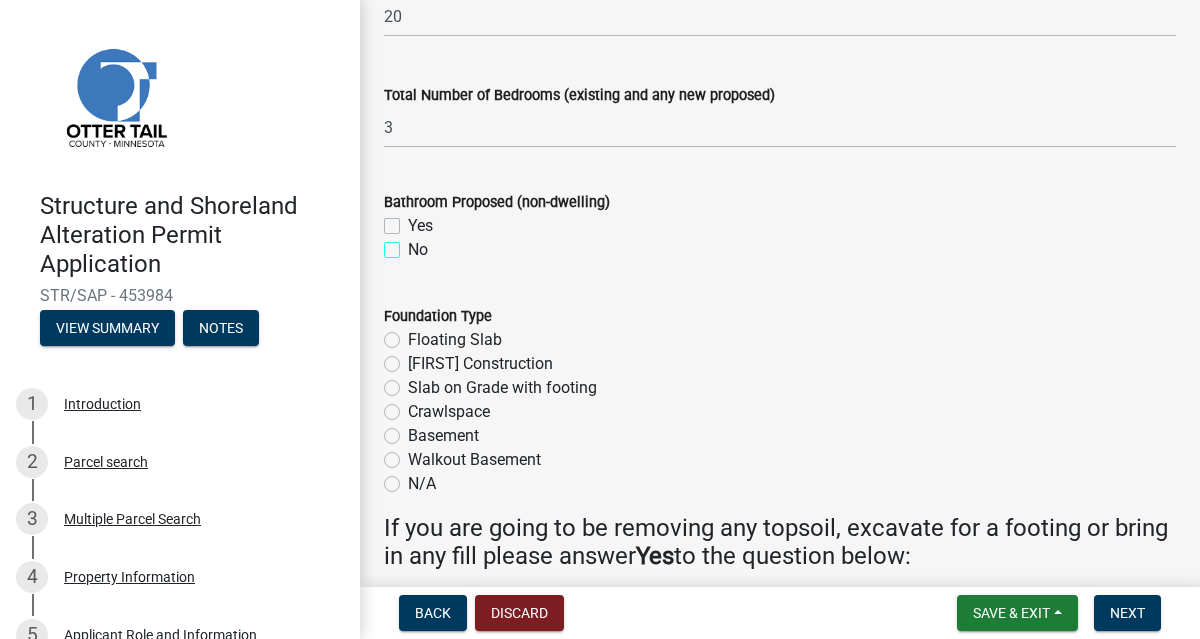 click on "No" at bounding box center (414, 244) 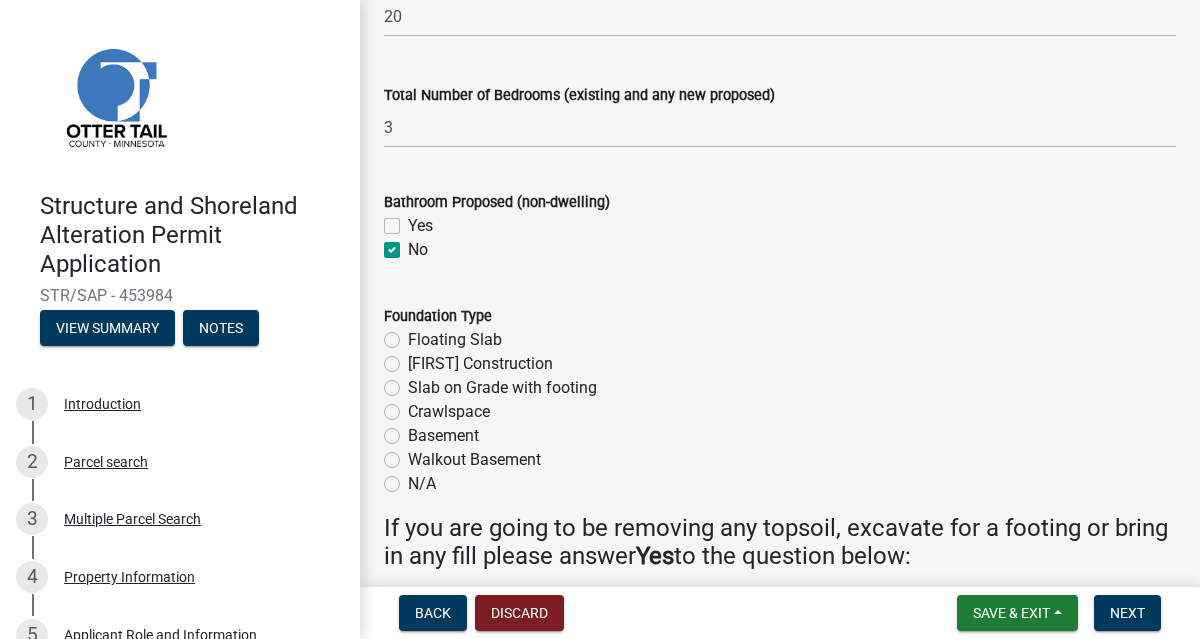 checkbox on "false" 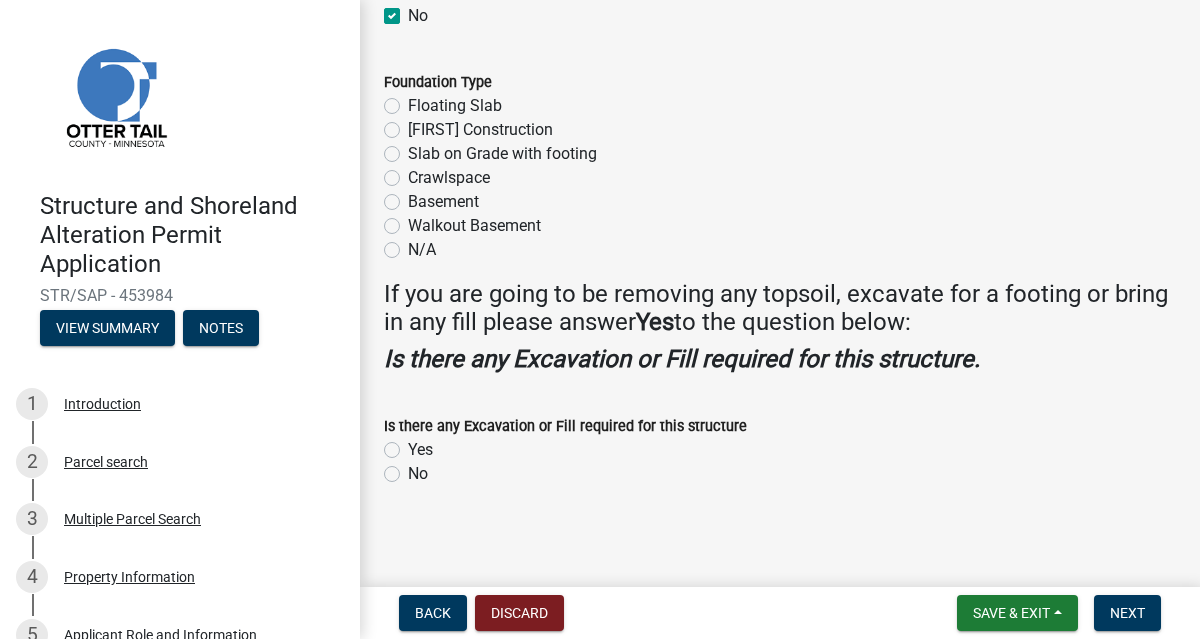 scroll, scrollTop: 2712, scrollLeft: 0, axis: vertical 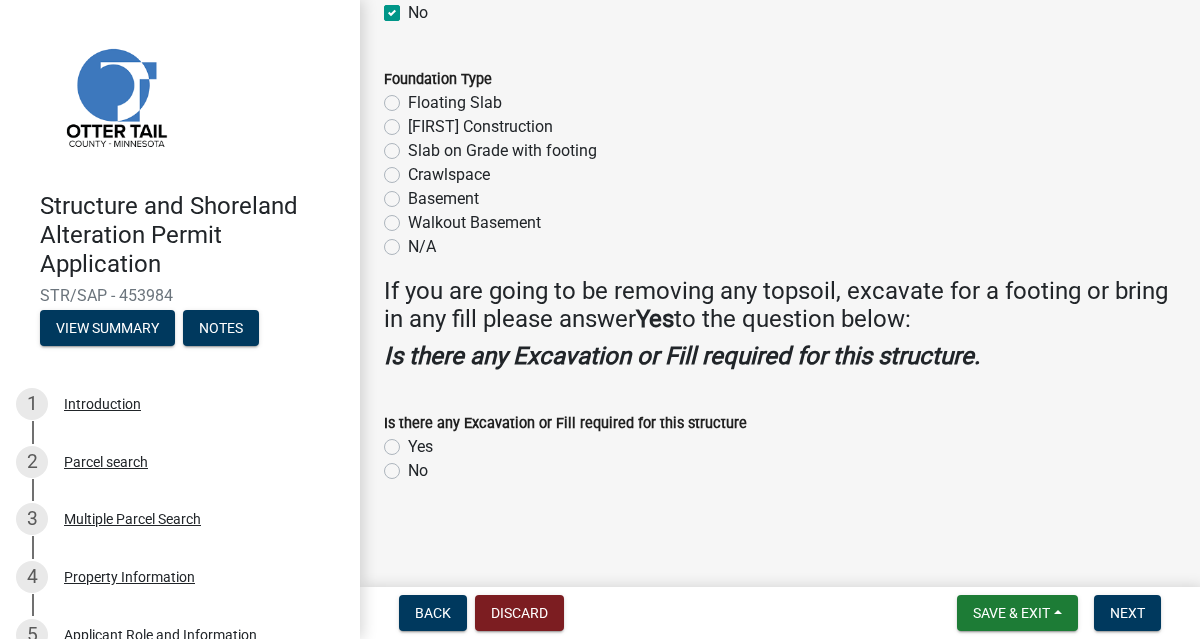 click on "Floating Slab" 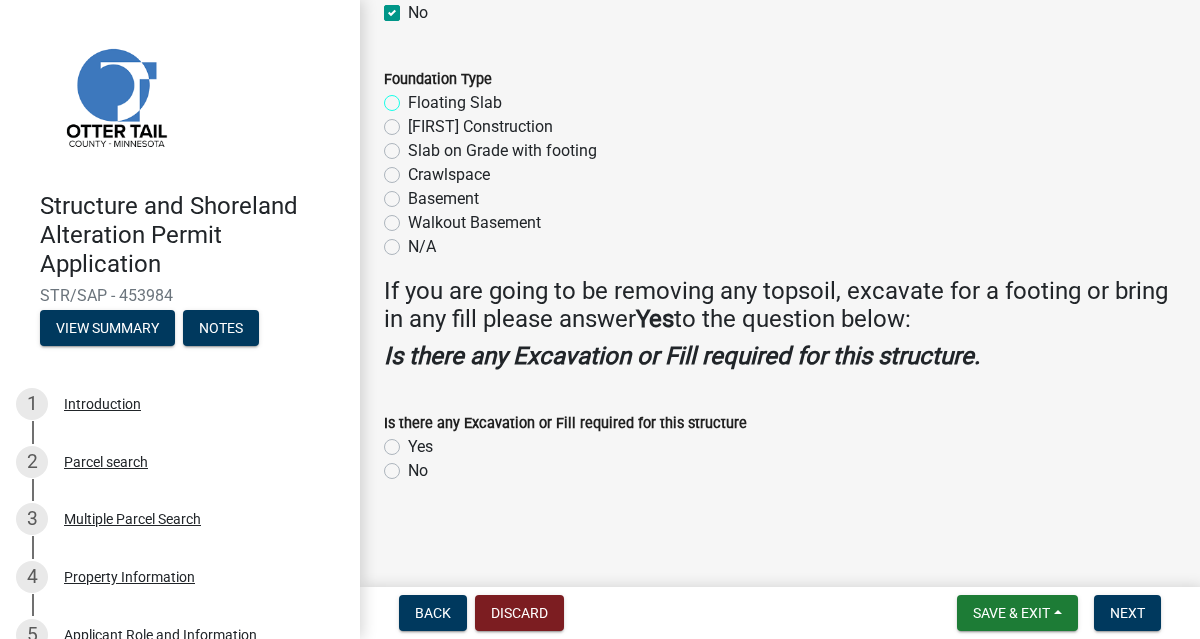 click on "Floating Slab" at bounding box center [414, 97] 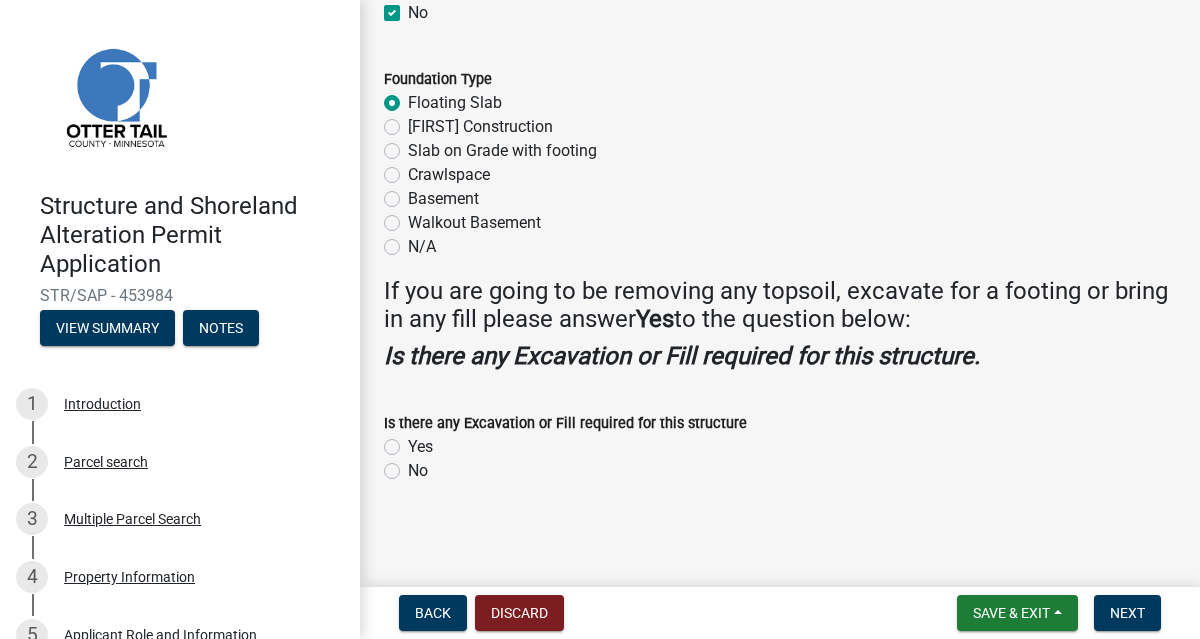 radio on "true" 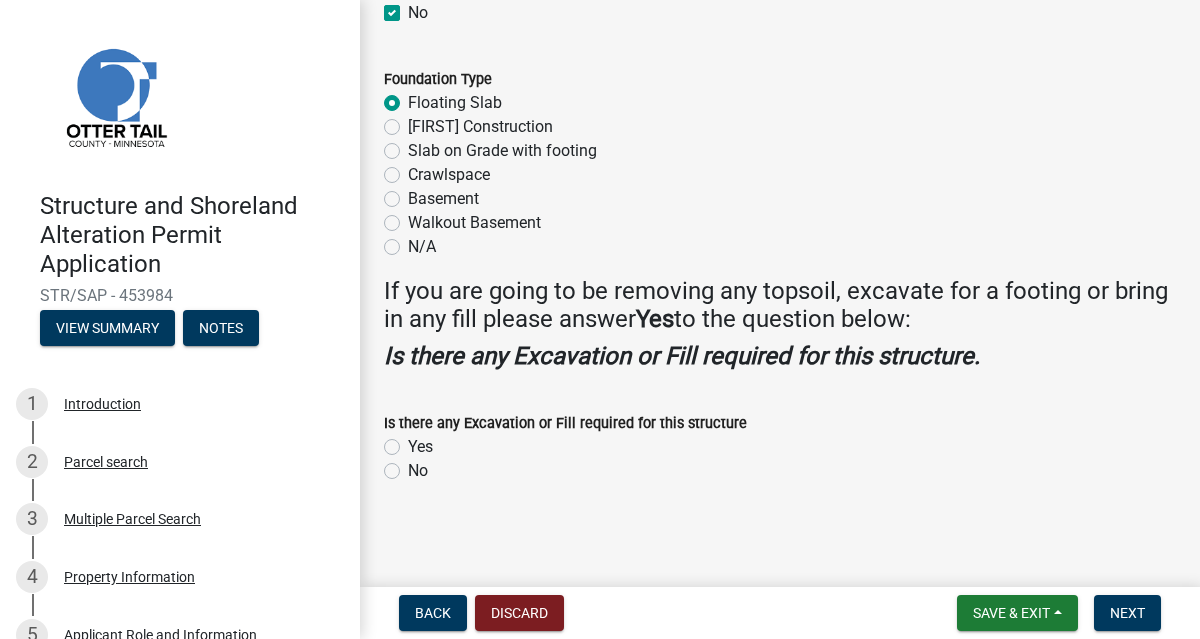 click on "Yes" 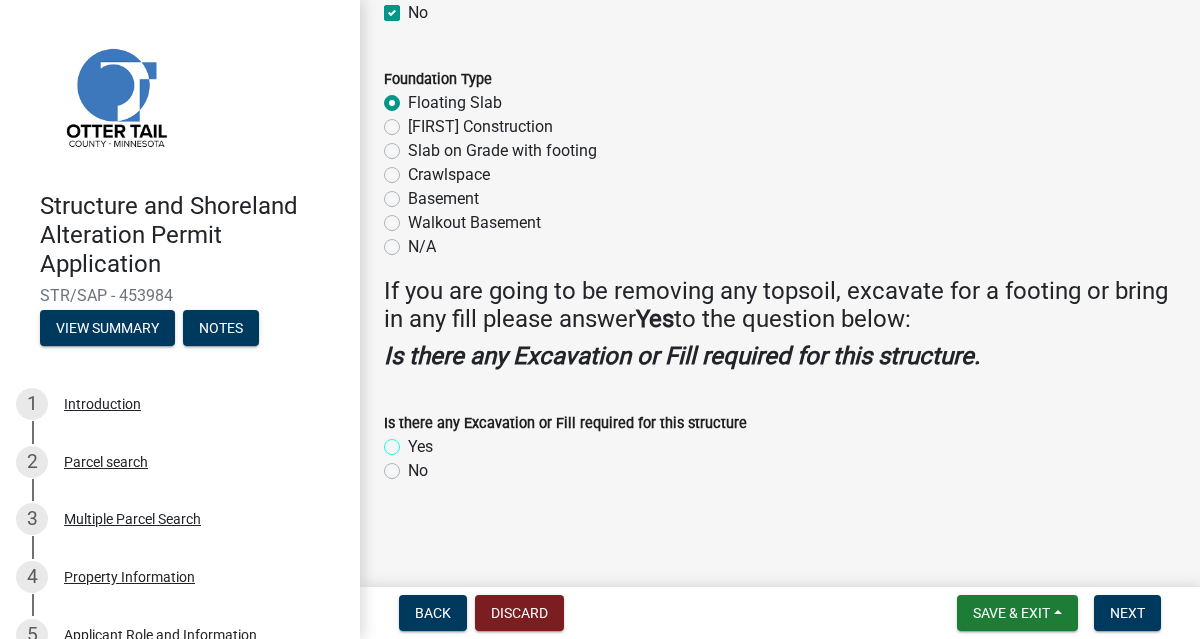 click on "Yes" at bounding box center (414, 441) 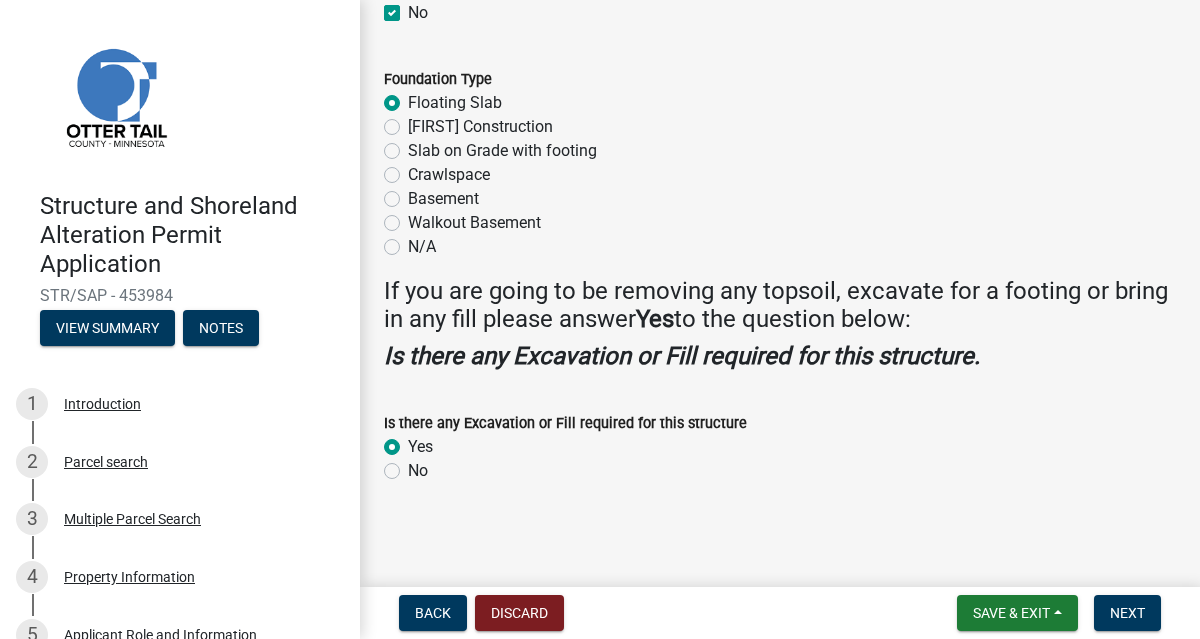 radio on "true" 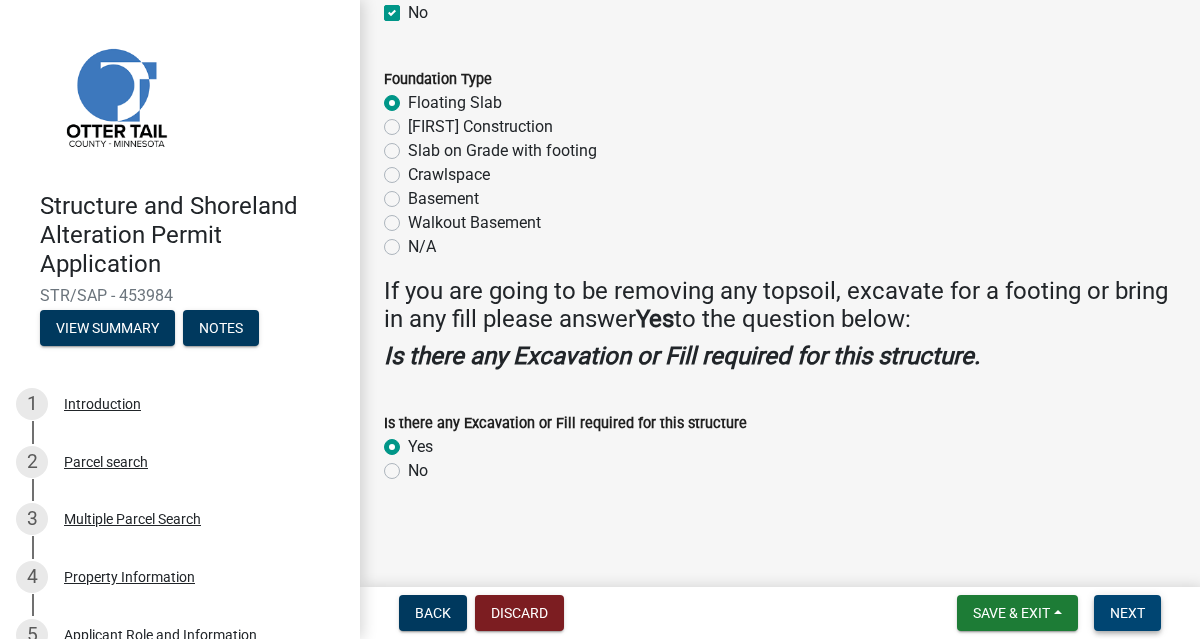 click on "Next" at bounding box center (1127, 613) 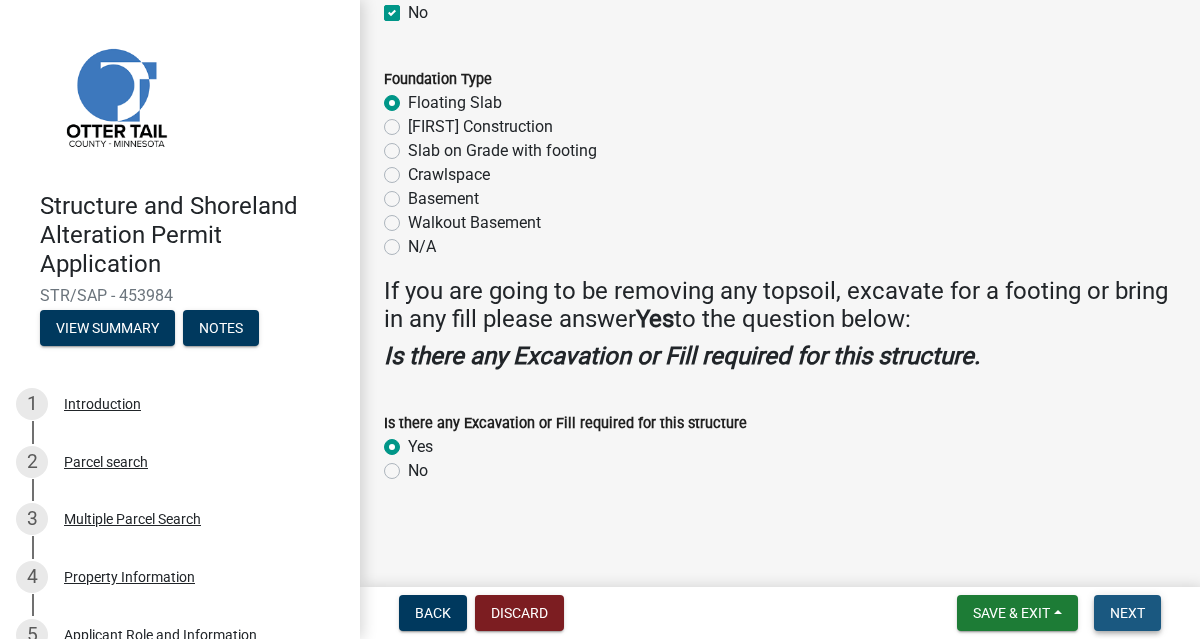click on "Next" at bounding box center [1127, 613] 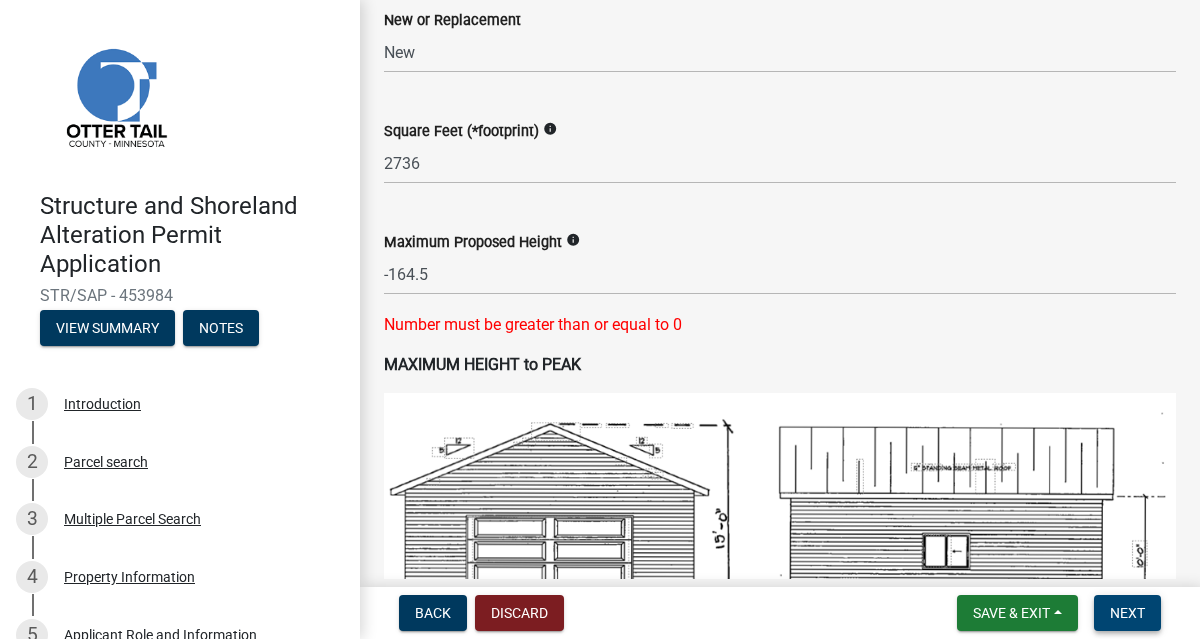 scroll, scrollTop: 1072, scrollLeft: 0, axis: vertical 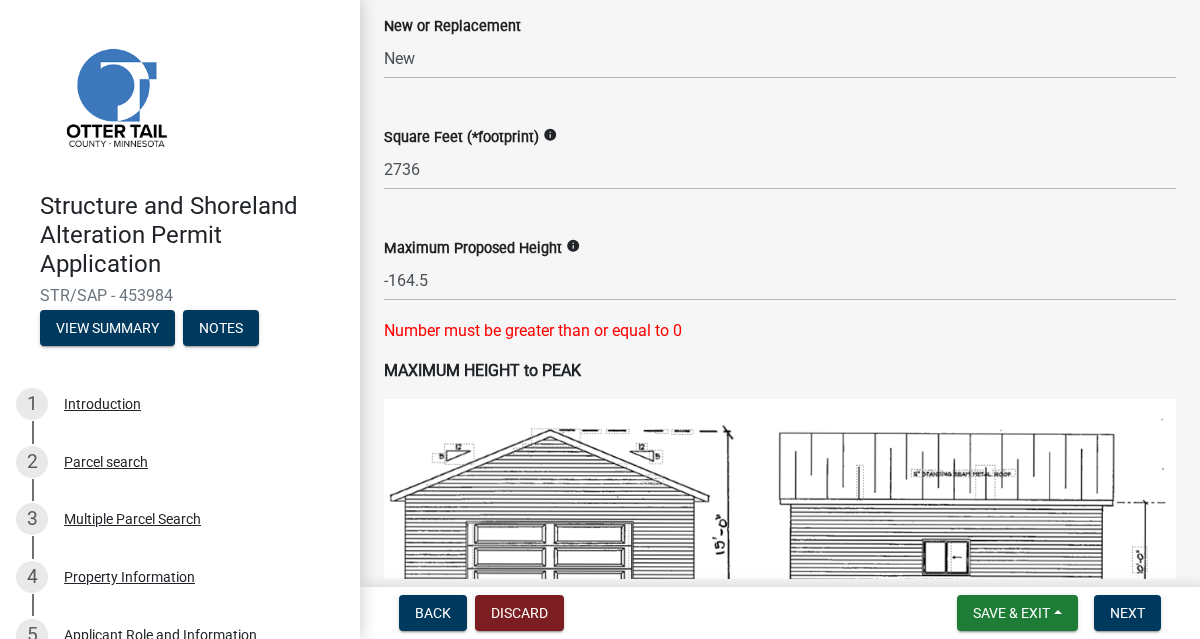 click on "MAXIMUM HEIGHT to PEAK" 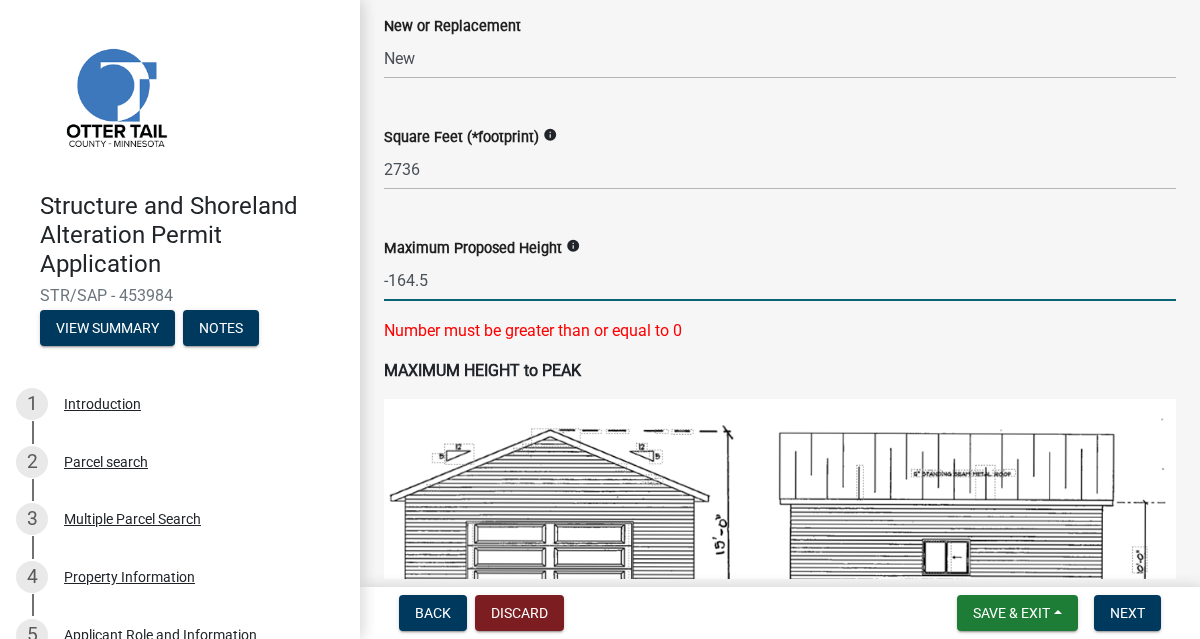 drag, startPoint x: 433, startPoint y: 283, endPoint x: 377, endPoint y: 279, distance: 56.142673 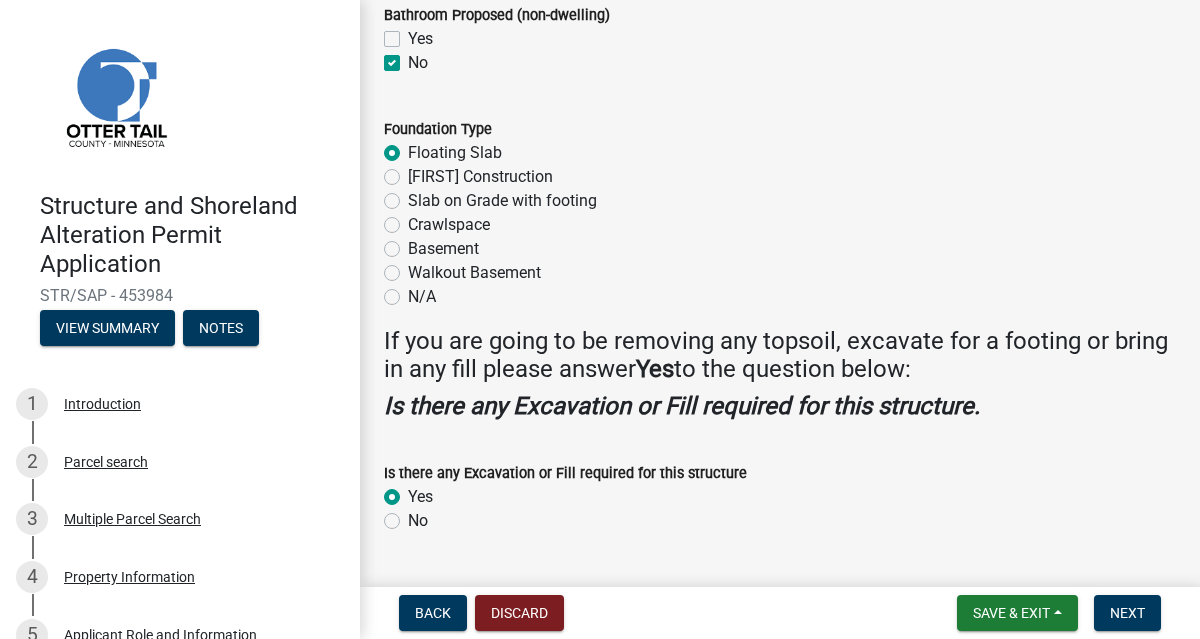 scroll, scrollTop: 2712, scrollLeft: 0, axis: vertical 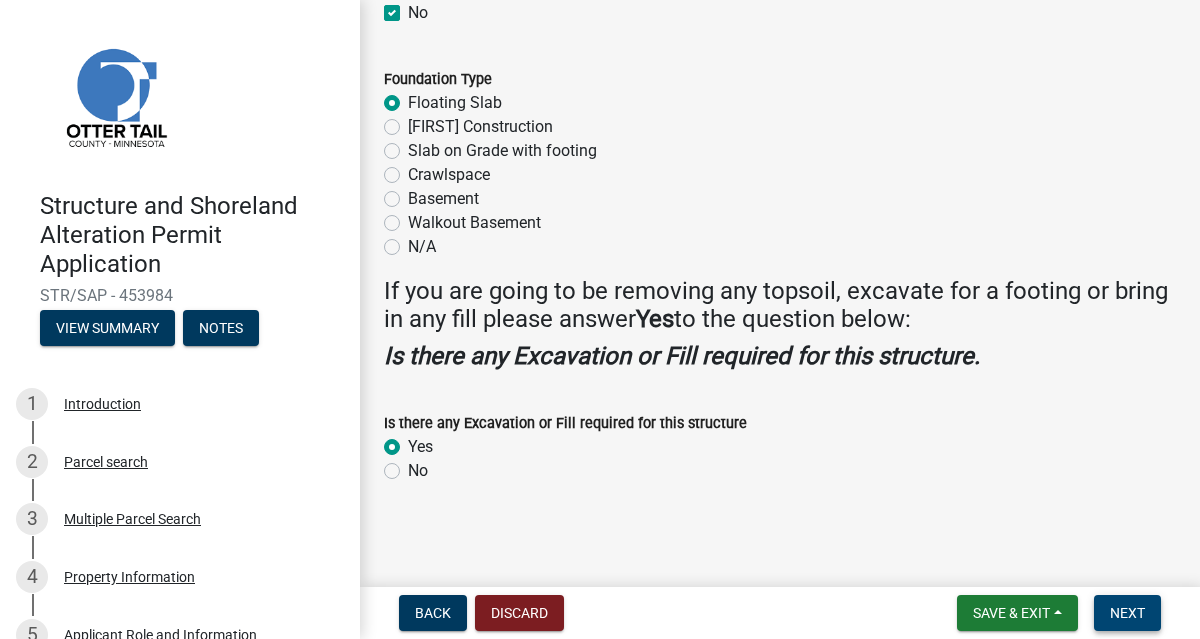 type on "[NUMBER]" 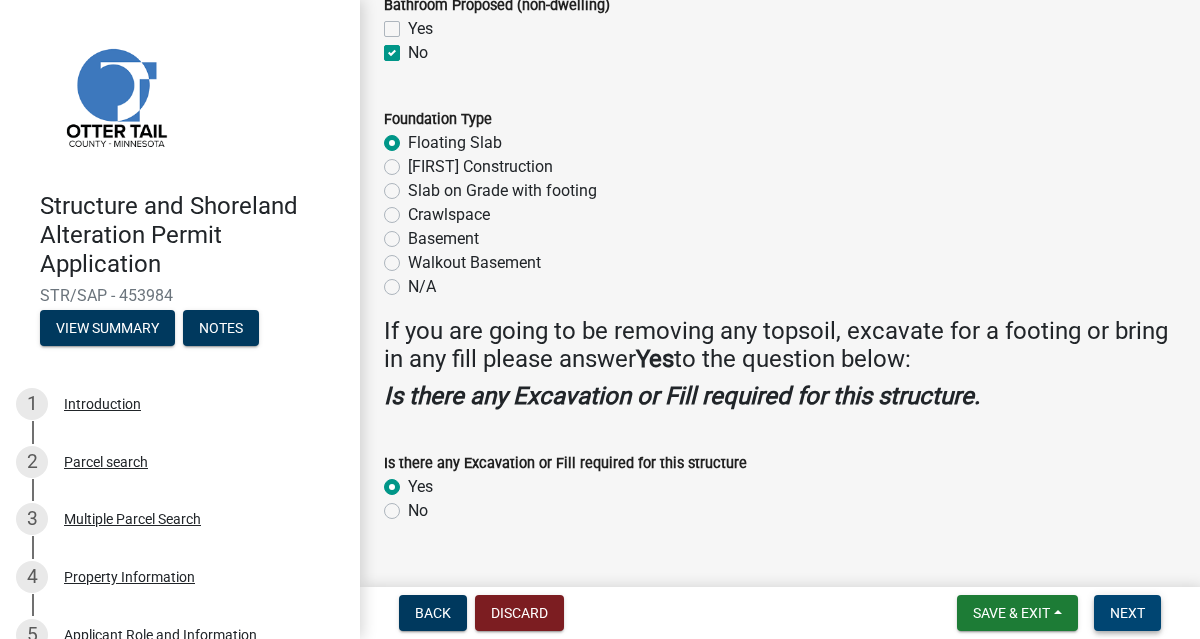 click on "Next" at bounding box center (1127, 613) 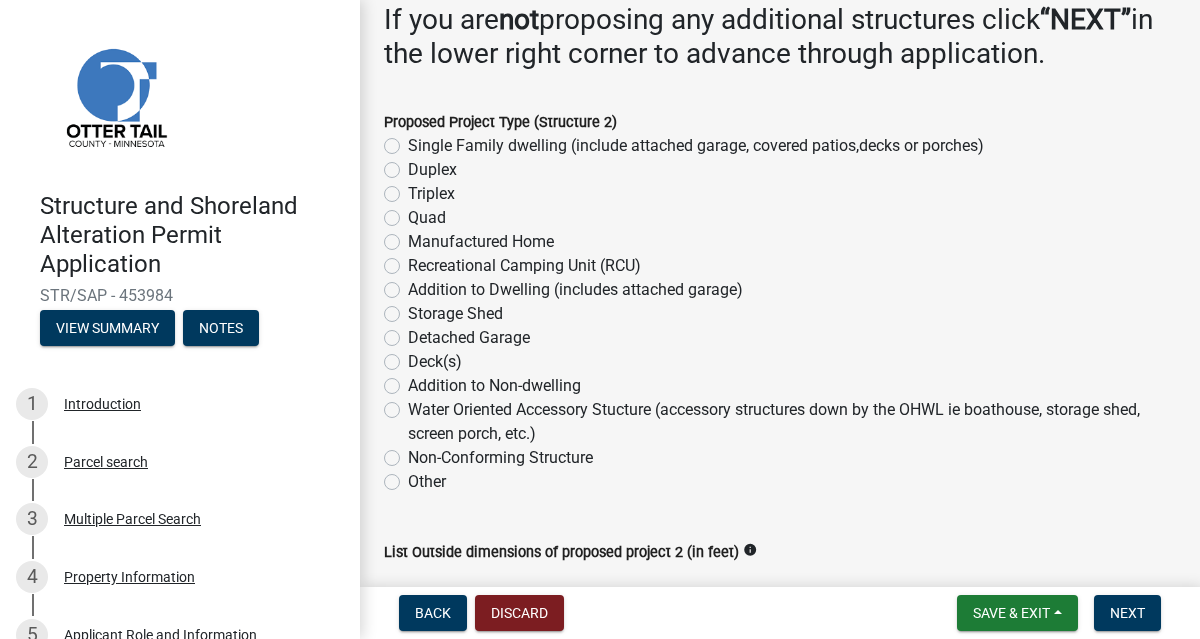 scroll, scrollTop: 232, scrollLeft: 0, axis: vertical 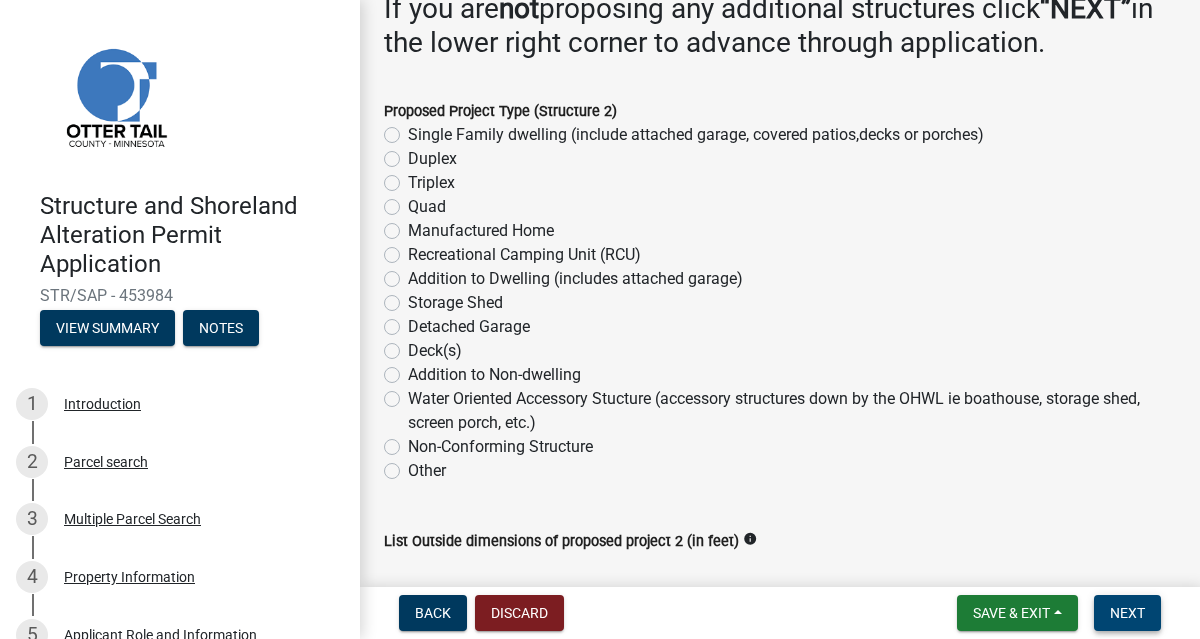 click on "Next" at bounding box center (1127, 613) 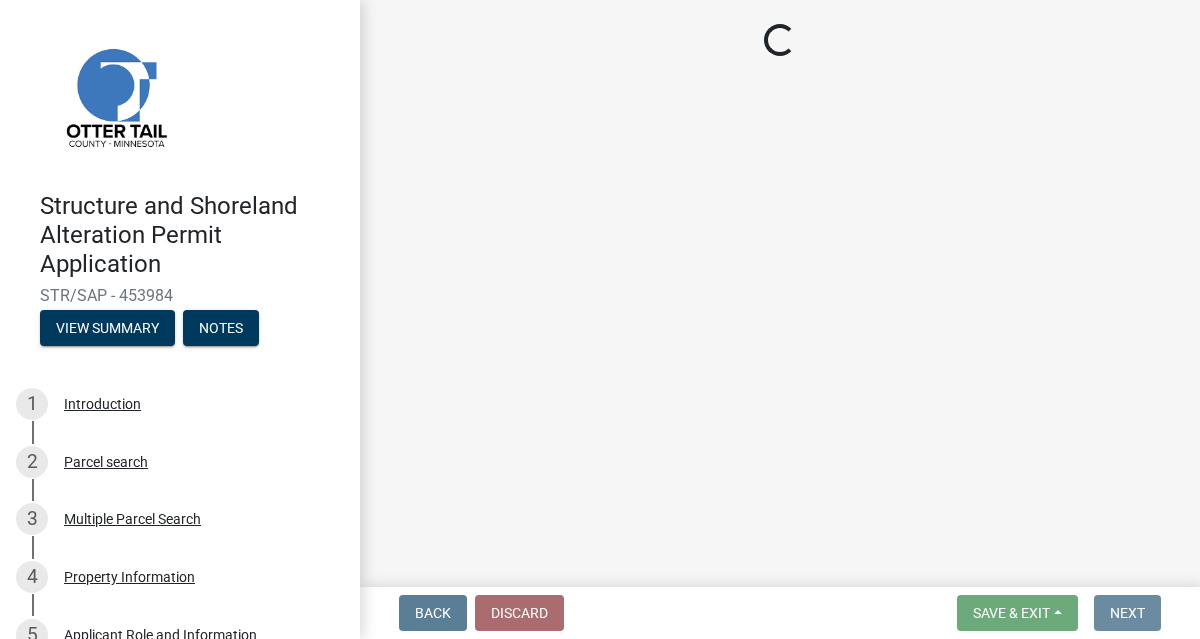 scroll, scrollTop: 0, scrollLeft: 0, axis: both 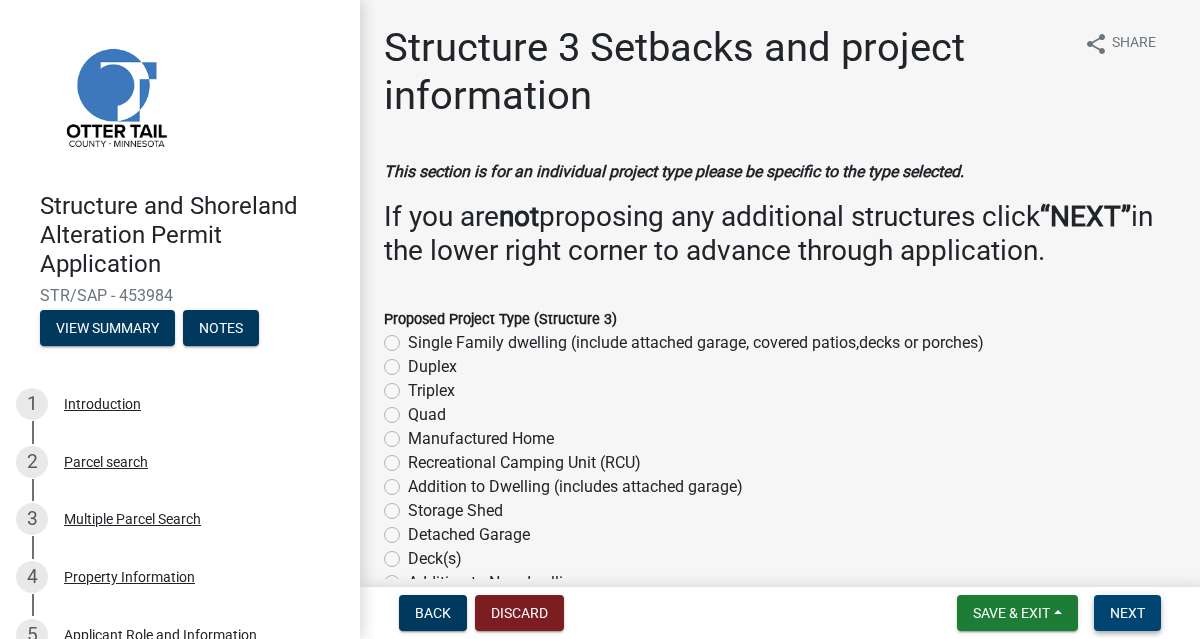 click on "Next" at bounding box center (1127, 613) 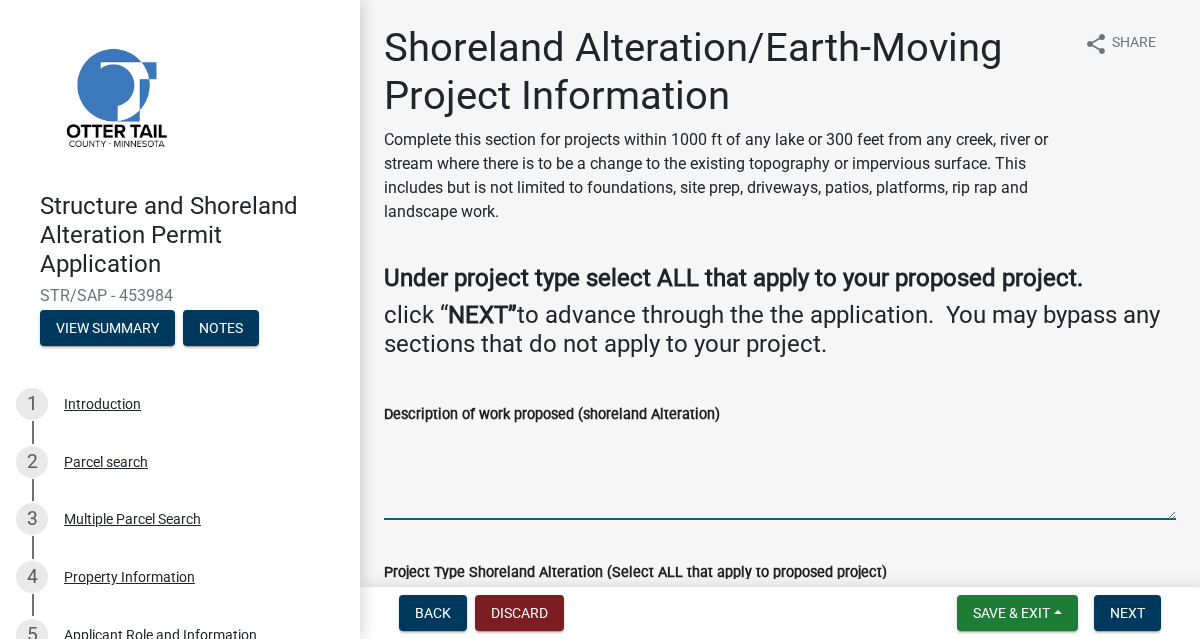 click on "Description of work proposed (shoreland Alteration)" at bounding box center (780, 473) 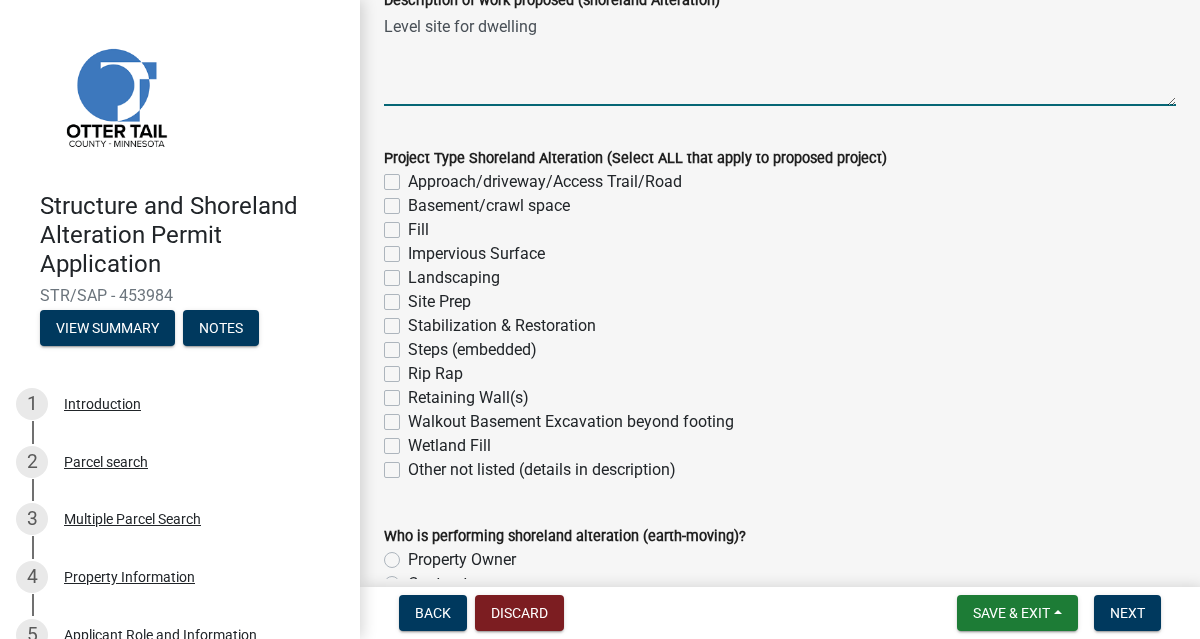 scroll, scrollTop: 416, scrollLeft: 0, axis: vertical 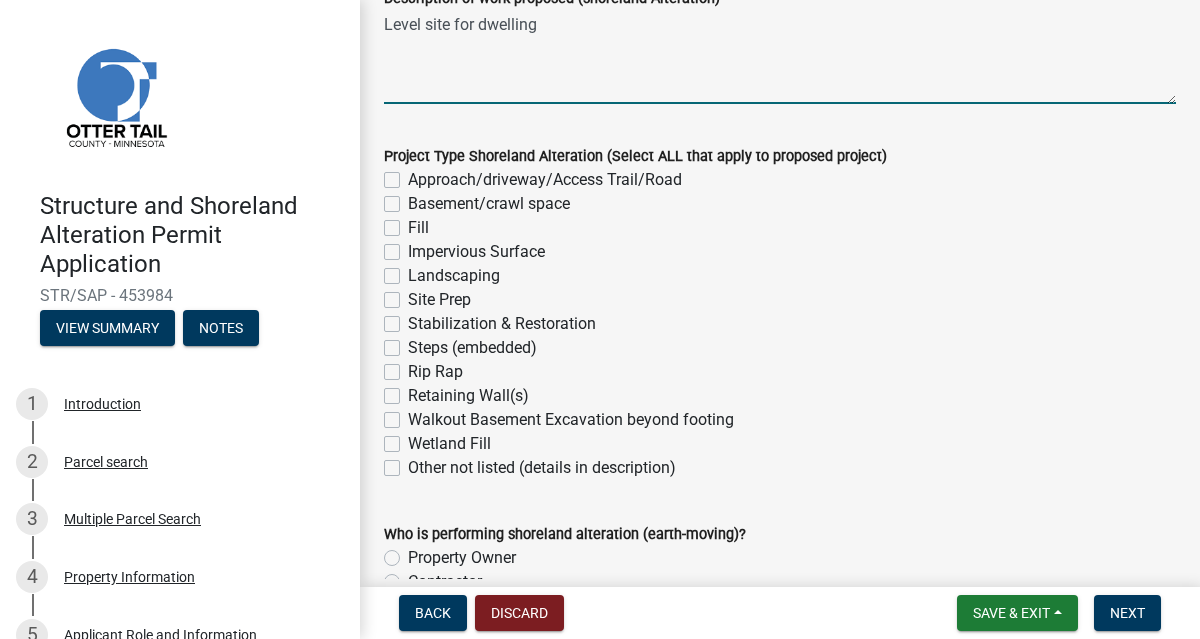 type on "Level site for dwelling" 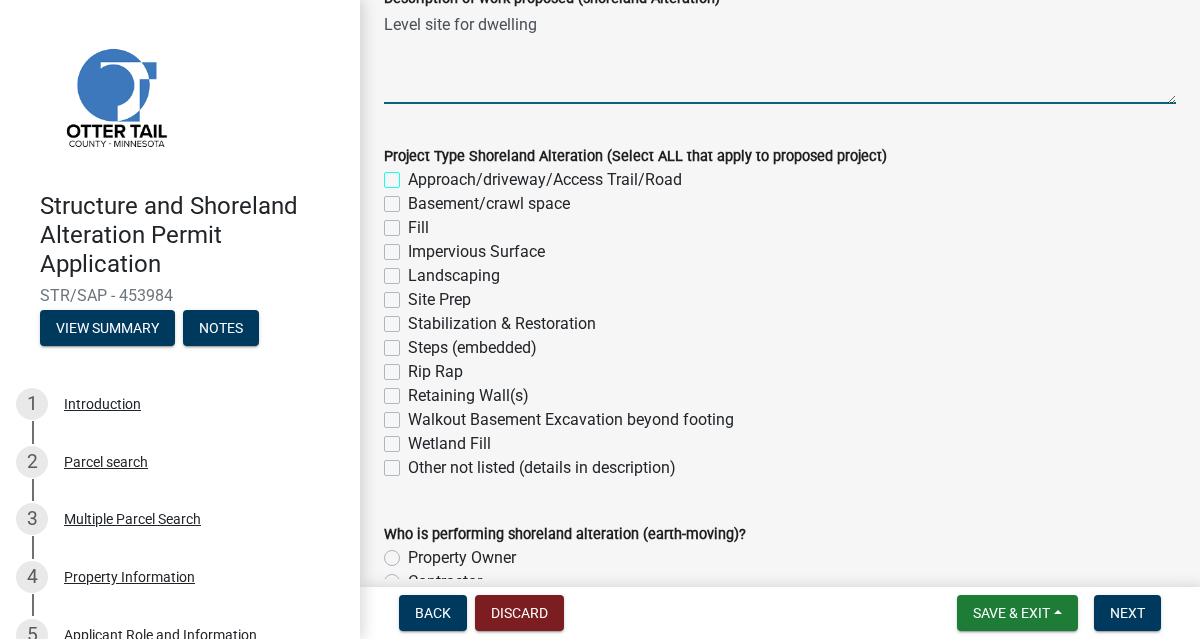 click on "Approach/driveway/Access Trail/Road" at bounding box center (414, 174) 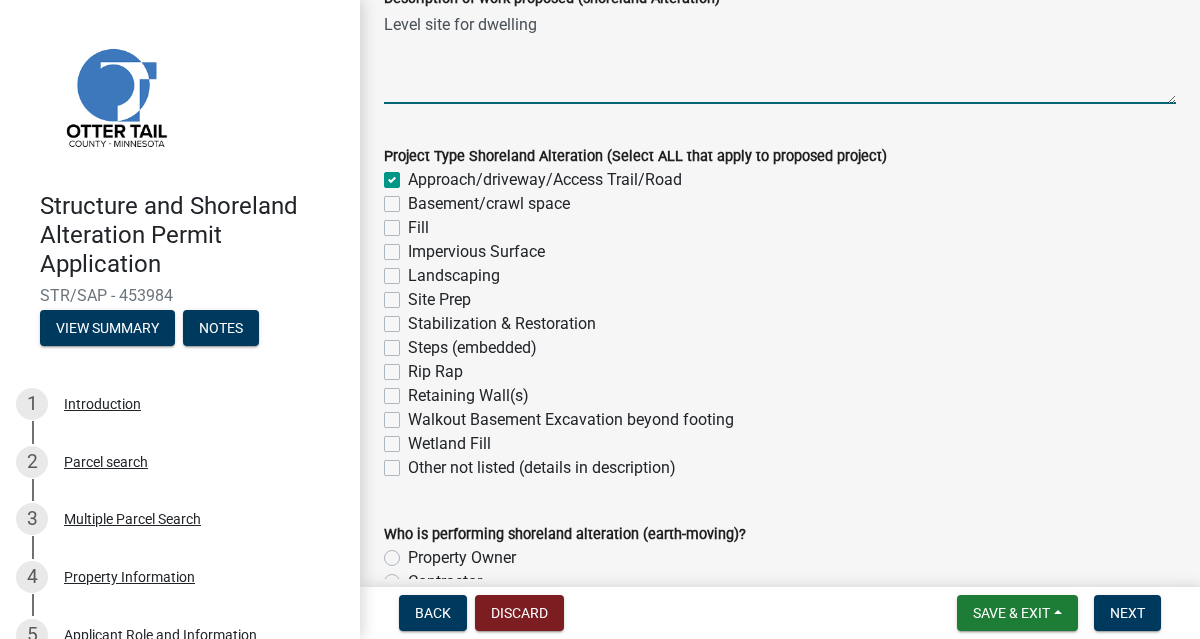 checkbox on "true" 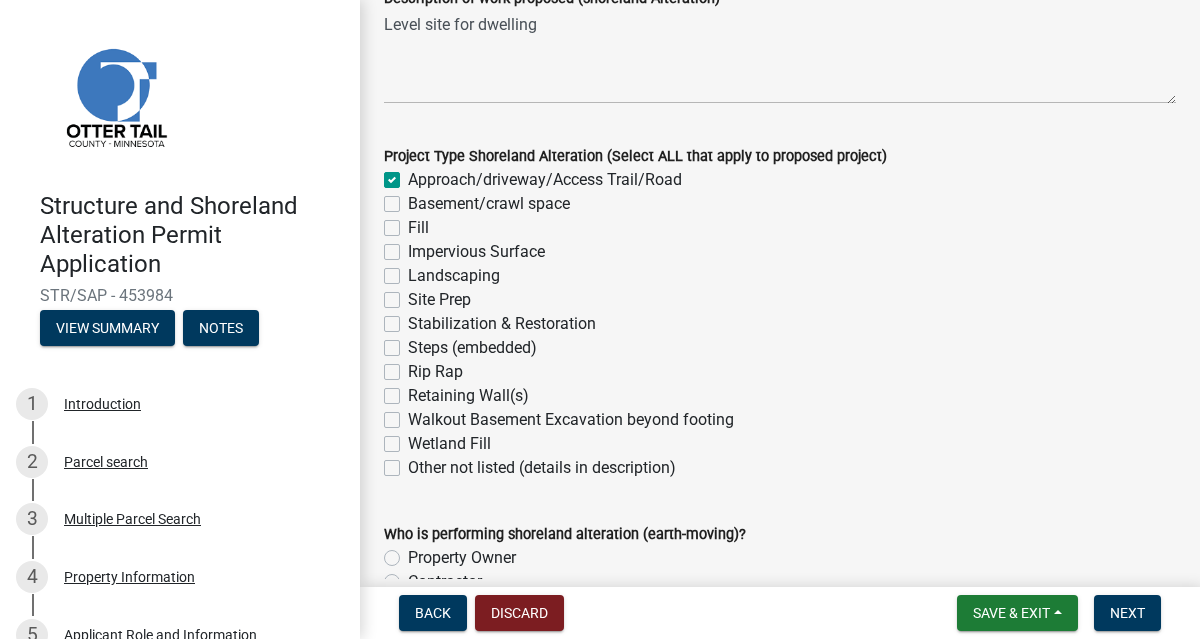 click on "Site Prep" 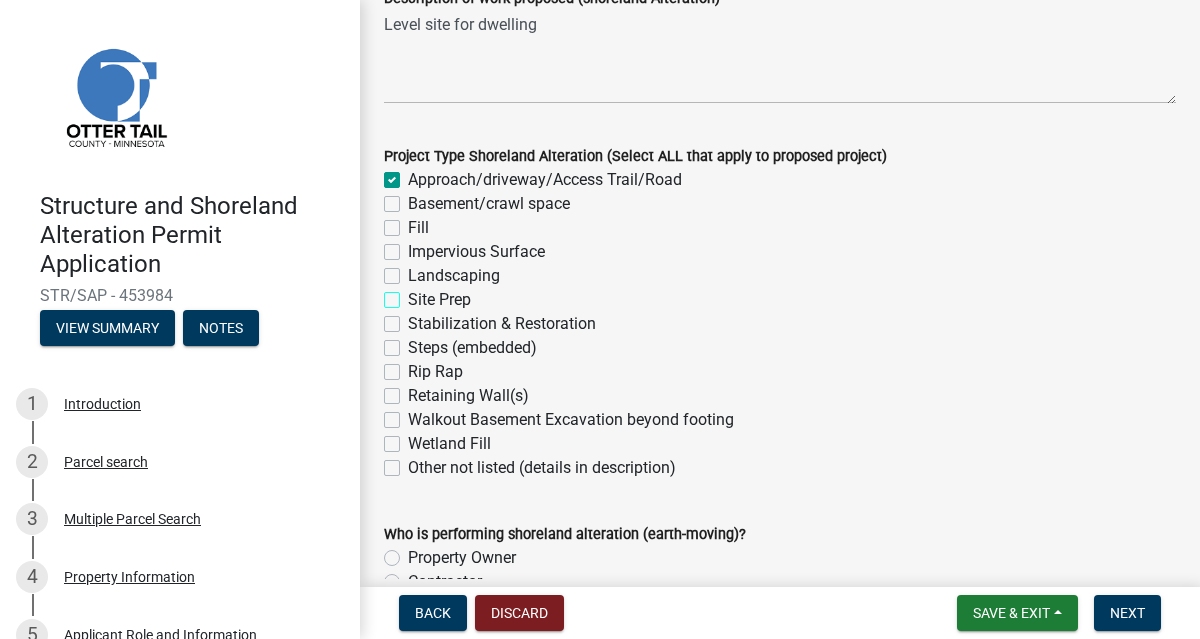click on "Site Prep" at bounding box center [414, 294] 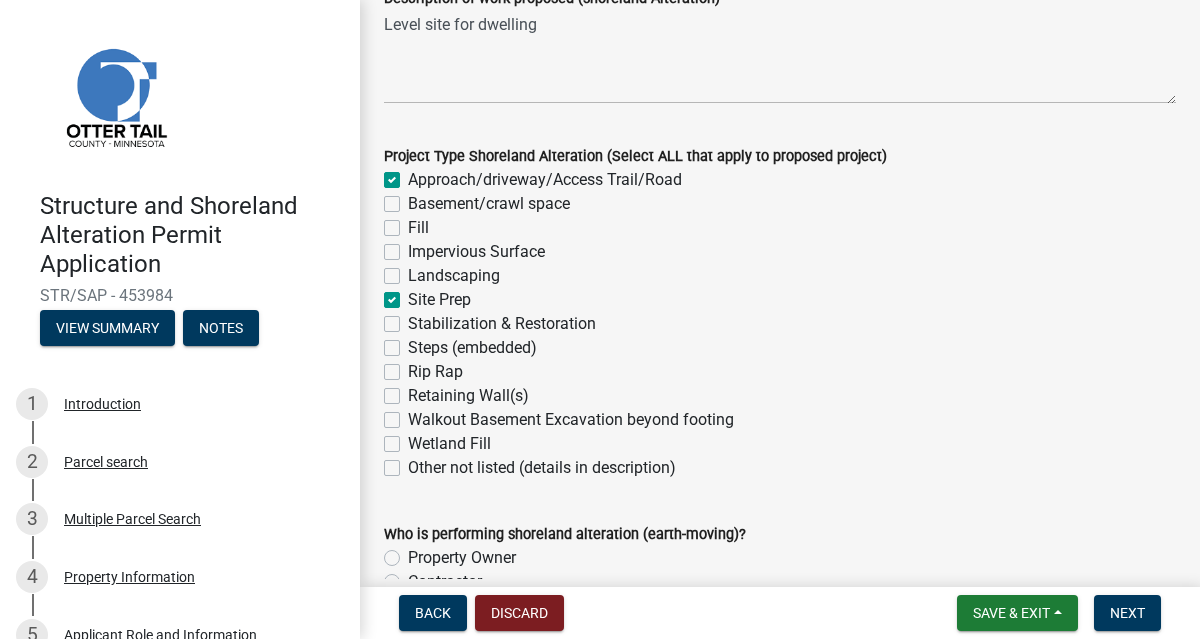 checkbox on "true" 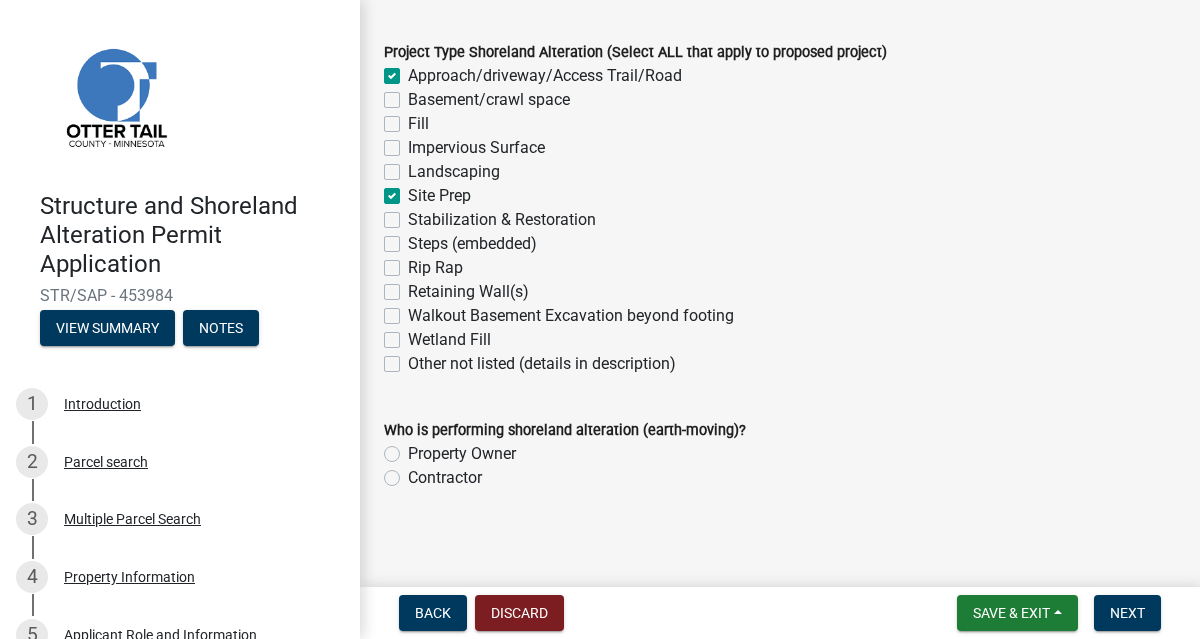 scroll, scrollTop: 527, scrollLeft: 0, axis: vertical 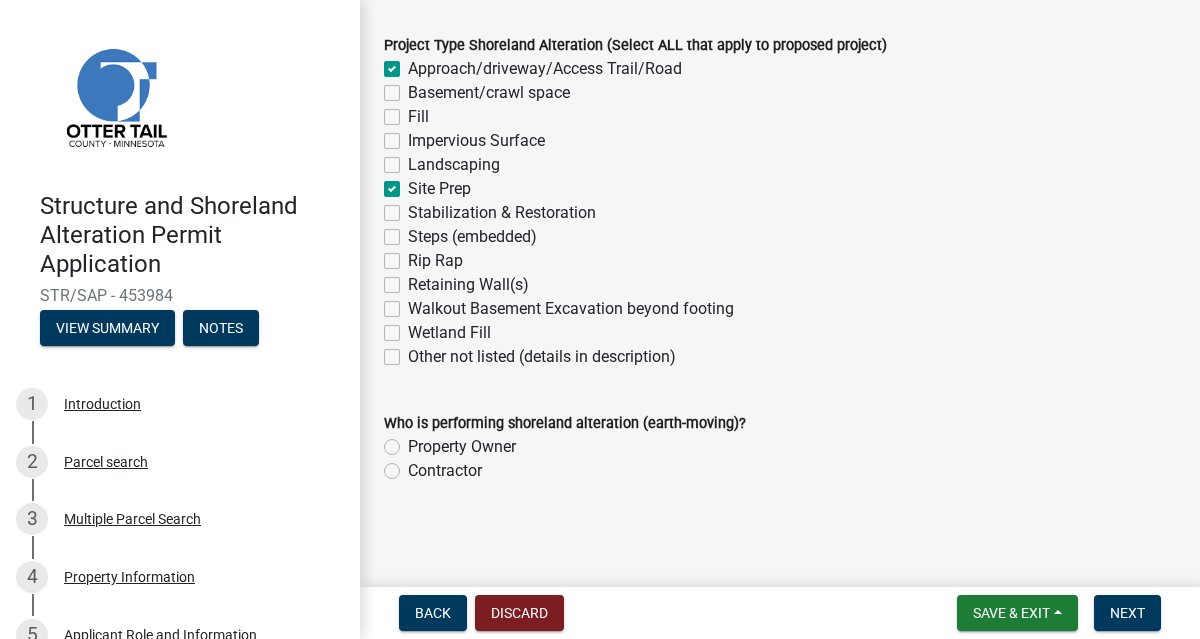 click on "Contractor" 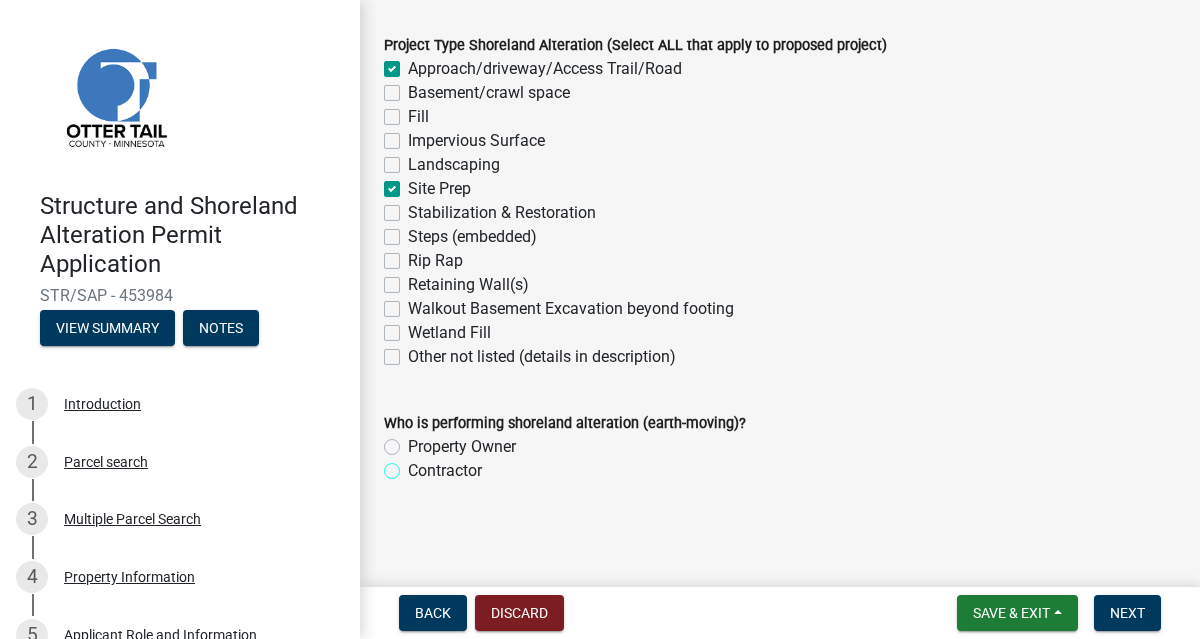 click on "Contractor" at bounding box center [414, 465] 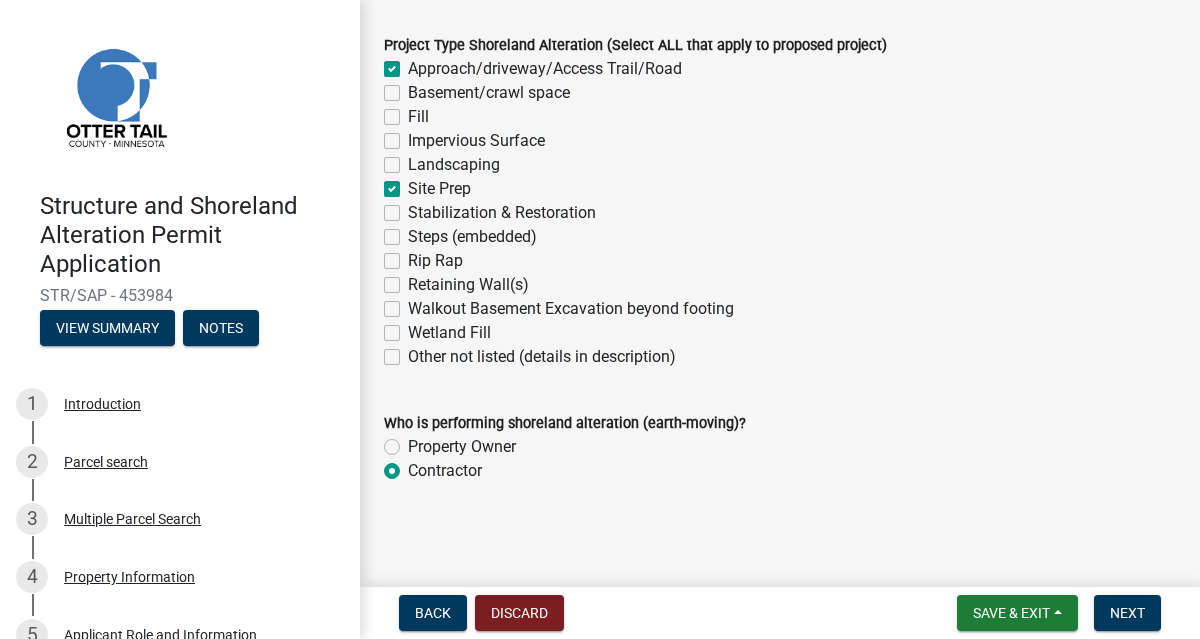 radio on "true" 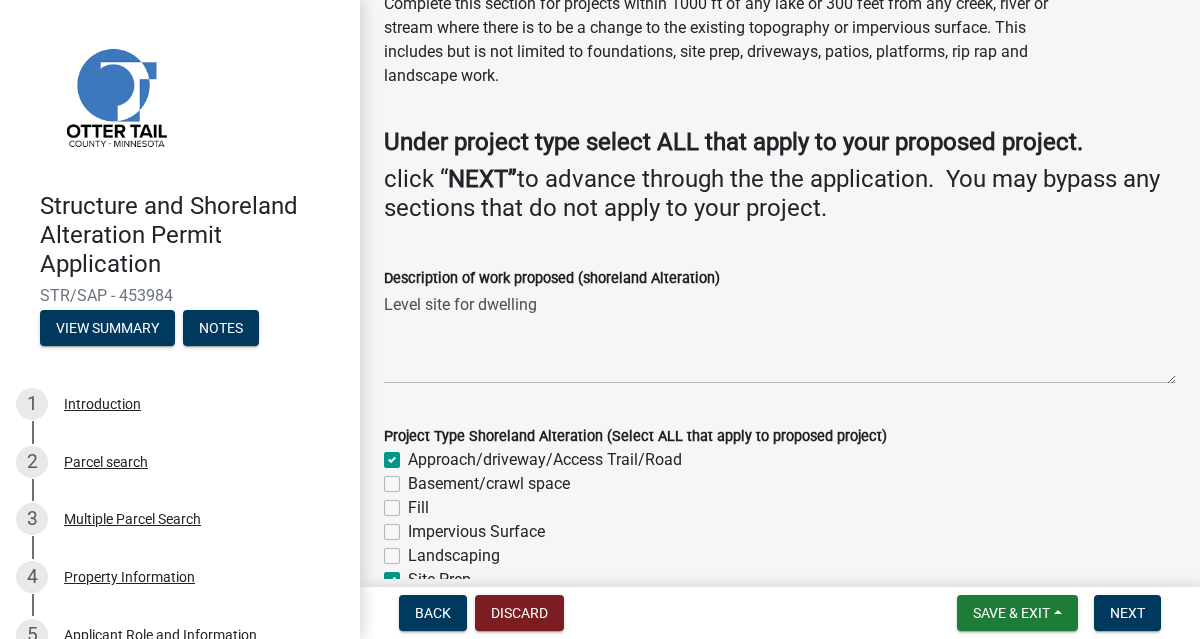 scroll, scrollTop: 143, scrollLeft: 0, axis: vertical 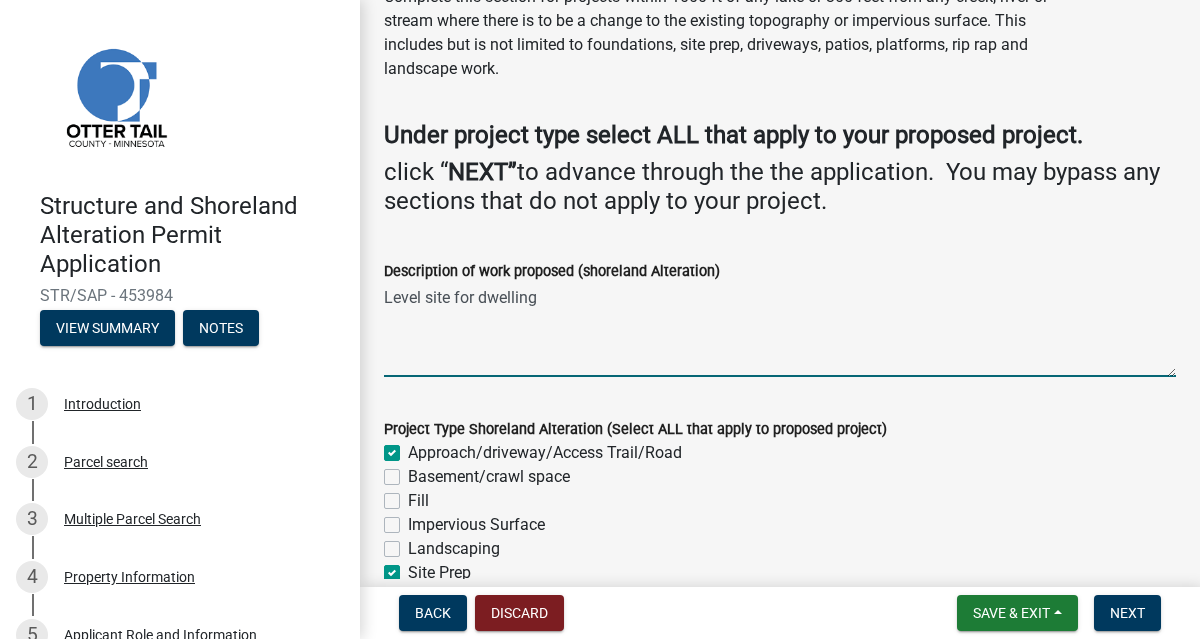 click on "Level site for dwelling" at bounding box center (780, 330) 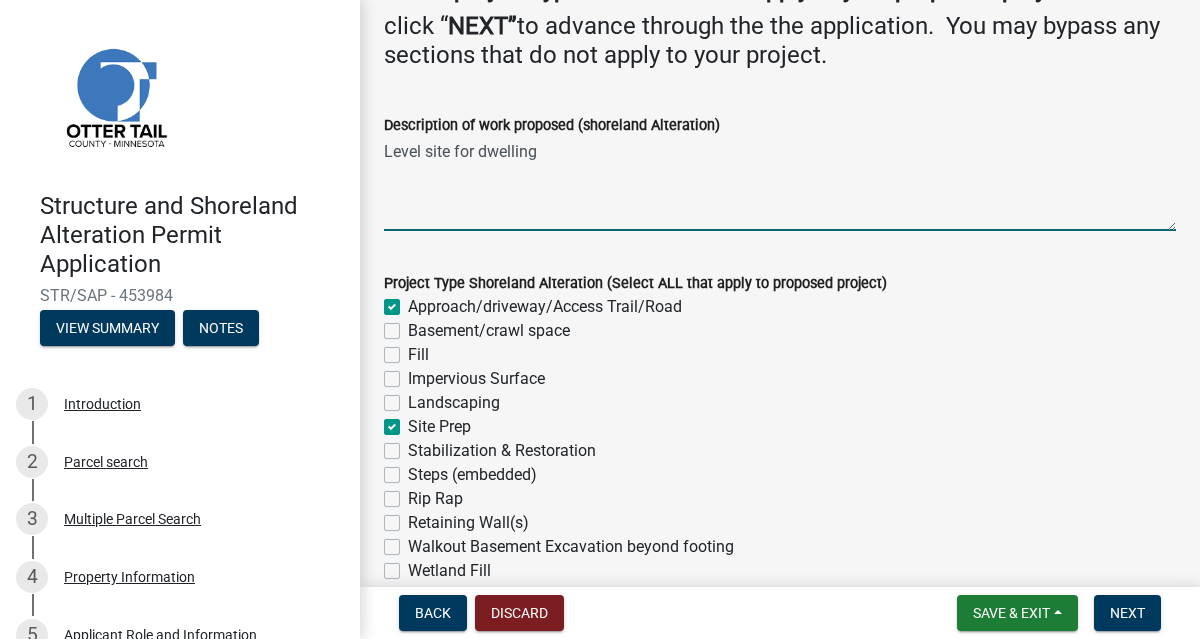 scroll, scrollTop: 293, scrollLeft: 0, axis: vertical 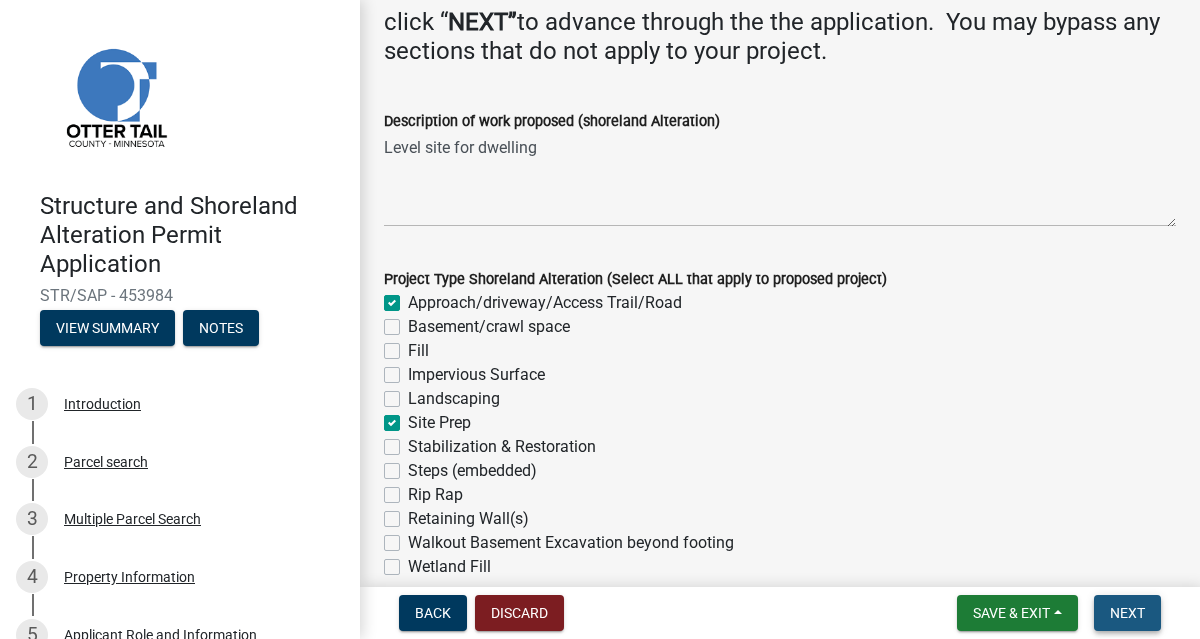 click on "Next" at bounding box center [1127, 613] 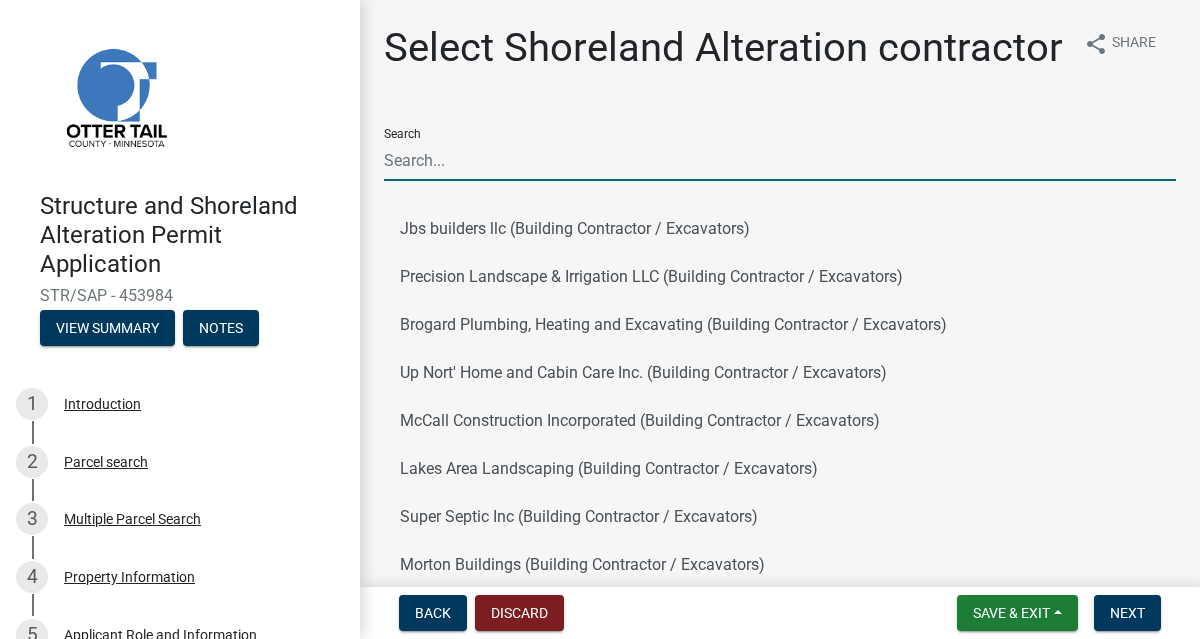 scroll, scrollTop: 2, scrollLeft: 0, axis: vertical 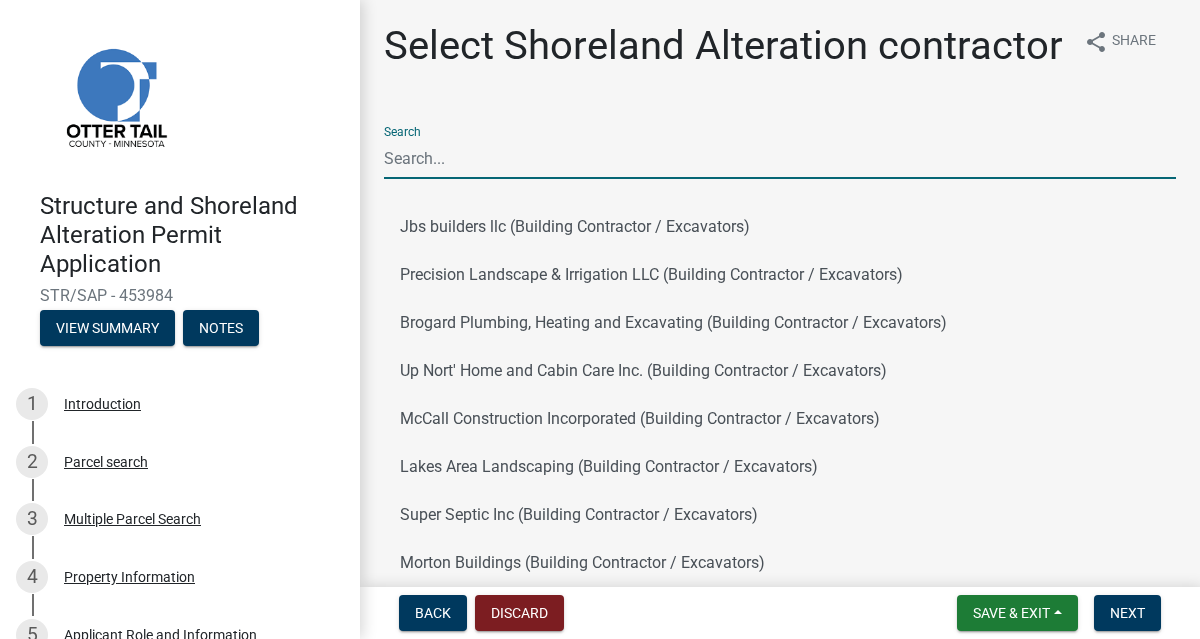 click on "Search" at bounding box center (780, 158) 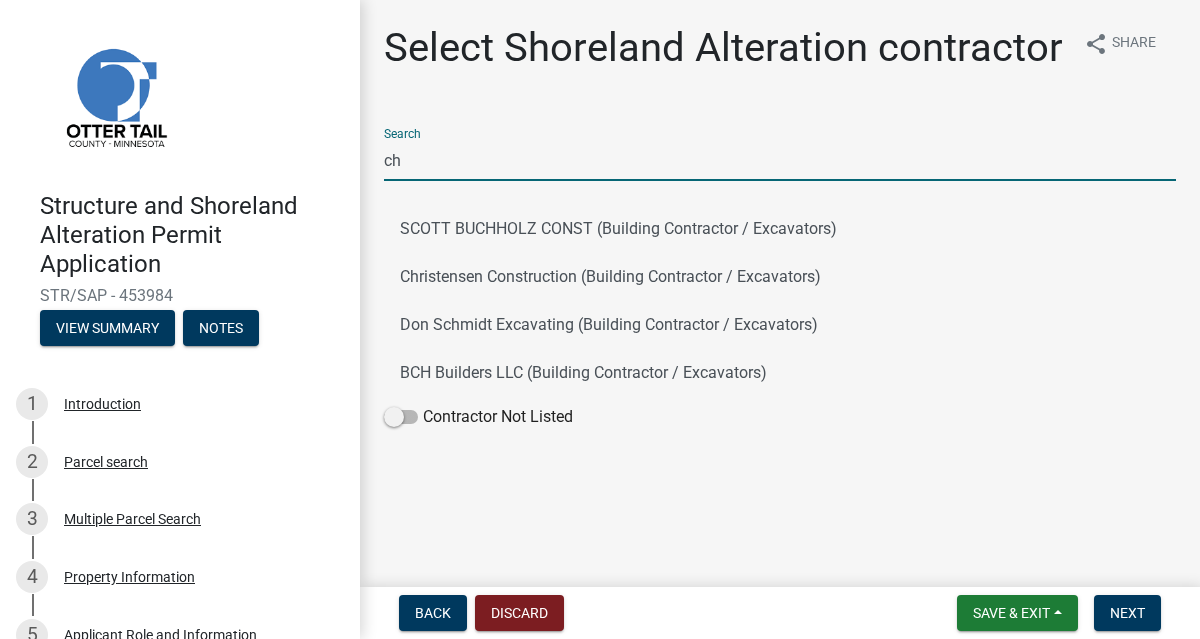 scroll, scrollTop: 0, scrollLeft: 0, axis: both 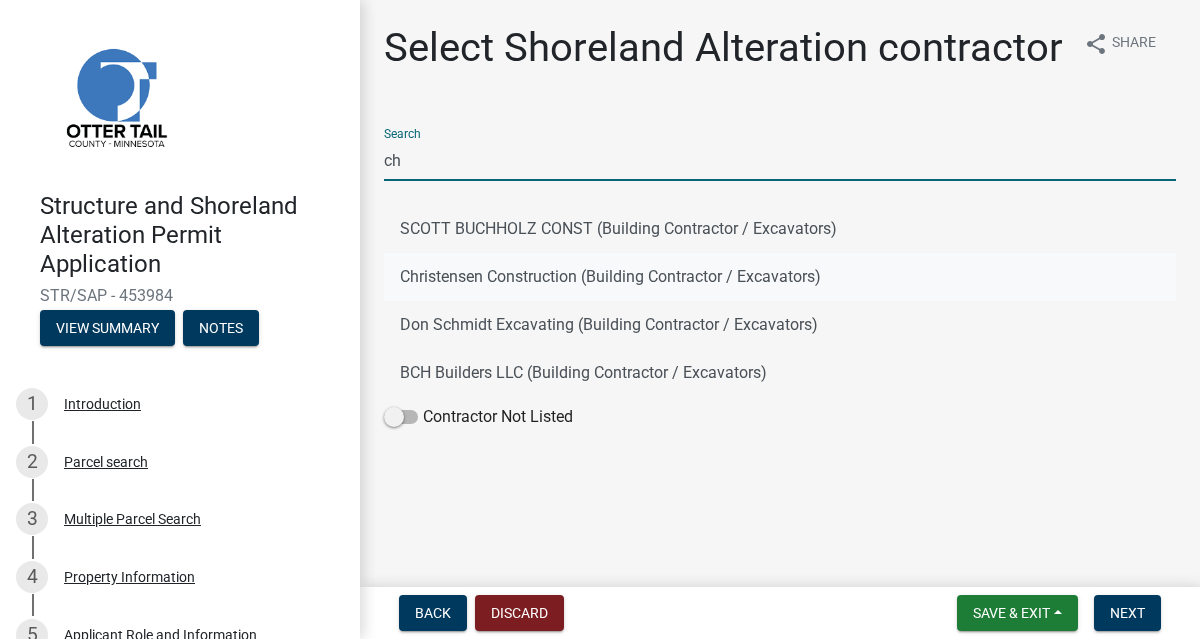 type on "ch" 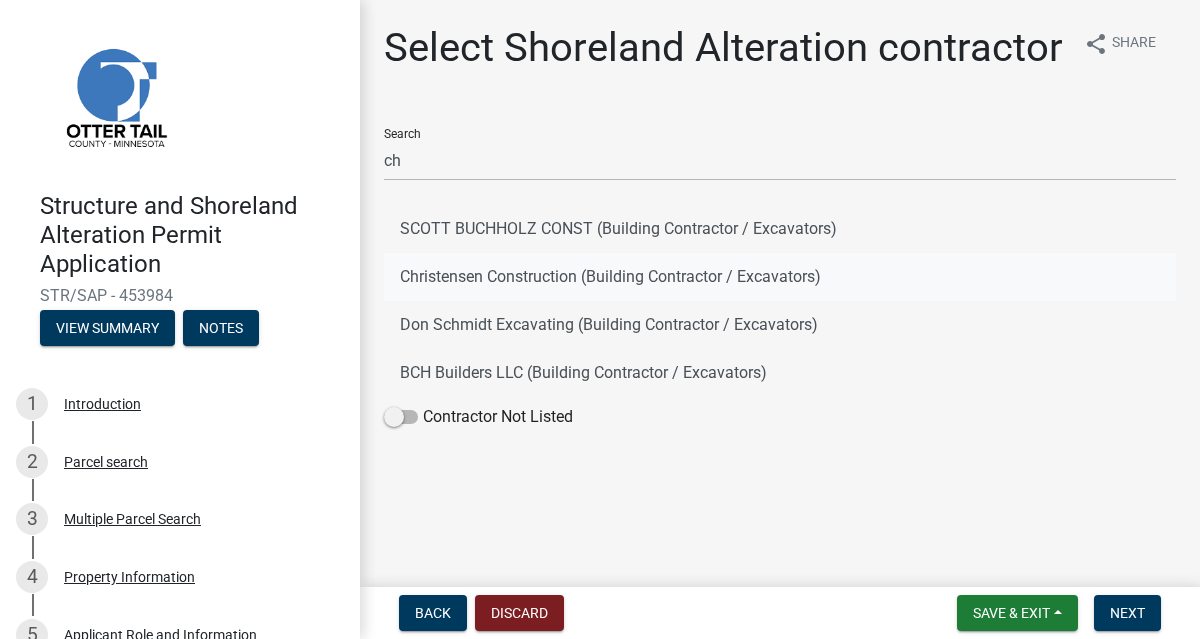 click on "Christensen Construction (Building Contractor / Excavators)" 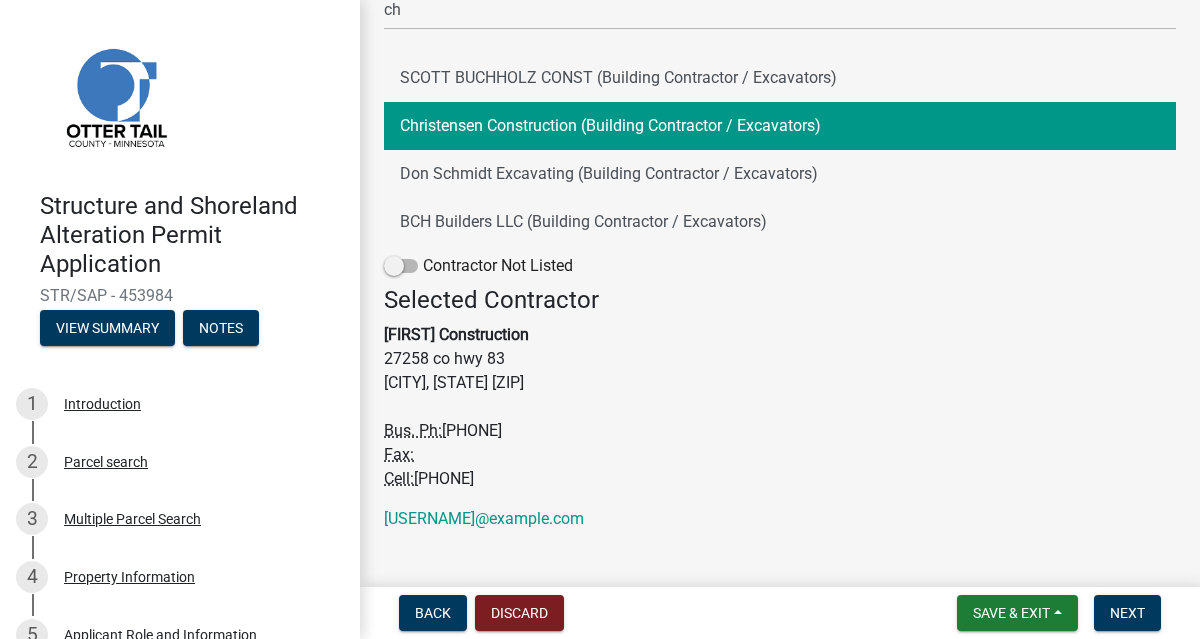 scroll, scrollTop: 181, scrollLeft: 0, axis: vertical 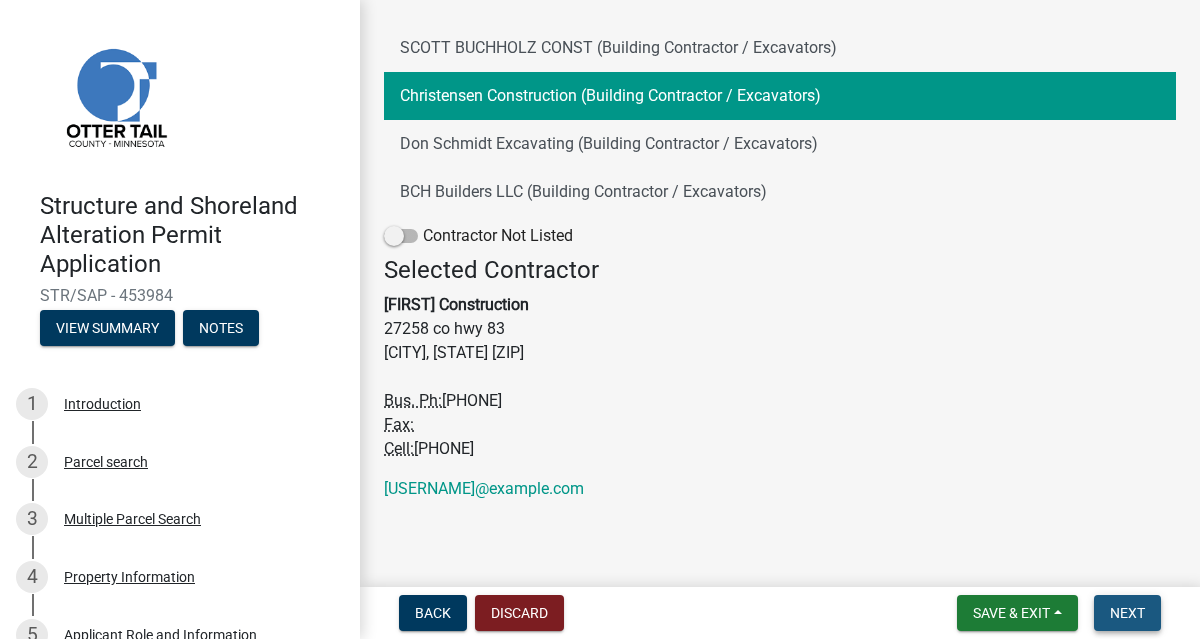 click on "Next" at bounding box center (1127, 613) 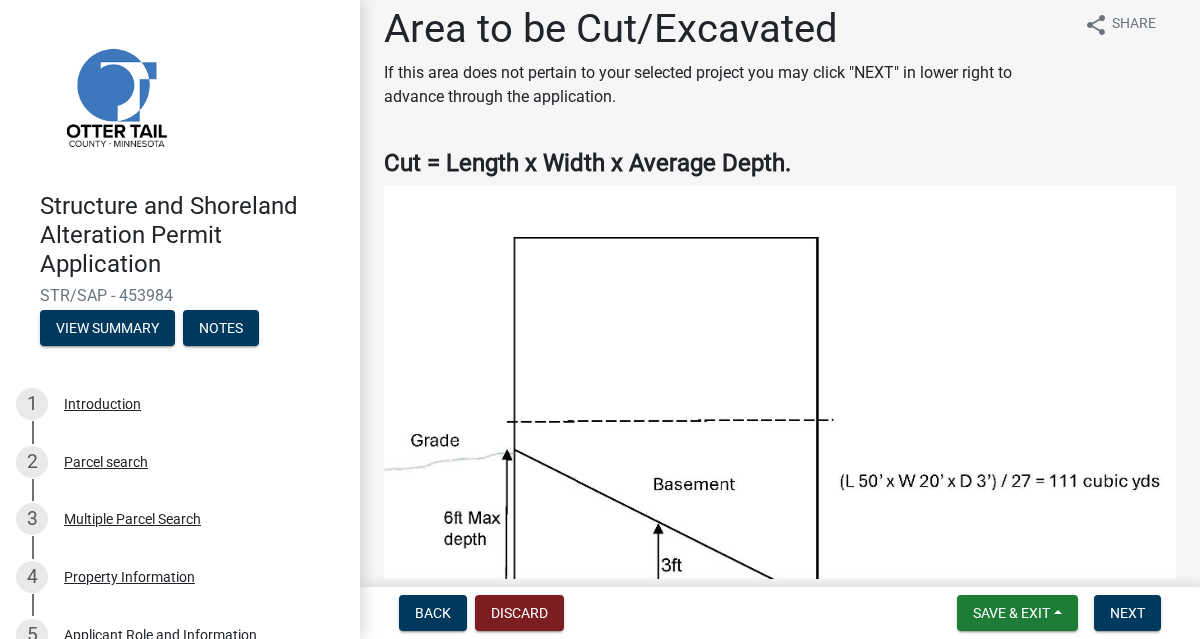 scroll, scrollTop: 22, scrollLeft: 0, axis: vertical 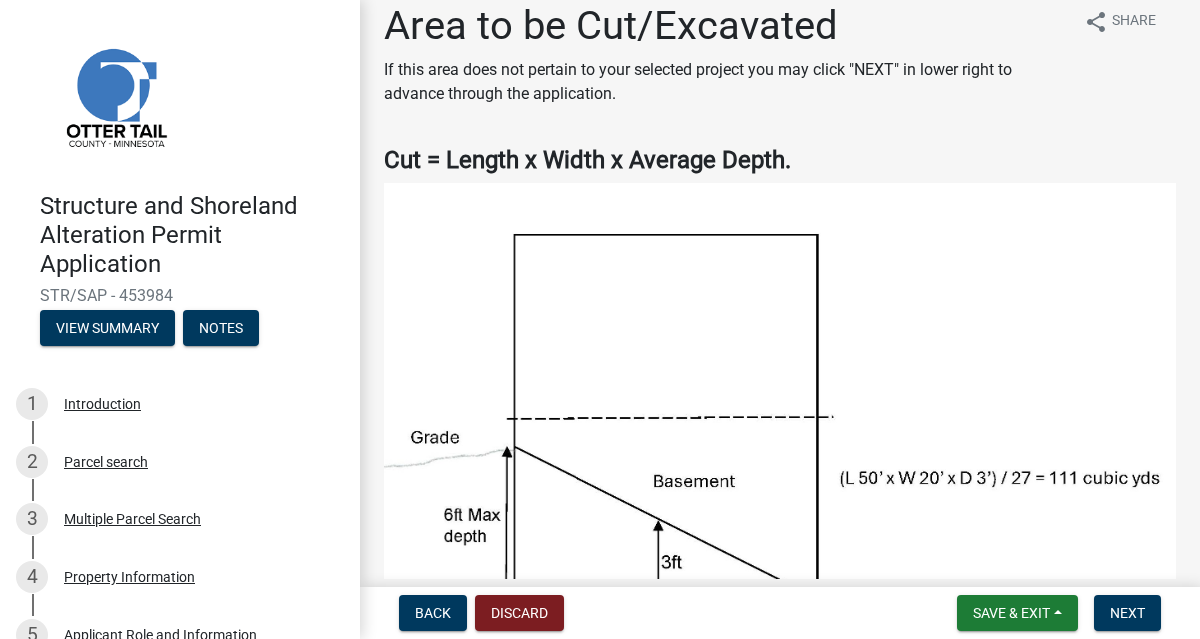 click on "Cut = Length x Width x Average Depth." 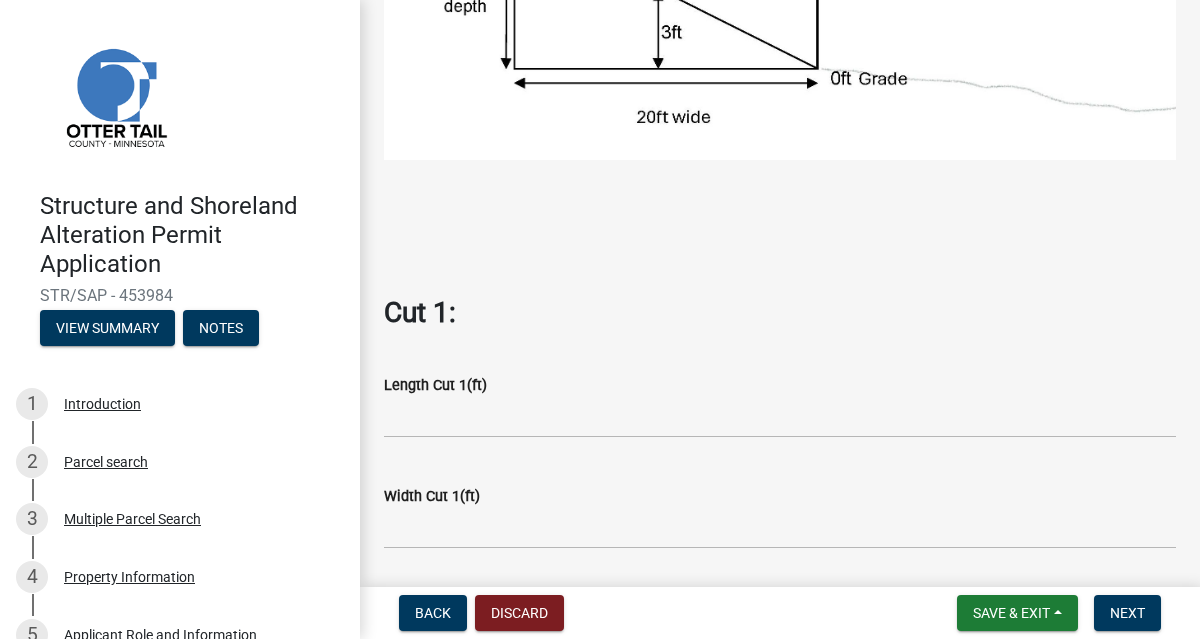 scroll, scrollTop: 565, scrollLeft: 0, axis: vertical 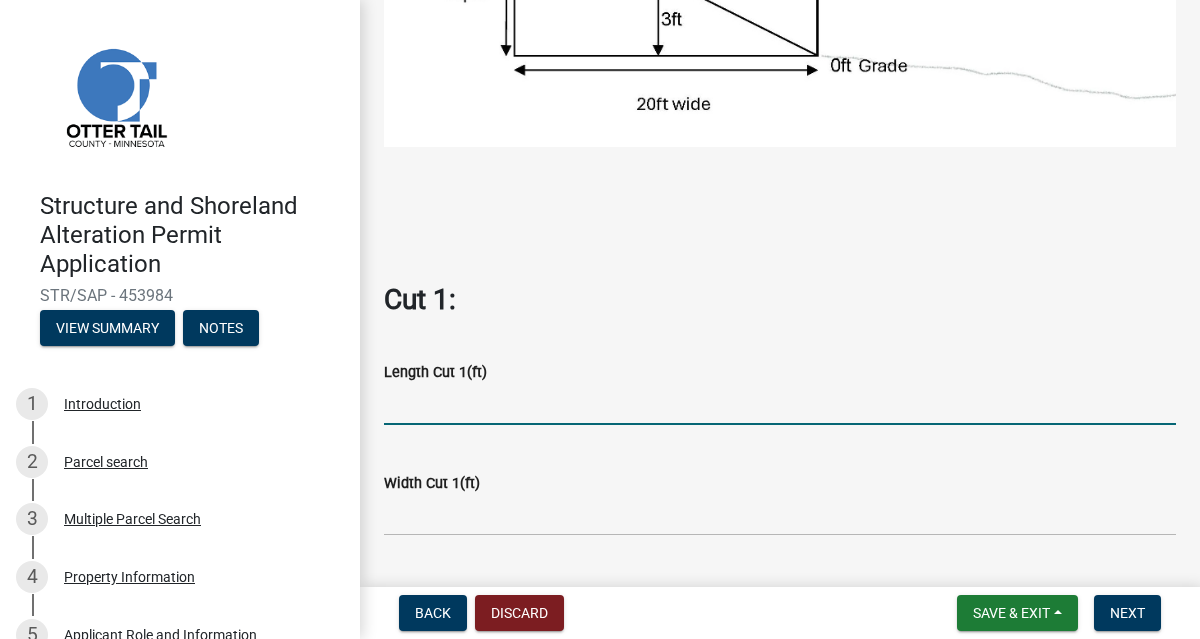click 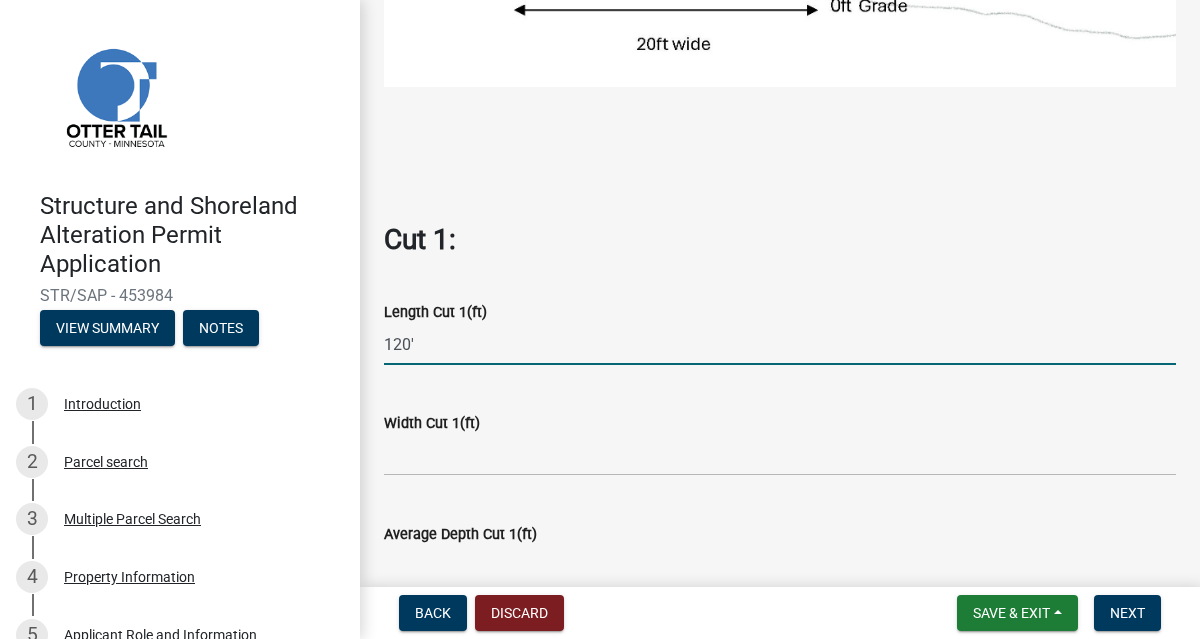 scroll, scrollTop: 628, scrollLeft: 0, axis: vertical 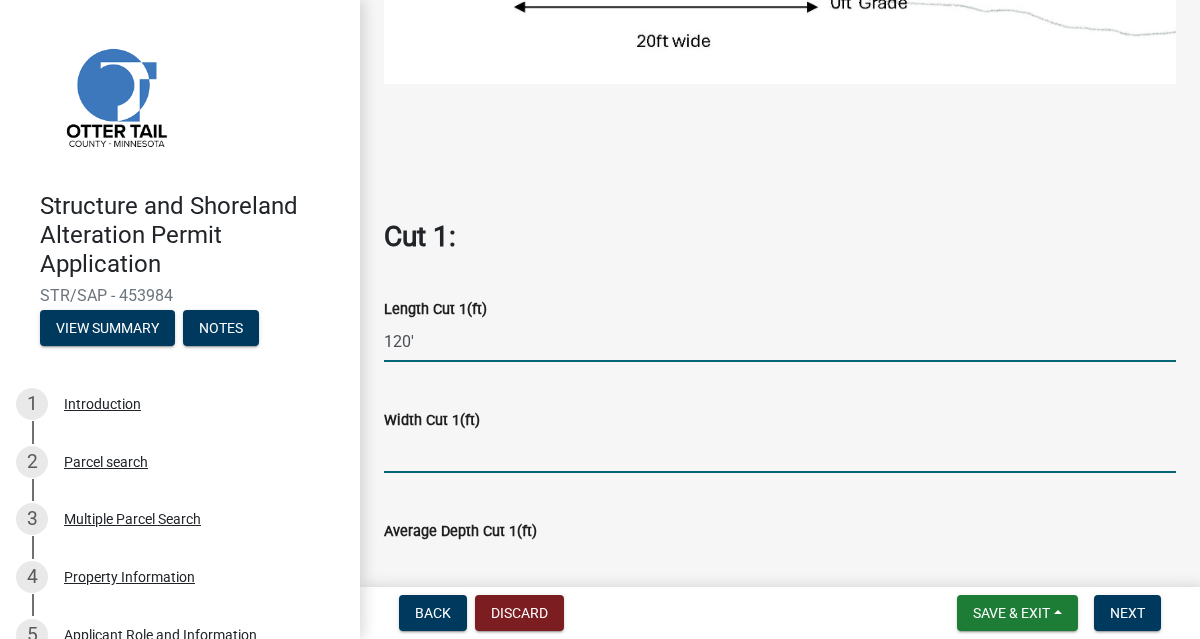 type on "120" 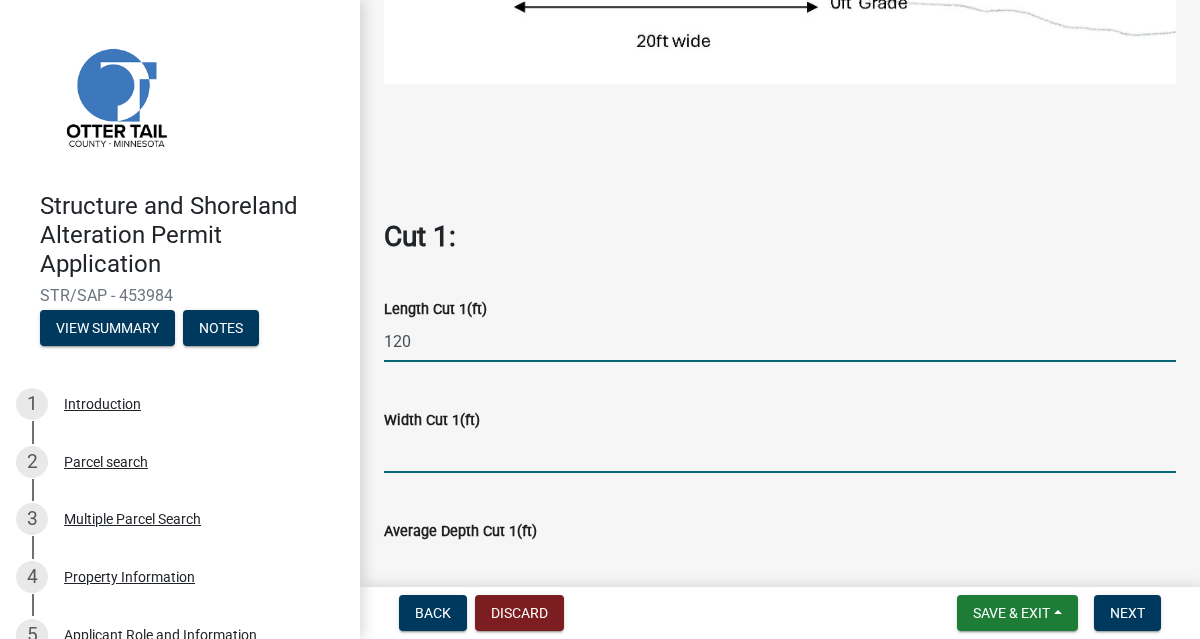 click 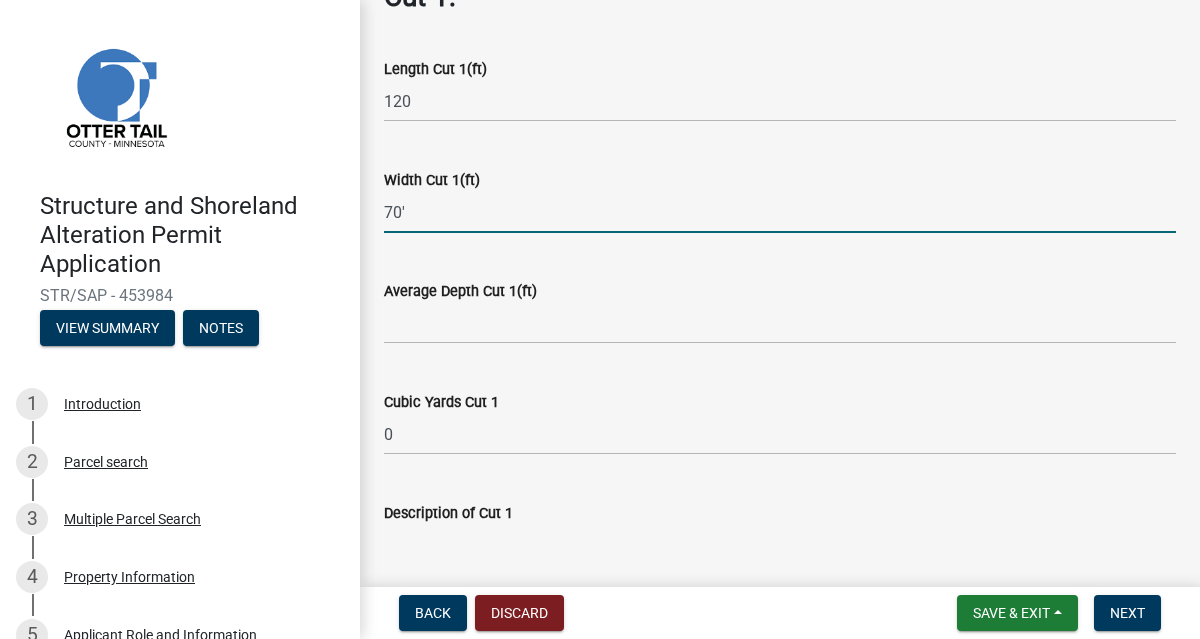 scroll, scrollTop: 871, scrollLeft: 0, axis: vertical 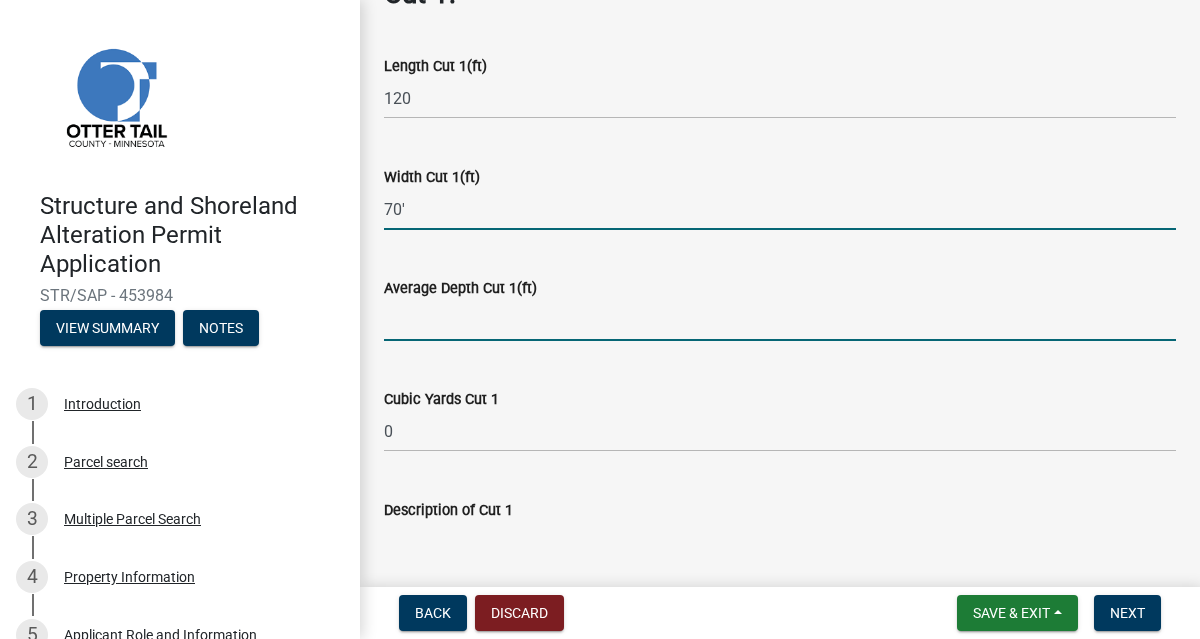 type on "70" 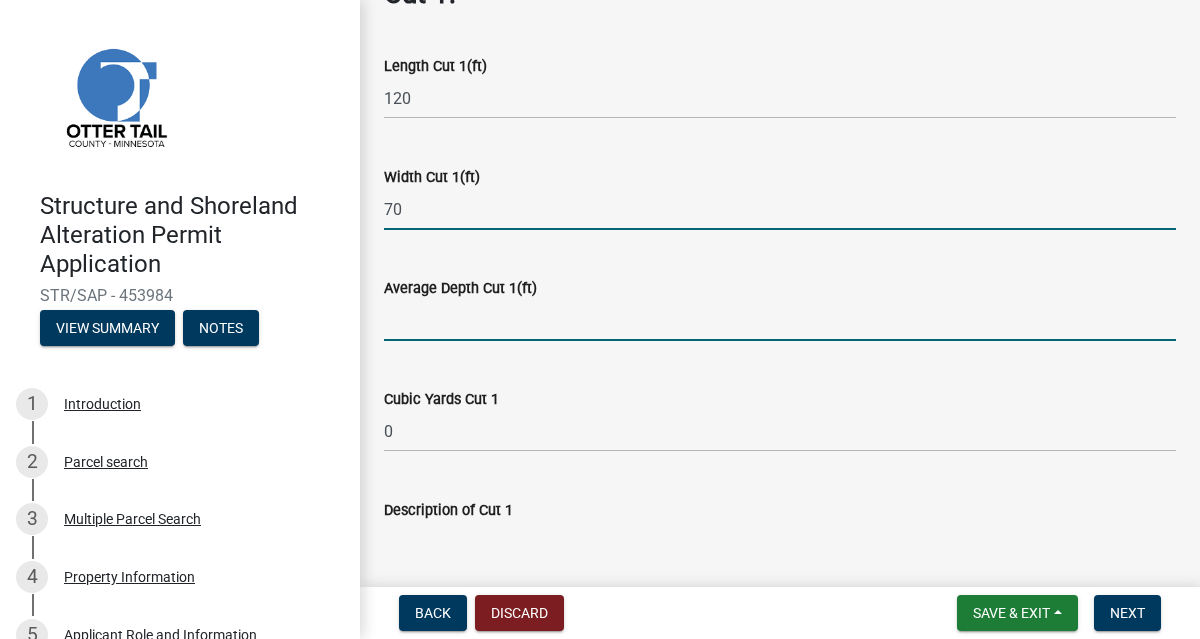 click 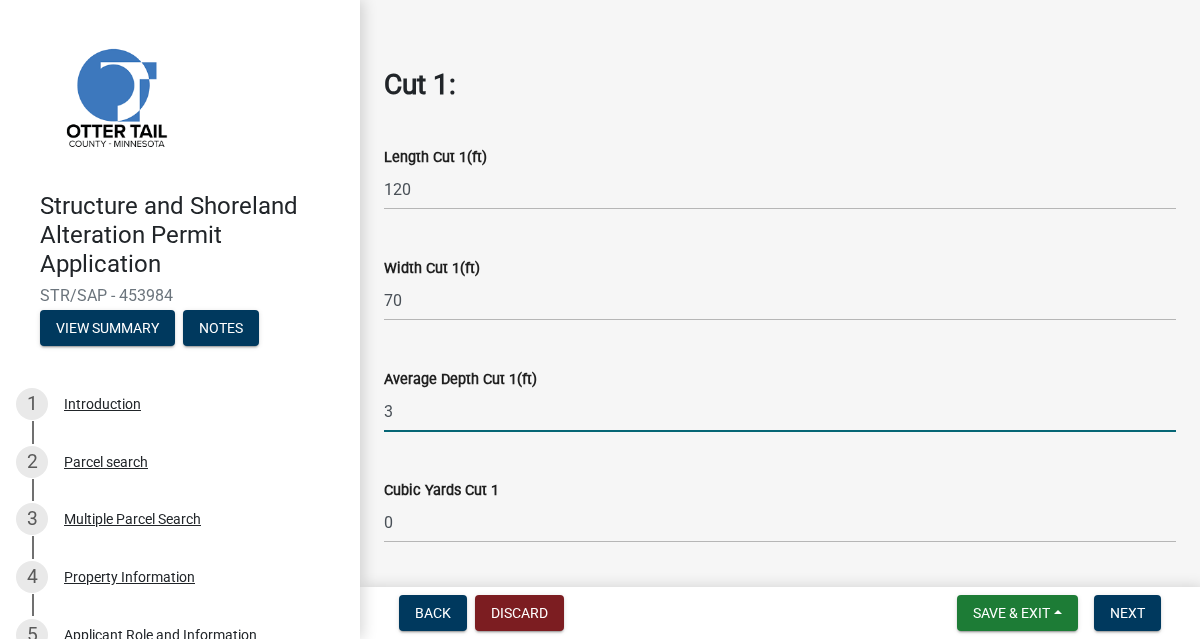 scroll, scrollTop: 803, scrollLeft: 0, axis: vertical 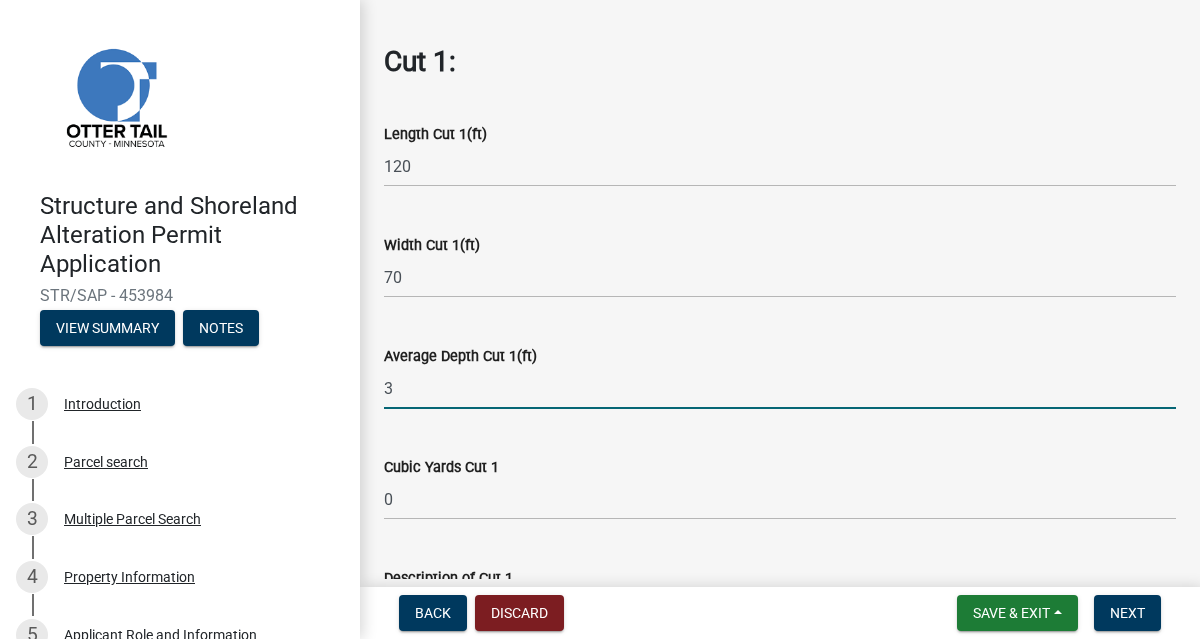 type on "3" 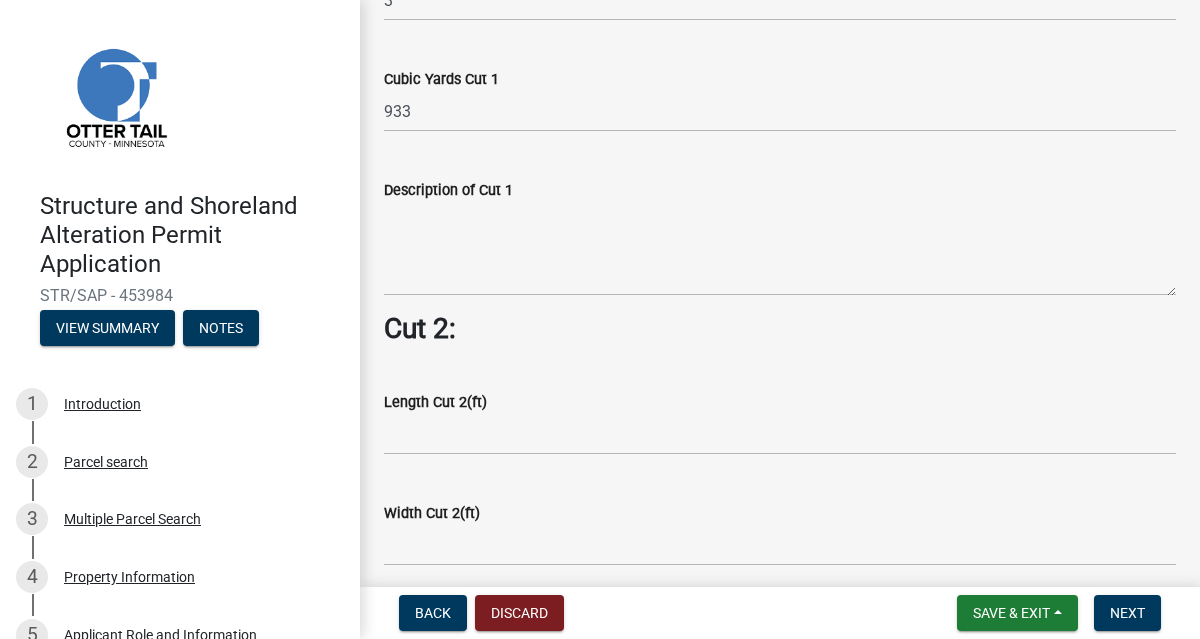 scroll, scrollTop: 1185, scrollLeft: 0, axis: vertical 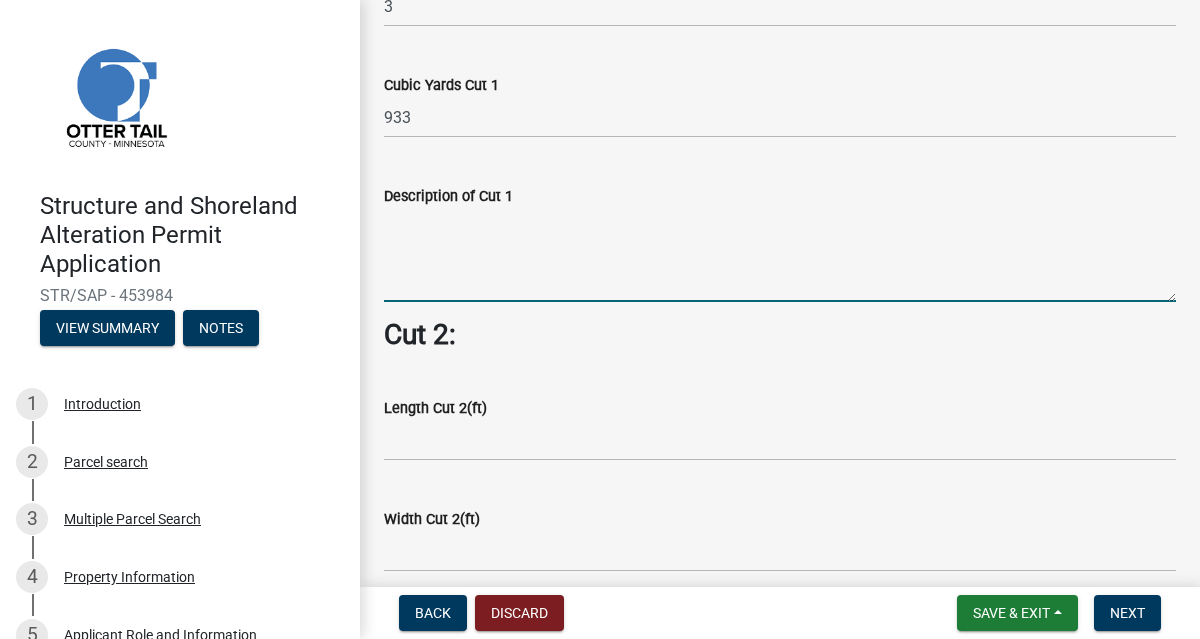 click on "Description of Cut 1" at bounding box center [780, 255] 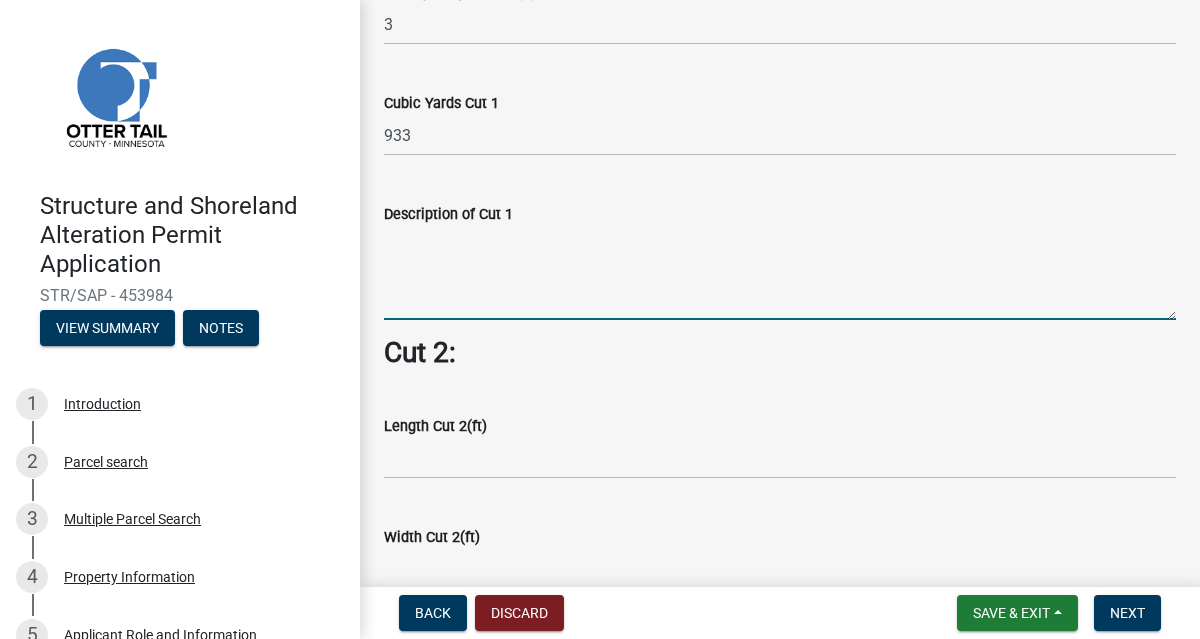scroll, scrollTop: 1150, scrollLeft: 0, axis: vertical 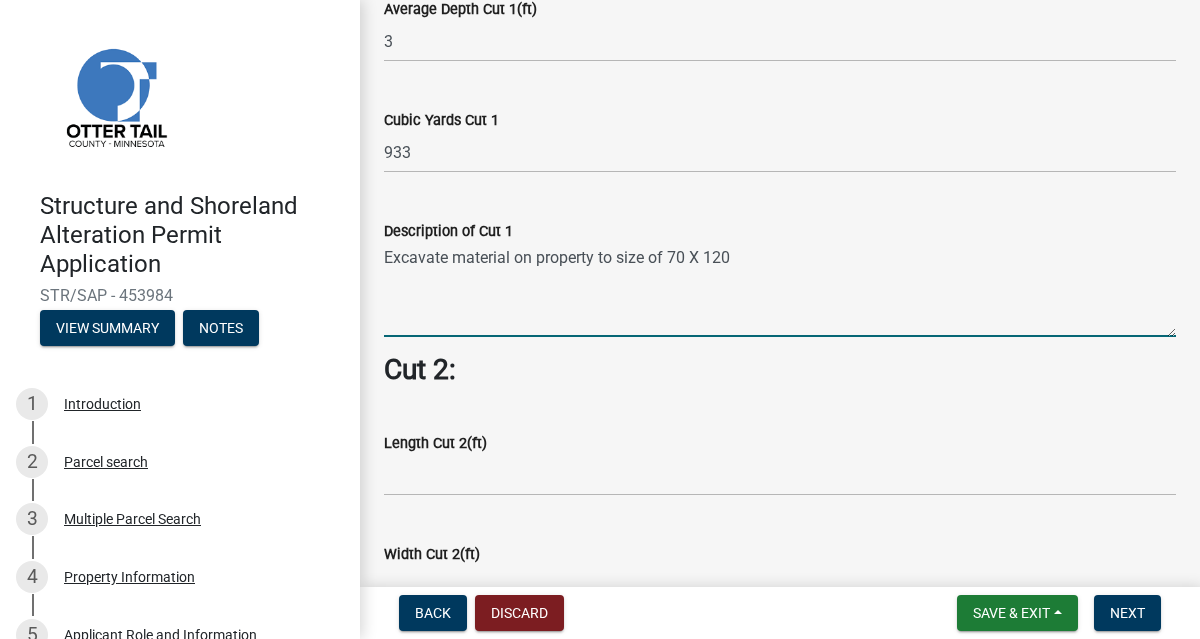 drag, startPoint x: 533, startPoint y: 256, endPoint x: 457, endPoint y: 253, distance: 76.05919 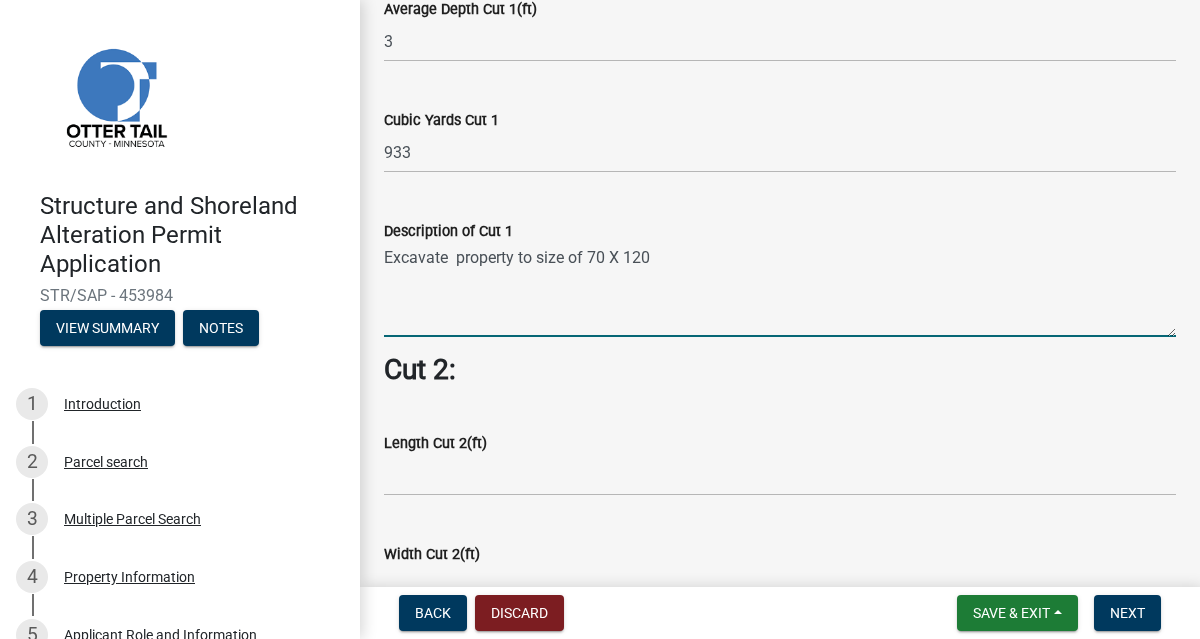 drag, startPoint x: 519, startPoint y: 258, endPoint x: 452, endPoint y: 257, distance: 67.00746 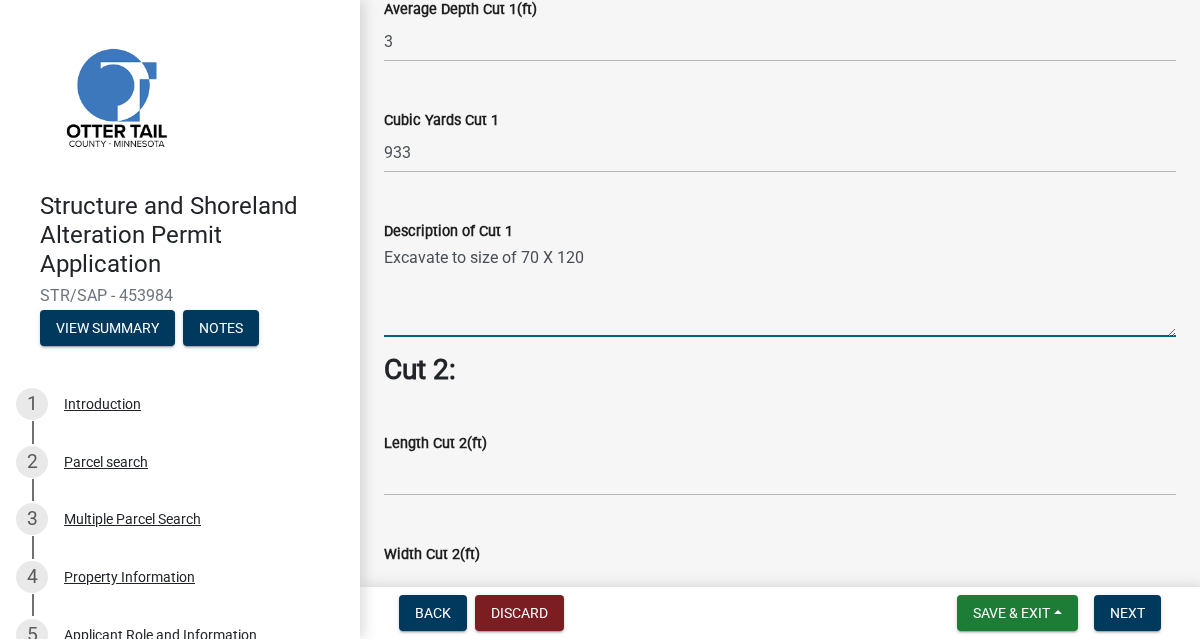 click on "Excavate to size of 70 X 120" at bounding box center [780, 290] 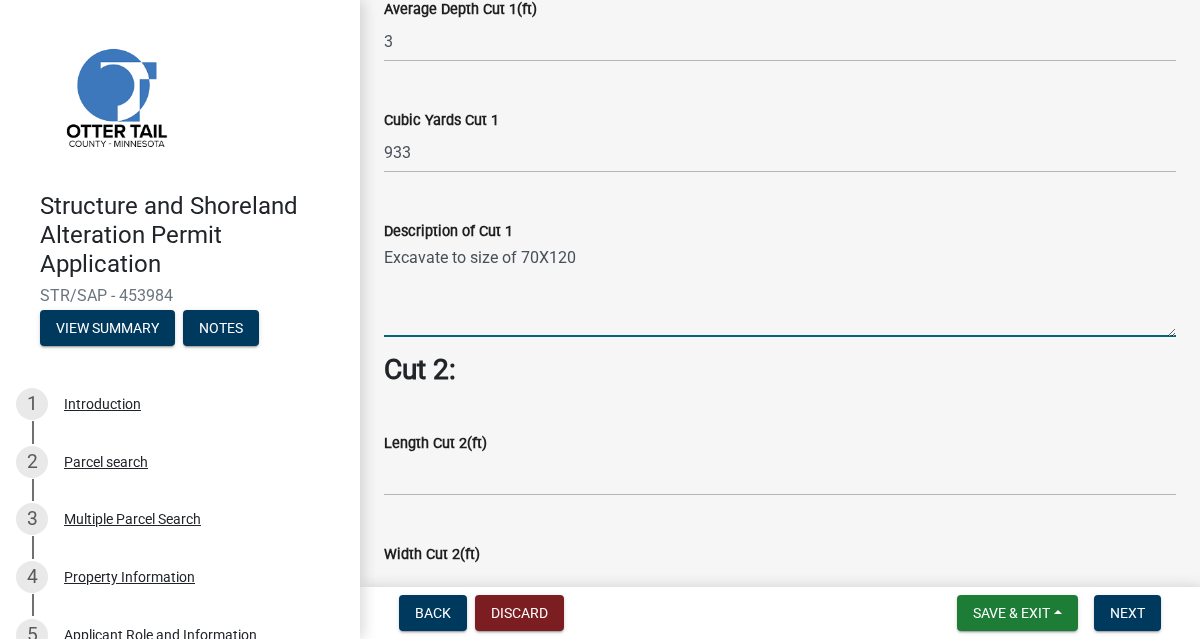 click on "Excavate to size of 70X120" at bounding box center [780, 290] 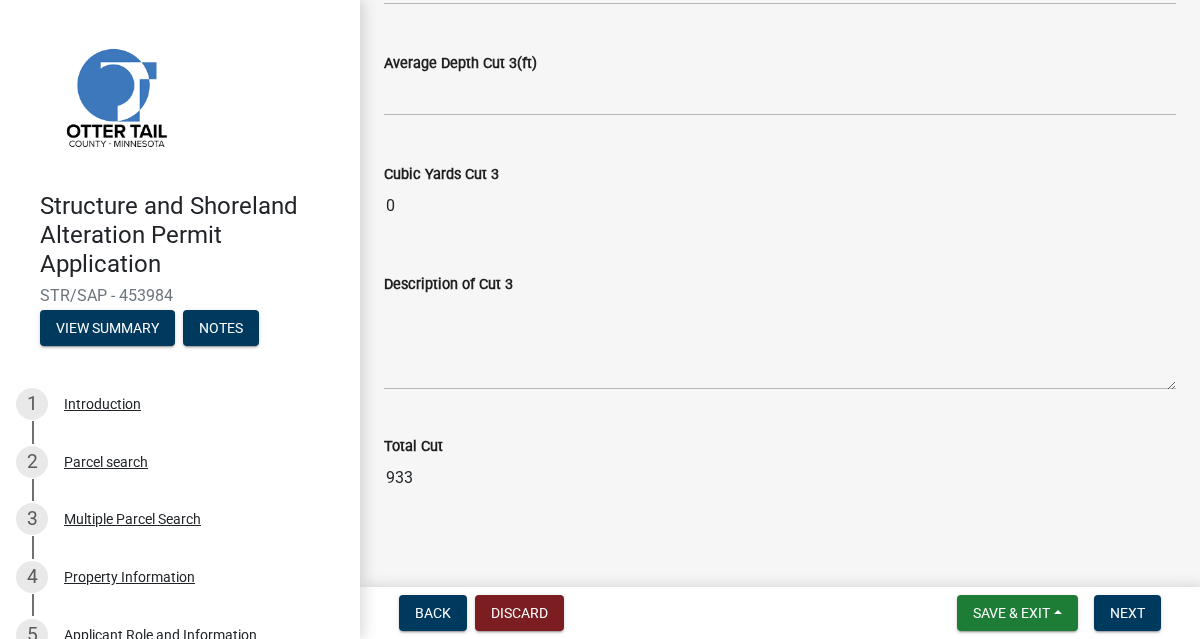 scroll, scrollTop: 2421, scrollLeft: 0, axis: vertical 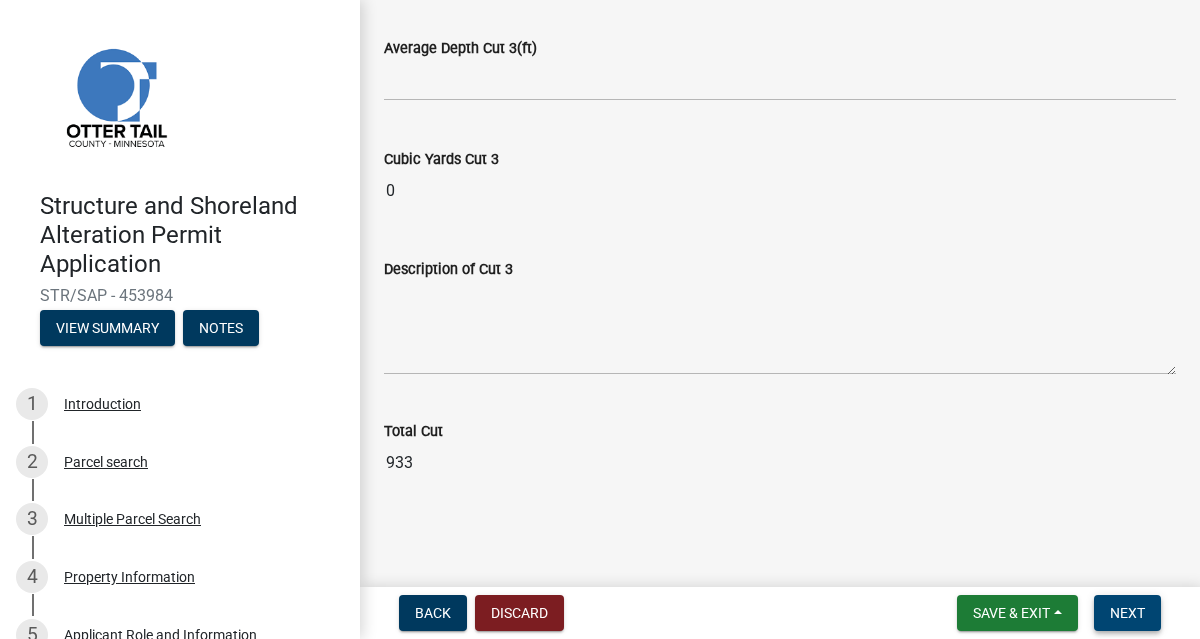 type on "Excavate to size of 70X120 with existing material on property." 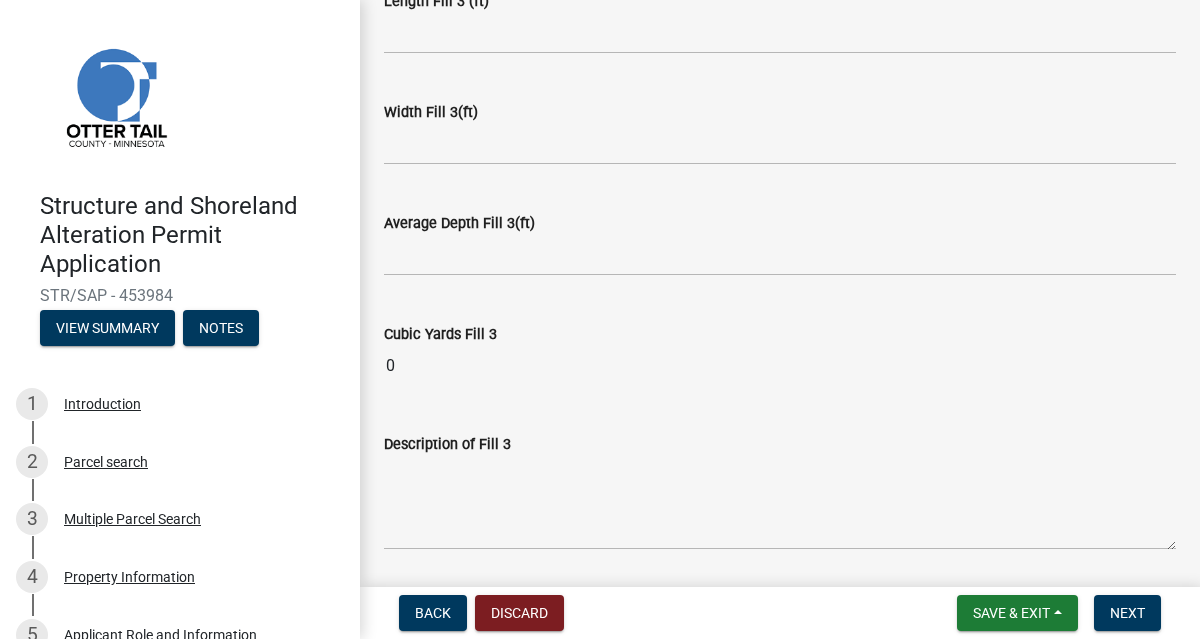 scroll, scrollTop: 1741, scrollLeft: 0, axis: vertical 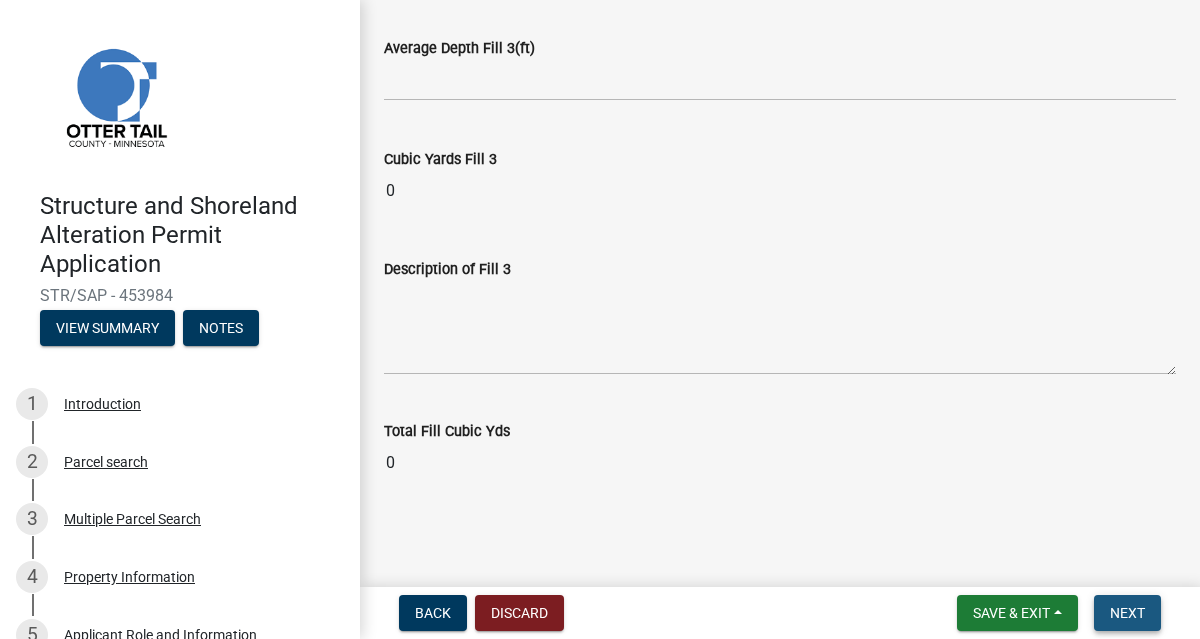 click on "Next" at bounding box center [1127, 613] 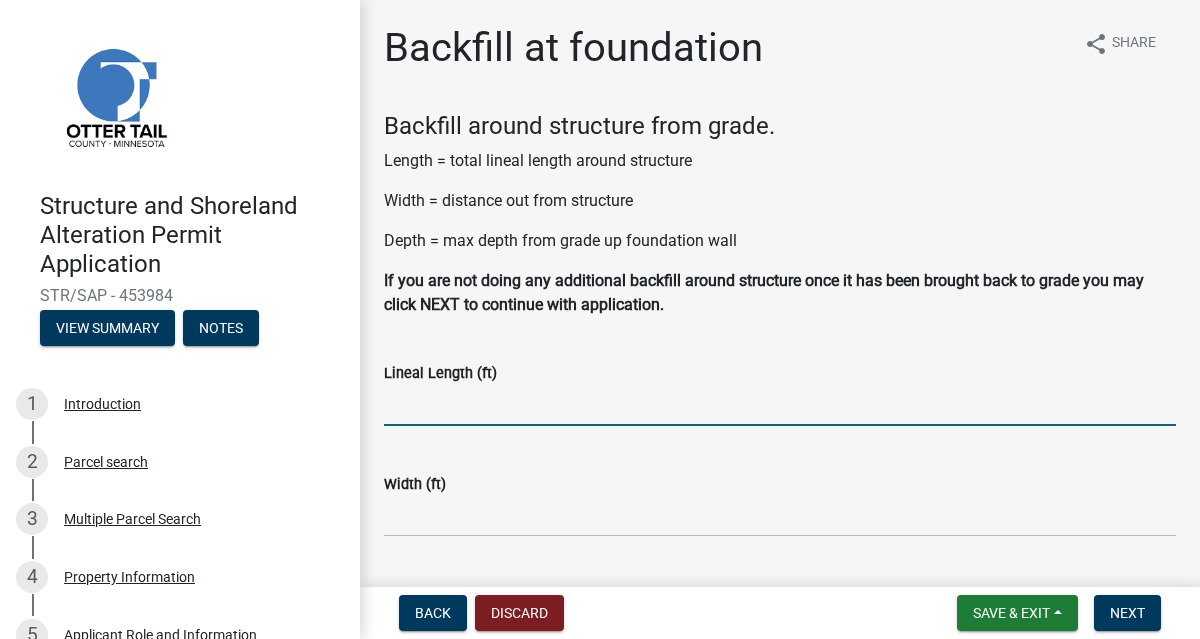 click 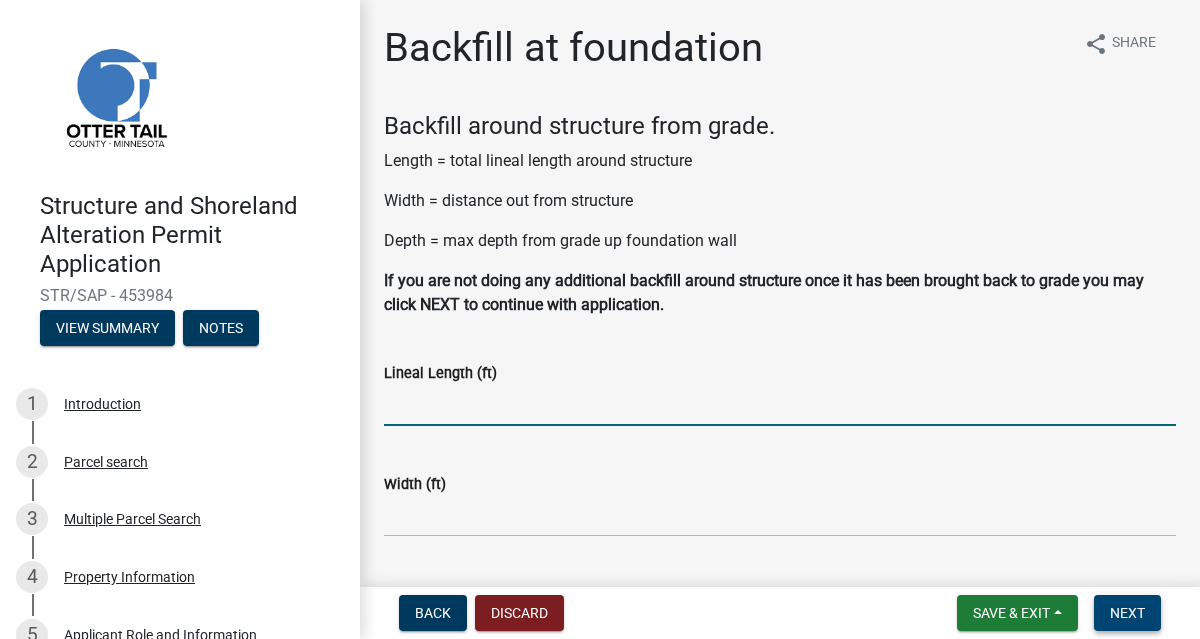 click on "Next" at bounding box center [1127, 613] 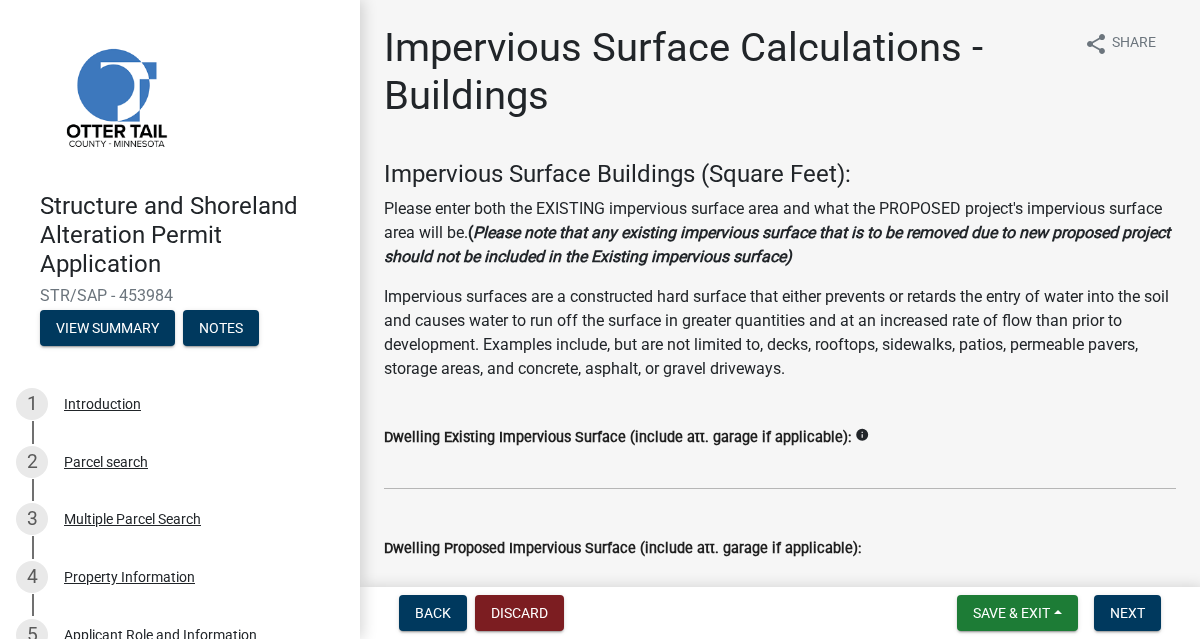 click on "info" 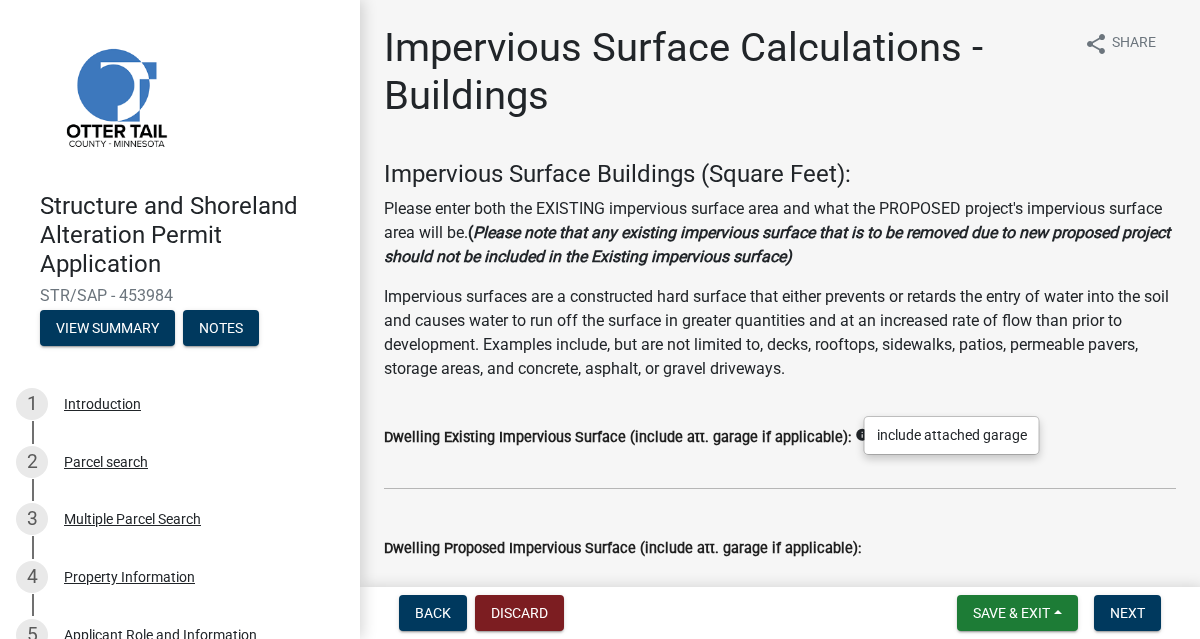 click on "info" 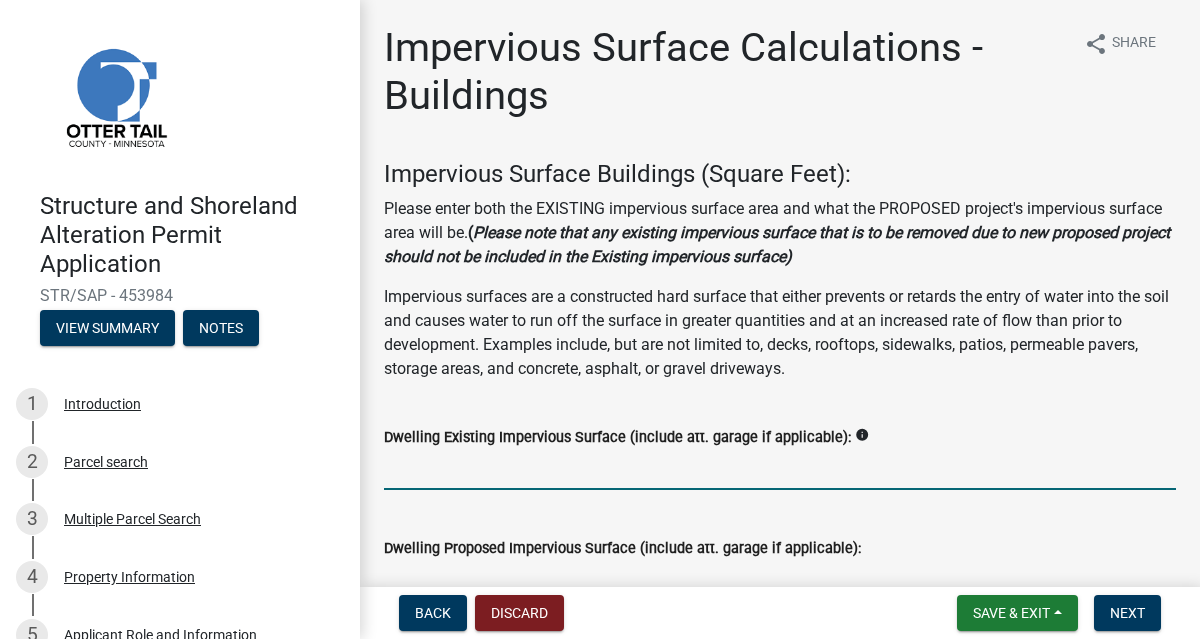 click 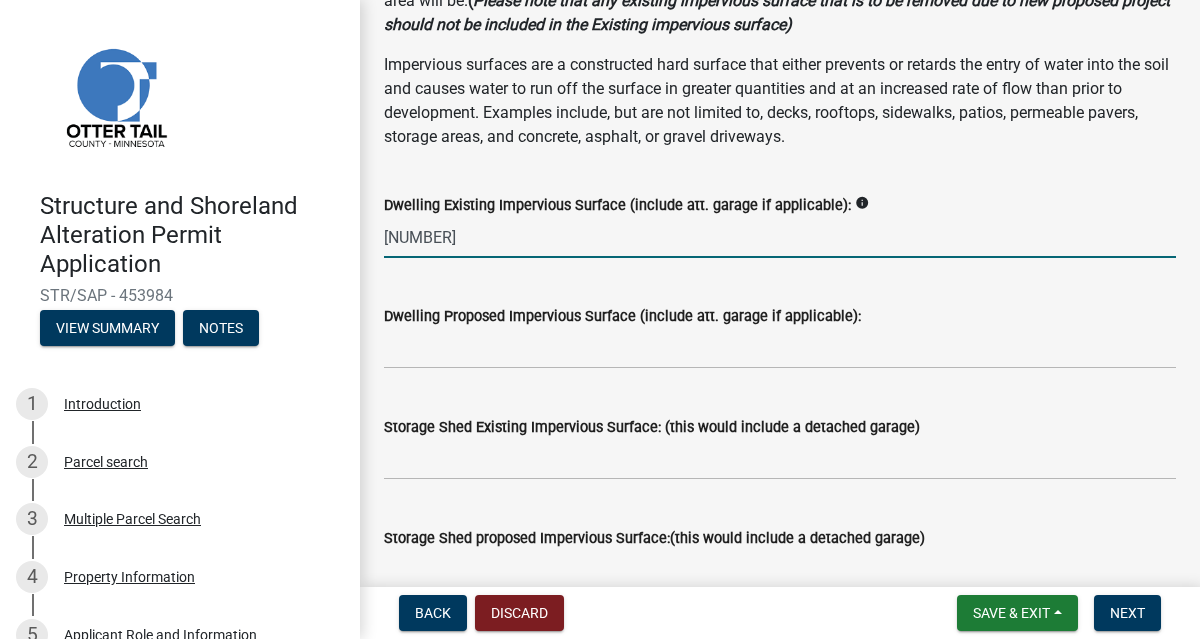 scroll, scrollTop: 237, scrollLeft: 0, axis: vertical 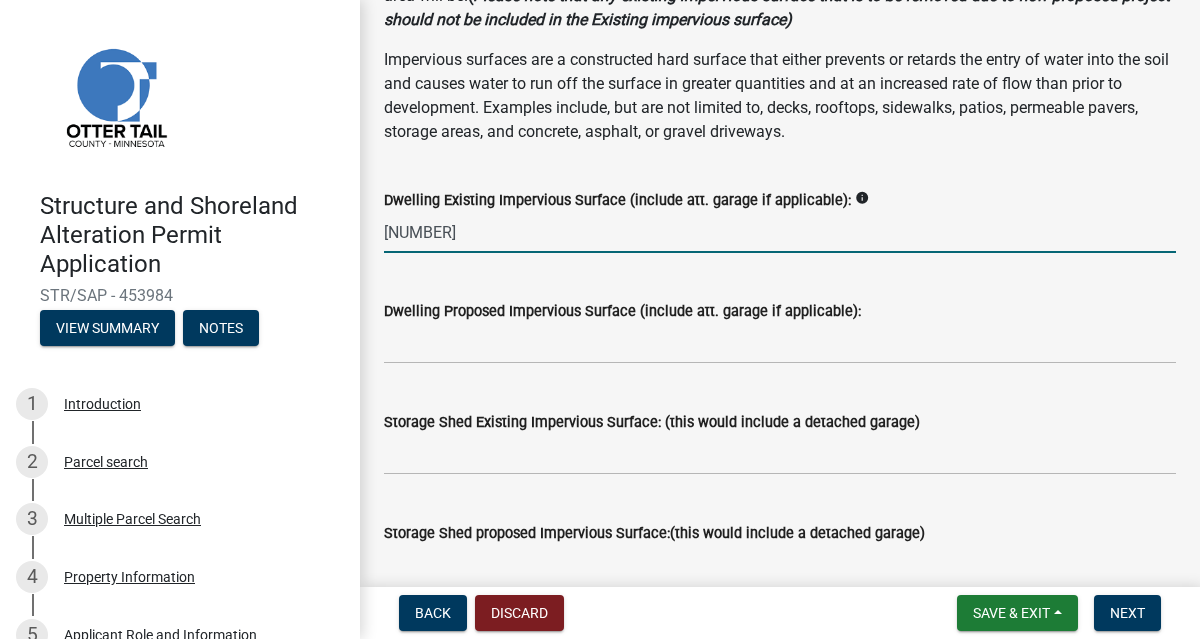 drag, startPoint x: 446, startPoint y: 232, endPoint x: 369, endPoint y: 233, distance: 77.00649 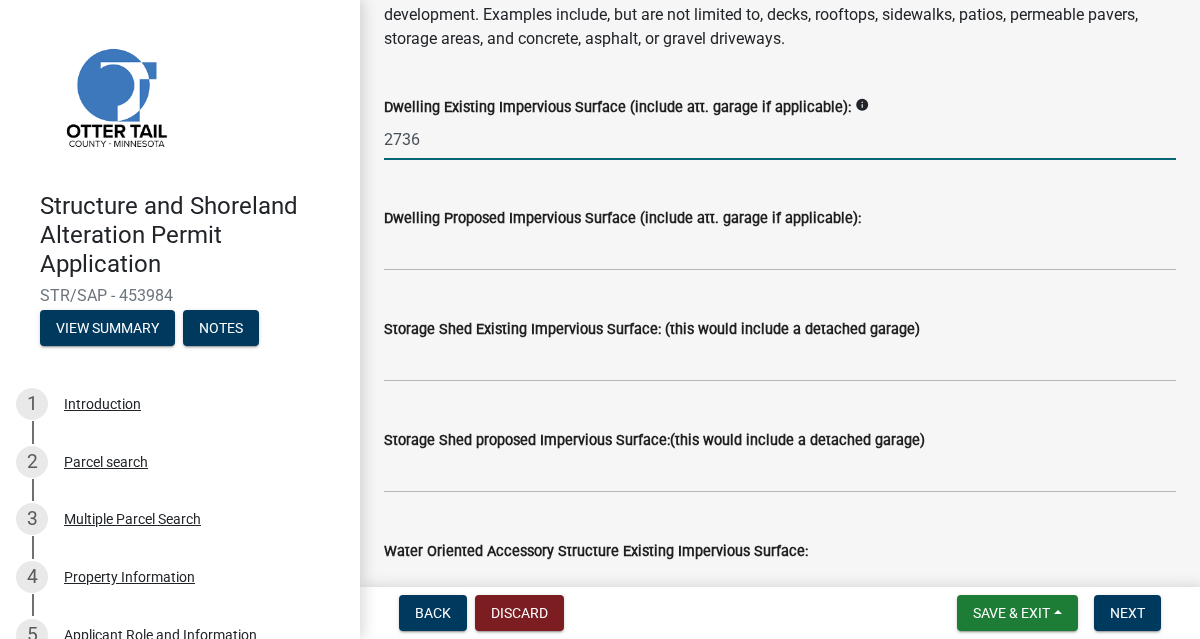 scroll, scrollTop: 338, scrollLeft: 0, axis: vertical 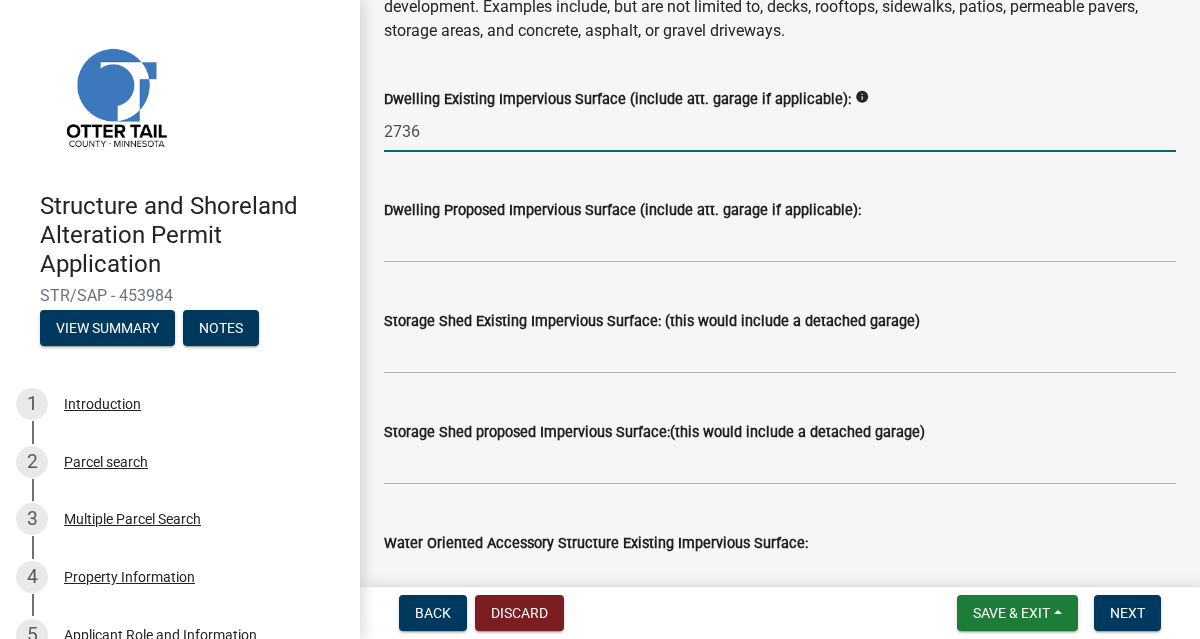 drag, startPoint x: 429, startPoint y: 137, endPoint x: 367, endPoint y: 142, distance: 62.201286 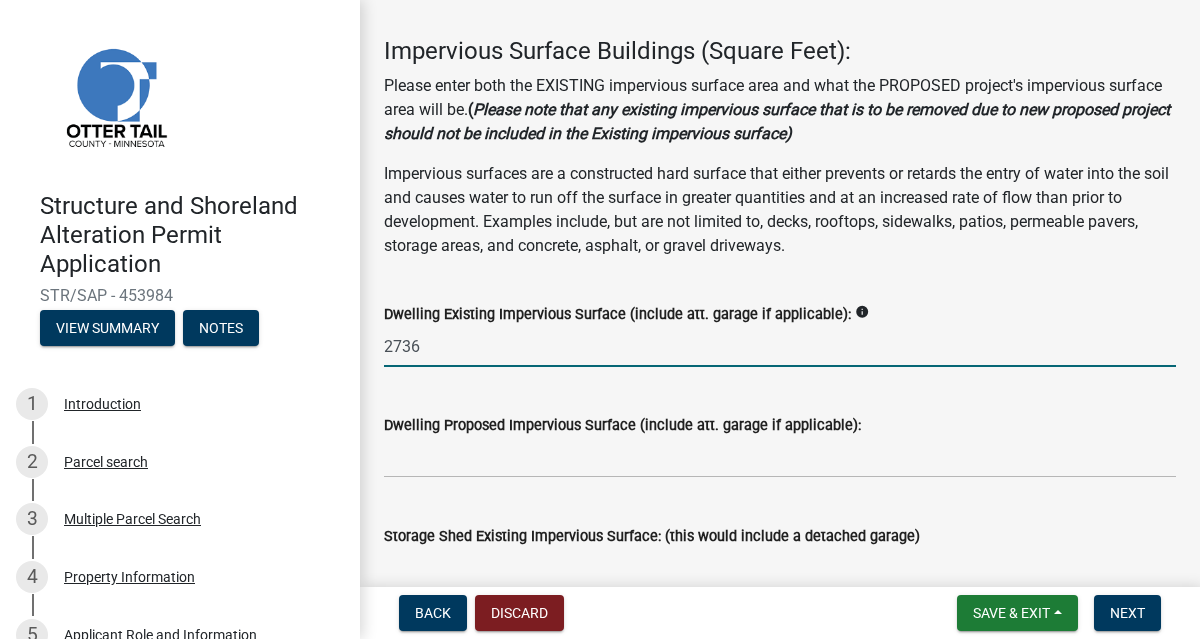 scroll, scrollTop: 130, scrollLeft: 0, axis: vertical 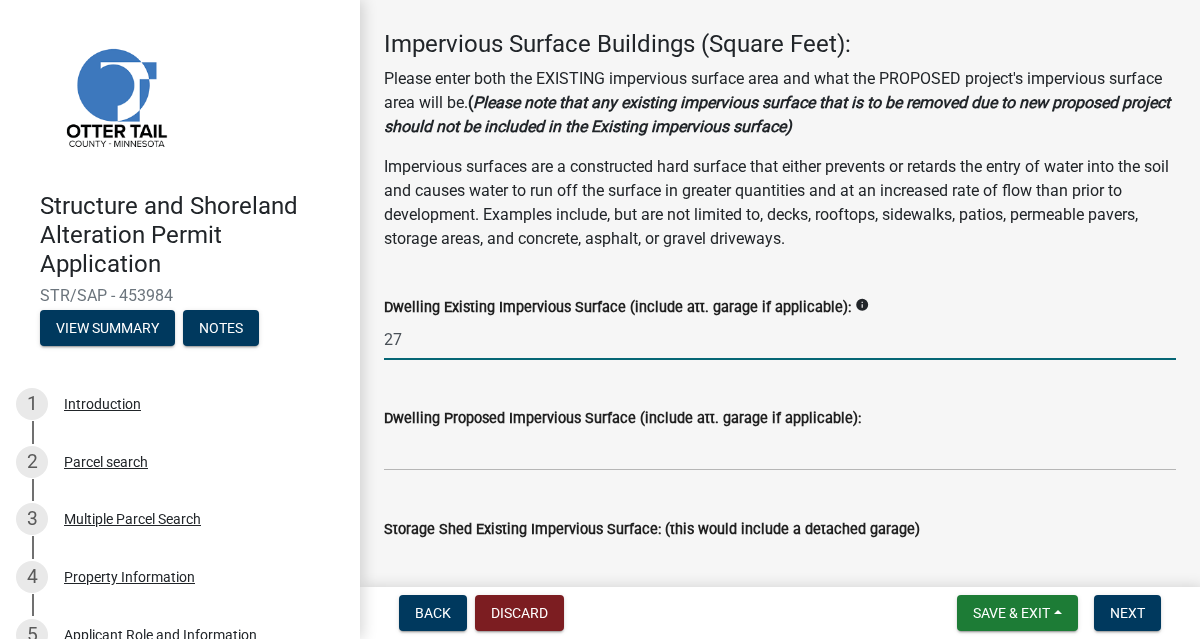 type on "2" 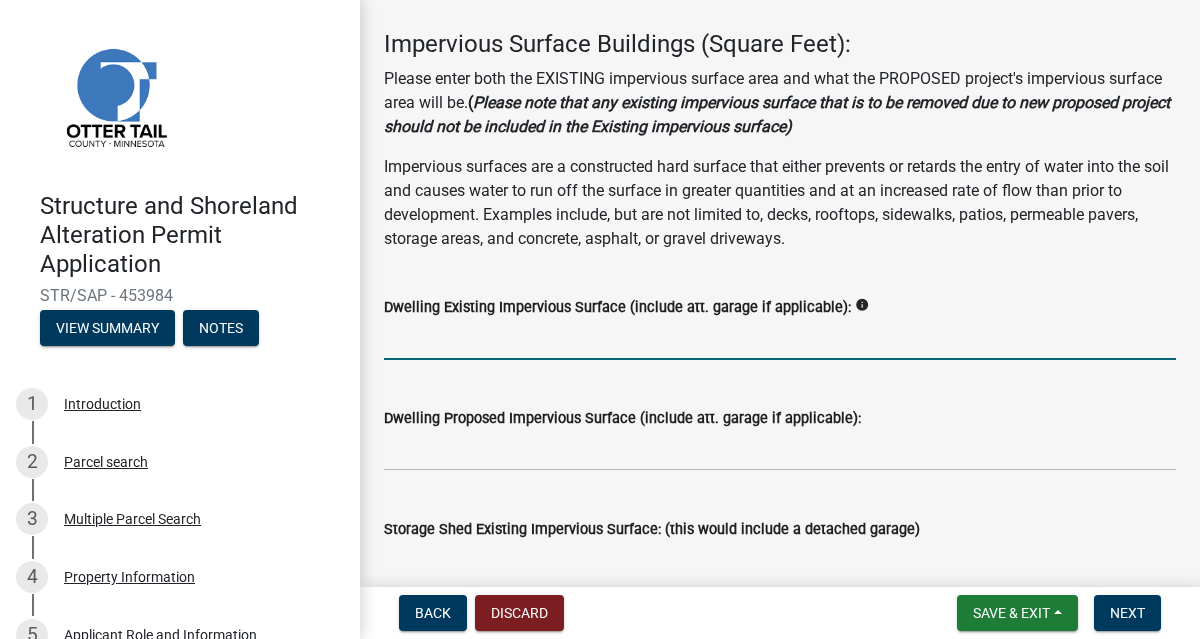 scroll, scrollTop: 145, scrollLeft: 0, axis: vertical 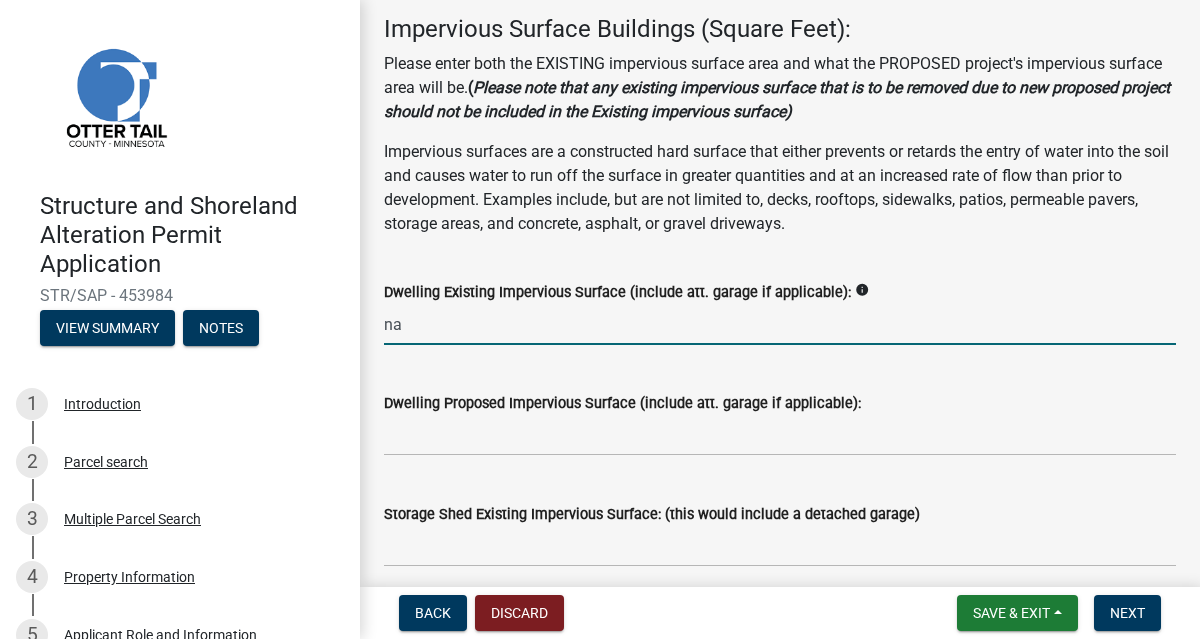 type on "n" 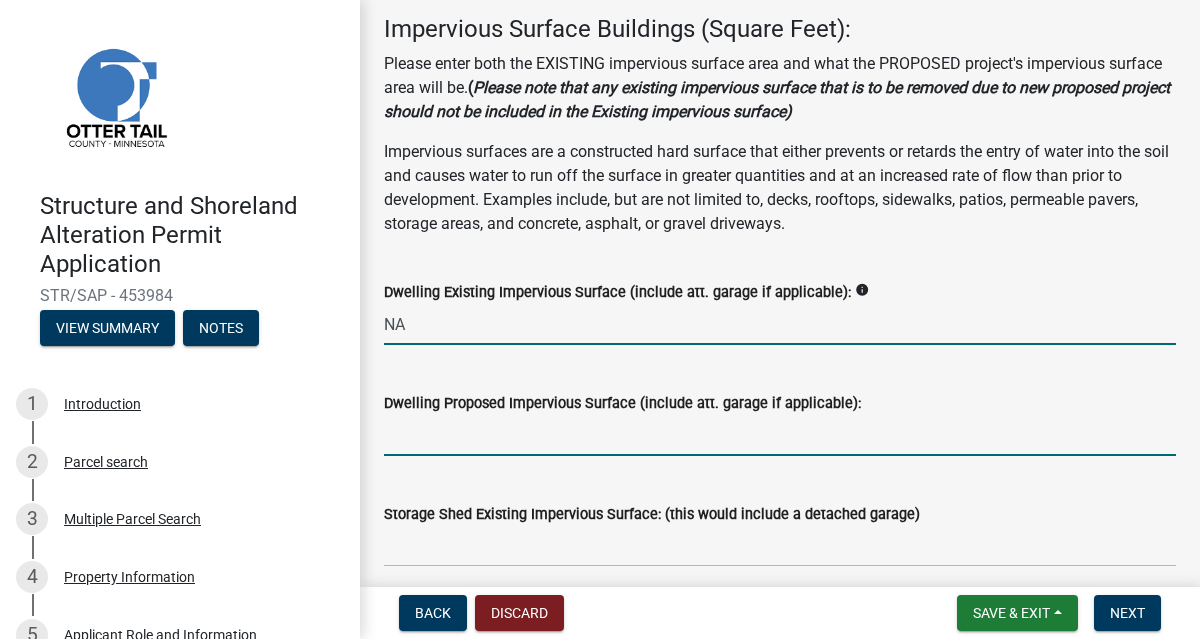 type on "0" 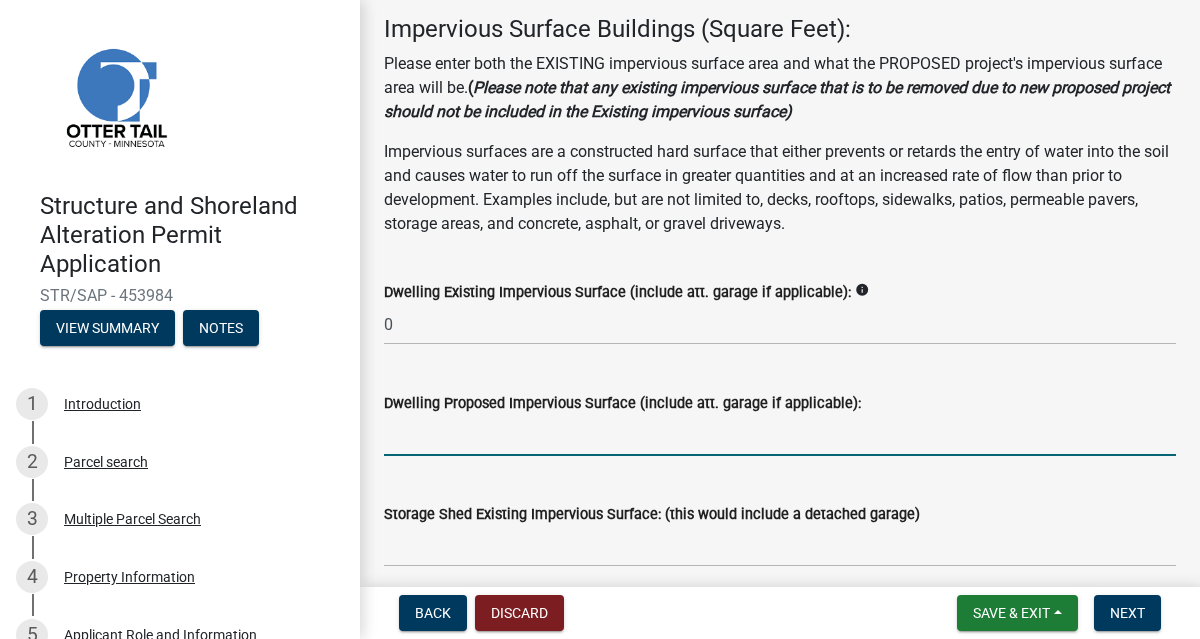 click 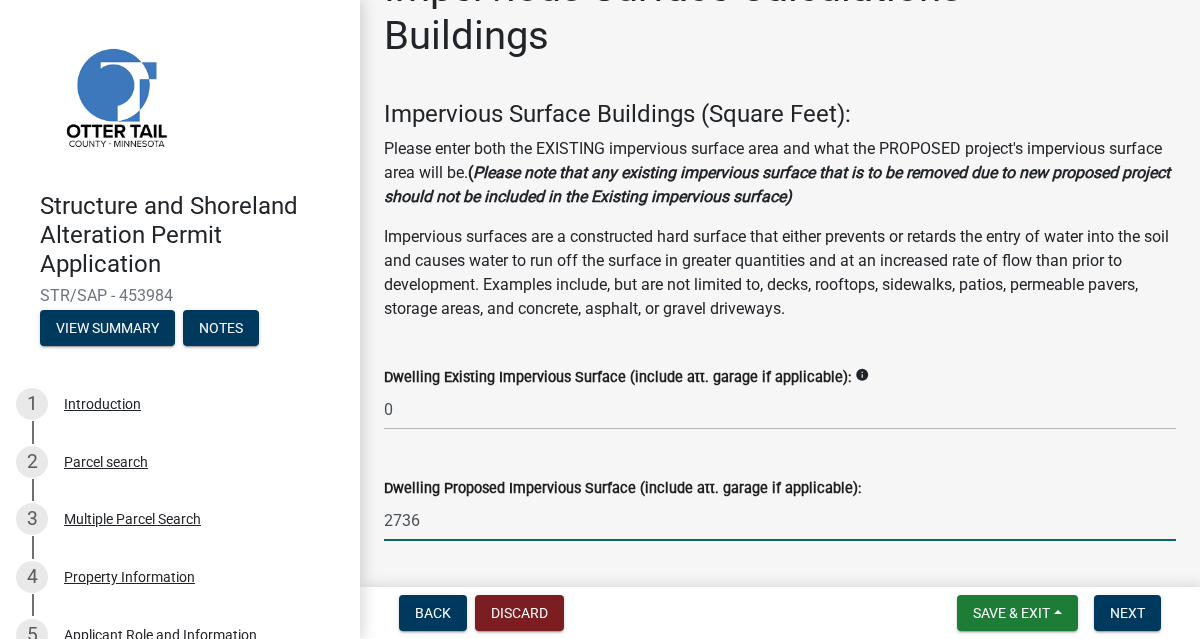 scroll, scrollTop: 72, scrollLeft: 0, axis: vertical 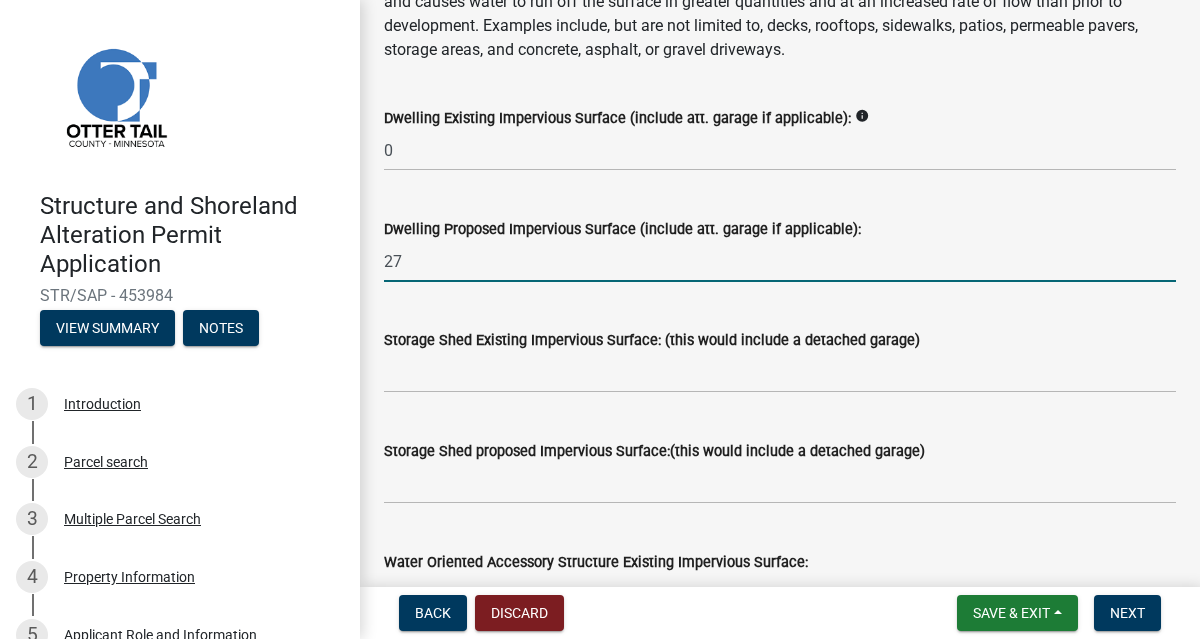 type on "2" 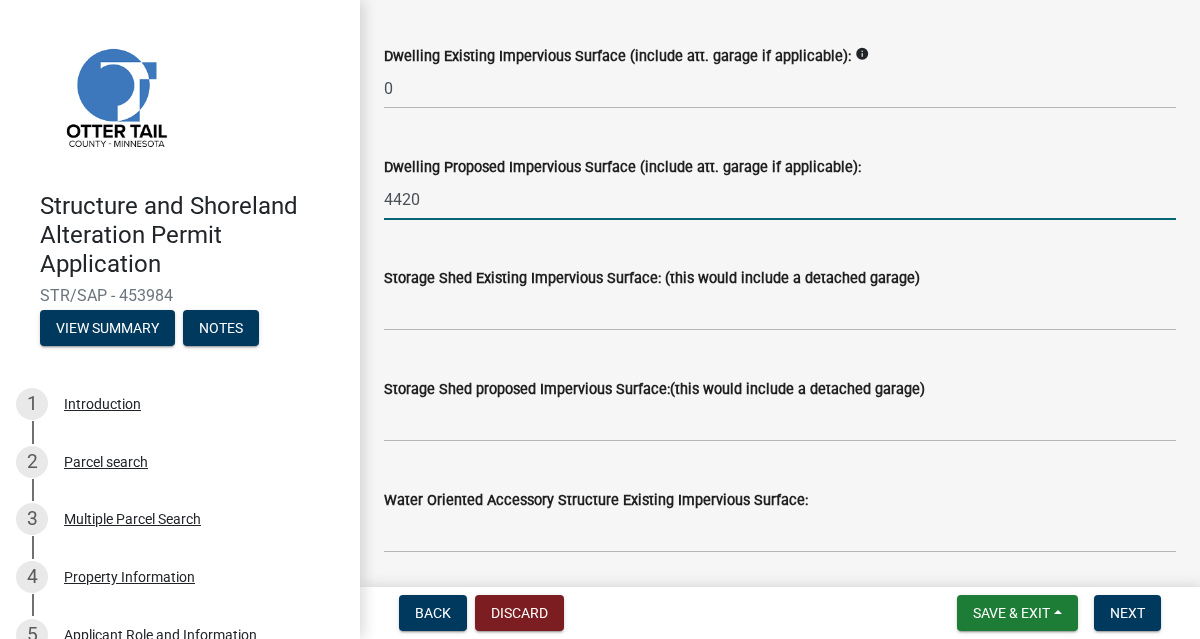 scroll, scrollTop: 387, scrollLeft: 0, axis: vertical 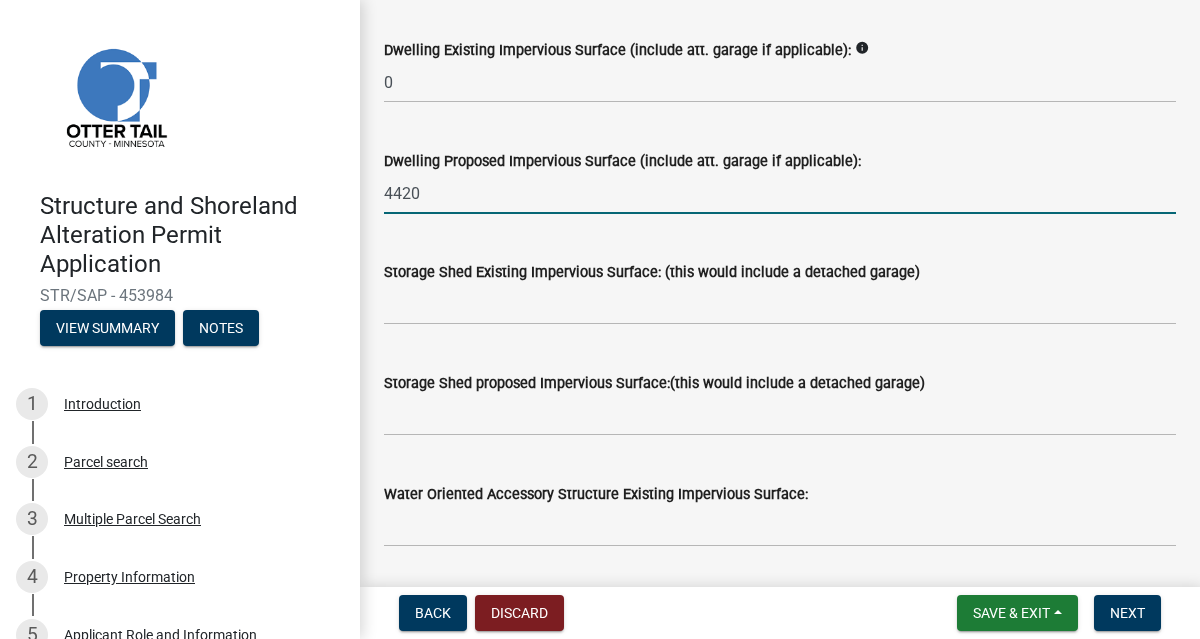 type on "4420" 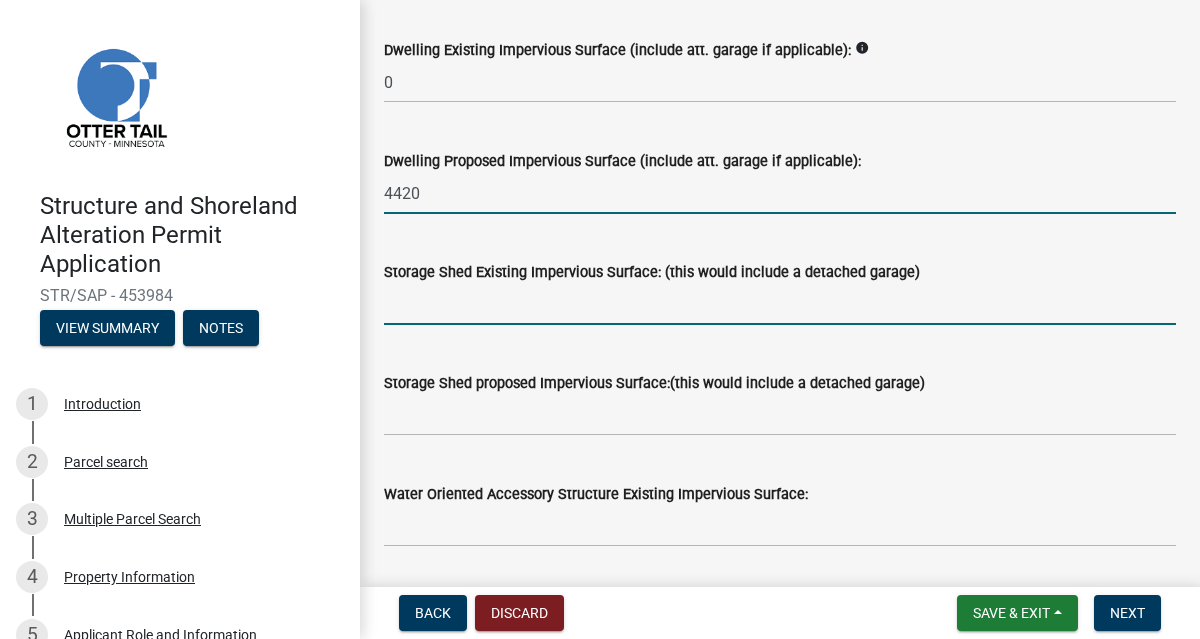 click 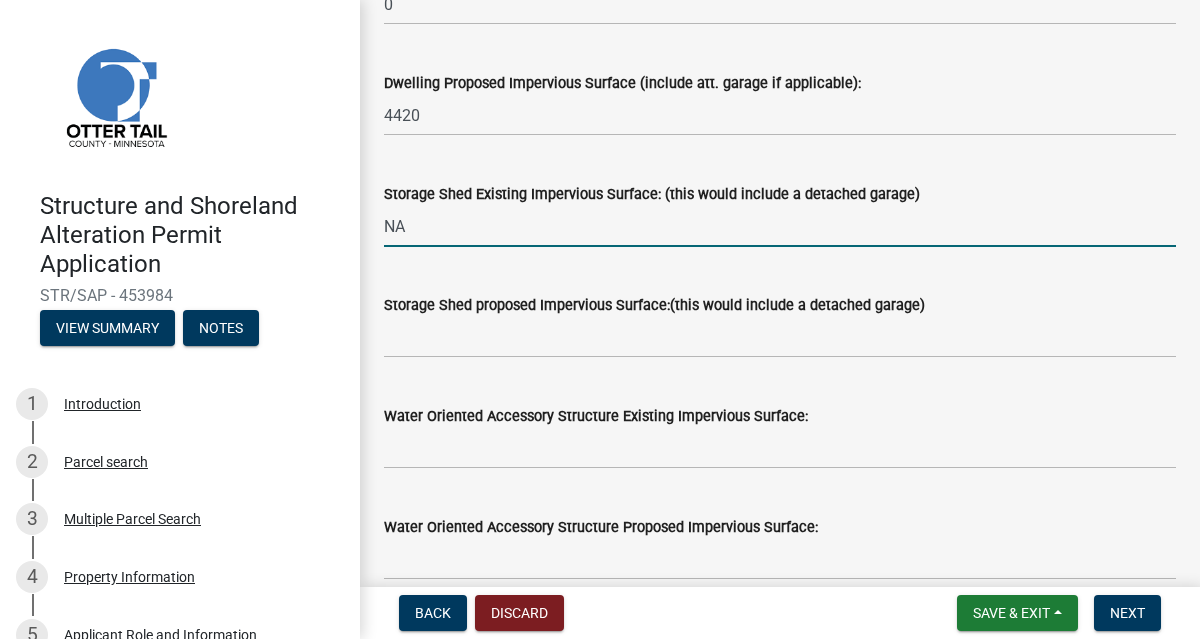 scroll, scrollTop: 466, scrollLeft: 0, axis: vertical 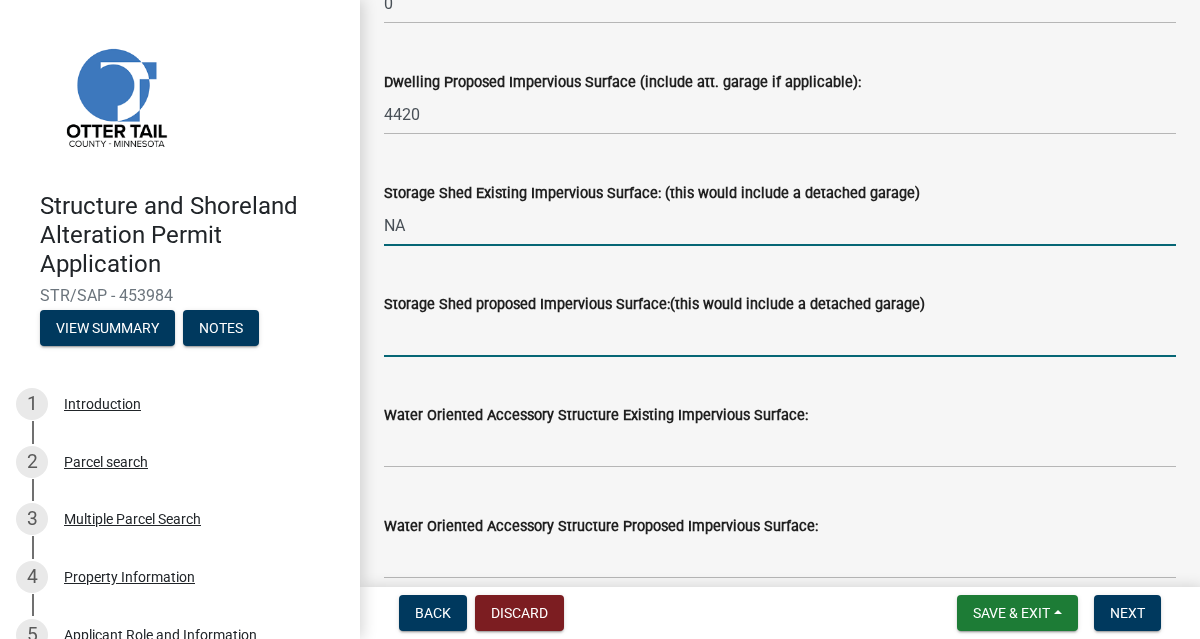 type on "0" 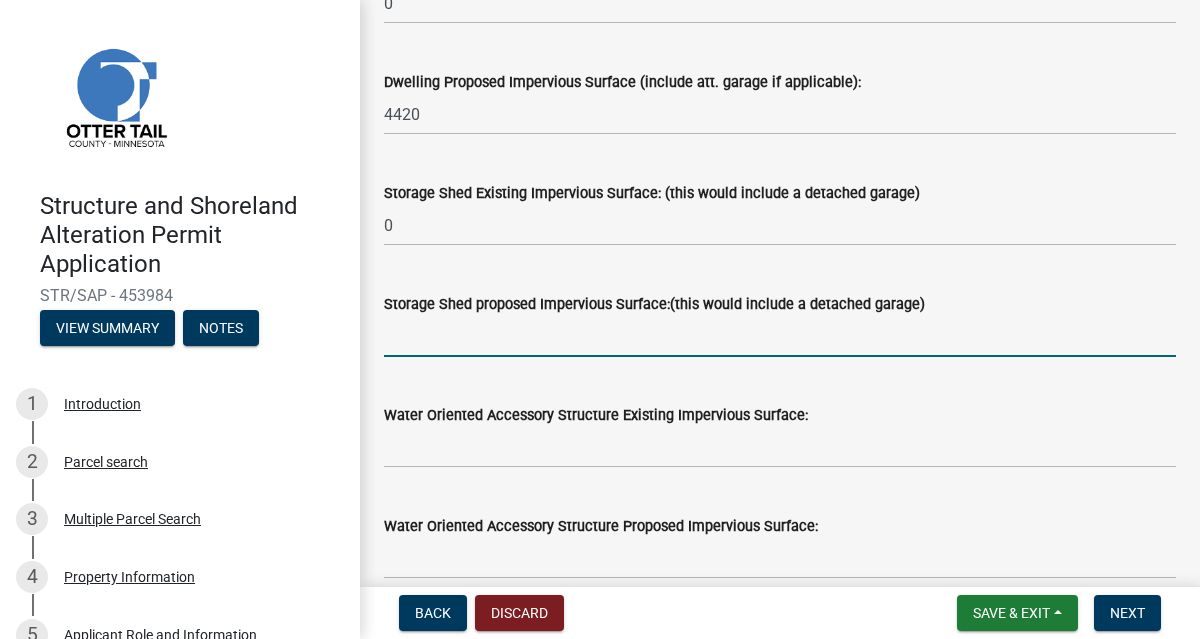 click 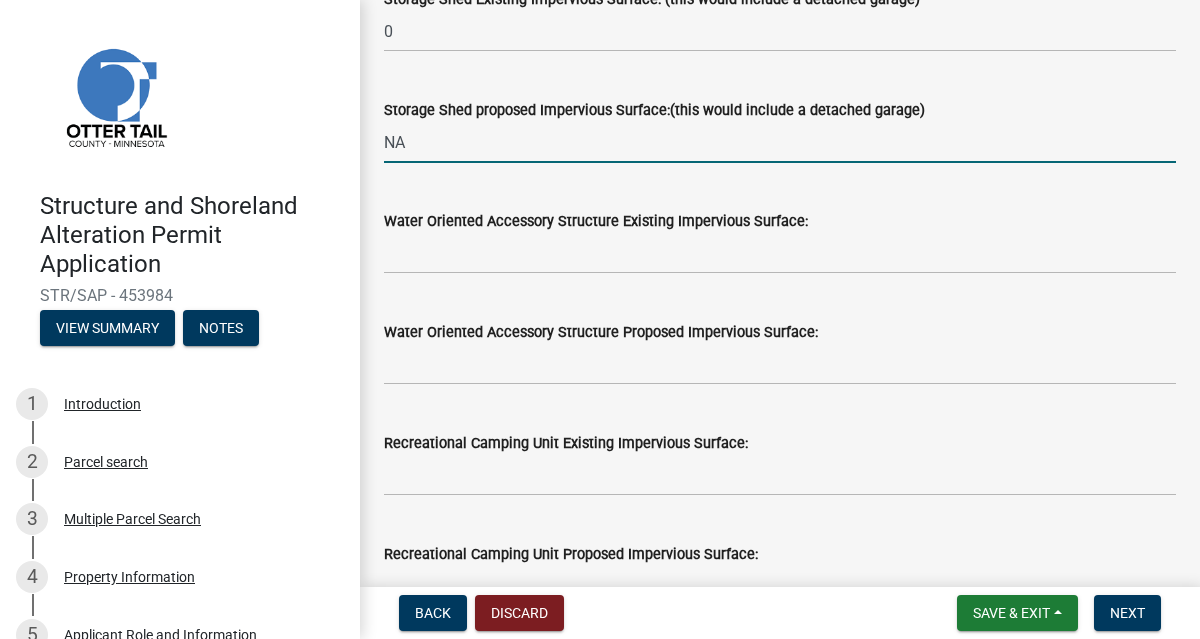 scroll, scrollTop: 668, scrollLeft: 0, axis: vertical 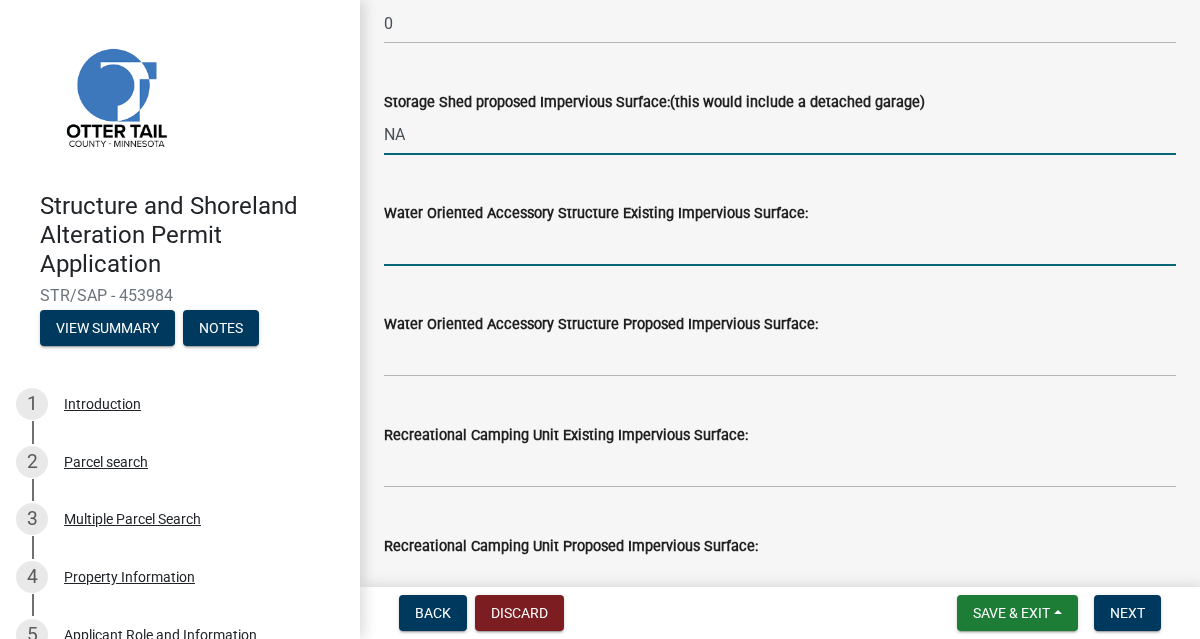 type on "0" 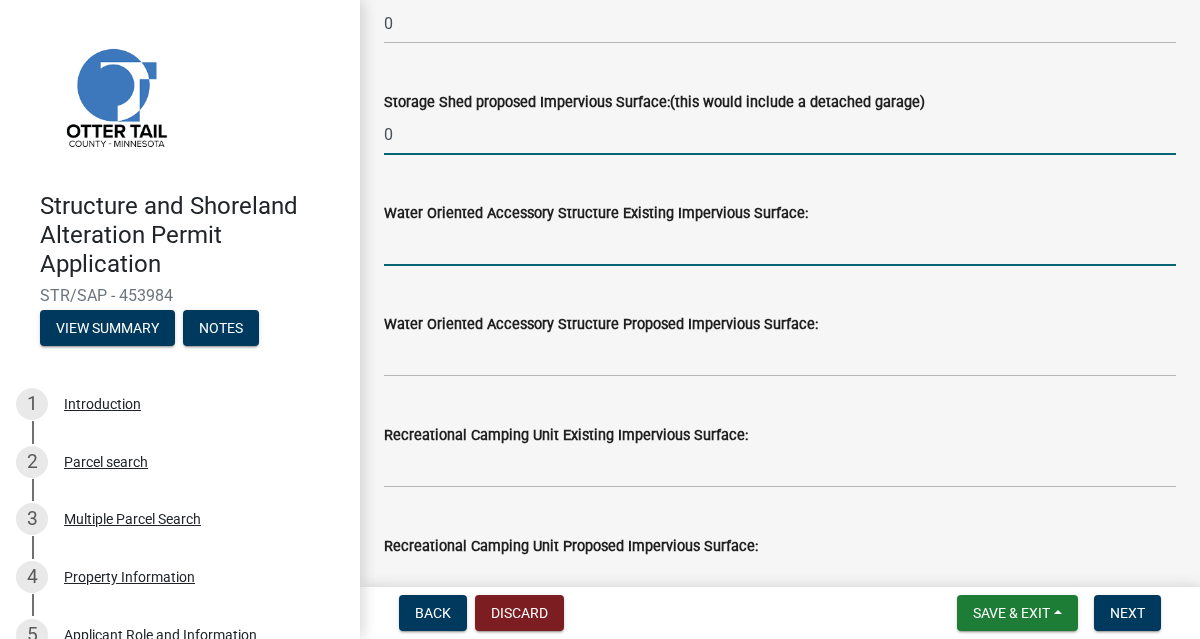click 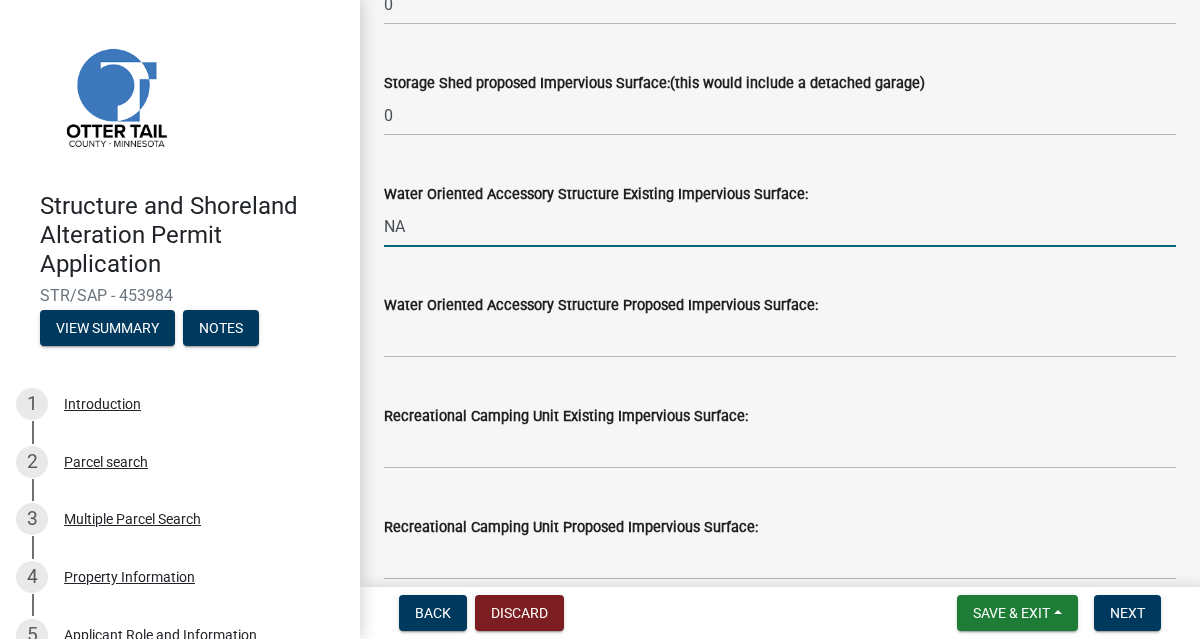 scroll, scrollTop: 691, scrollLeft: 0, axis: vertical 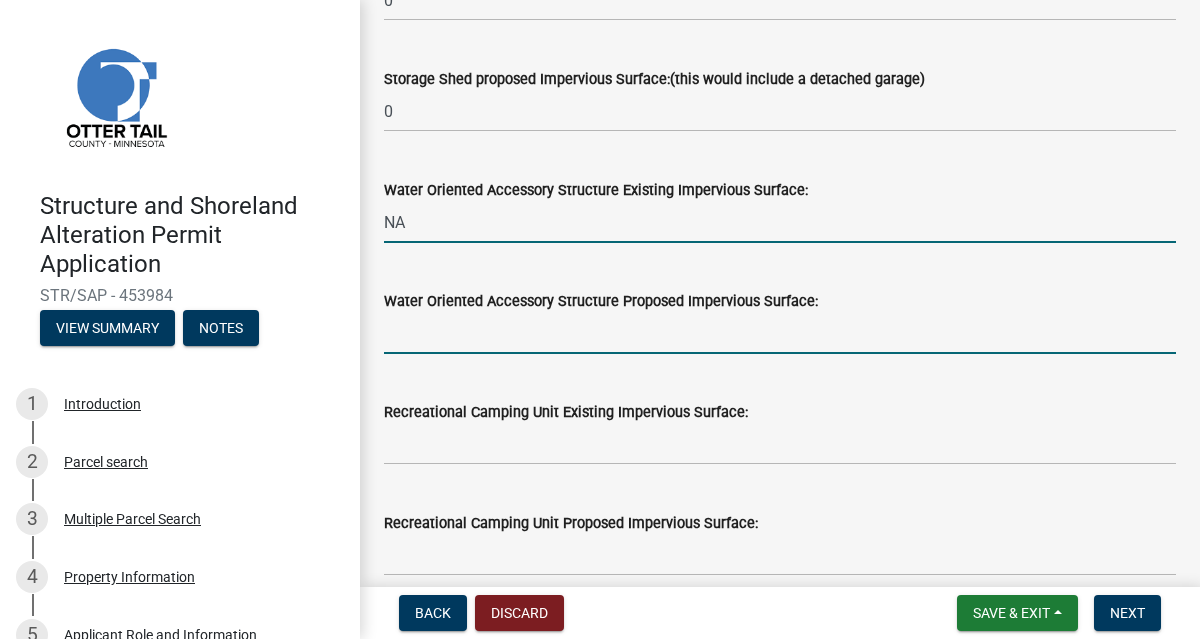 type on "0" 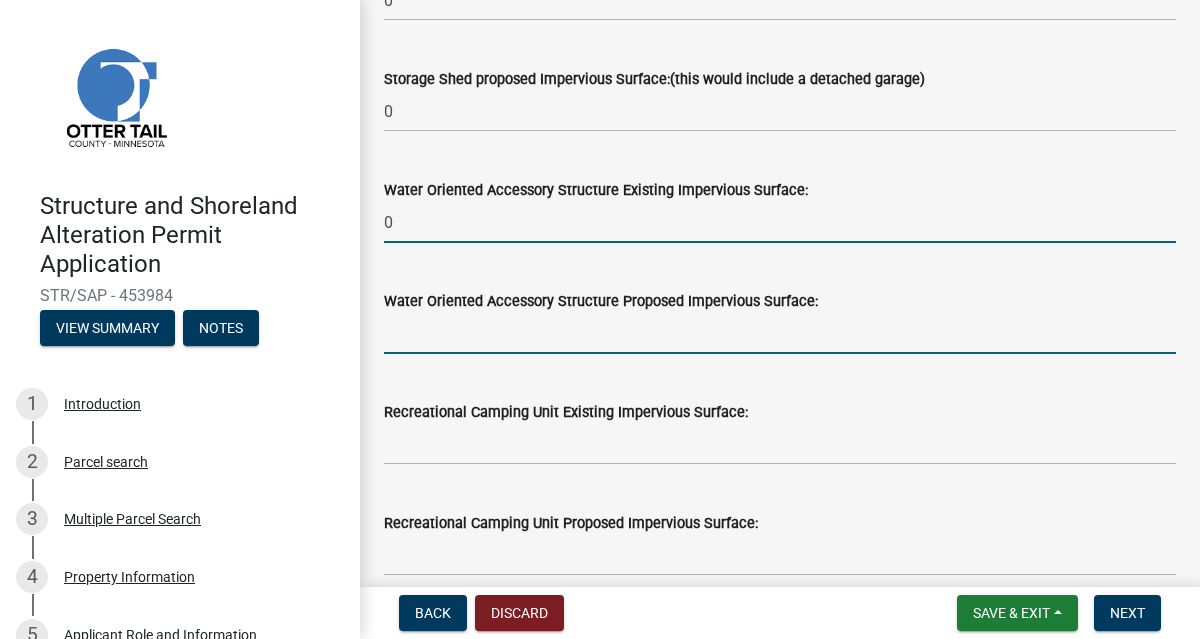 click 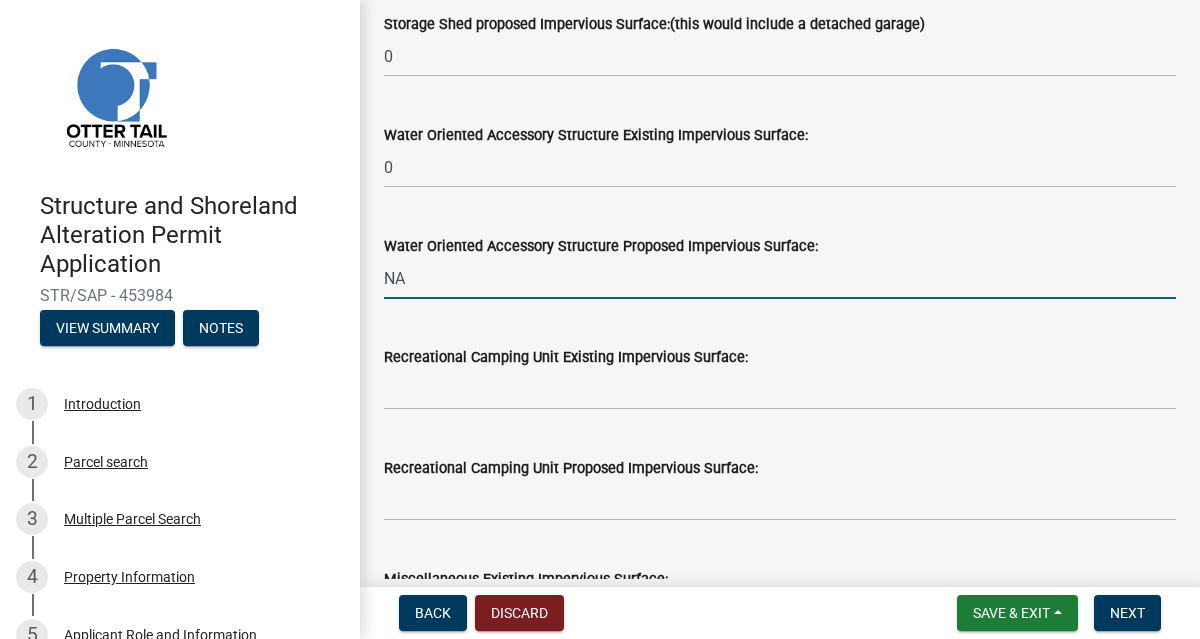 scroll, scrollTop: 774, scrollLeft: 0, axis: vertical 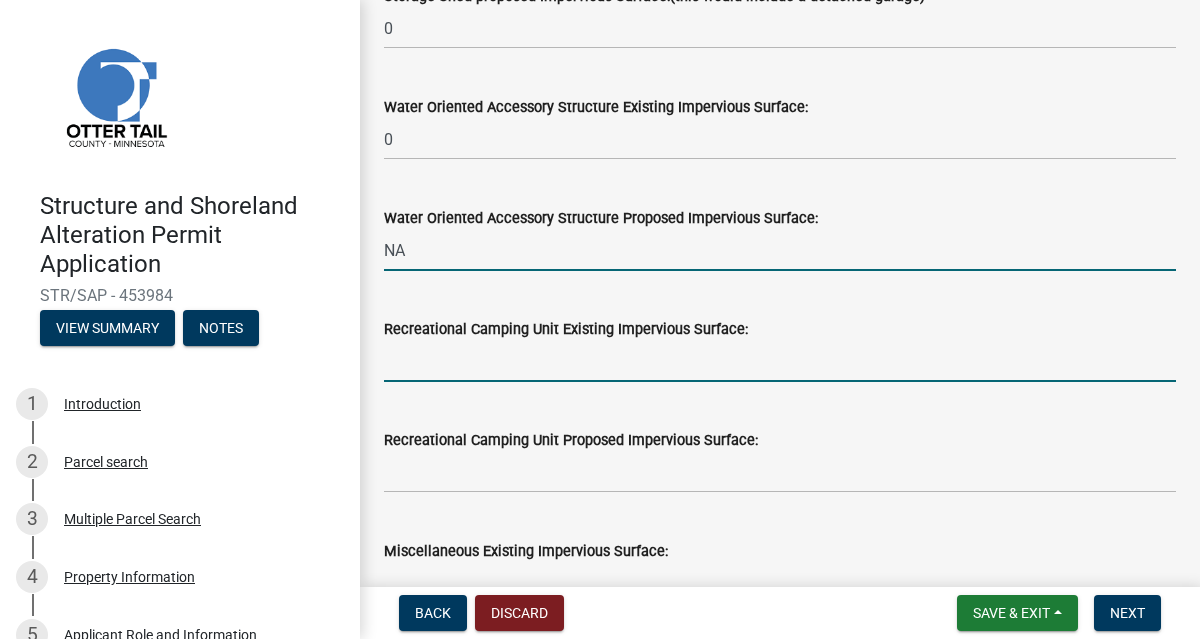 type on "0" 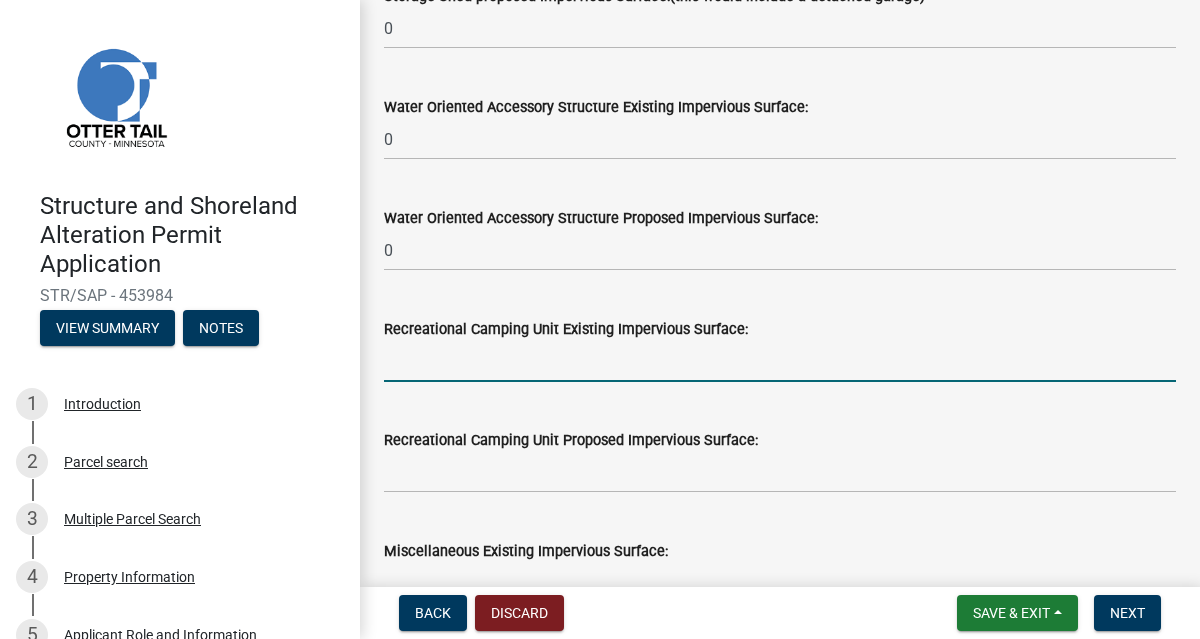 click 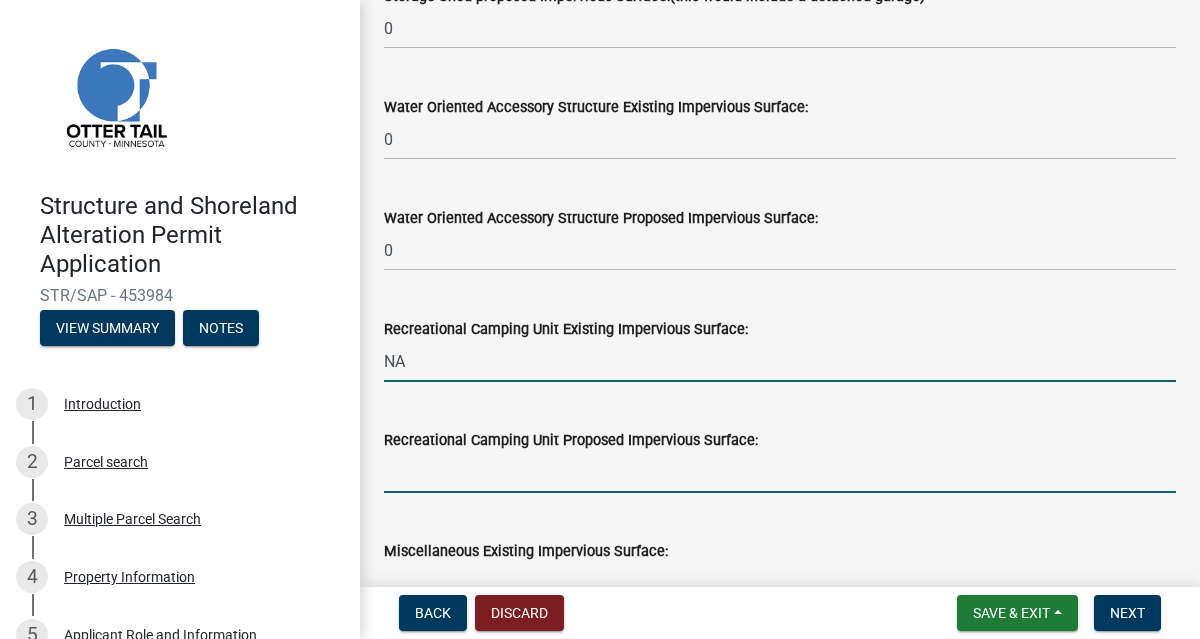 type on "0" 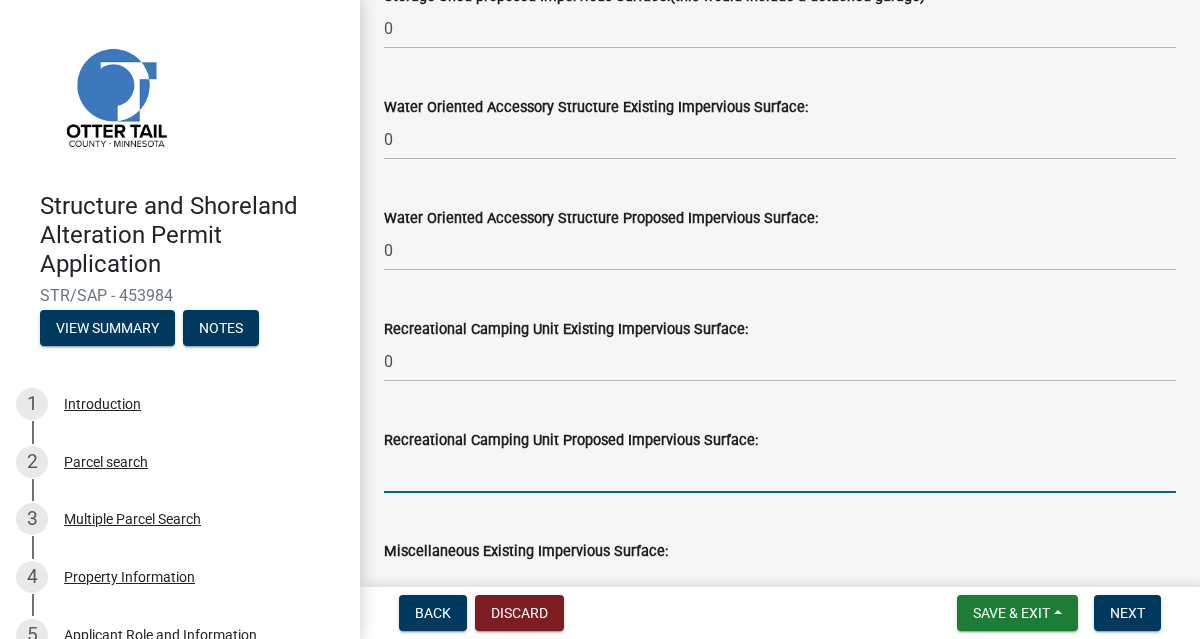 click 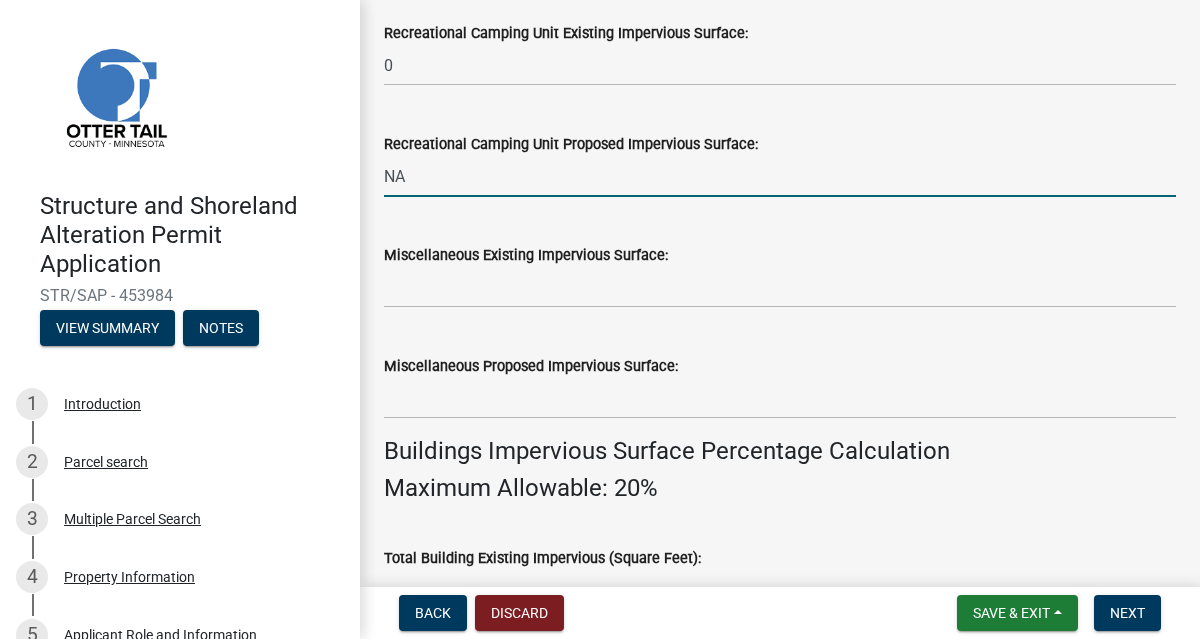 scroll, scrollTop: 1073, scrollLeft: 0, axis: vertical 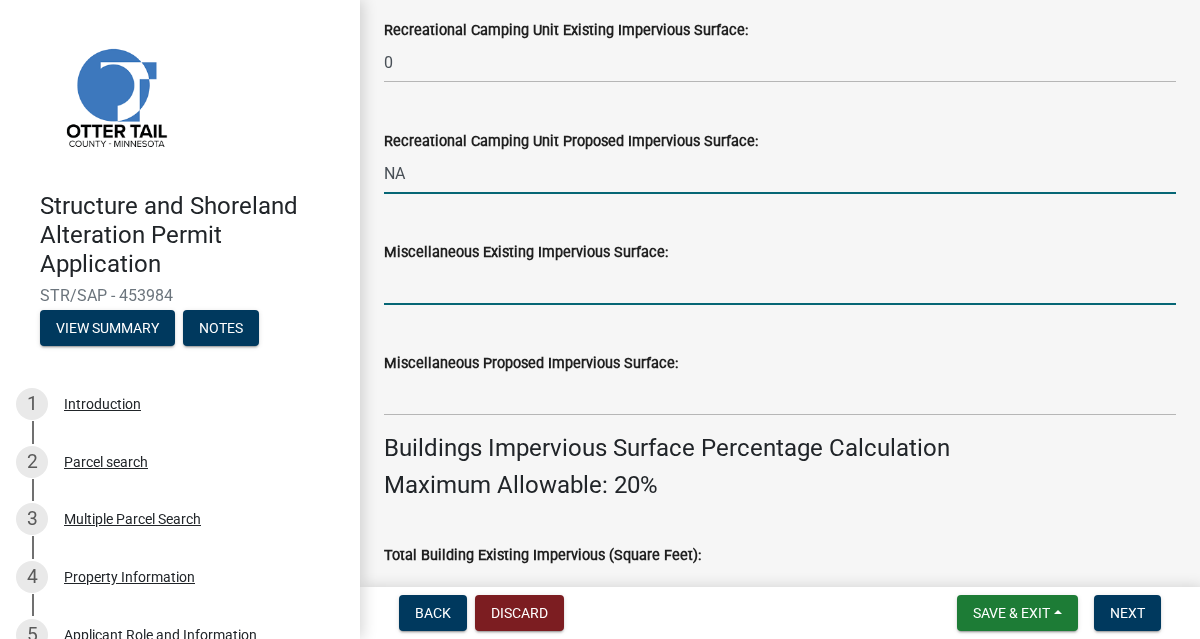 type on "0" 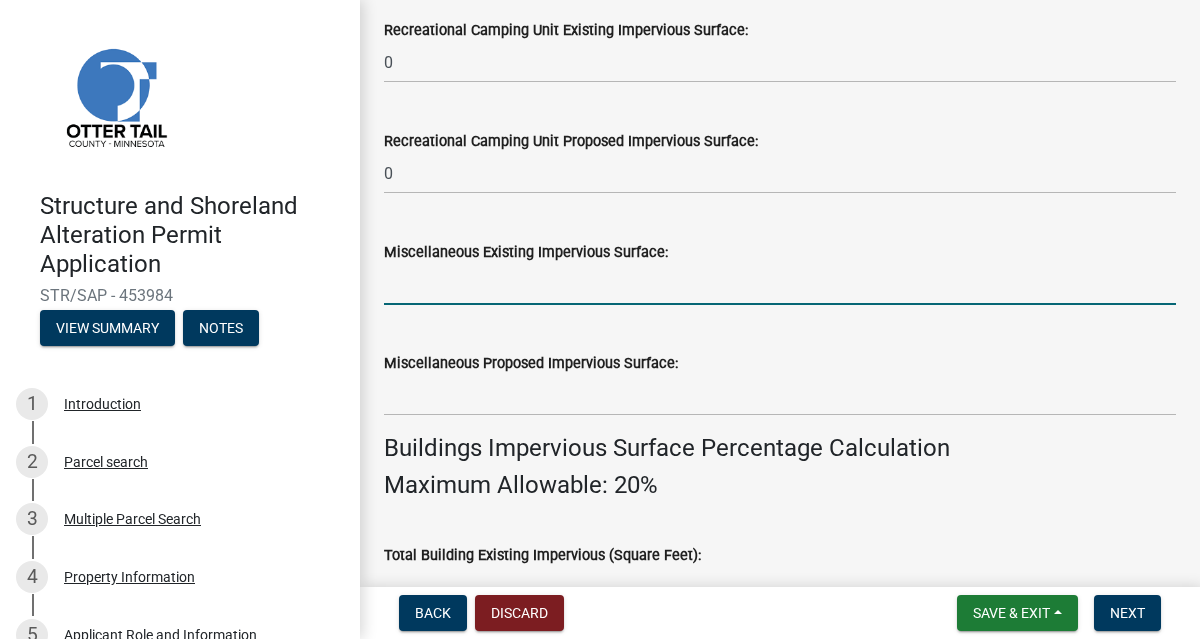 click 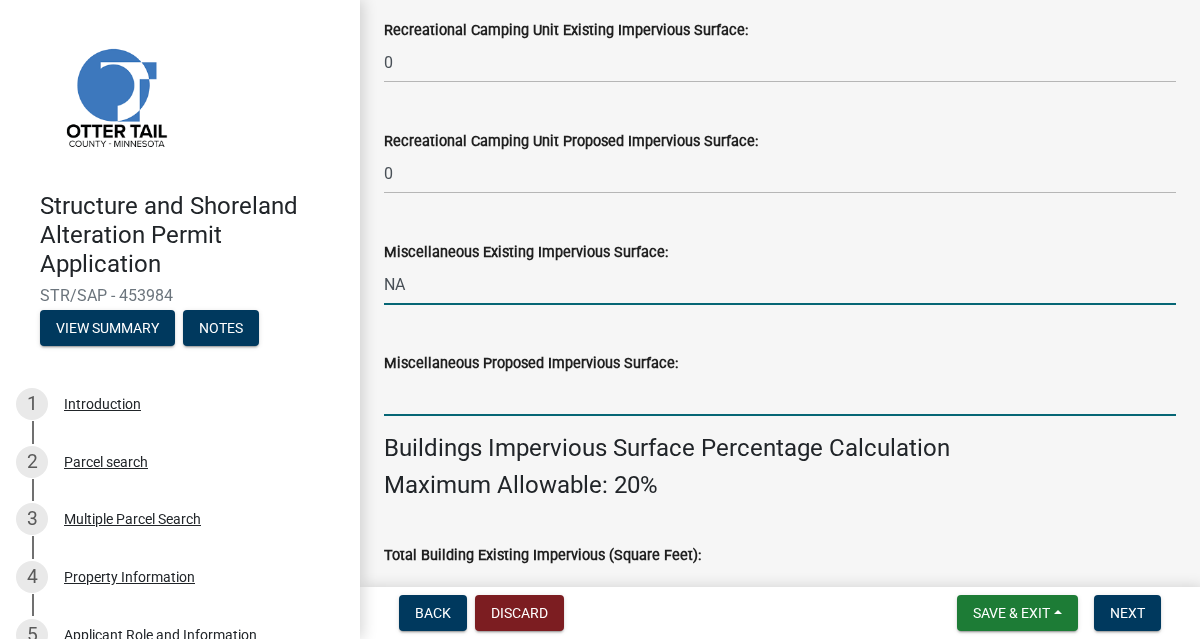 type on "0" 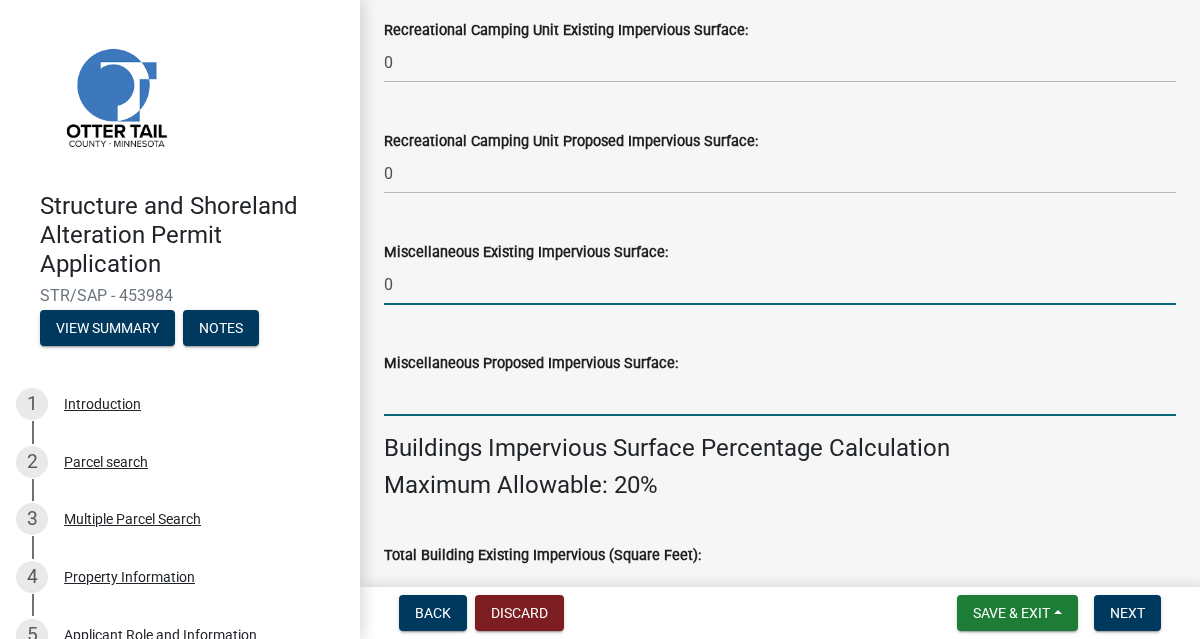 click 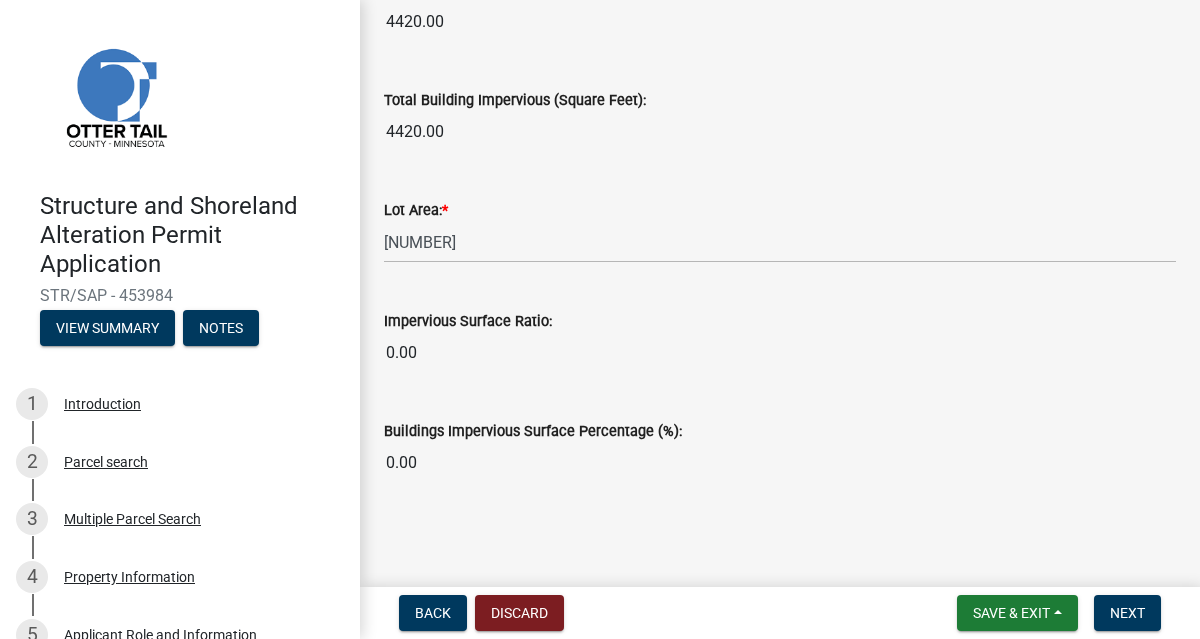 scroll, scrollTop: 1683, scrollLeft: 0, axis: vertical 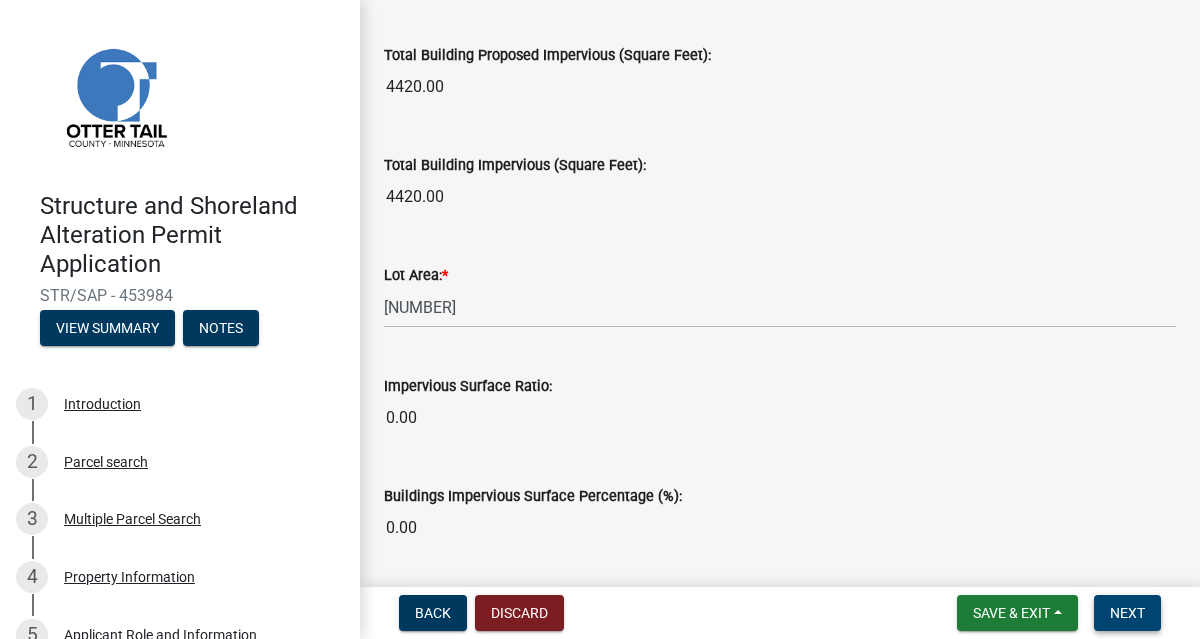 type on "0" 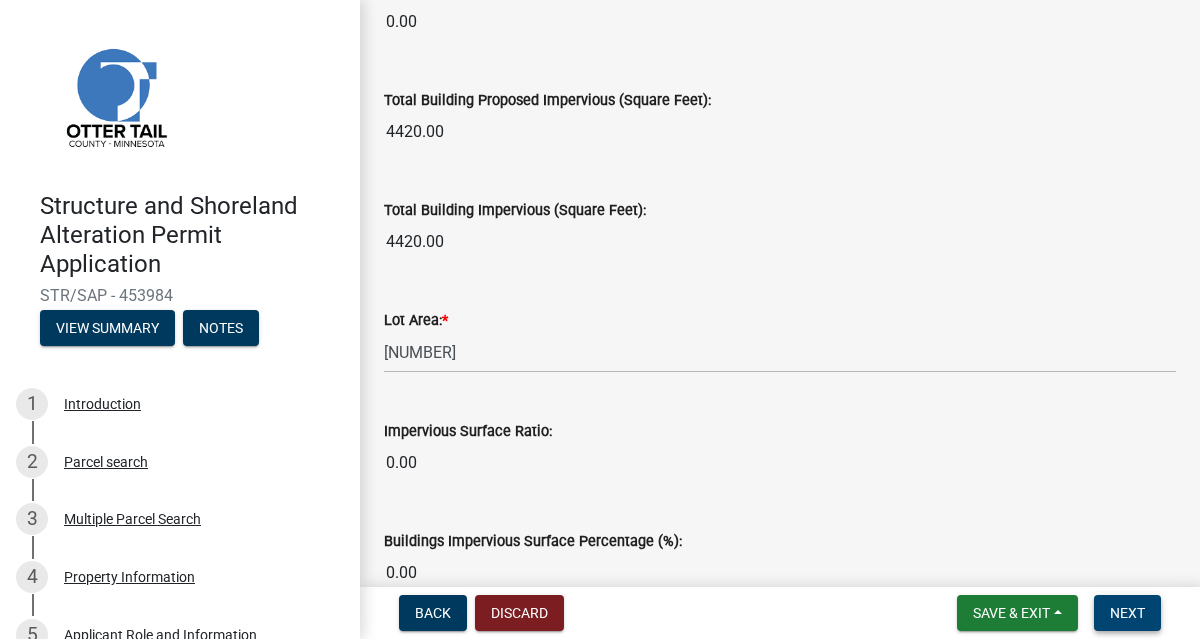 click on "Next" at bounding box center (1127, 613) 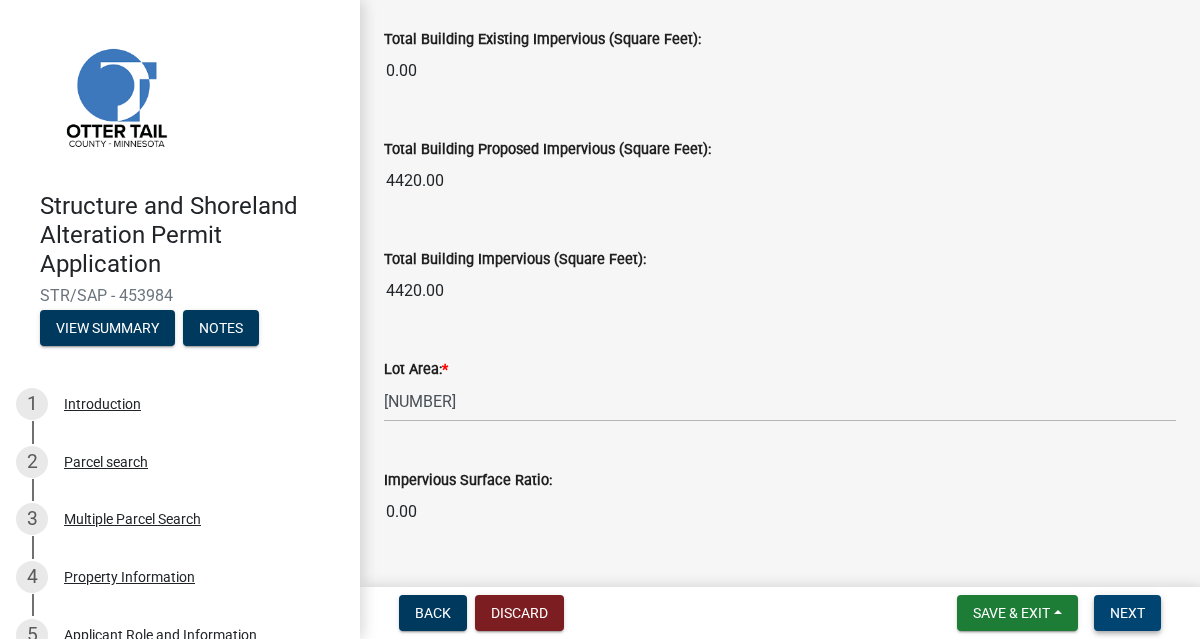 scroll, scrollTop: 1591, scrollLeft: 0, axis: vertical 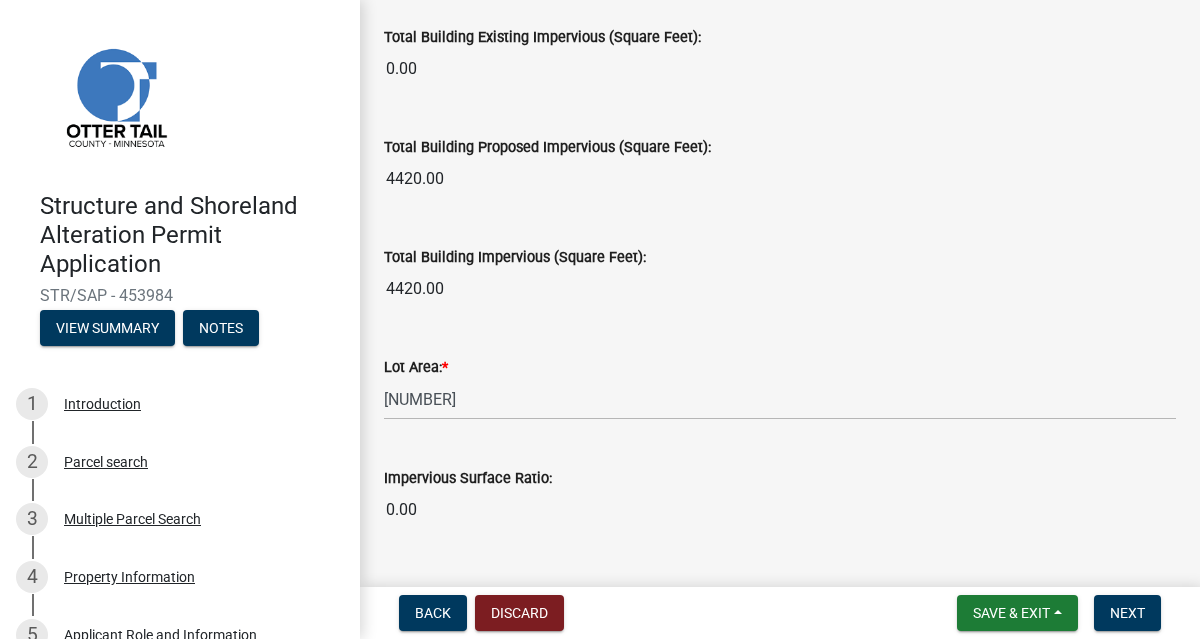 click on "*" 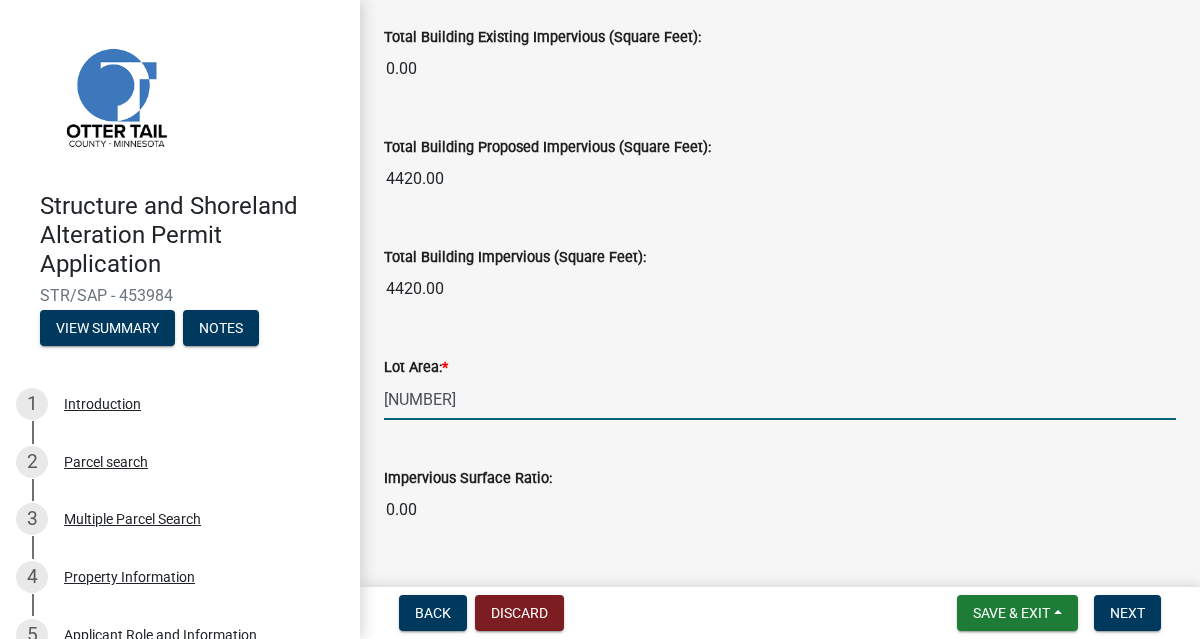 click on "[NUMBER]" at bounding box center [780, 399] 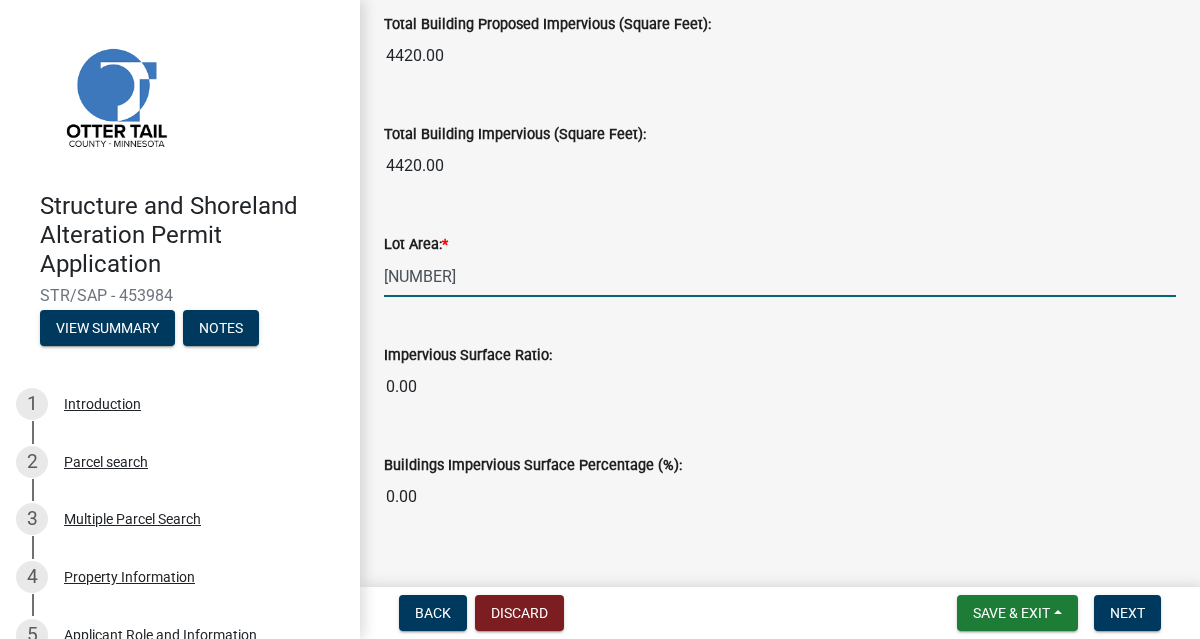scroll, scrollTop: 1748, scrollLeft: 0, axis: vertical 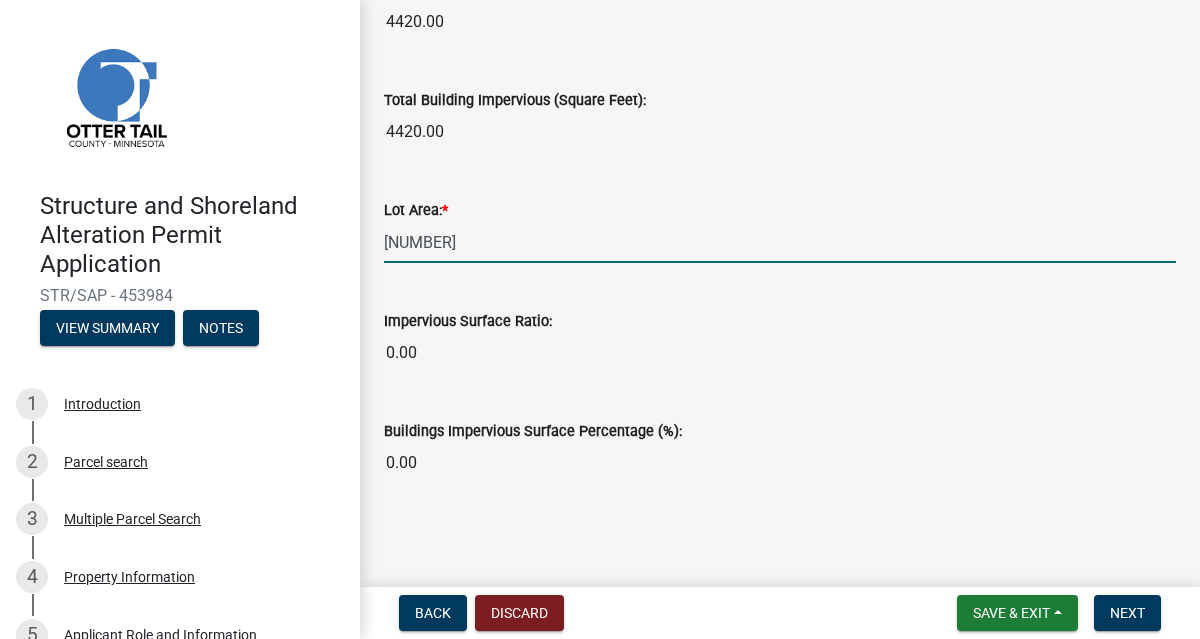 click on "0.00" at bounding box center [780, 353] 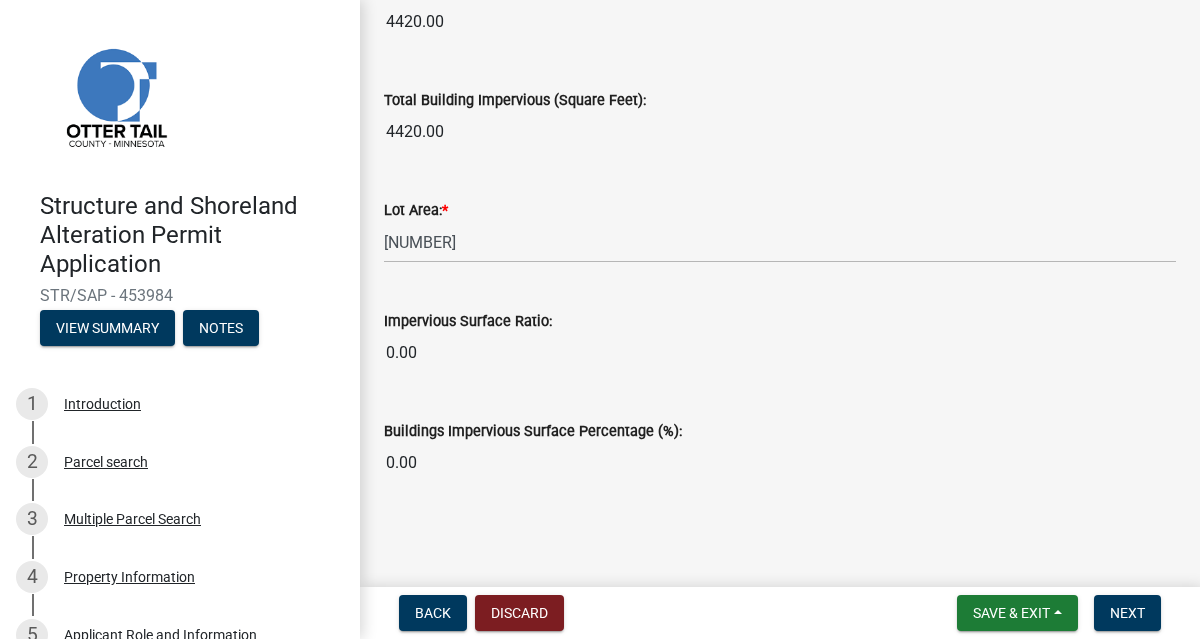 click on "0.00" at bounding box center [780, 353] 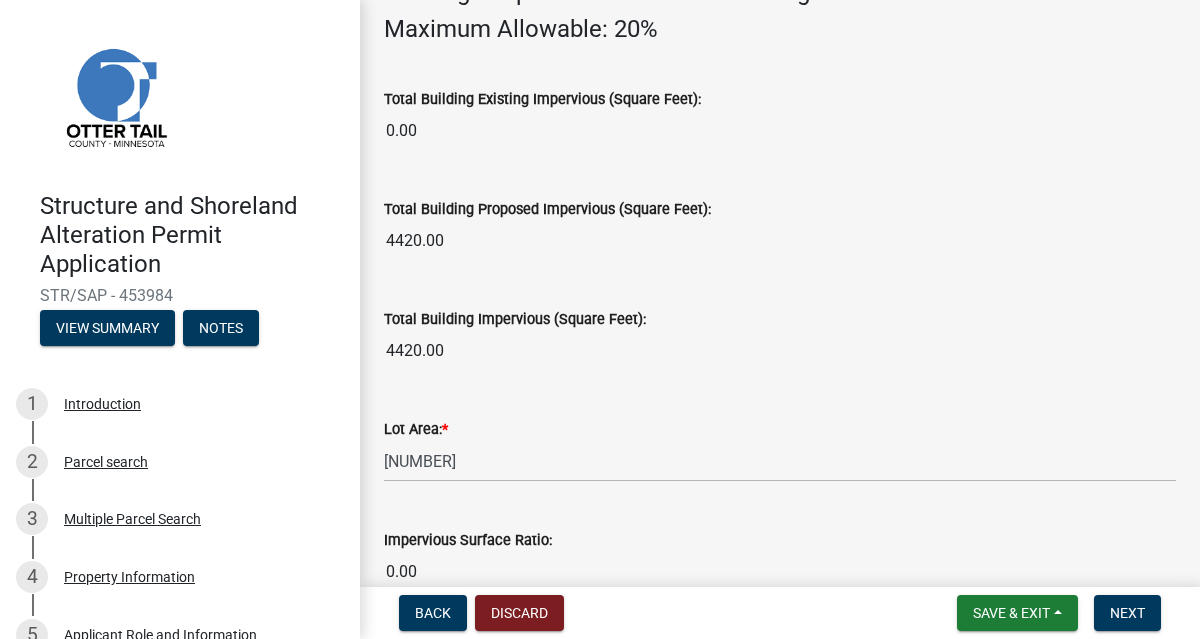 scroll, scrollTop: 1530, scrollLeft: 0, axis: vertical 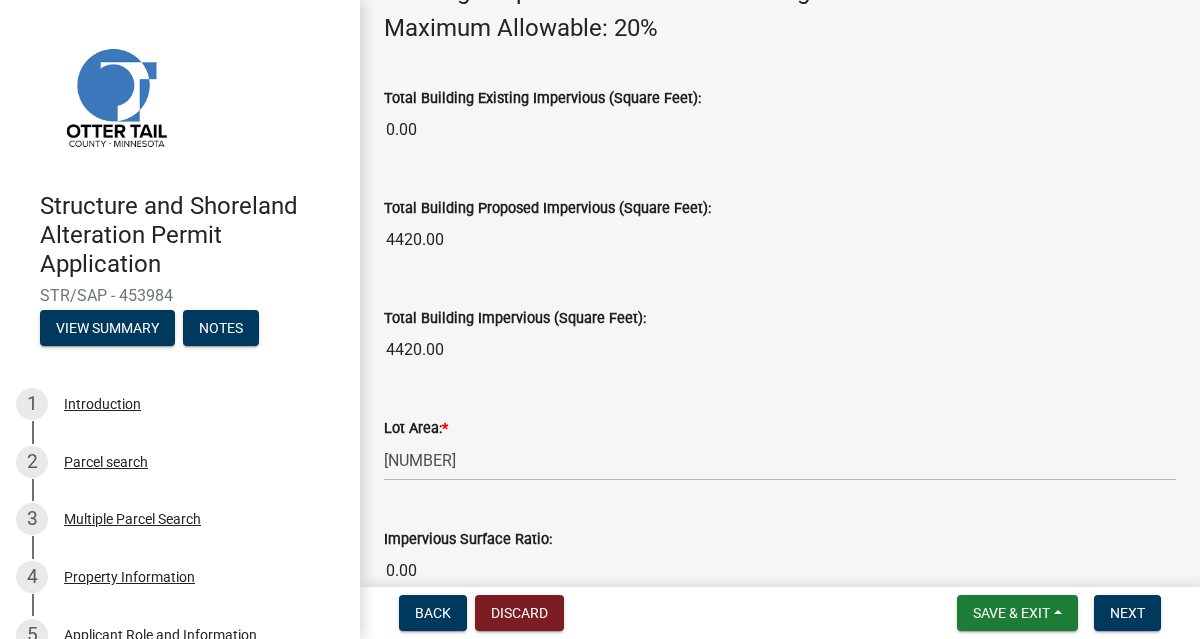 click on "4420.00" at bounding box center [780, 350] 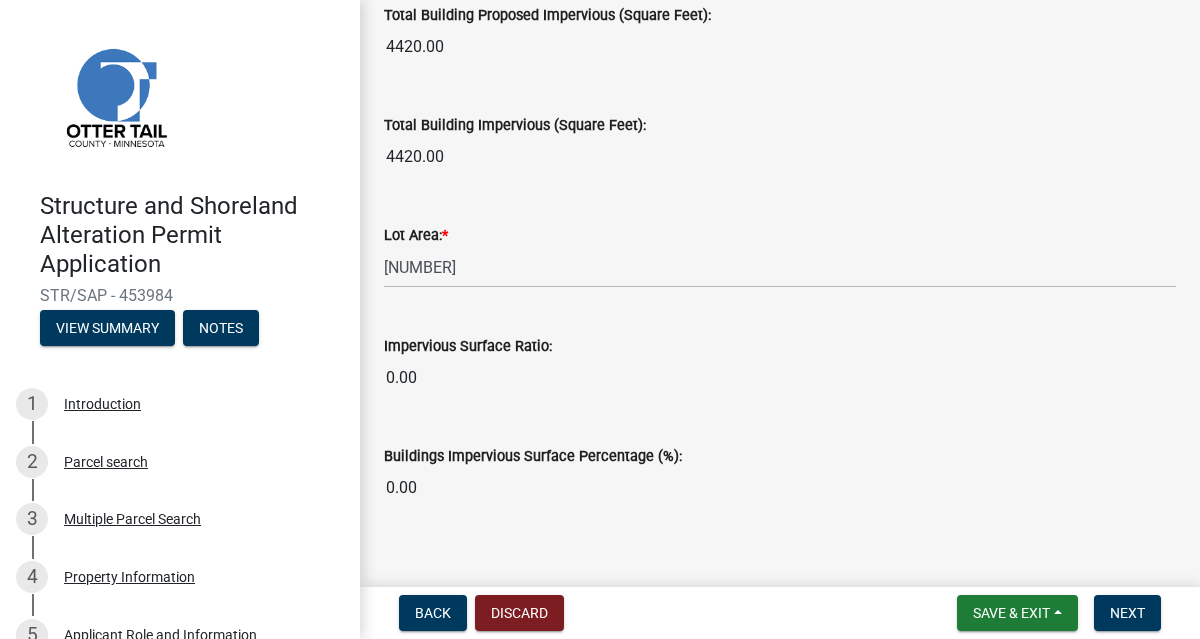 scroll, scrollTop: 1748, scrollLeft: 0, axis: vertical 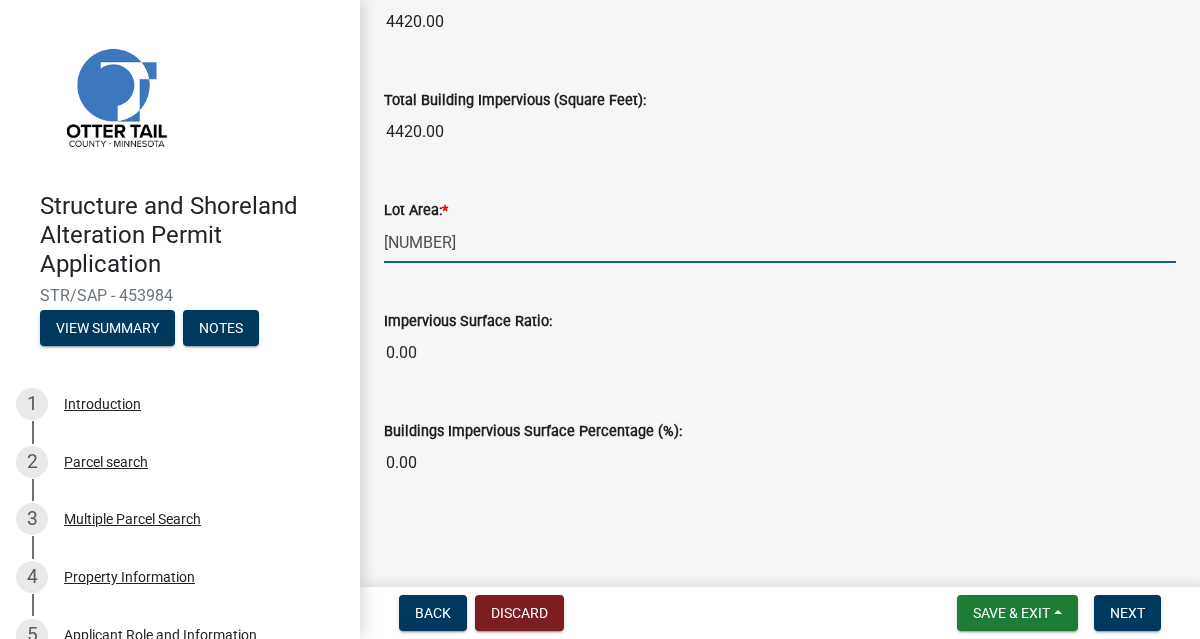 click on "[NUMBER]" at bounding box center (780, 242) 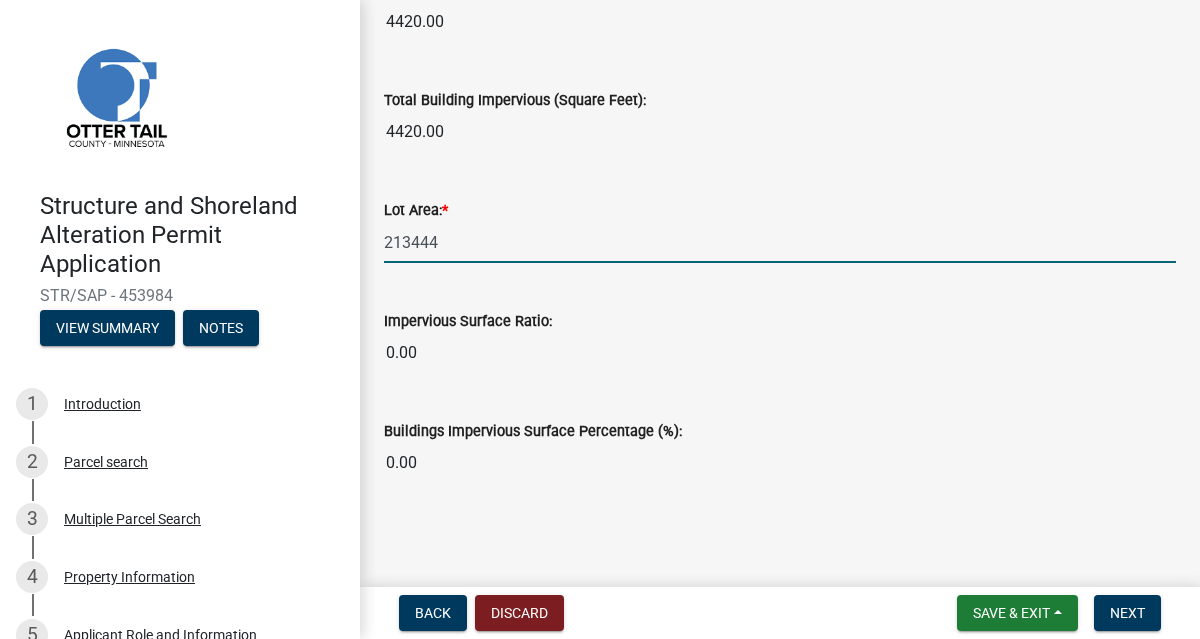 click on "0.00" at bounding box center [780, 463] 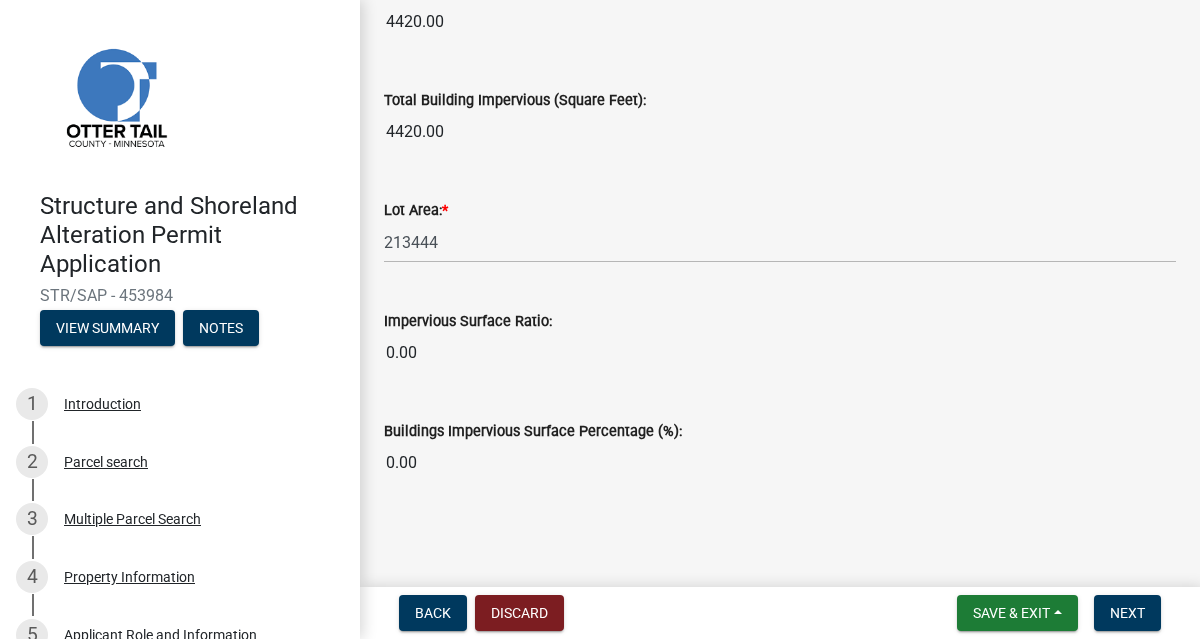 click on "0.00" at bounding box center (780, 463) 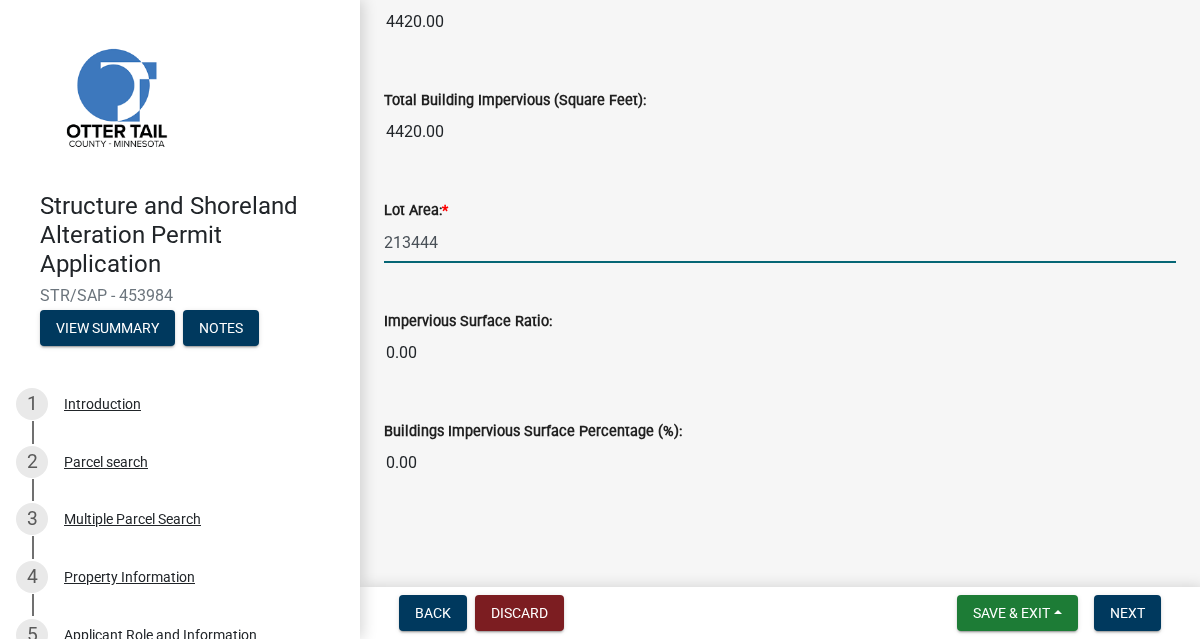 click on "213444" at bounding box center (780, 242) 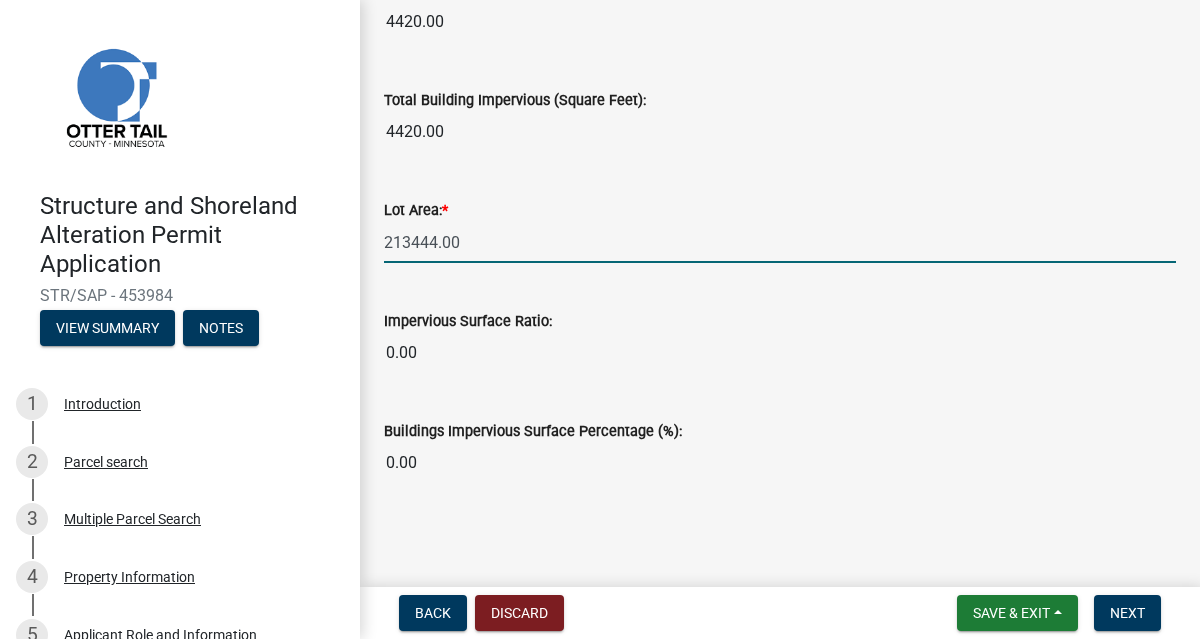 type on "213444.00" 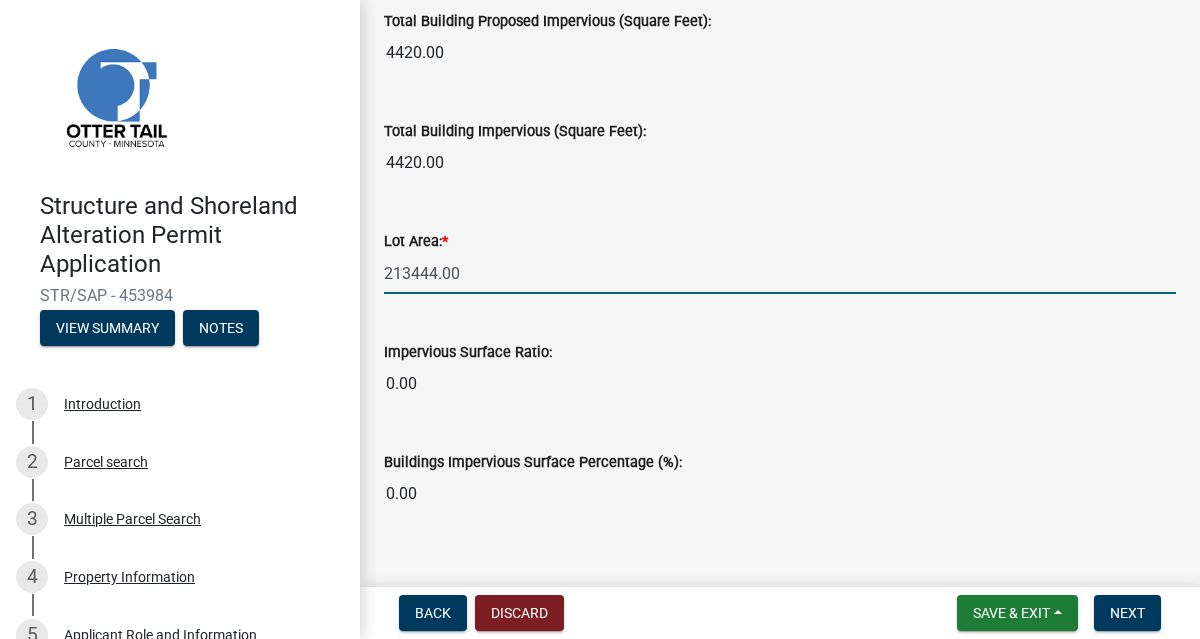 scroll, scrollTop: 1718, scrollLeft: 0, axis: vertical 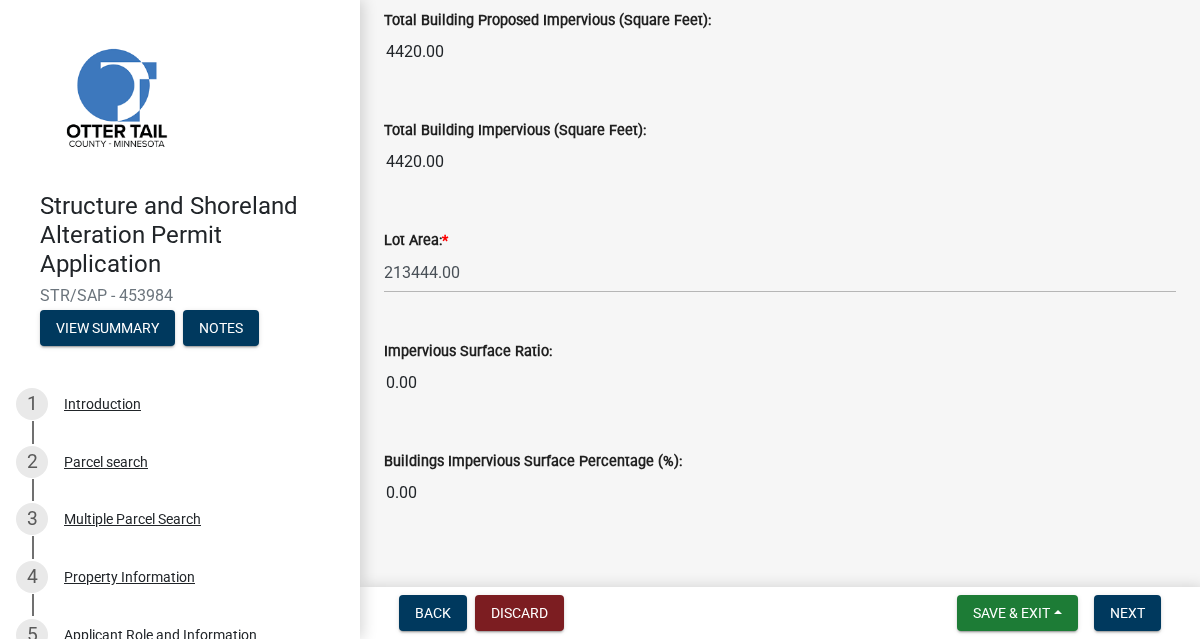 click on "0.00" at bounding box center (780, 493) 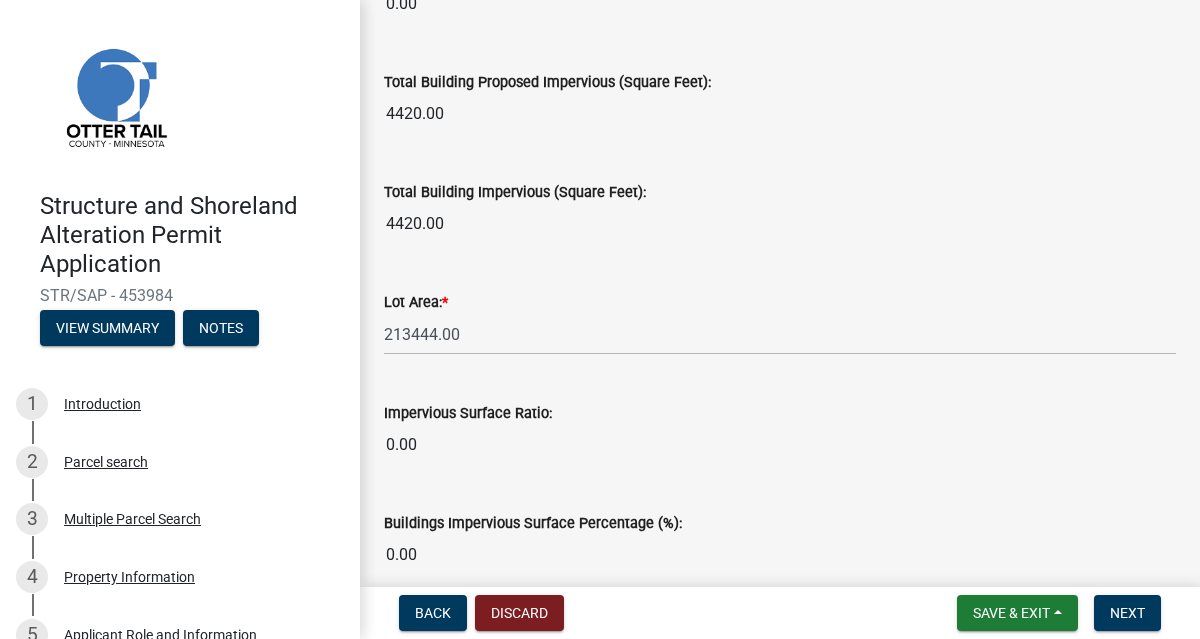 scroll, scrollTop: 1655, scrollLeft: 0, axis: vertical 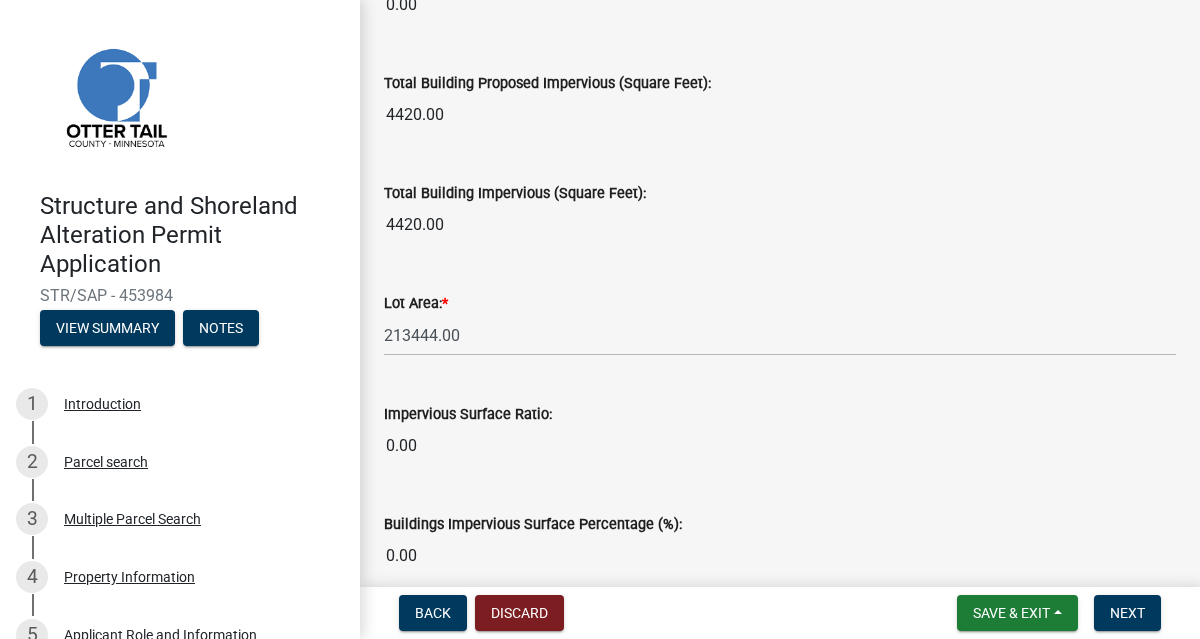 click on "4420.00" at bounding box center (780, 115) 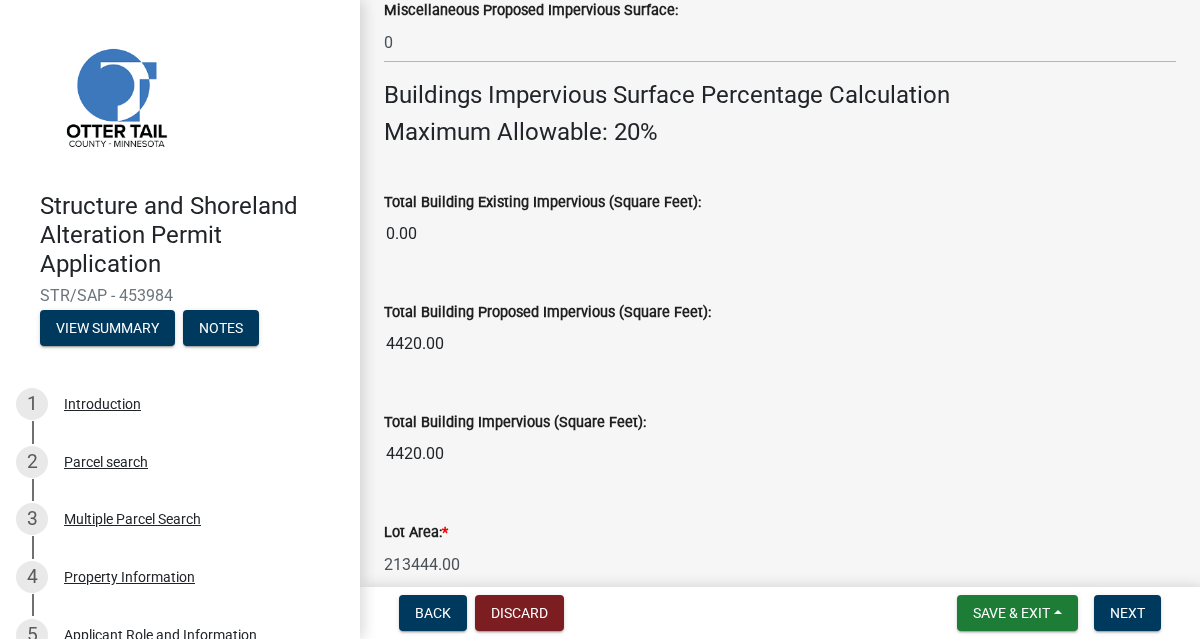 scroll, scrollTop: 1410, scrollLeft: 0, axis: vertical 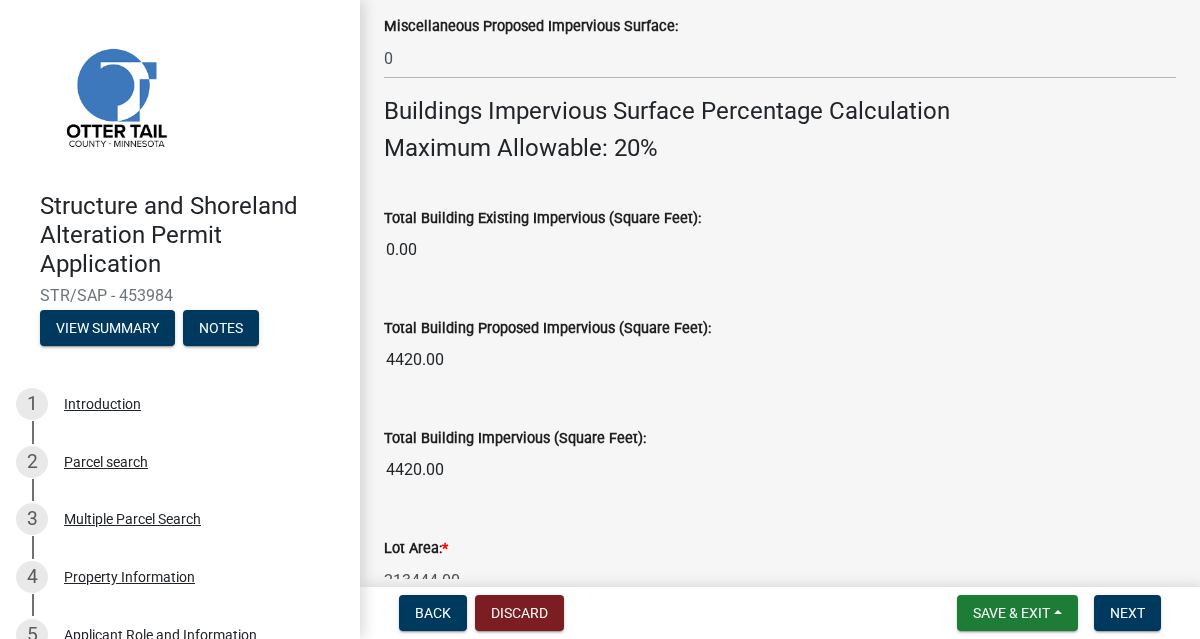 click on "0.00" at bounding box center [780, 250] 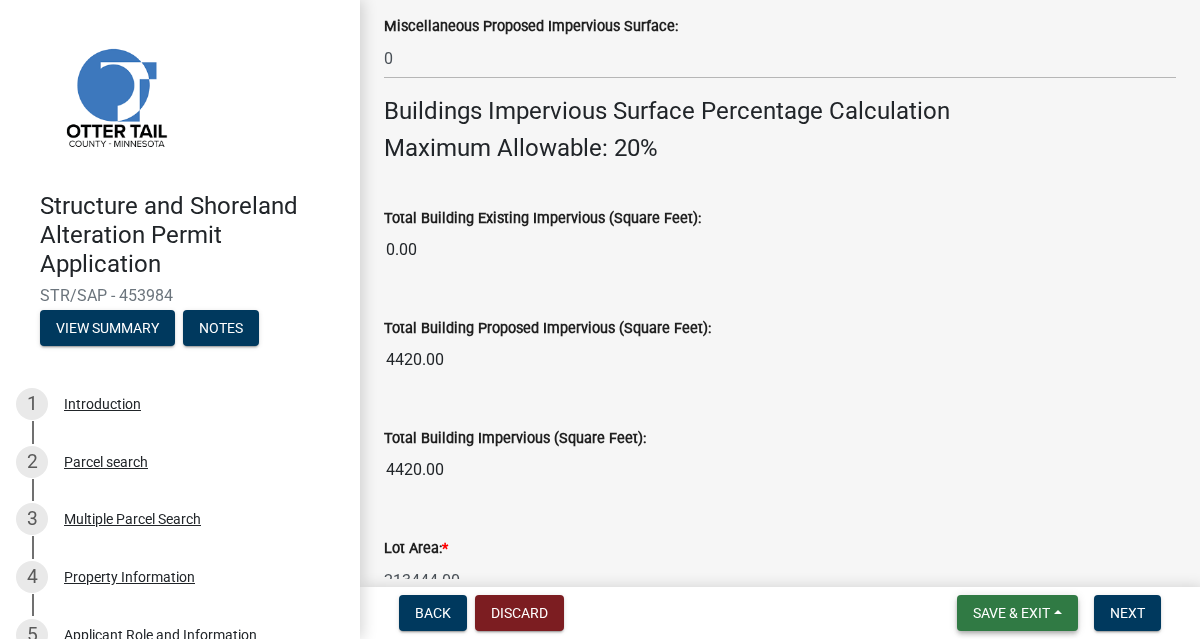 click on "Save & Exit" at bounding box center [1017, 613] 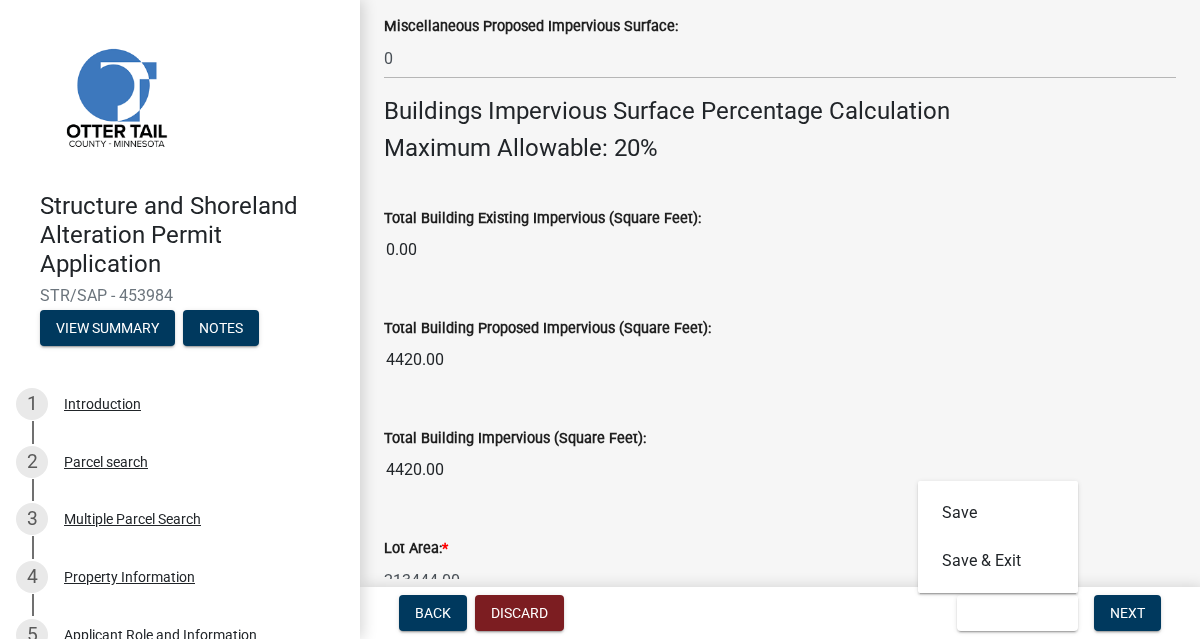 click on "Lot Area:  *" 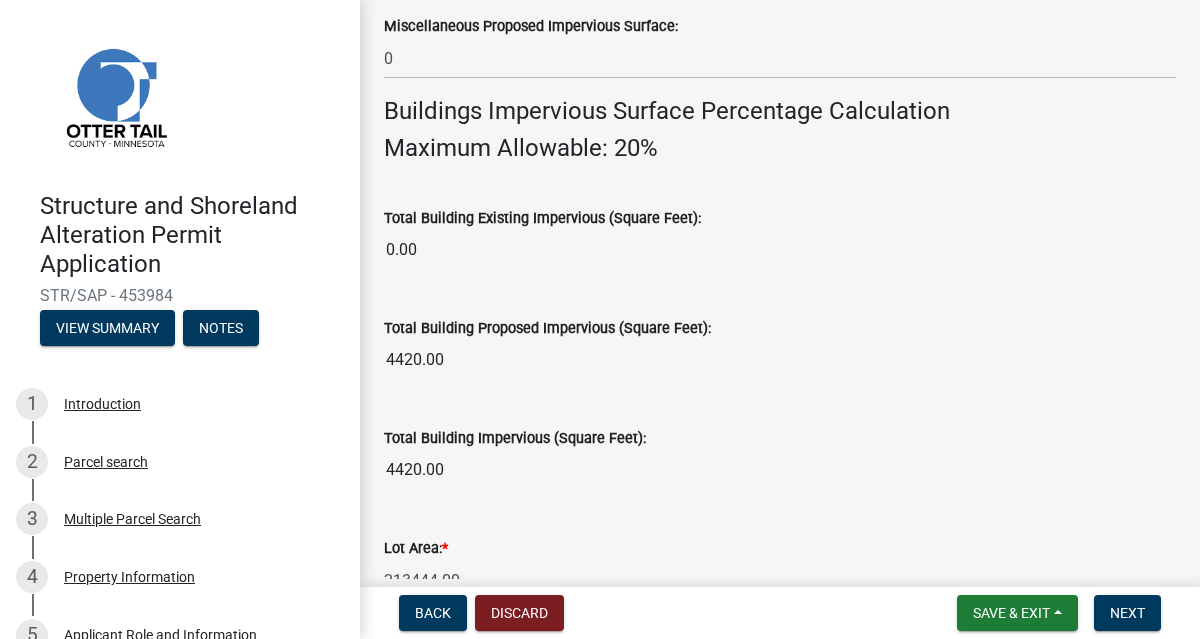 click on "0.00" at bounding box center [780, 250] 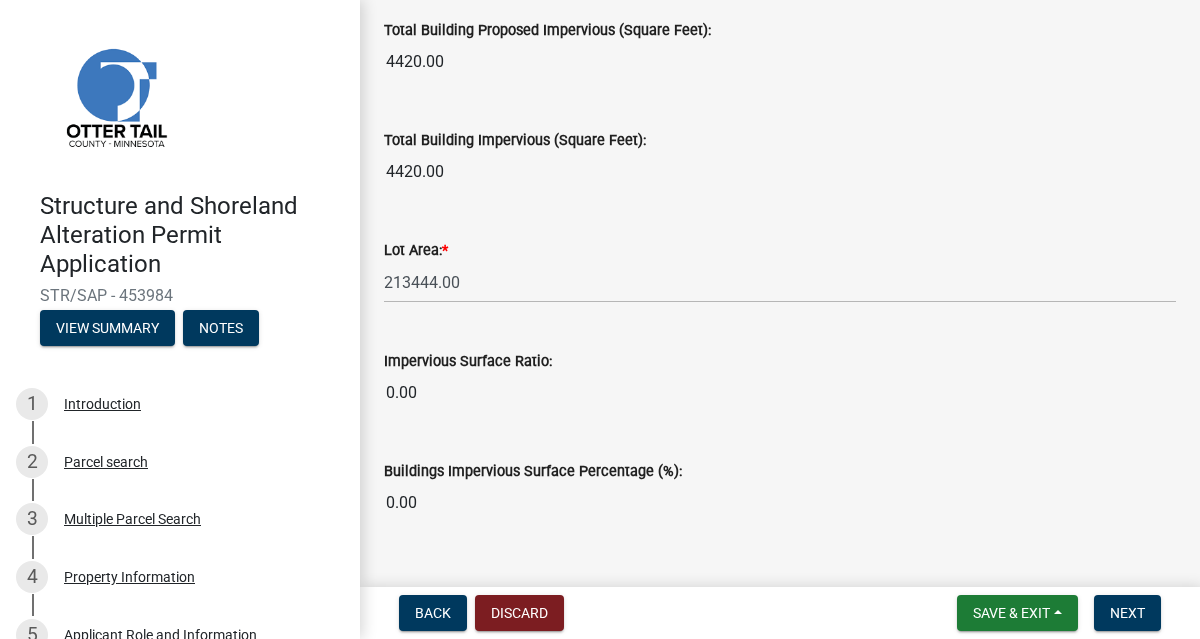 scroll, scrollTop: 1748, scrollLeft: 0, axis: vertical 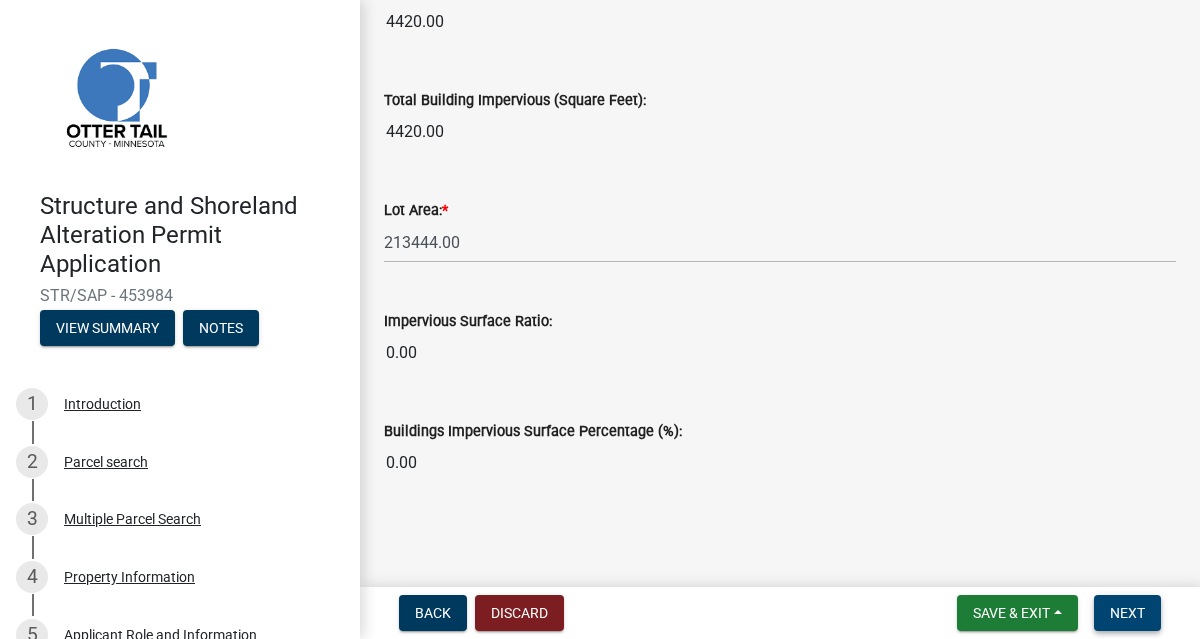 click on "Next" at bounding box center (1127, 613) 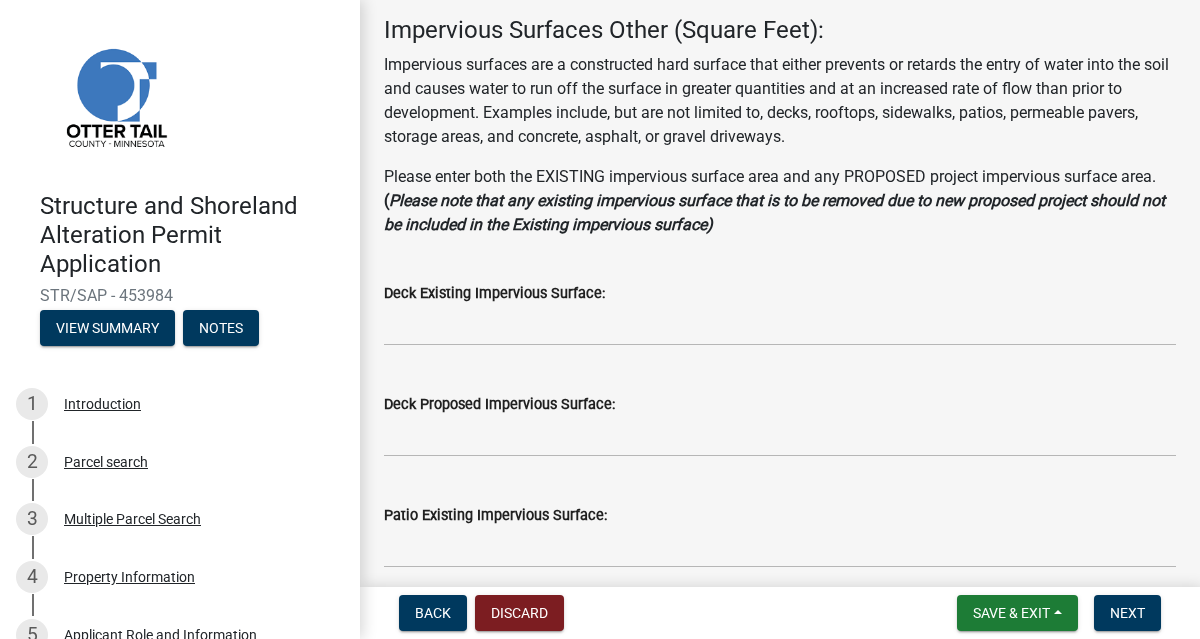 scroll, scrollTop: 132, scrollLeft: 0, axis: vertical 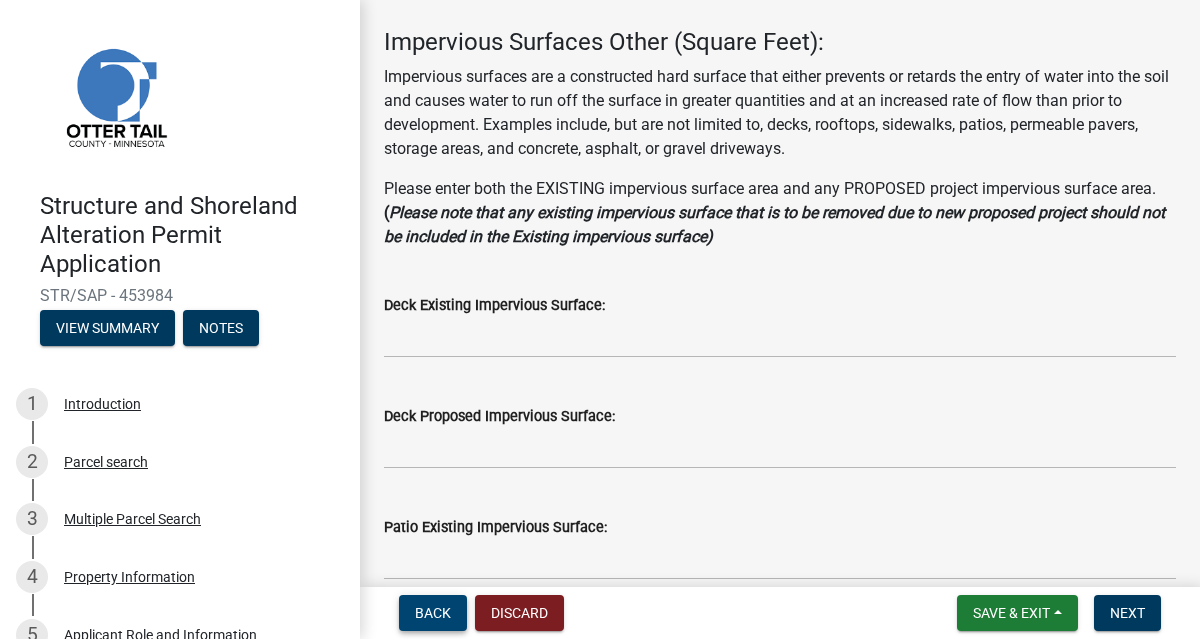 click on "Back" at bounding box center (433, 613) 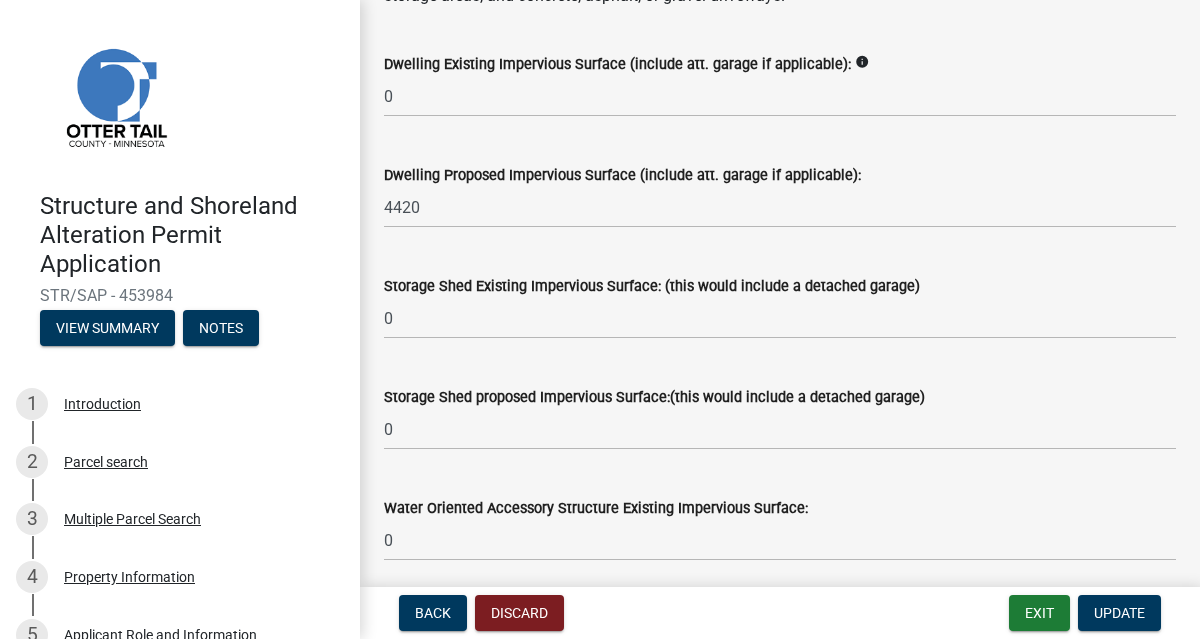 scroll, scrollTop: 372, scrollLeft: 0, axis: vertical 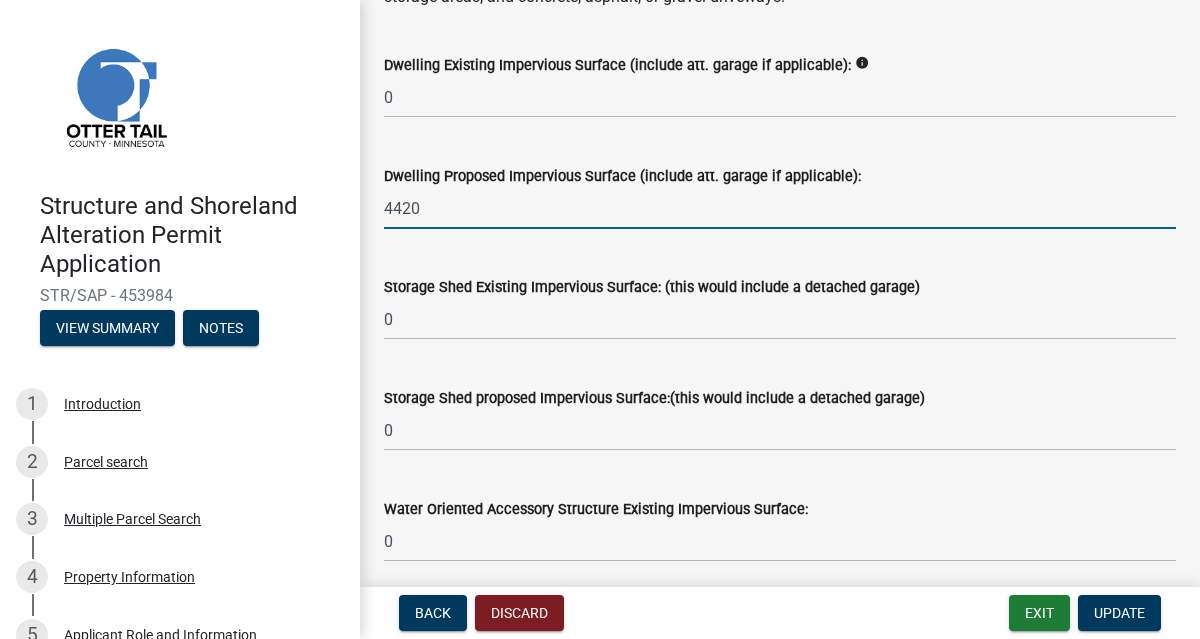 click on "4420" 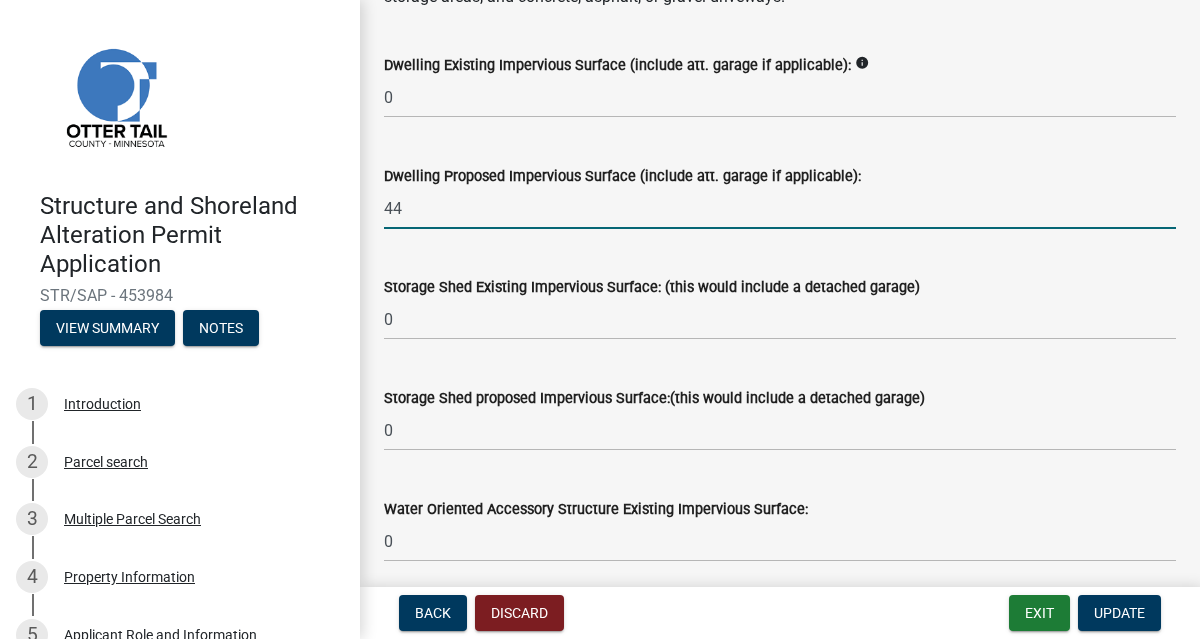 type on "4" 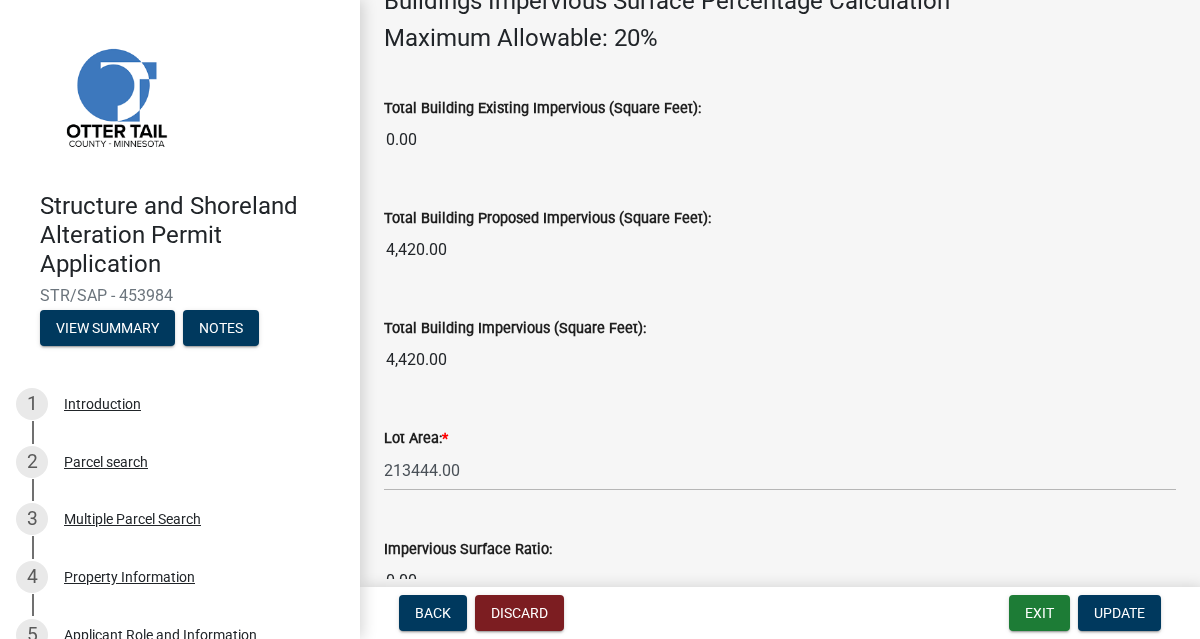 scroll, scrollTop: 1523, scrollLeft: 0, axis: vertical 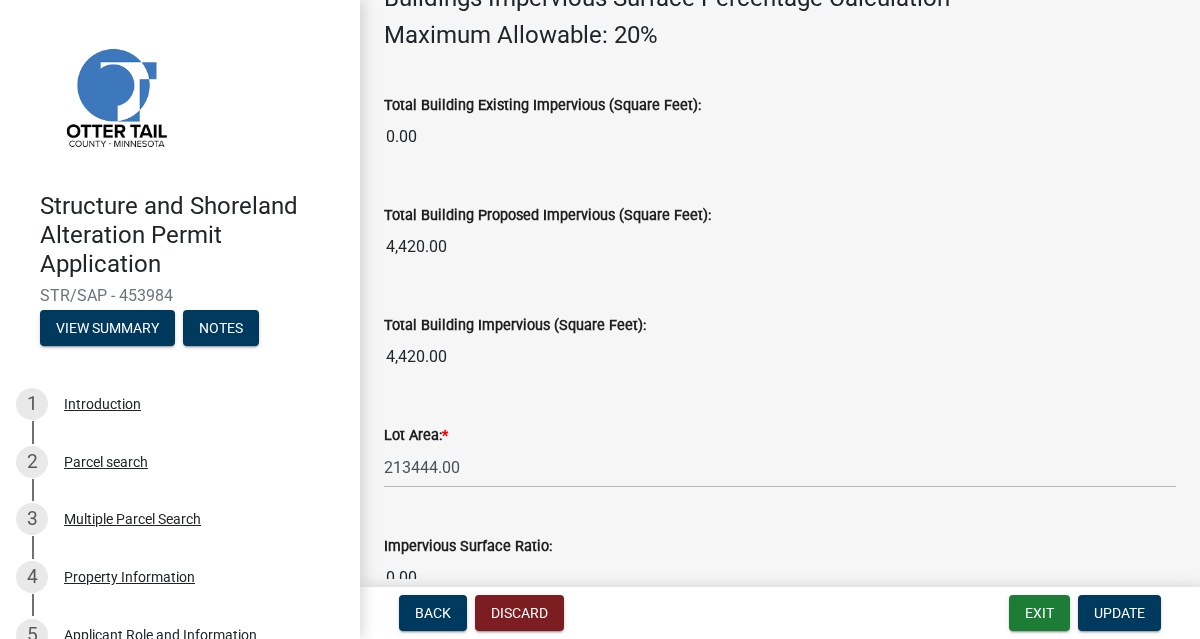 type on "2736" 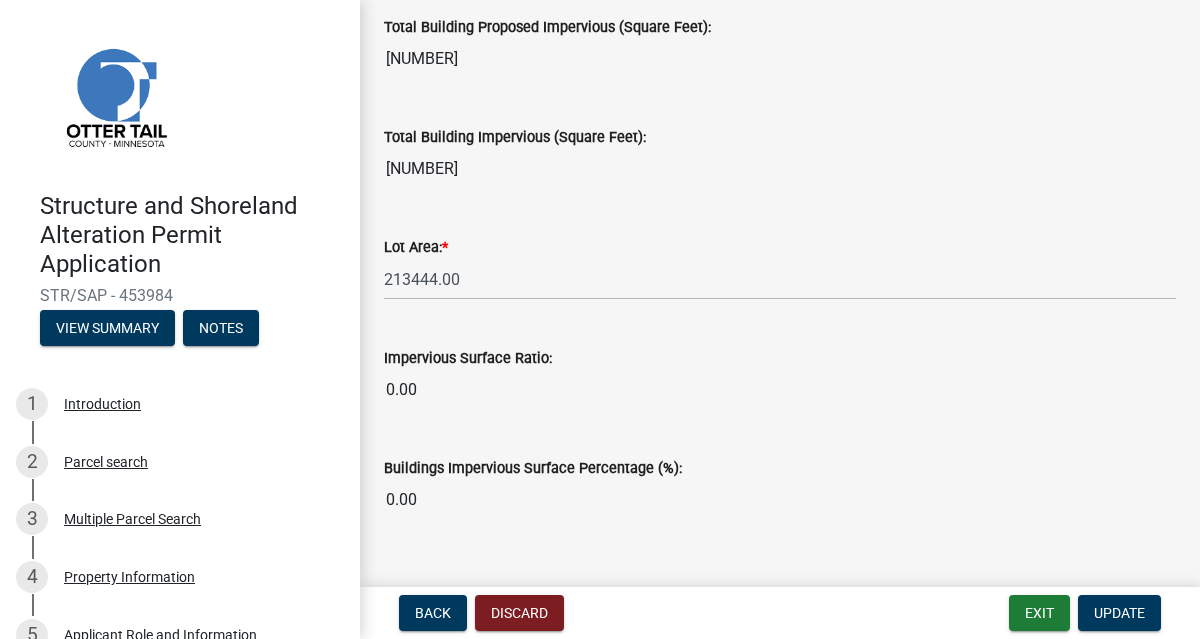 scroll, scrollTop: 1748, scrollLeft: 0, axis: vertical 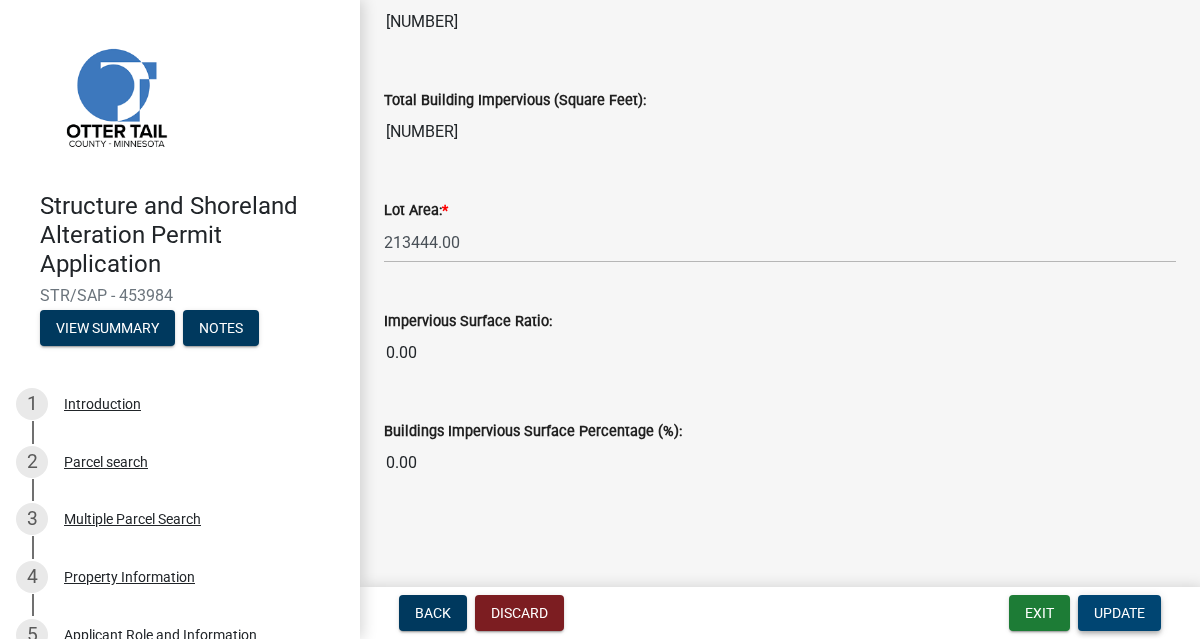 click on "Update" at bounding box center [1119, 613] 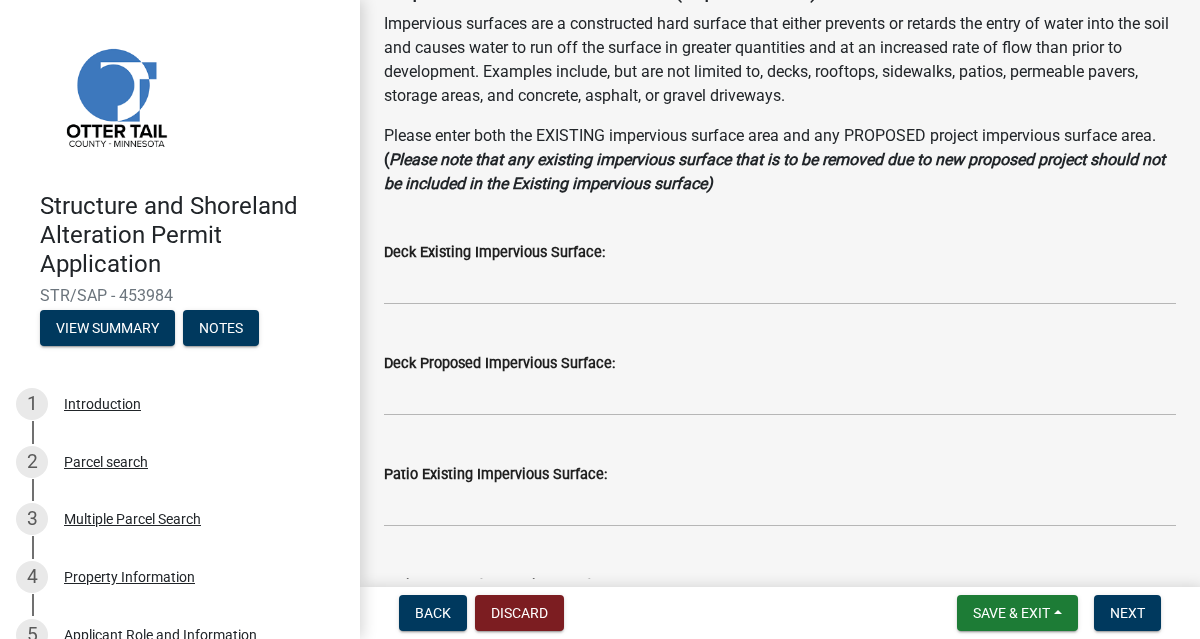 scroll, scrollTop: 193, scrollLeft: 0, axis: vertical 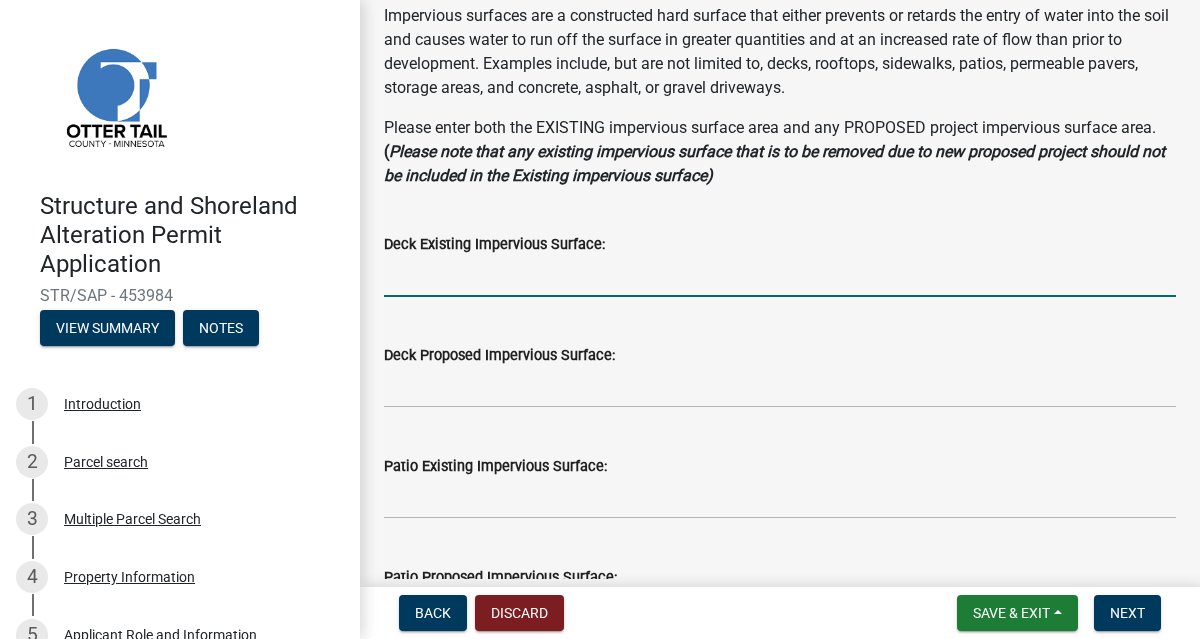 click 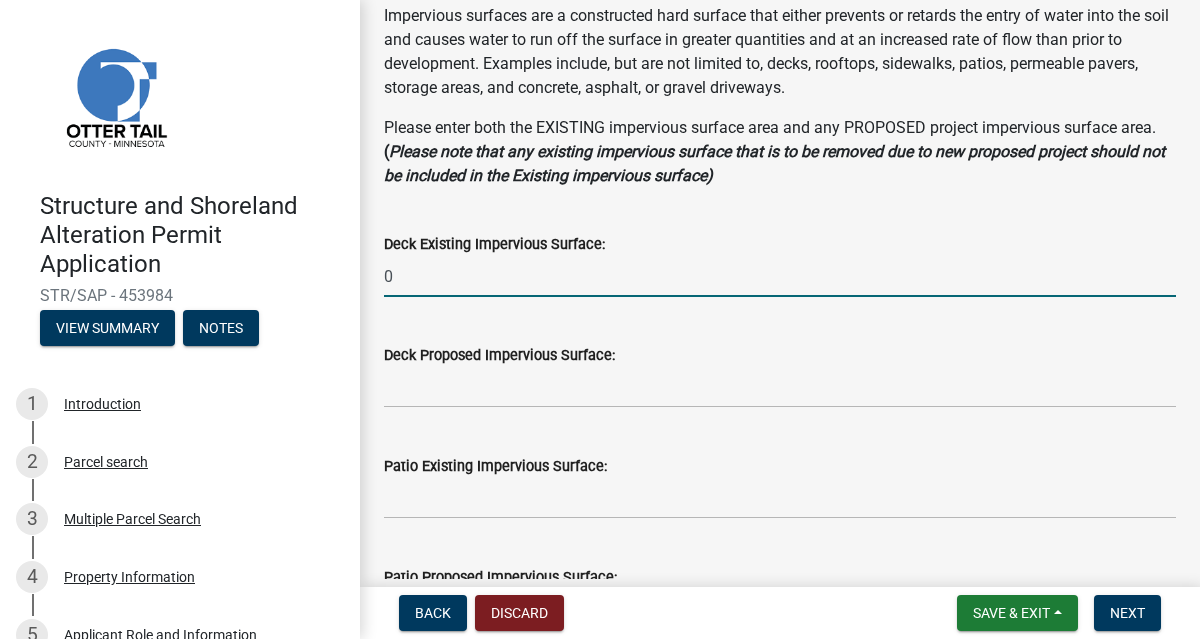 type on "0" 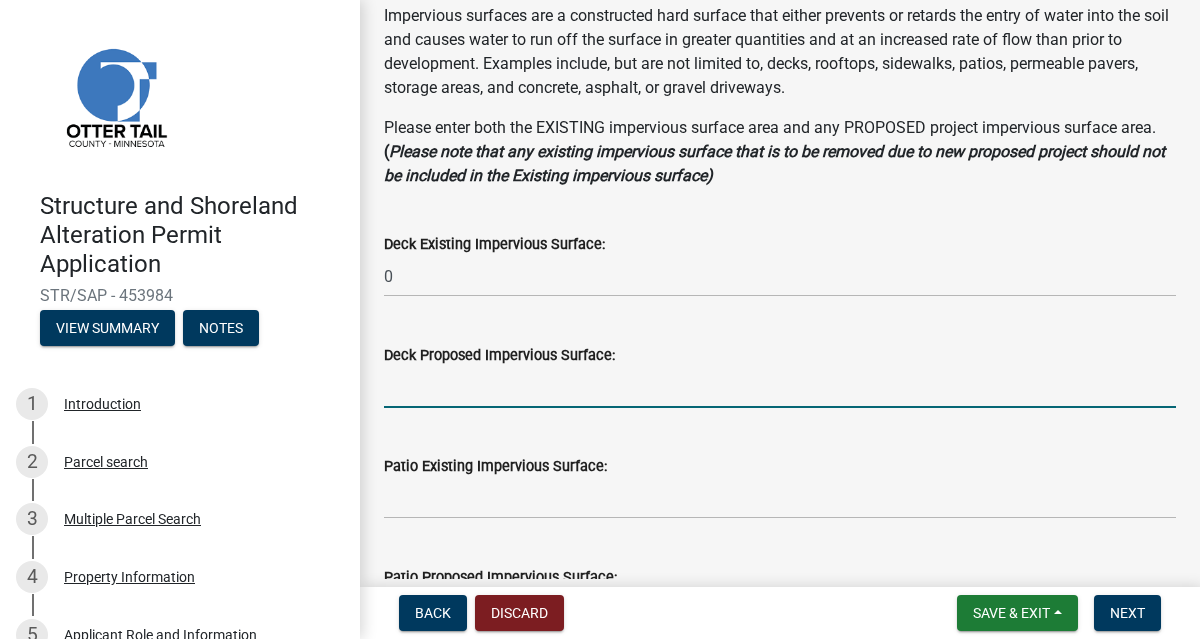 click 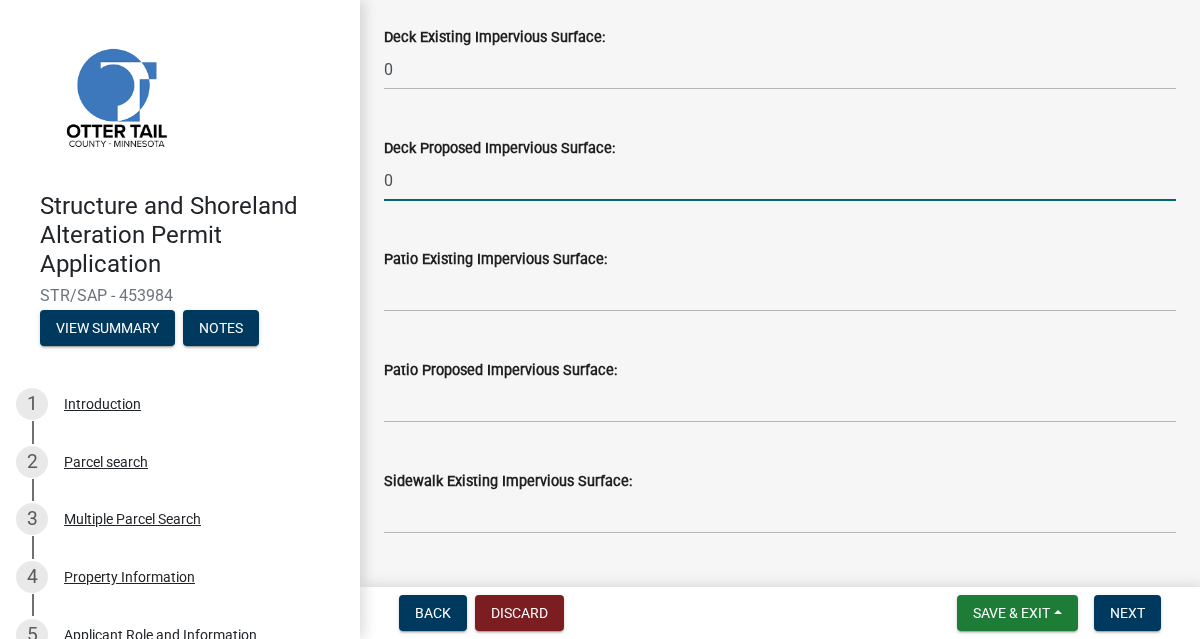 scroll, scrollTop: 416, scrollLeft: 0, axis: vertical 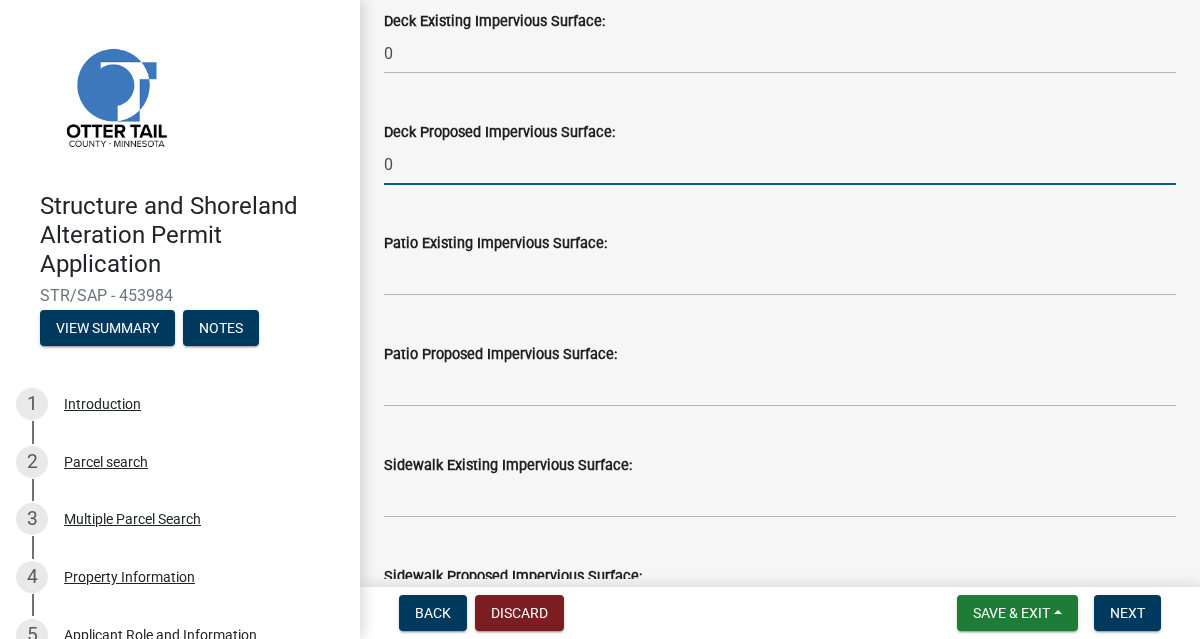 type on "0" 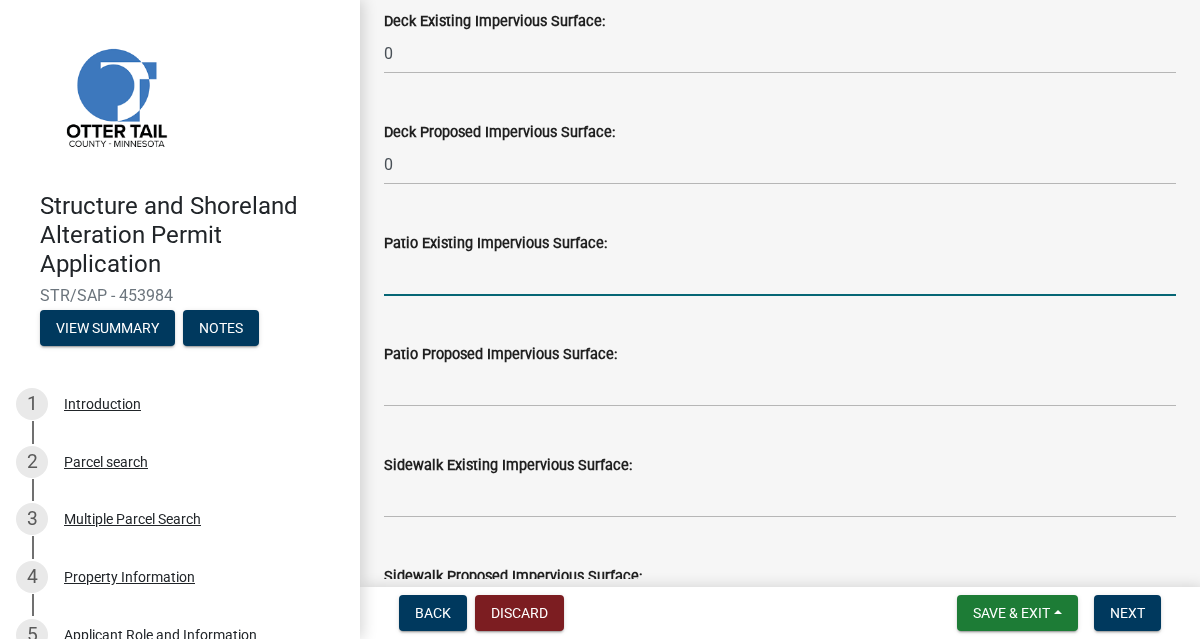 click 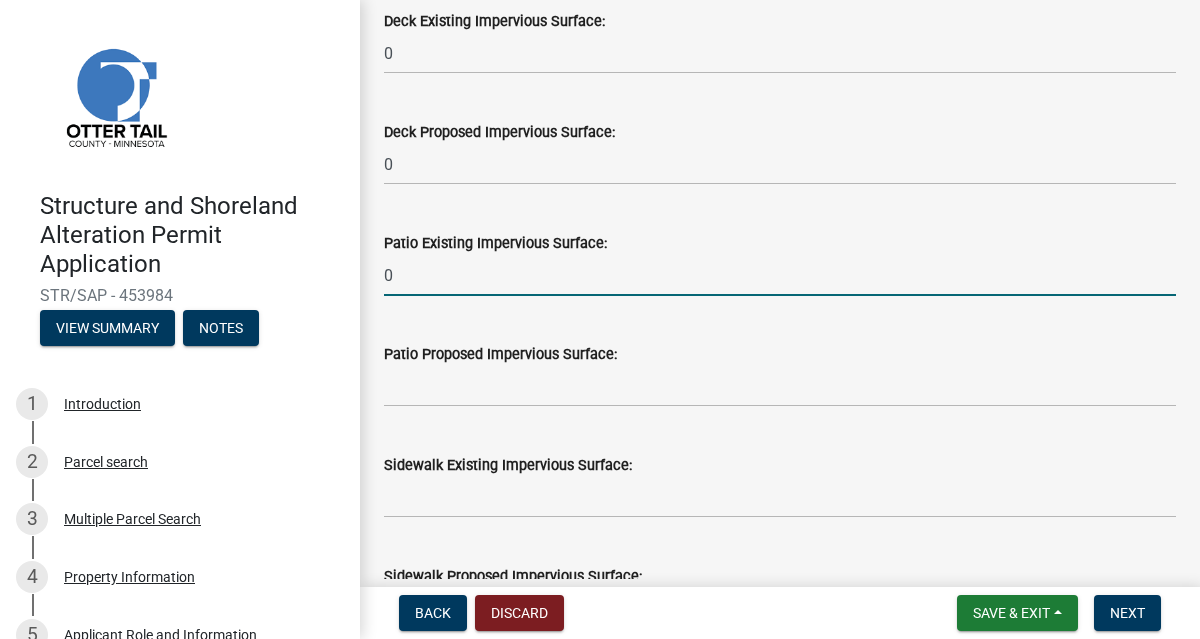 type on "0" 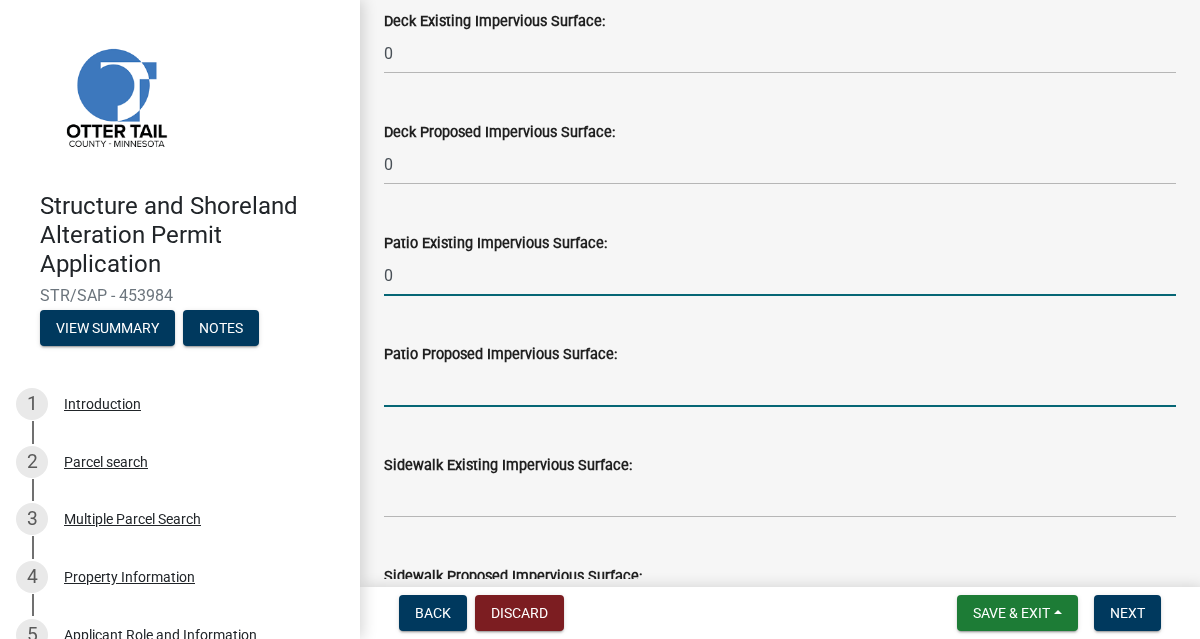 click 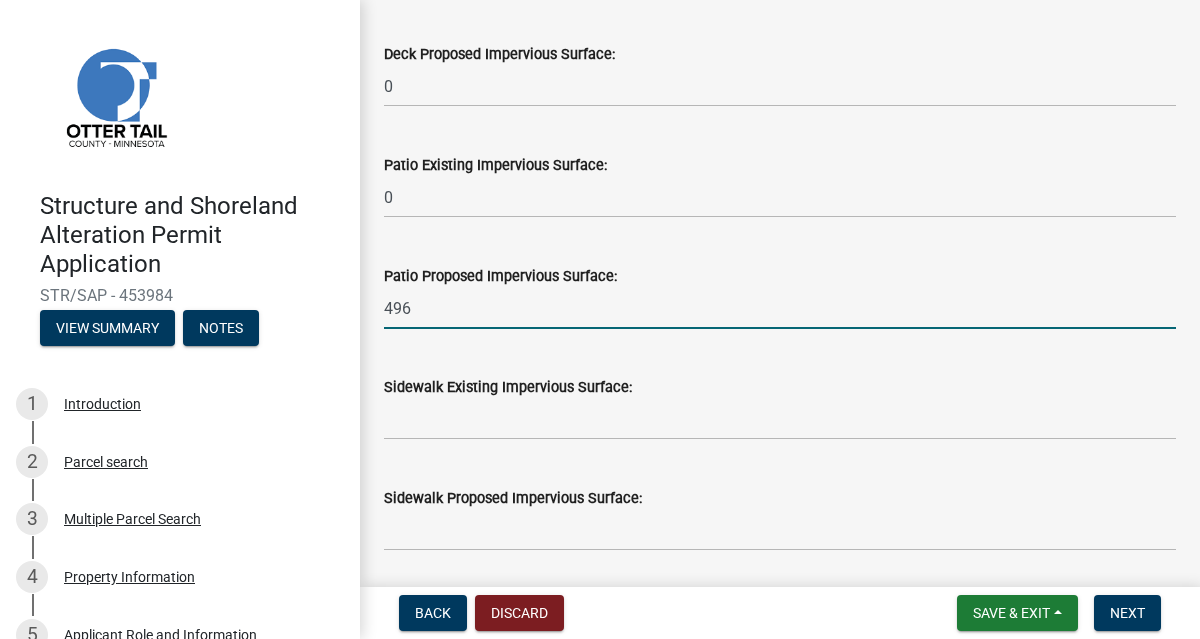 scroll, scrollTop: 542, scrollLeft: 0, axis: vertical 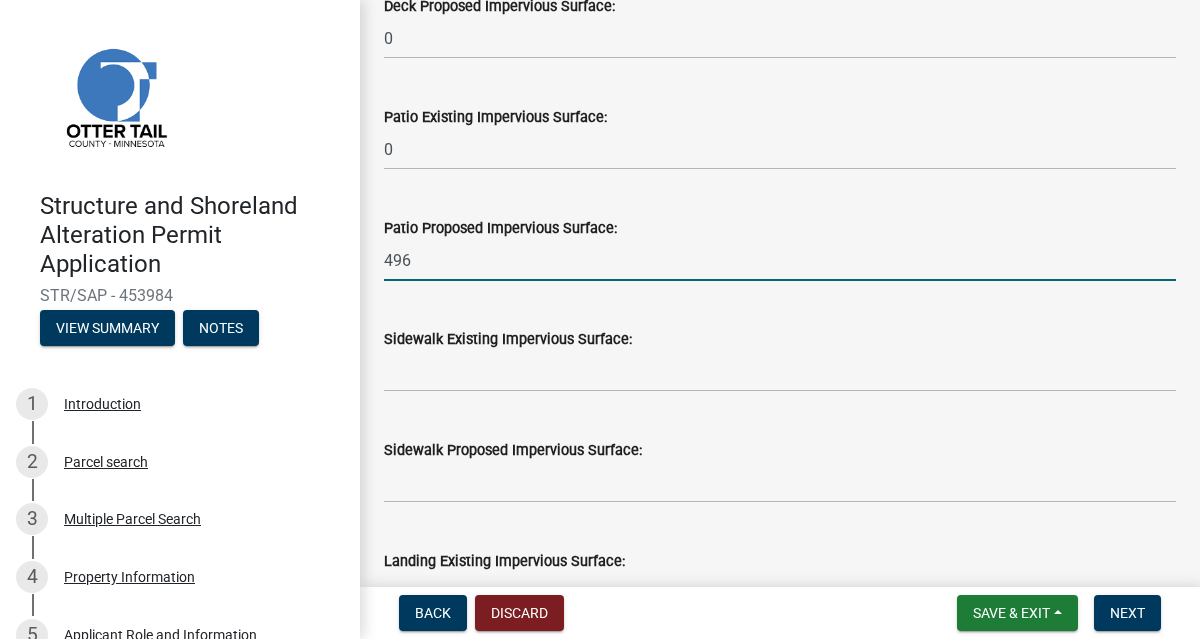 type on "496" 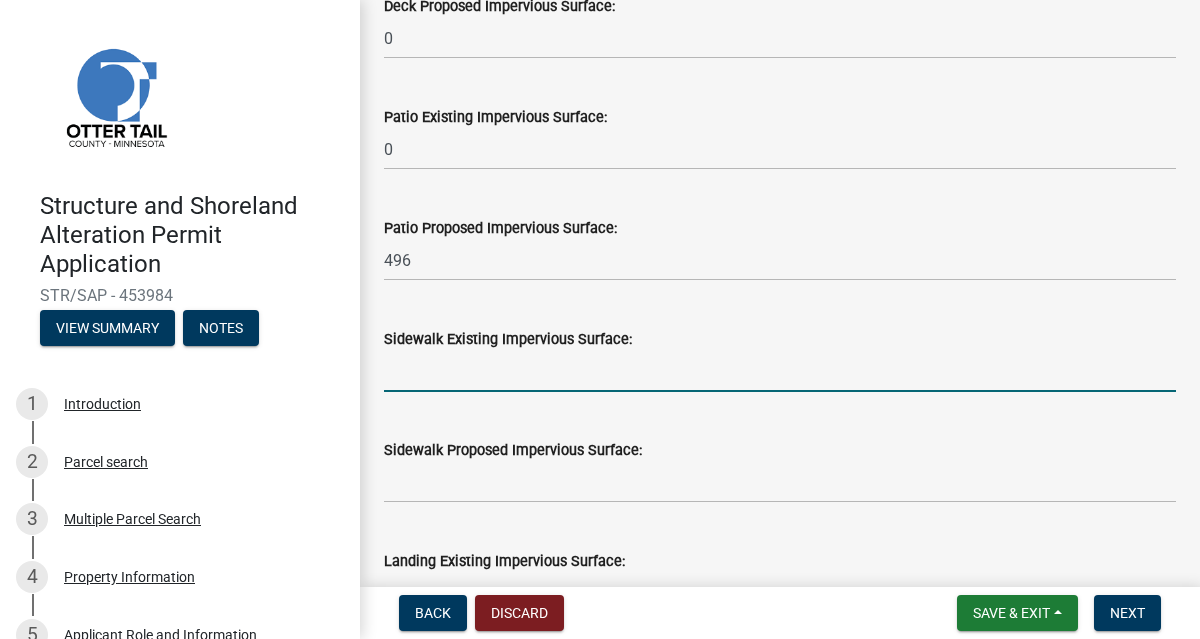 click 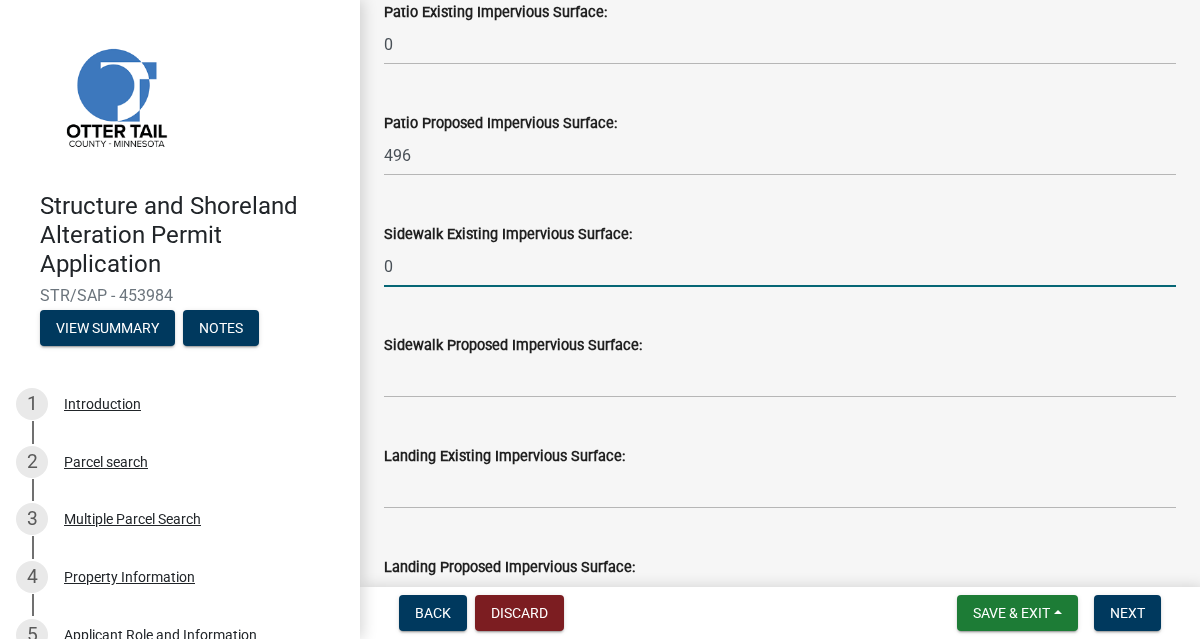scroll, scrollTop: 651, scrollLeft: 0, axis: vertical 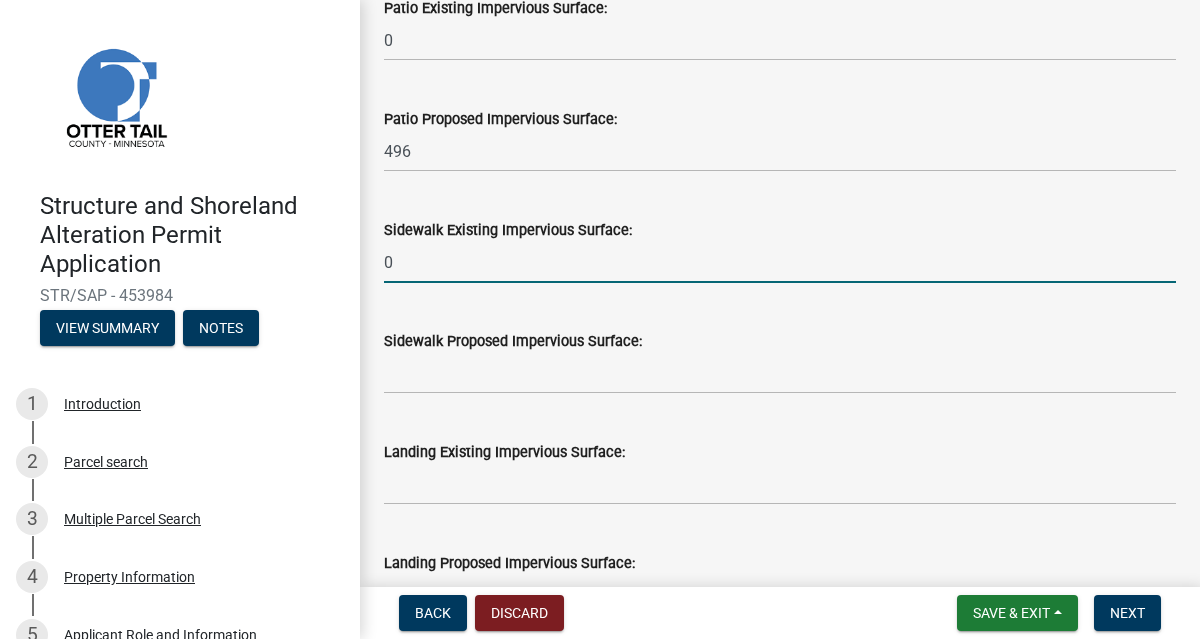type on "0" 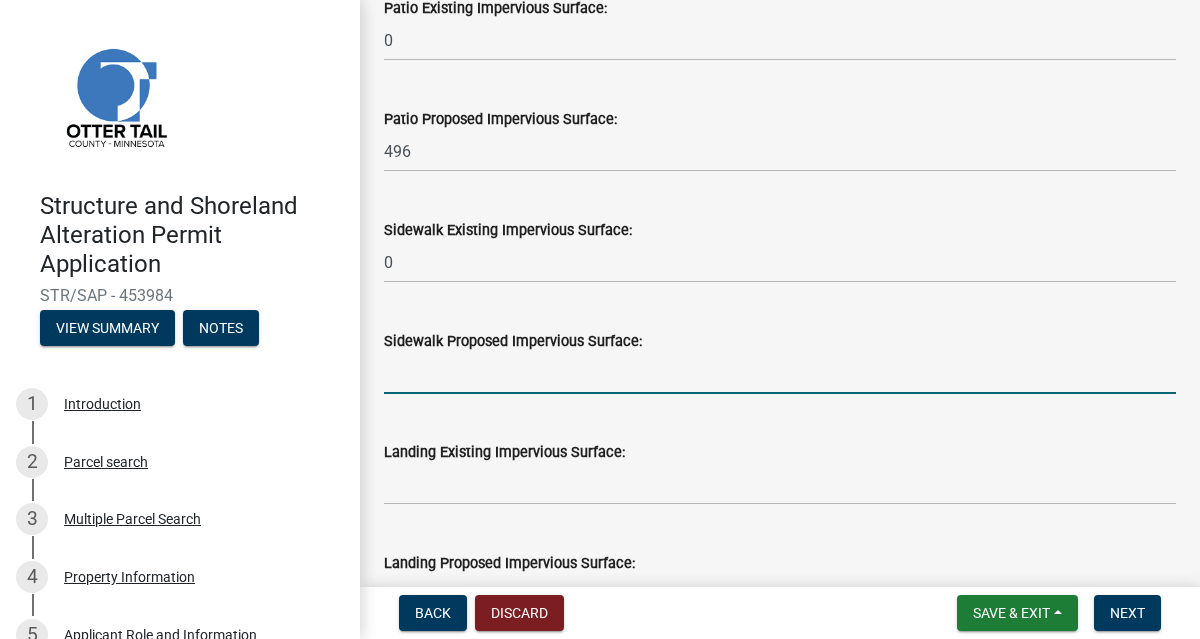 click 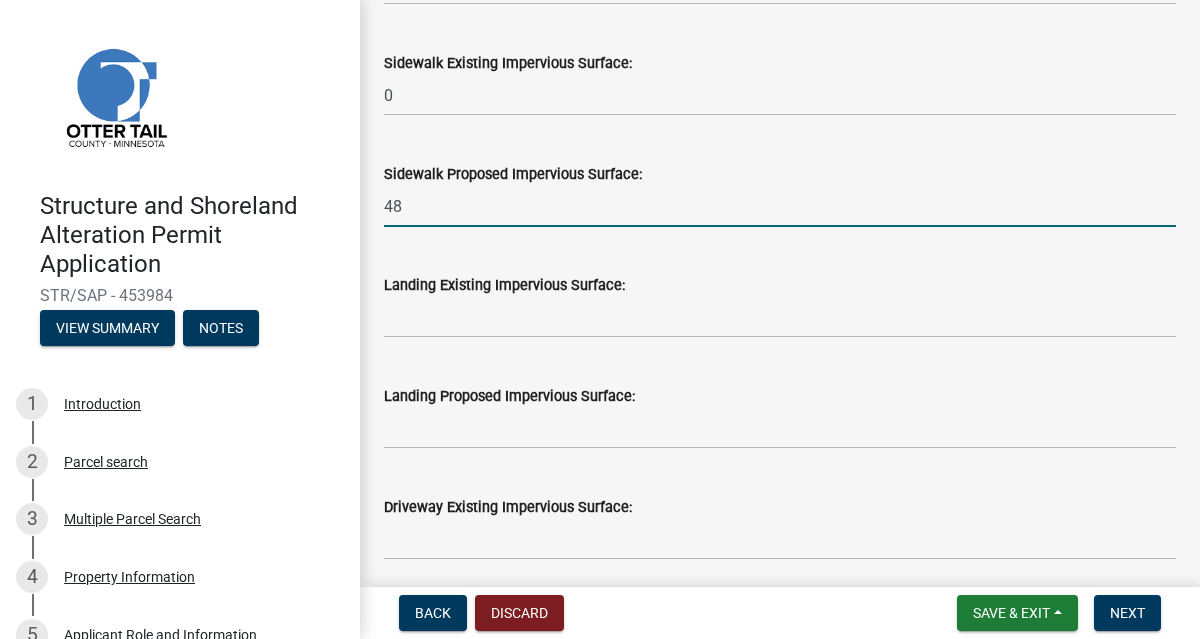 scroll, scrollTop: 820, scrollLeft: 0, axis: vertical 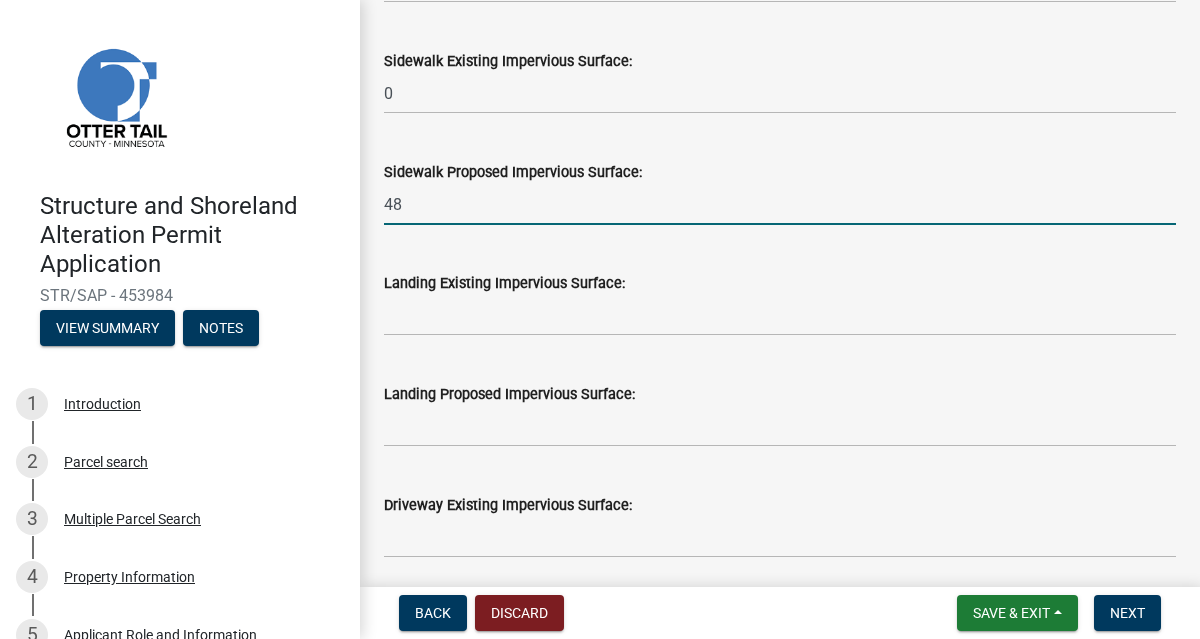 type on "48" 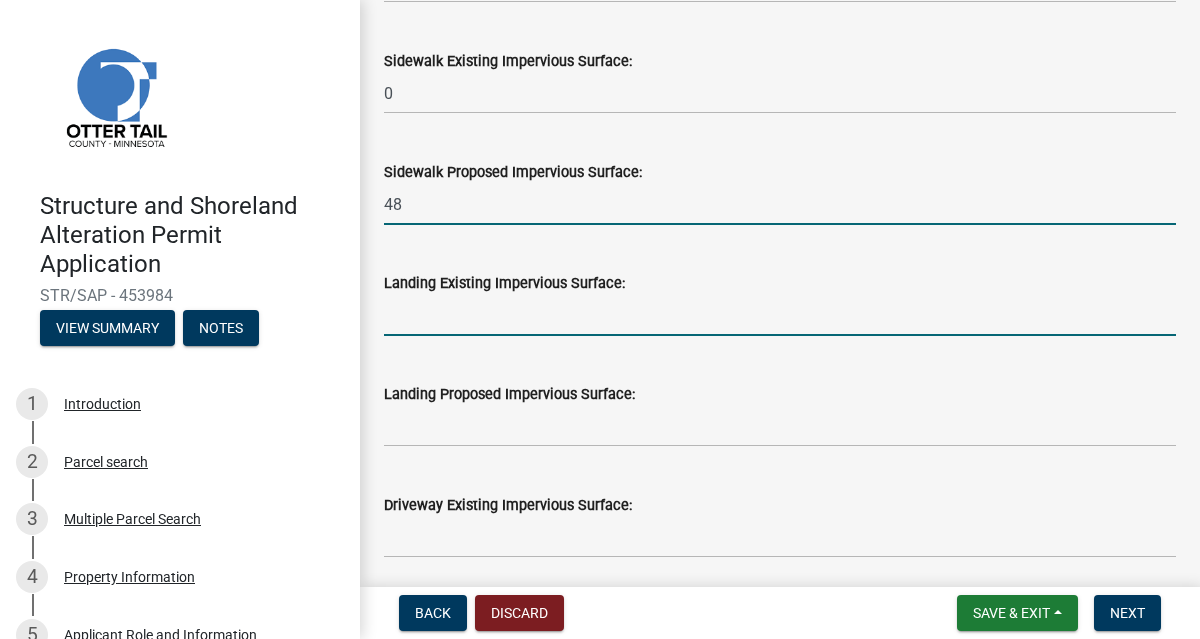 click 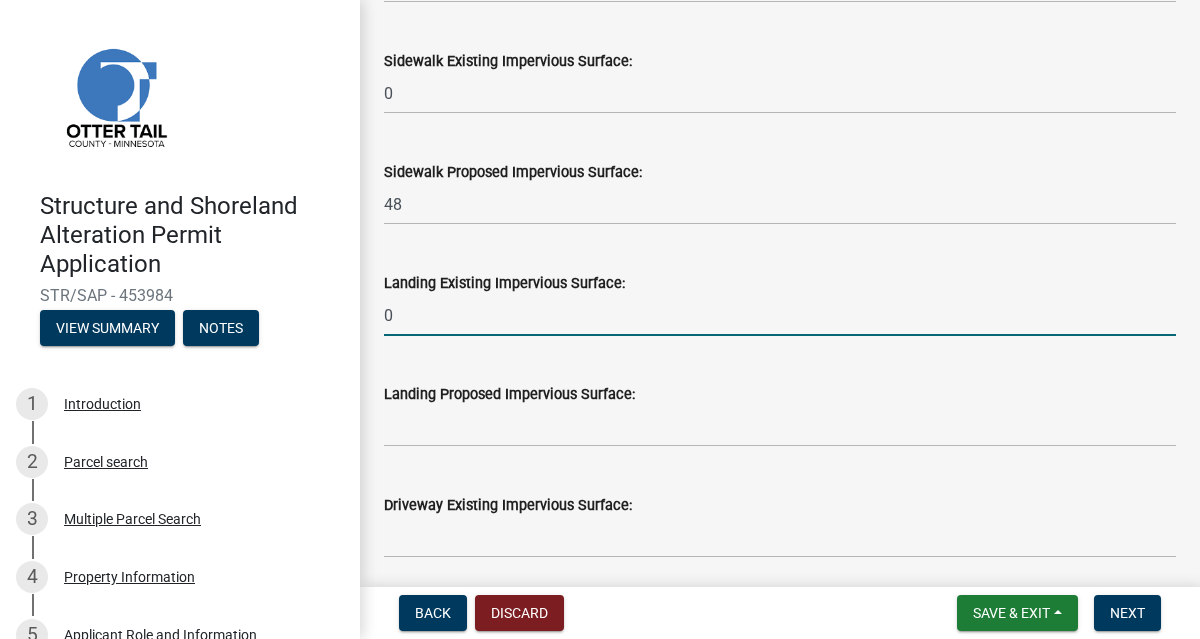 type on "0" 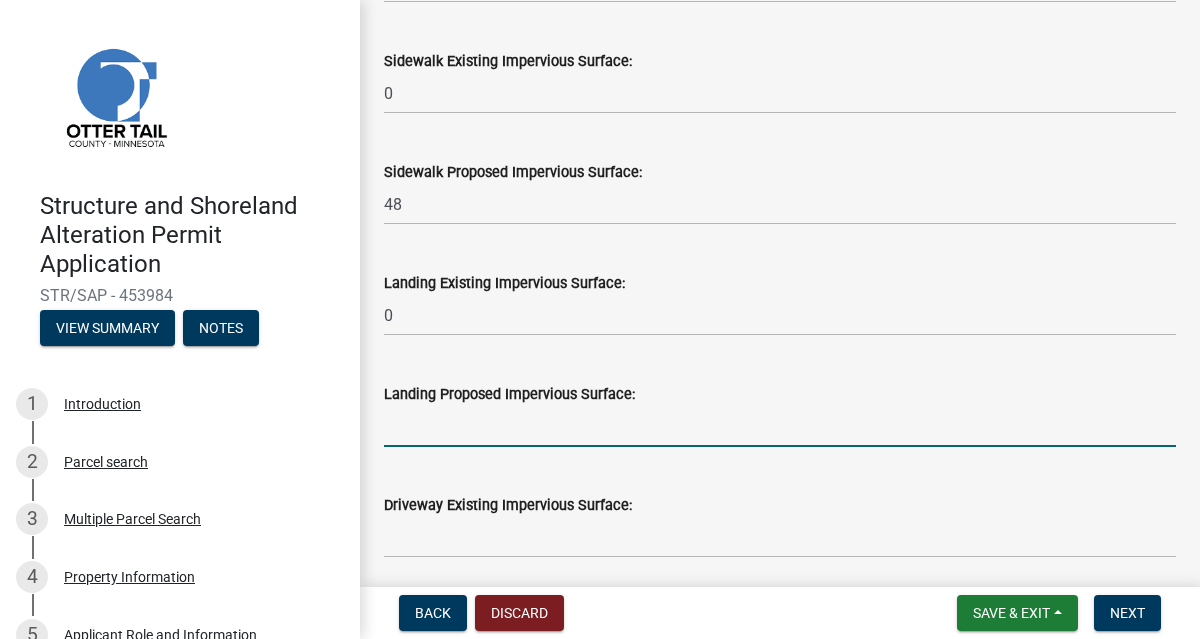 click 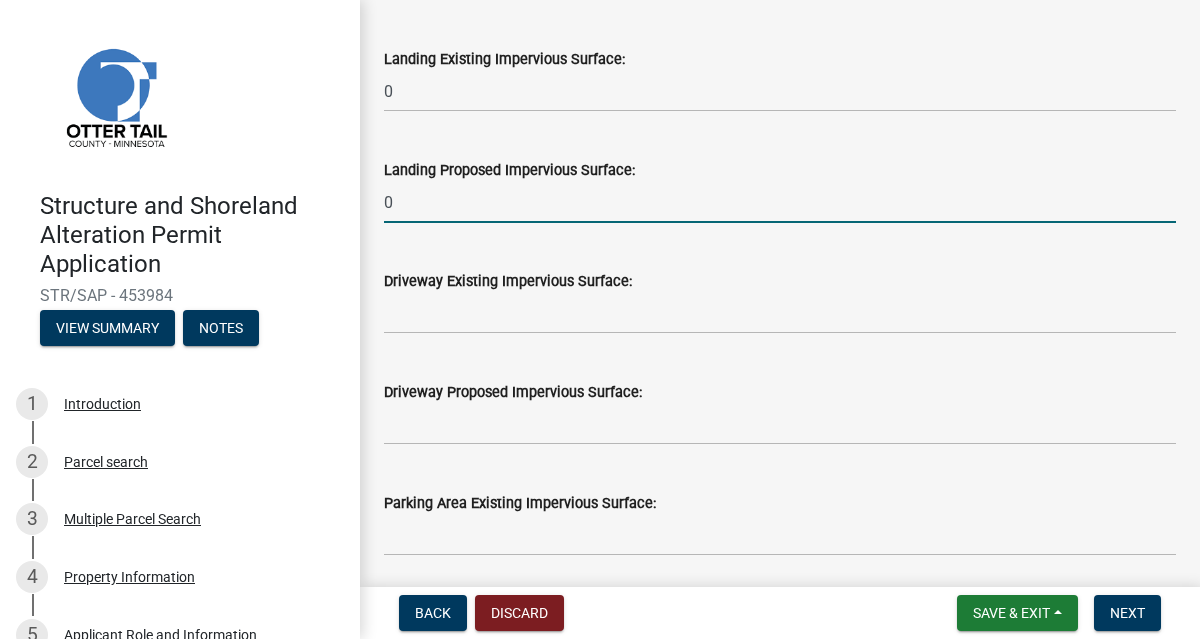 scroll, scrollTop: 1043, scrollLeft: 0, axis: vertical 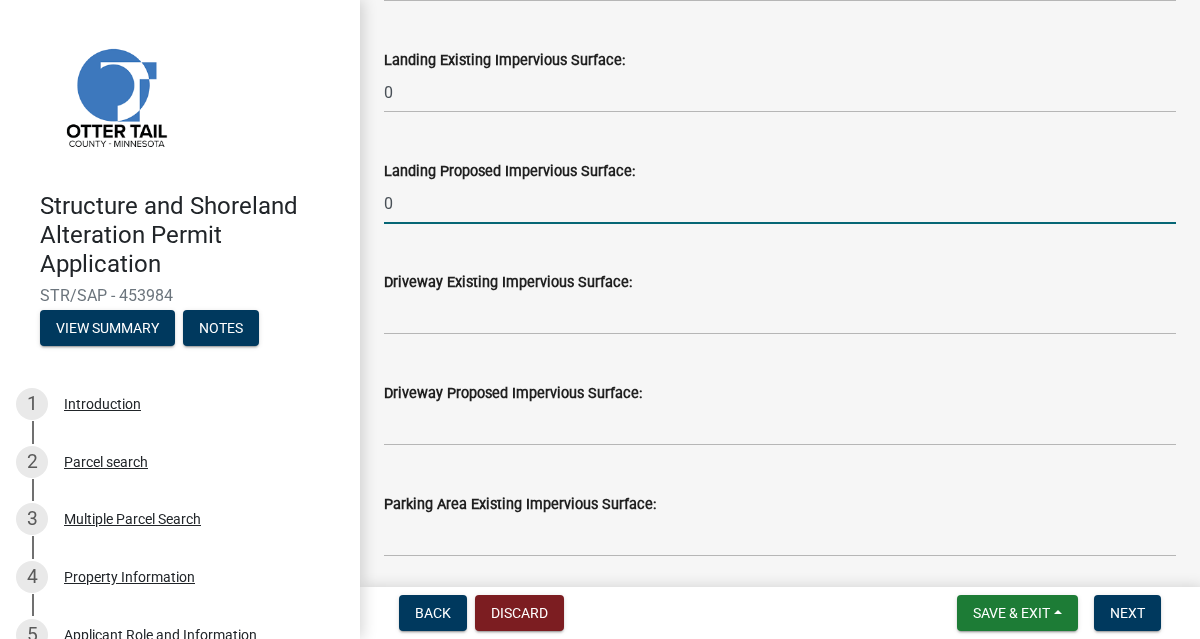 type on "0" 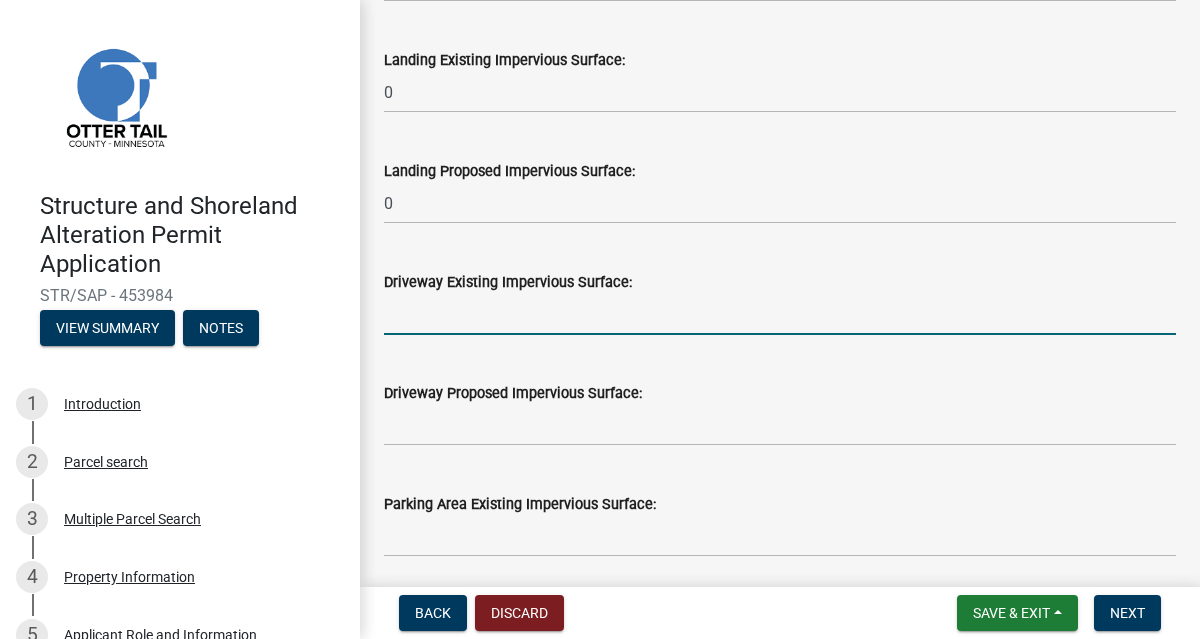 click 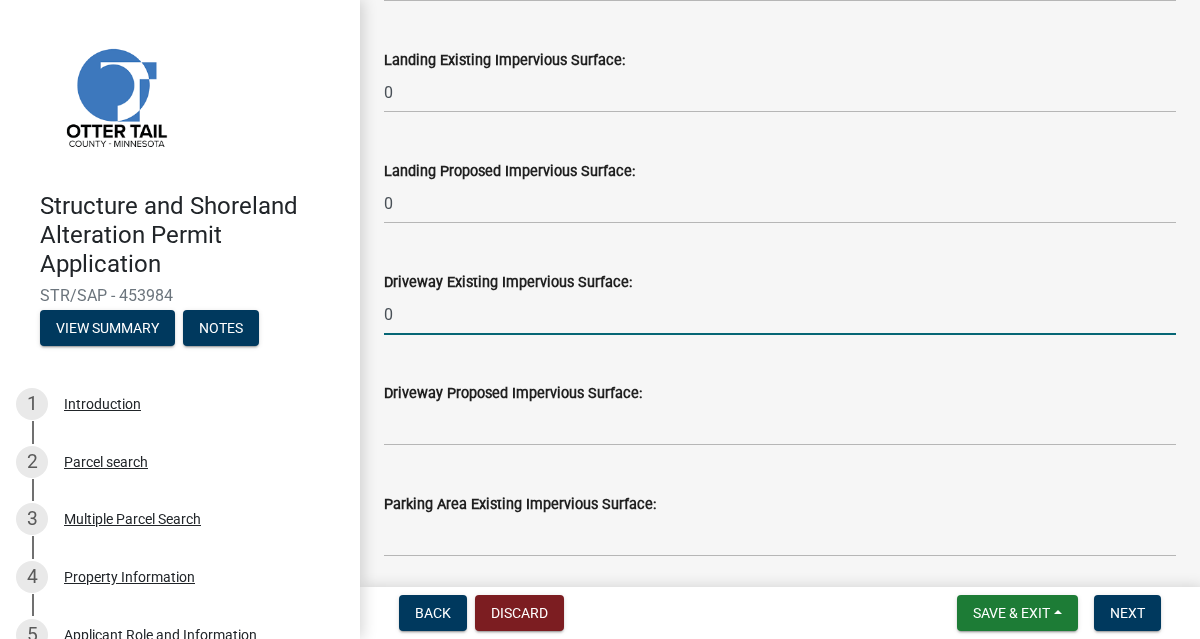 type on "0" 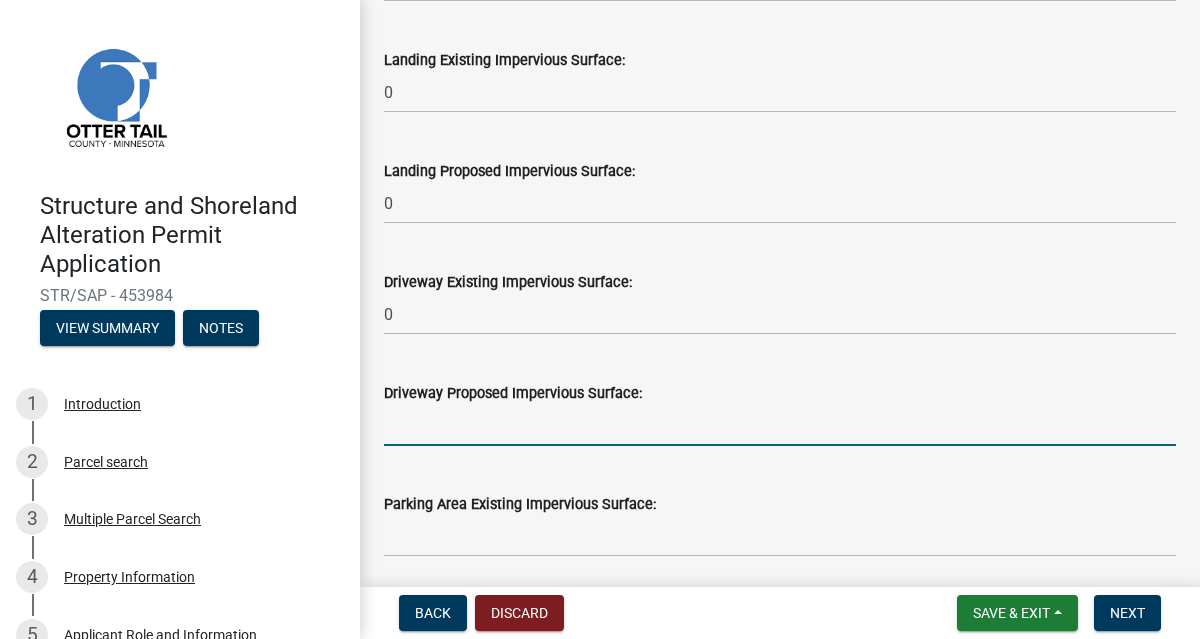 click 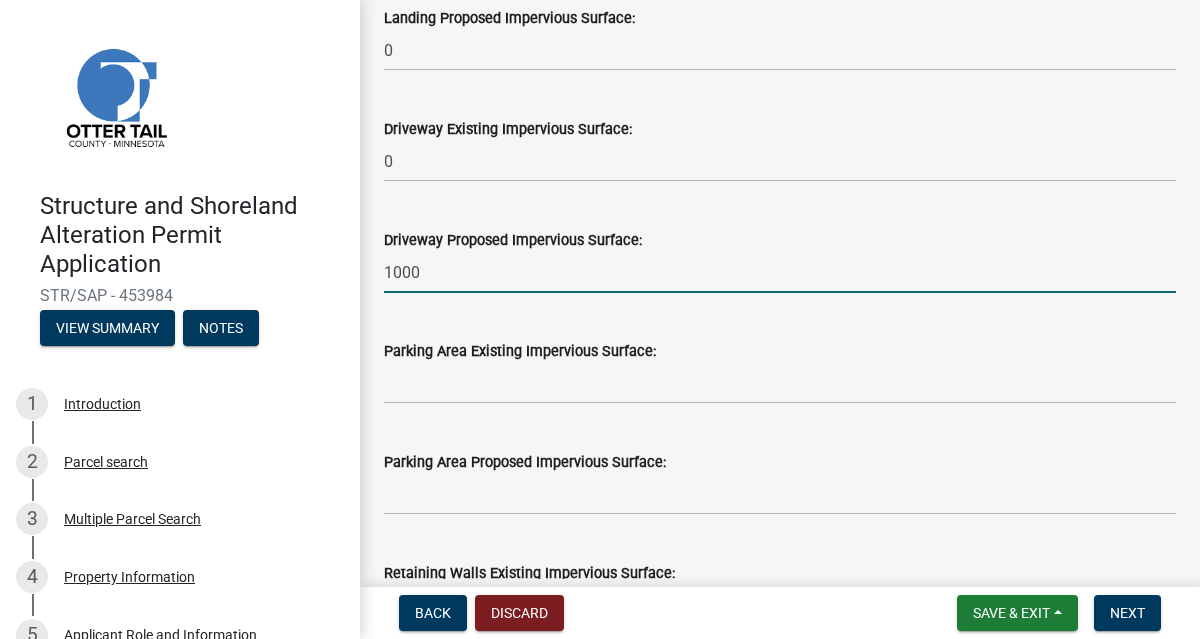 scroll, scrollTop: 1210, scrollLeft: 0, axis: vertical 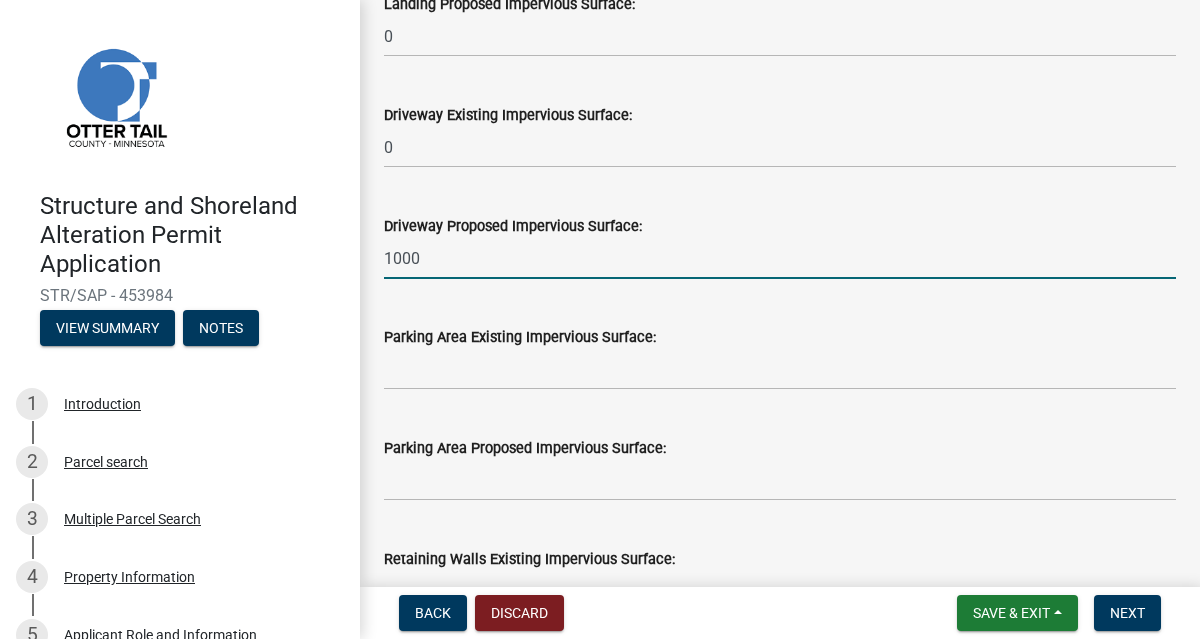 type on "1000" 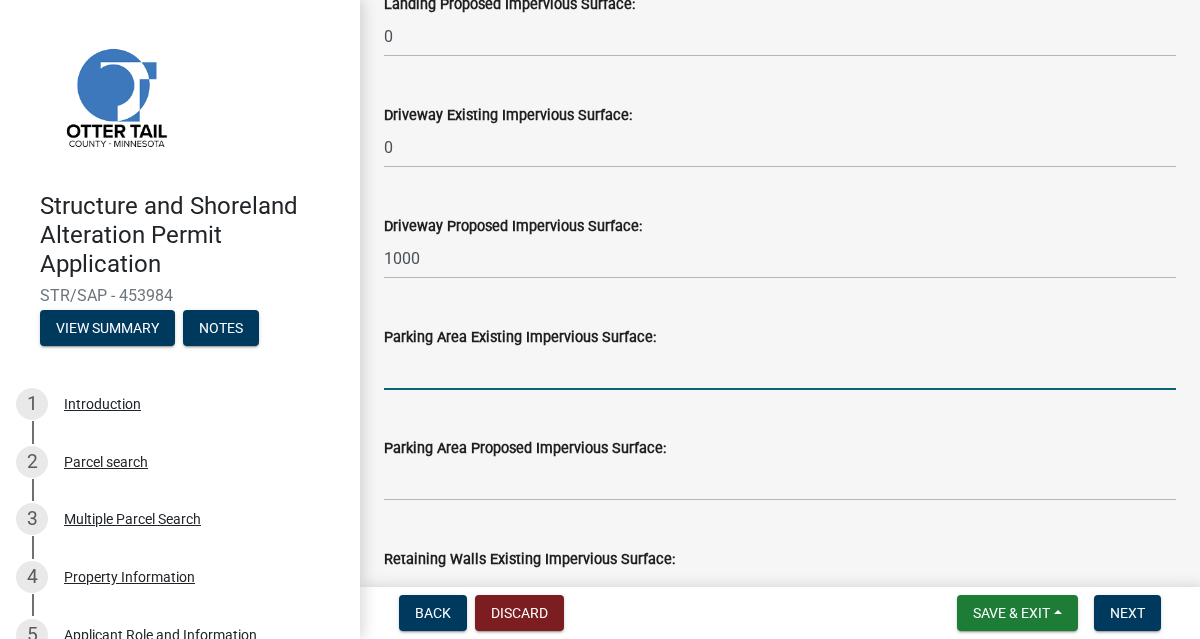 click 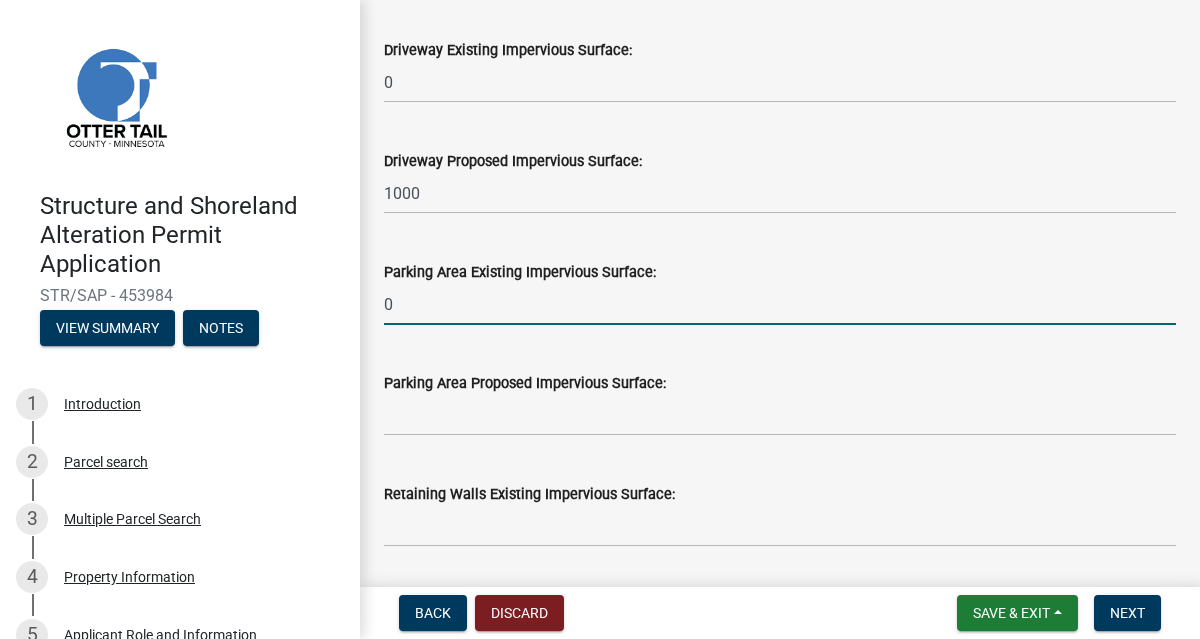 scroll, scrollTop: 1283, scrollLeft: 0, axis: vertical 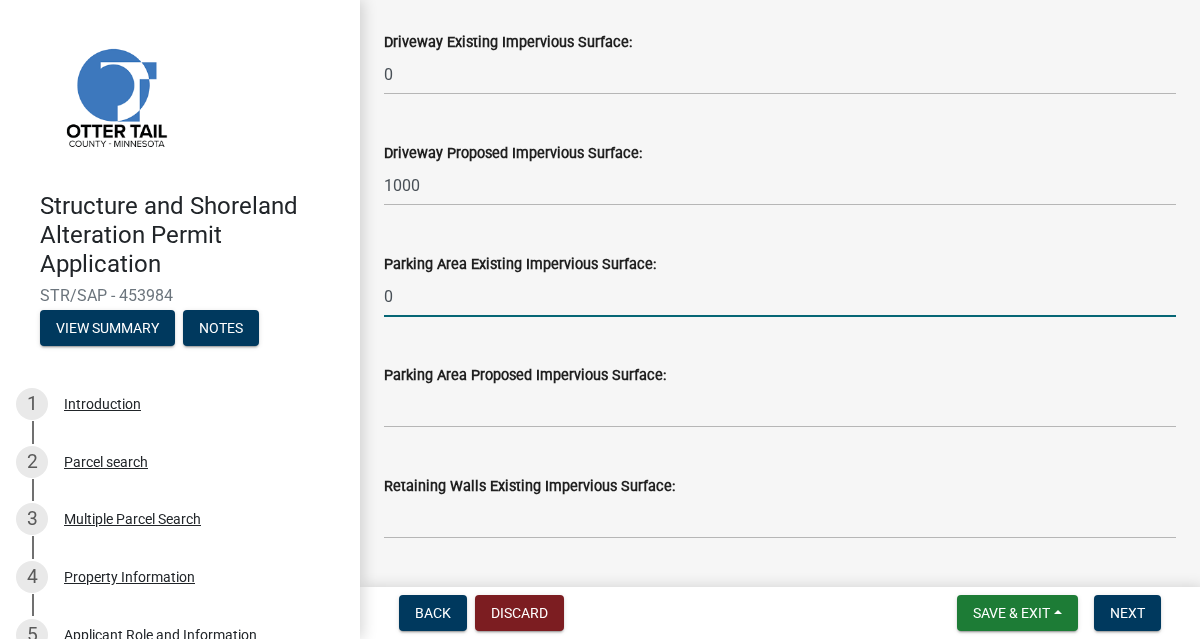 type on "0" 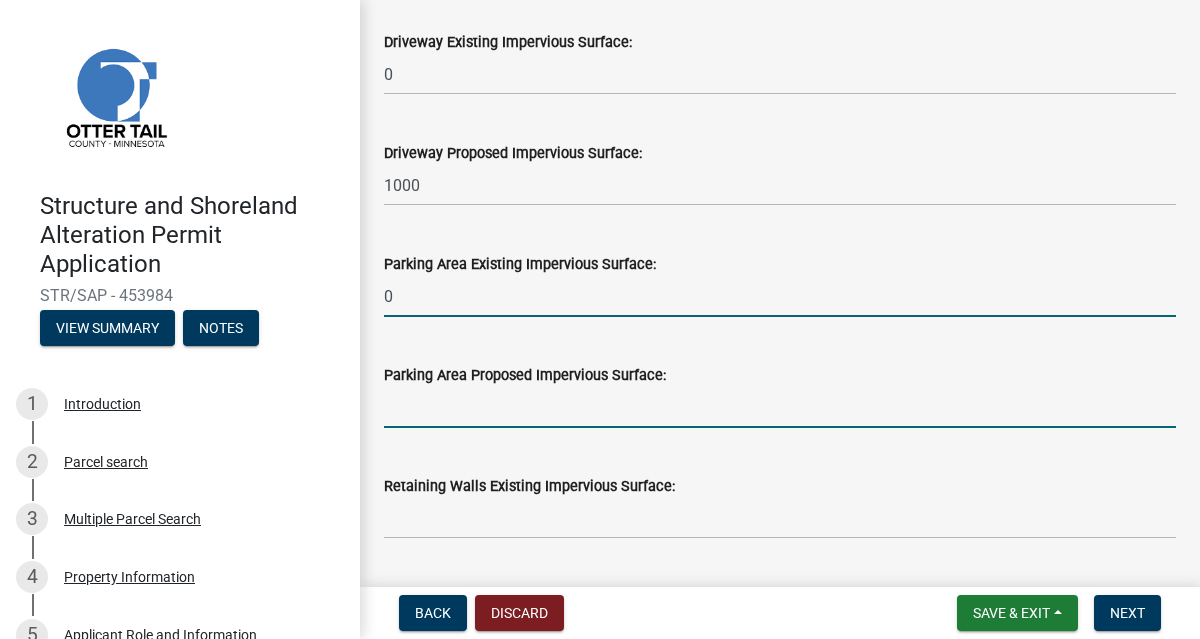 click 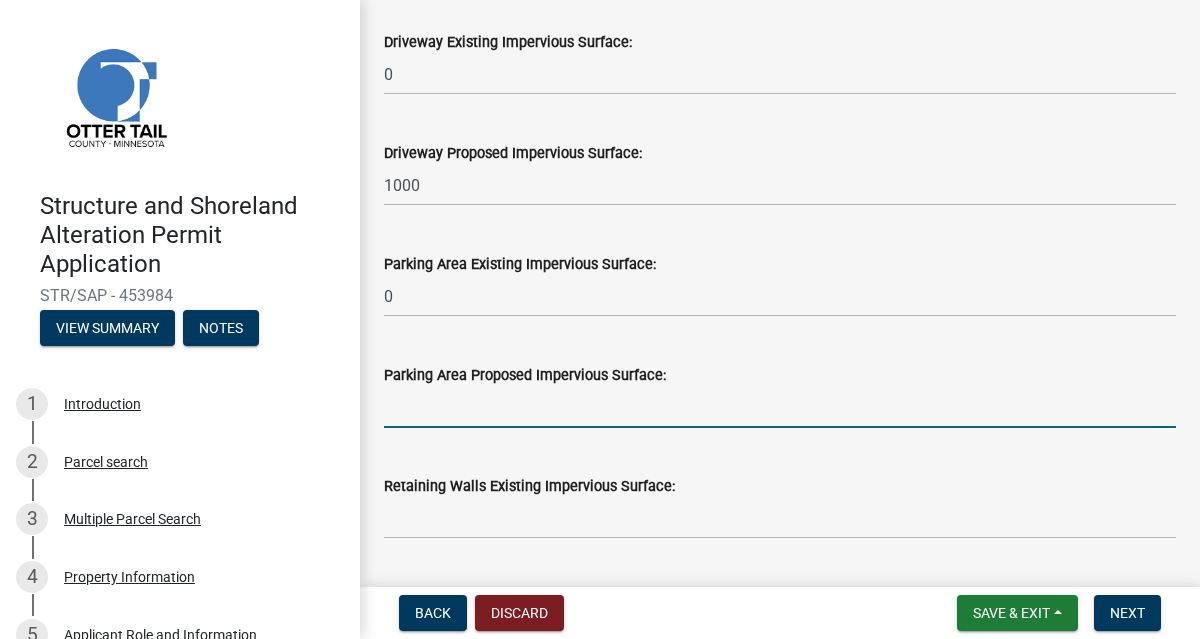 type on "0" 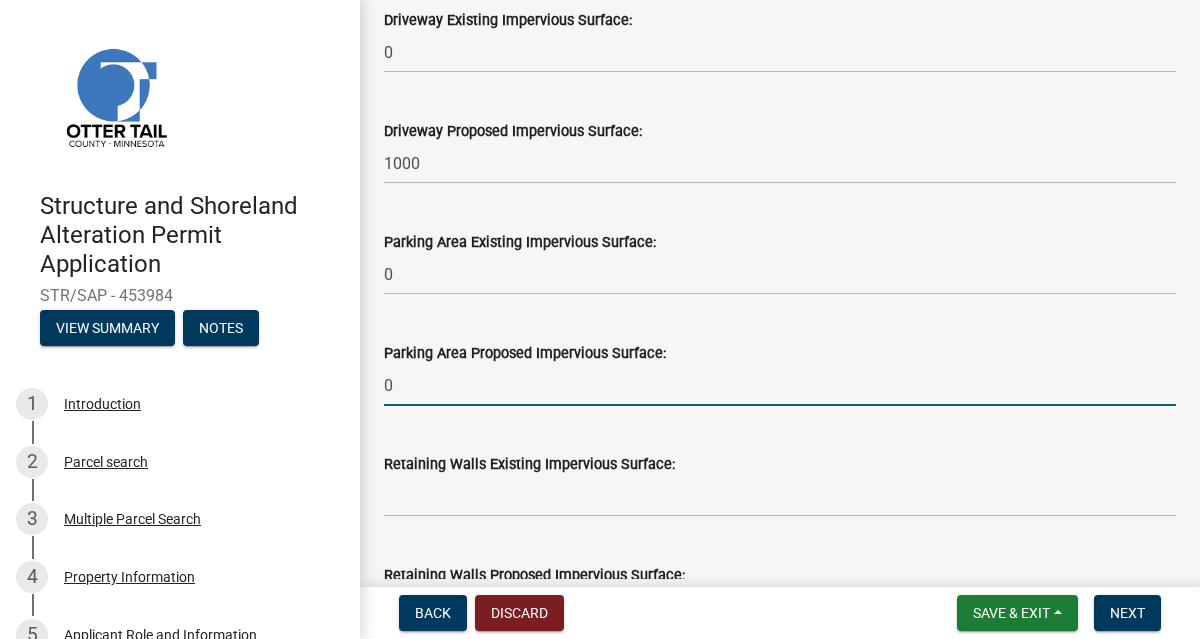 scroll, scrollTop: 1316, scrollLeft: 0, axis: vertical 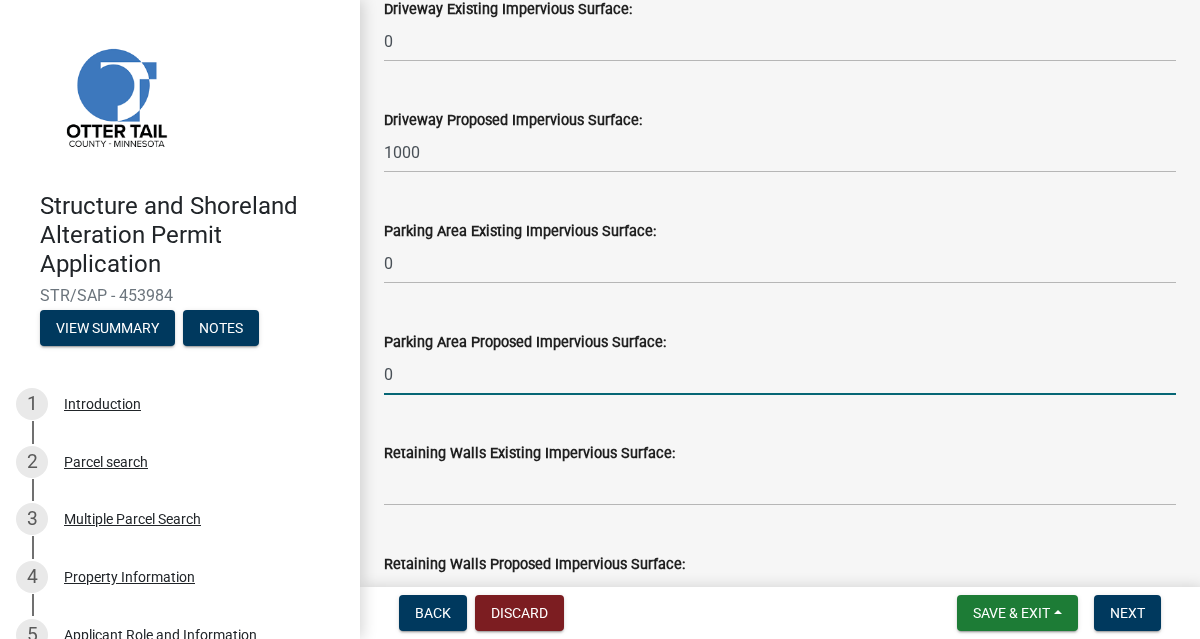 click on "0" 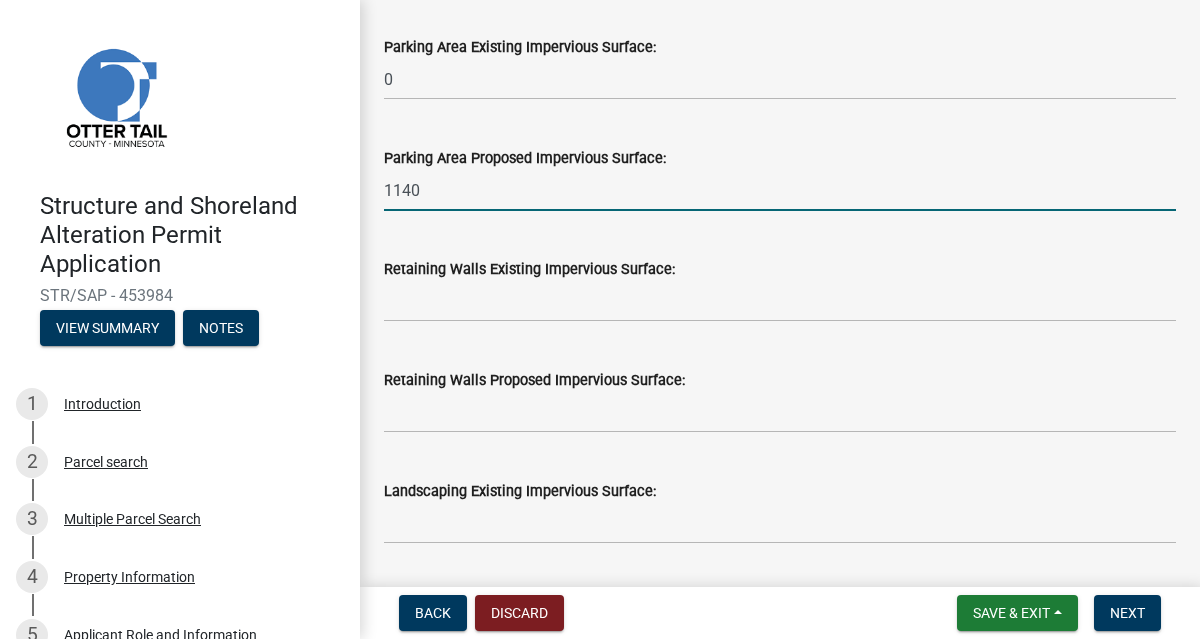 scroll, scrollTop: 1507, scrollLeft: 0, axis: vertical 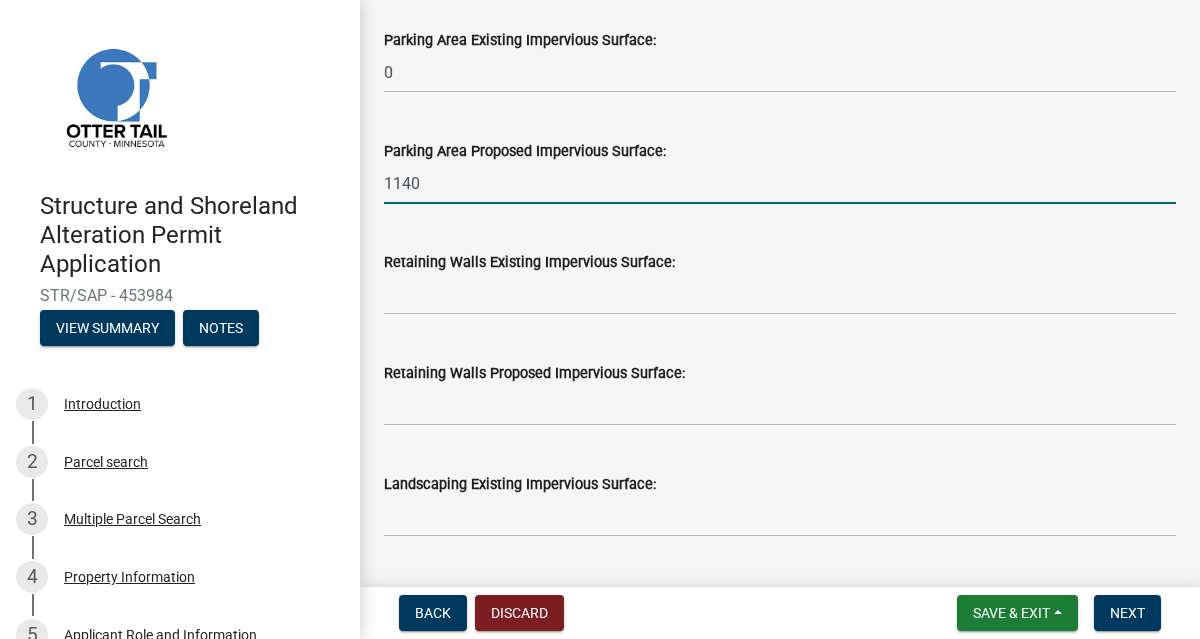 type on "1140" 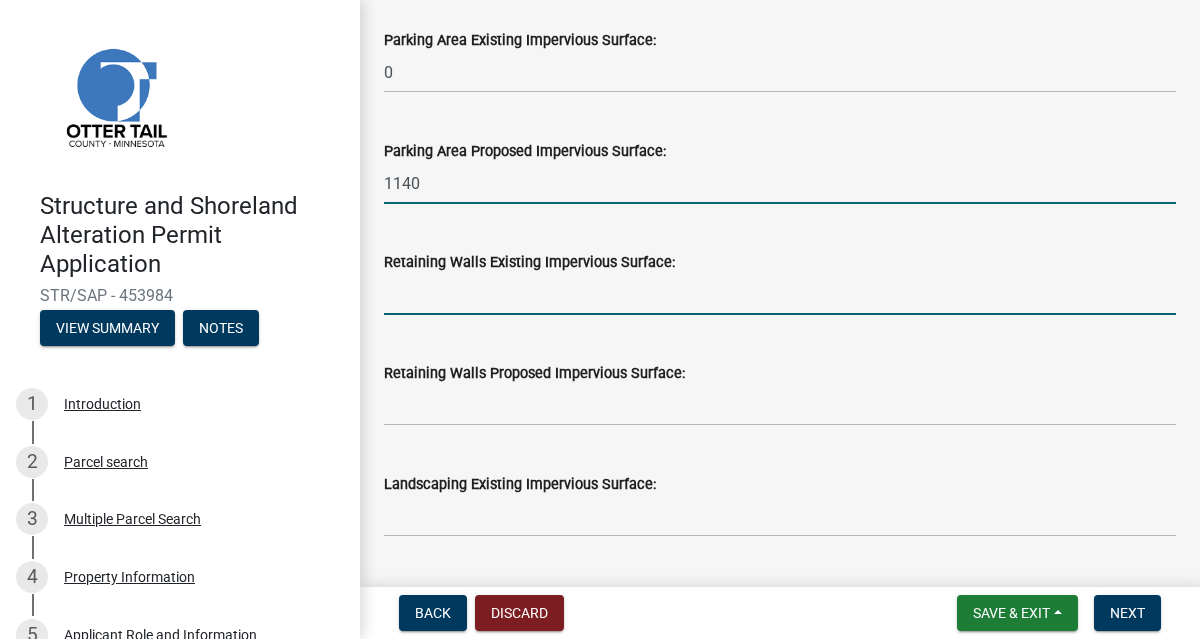 click 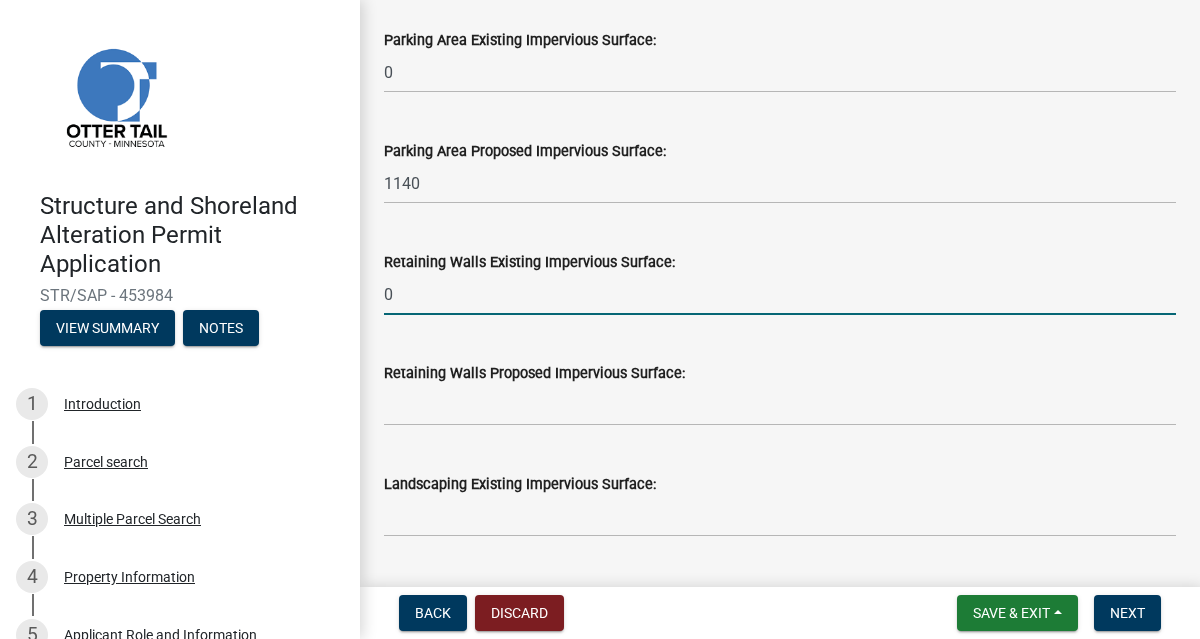 type on "0" 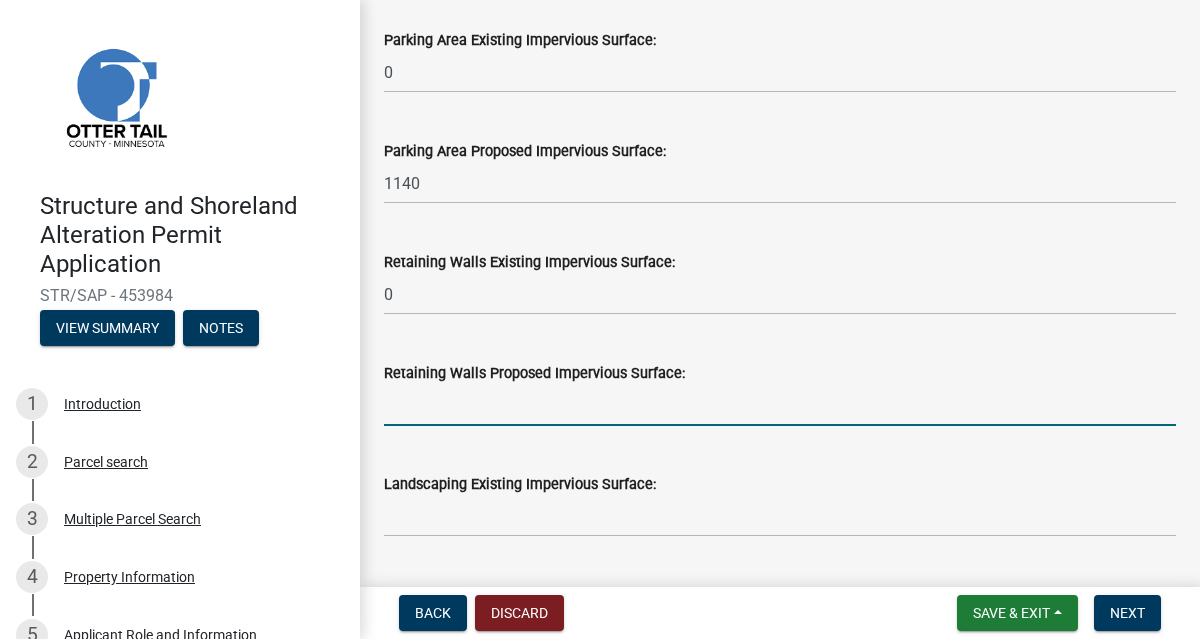 click 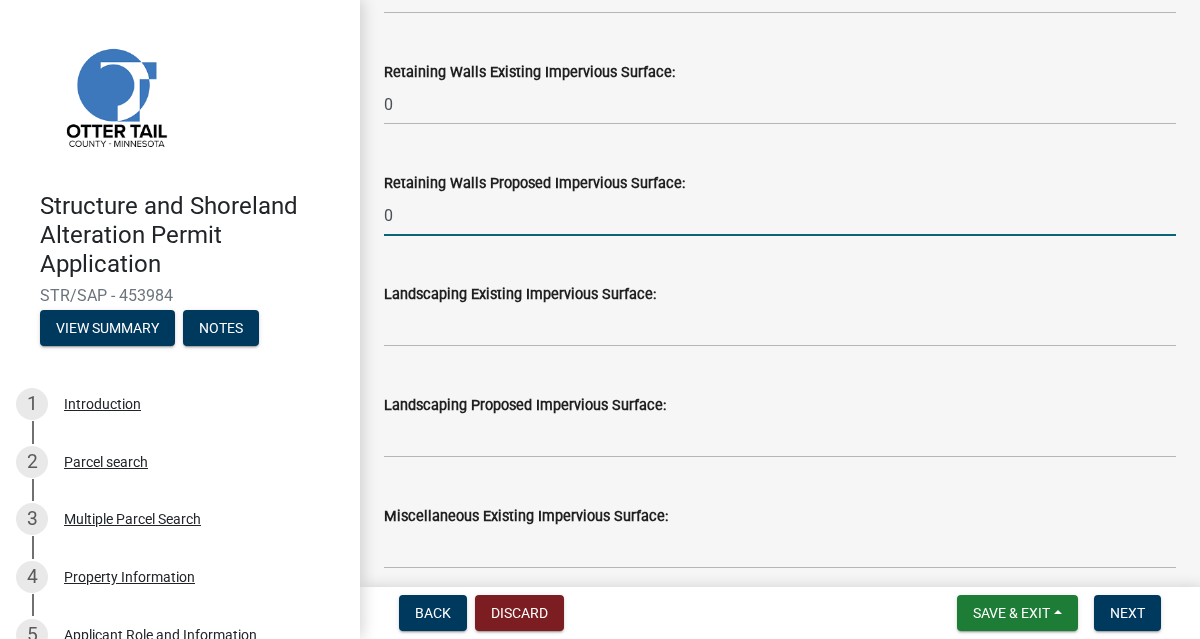 scroll, scrollTop: 1707, scrollLeft: 0, axis: vertical 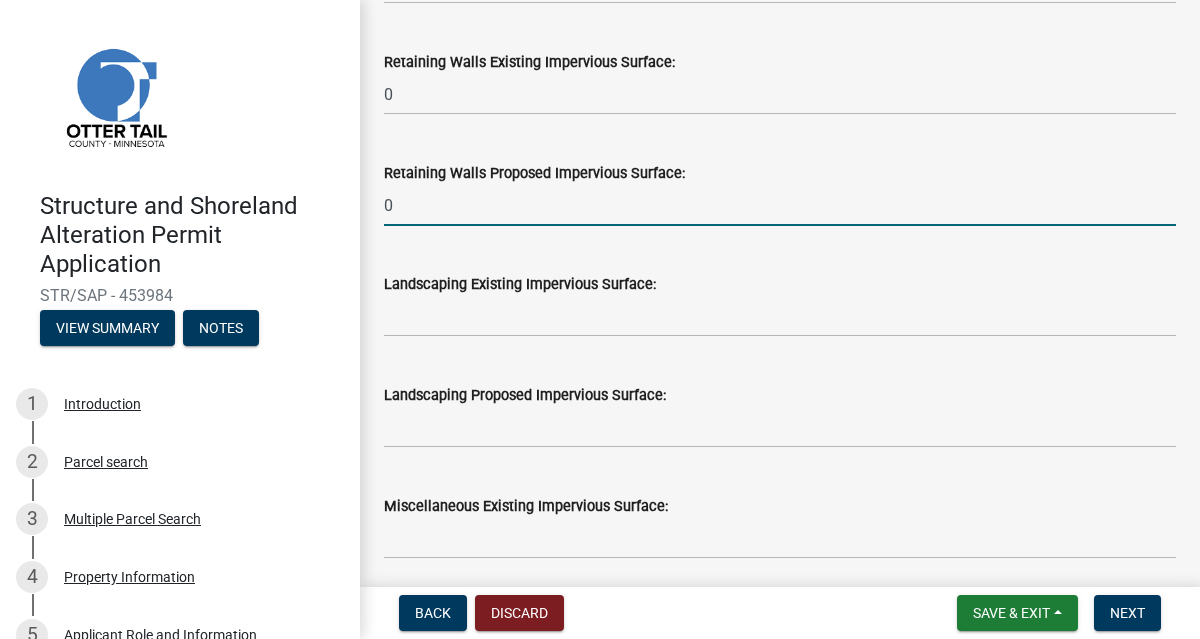 type on "0" 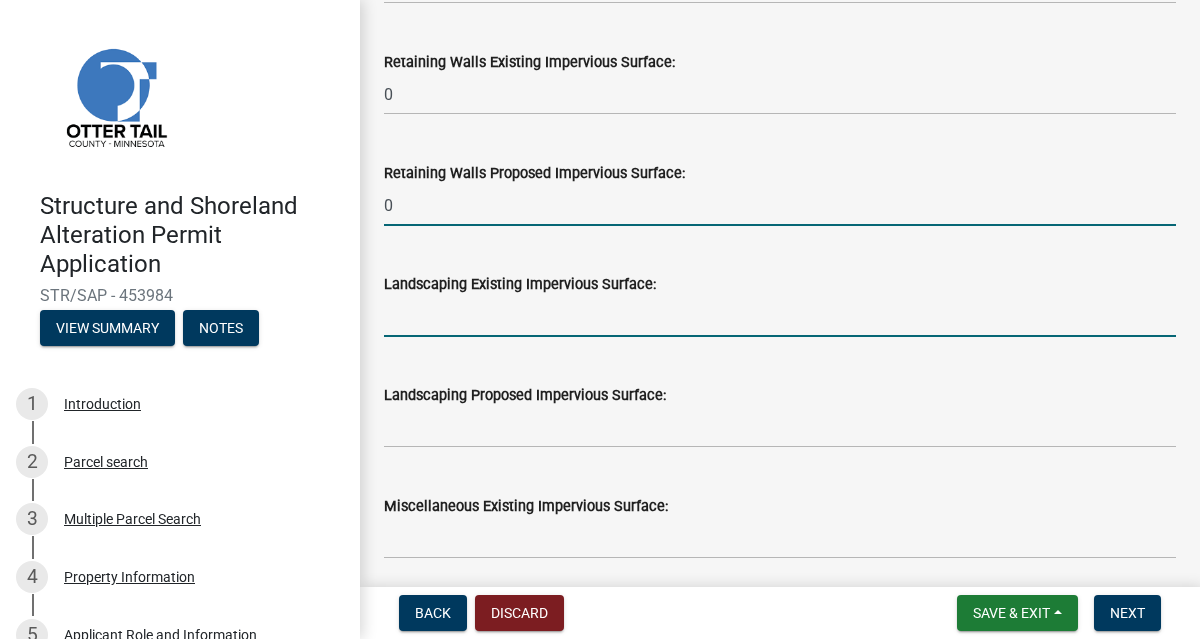 click 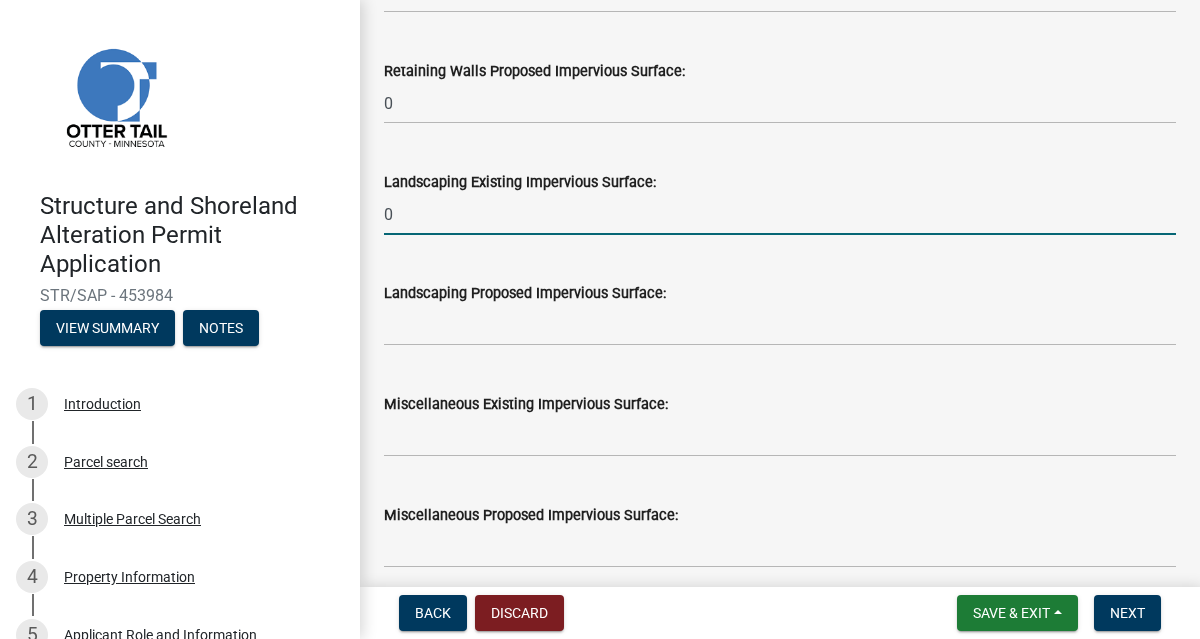 scroll, scrollTop: 1818, scrollLeft: 0, axis: vertical 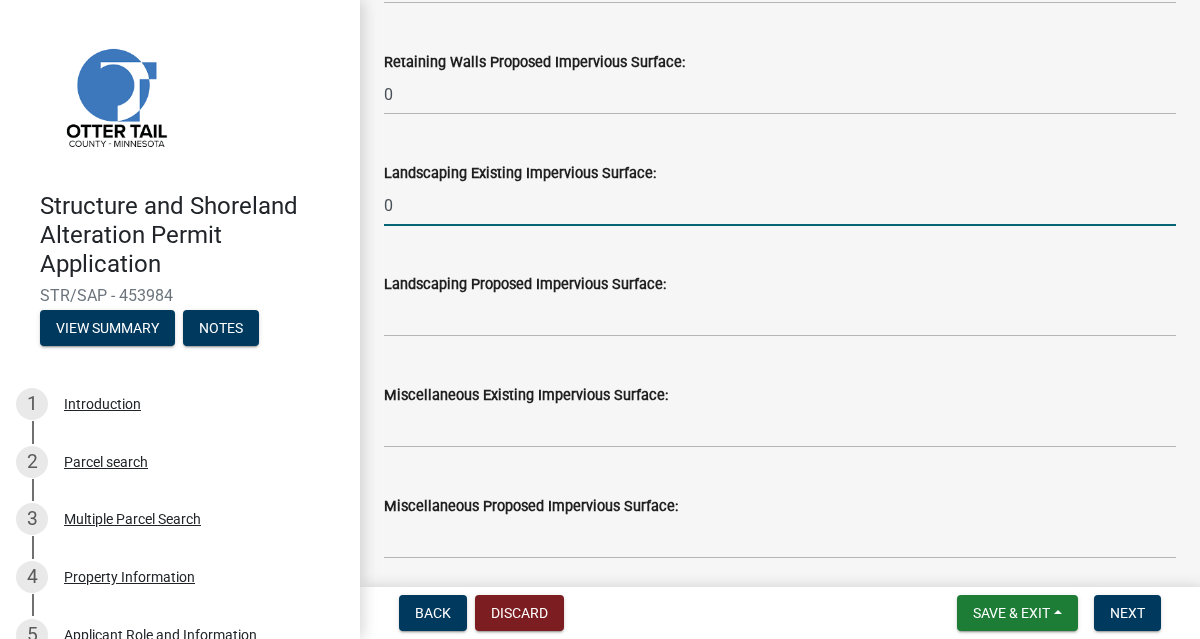 type on "0" 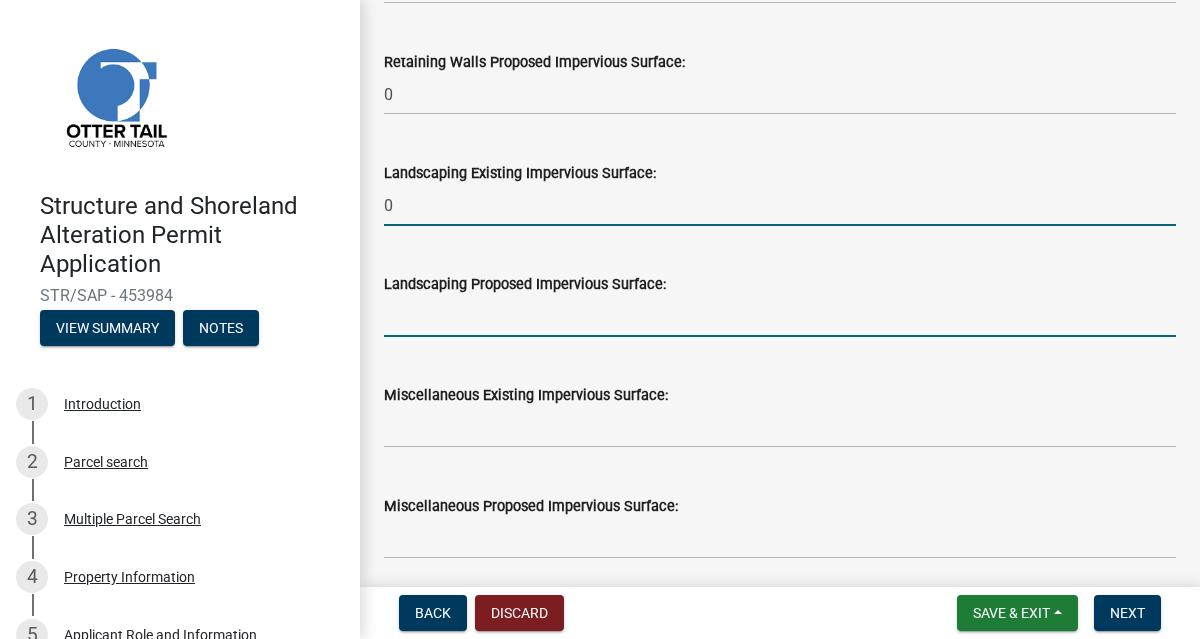 click 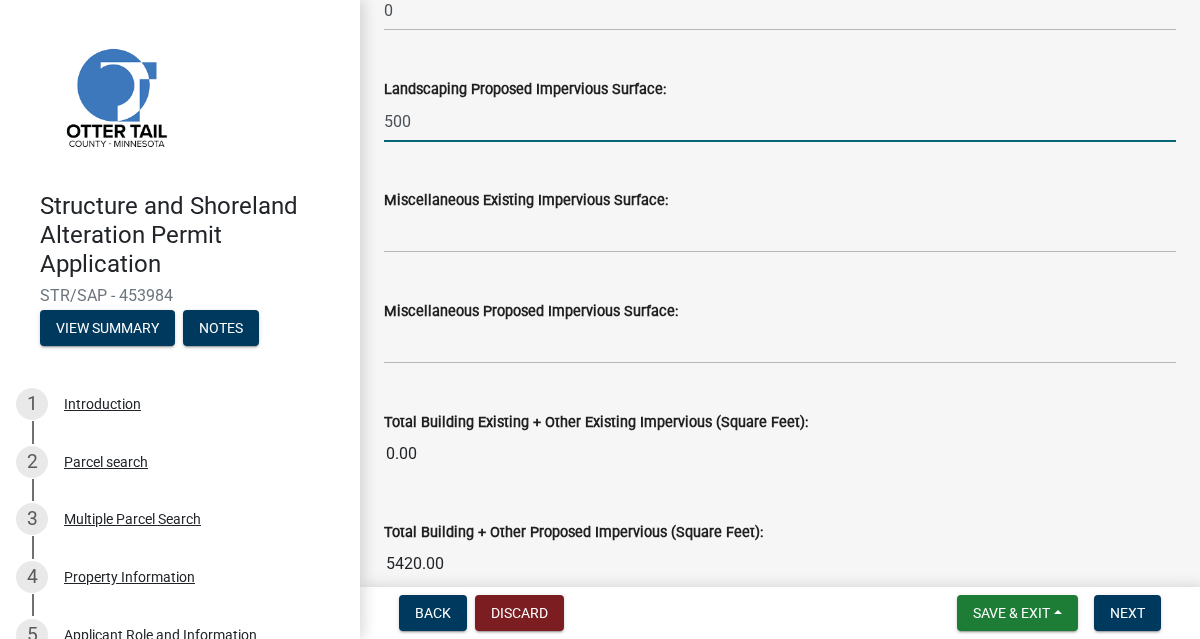 scroll, scrollTop: 2015, scrollLeft: 0, axis: vertical 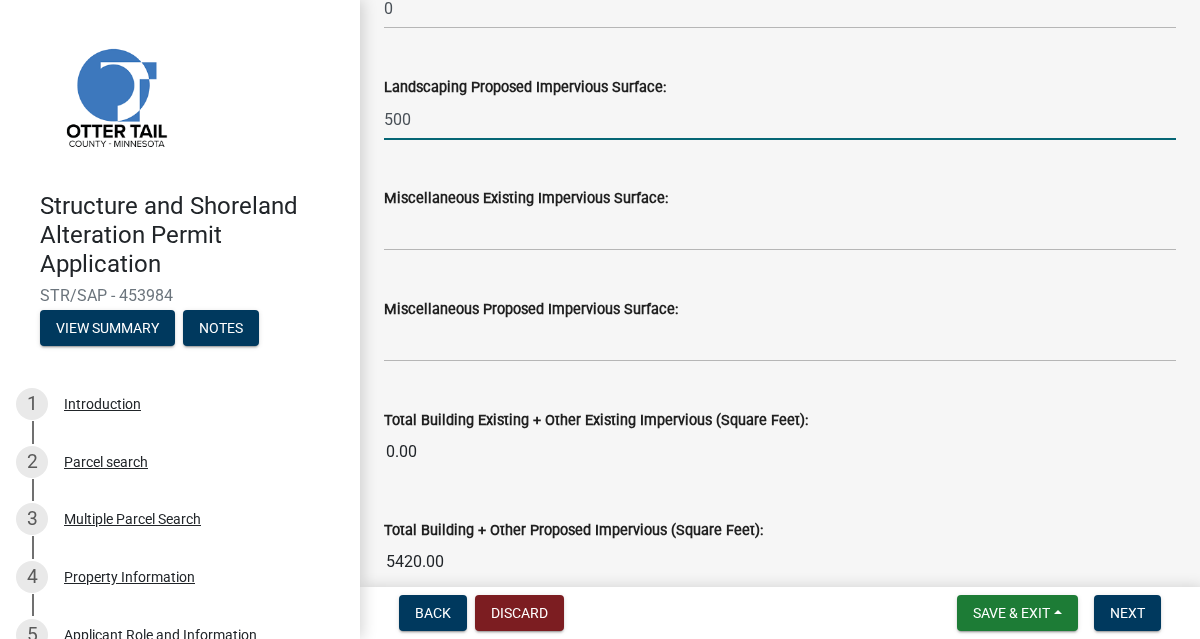 type on "500" 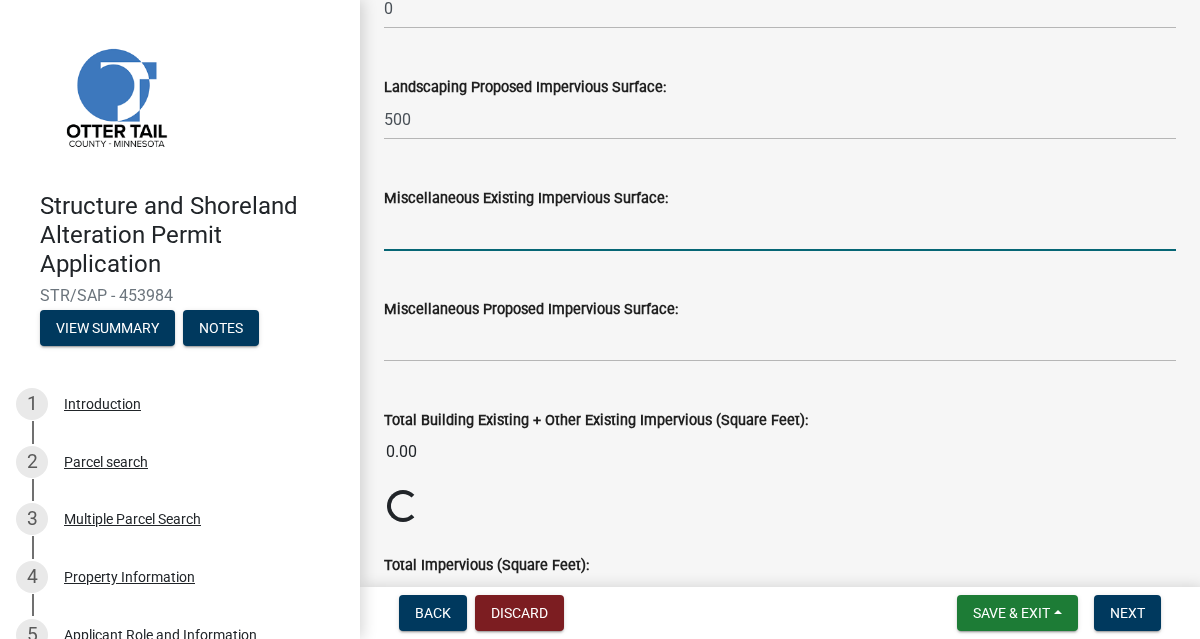 click 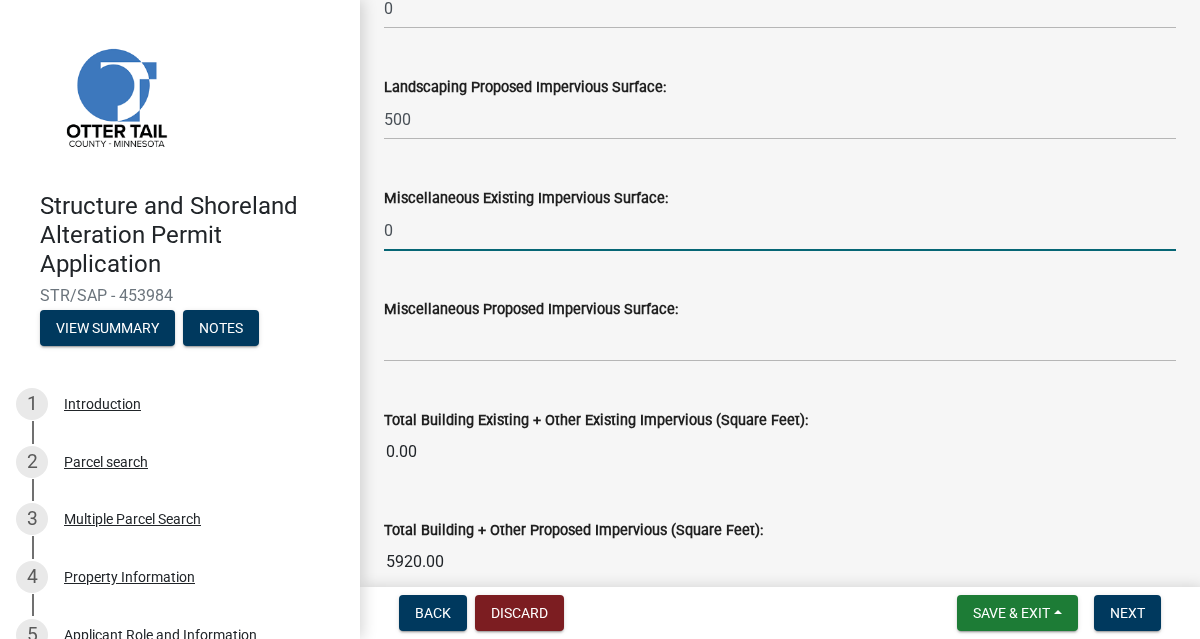 type on "0" 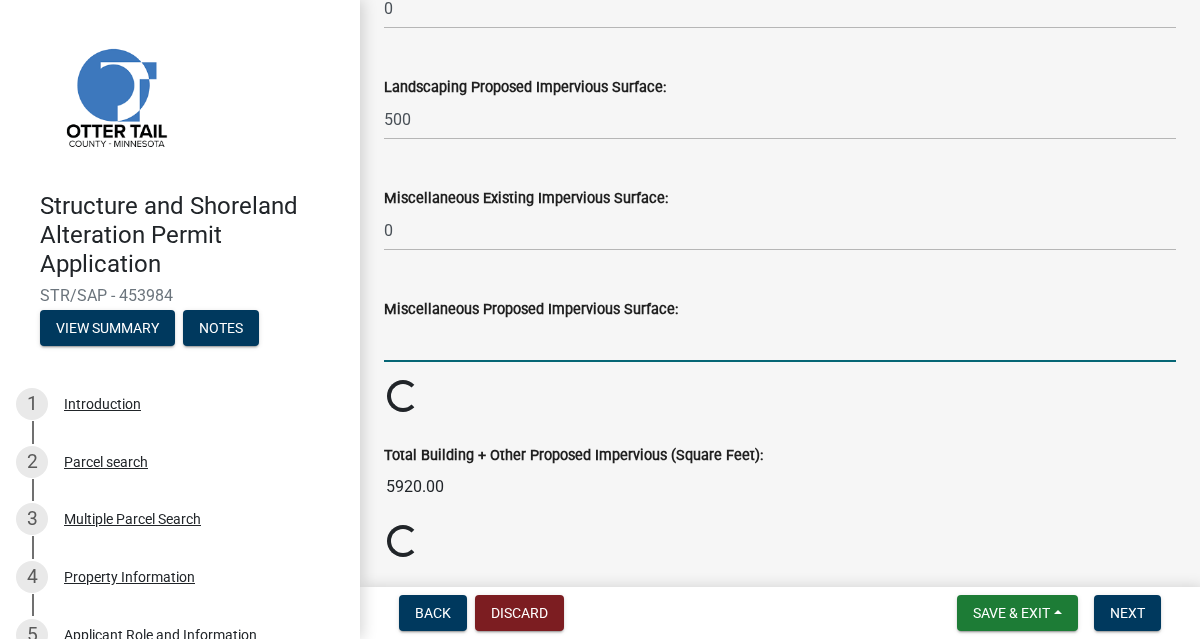 click 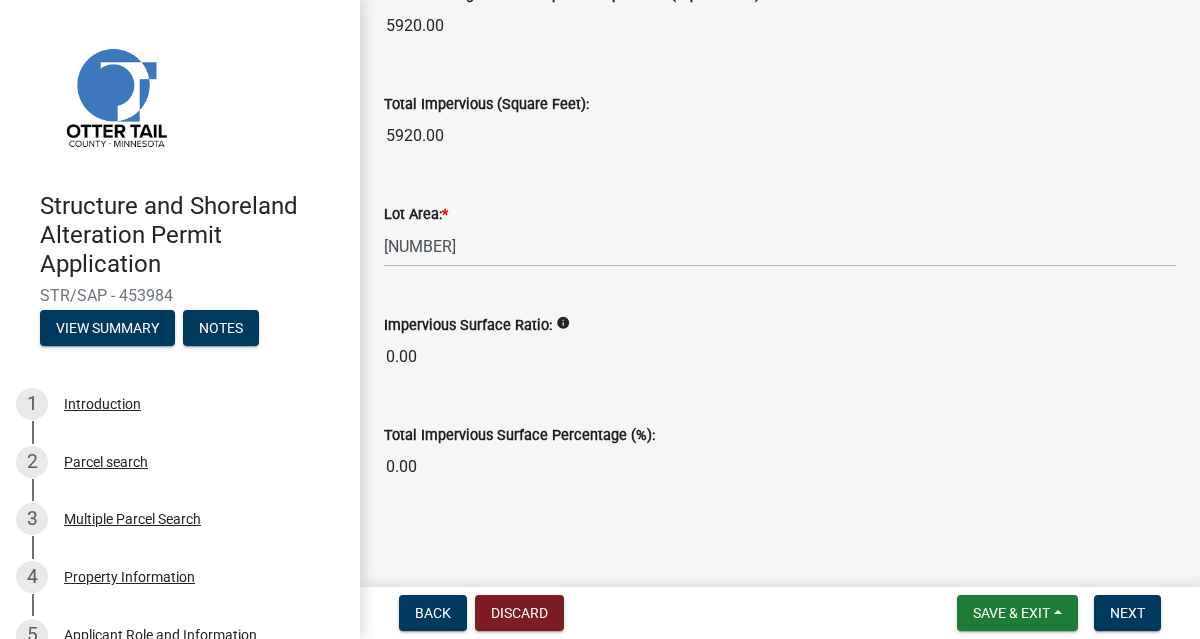 scroll, scrollTop: 2555, scrollLeft: 0, axis: vertical 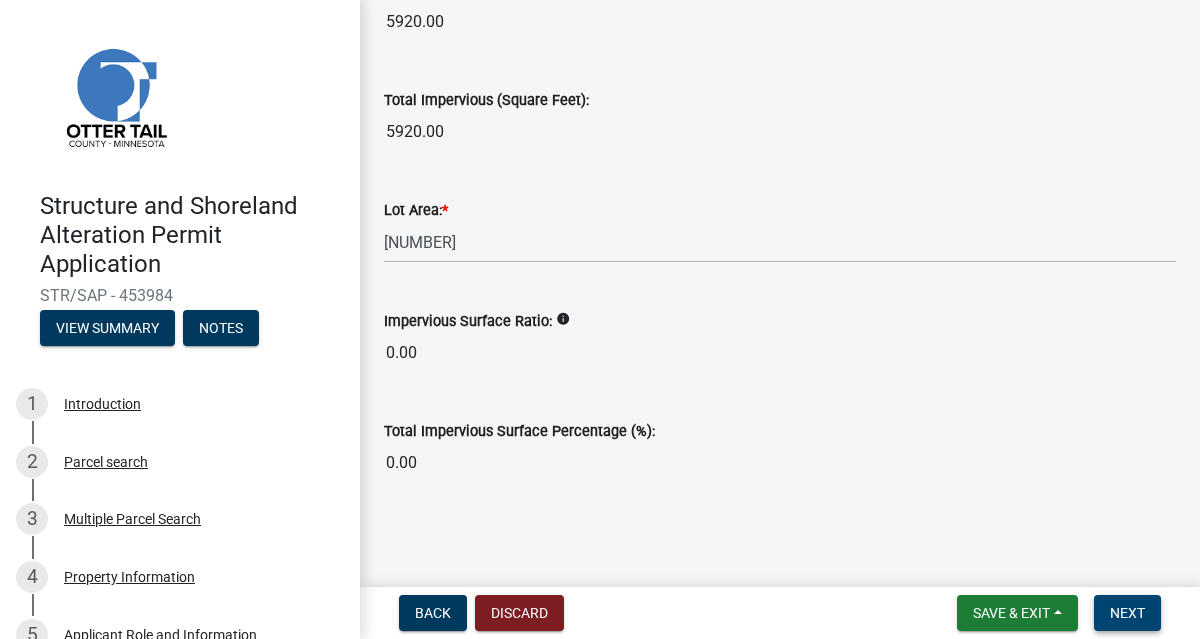 type on "0" 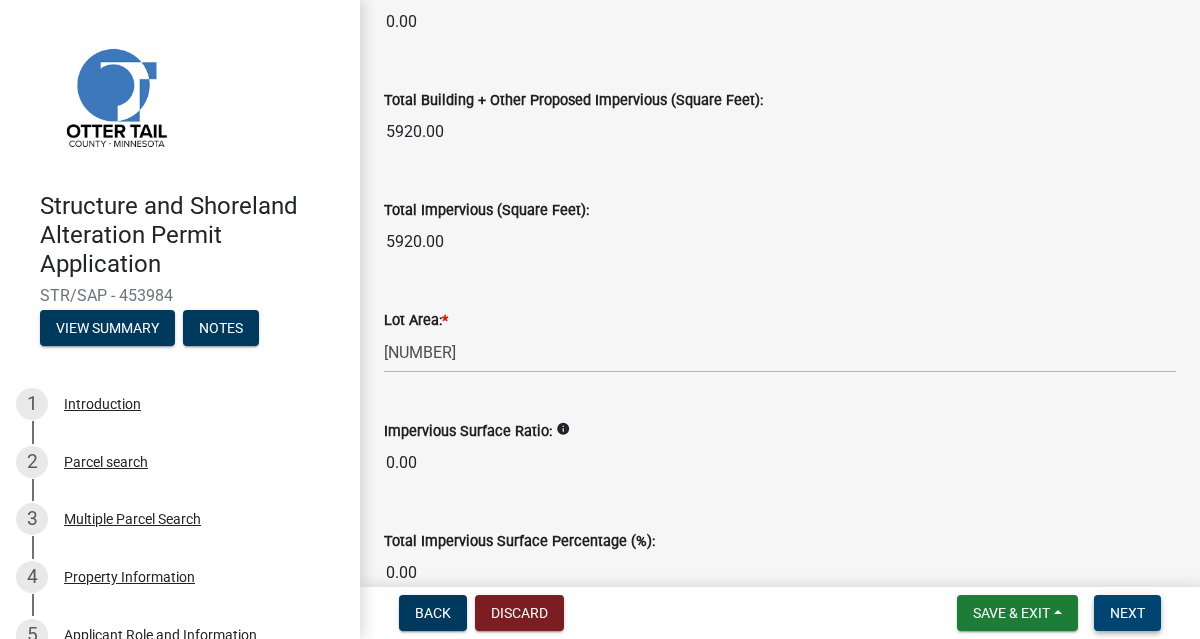 click on "Next" at bounding box center [1127, 613] 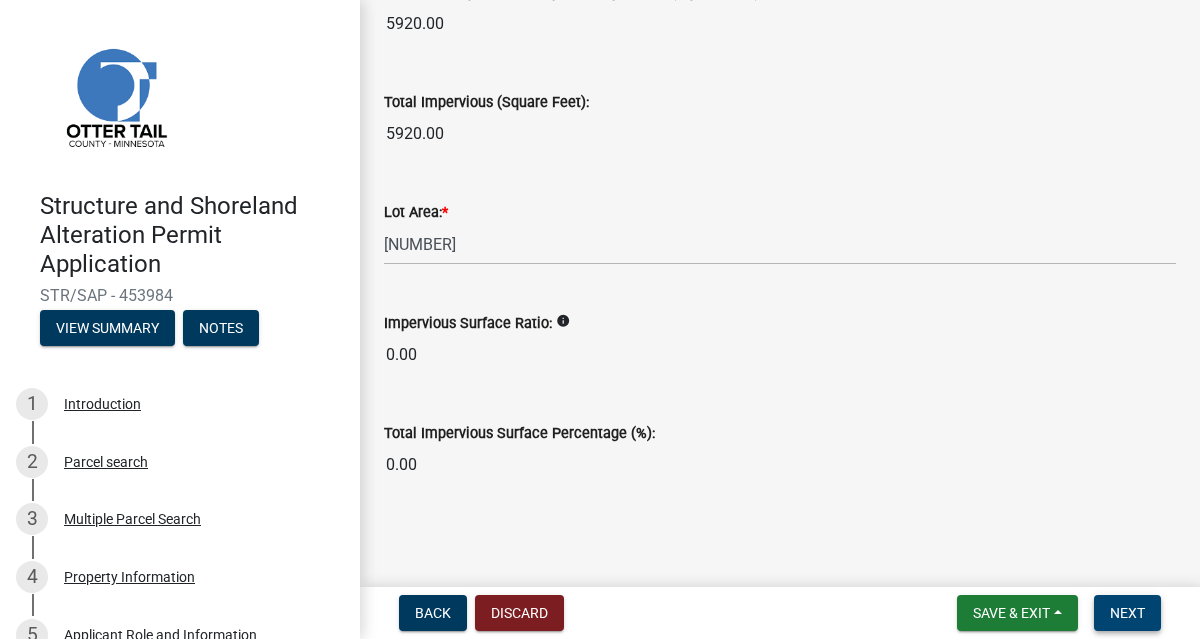 scroll, scrollTop: 2555, scrollLeft: 0, axis: vertical 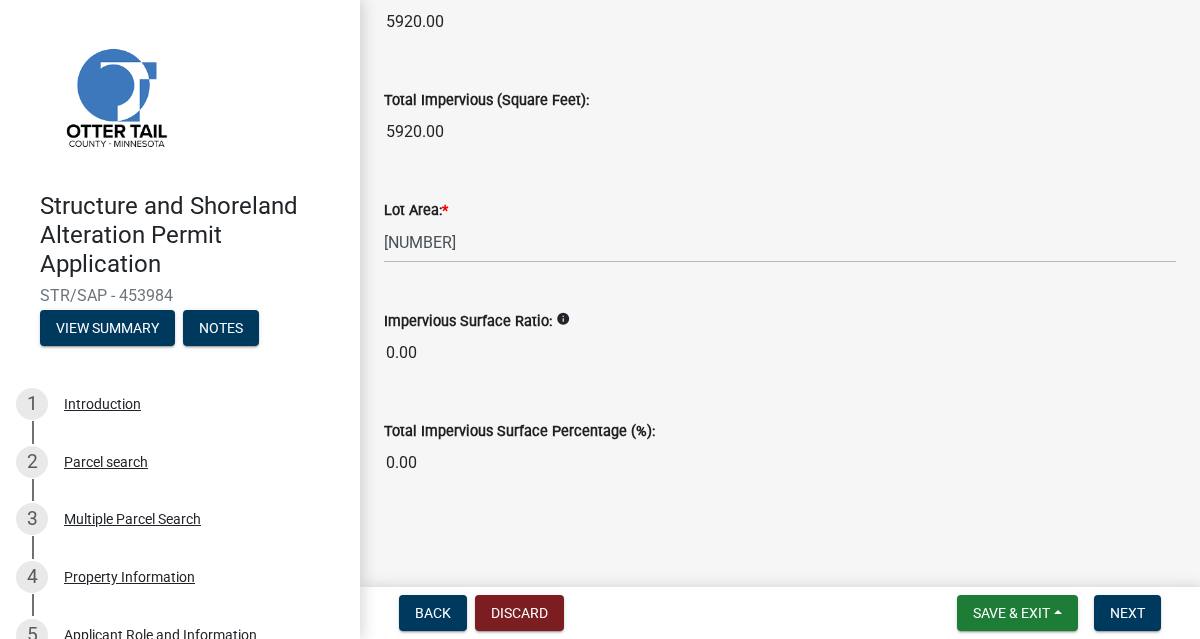 click on "0.00" at bounding box center [780, 353] 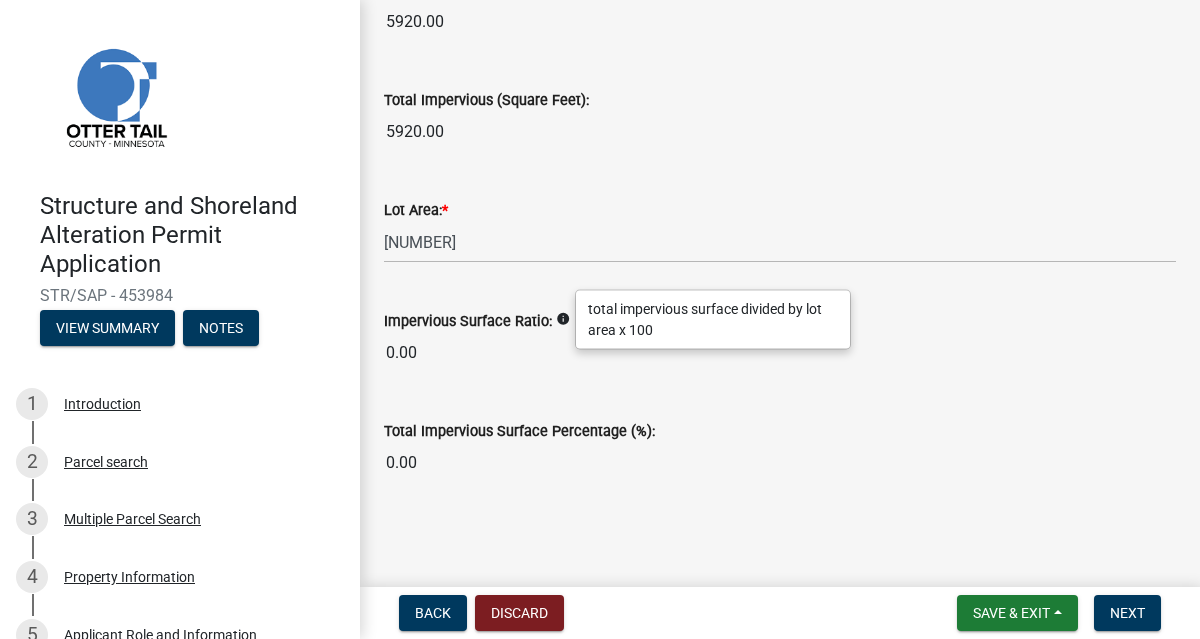 click on "0.00" at bounding box center [780, 353] 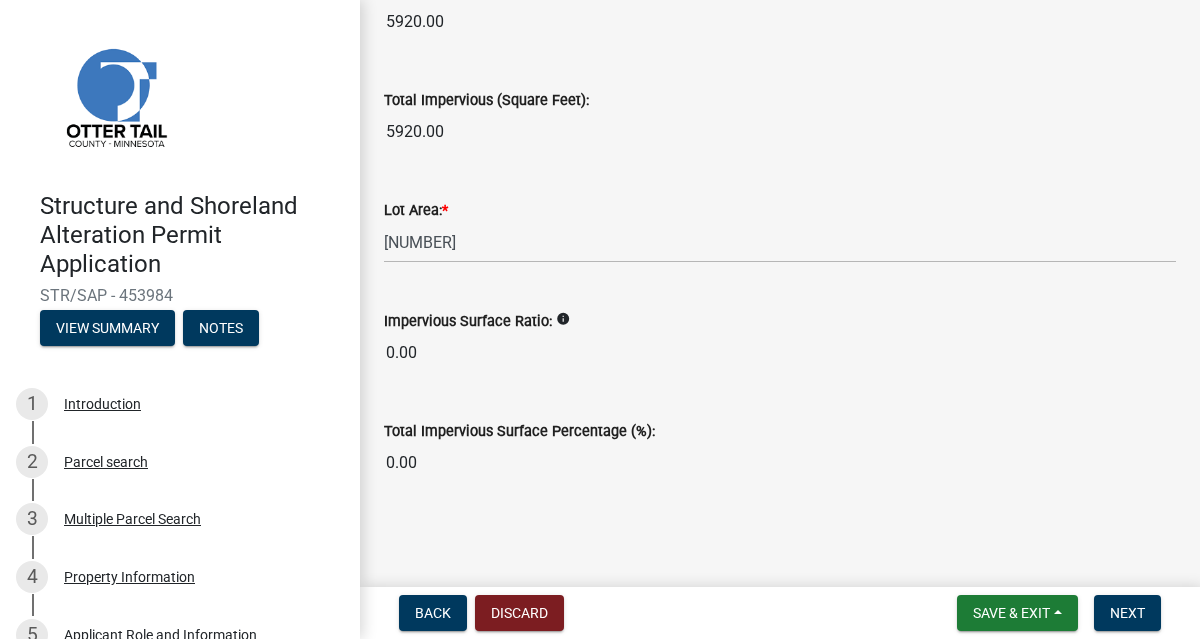 click on "0.00" at bounding box center (780, 353) 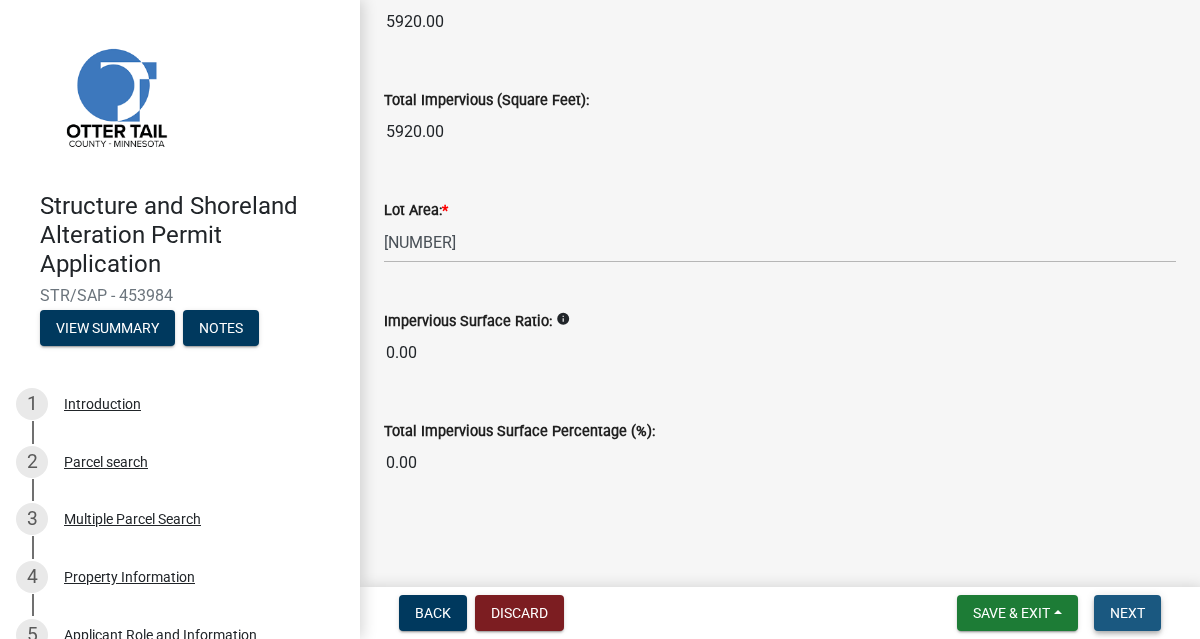 click on "Next" at bounding box center [1127, 613] 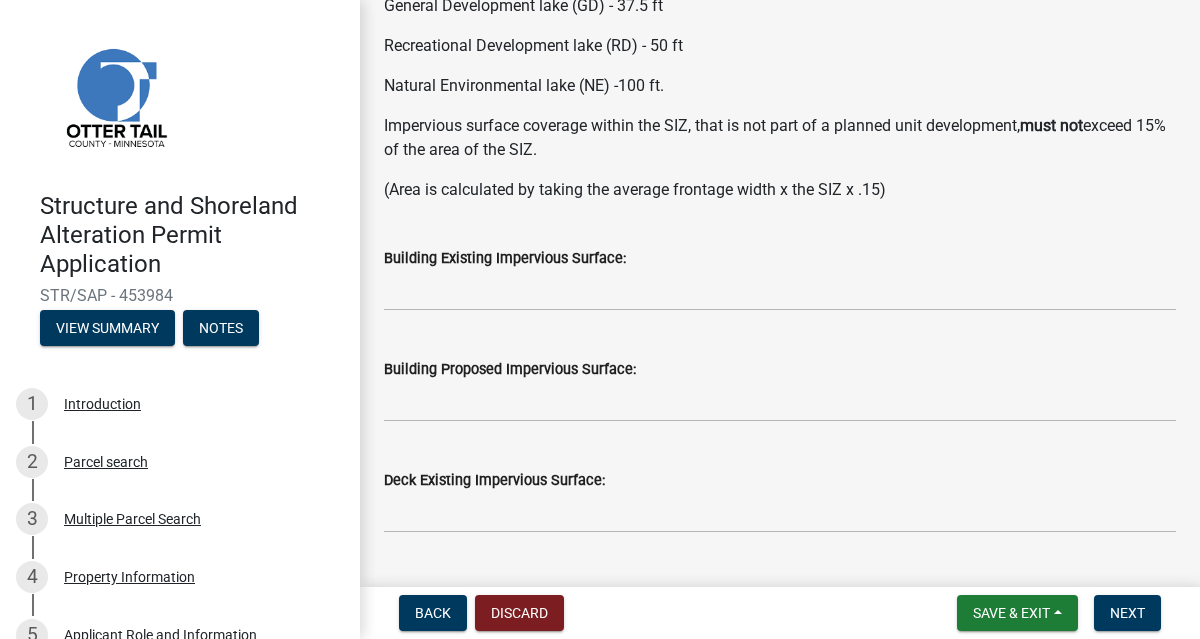 scroll, scrollTop: 310, scrollLeft: 0, axis: vertical 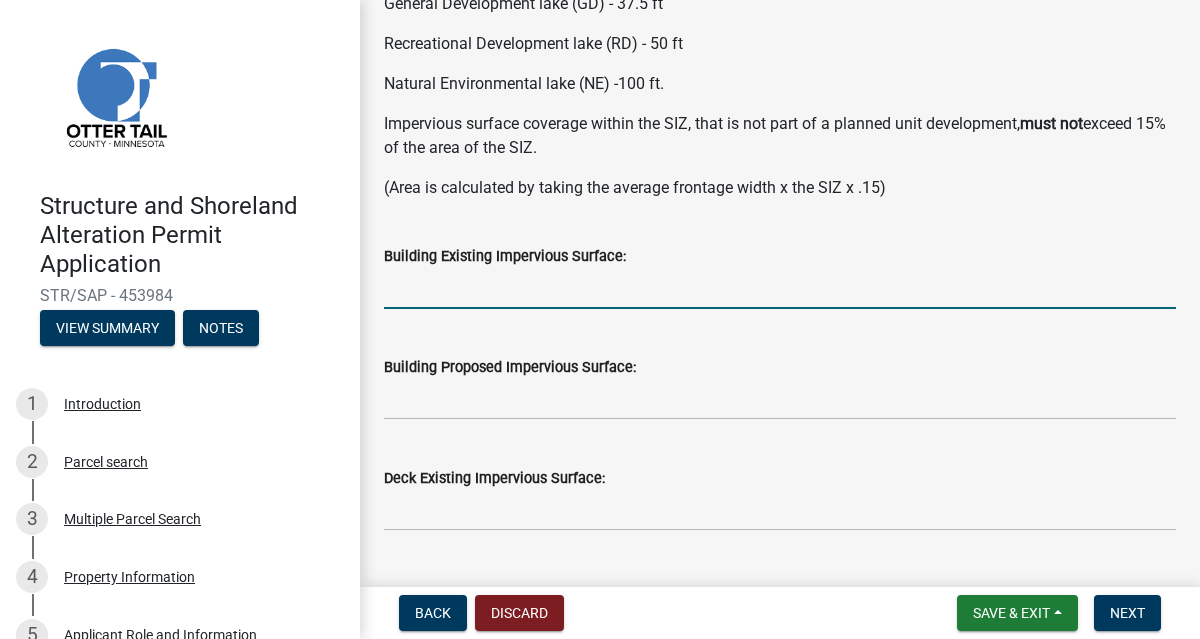 click 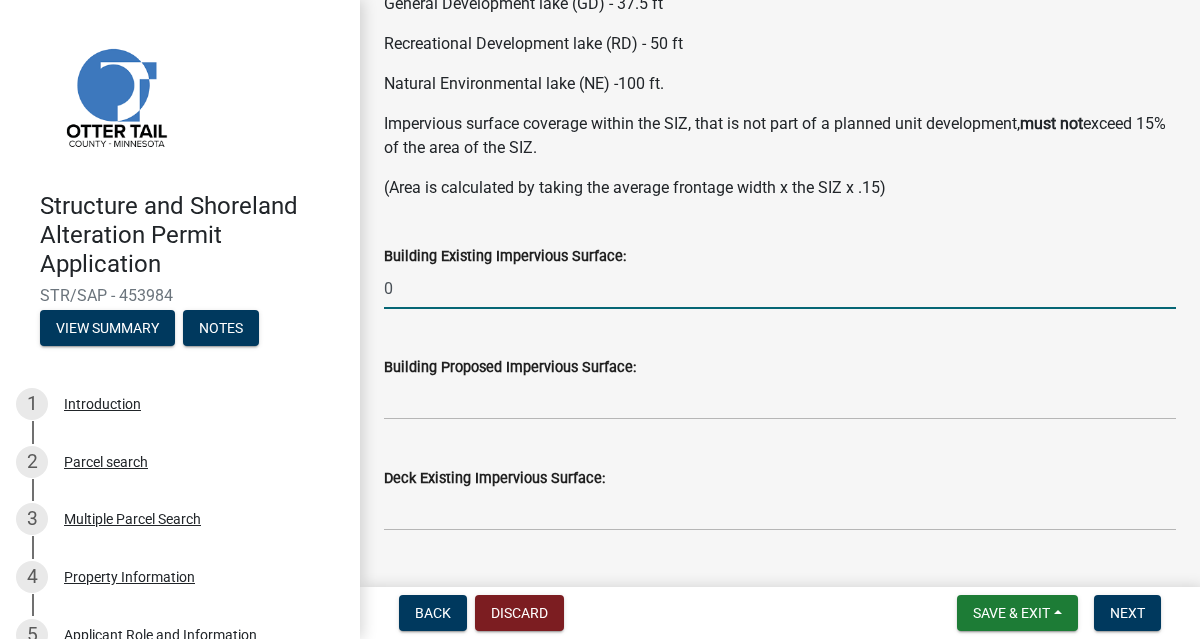type on "0" 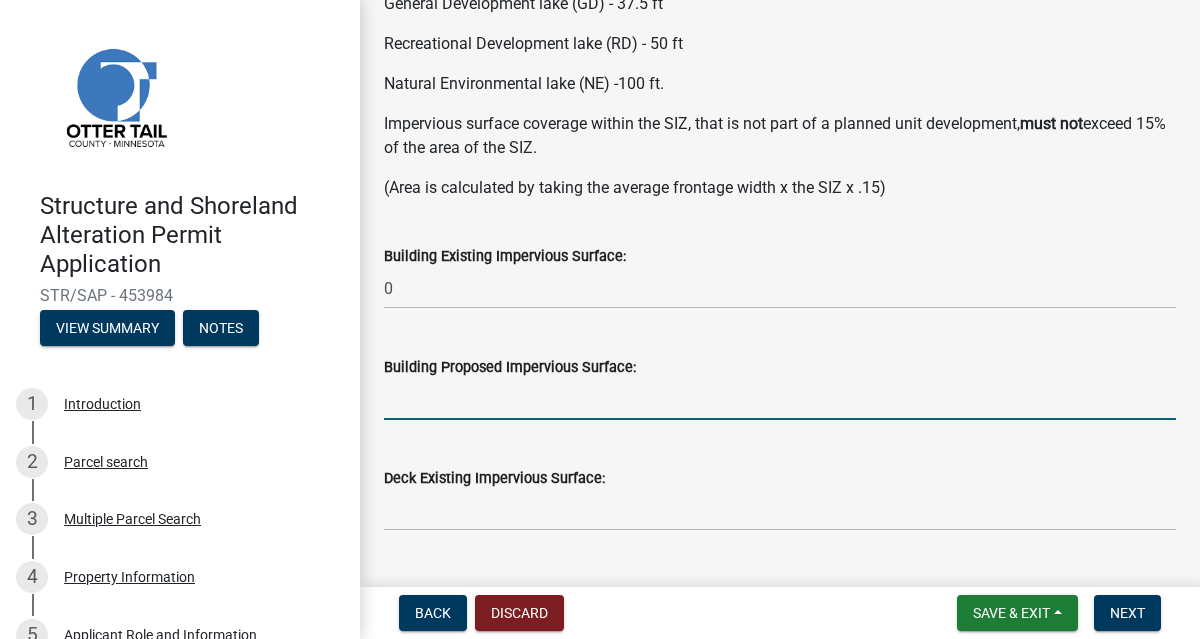 click 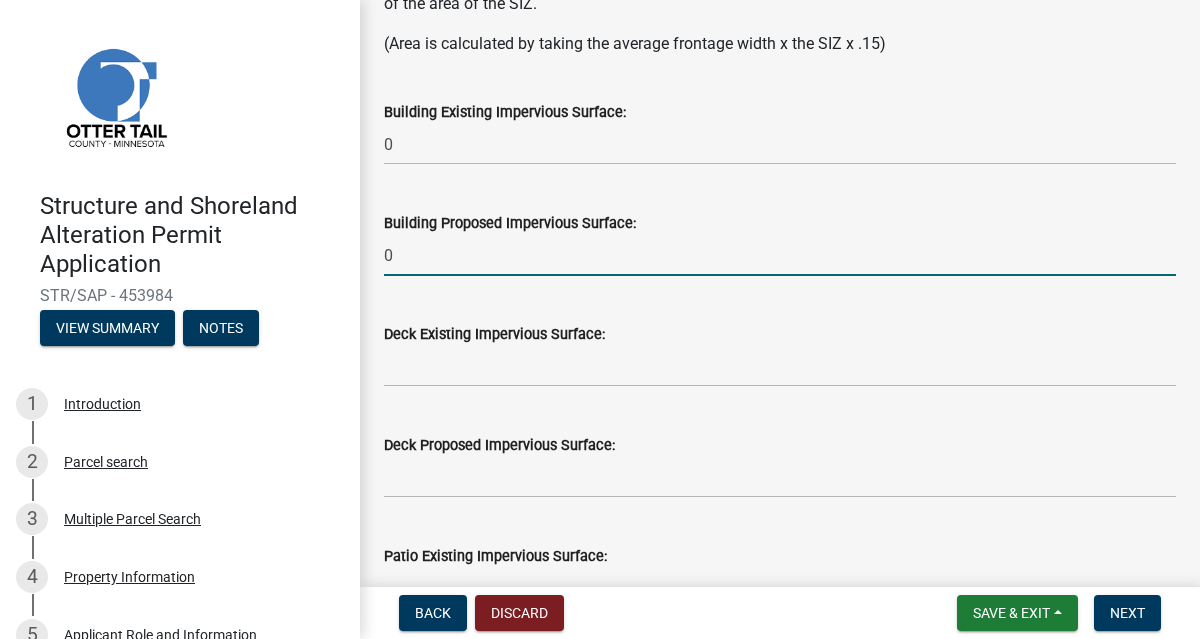 scroll, scrollTop: 455, scrollLeft: 0, axis: vertical 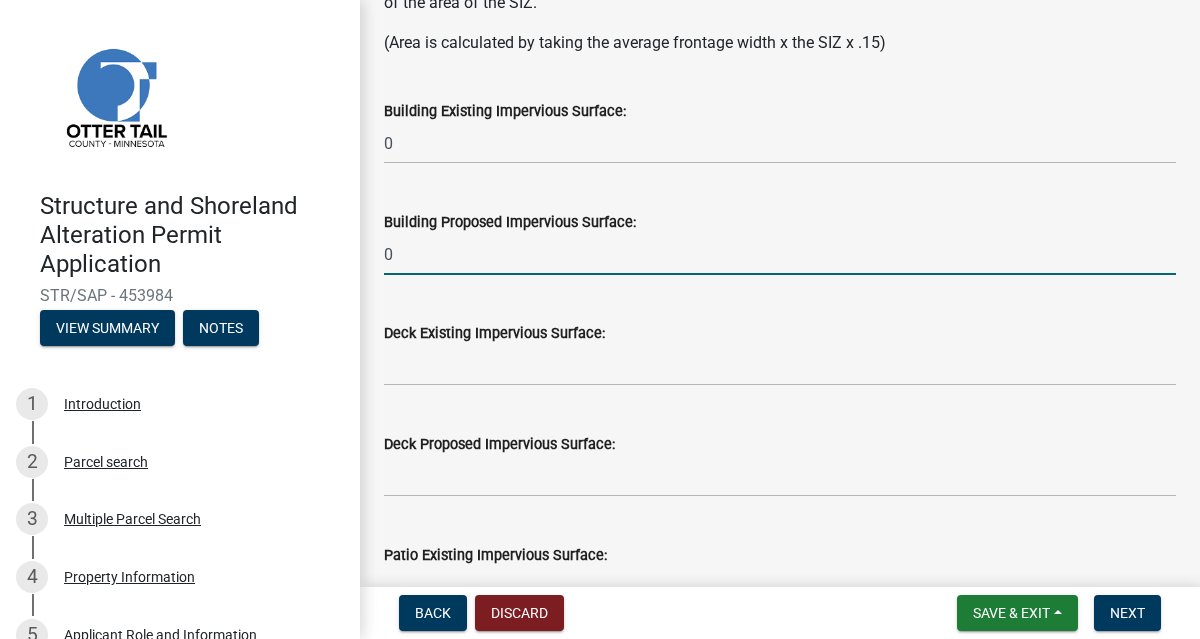type on "0" 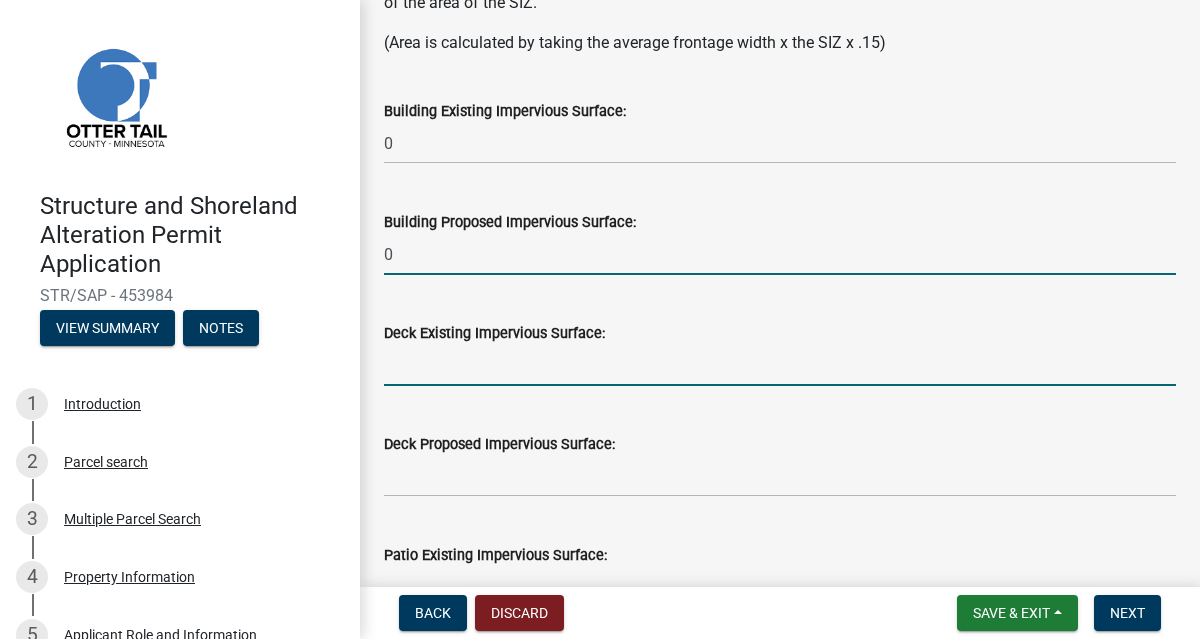 click 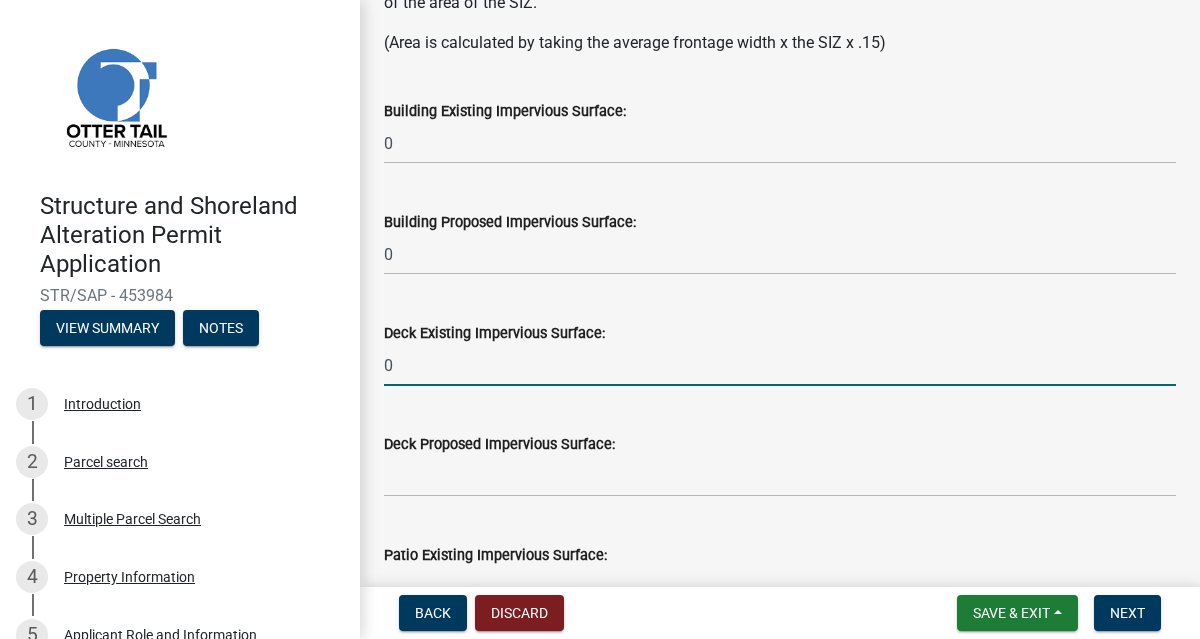 type on "0" 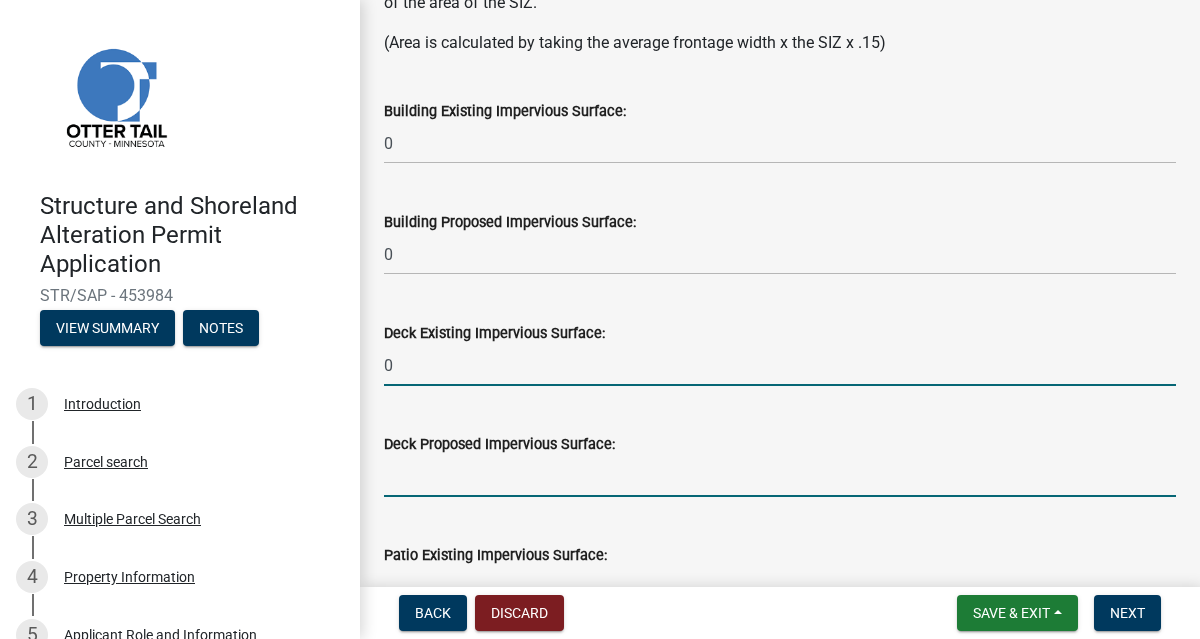 click 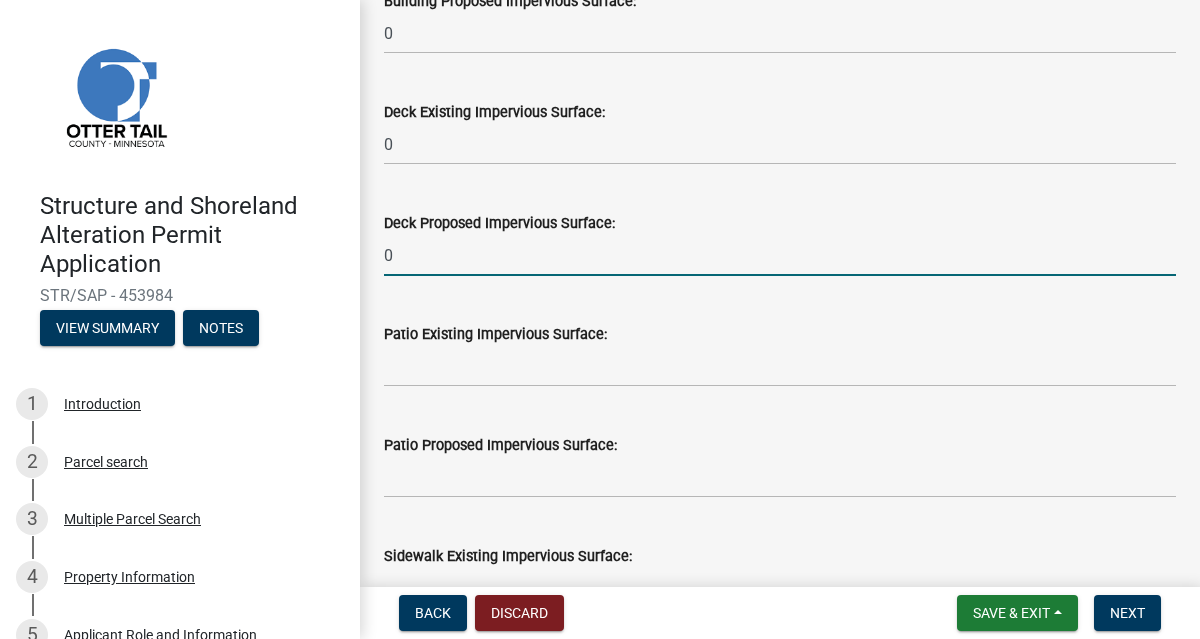 scroll, scrollTop: 694, scrollLeft: 0, axis: vertical 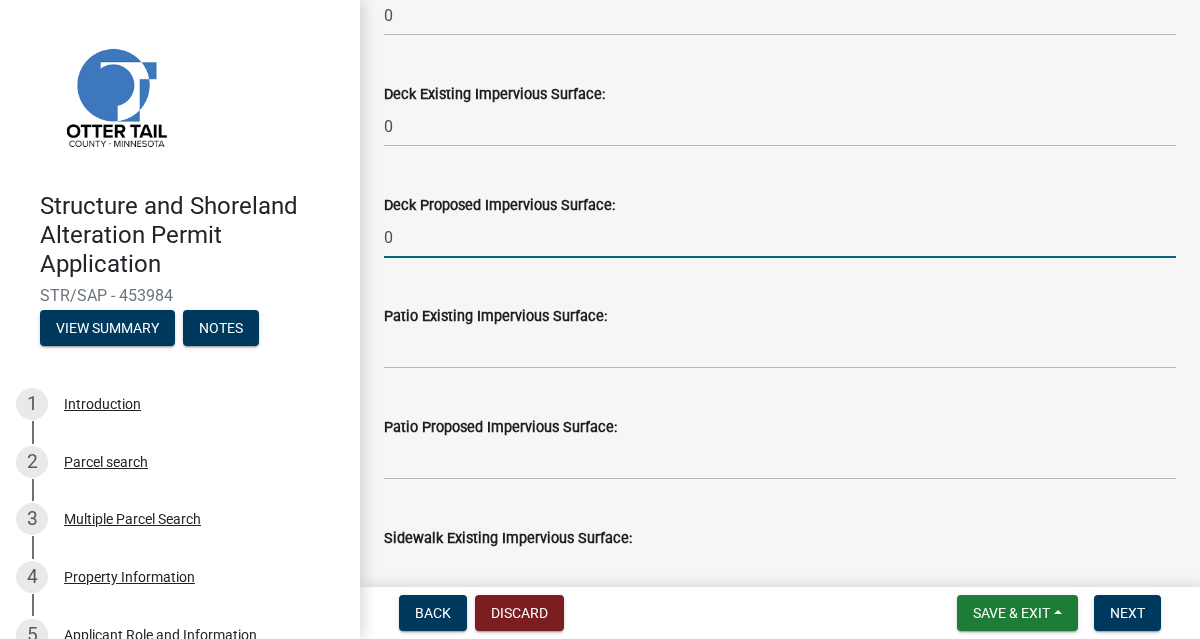 type on "0" 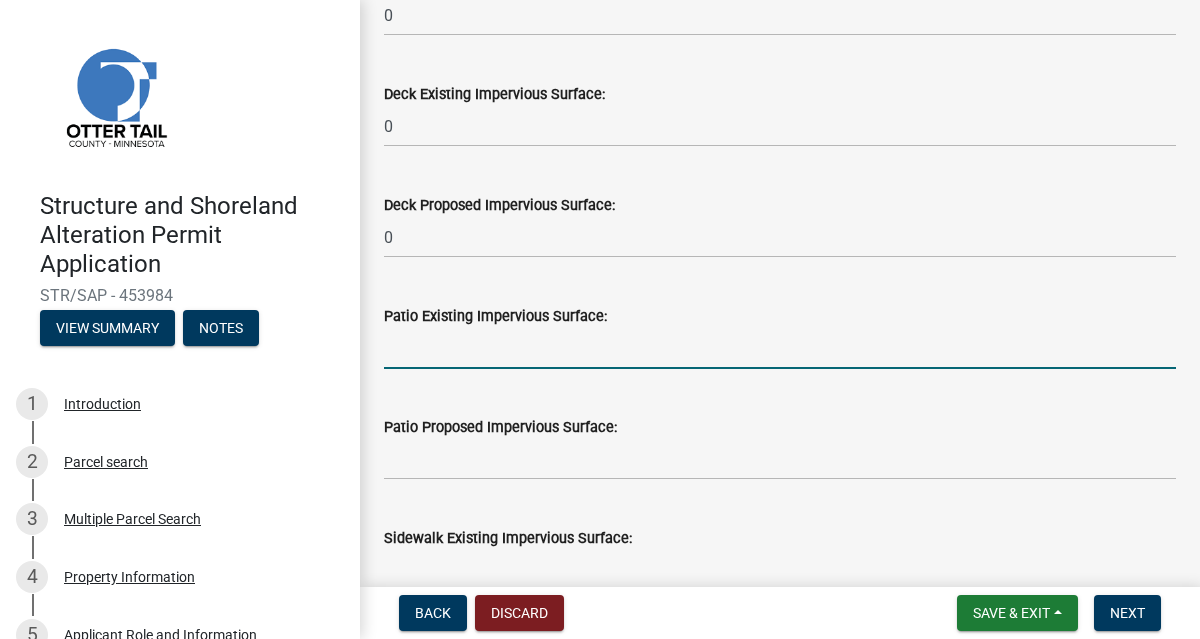 click 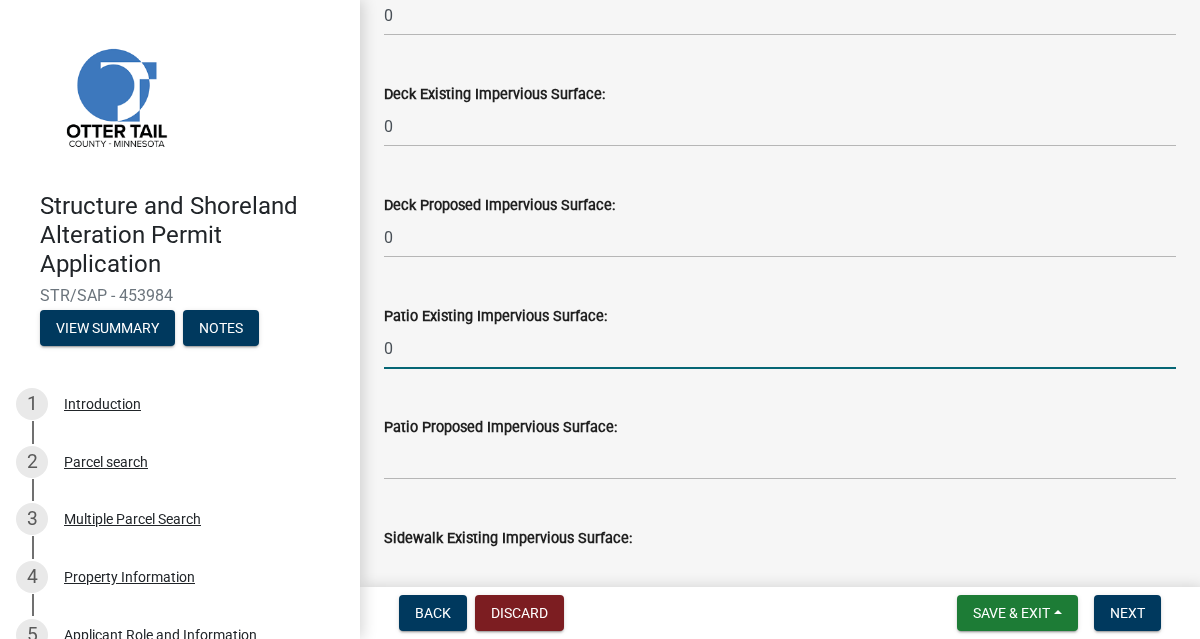 type on "0" 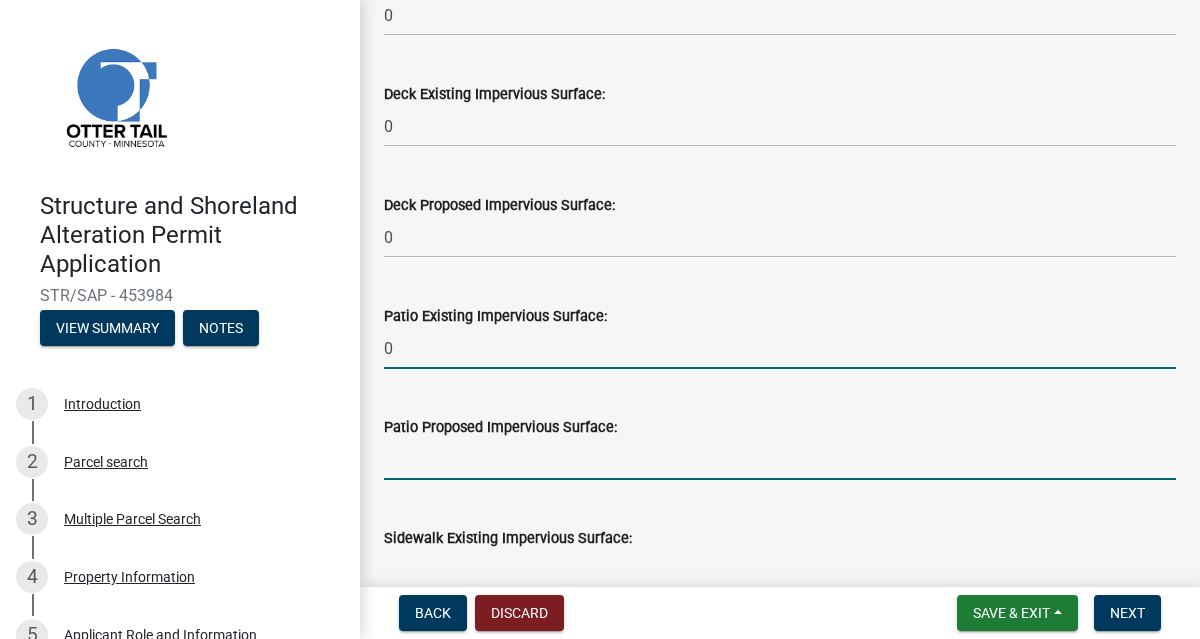 click 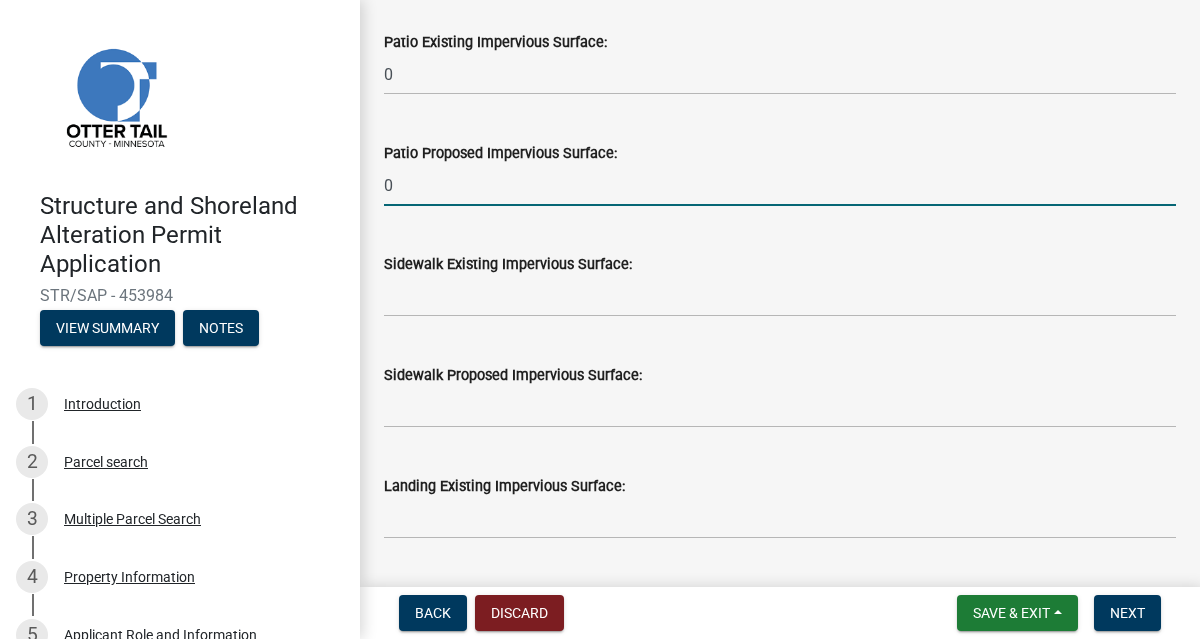 scroll, scrollTop: 1011, scrollLeft: 0, axis: vertical 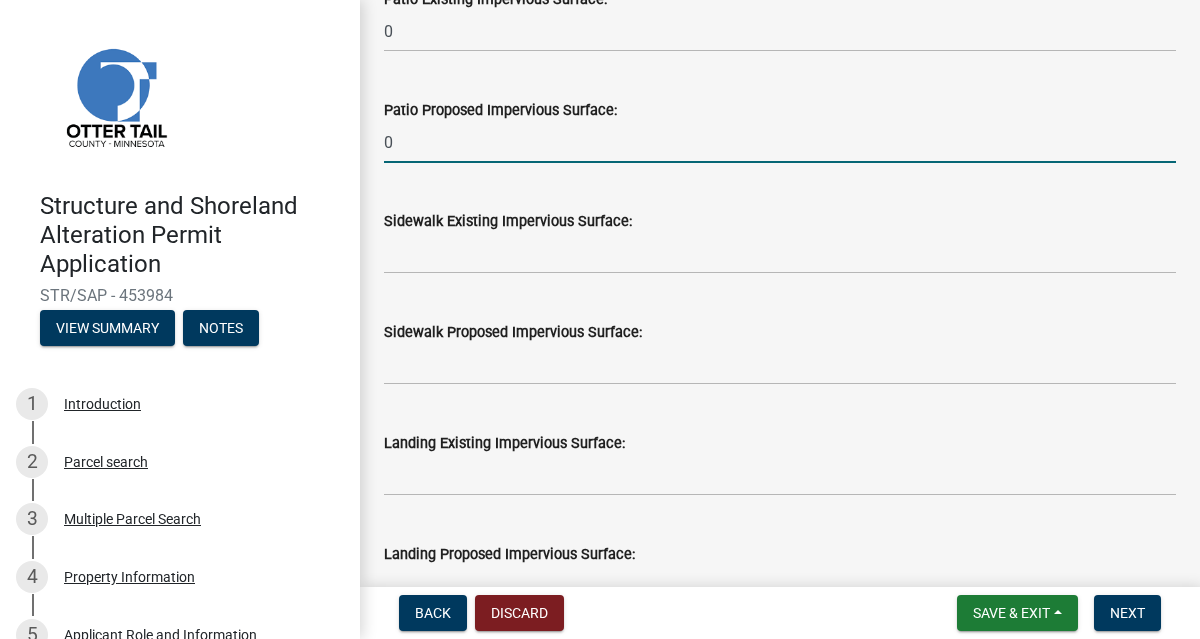 type on "0" 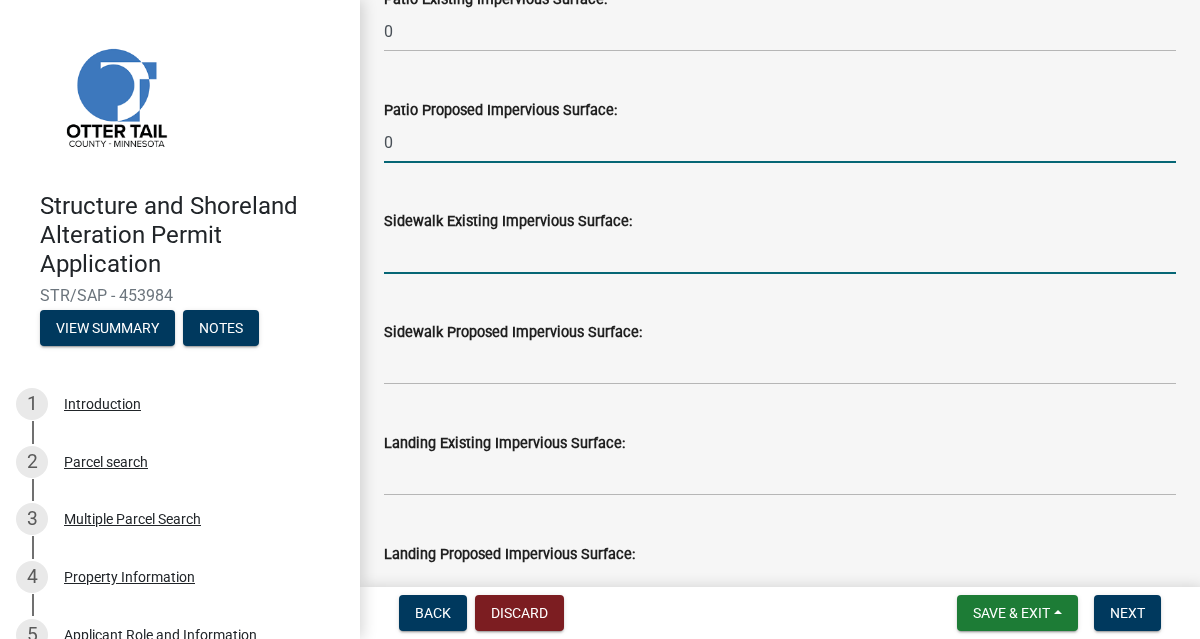 click 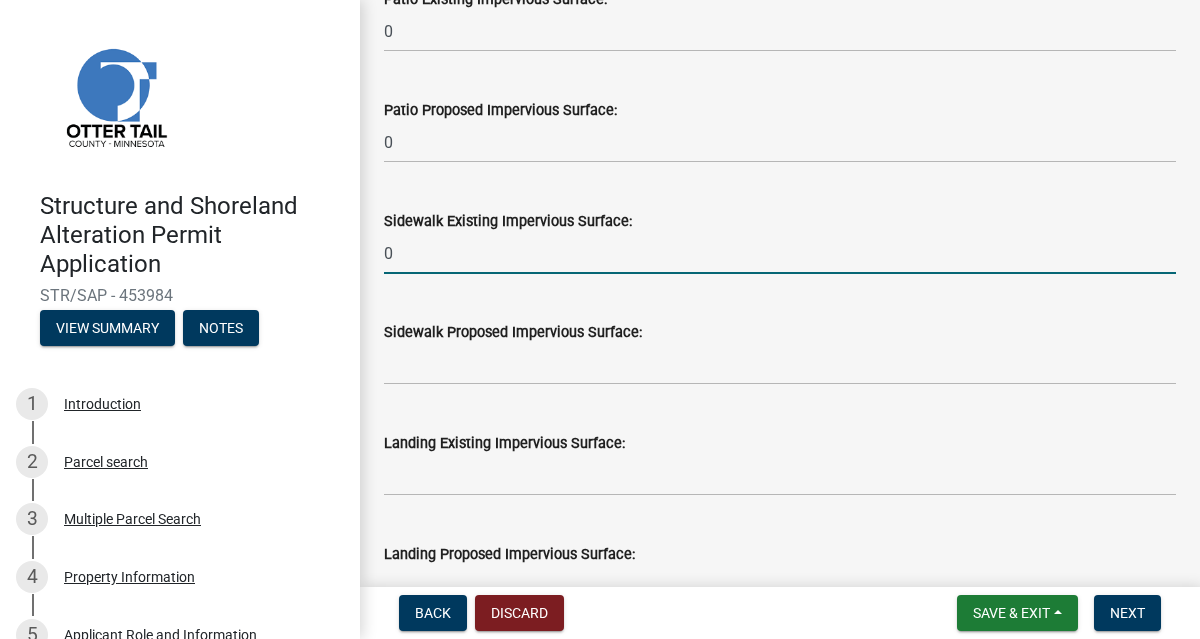 type on "0" 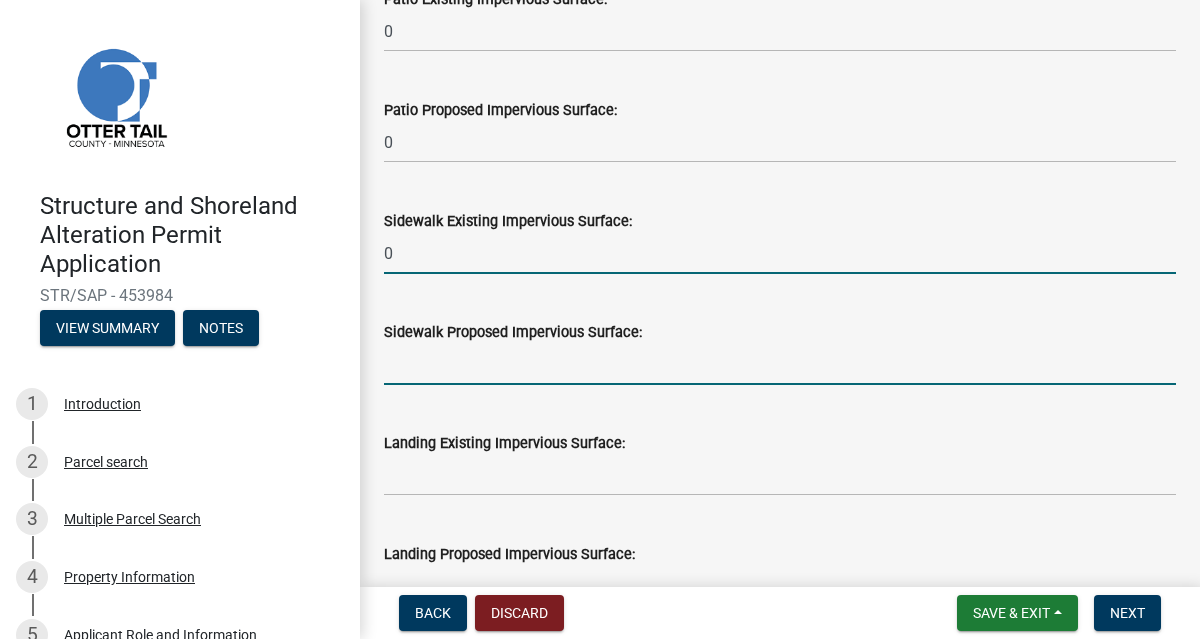 click 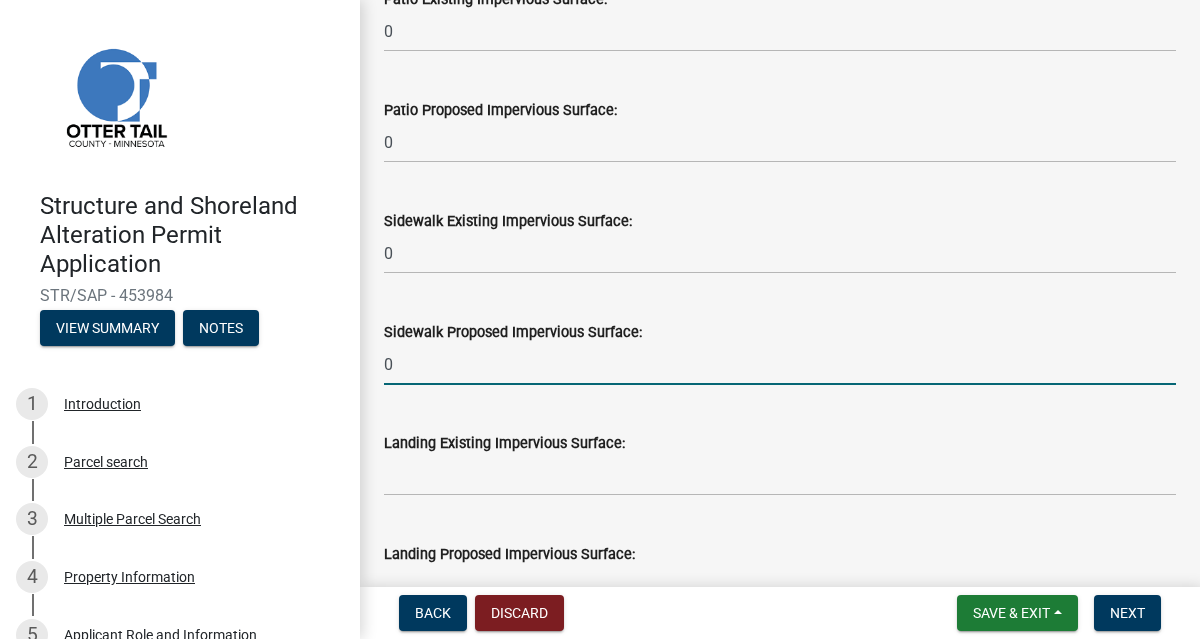 type on "0" 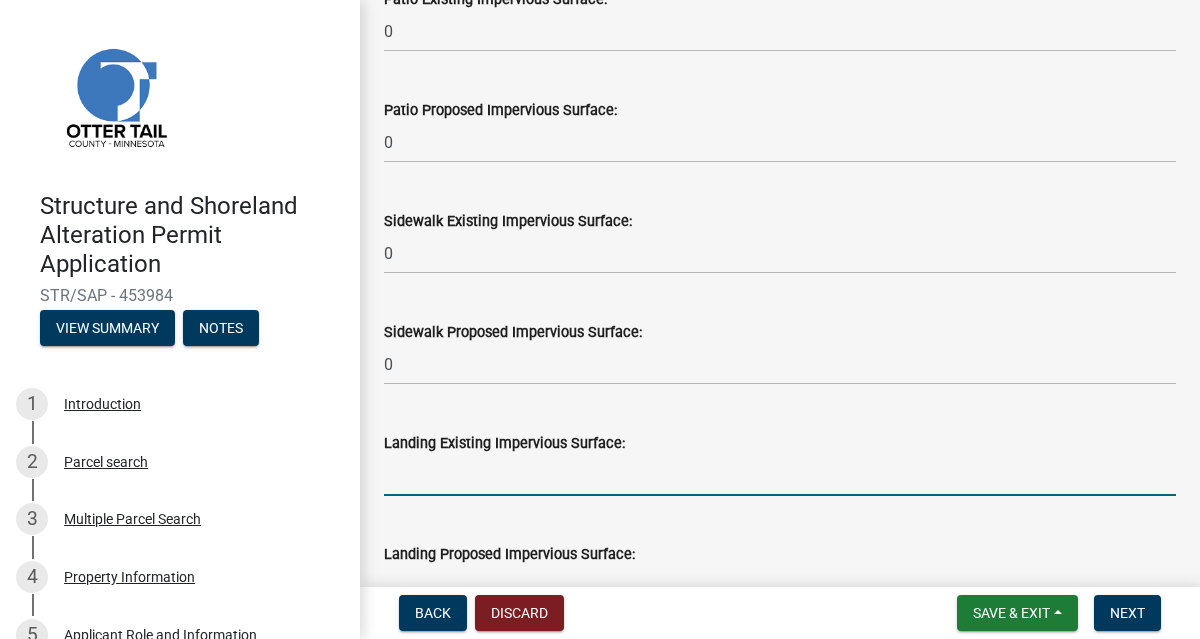 click 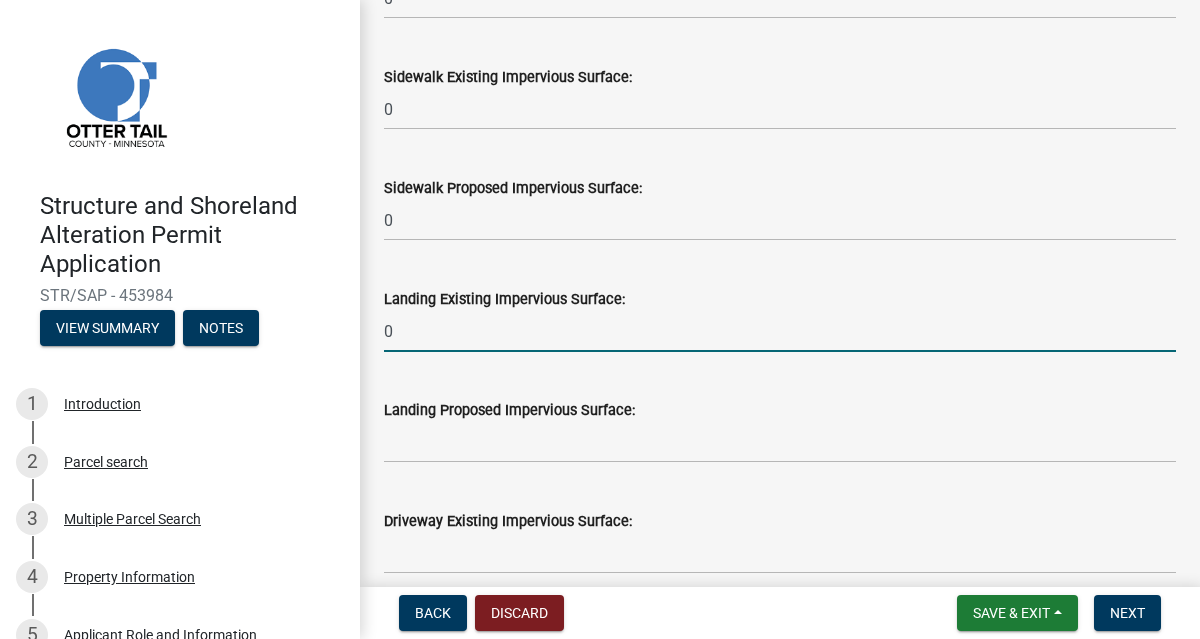 scroll, scrollTop: 1178, scrollLeft: 0, axis: vertical 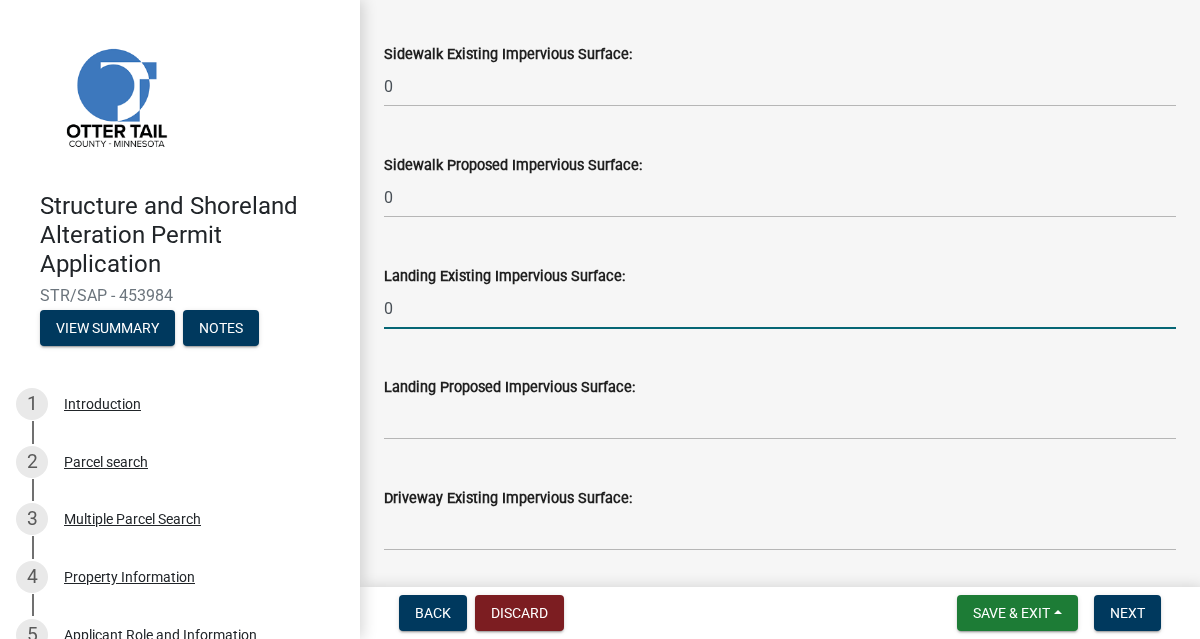 type on "0" 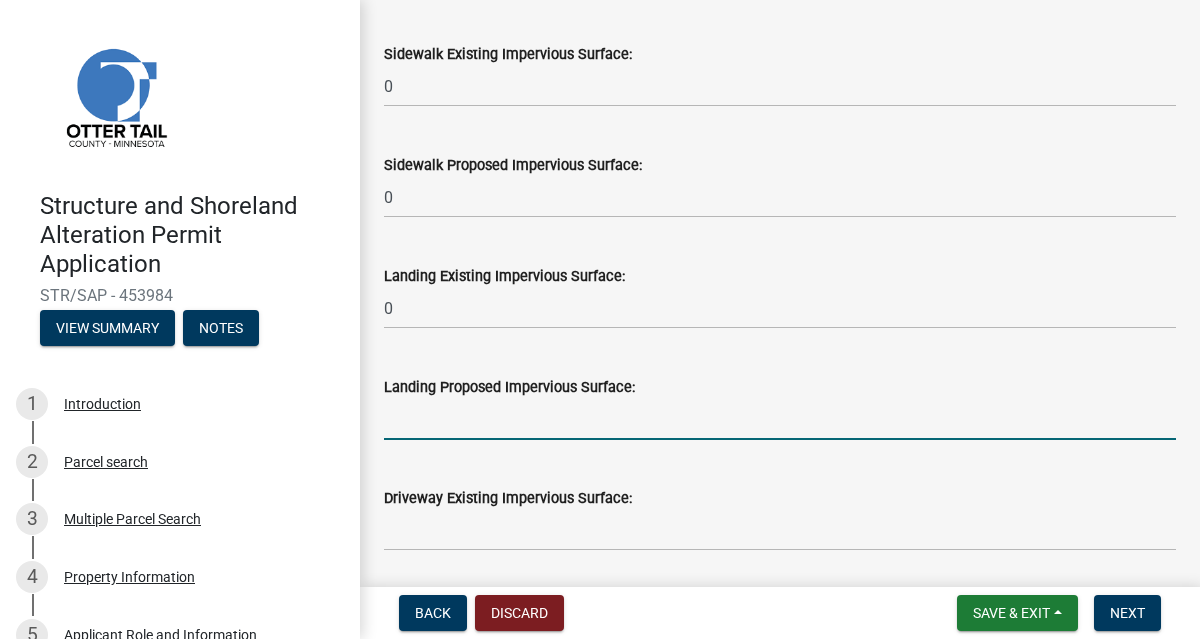 click 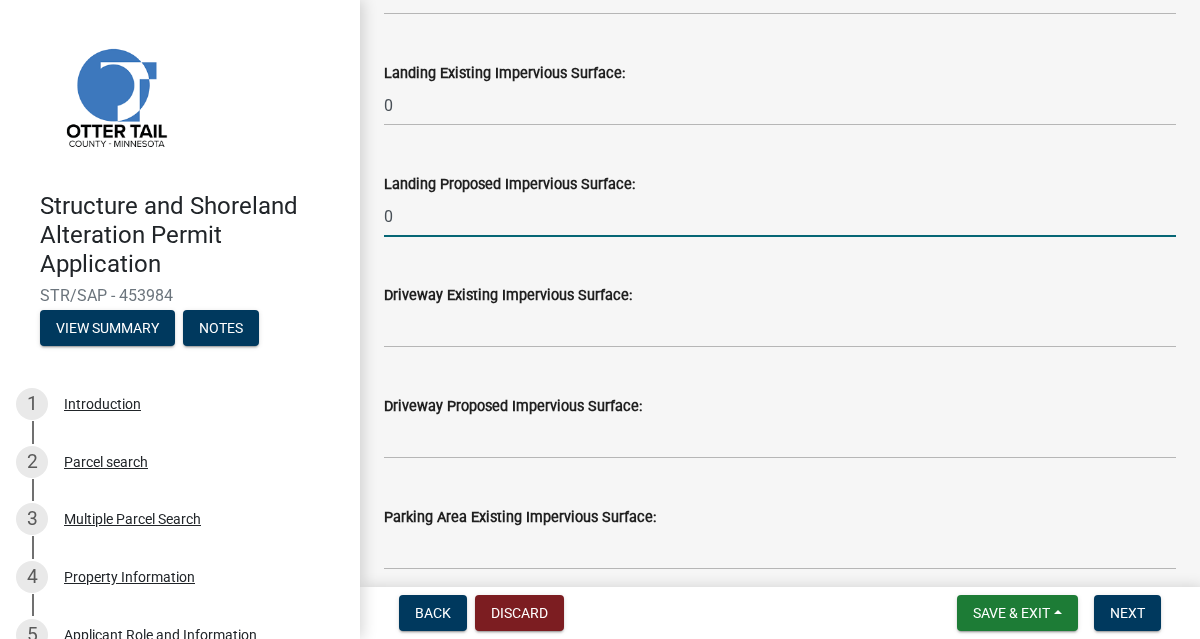 scroll, scrollTop: 1377, scrollLeft: 0, axis: vertical 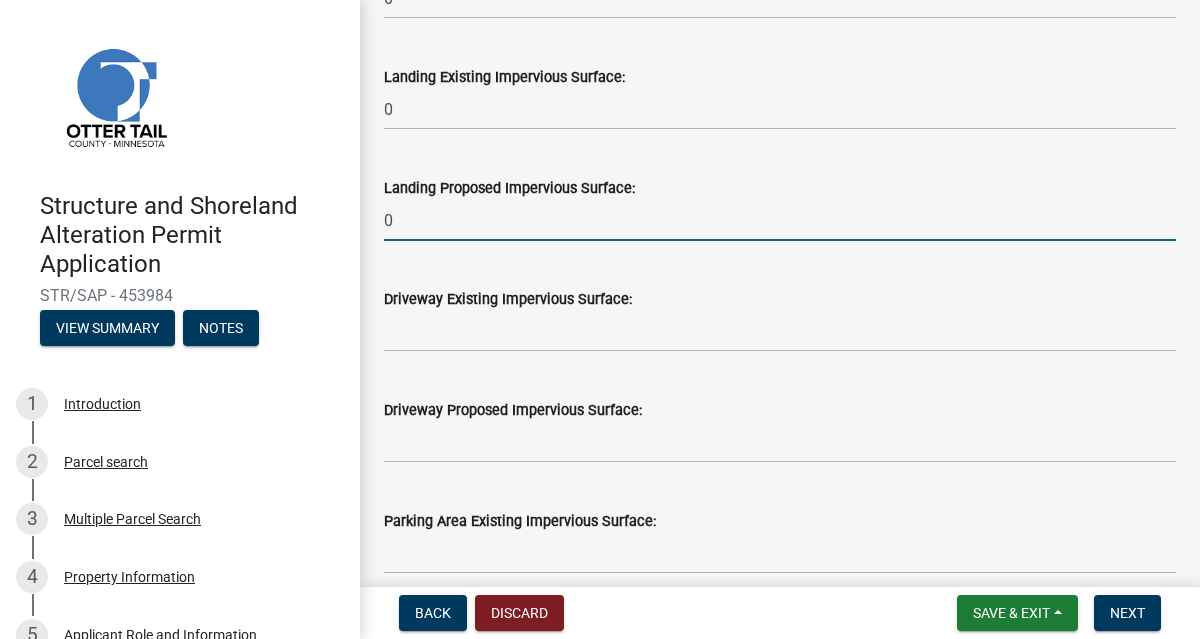 type on "0" 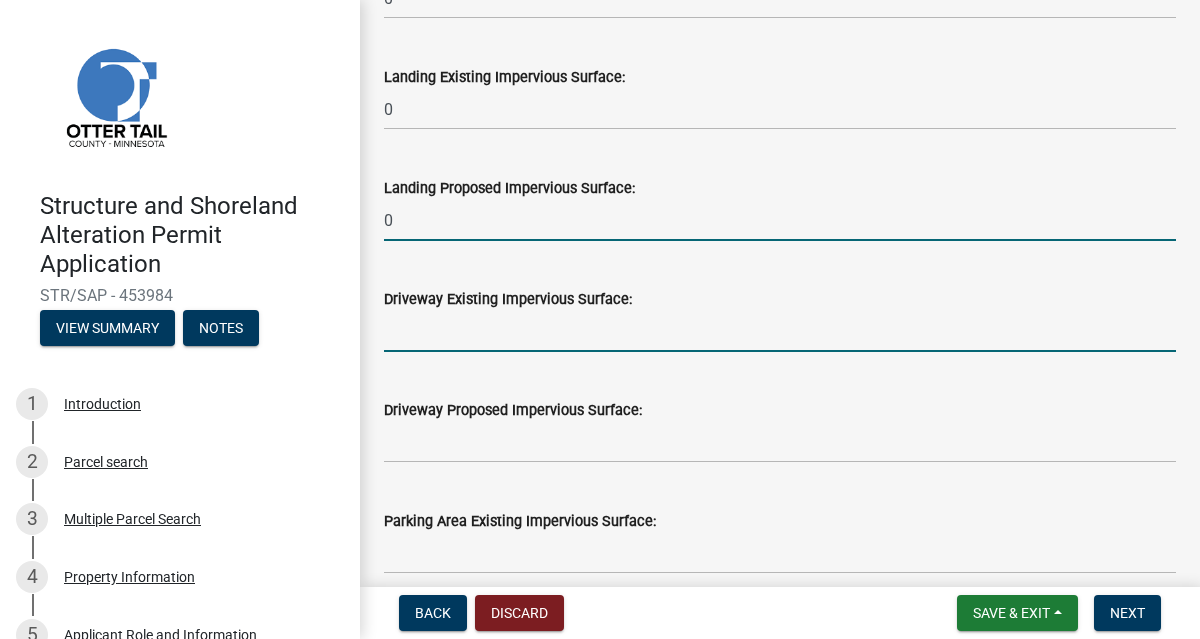 click 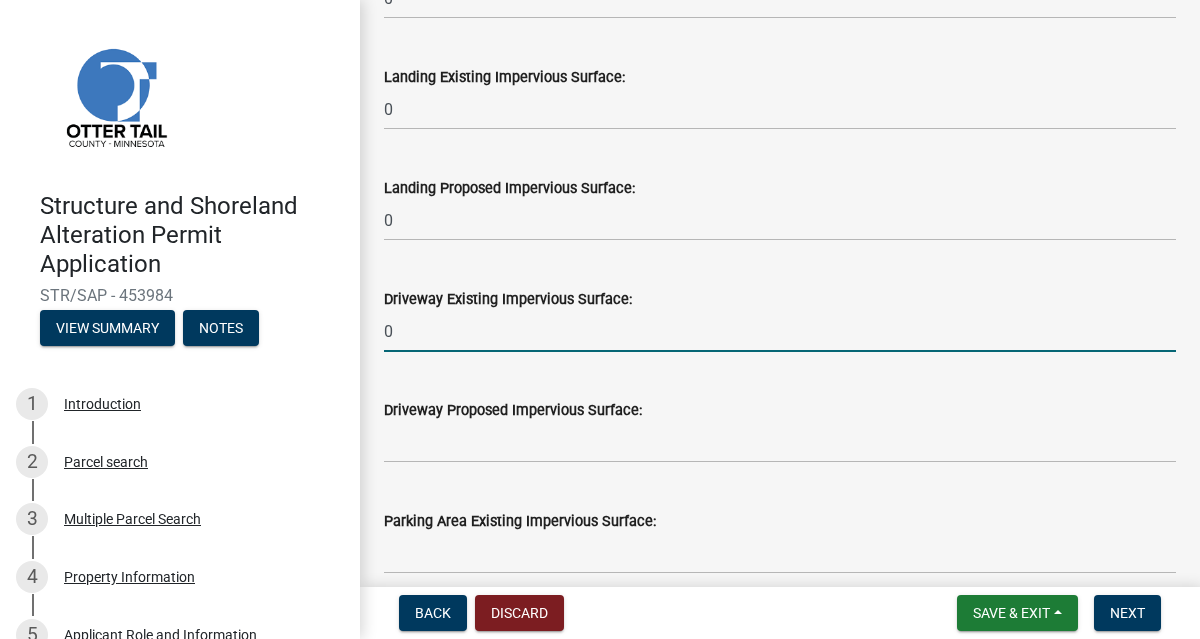 type on "0" 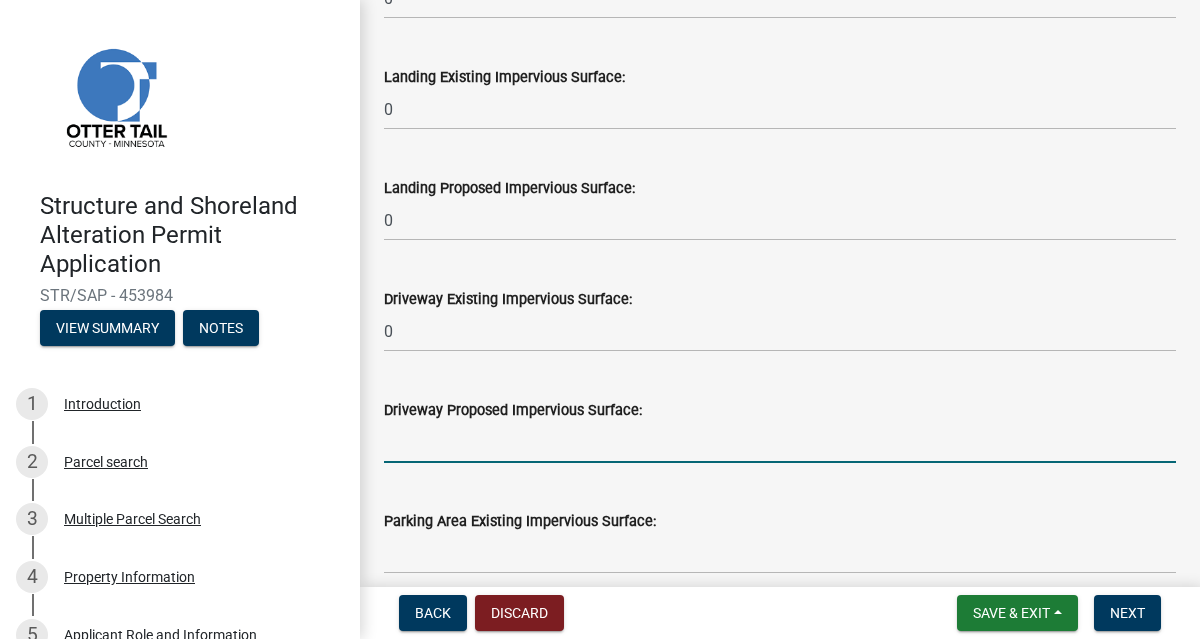 click 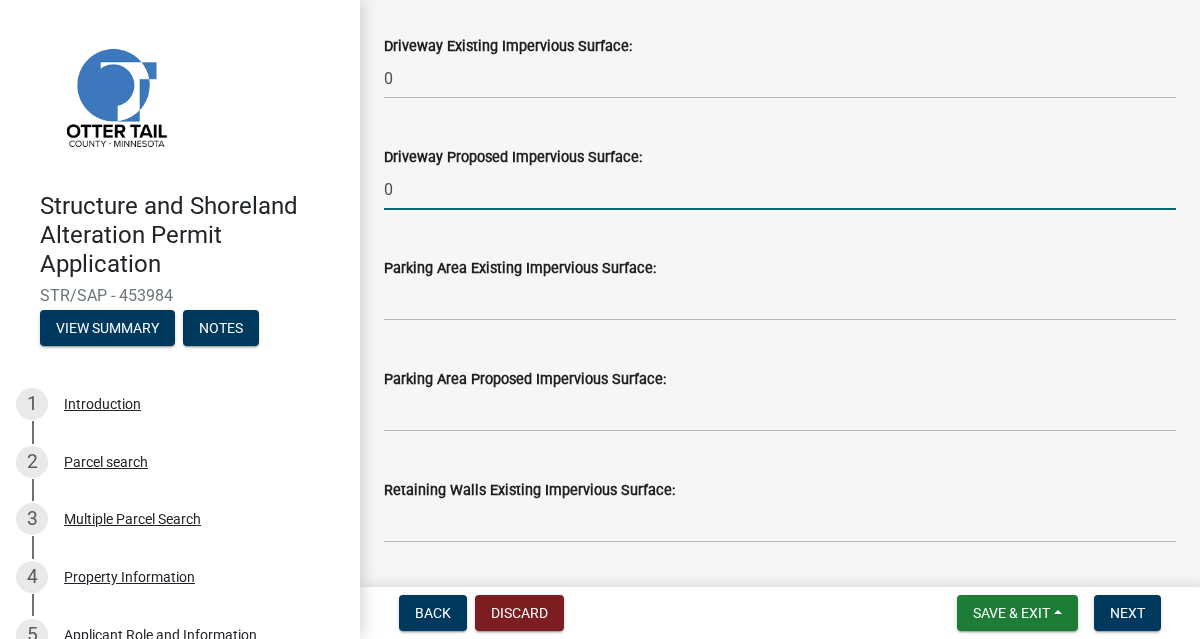 scroll, scrollTop: 1655, scrollLeft: 0, axis: vertical 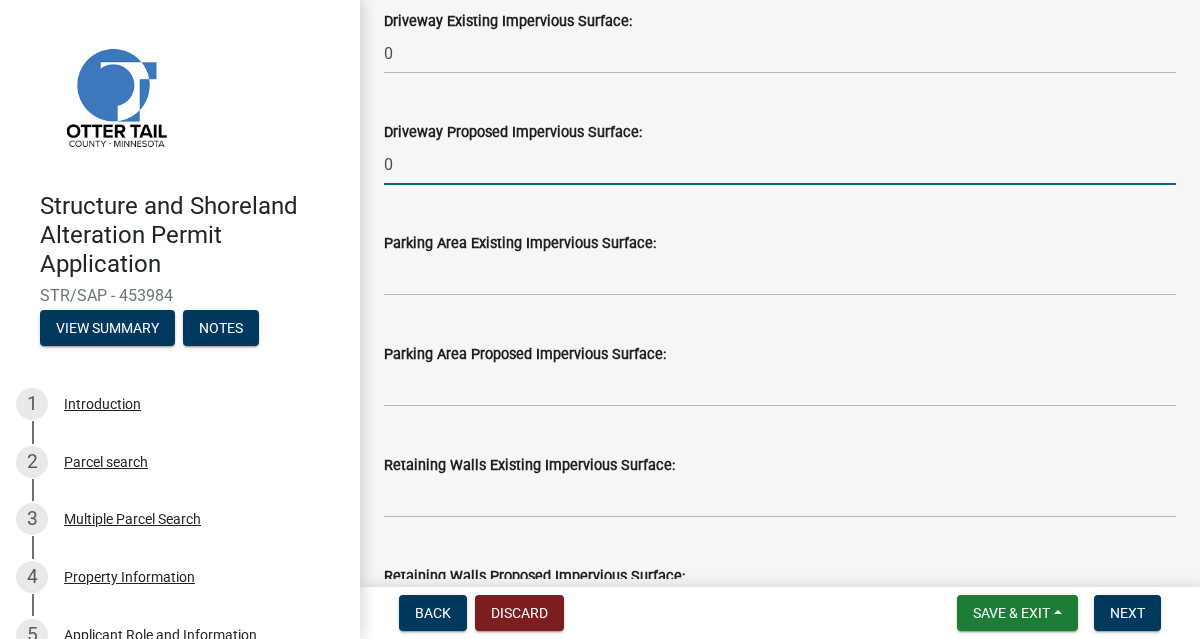type on "0" 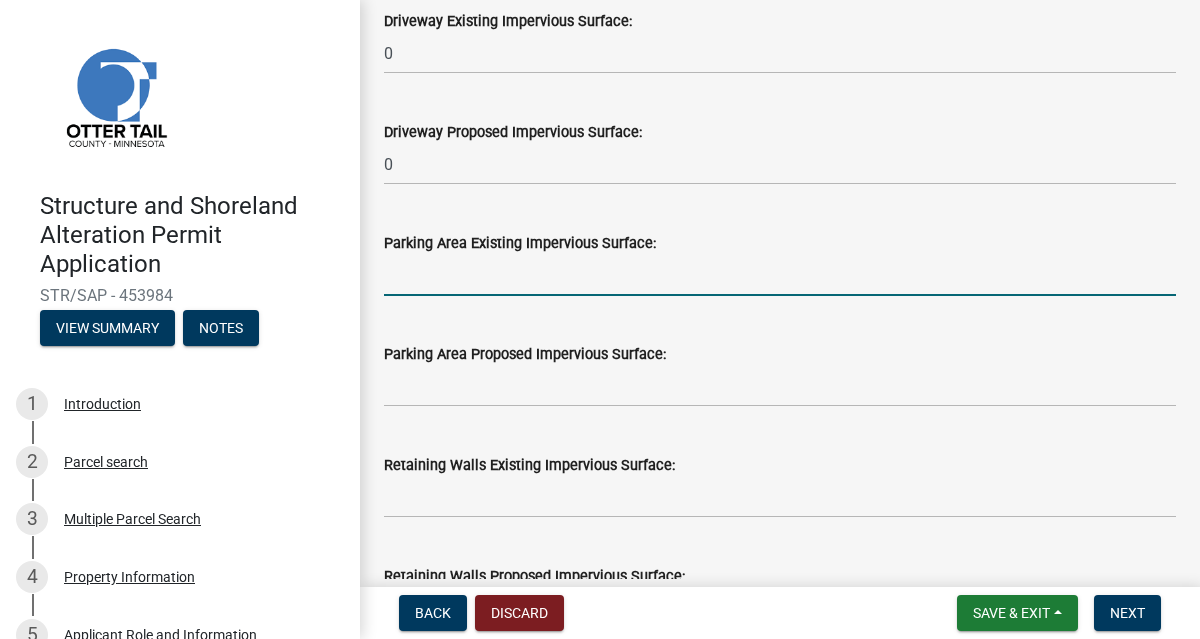 click 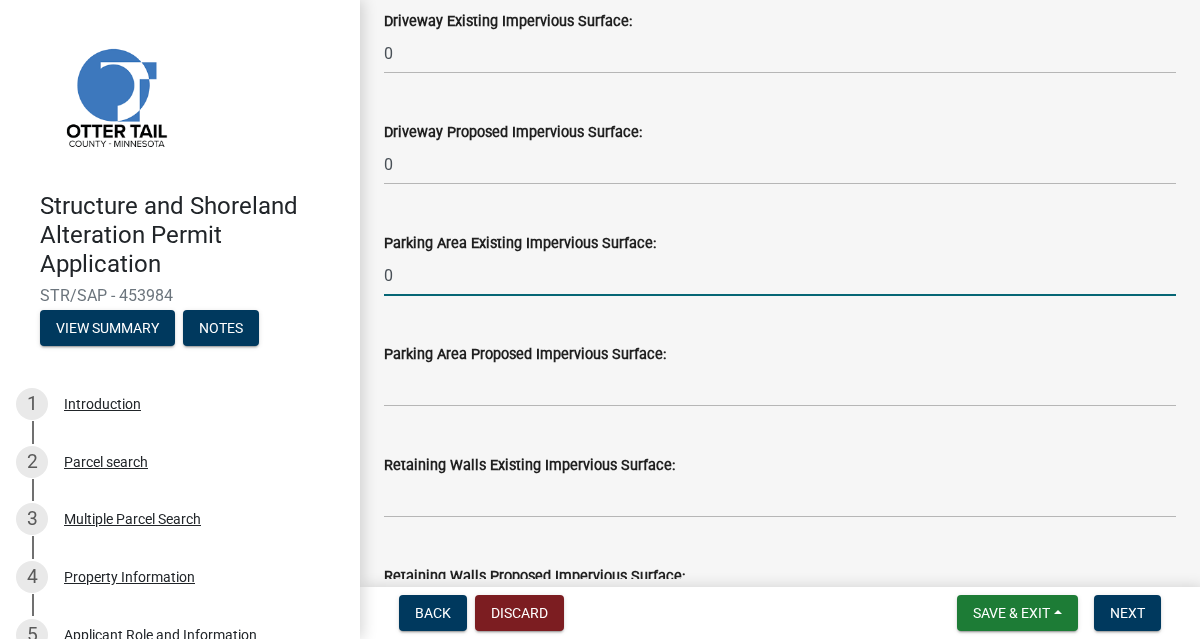 type on "0" 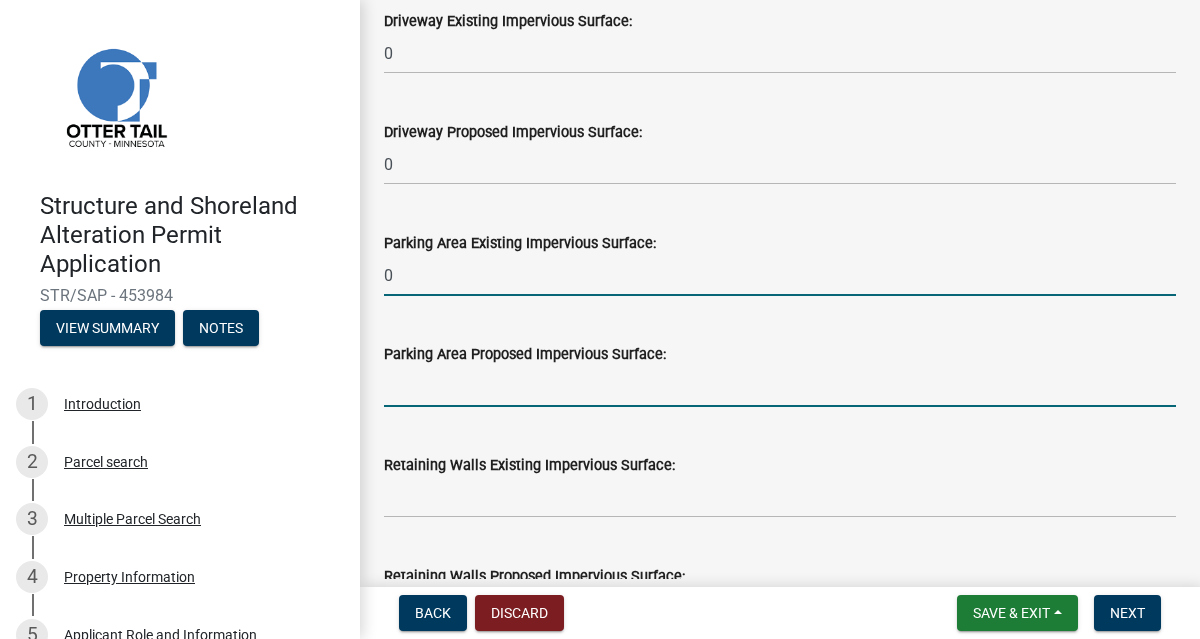 click 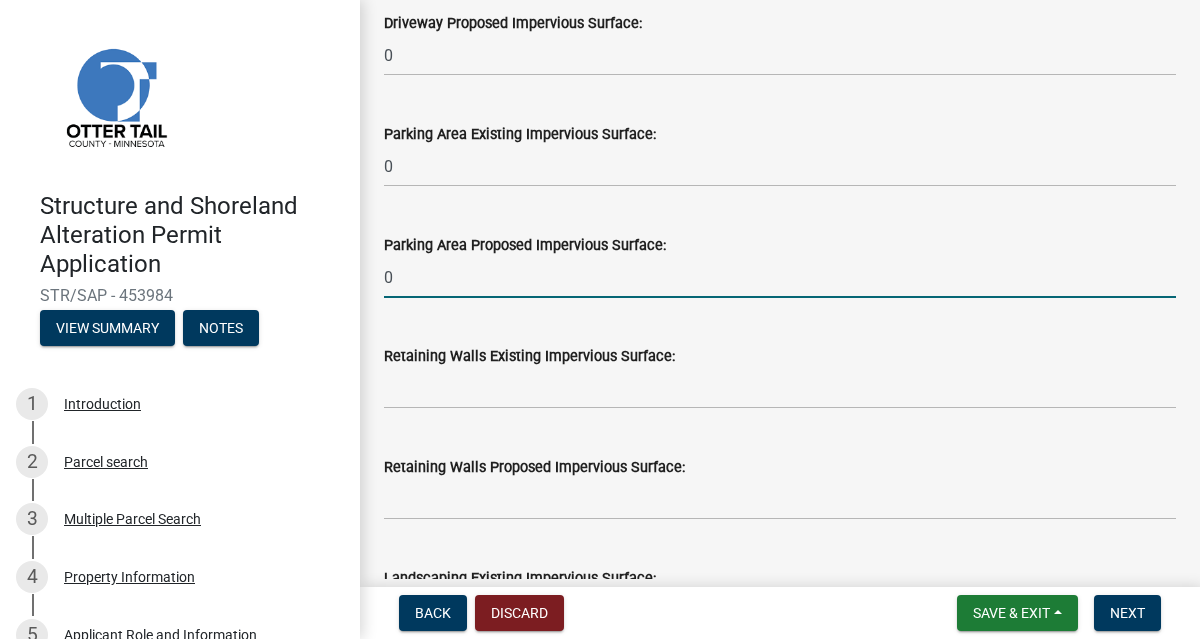 scroll, scrollTop: 1769, scrollLeft: 0, axis: vertical 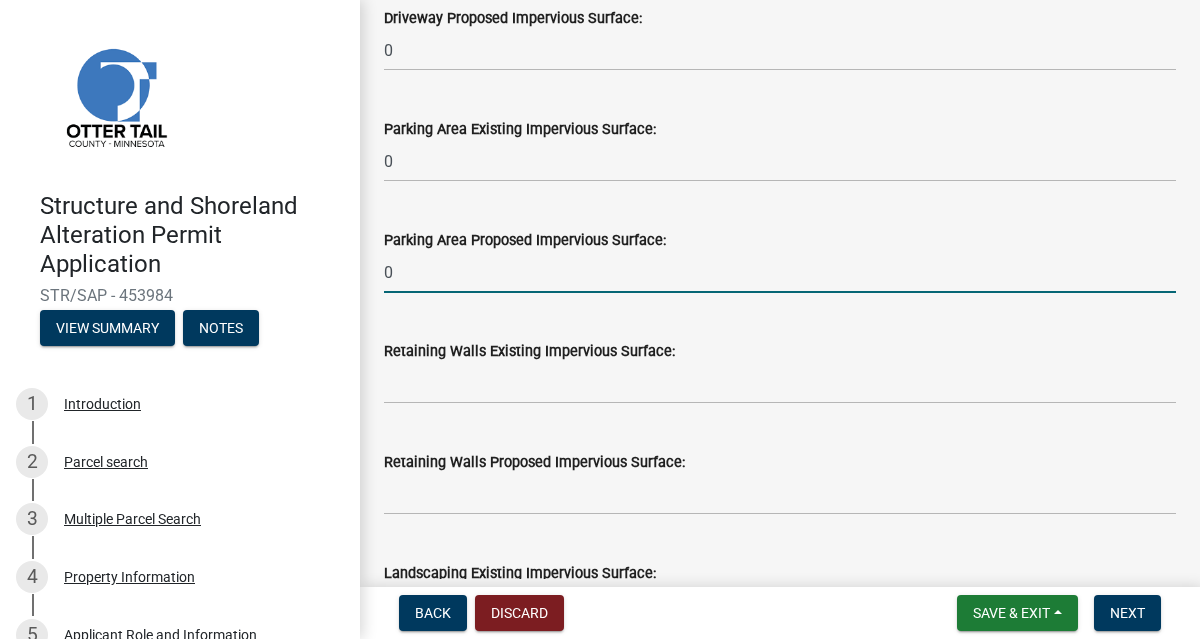 type on "0" 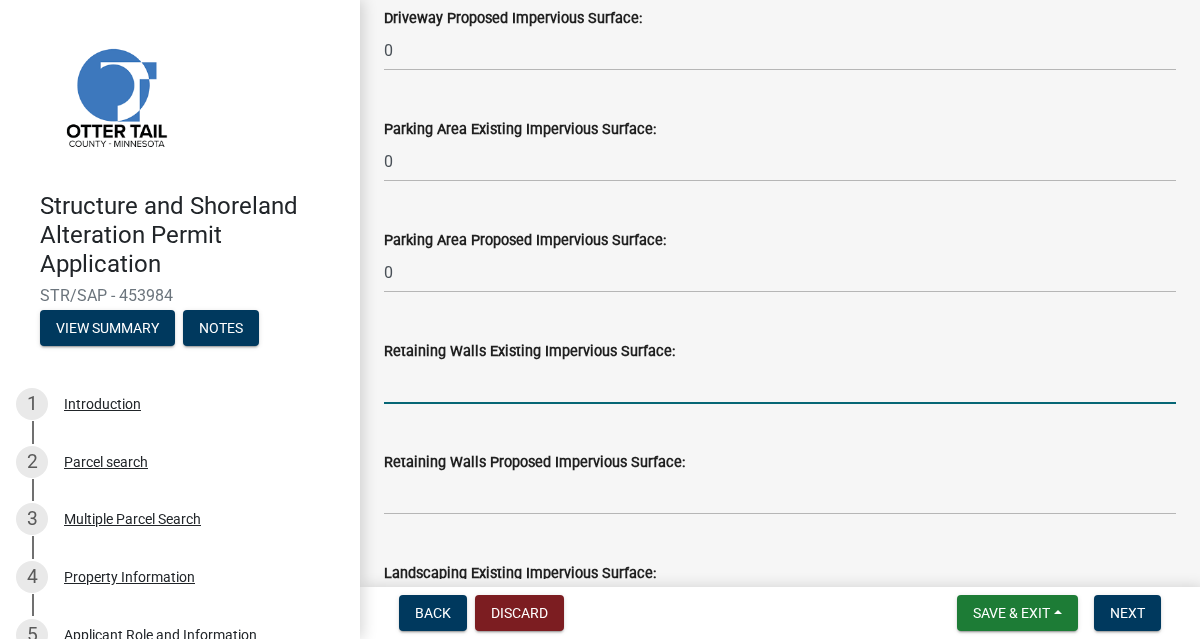 click 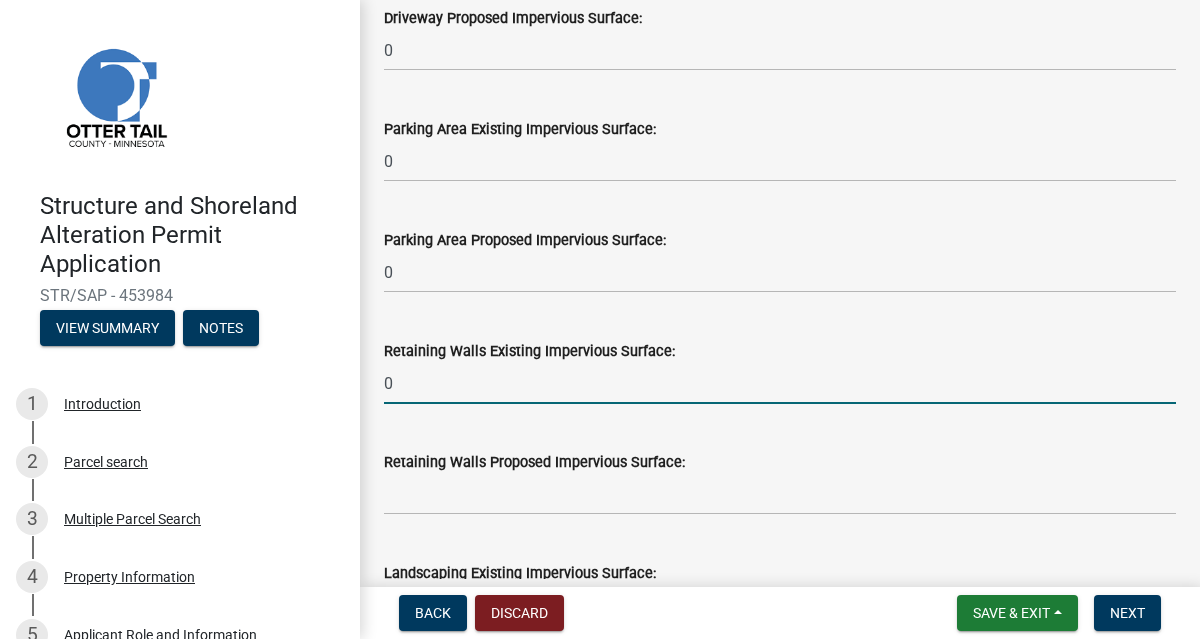 type on "0" 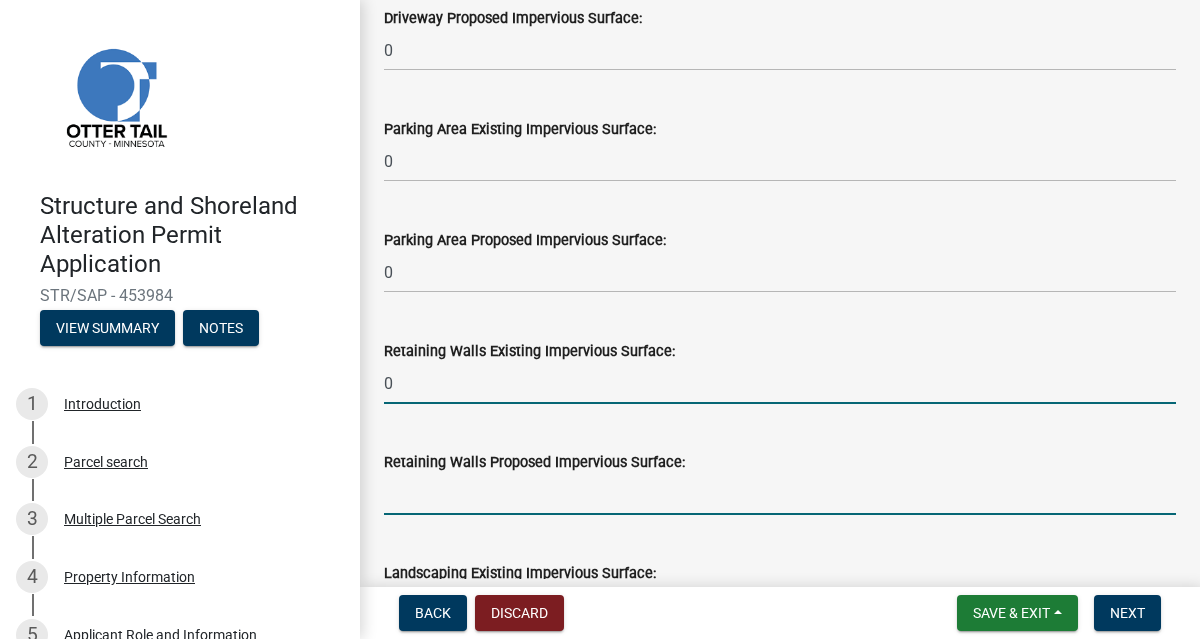 click 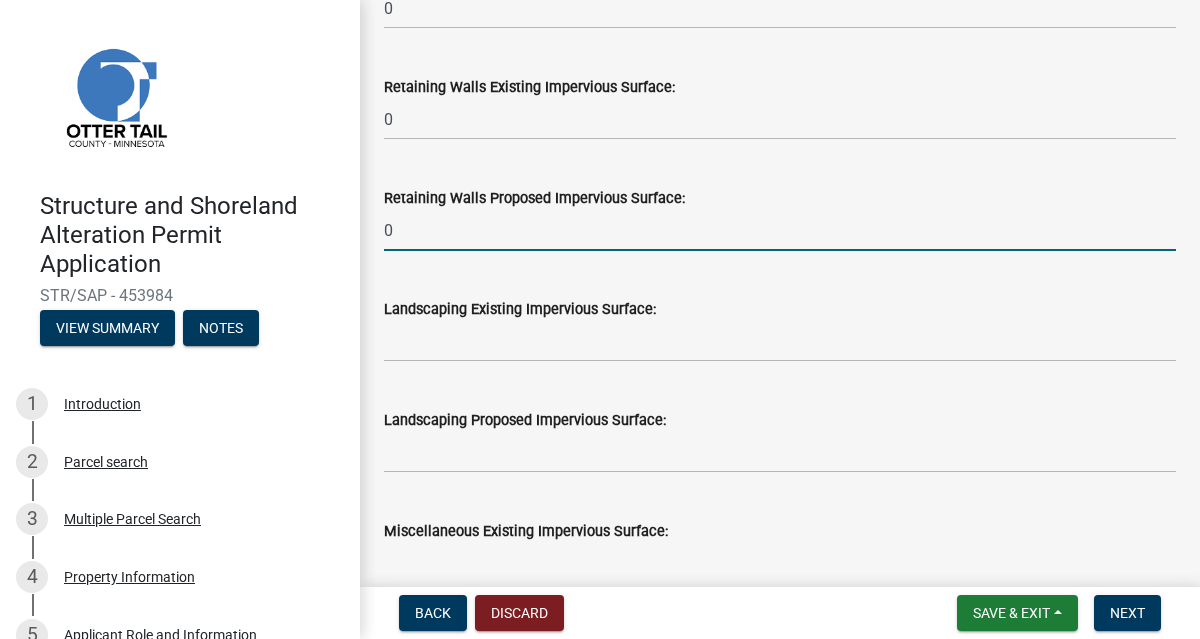 scroll, scrollTop: 2041, scrollLeft: 0, axis: vertical 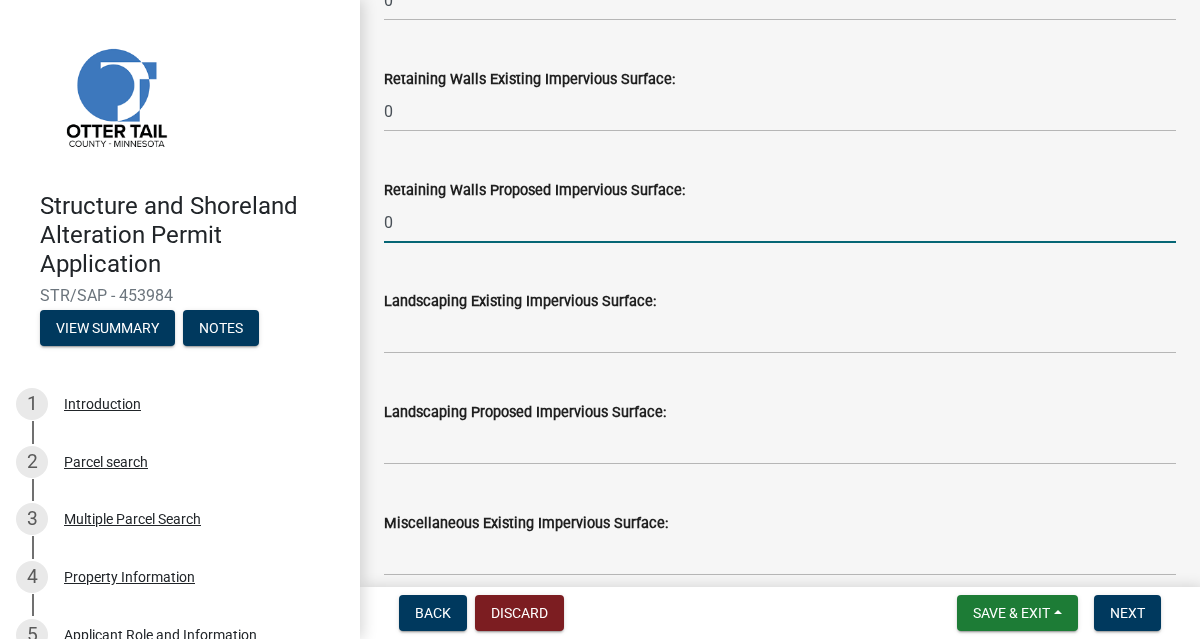 type on "0" 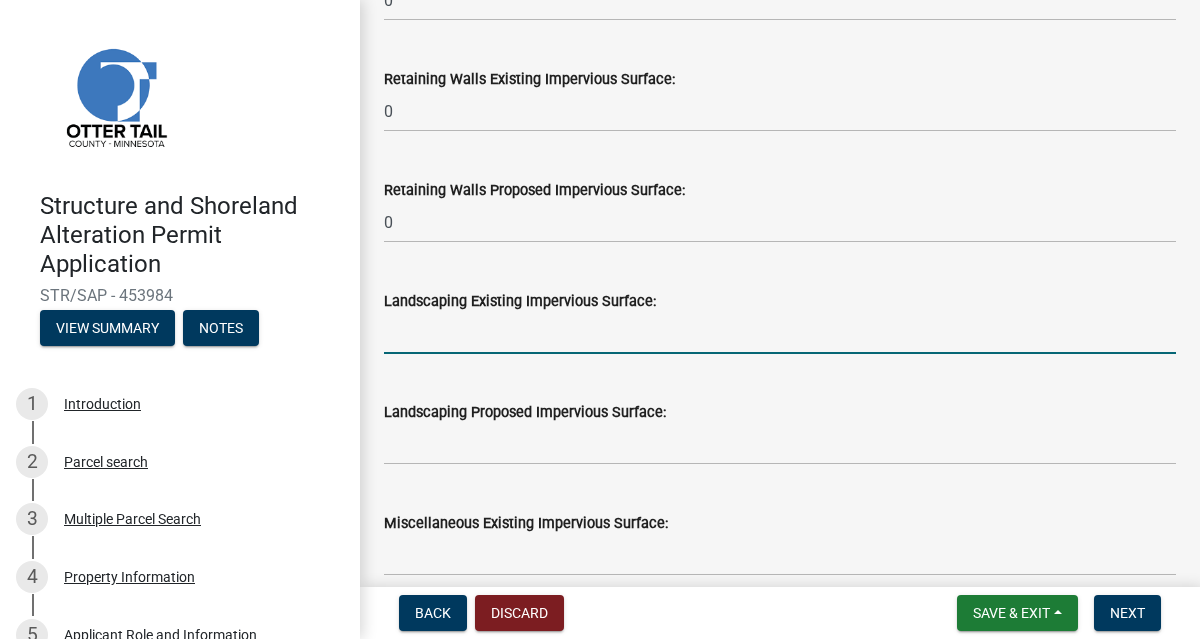 click 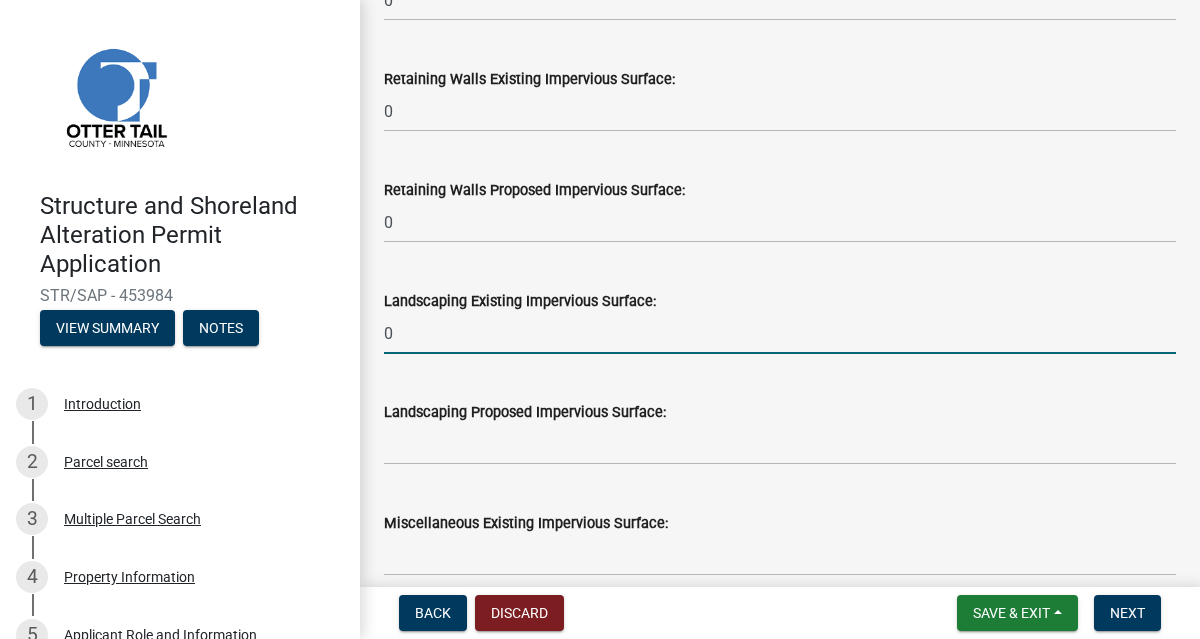 type on "0" 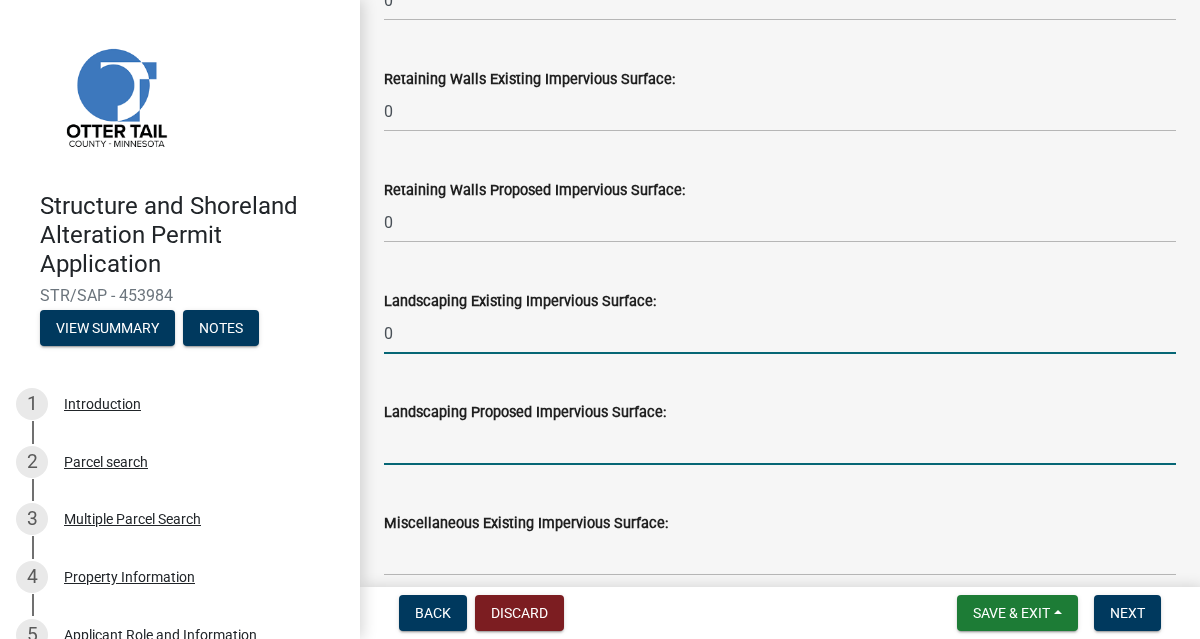 click 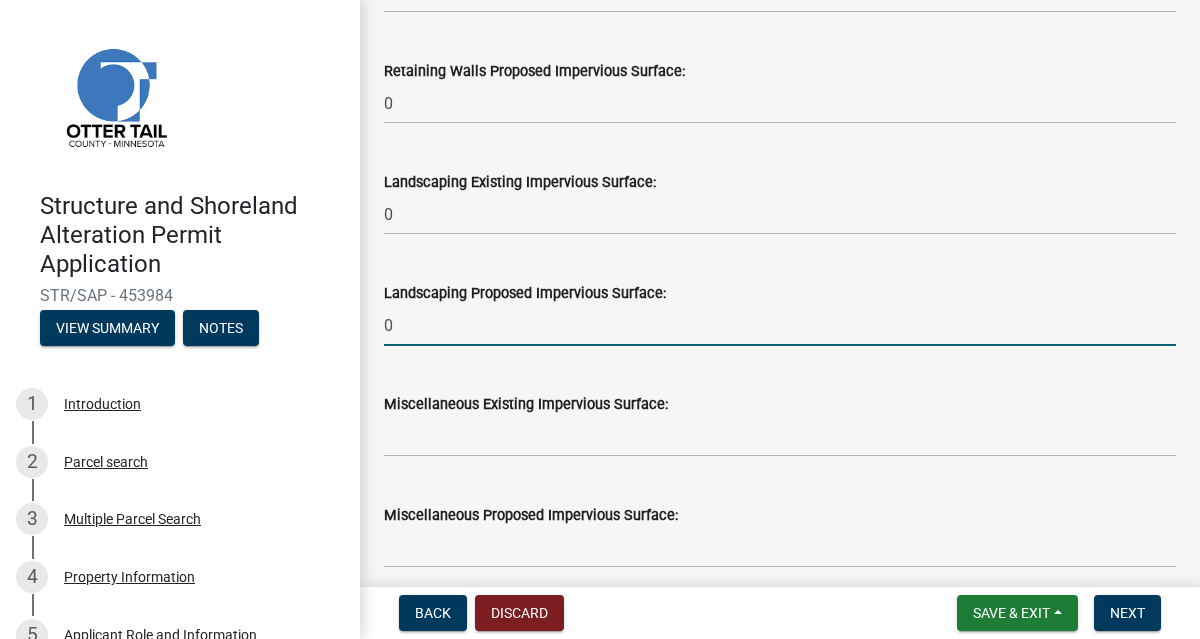 scroll, scrollTop: 2192, scrollLeft: 0, axis: vertical 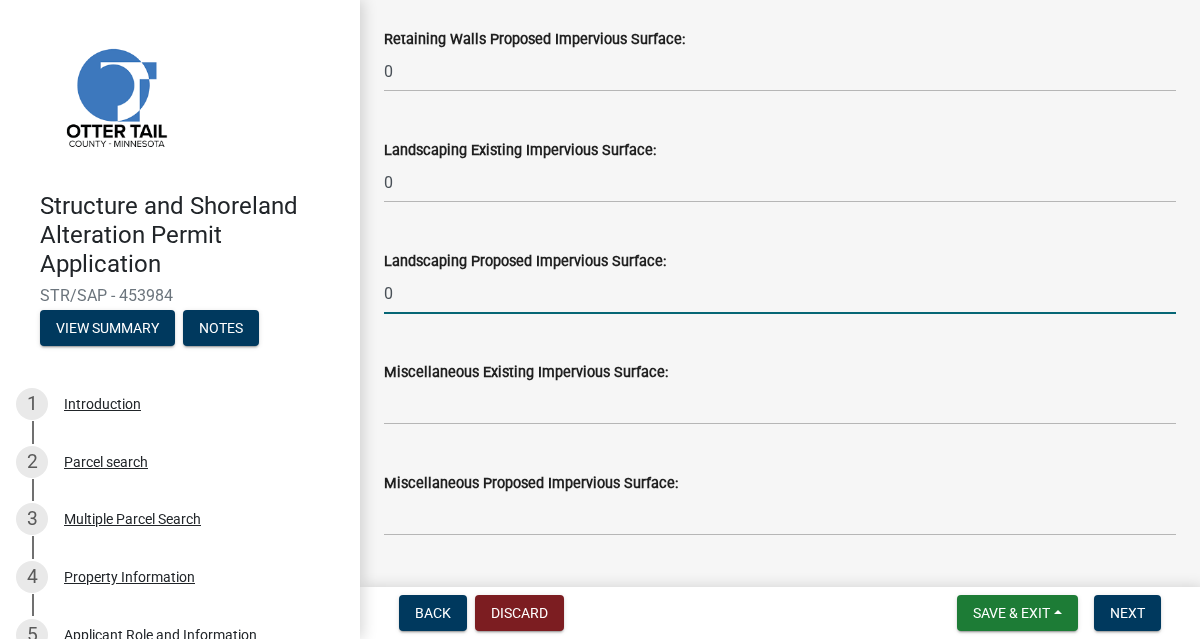 type on "0" 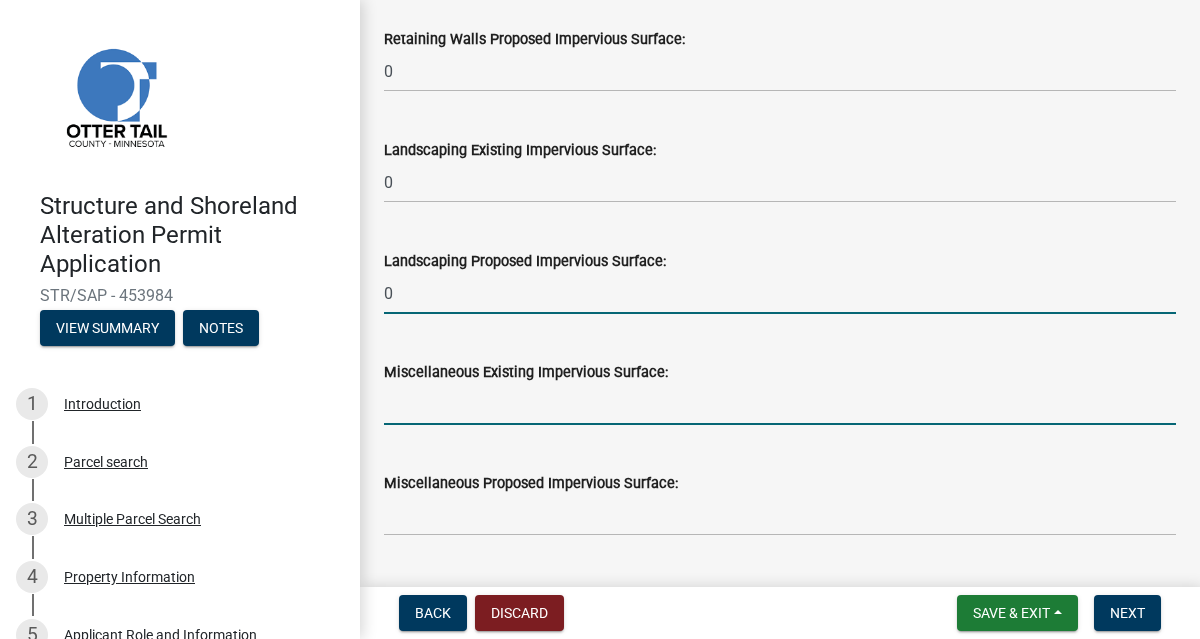 click 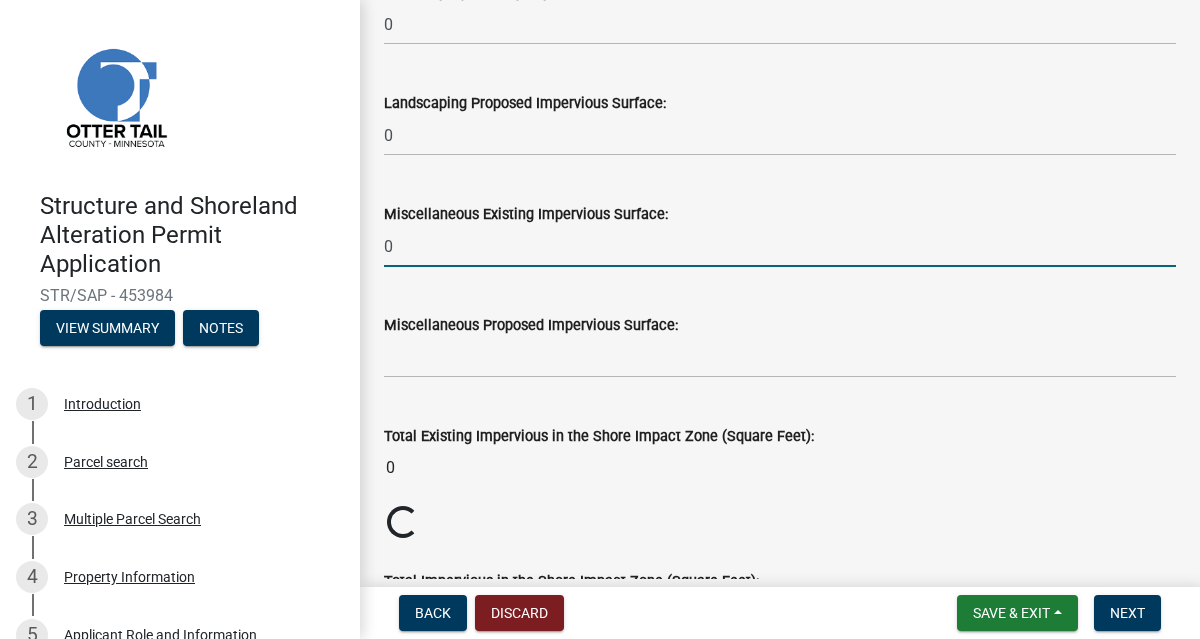 scroll, scrollTop: 2368, scrollLeft: 0, axis: vertical 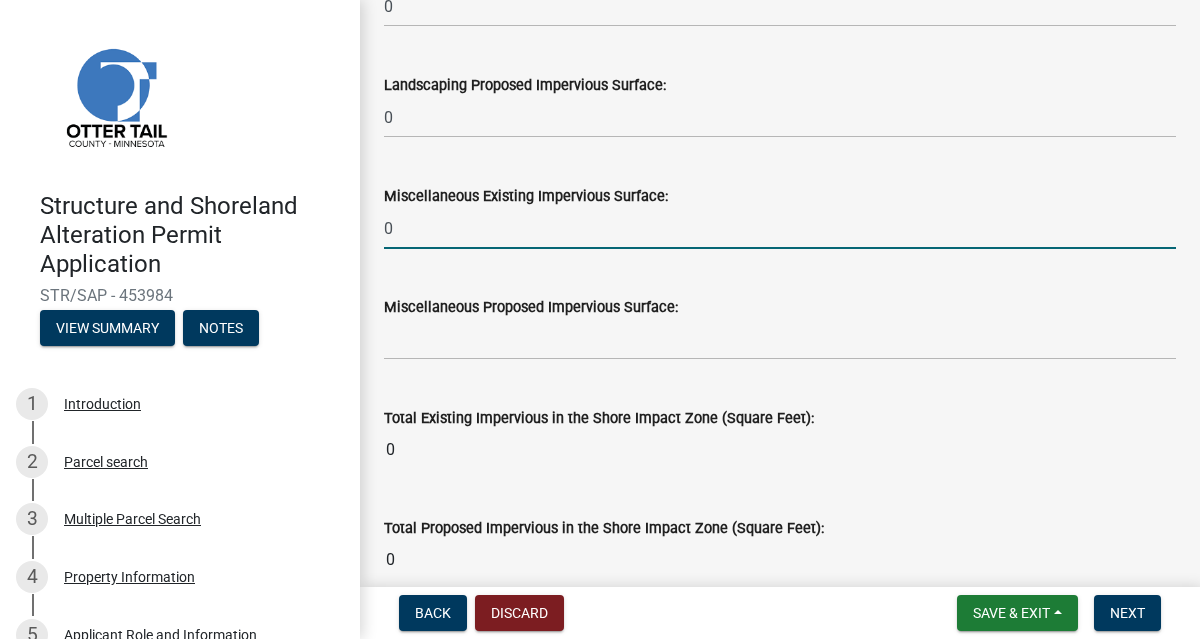 type on "0" 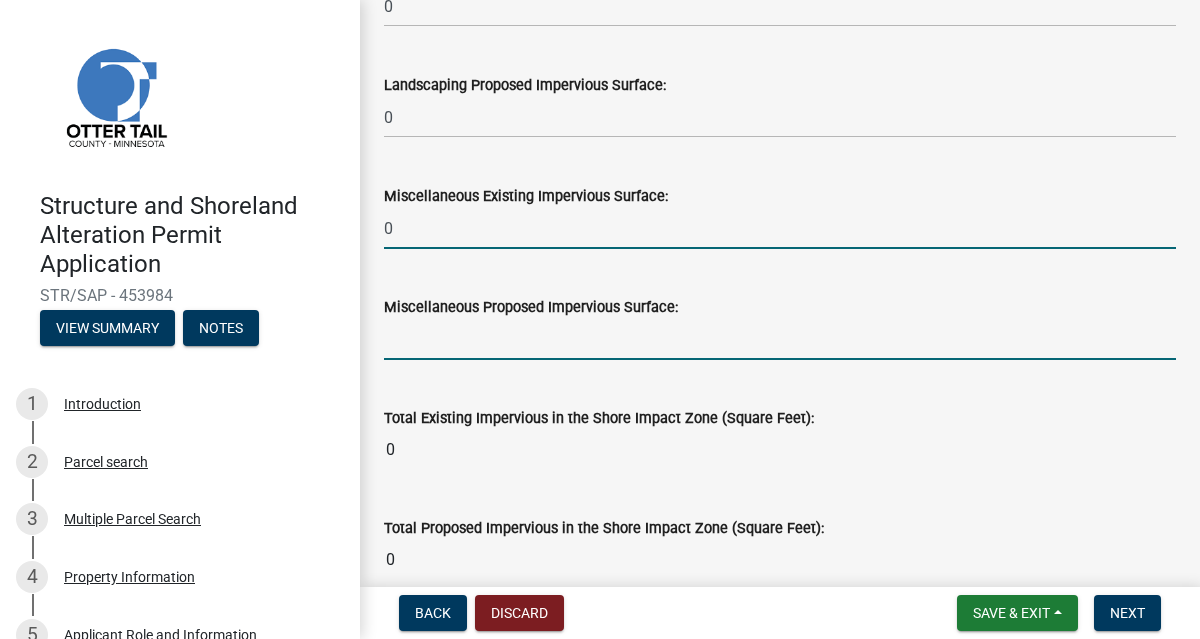 click 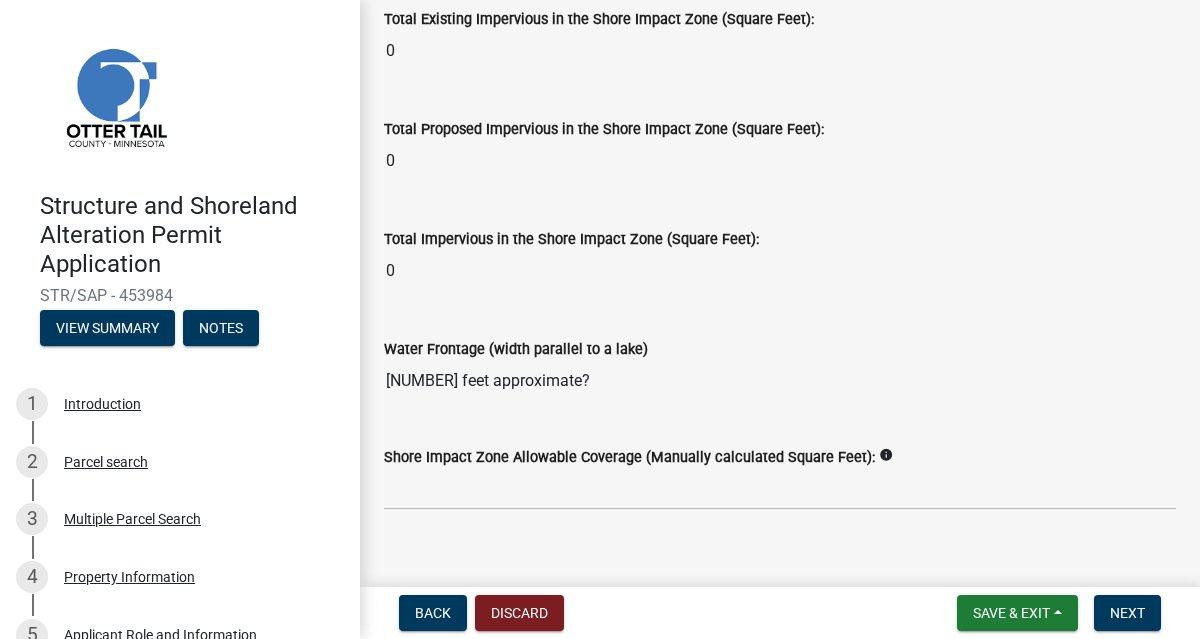 scroll, scrollTop: 2794, scrollLeft: 0, axis: vertical 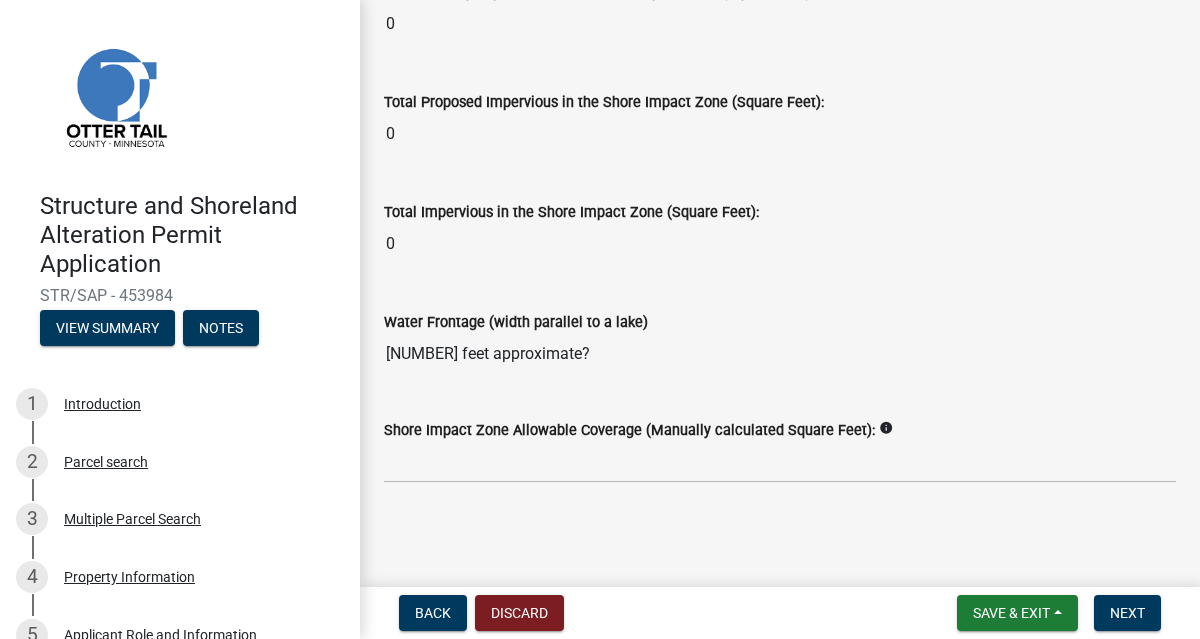 type on "0" 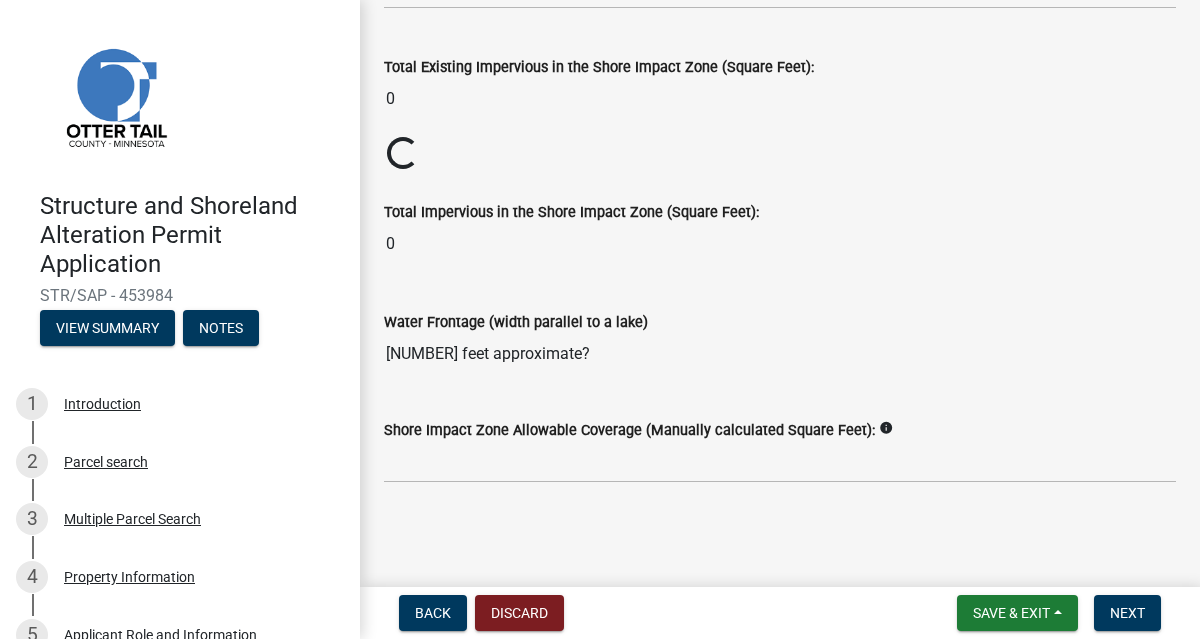 scroll, scrollTop: 2719, scrollLeft: 0, axis: vertical 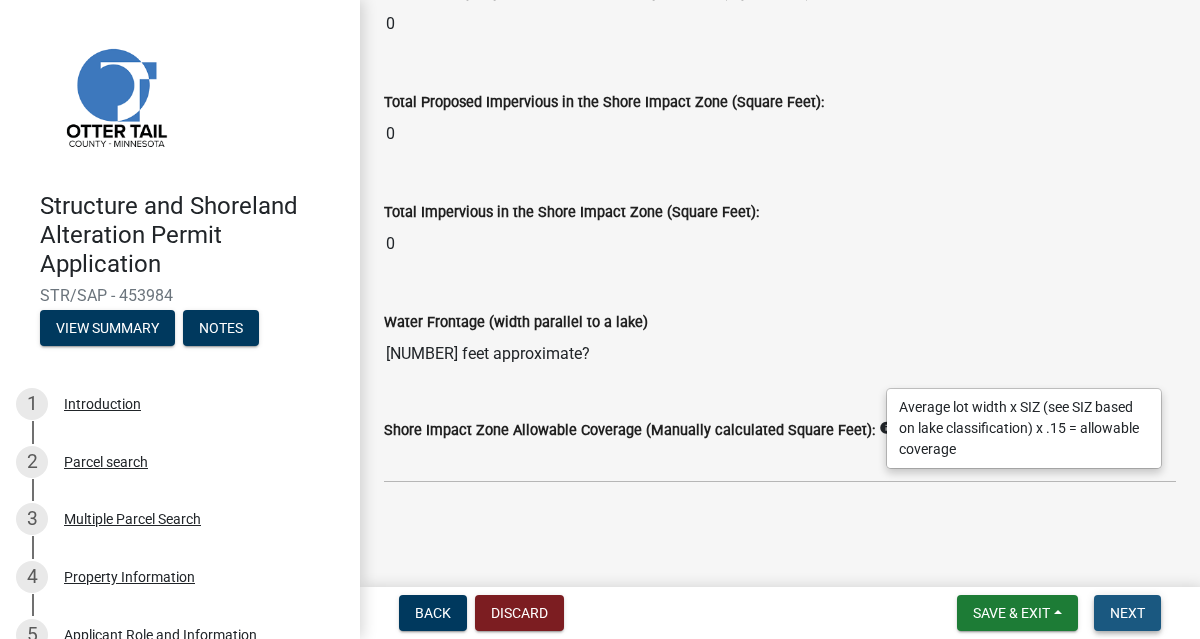 click on "Next" at bounding box center [1127, 613] 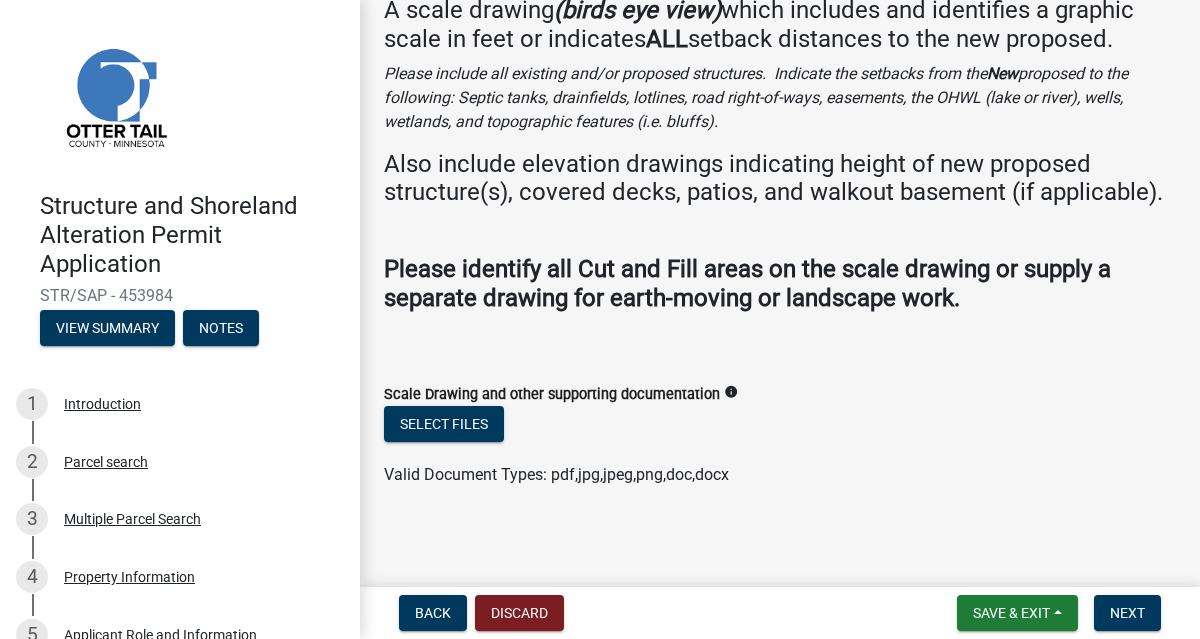 scroll, scrollTop: 119, scrollLeft: 0, axis: vertical 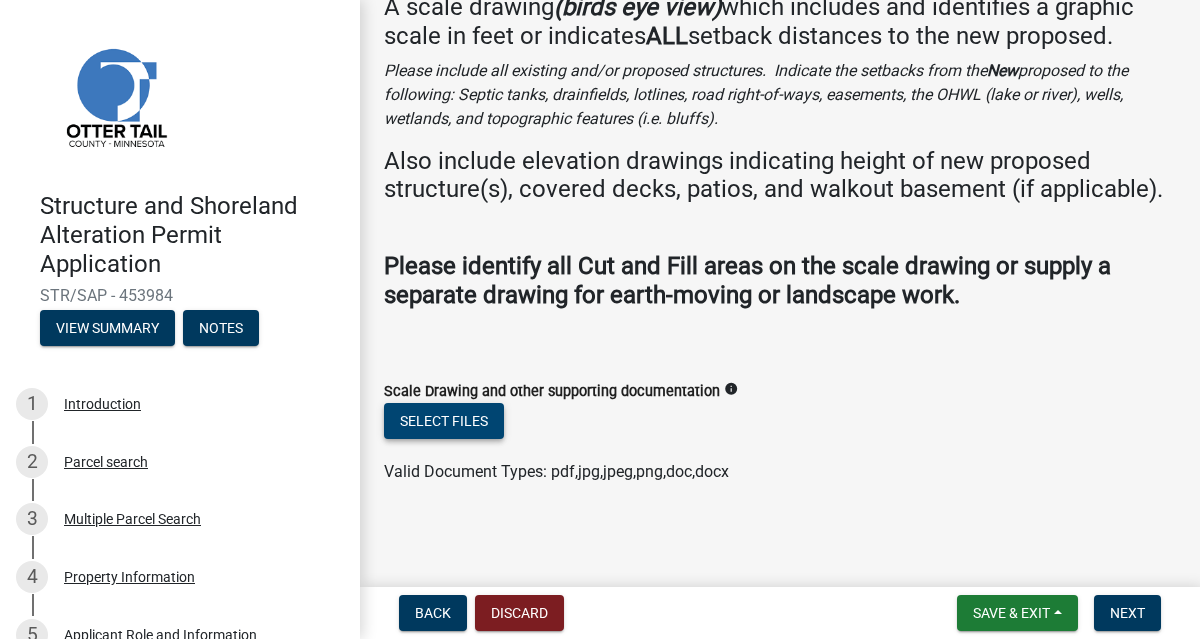 click on "Select files" 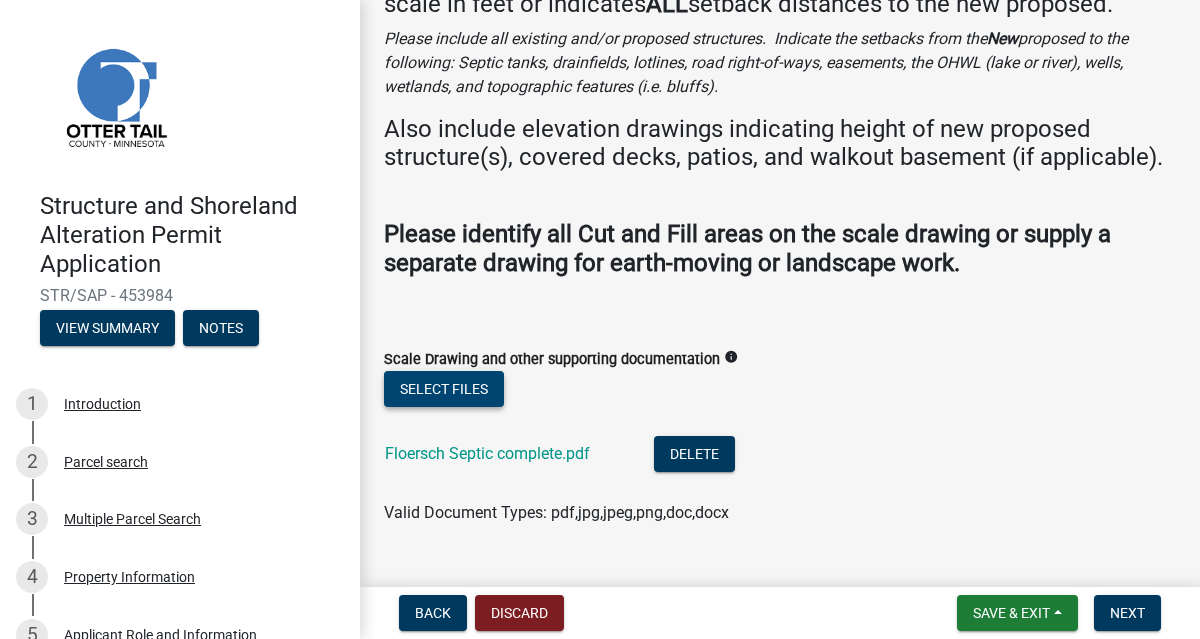 scroll, scrollTop: 192, scrollLeft: 0, axis: vertical 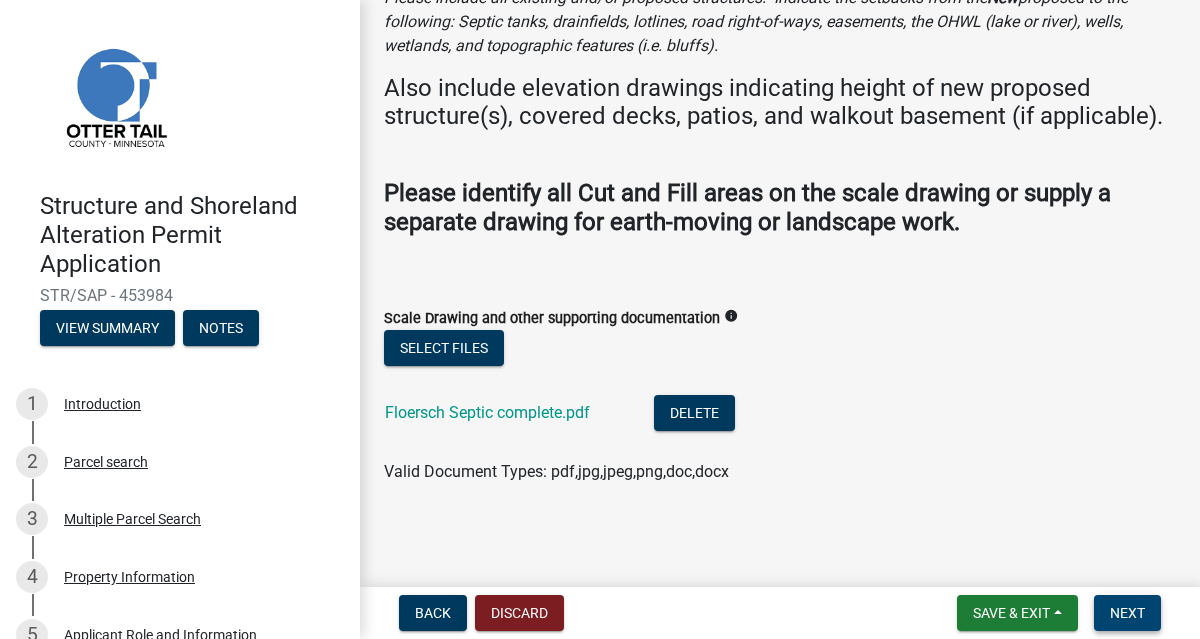 click on "Next" at bounding box center [1127, 613] 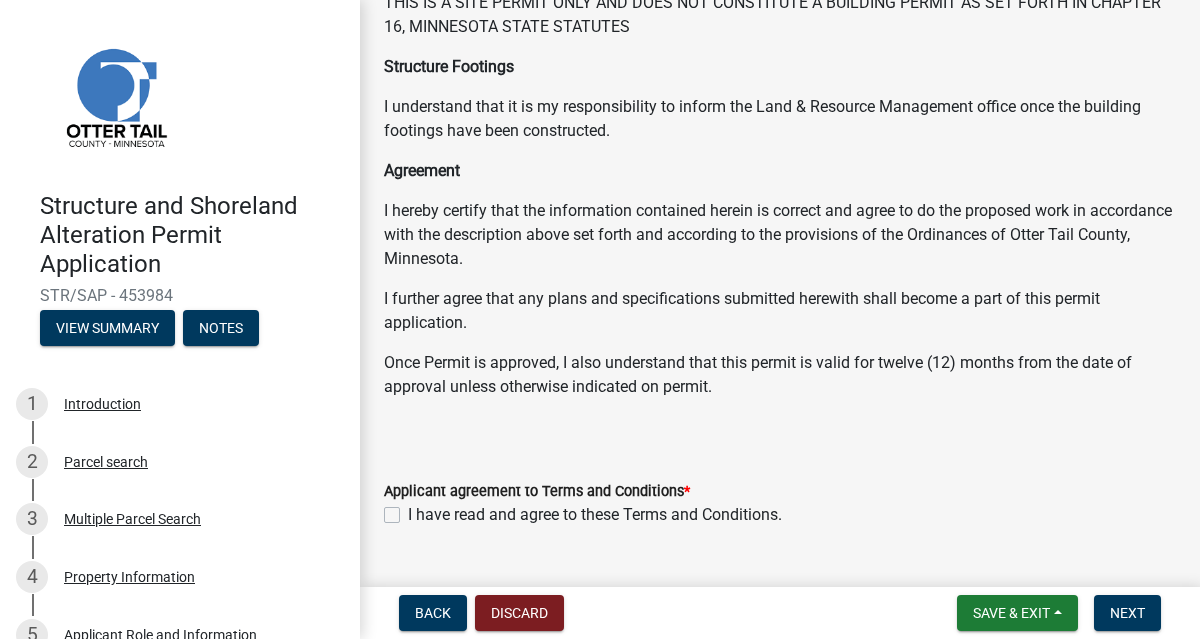 scroll, scrollTop: 426, scrollLeft: 0, axis: vertical 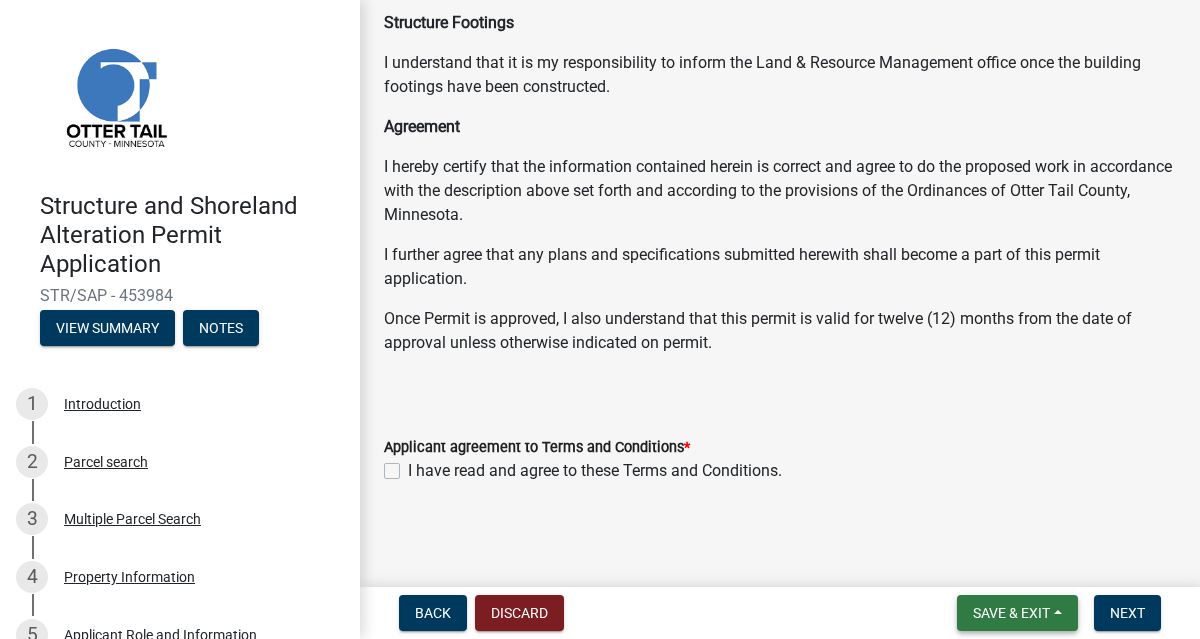 click on "Save & Exit" at bounding box center [1011, 613] 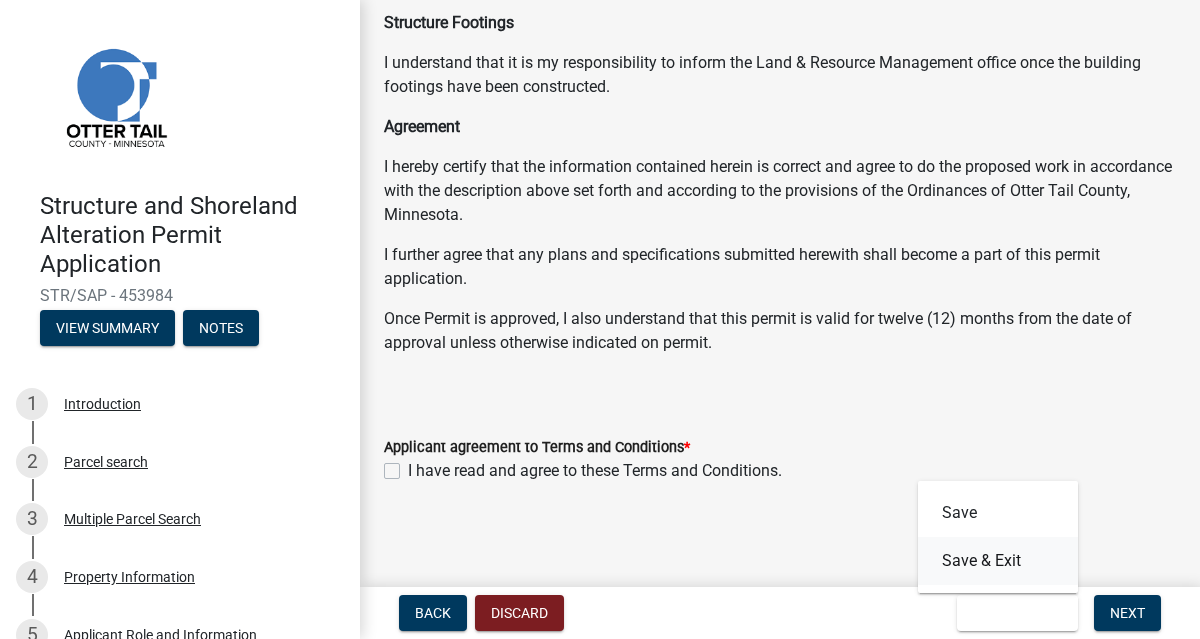 click on "Save & Exit" at bounding box center [998, 561] 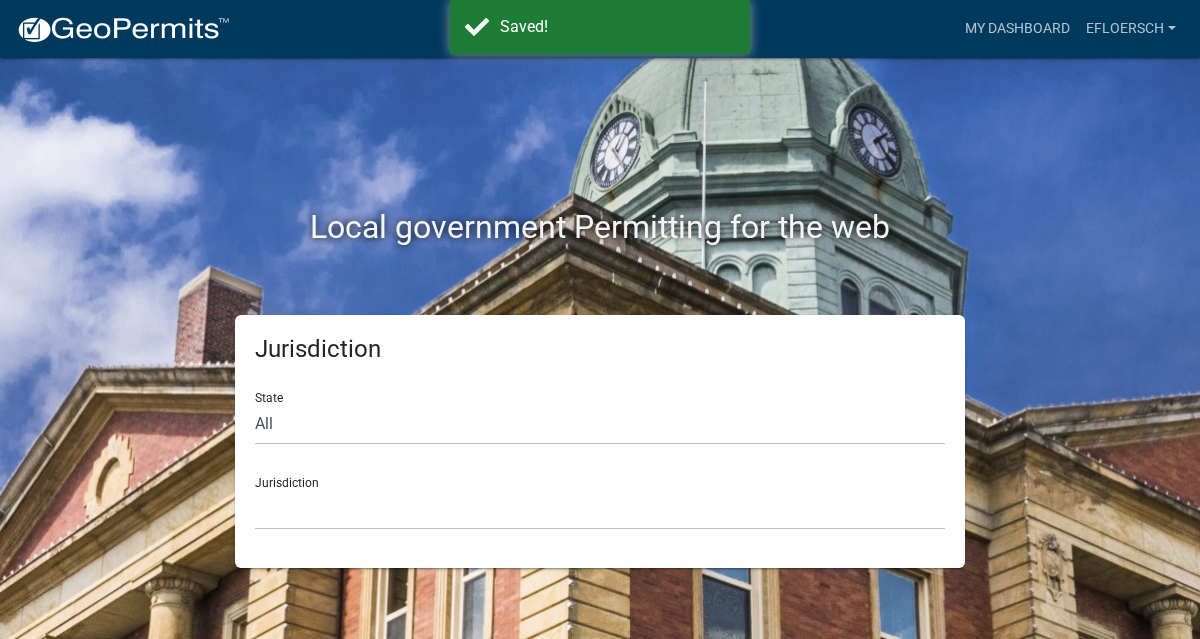 click on "Jurisdiction  Custer County, Colorado   City of Bainbridge, Georgia   Cook County, Georgia   Crawford County, Georgia   Gilmer County, Georgia   Gordon County, Georgia   Haralson County, Georgia   Jasper County, Georgia   Madison County, Georgia   Putnam County, Georgia   Talbot County, Georgia   Troup County, Georgia   City of Charlestown, Indiana   City of Jeffersonville, Indiana   City of Logansport, Indiana   Decatur County, Indiana   Grant County, Indiana   Howard County, Indiana   Huntington County, Indiana   Jasper County, Indiana   Kosciusko County, Indiana   La Porte County, Indiana   Miami County, Indiana   Montgomery County, Indiana   Morgan County, Indiana   Newton County, Indiana   Porter County, Indiana   River Ridge Development Authority, Indiana   Tippecanoe County, Indiana   Vigo County, Indiana   Wells County, Indiana   Whitley County, Indiana   Boone County, Iowa   Butler County, Iowa   Cerro Gordo County, Iowa   City of Harlan, Iowa   City of Indianola, Iowa   City of Newton, Iowa" 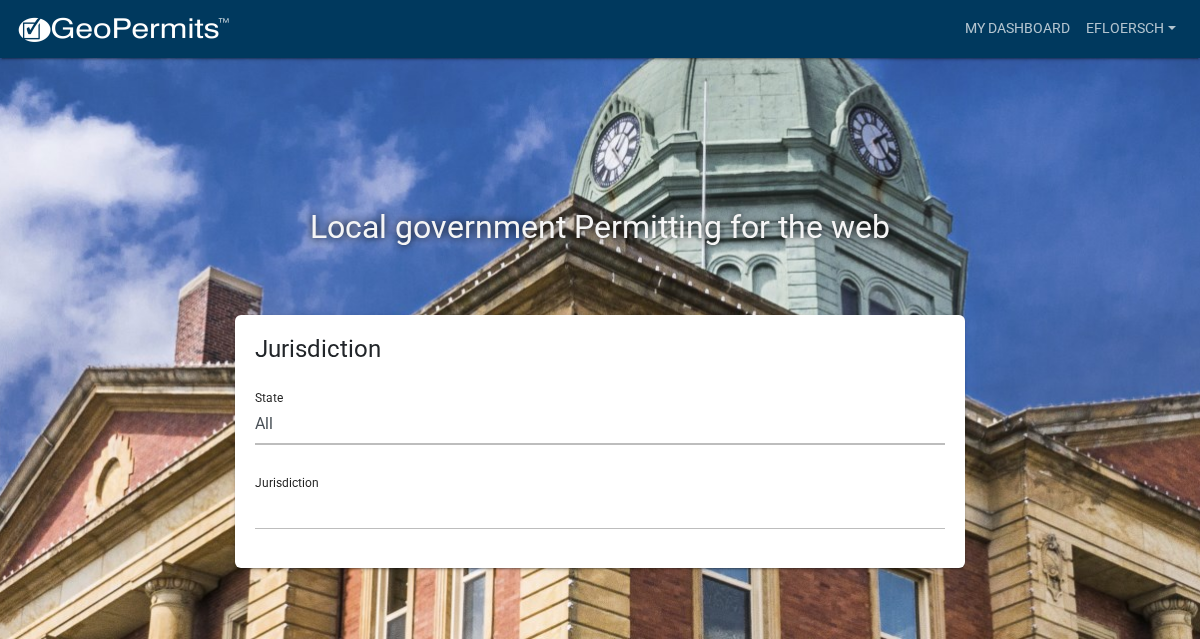 click on "All  [STATE]   [STATE]   [STATE]   [STATE]   [STATE]   [STATE]   [STATE]   [STATE]   [STATE]" 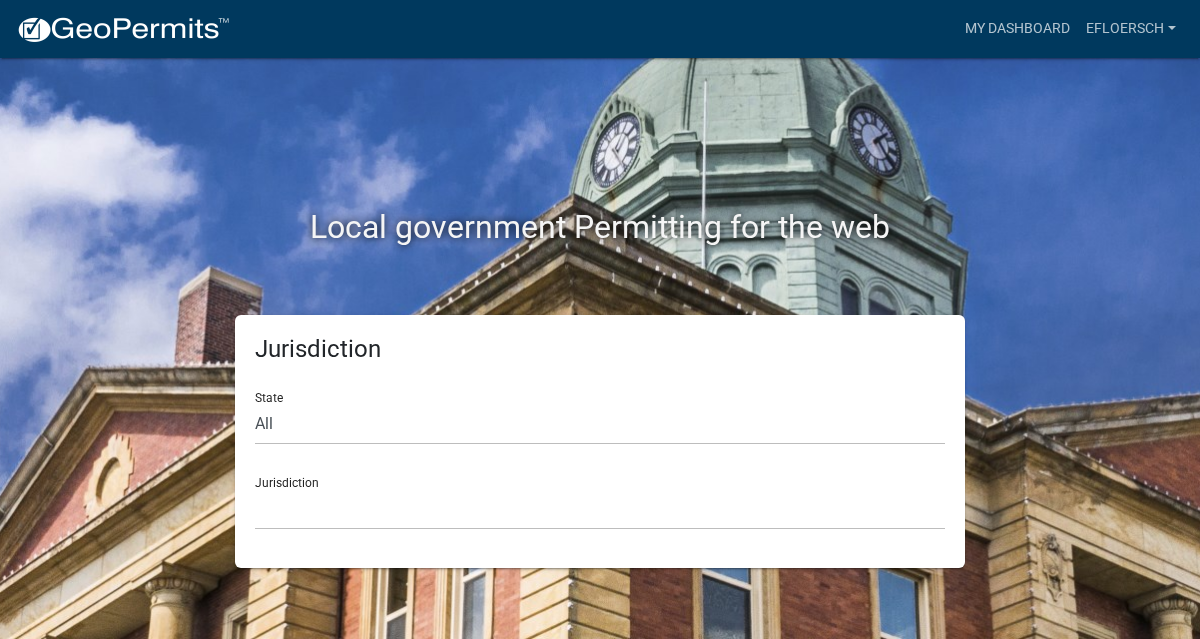 click on "Jurisdiction  Custer County, Colorado   City of Bainbridge, Georgia   Cook County, Georgia   Crawford County, Georgia   Gilmer County, Georgia   Gordon County, Georgia   Haralson County, Georgia   Jasper County, Georgia   Madison County, Georgia   Putnam County, Georgia   Talbot County, Georgia   Troup County, Georgia   City of Charlestown, Indiana   City of Jeffersonville, Indiana   City of Logansport, Indiana   Decatur County, Indiana   Grant County, Indiana   Howard County, Indiana   Huntington County, Indiana   Jasper County, Indiana   Kosciusko County, Indiana   La Porte County, Indiana   Miami County, Indiana   Montgomery County, Indiana   Morgan County, Indiana   Newton County, Indiana   Porter County, Indiana   River Ridge Development Authority, Indiana   Tippecanoe County, Indiana   Vigo County, Indiana   Wells County, Indiana   Whitley County, Indiana   Boone County, Iowa   Butler County, Iowa   Cerro Gordo County, Iowa   City of Harlan, Iowa   City of Indianola, Iowa   City of Newton, Iowa" 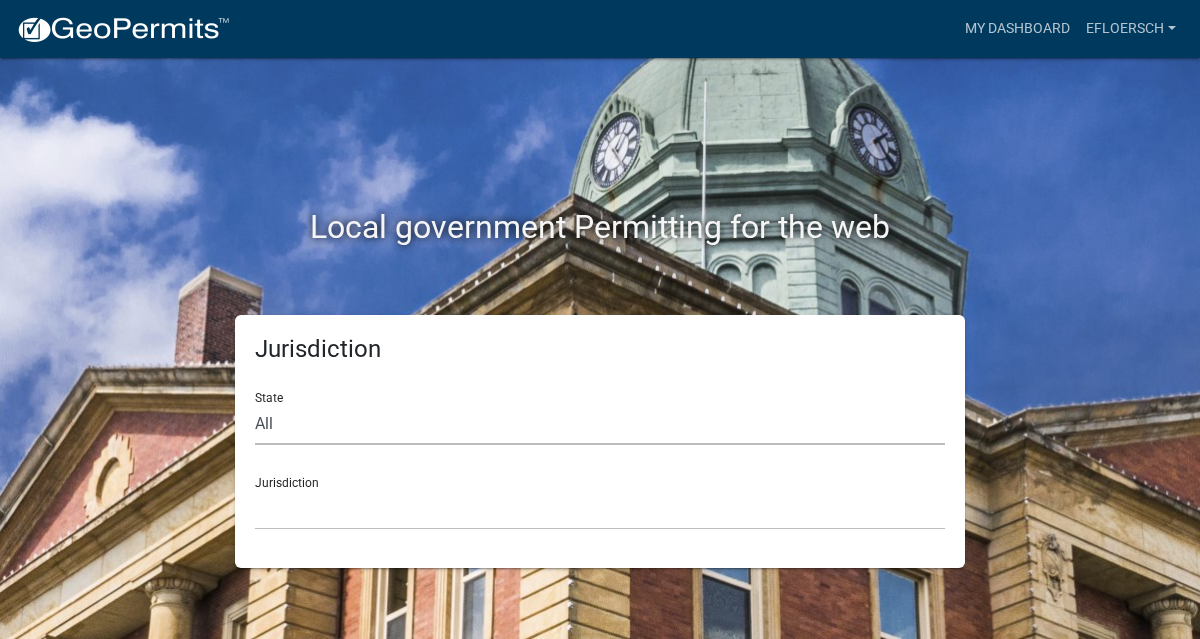 click on "All  [STATE]   [STATE]   [STATE]   [STATE]   [STATE]   [STATE]   [STATE]   [STATE]   [STATE]" 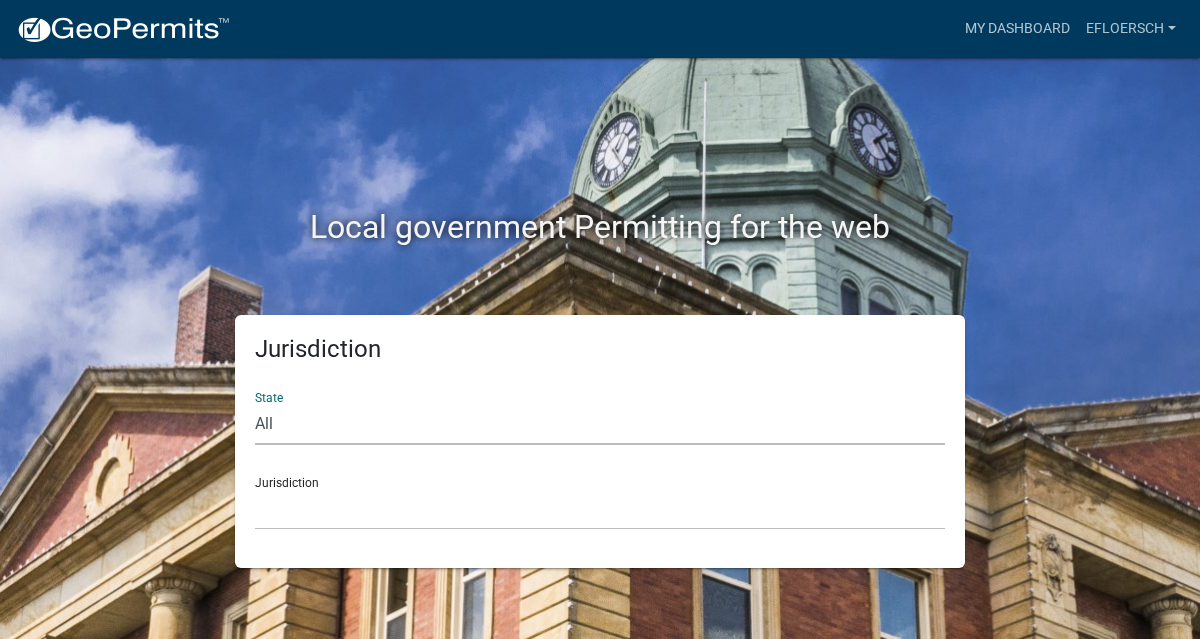 select on "Minnesota" 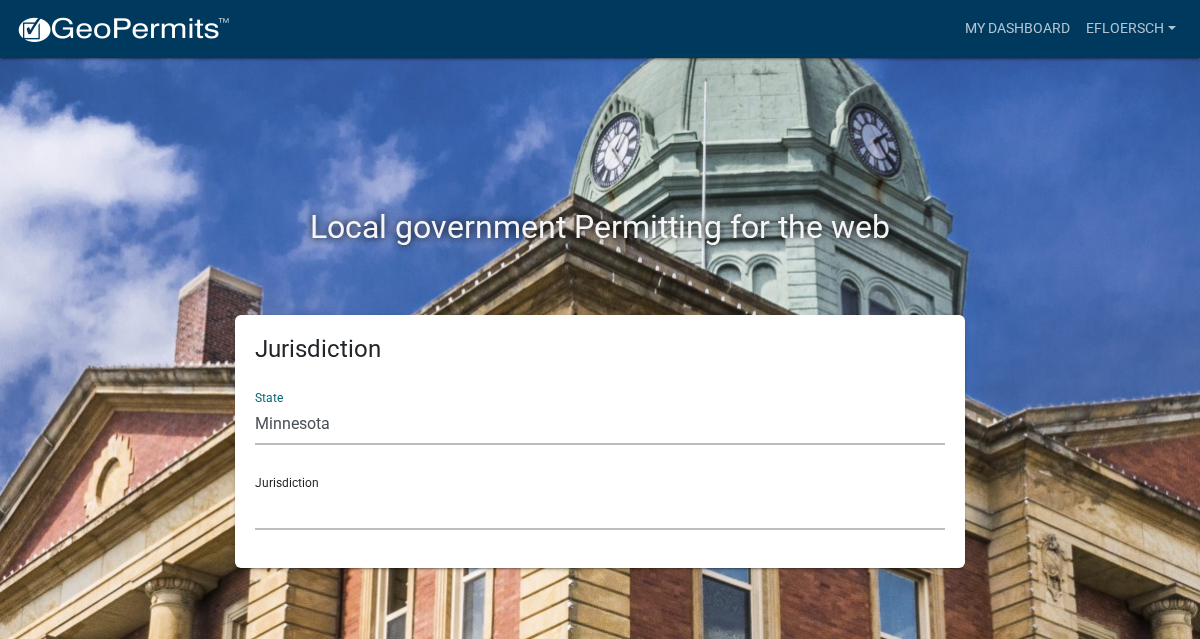 click on "Becker County, Minnesota Benton County, Minnesota Carlton County, Minnesota City of La Crescent, Minnesota City of Luverne, Minnesota City of New Ulm, Minnesota Freeborn County, Minnesota Houston County, Minnesota Isanti County, Minnesota Le Sueur County, Minnesota Mower County, Minnesota Murray County, Minnesota Otter Tail County, Minnesota Pine County, Minnesota Rice County, Minnesota Wabasha County, Minnesota Waseca County, Minnesota" 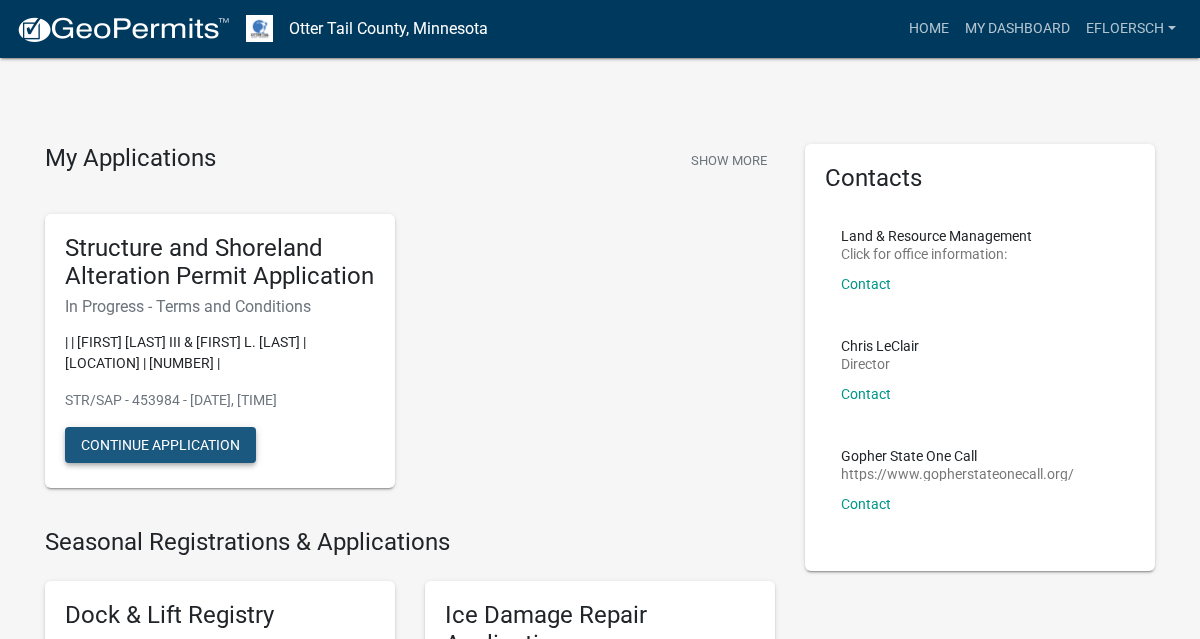 click on "Continue Application" 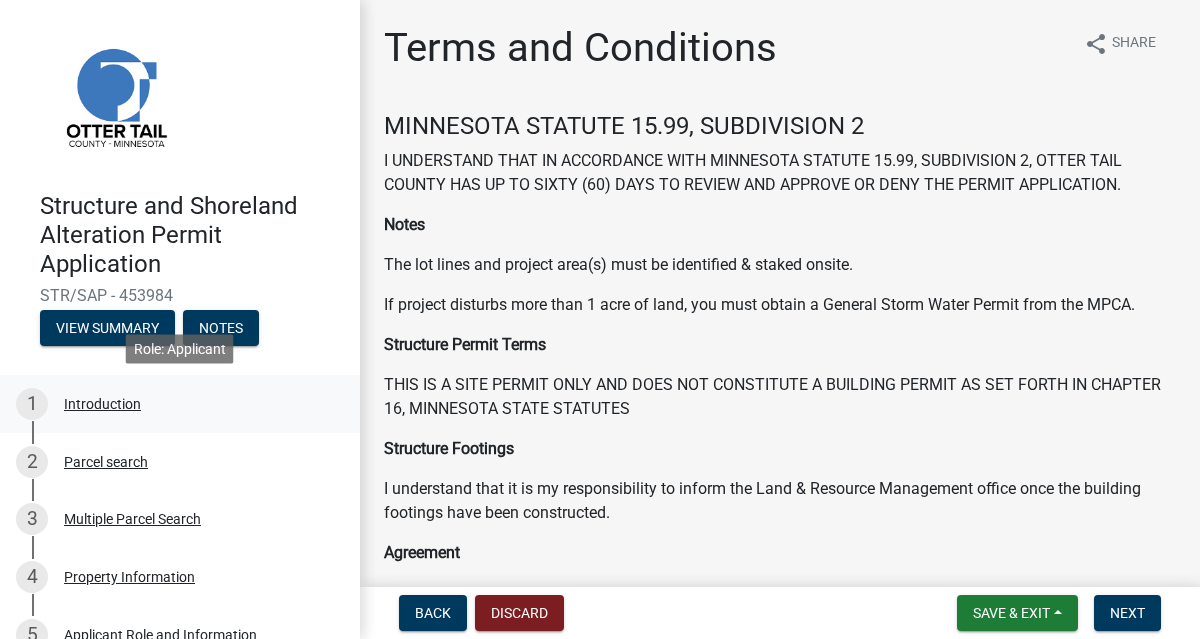 click on "Introduction" at bounding box center [102, 404] 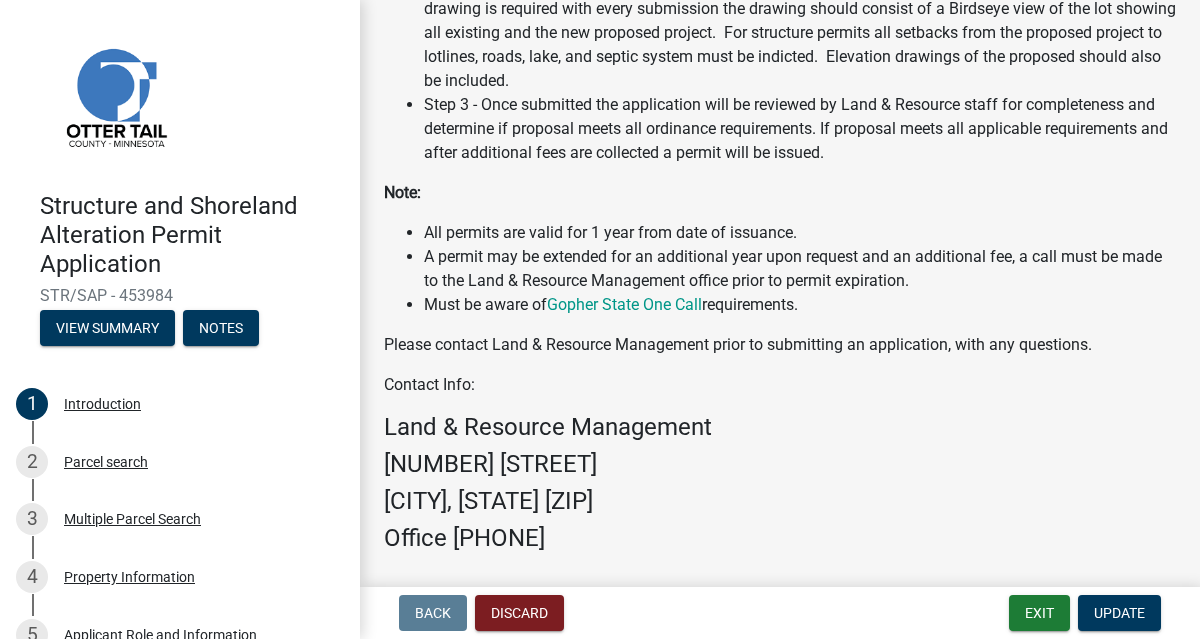 scroll, scrollTop: 761, scrollLeft: 0, axis: vertical 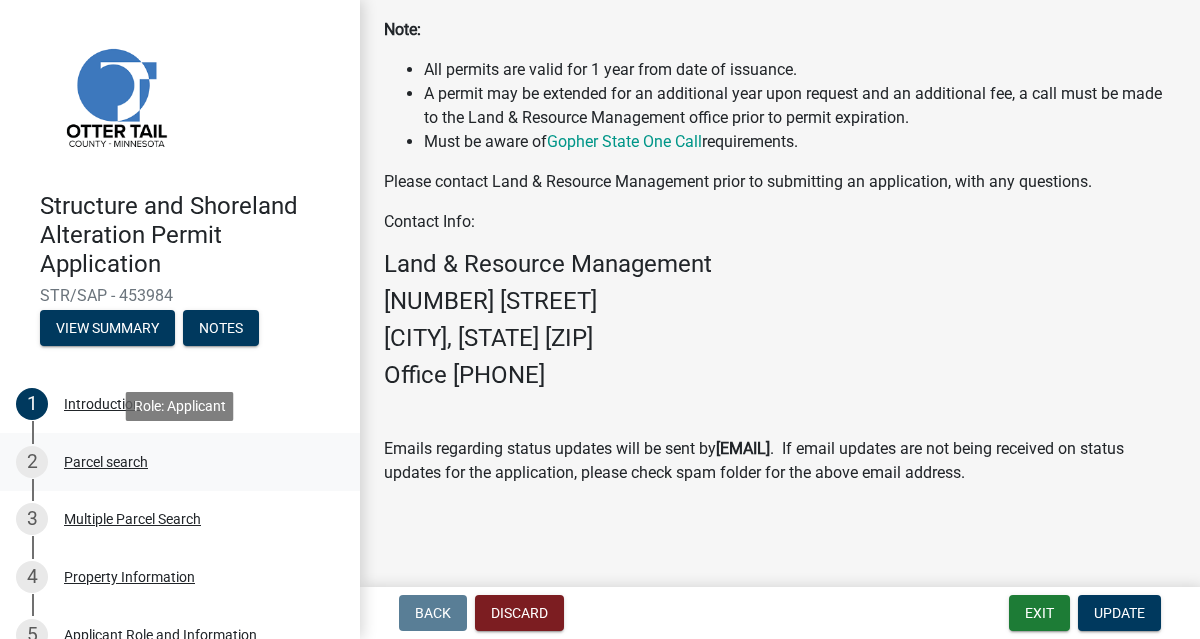 click on "Parcel search" at bounding box center (106, 462) 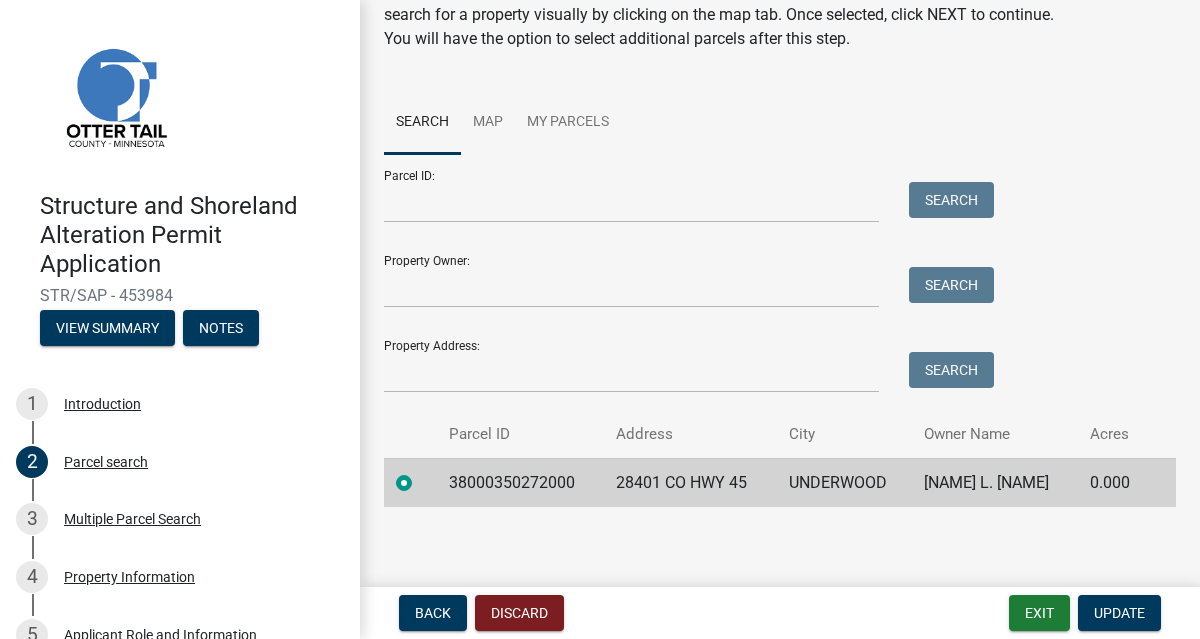 scroll, scrollTop: 131, scrollLeft: 0, axis: vertical 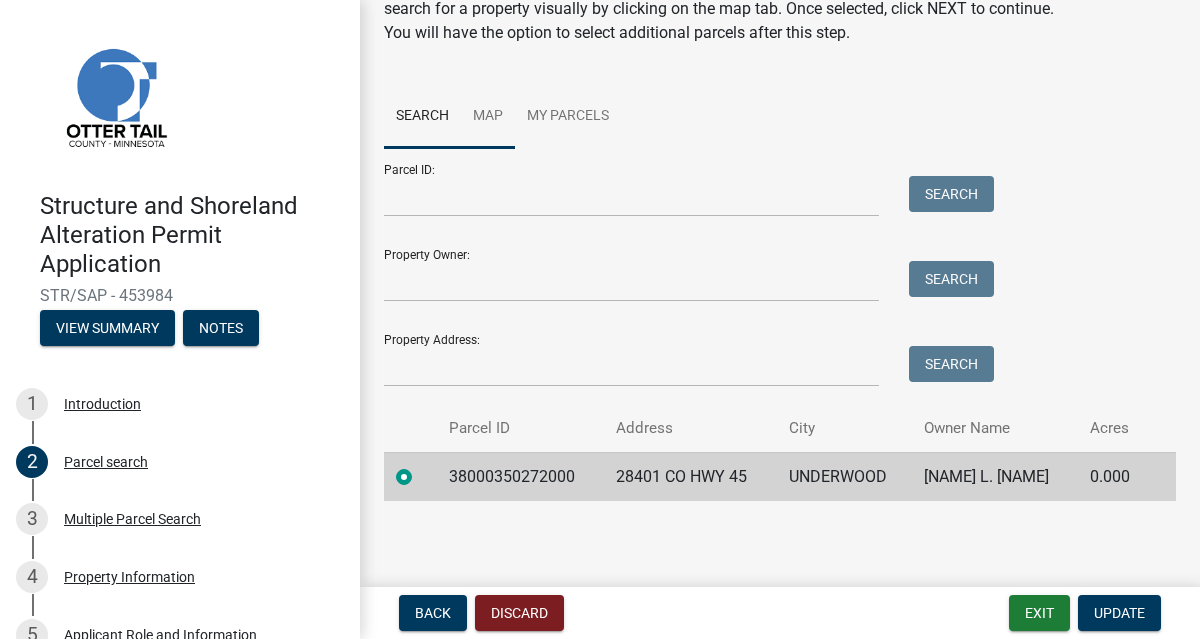 click on "Map" at bounding box center (488, 117) 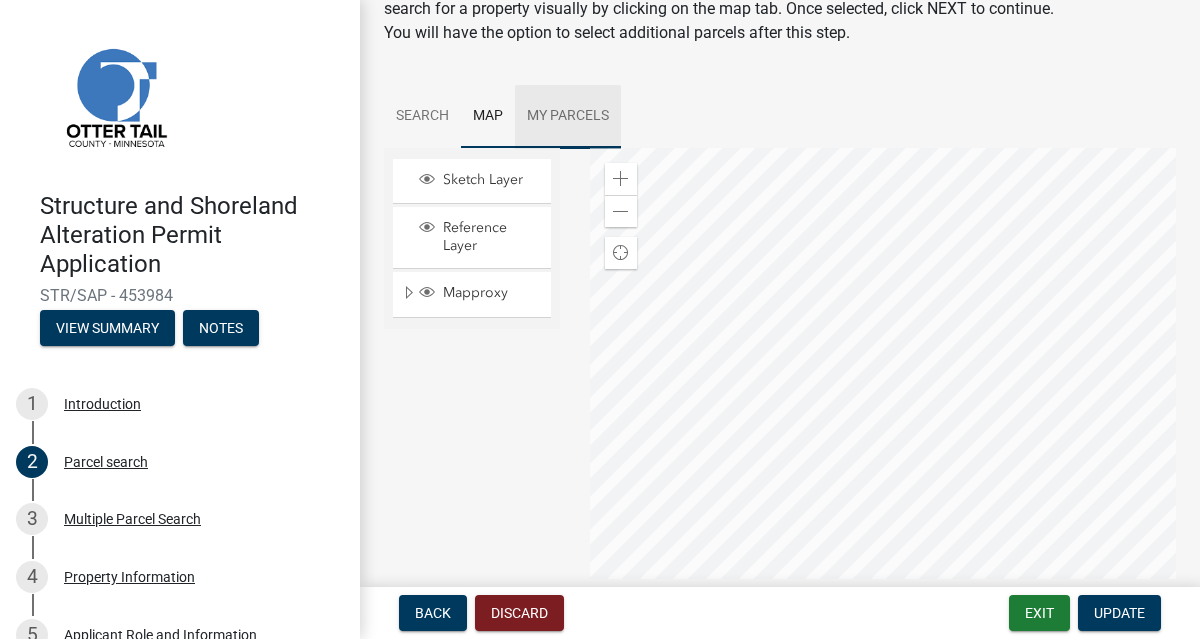 click on "My Parcels" at bounding box center (568, 117) 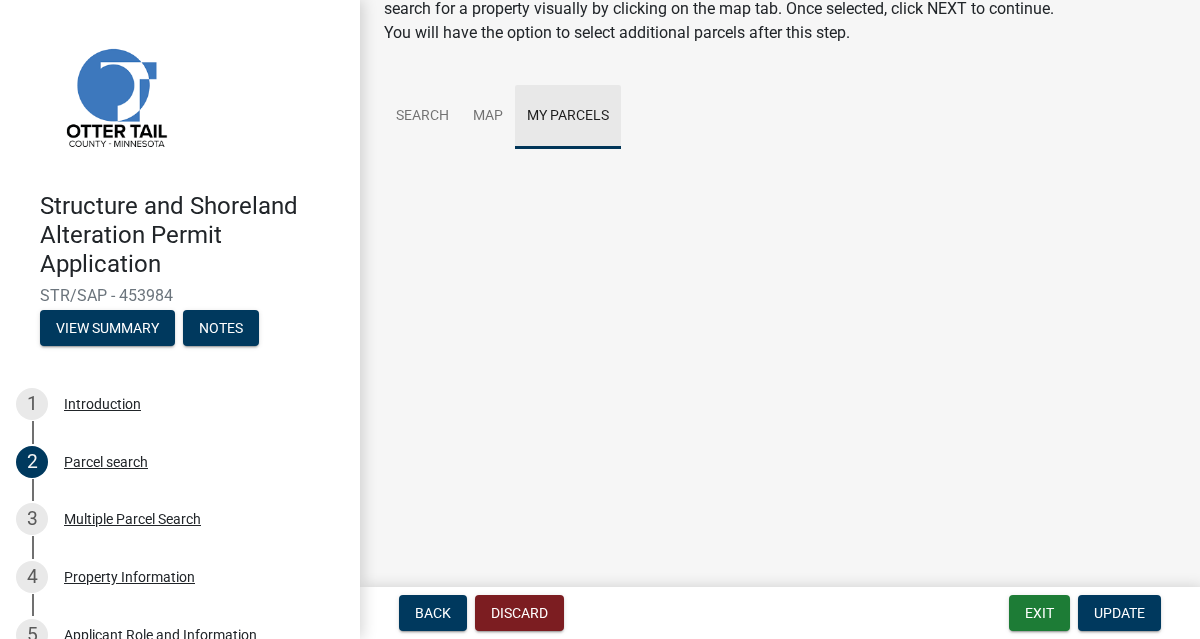 scroll, scrollTop: 0, scrollLeft: 0, axis: both 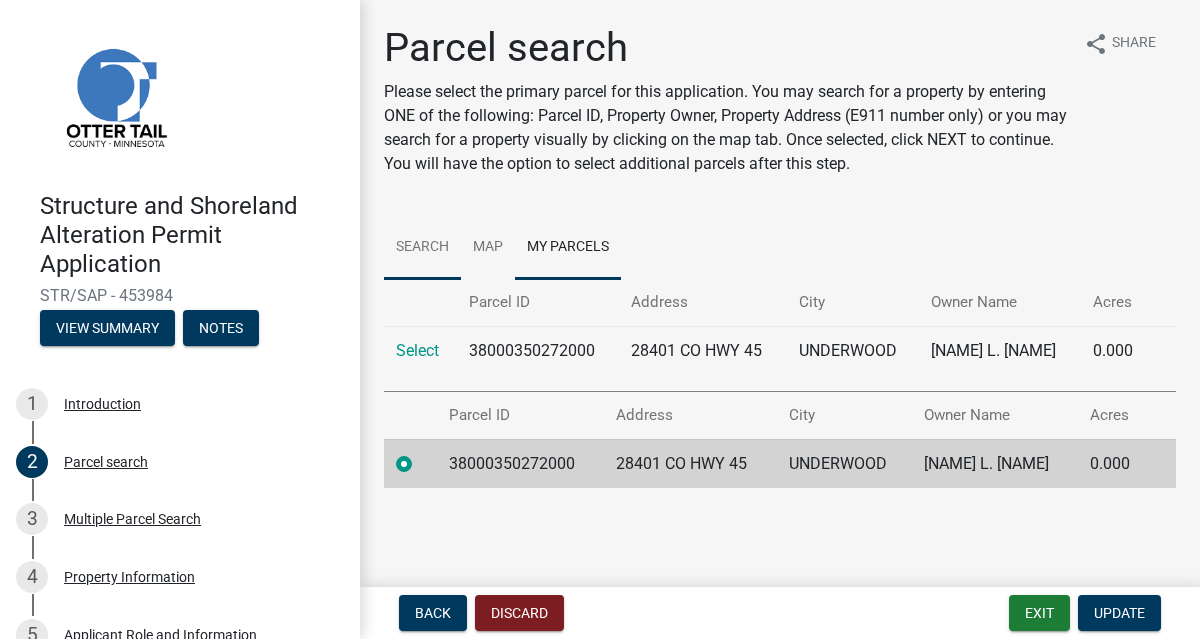 click on "Search" at bounding box center (422, 248) 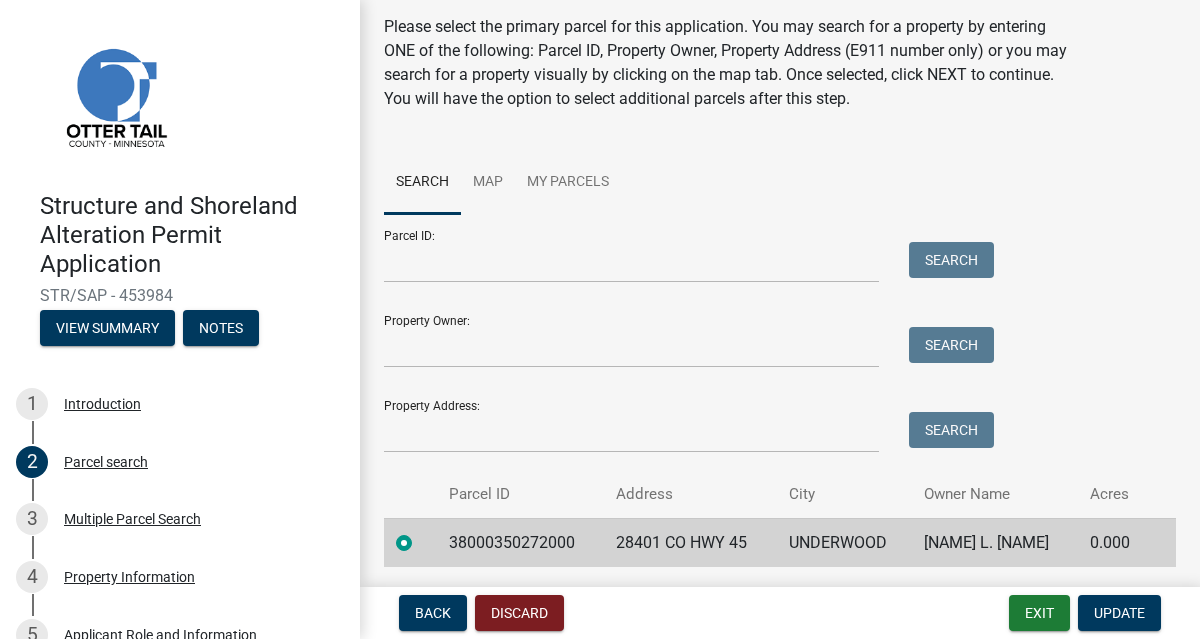 scroll, scrollTop: 131, scrollLeft: 0, axis: vertical 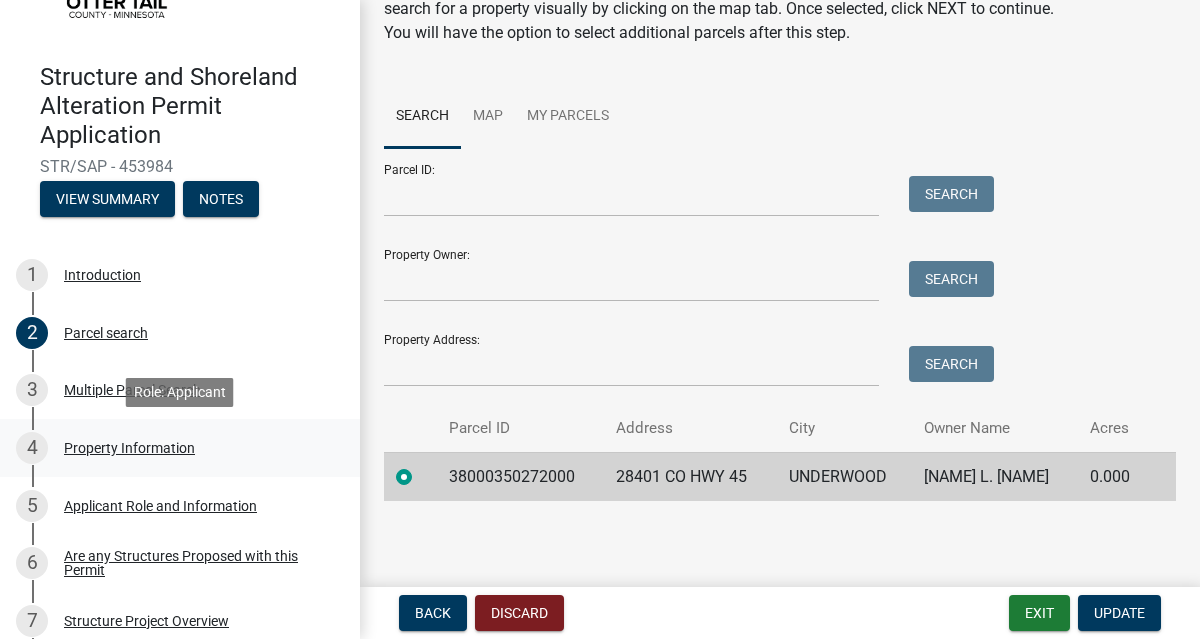 click on "Property Information" at bounding box center [129, 448] 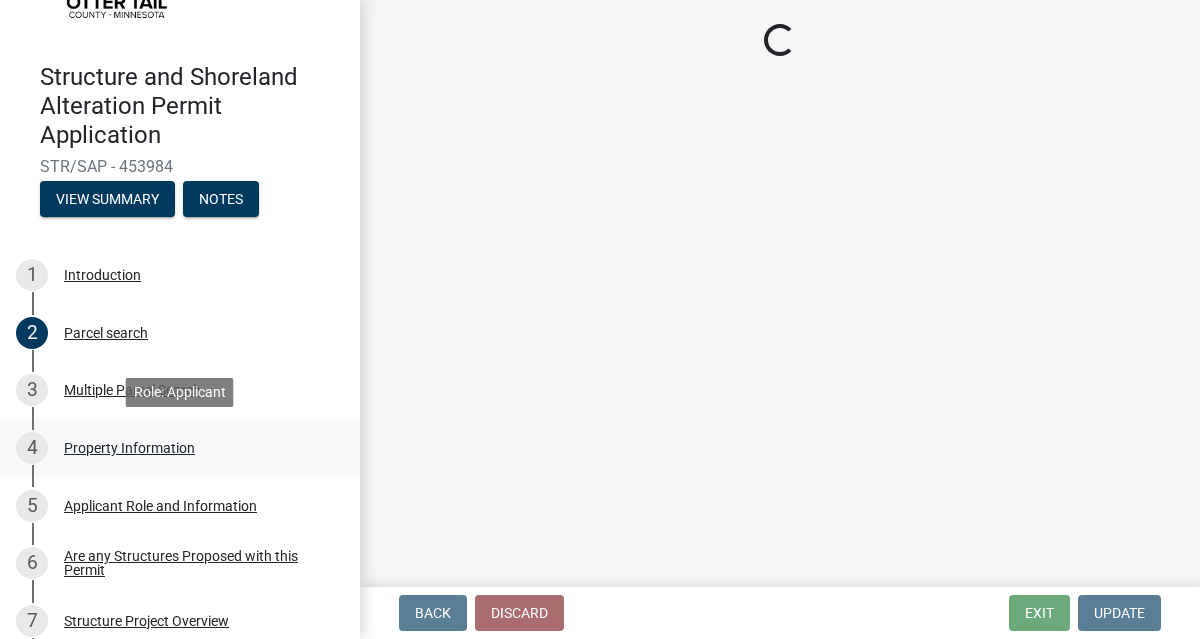 select on "a82b1564-af38-43e9-baf6-c150c44527b7" 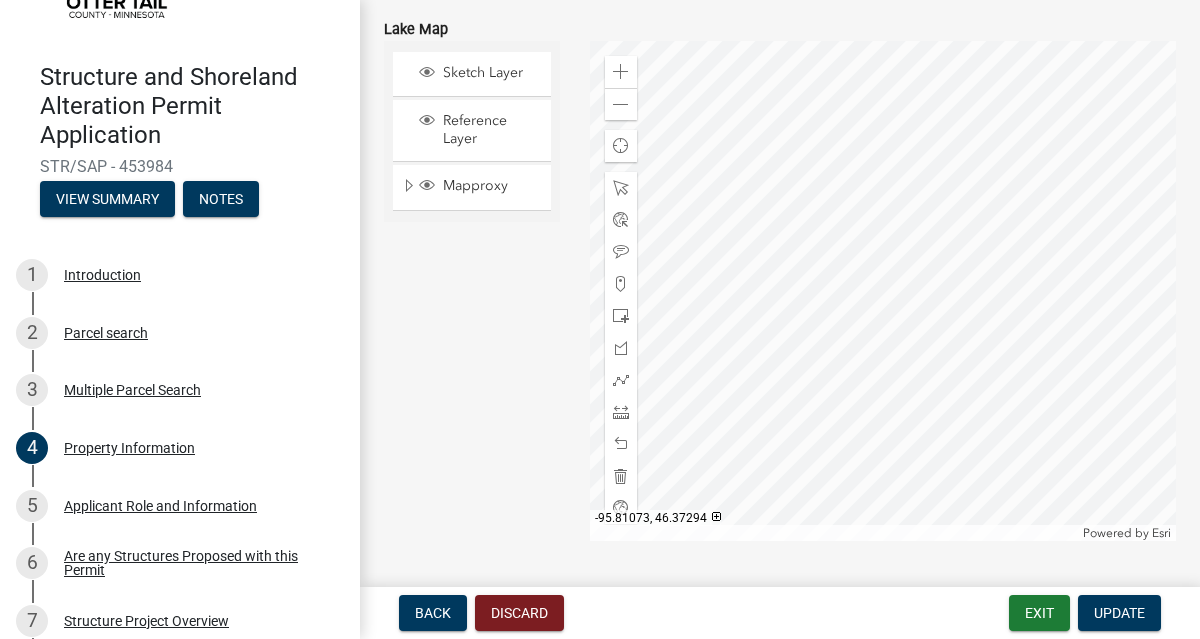 scroll, scrollTop: 1019, scrollLeft: 0, axis: vertical 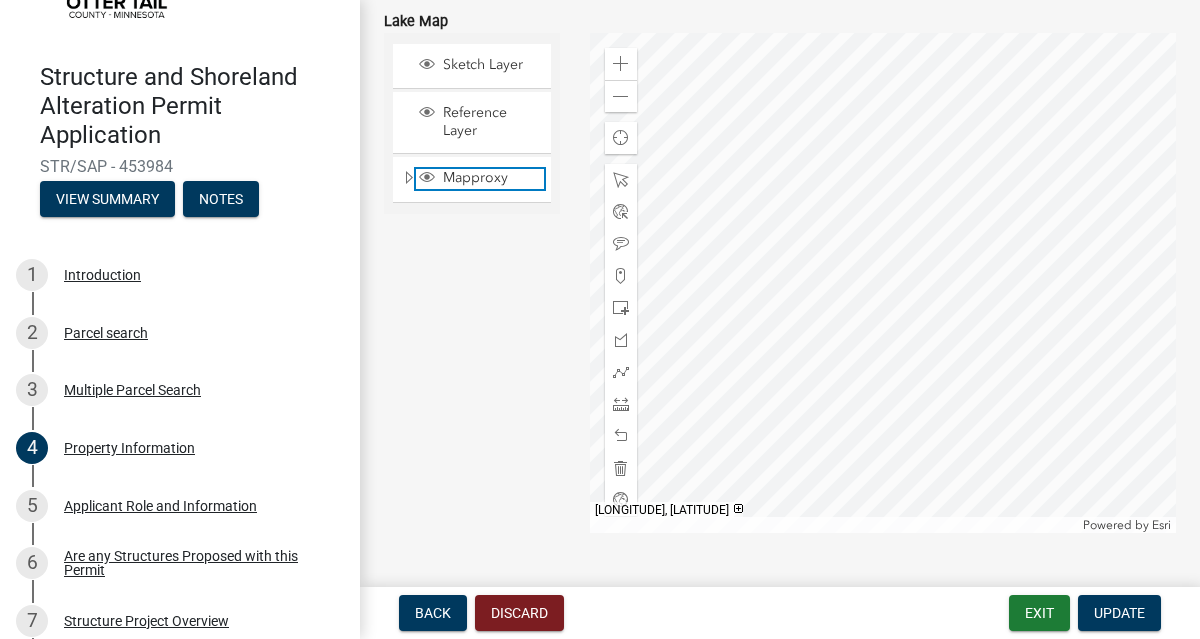 click on "Mapproxy" at bounding box center [491, 178] 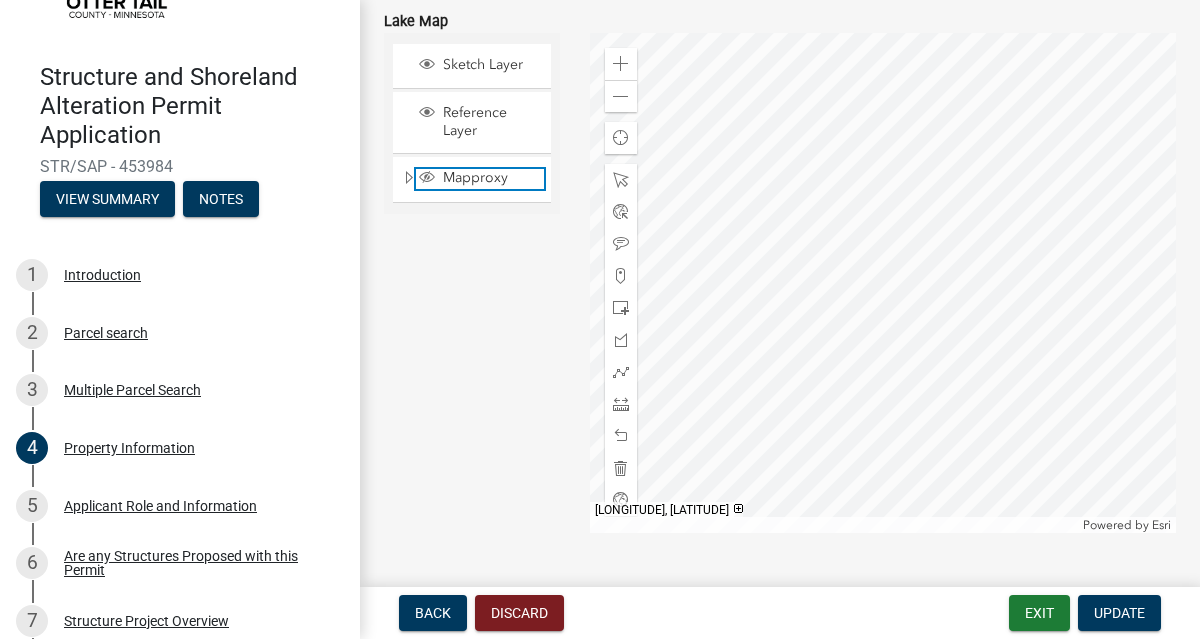 click on "Mapproxy" at bounding box center [491, 178] 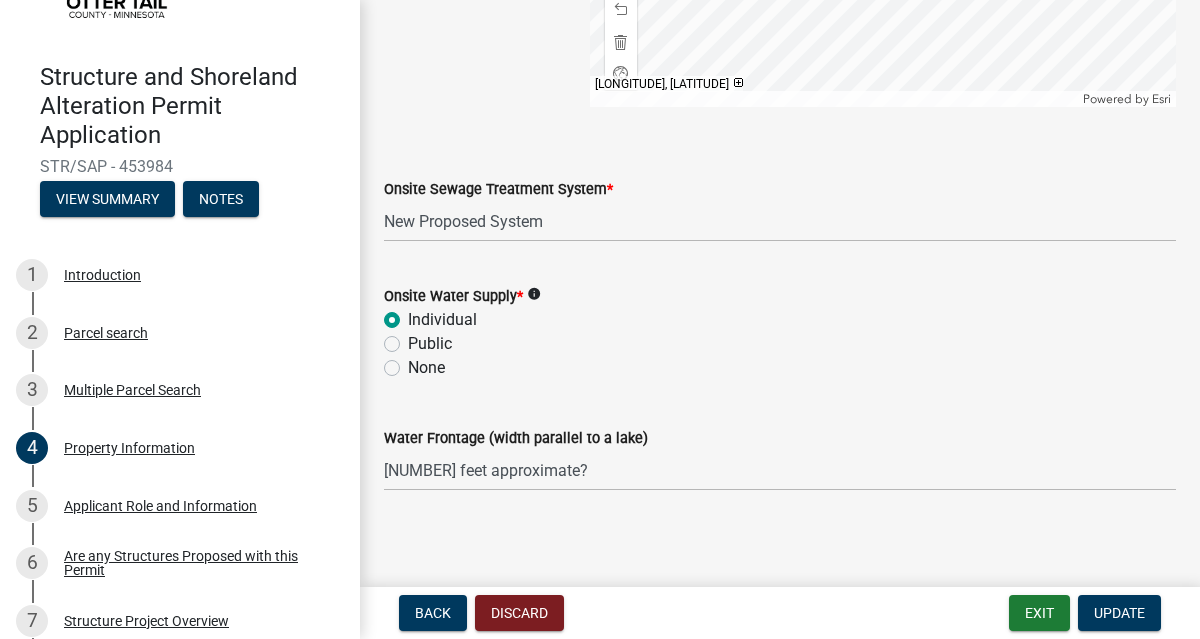 scroll, scrollTop: 1451, scrollLeft: 0, axis: vertical 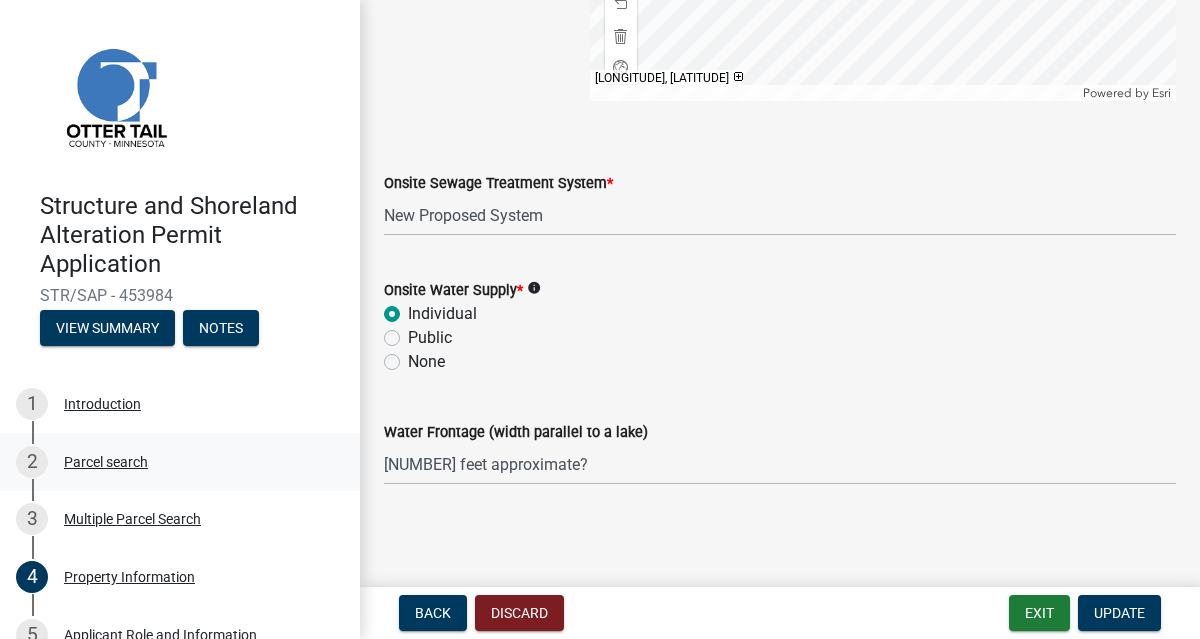 click on "2     Parcel search" at bounding box center (172, 462) 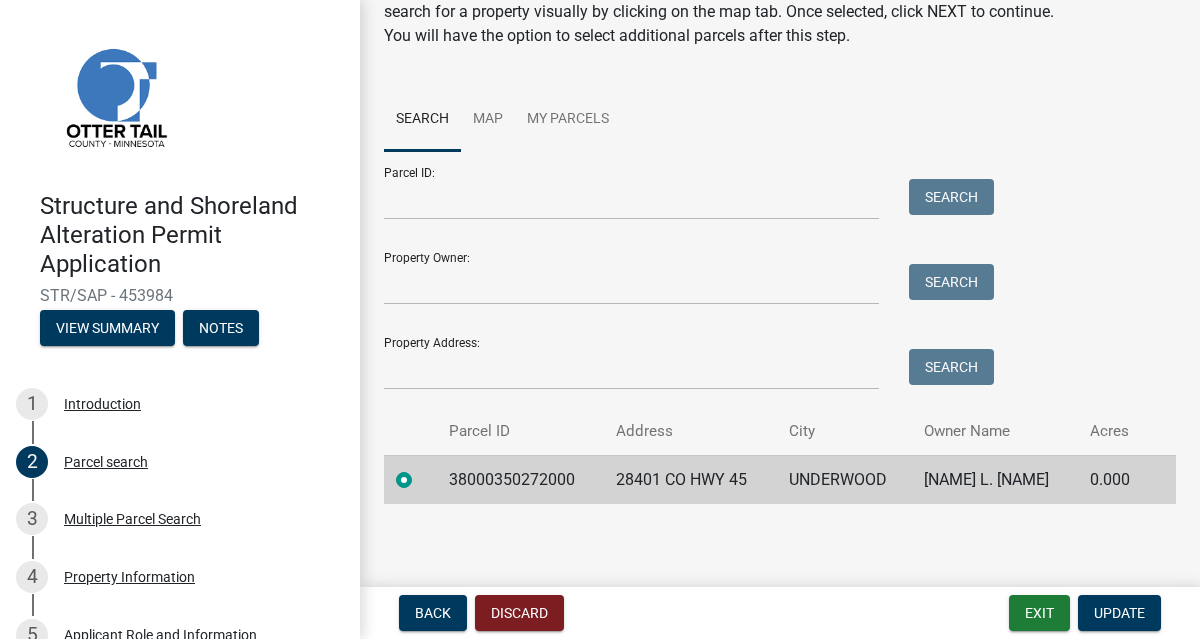 scroll, scrollTop: 131, scrollLeft: 0, axis: vertical 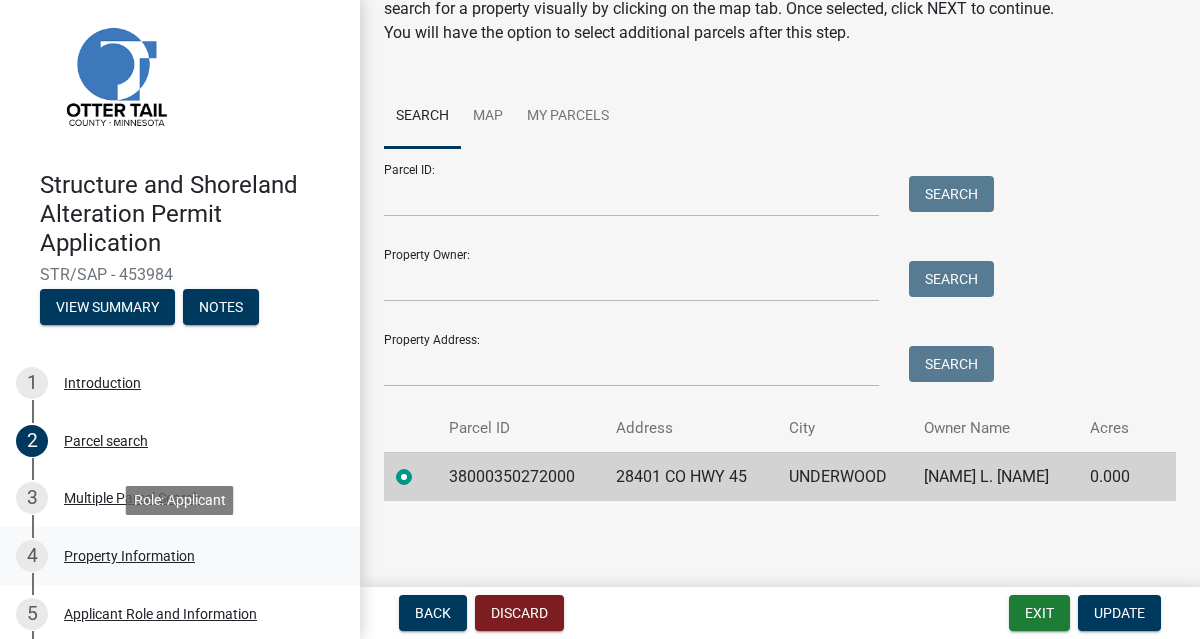 click on "Property Information" at bounding box center (129, 556) 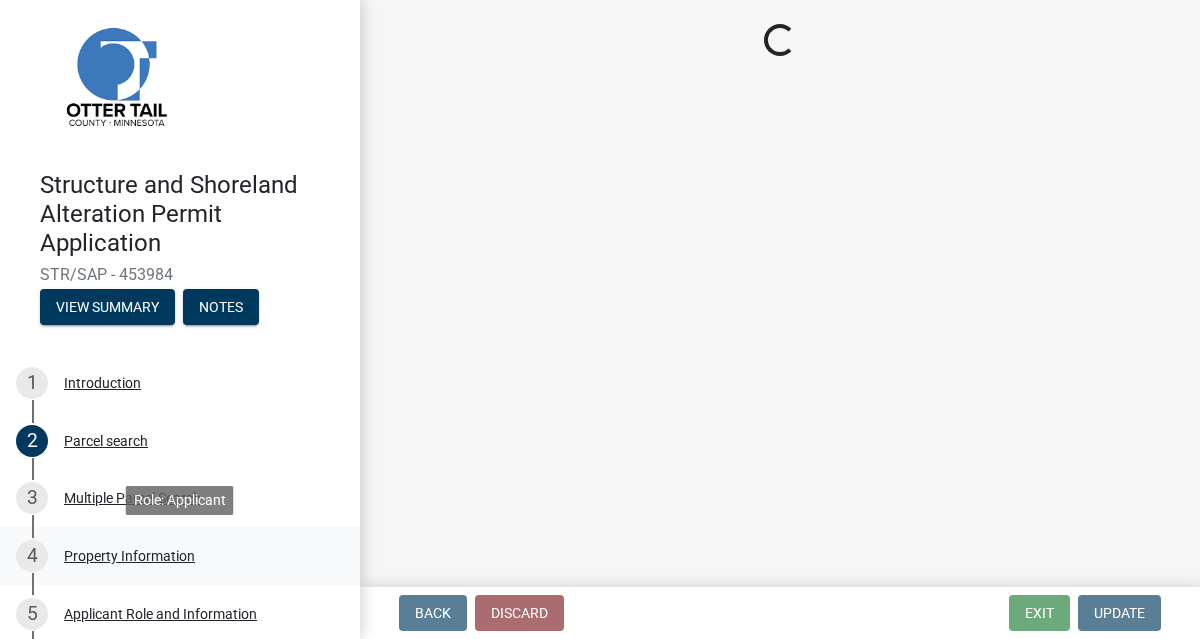 scroll, scrollTop: 0, scrollLeft: 0, axis: both 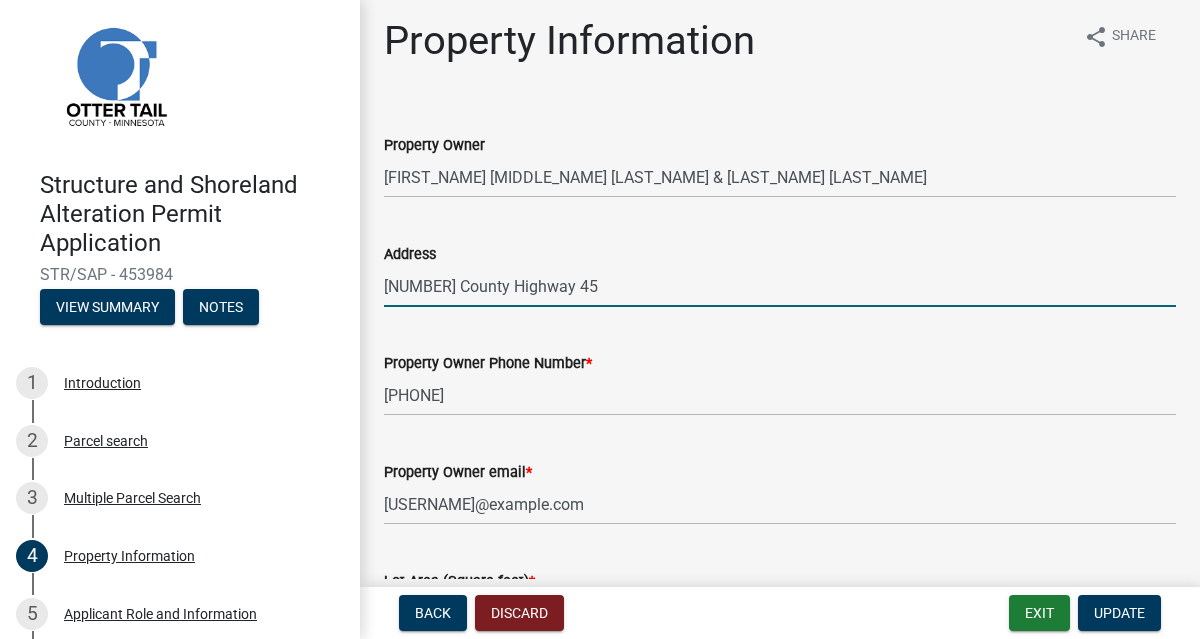 click on "[NUMBER] County Highway 45" at bounding box center [780, 286] 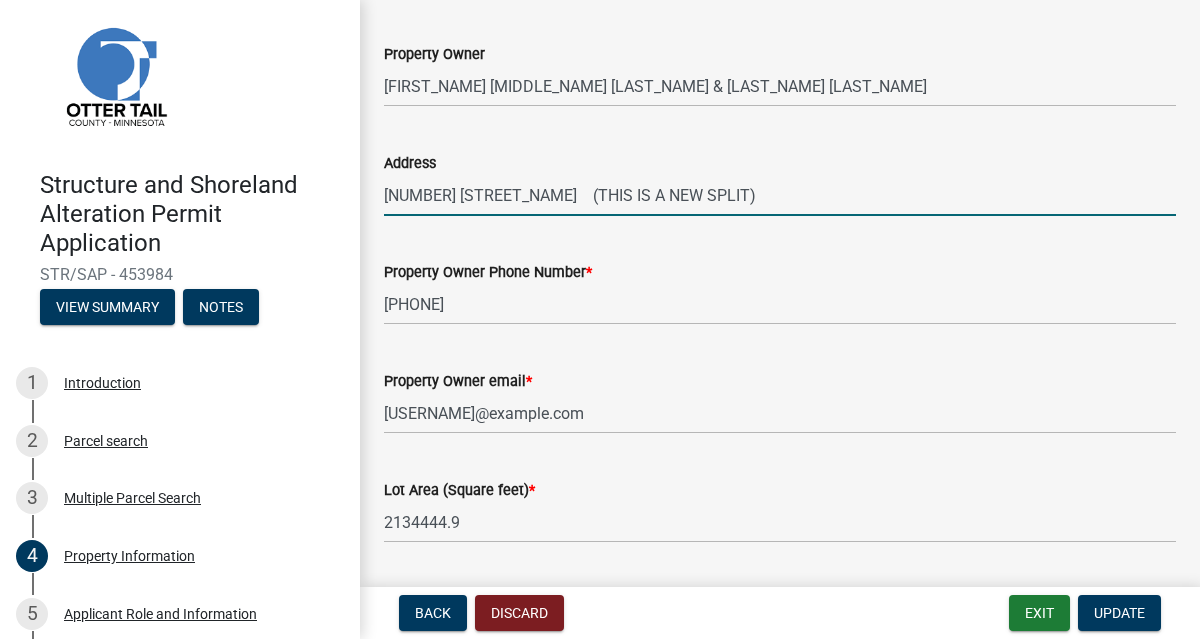 scroll, scrollTop: 109, scrollLeft: 0, axis: vertical 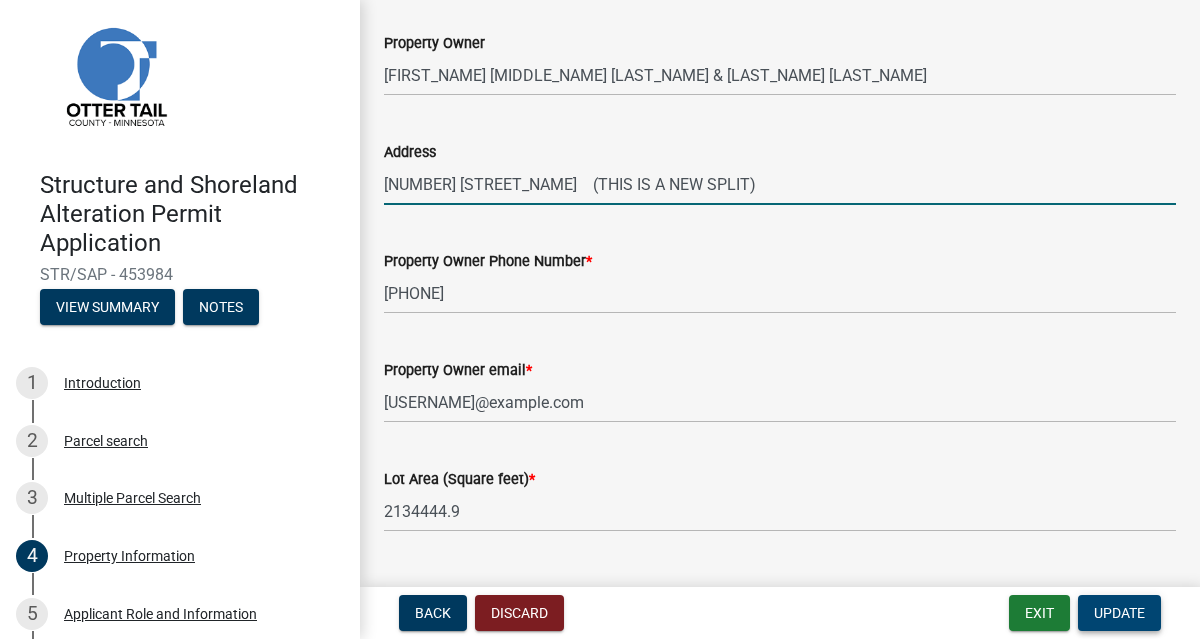 type on "[NUMBER] [STREET_NAME]    (THIS IS A NEW SPLIT)" 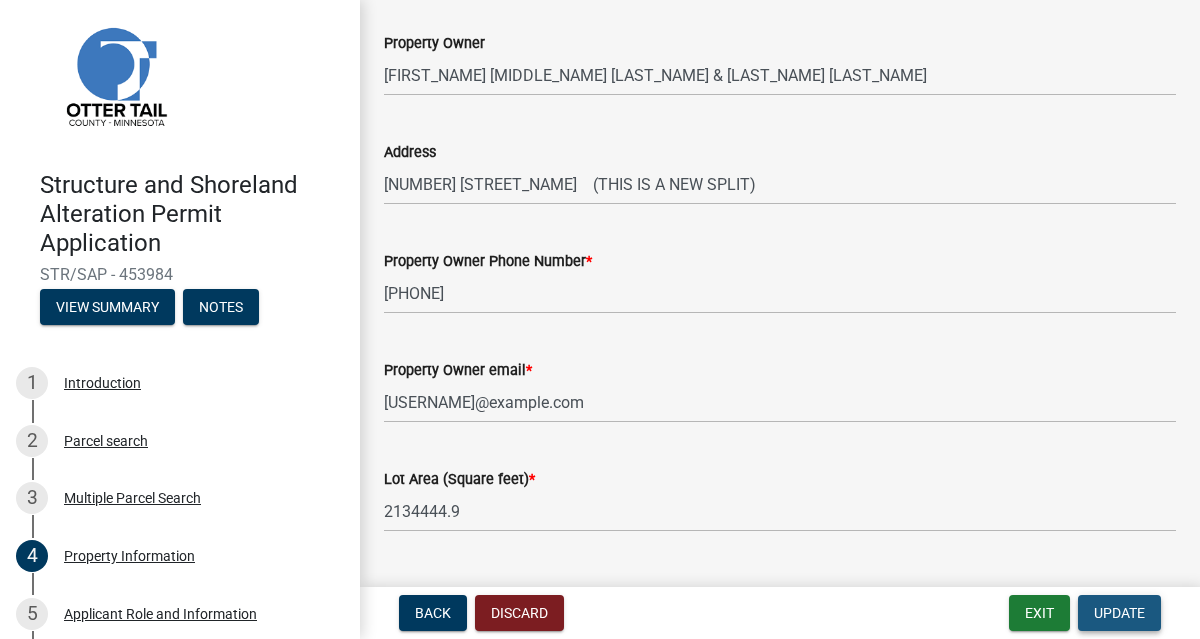 click on "Update" at bounding box center [1119, 613] 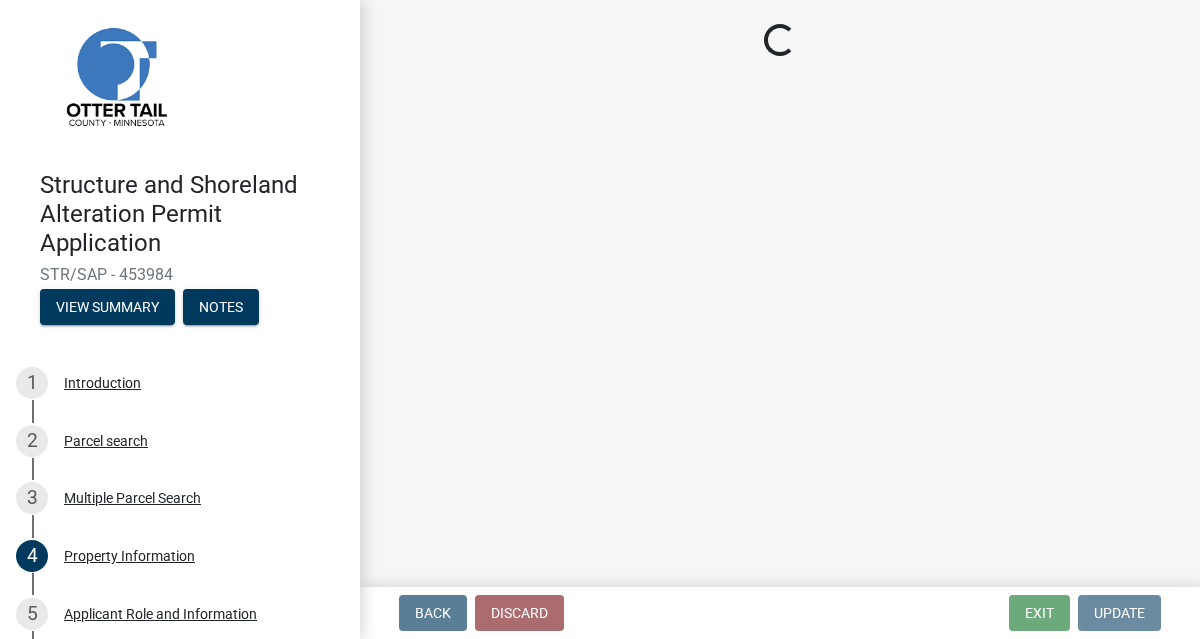 scroll, scrollTop: 0, scrollLeft: 0, axis: both 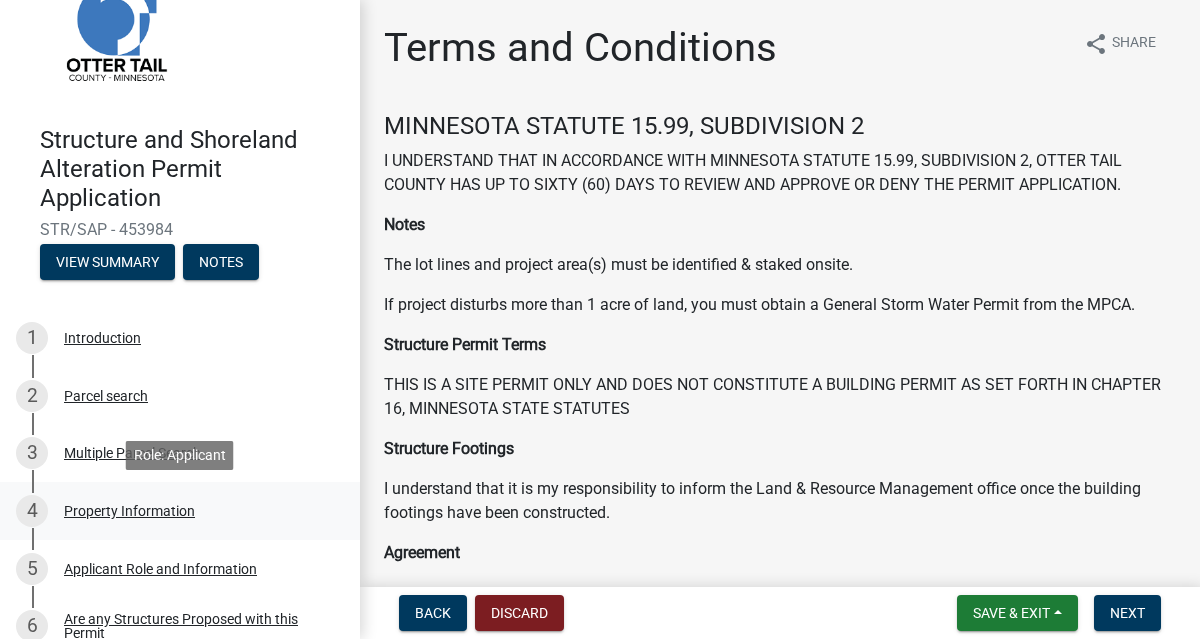 click on "Property Information" at bounding box center (129, 511) 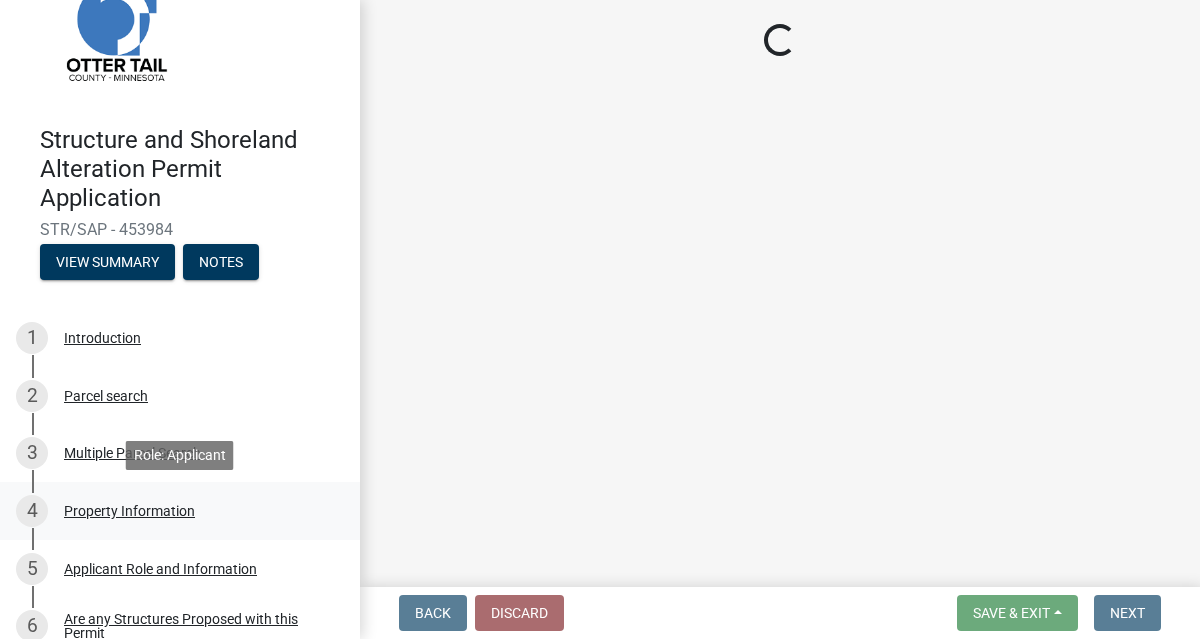 select on "a82b1564-af38-43e9-baf6-c150c44527b7" 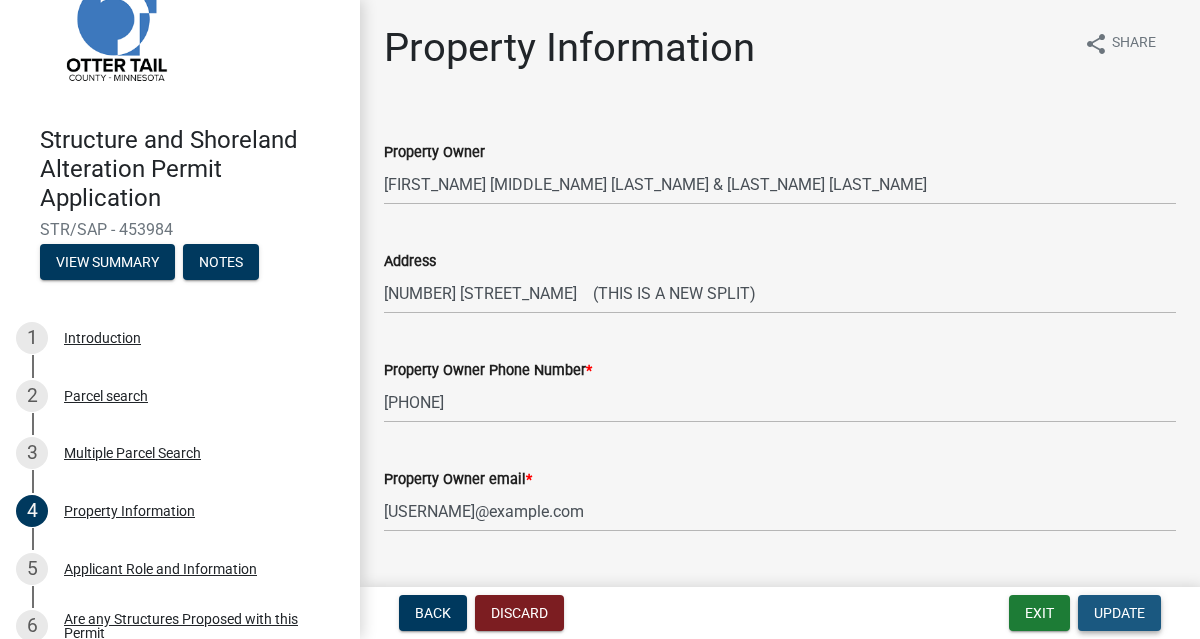 click on "Update" at bounding box center (1119, 613) 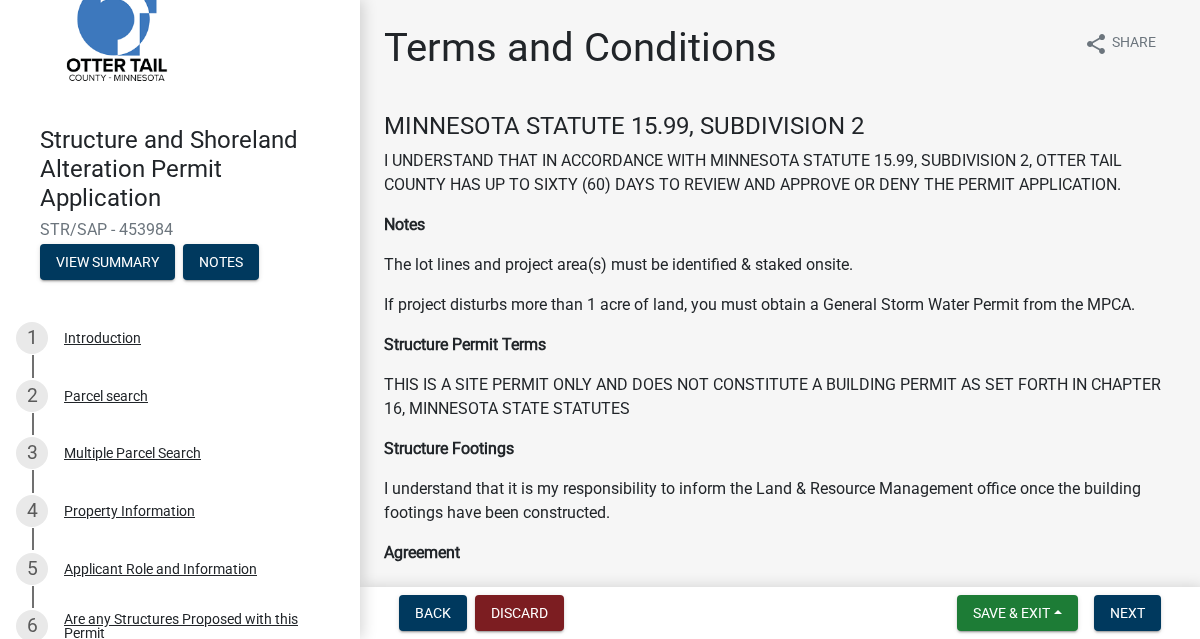 scroll, scrollTop: 426, scrollLeft: 0, axis: vertical 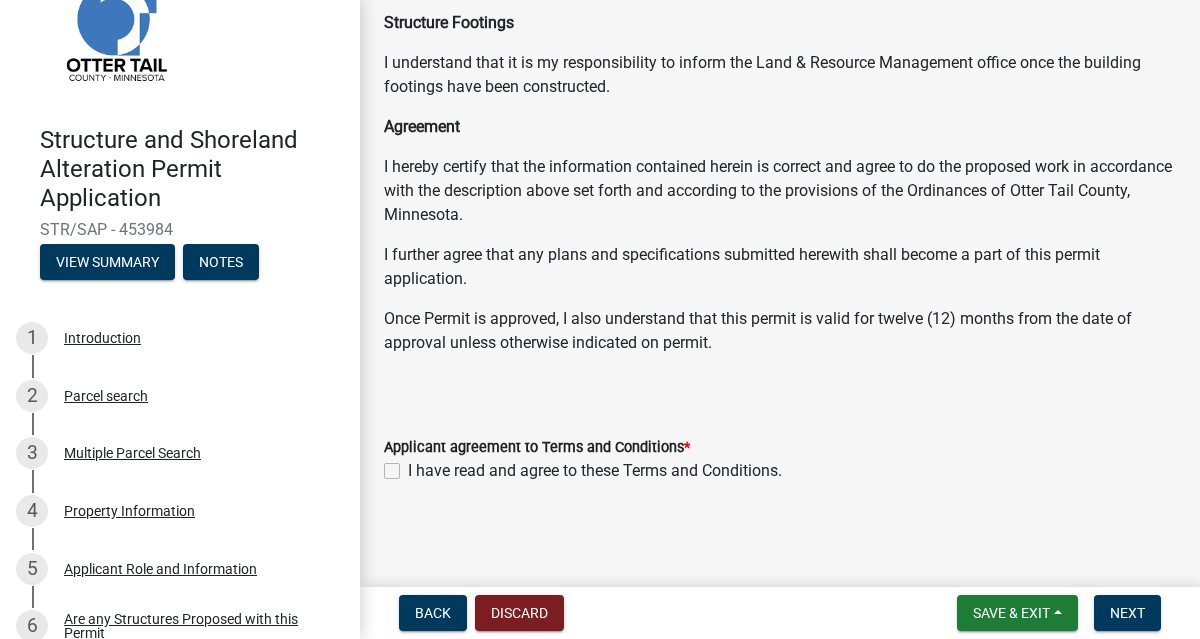 click on "I have read and agree to these Terms and Conditions." 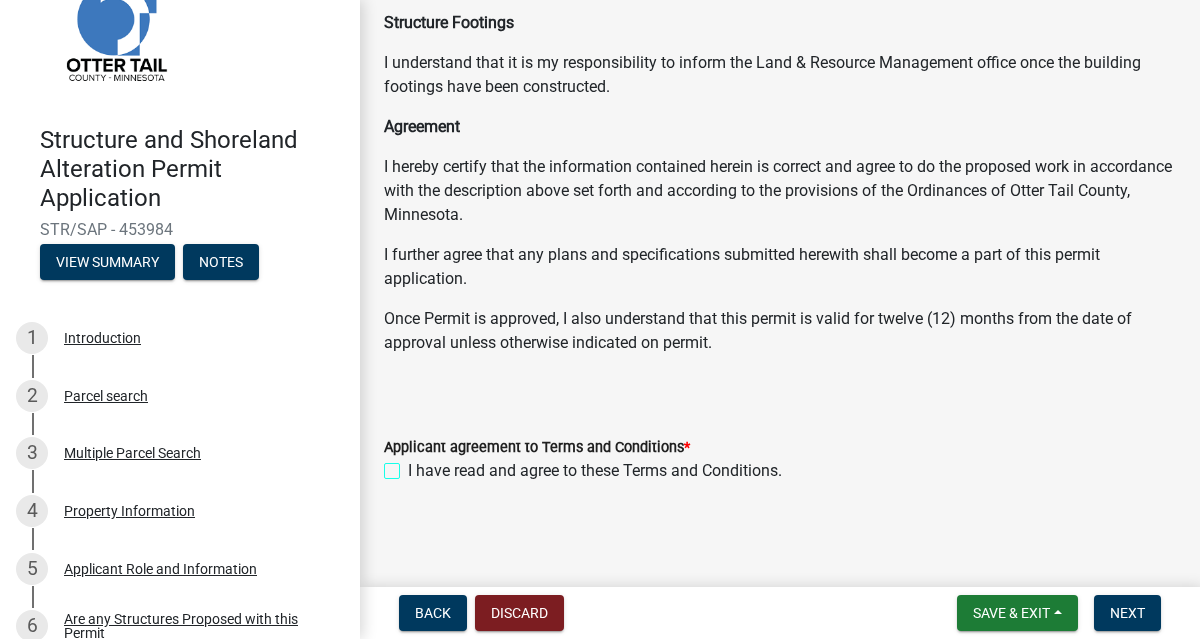 click on "I have read and agree to these Terms and Conditions." at bounding box center (414, 465) 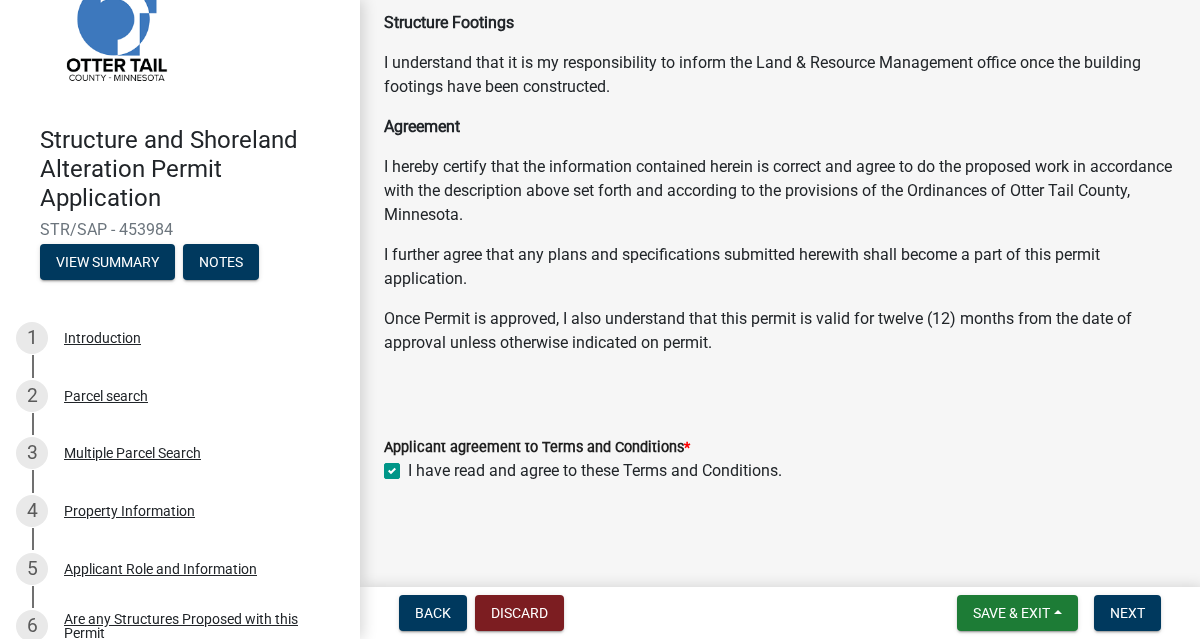 checkbox on "true" 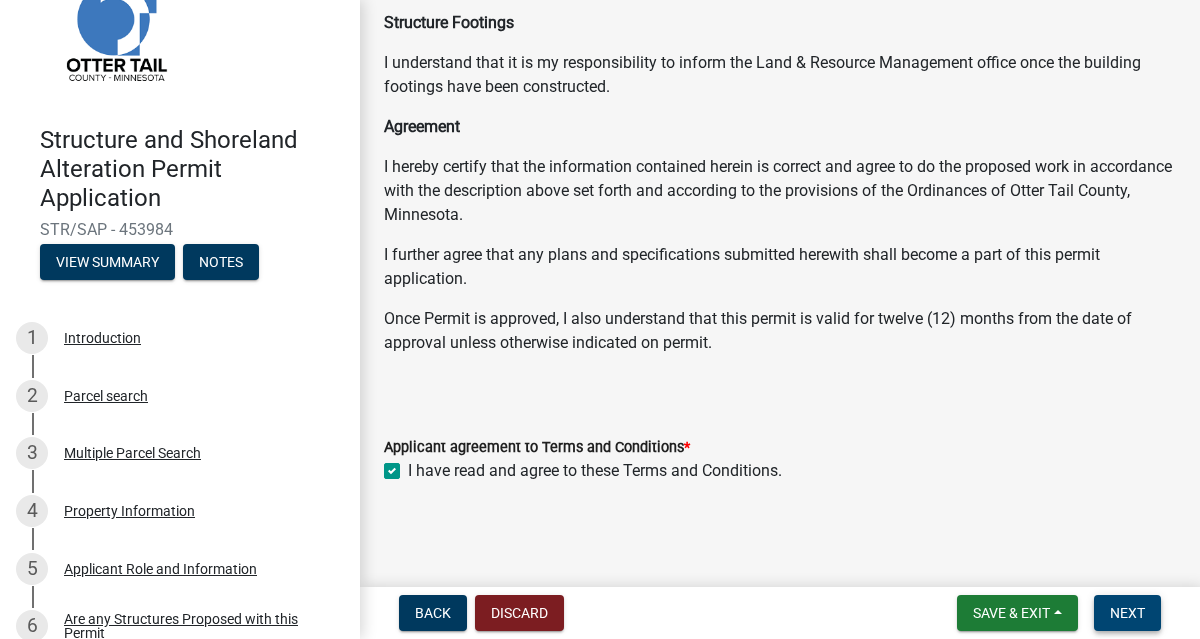click on "Next" at bounding box center (1127, 613) 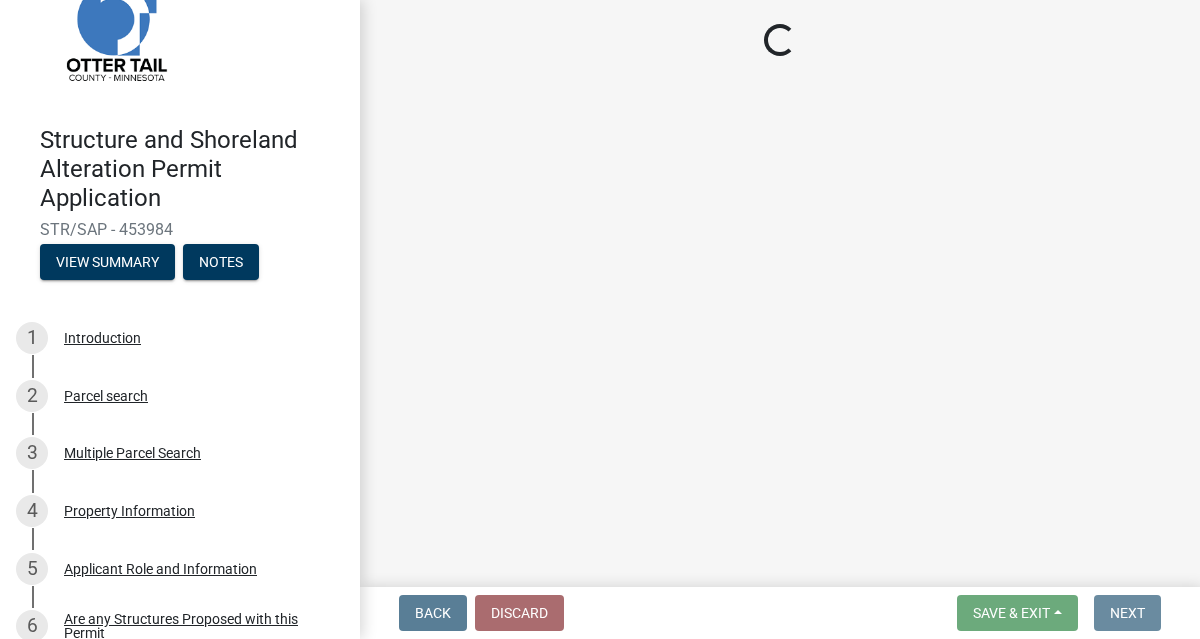 scroll, scrollTop: 0, scrollLeft: 0, axis: both 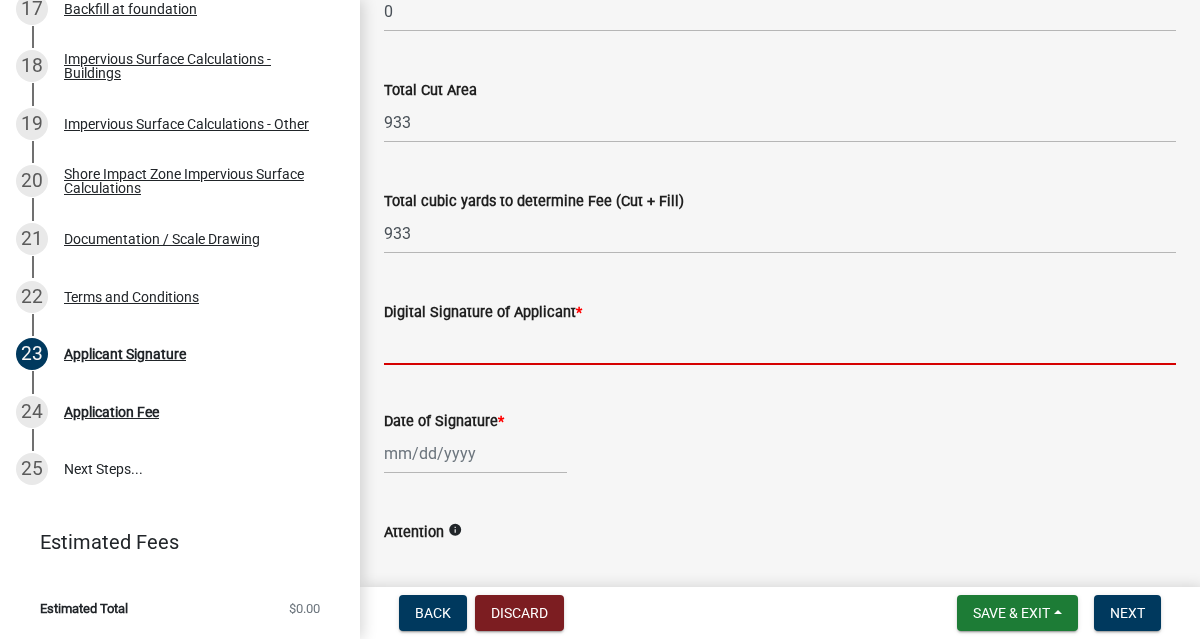 click on "Digital Signature of Applicant  *" at bounding box center (780, 344) 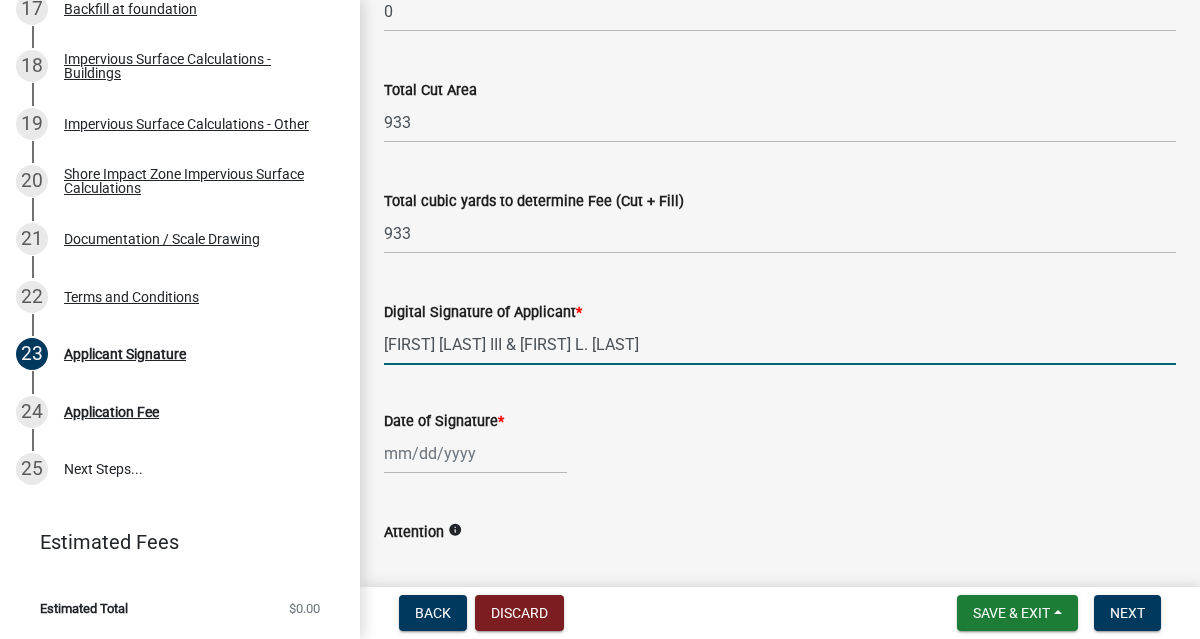 type on "[FIRST] [LAST] III & [FIRST] L. [LAST]" 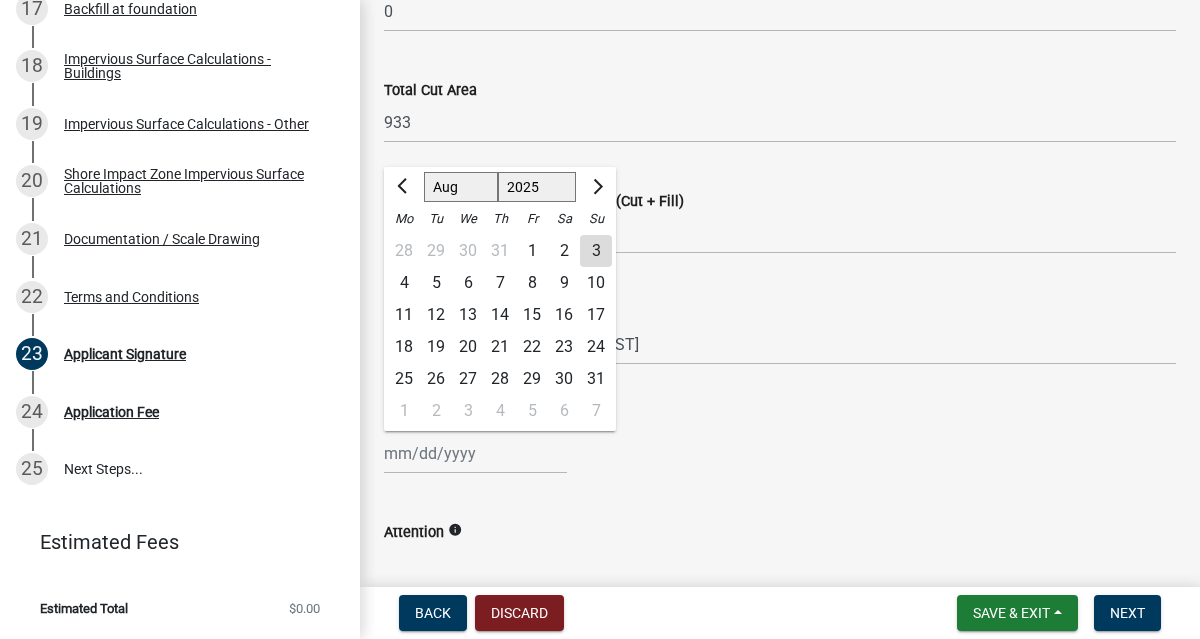 click on "Jan Feb Mar Apr May Jun Jul Aug Sep Oct Nov Dec 1525 1526 1527 1528 1529 1530 1531 1532 1533 1534 1535 1536 1537 1538 1539 1540 1541 1542 1543 1544 1545 1546 1547 1548 1549 1550 1551 1552 1553 1554 1555 1556 1557 1558 1559 1560 1561 1562 1563 1564 1565 1566 1567 1568 1569 1570 1571 1572 1573 1574 1575 1576 1577 1578 1579 1580 1581 1582 1583 1584 1585 1586 1587 1588 1589 1590 1591 1592 1593 1594 1595 1596 1597 1598 1599 1600 1601 1602 1603 1604 1605 1606 1607 1608 1609 1610 1611 1612 1613 1614 1615 1616 1617 1618 1619 1620 1621 1622 1623 1624 1625 1626 1627 1628 1629 1630 1631 1632 1633 1634 1635 1636 1637 1638 1639 1640 1641 1642 1643 1644 1645 1646 1647 1648 1649 1650 1651 1652 1653 1654 1655 1656 1657 1658 1659 1660 1661 1662 1663 1664 1665 1666 1667 1668 1669 1670 1671 1672 1673 1674 1675 1676 1677 1678 1679 1680 1681 1682 1683 1684 1685 1686 1687 1688 1689 1690 1691 1692 1693 1694 1695 1696 1697 1698 1699 1700 1701 1702 1703 1704 1705 1706 1707 1708 1709 1710 1711 1712 1713 1714 1715 1716 1717 1718 1719 1" 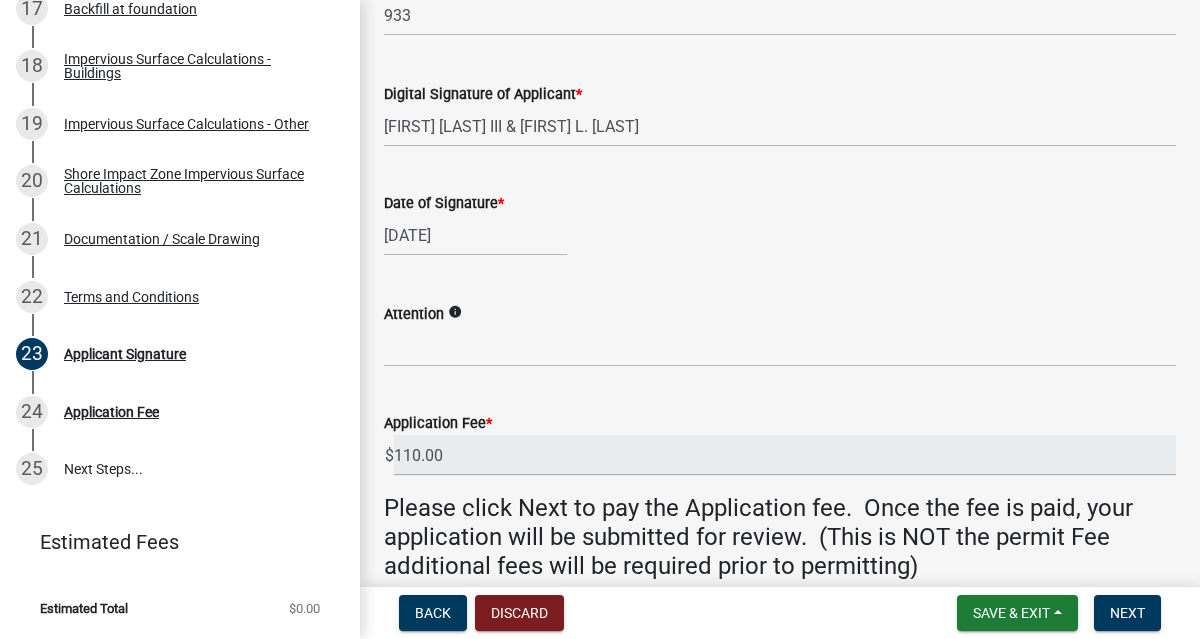 scroll, scrollTop: 539, scrollLeft: 0, axis: vertical 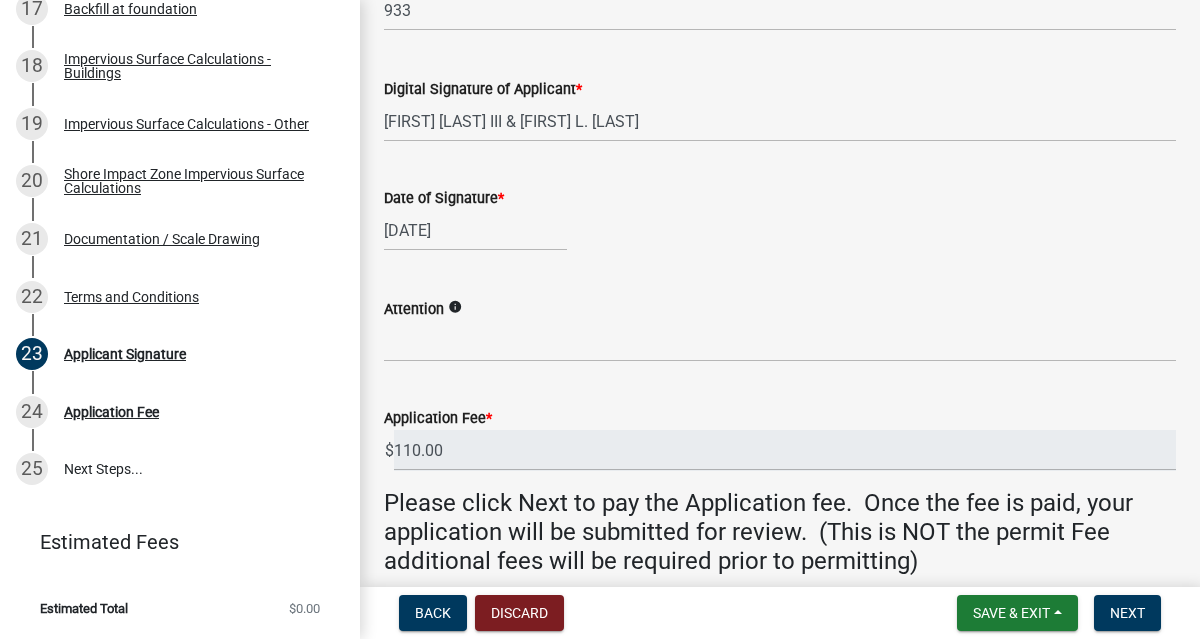 click on "info" 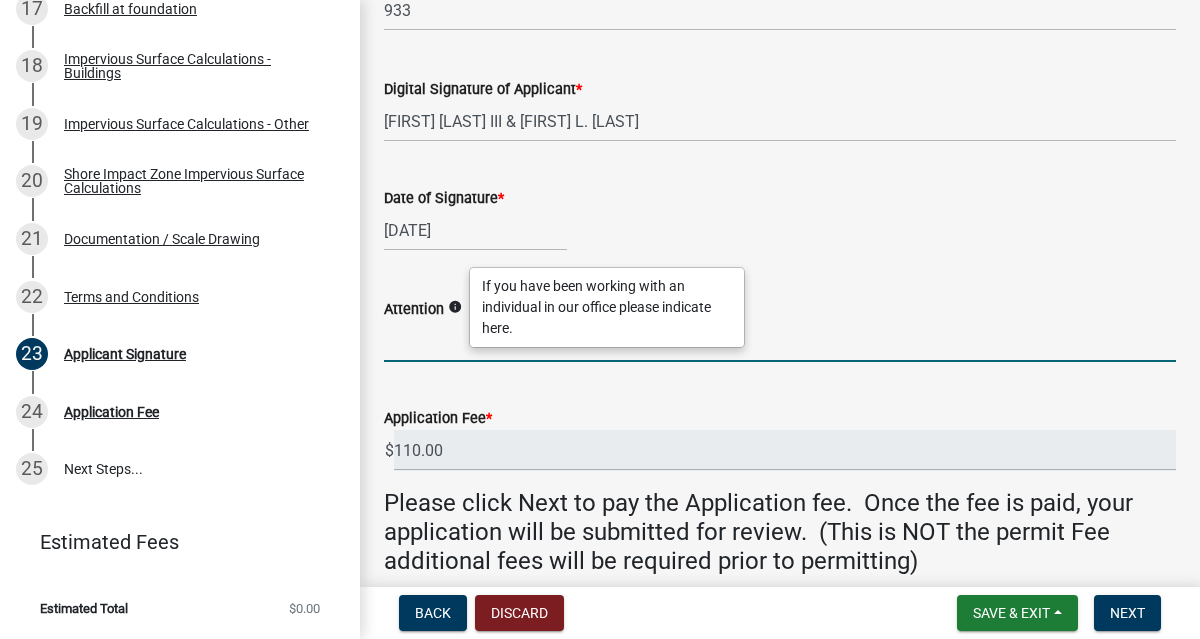 click on "Attention" at bounding box center (780, 341) 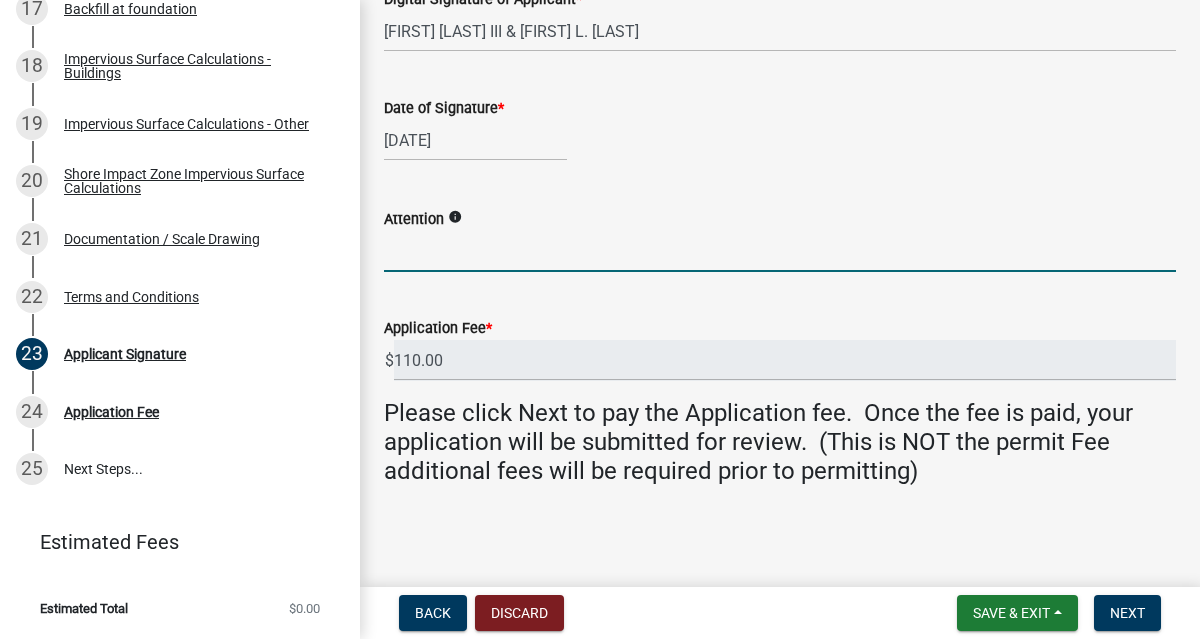 scroll, scrollTop: 629, scrollLeft: 0, axis: vertical 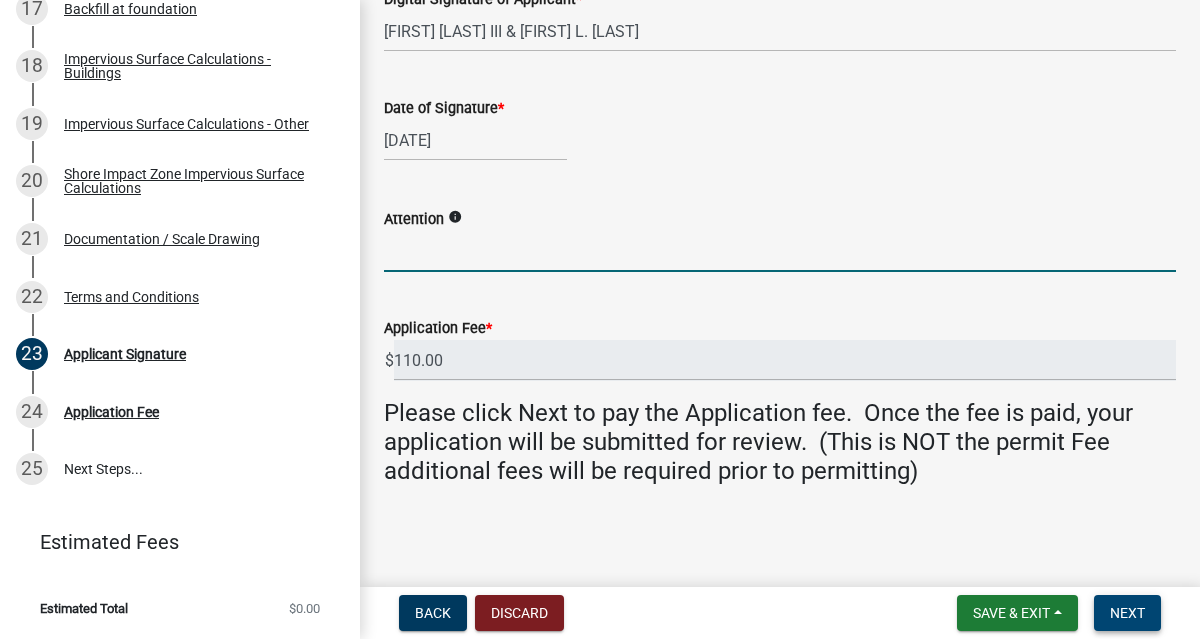 click on "Next" at bounding box center [1127, 613] 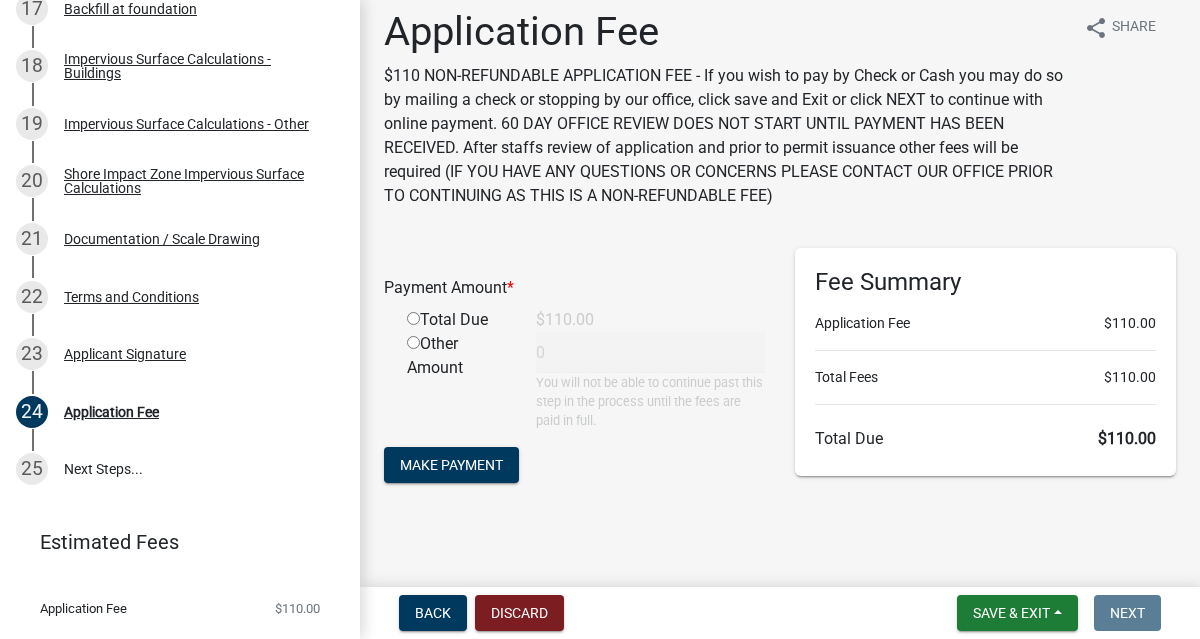 scroll, scrollTop: 20, scrollLeft: 0, axis: vertical 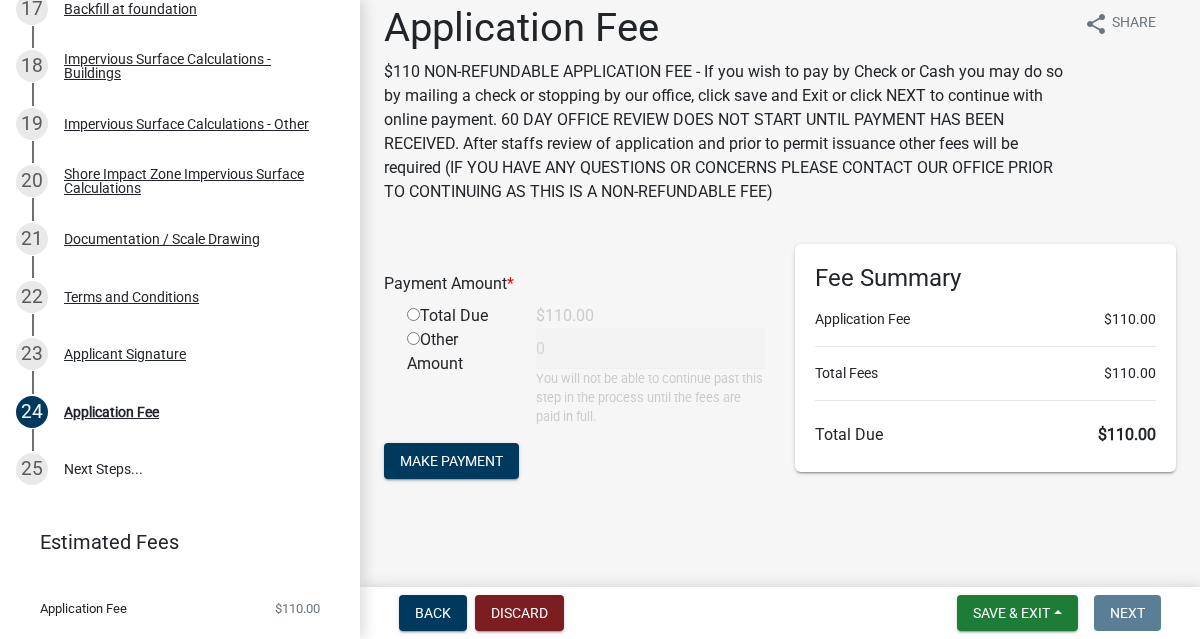click 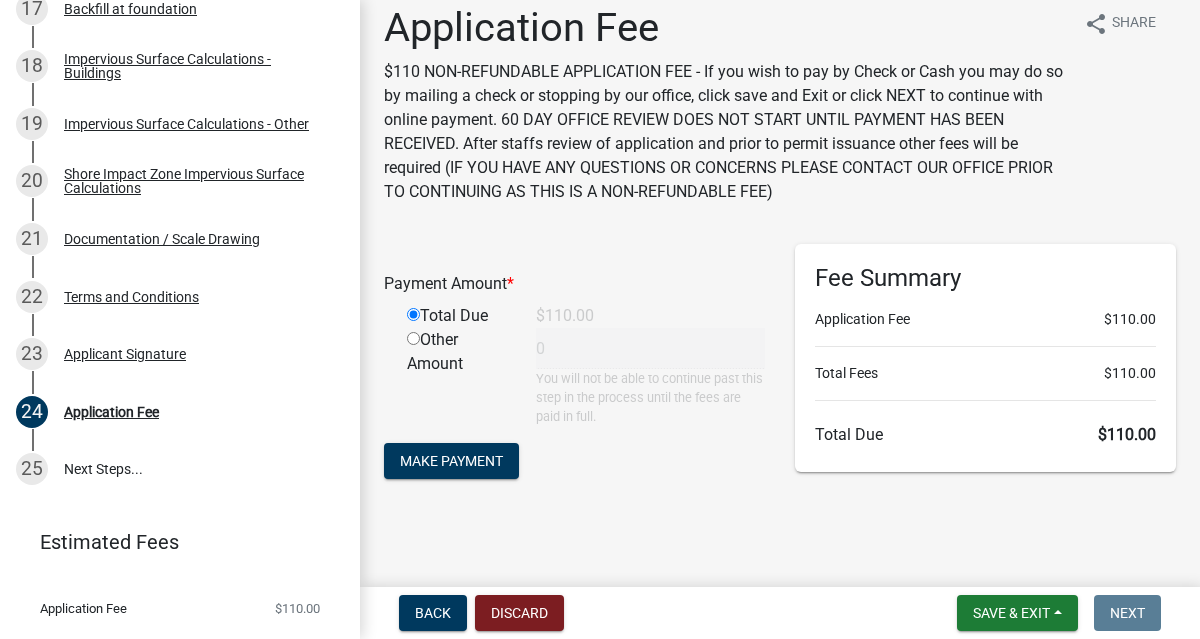 type on "110" 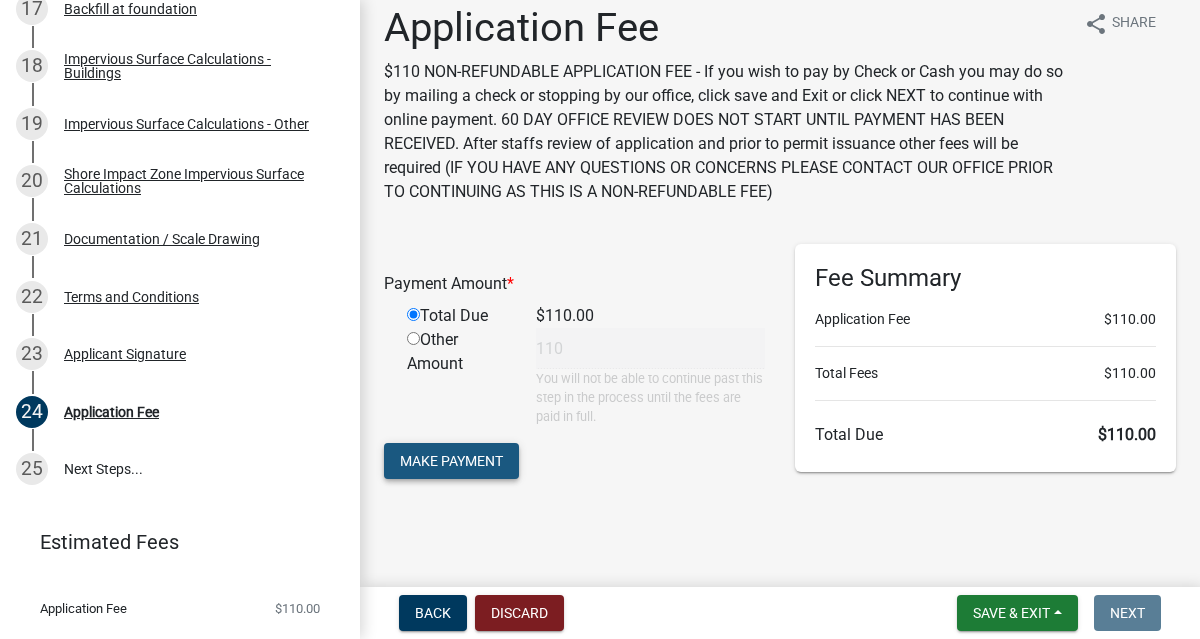 click on "Make Payment" 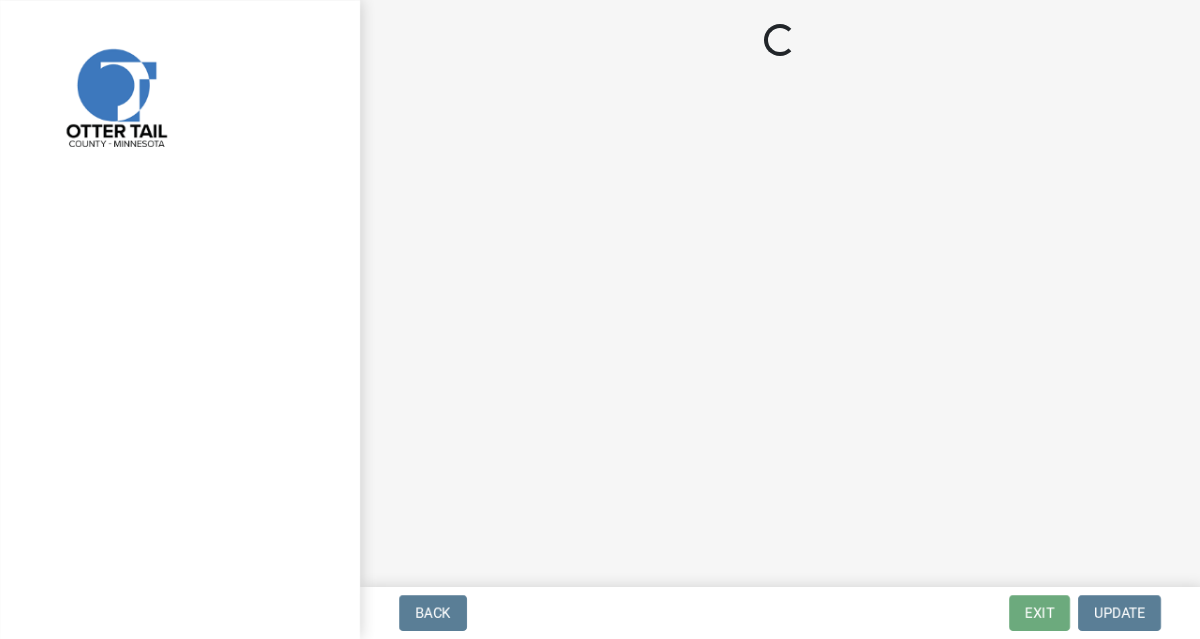 scroll, scrollTop: 0, scrollLeft: 0, axis: both 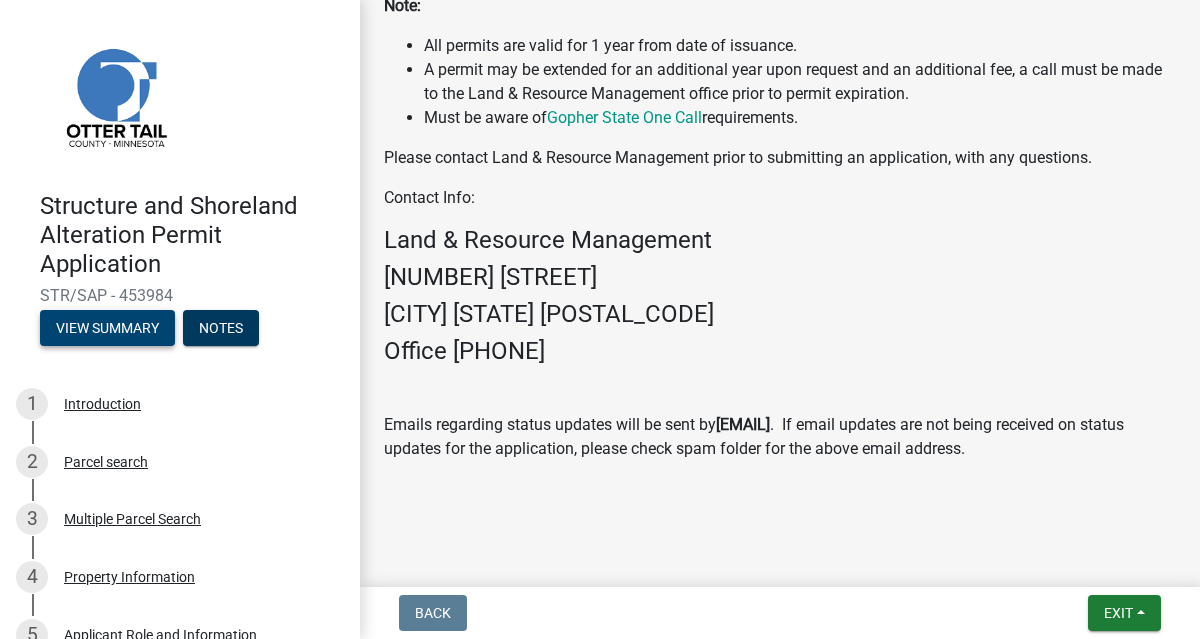 click on "View Summary" at bounding box center [107, 328] 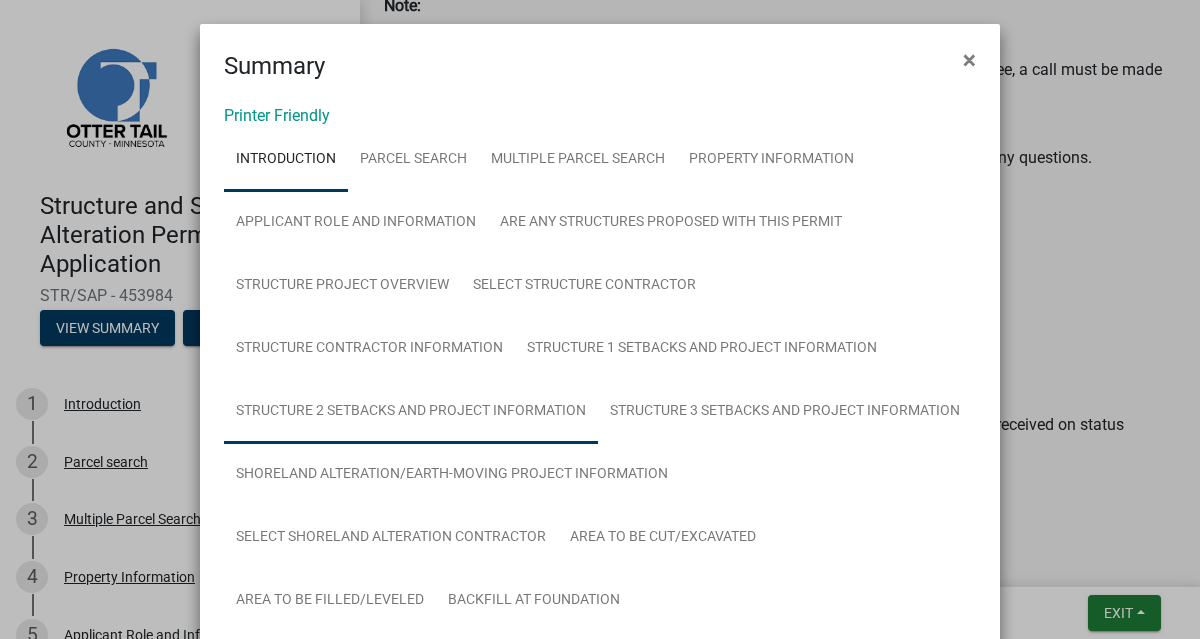 scroll, scrollTop: 0, scrollLeft: 0, axis: both 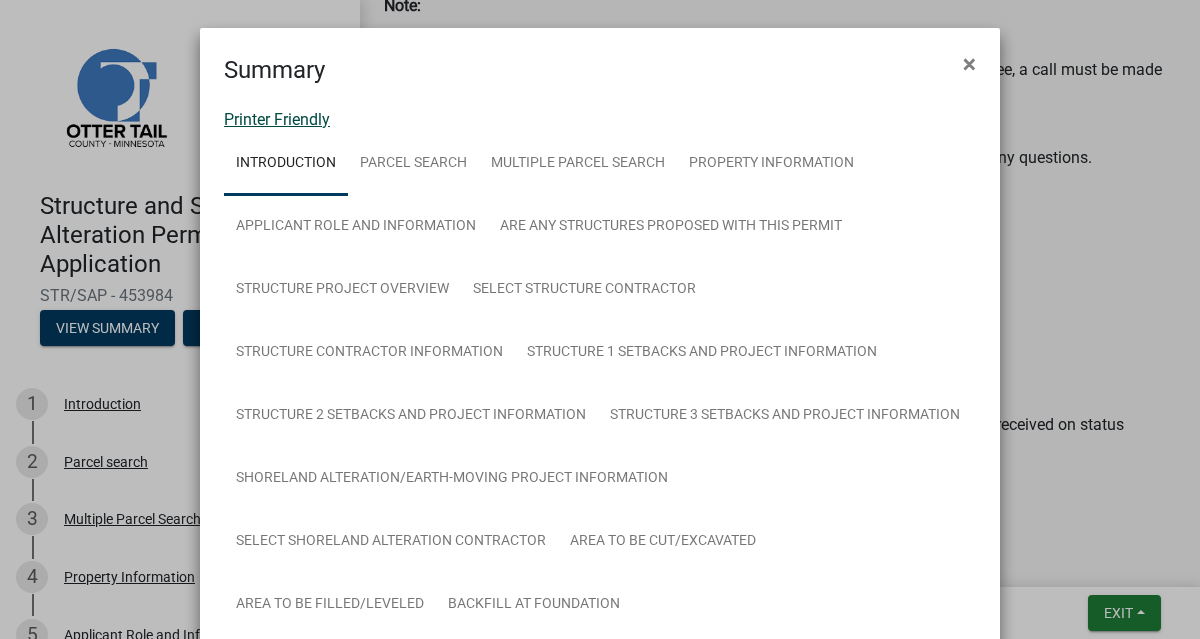 click on "Printer Friendly" 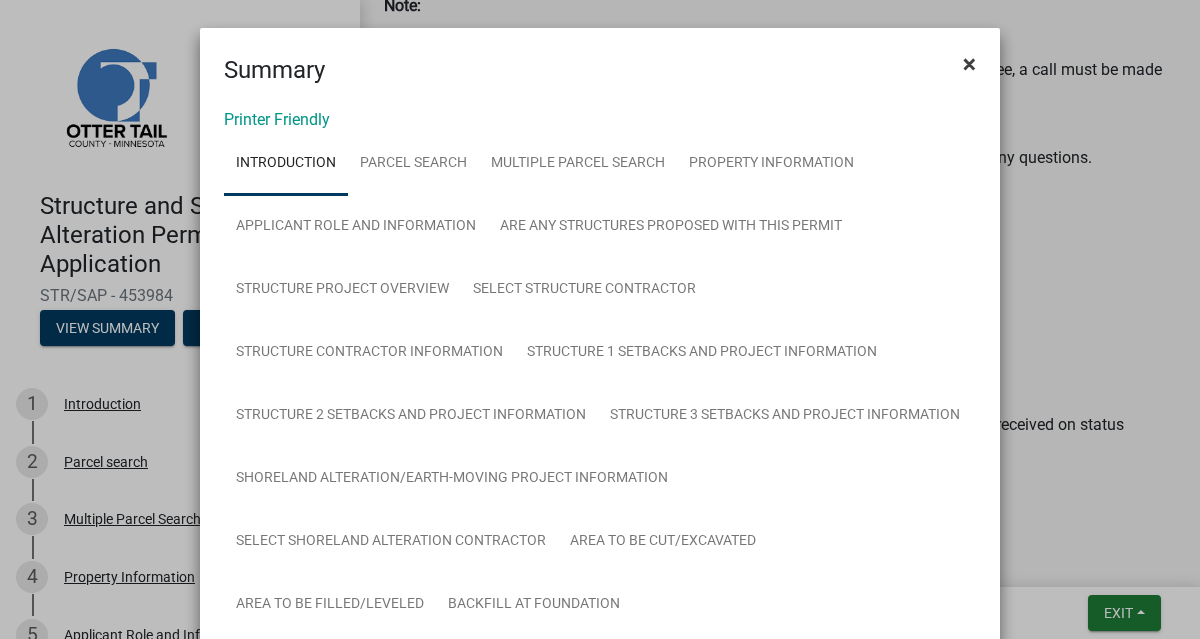 click on "×" 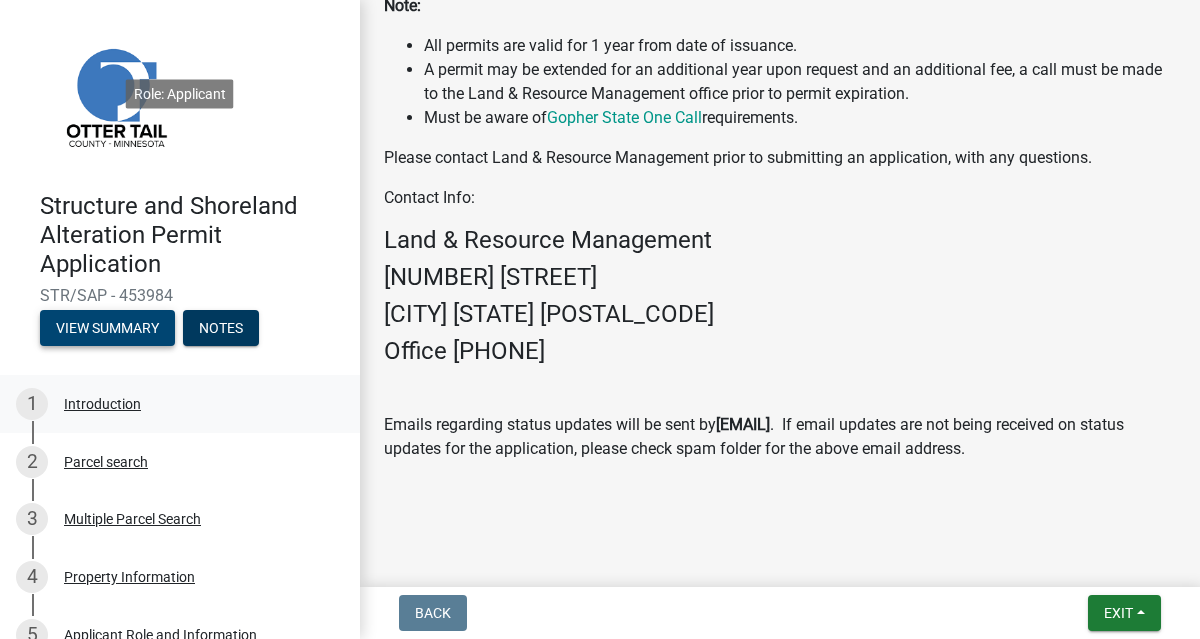 scroll, scrollTop: 1362, scrollLeft: 0, axis: vertical 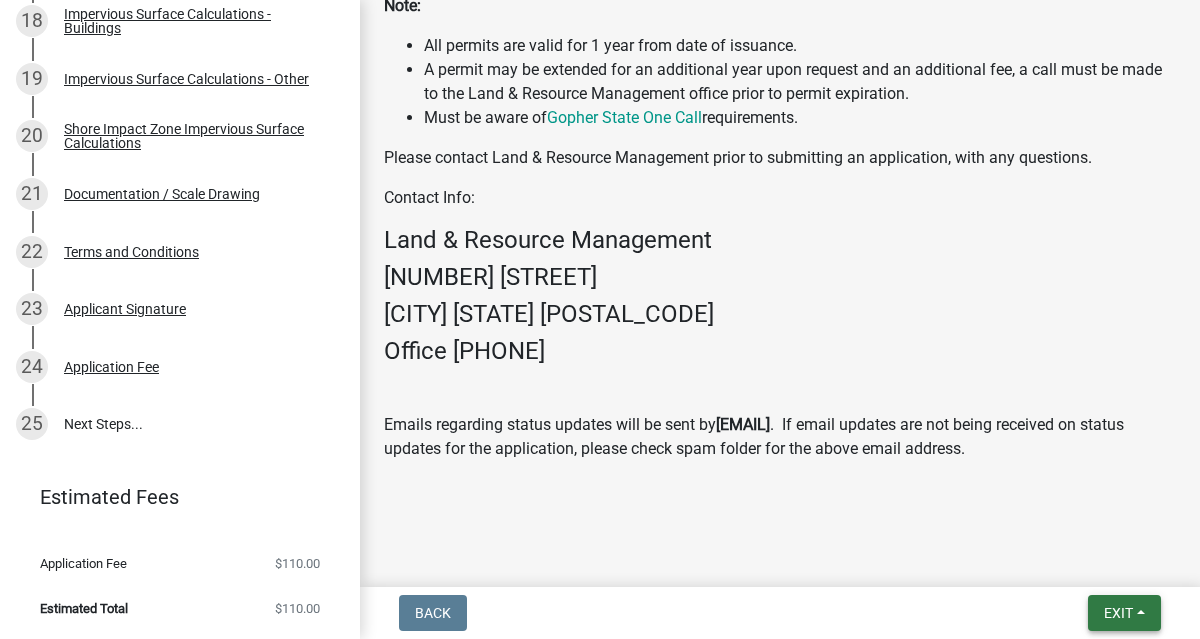 click on "Exit" at bounding box center [1118, 613] 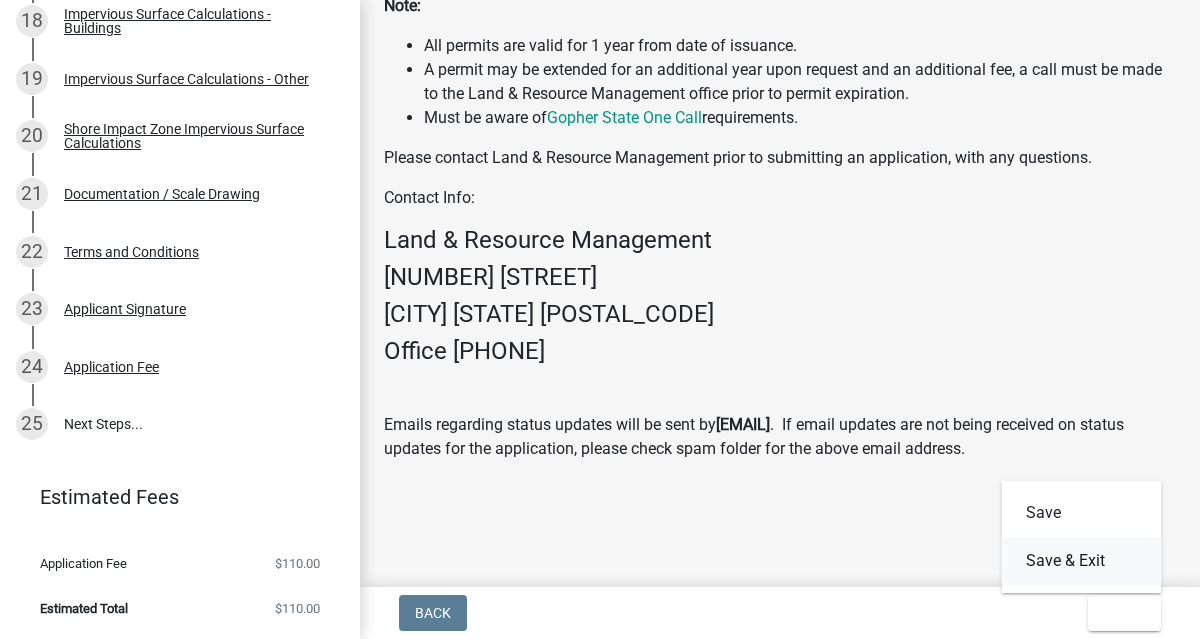 click on "Save & Exit" at bounding box center (1082, 561) 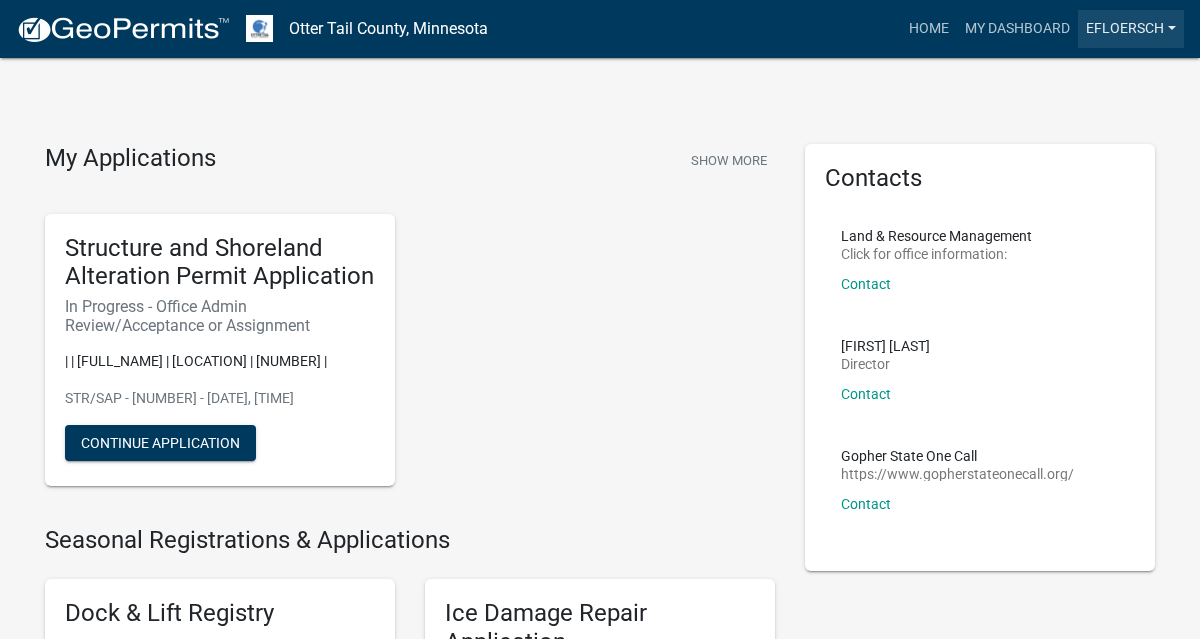 click on "[NAME]" at bounding box center [1131, 29] 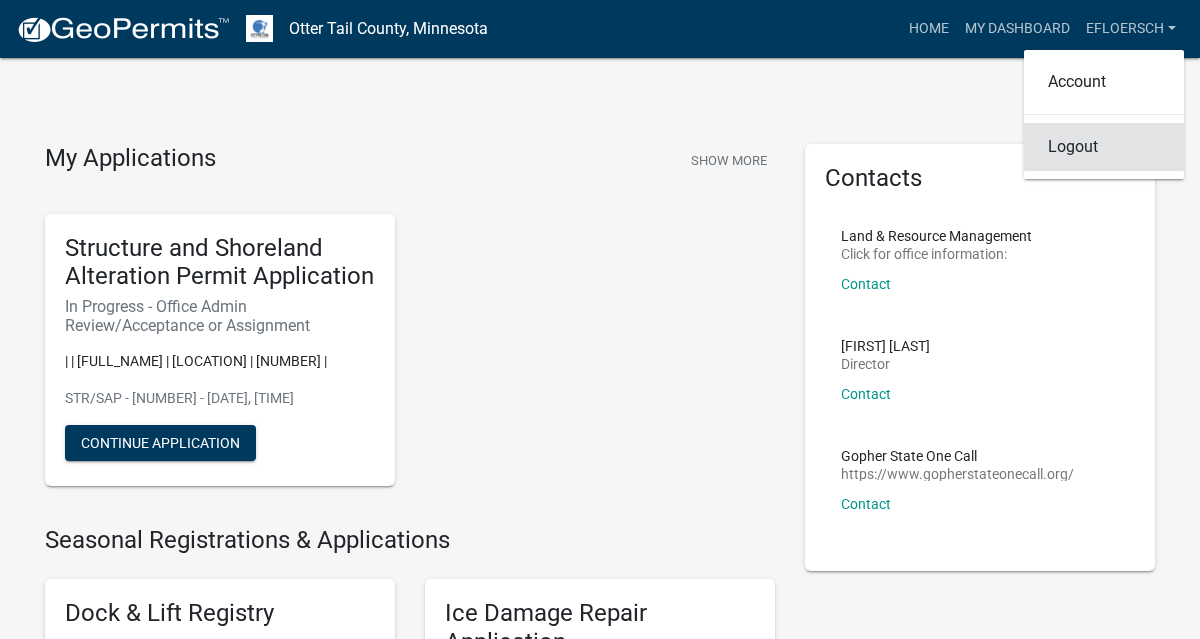 click on "Logout" at bounding box center (1104, 147) 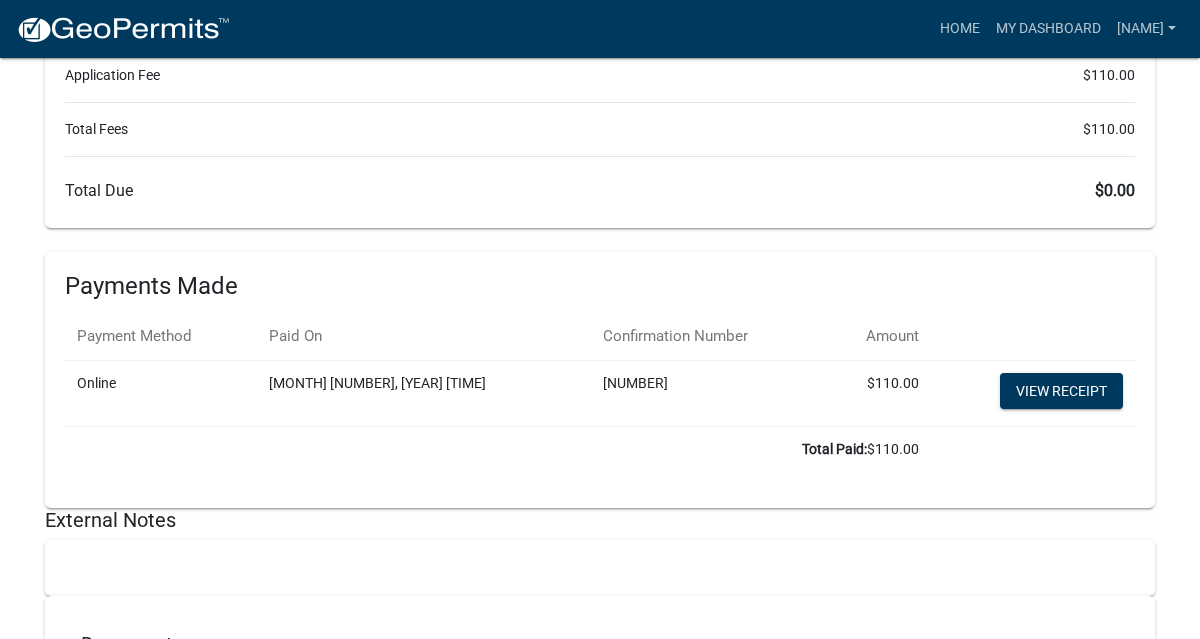 scroll, scrollTop: 29599, scrollLeft: 0, axis: vertical 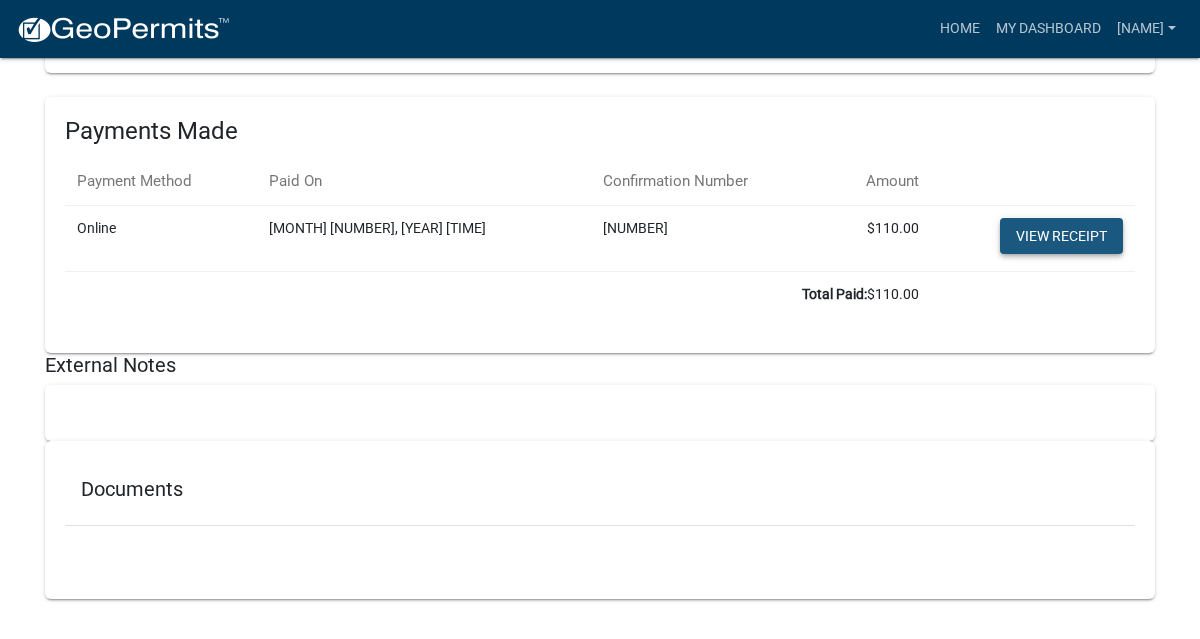click on "View receipt" 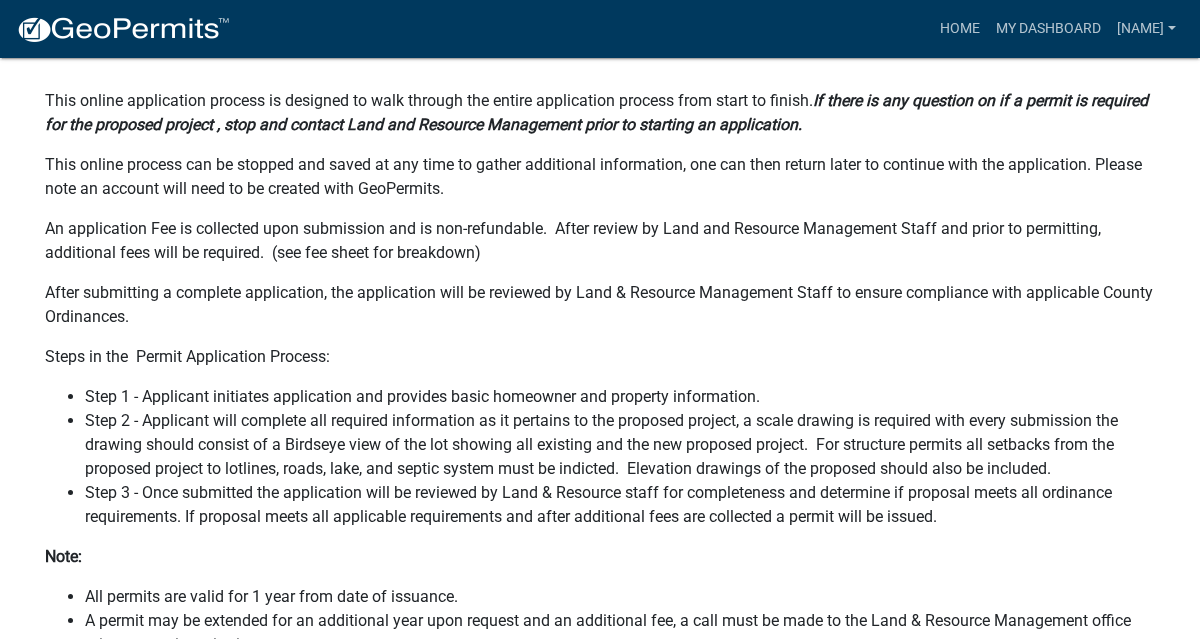 scroll, scrollTop: 0, scrollLeft: 0, axis: both 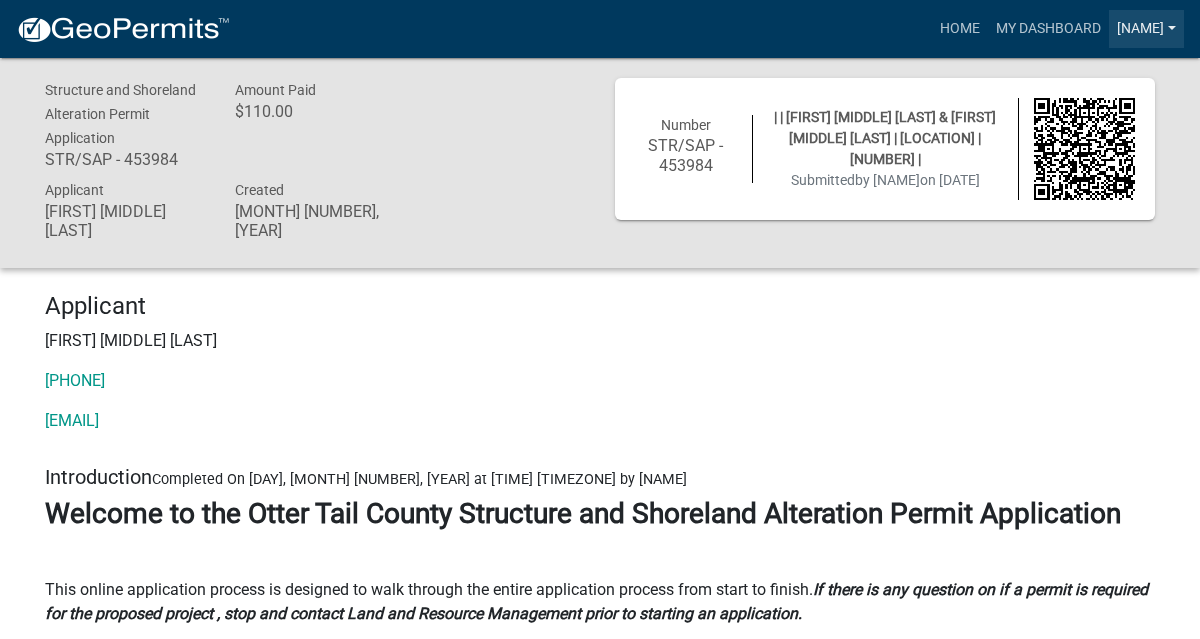 click on "[NAME]" at bounding box center (1146, 29) 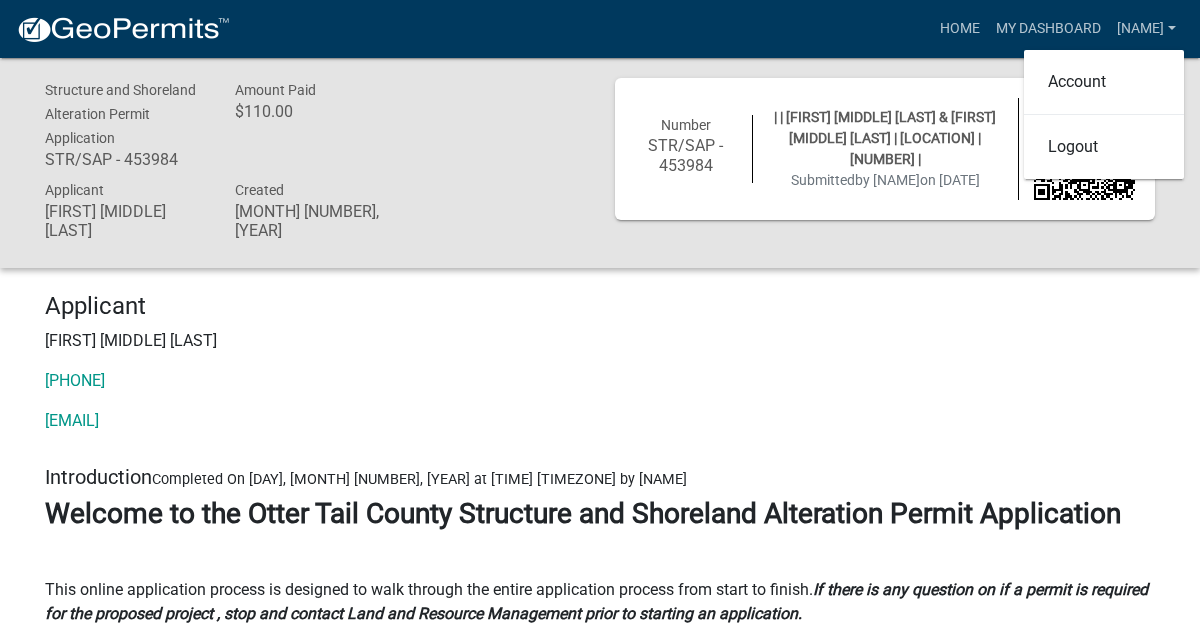 click on "[FIRST] [MIDDLE] [LAST]" 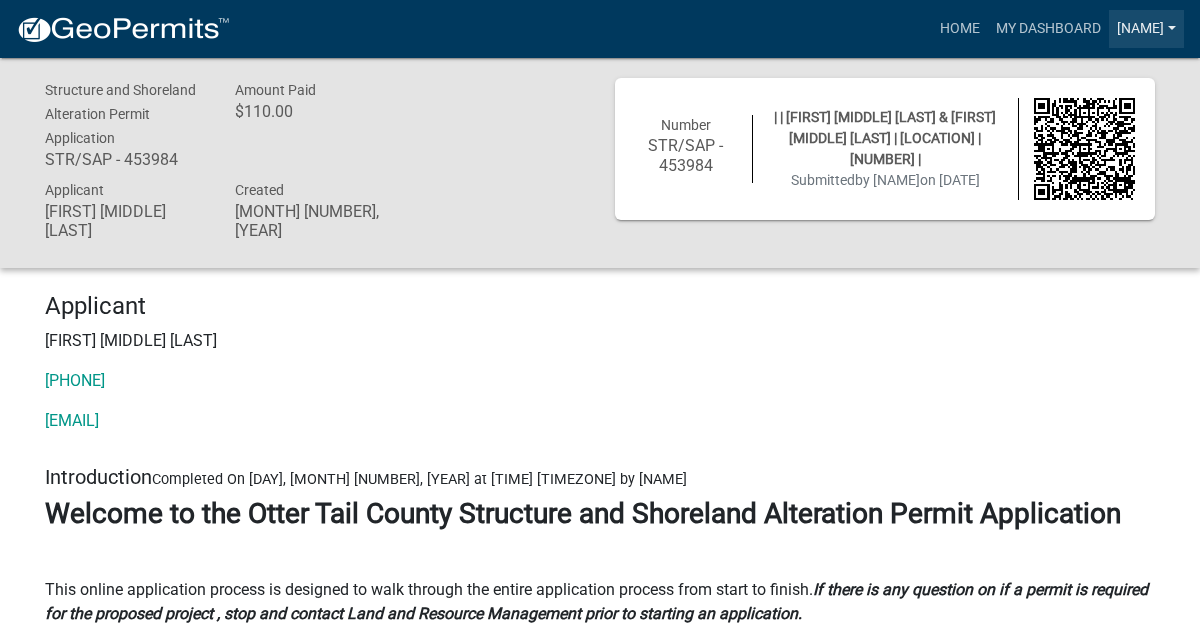 click on "[NAME]" at bounding box center [1146, 29] 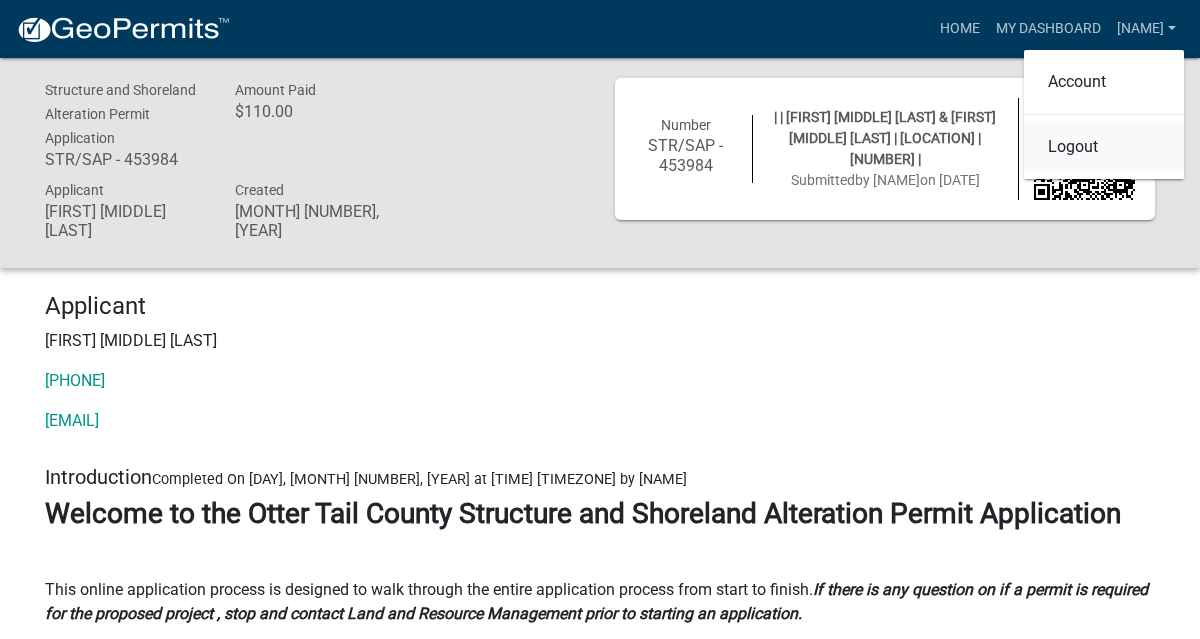 click on "Logout" at bounding box center (1104, 147) 